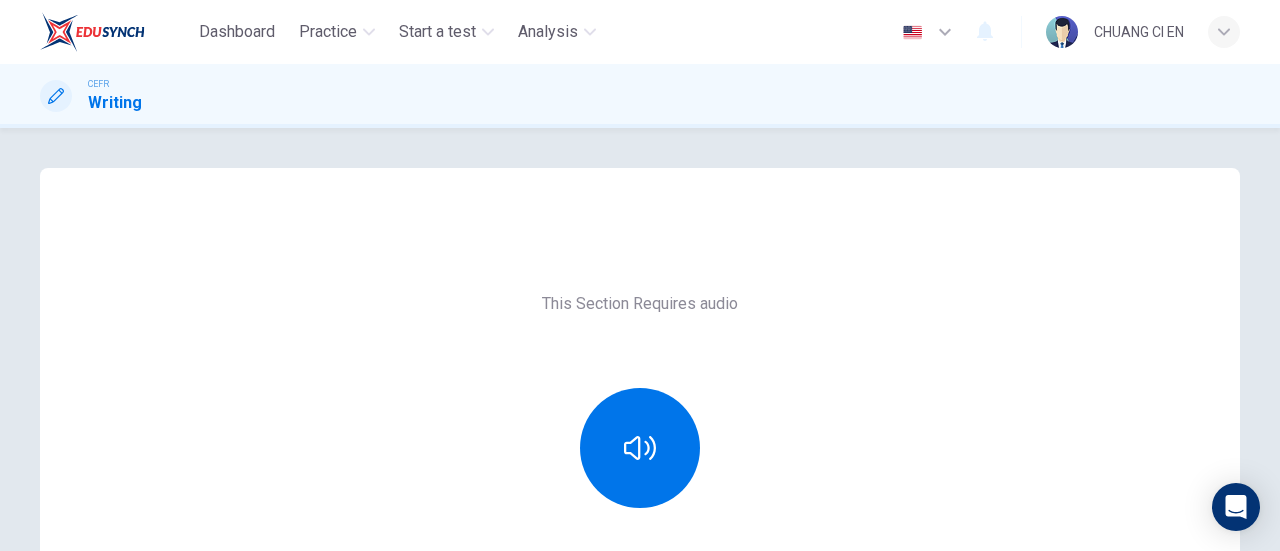 scroll, scrollTop: 0, scrollLeft: 0, axis: both 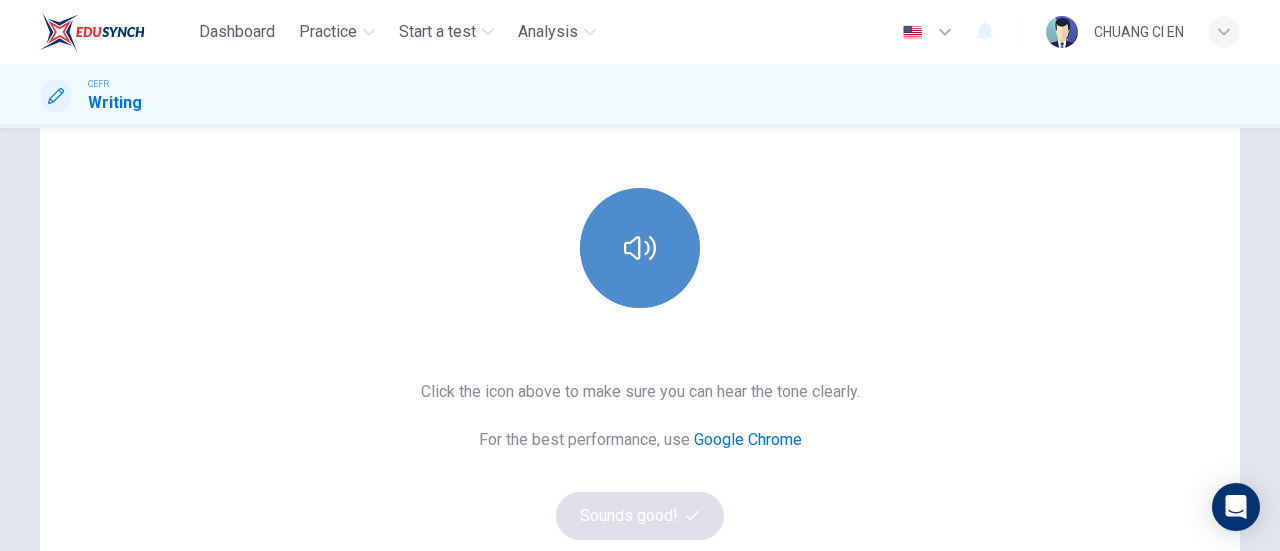 click 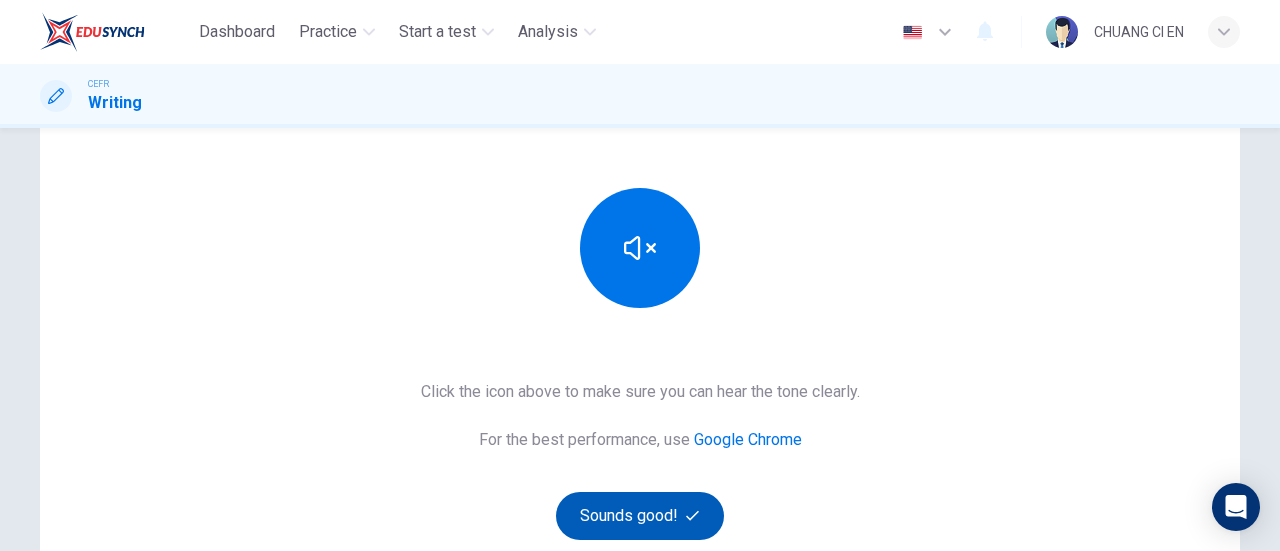 click on "Sounds good!" at bounding box center [640, 516] 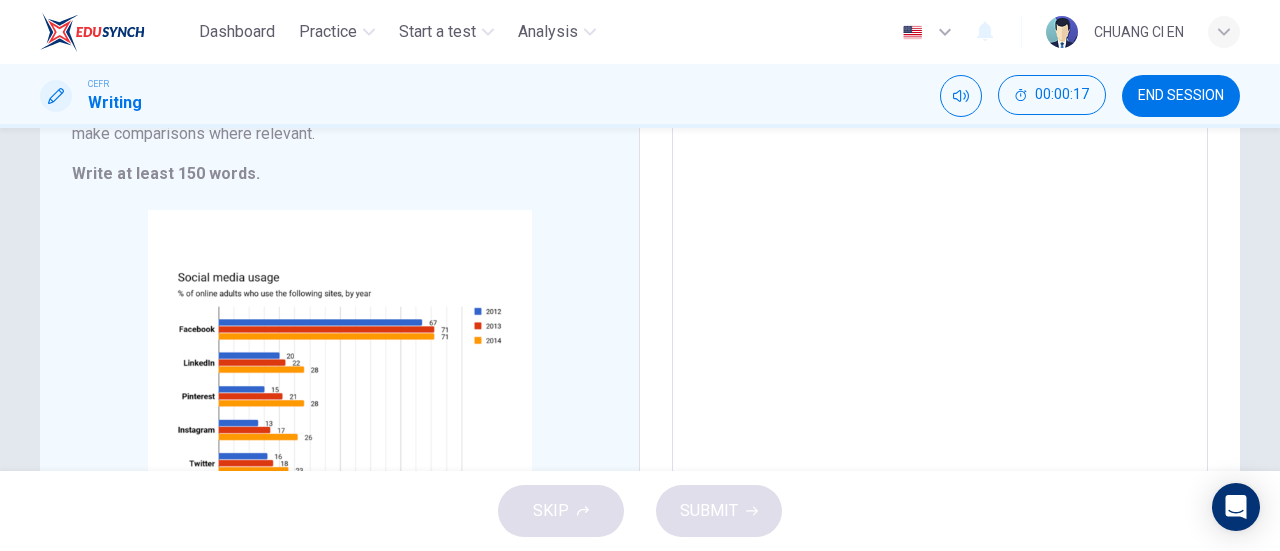 scroll, scrollTop: 70, scrollLeft: 0, axis: vertical 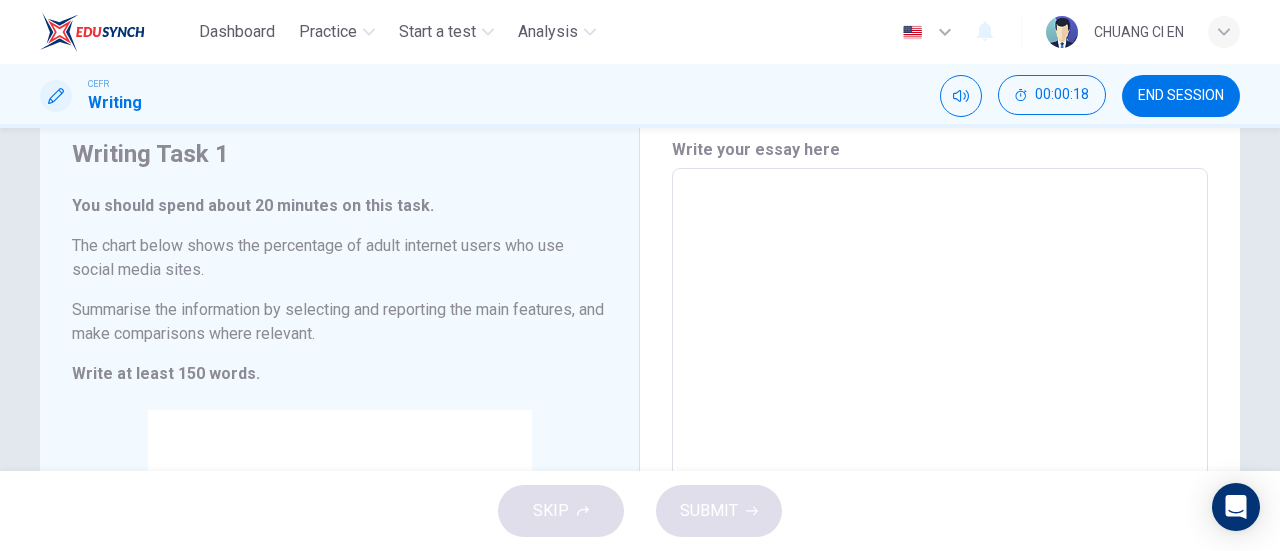 click at bounding box center [940, 464] 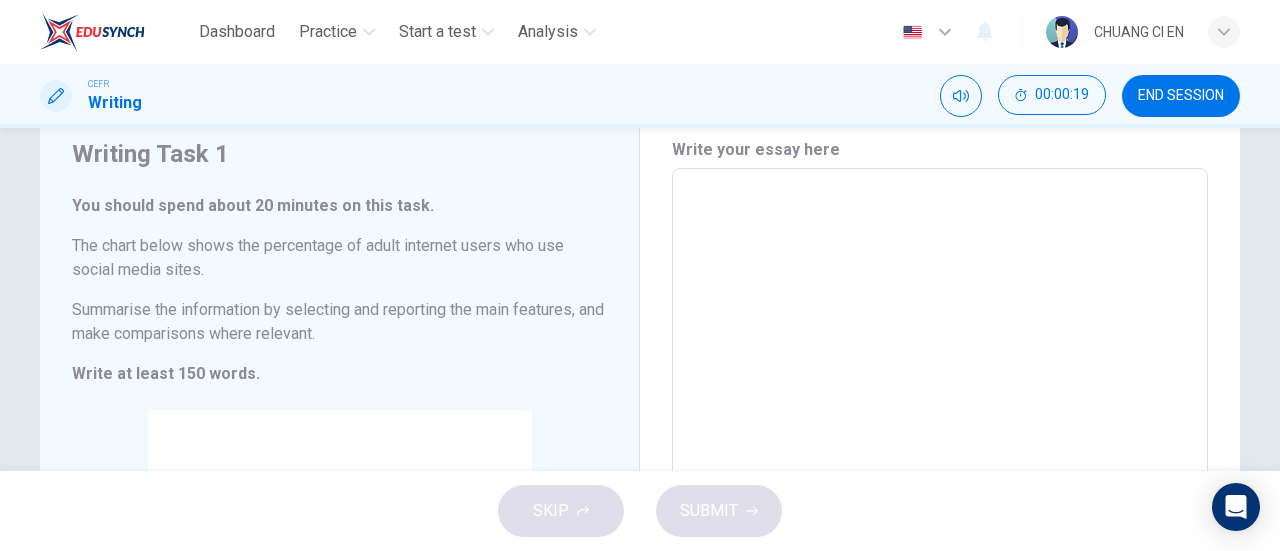 type on "I" 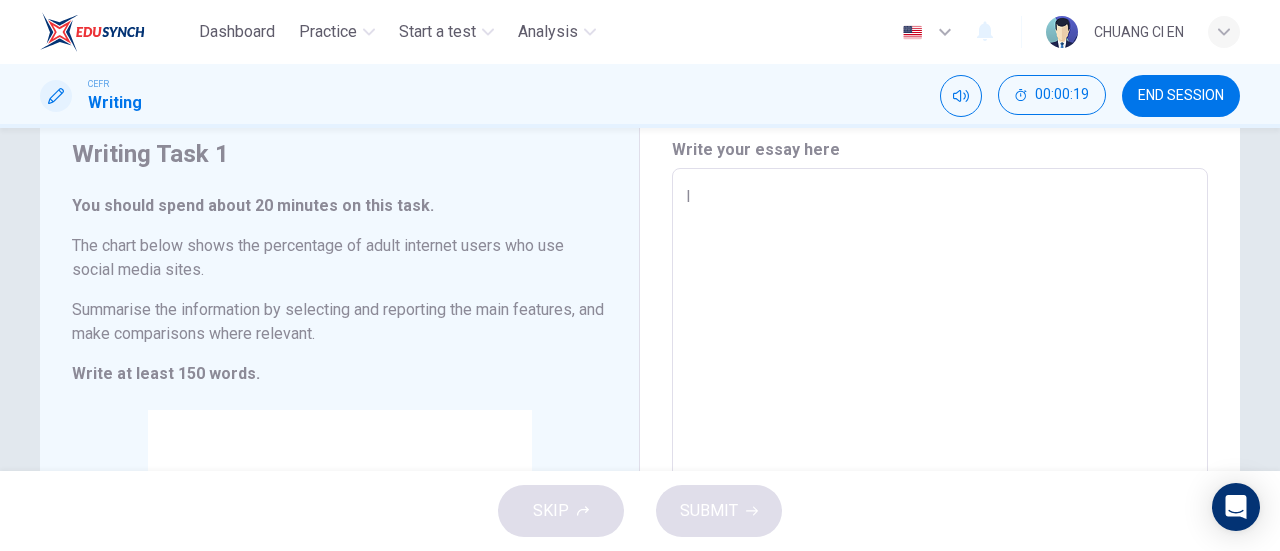 type on "x" 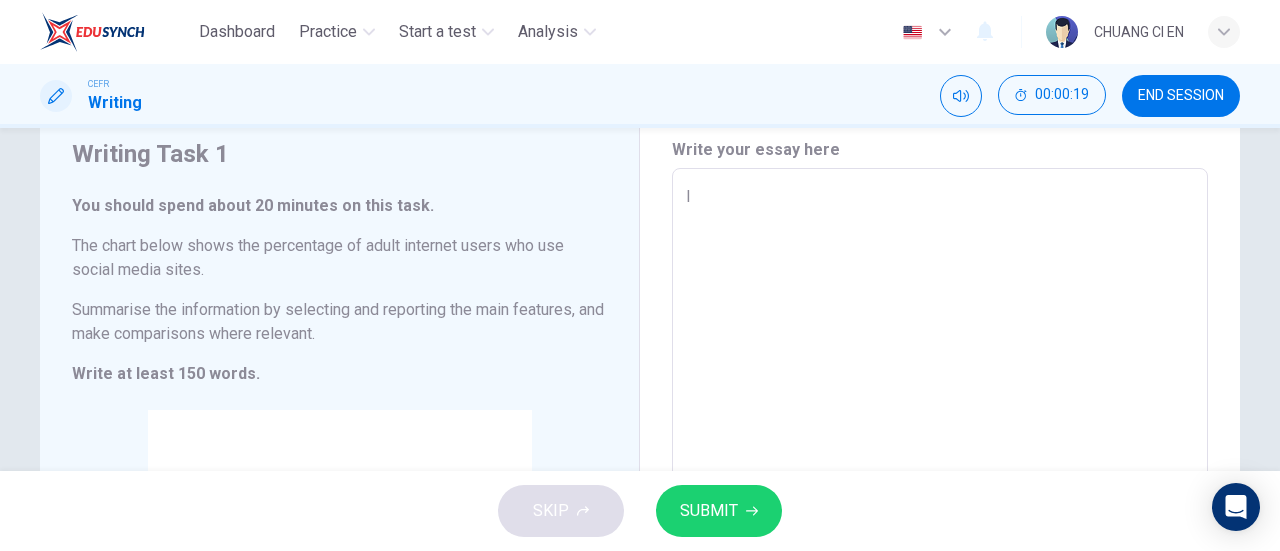 type on "In" 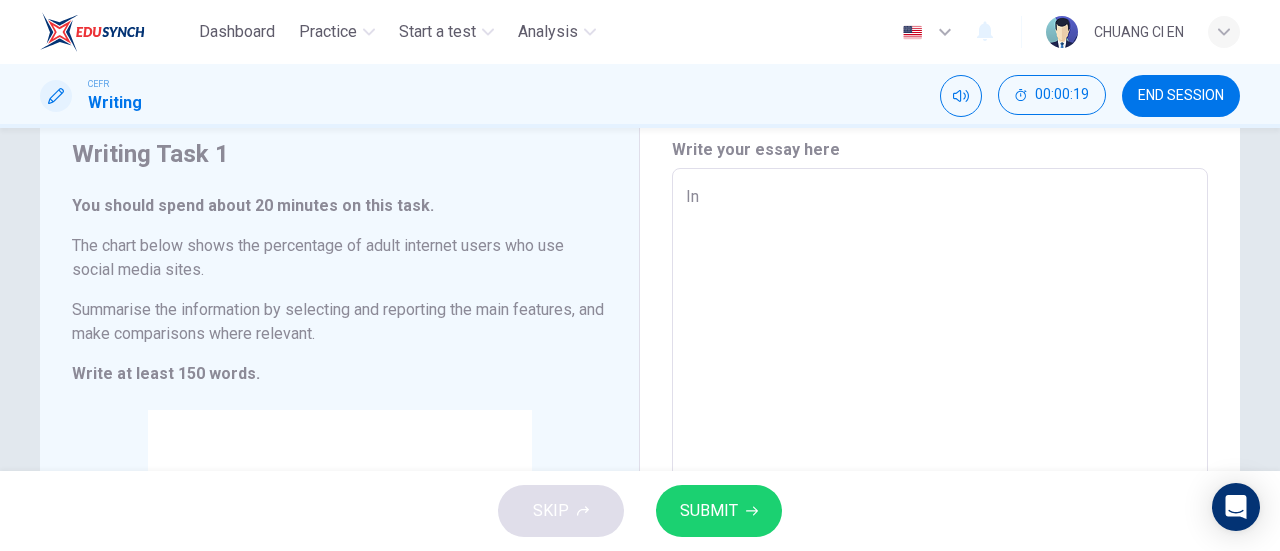 type on "x" 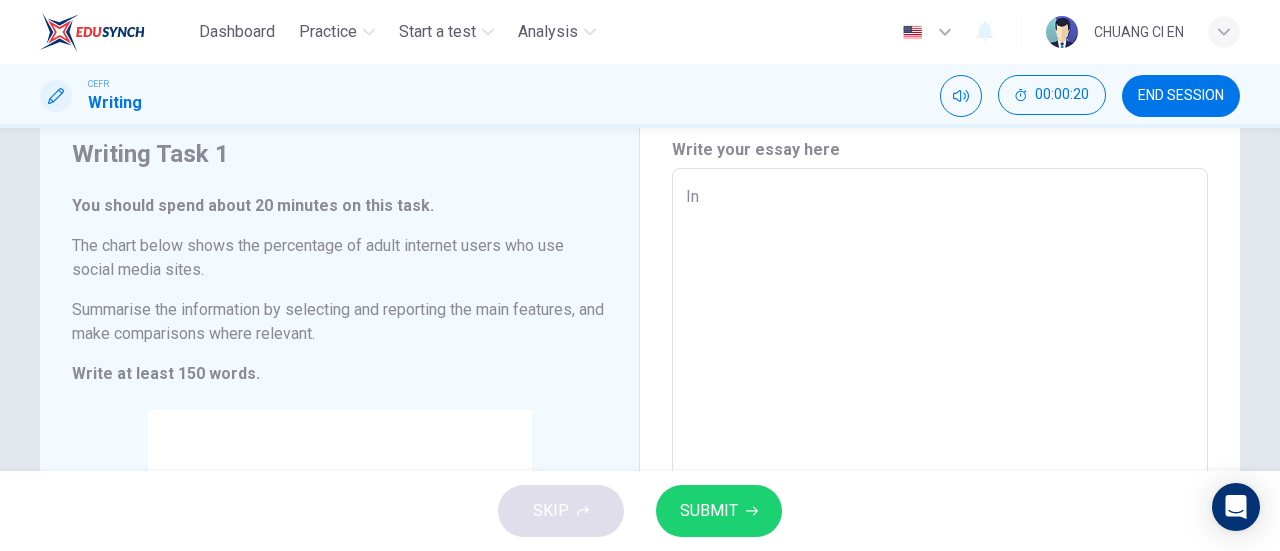 type on "In t" 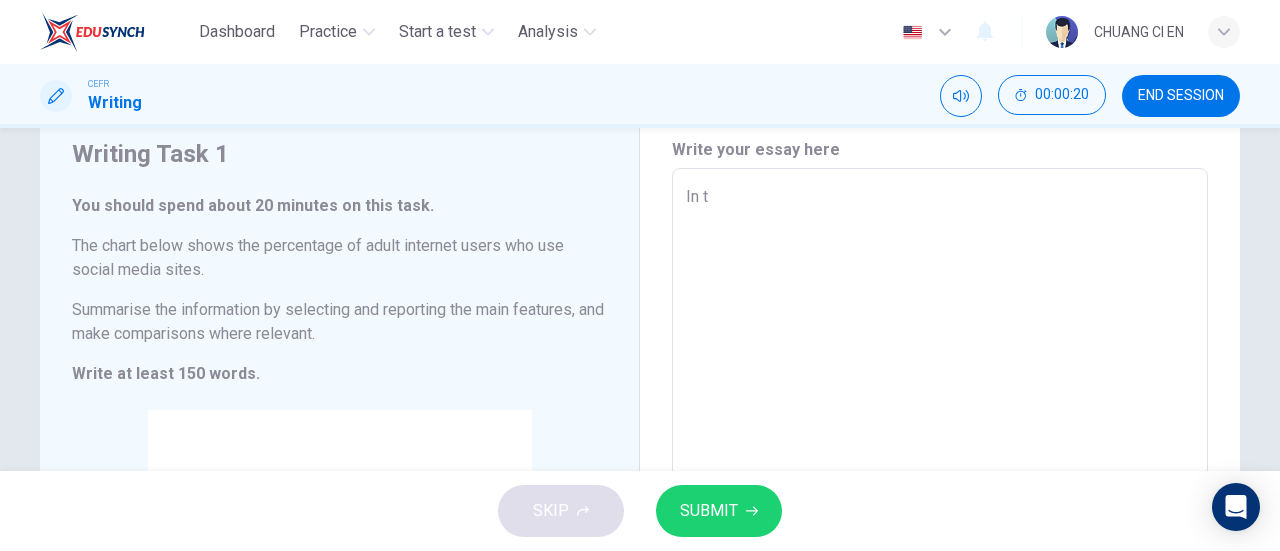 type on "x" 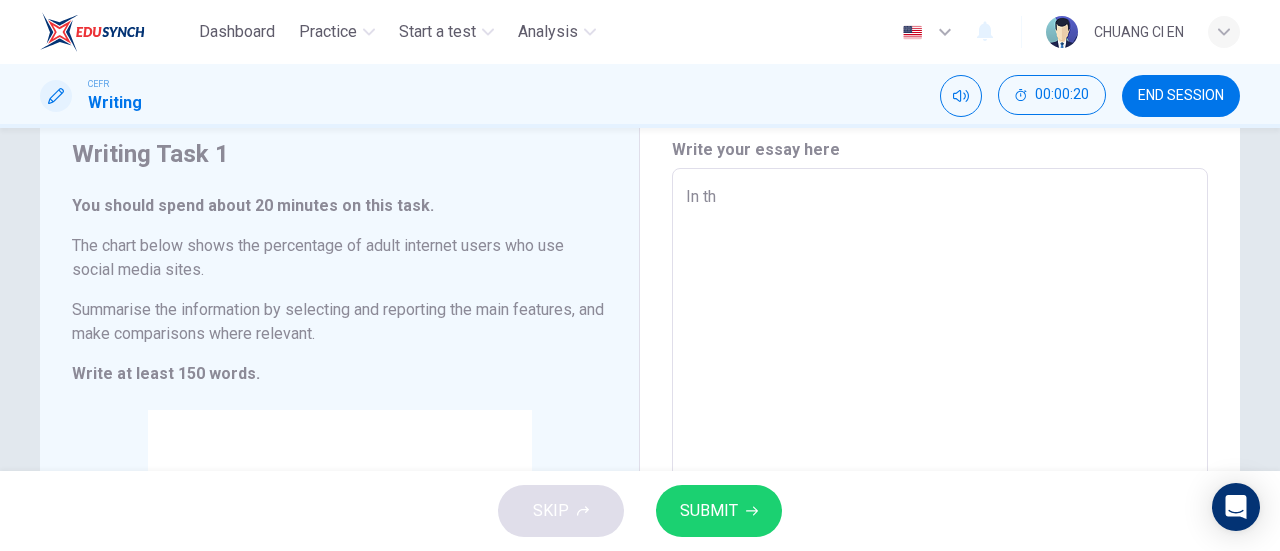 type on "x" 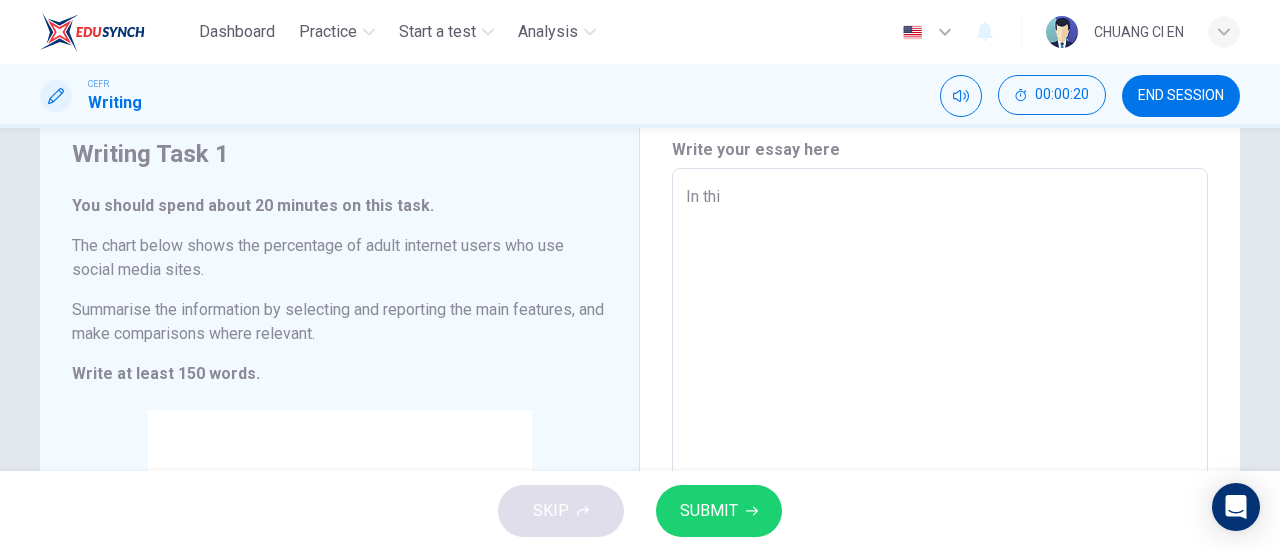 type on "x" 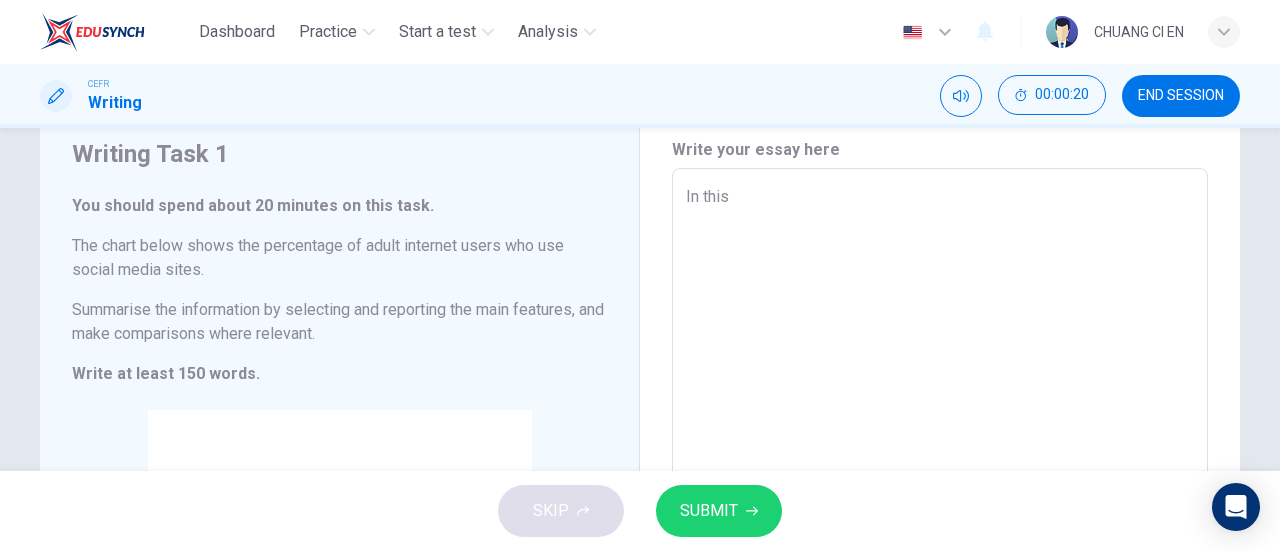 type on "x" 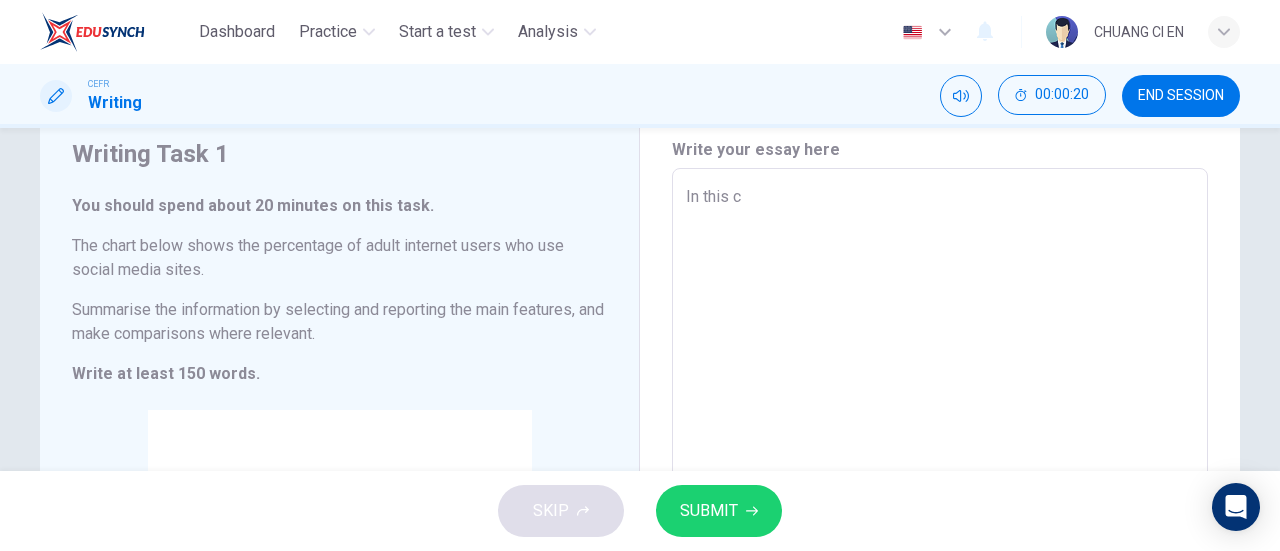 type on "x" 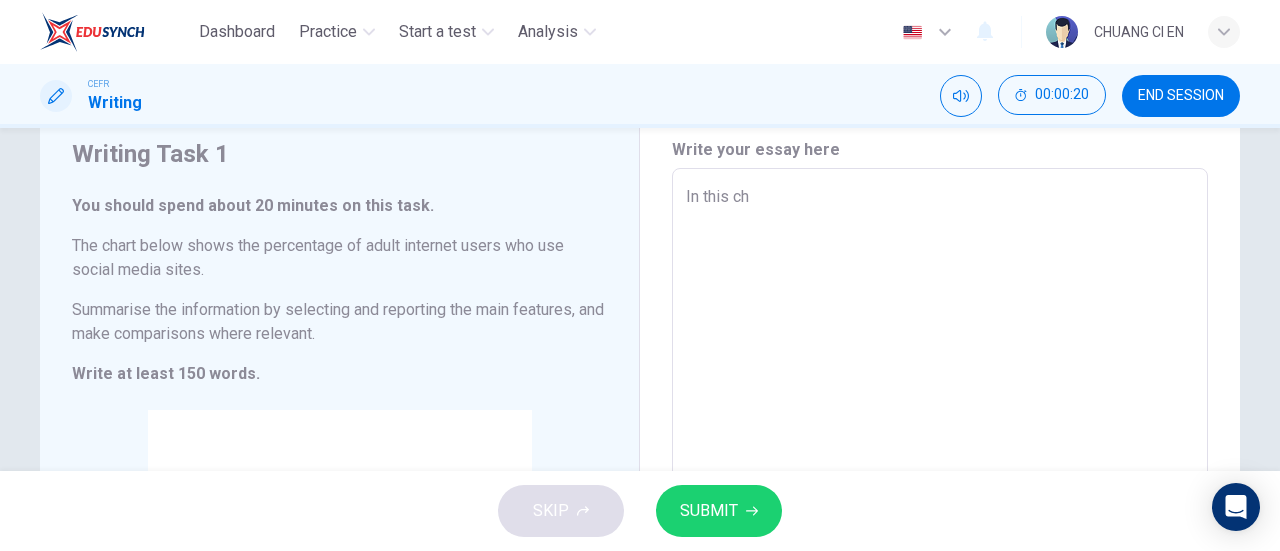 type on "x" 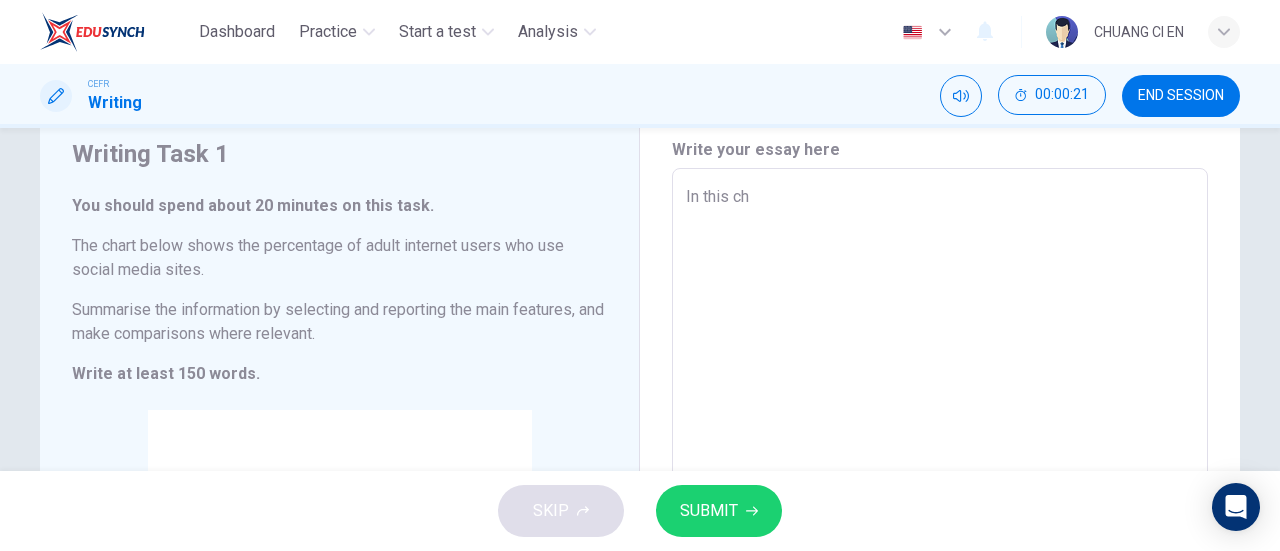type on "In this cha" 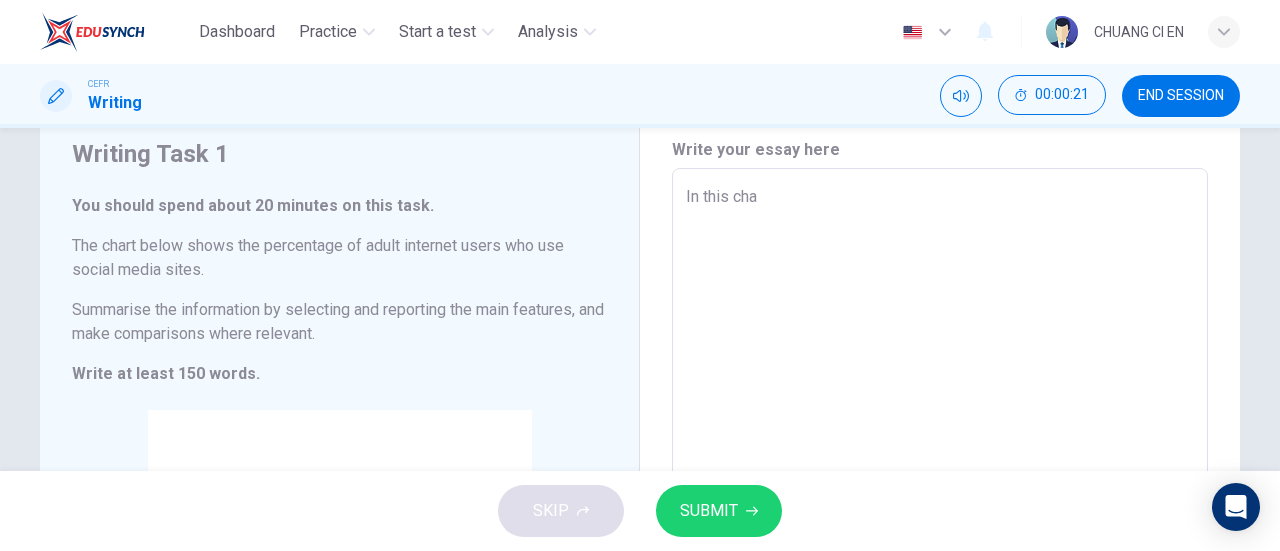 type on "x" 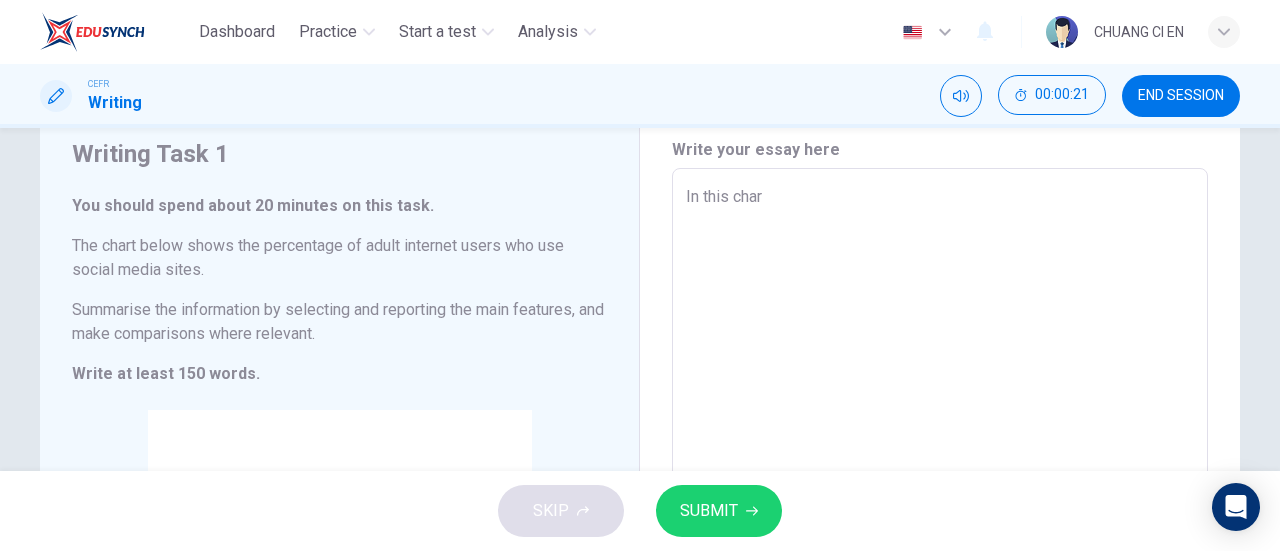 type on "x" 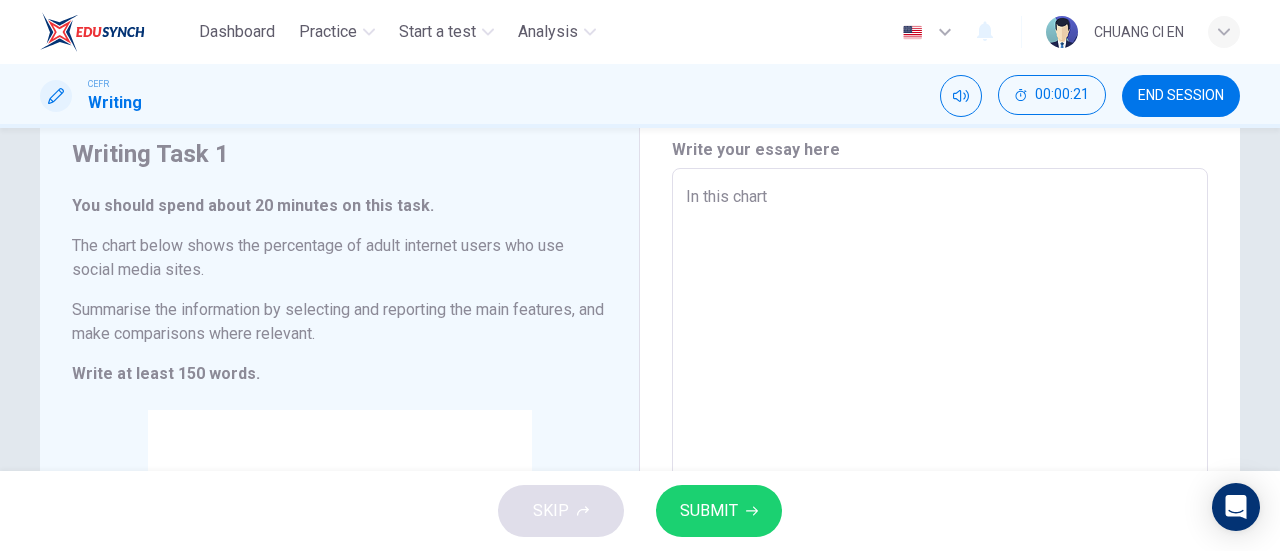 type on "x" 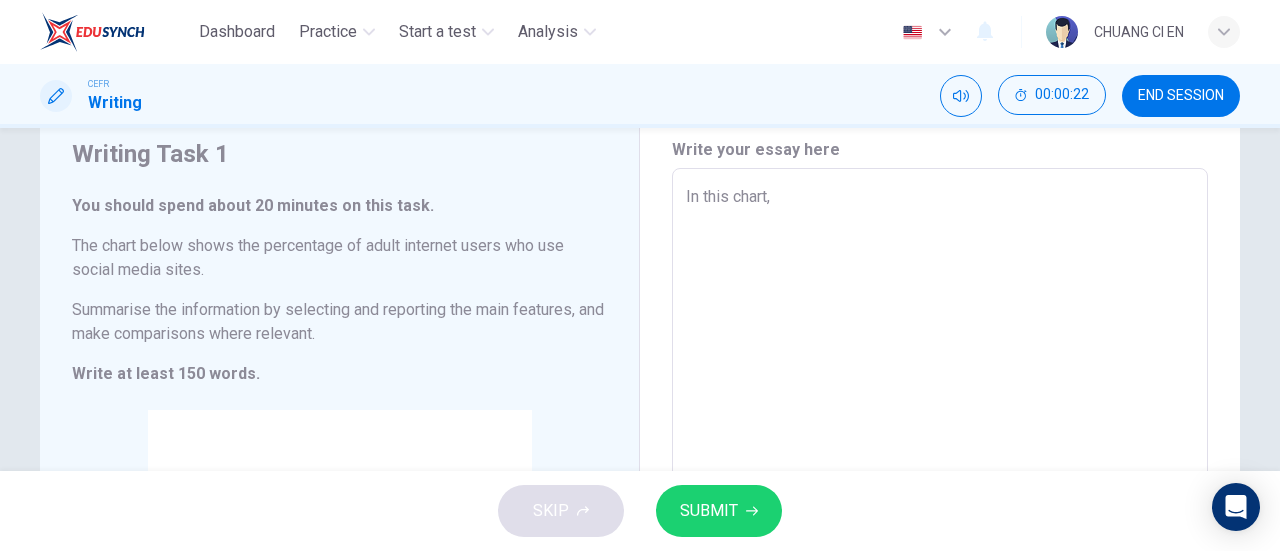 type on "In this chart," 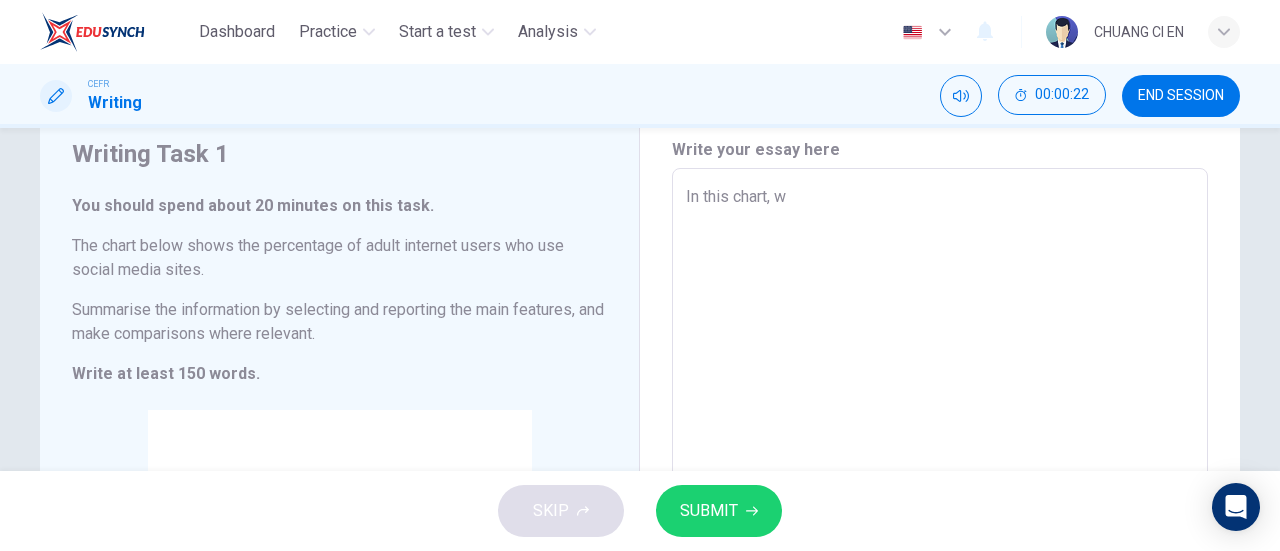 type on "x" 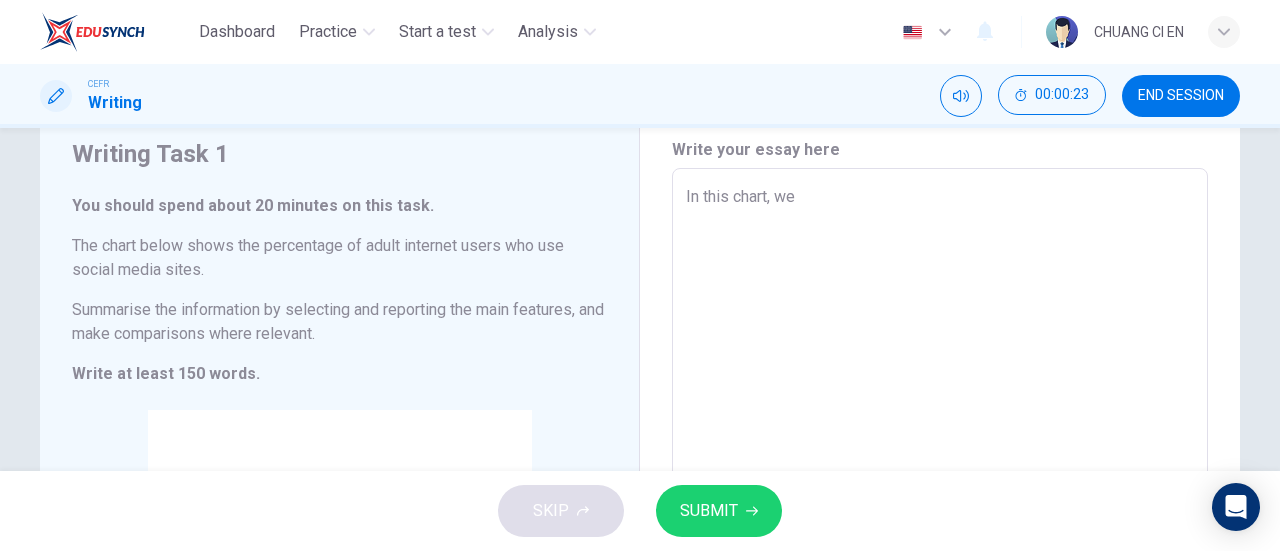 type on "In this chart, w" 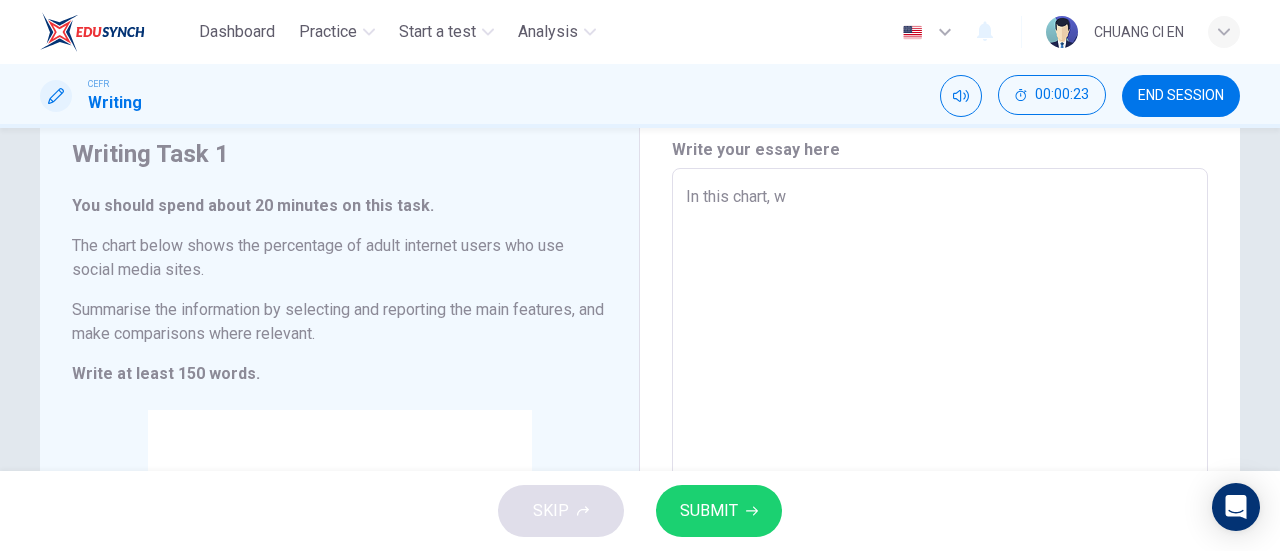 type on "x" 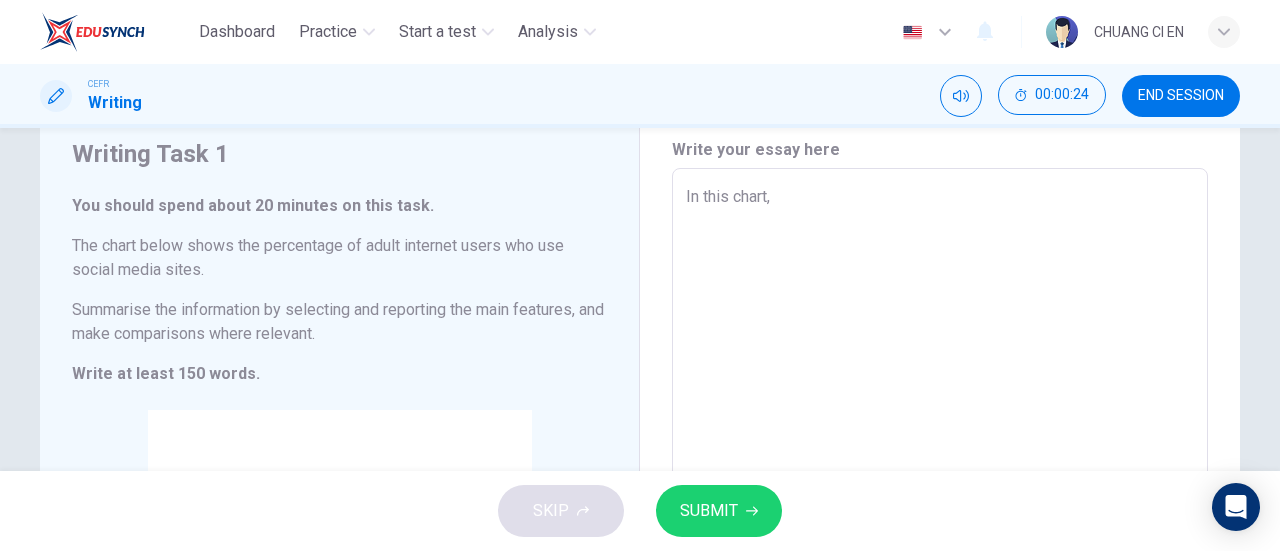 type on "In this chart, F" 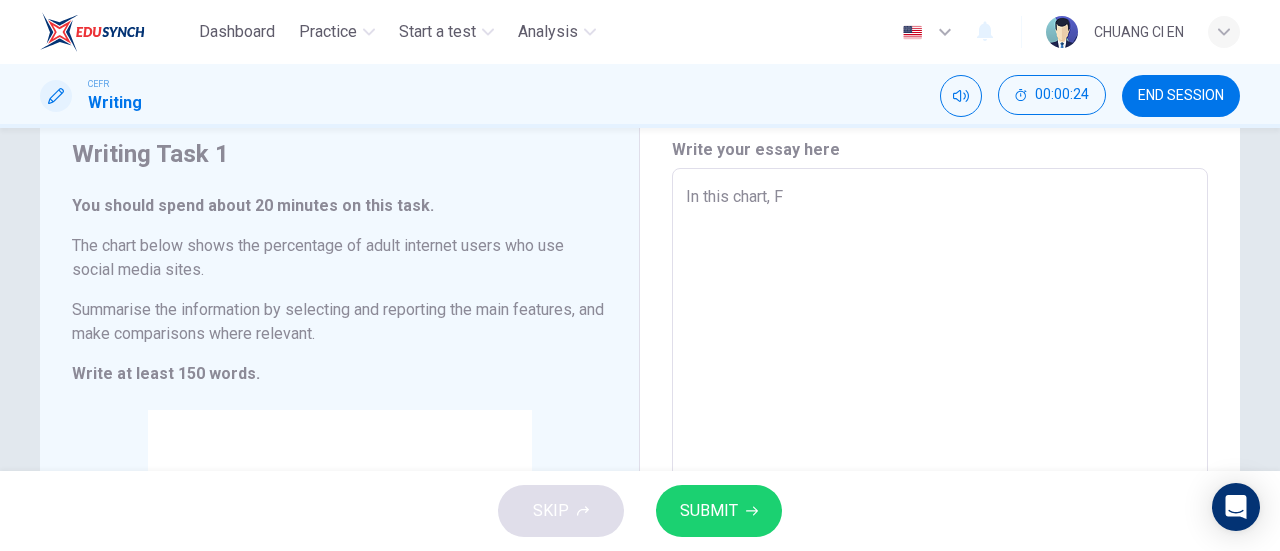 type on "x" 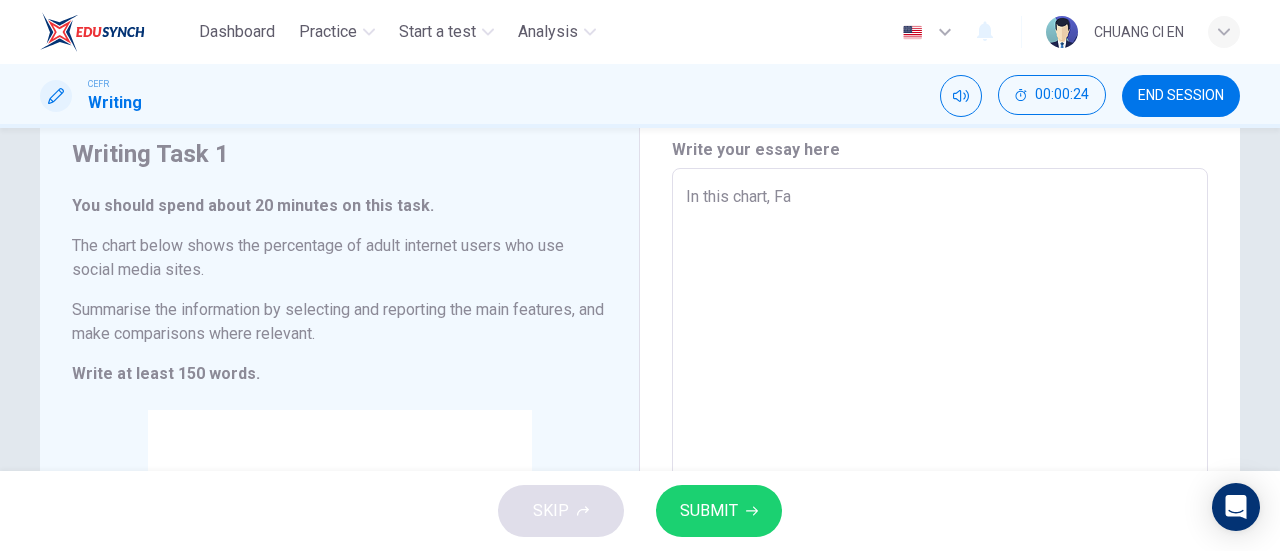 type on "x" 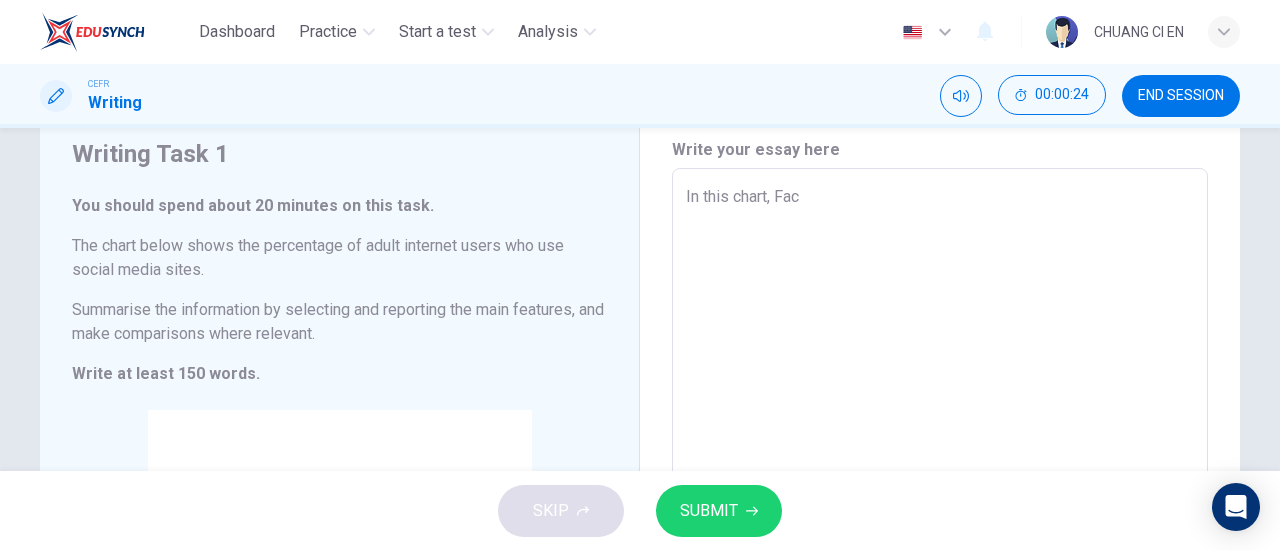 type on "In this chart, Face" 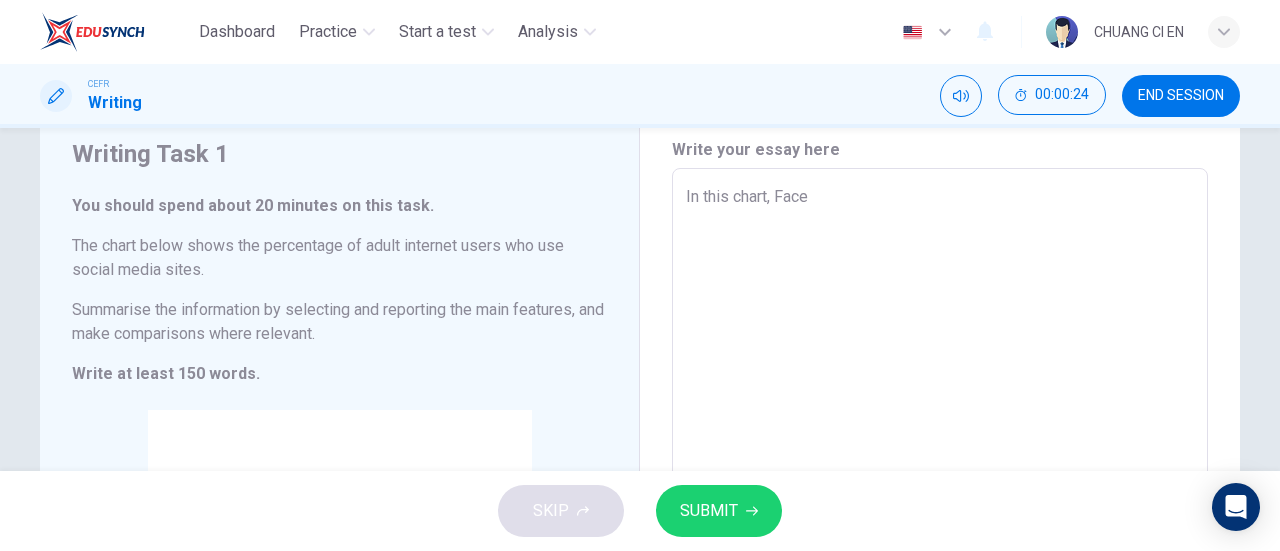 type on "x" 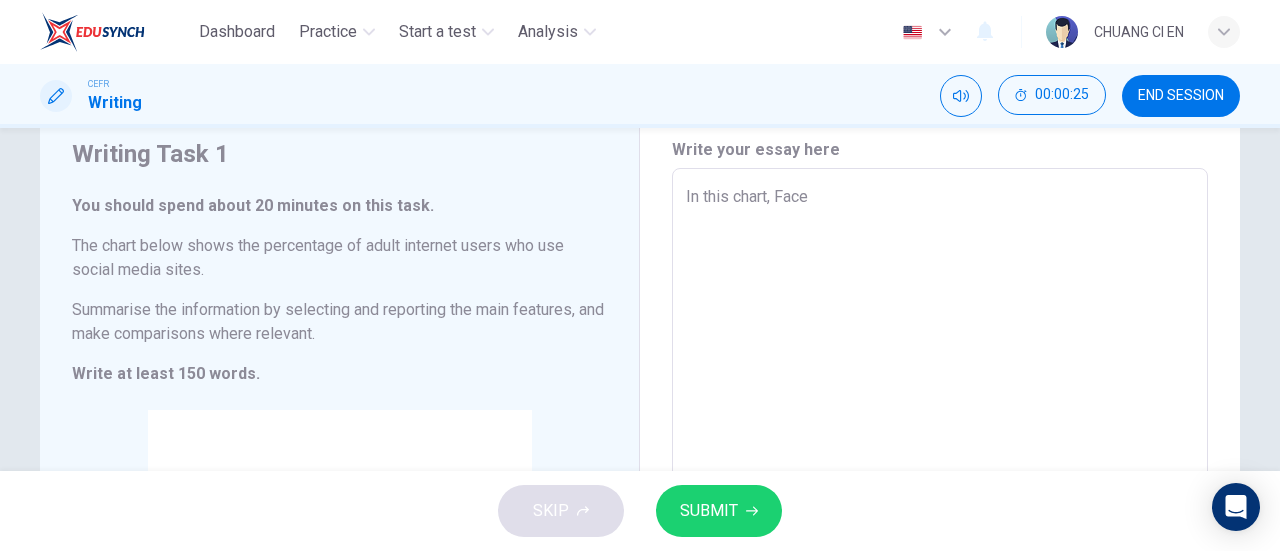 type on "In this chart, Faceb" 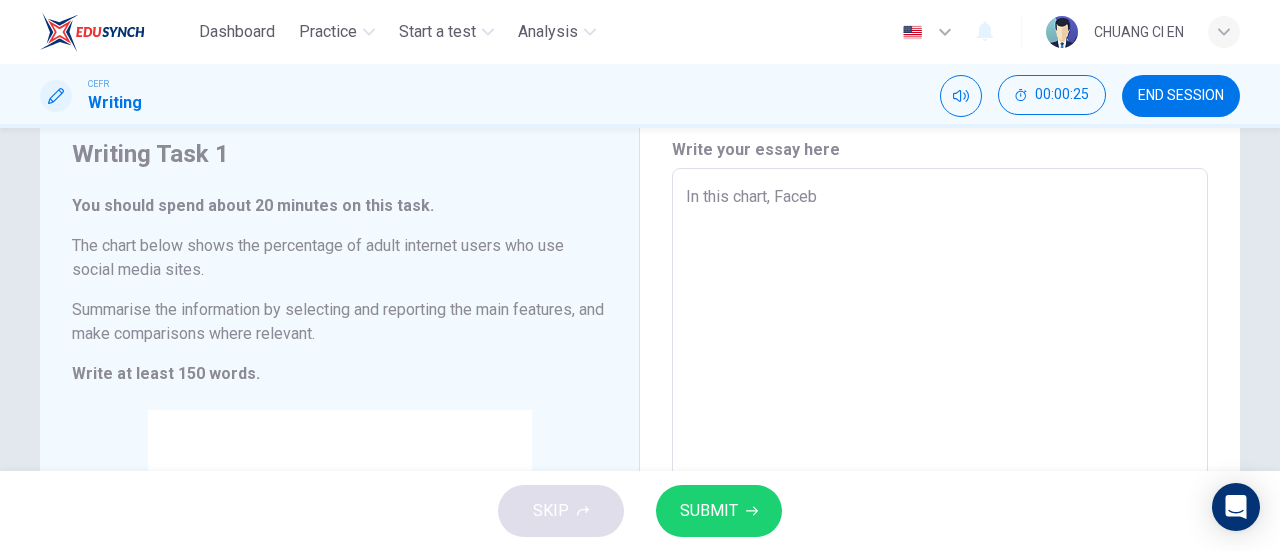 type on "x" 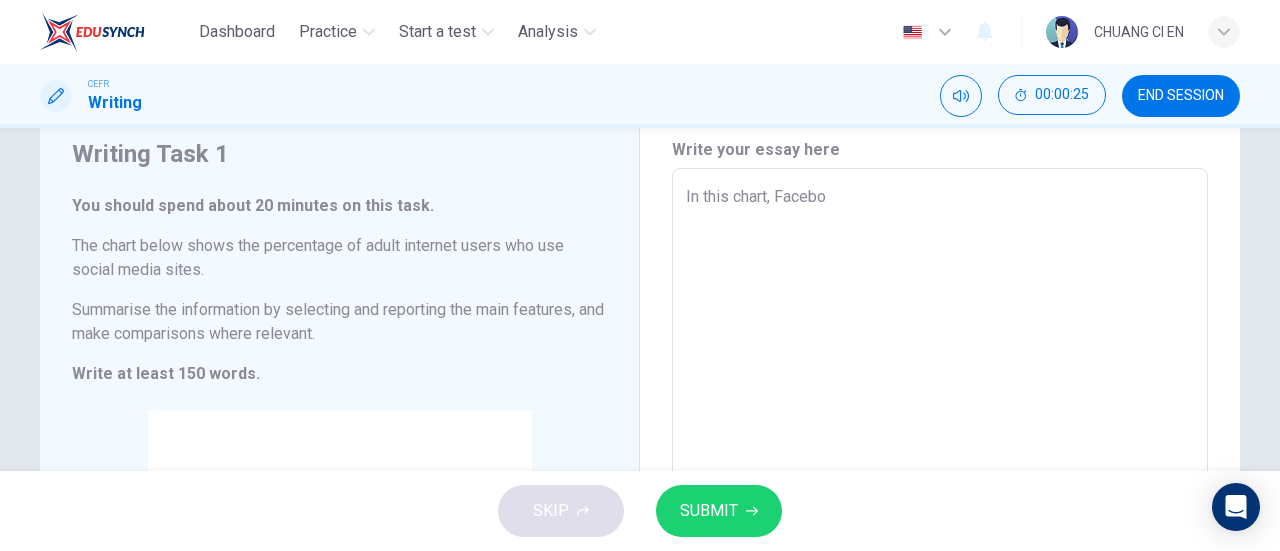 type on "x" 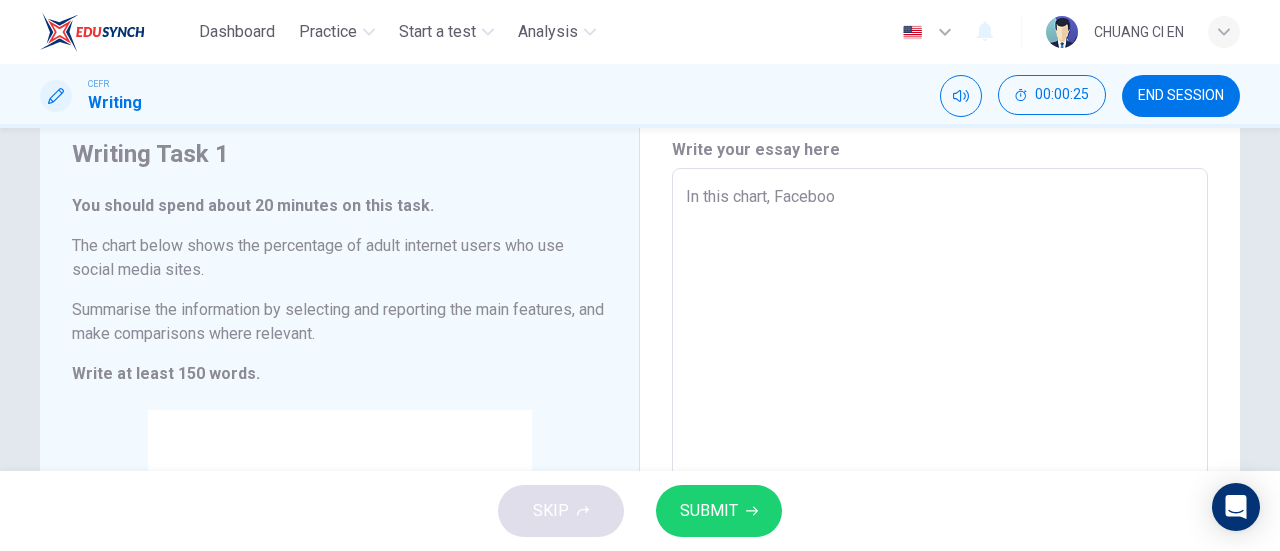 type on "x" 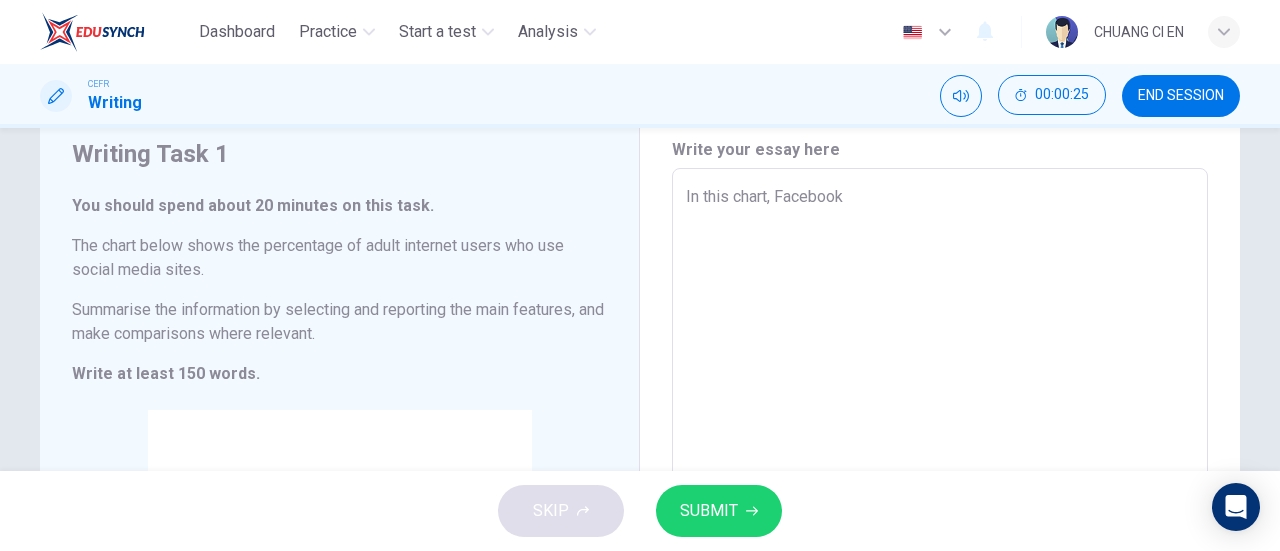 type on "In this chart, Facebook" 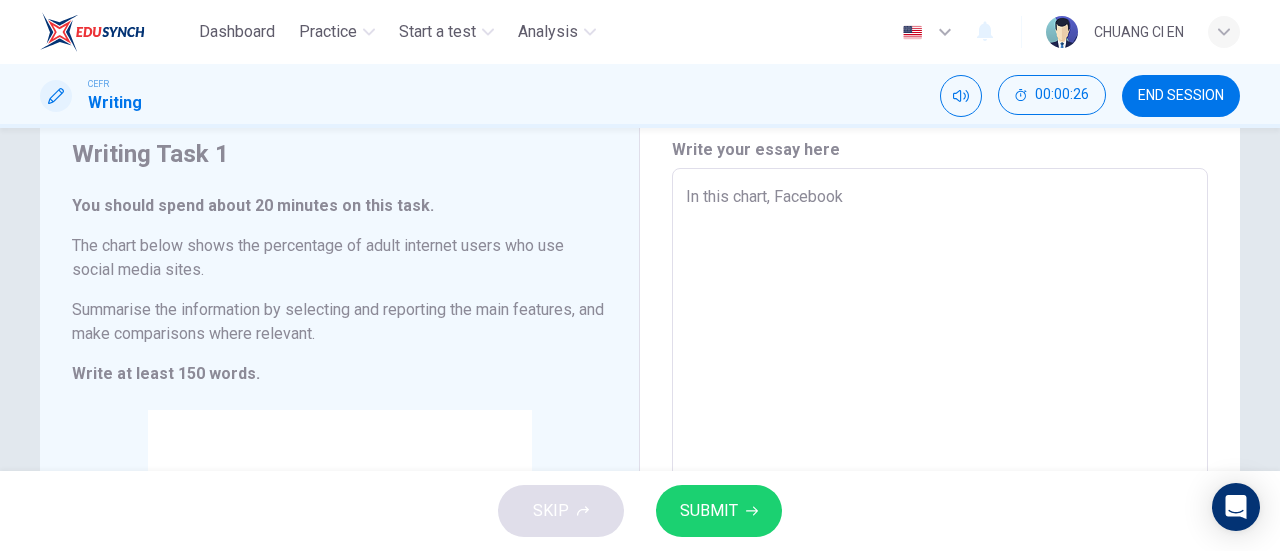 type on "In this chart, Facebook r" 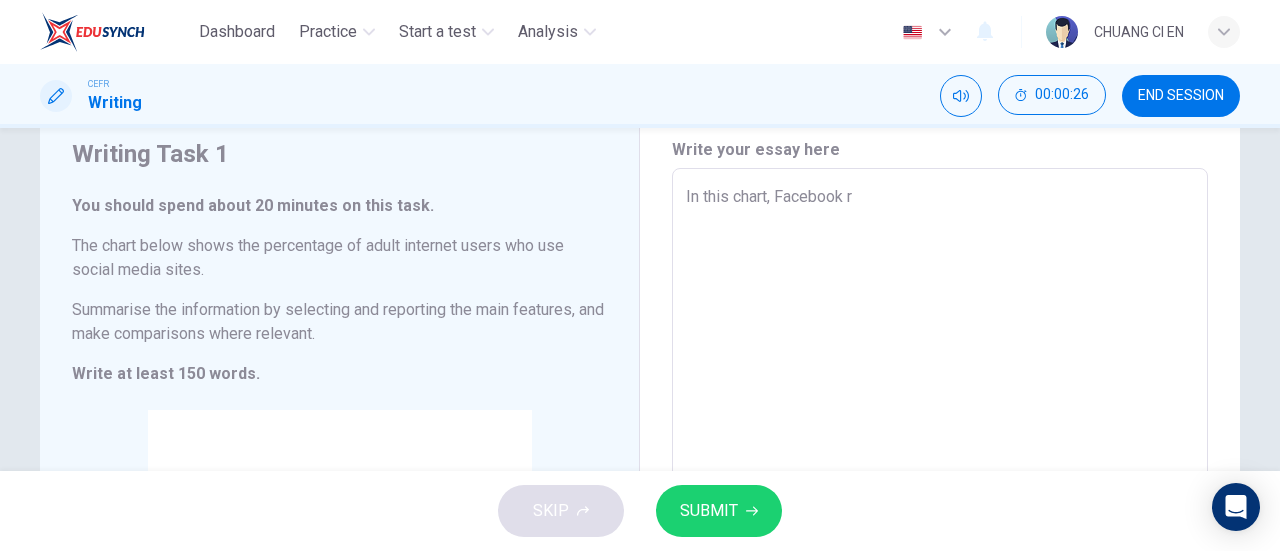 type on "x" 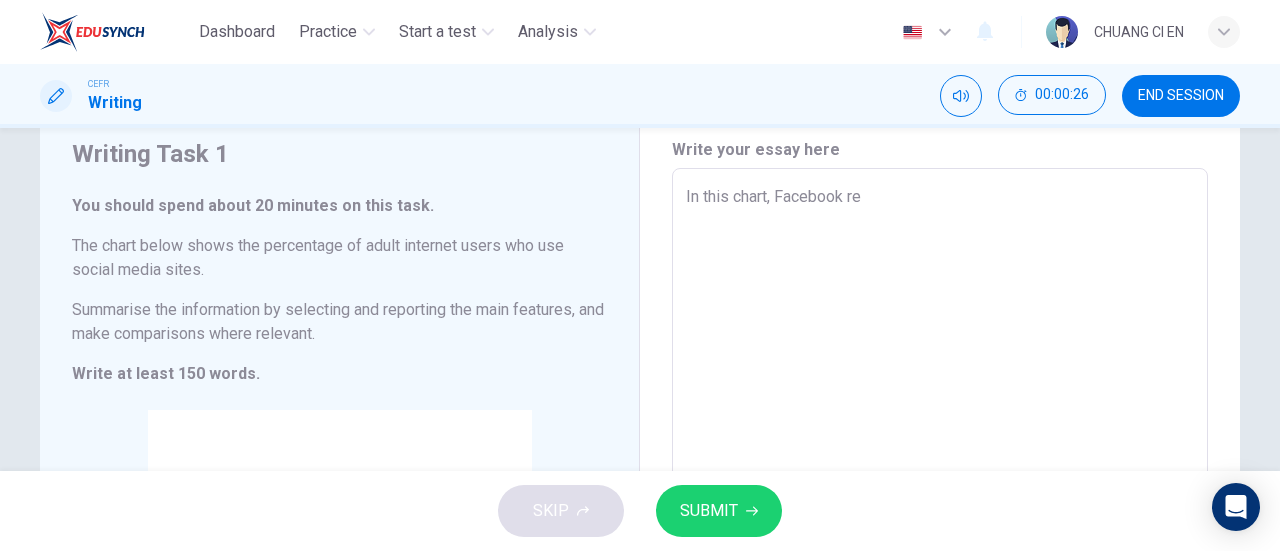 type on "x" 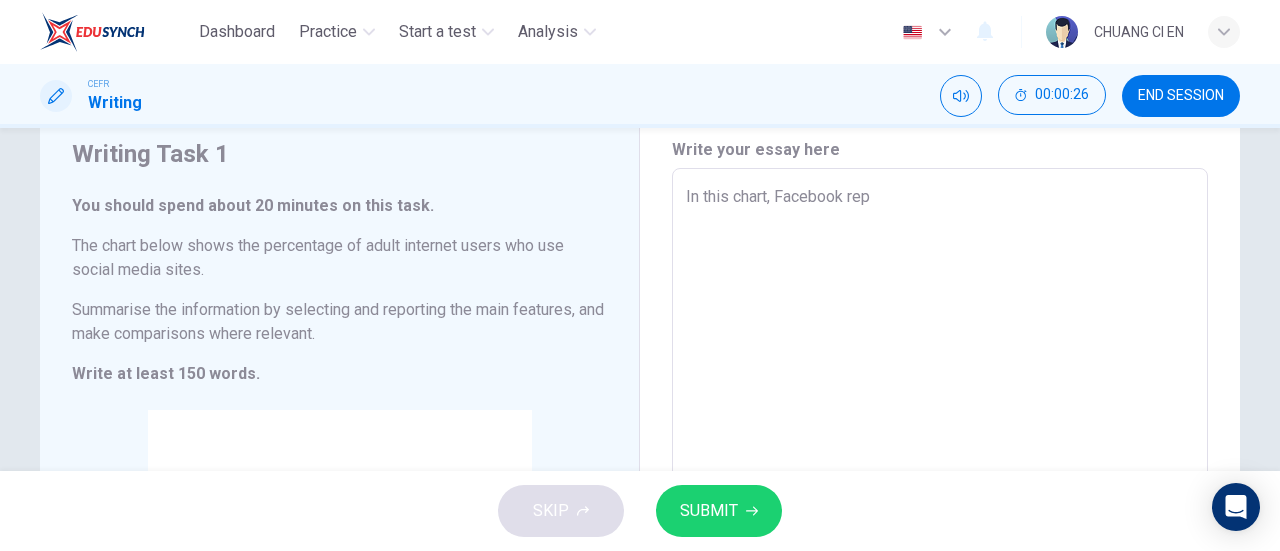type on "x" 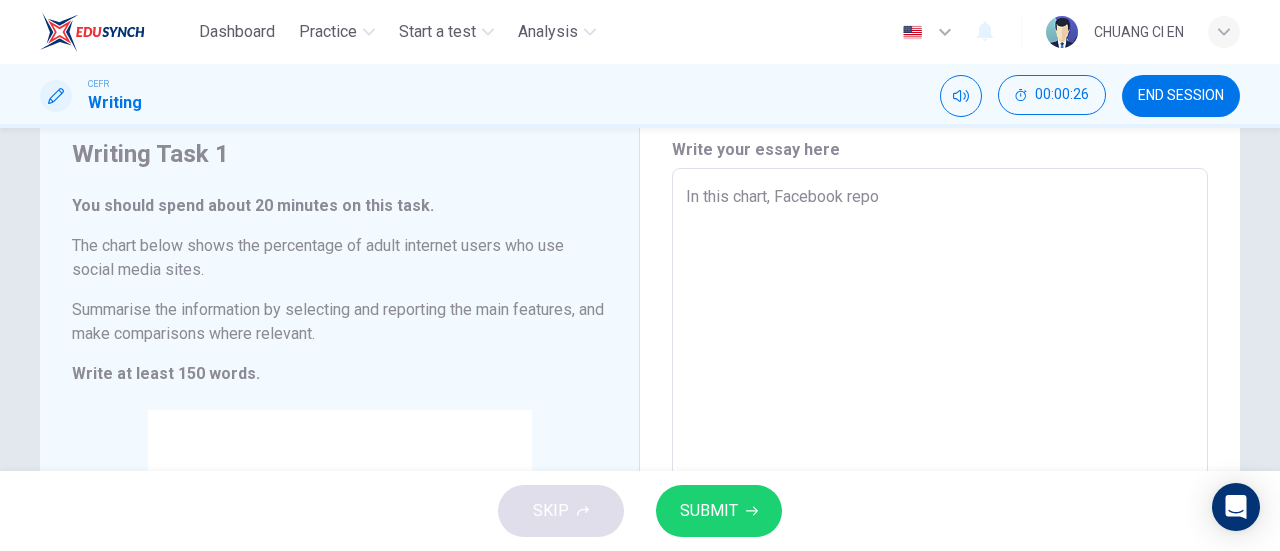 type on "x" 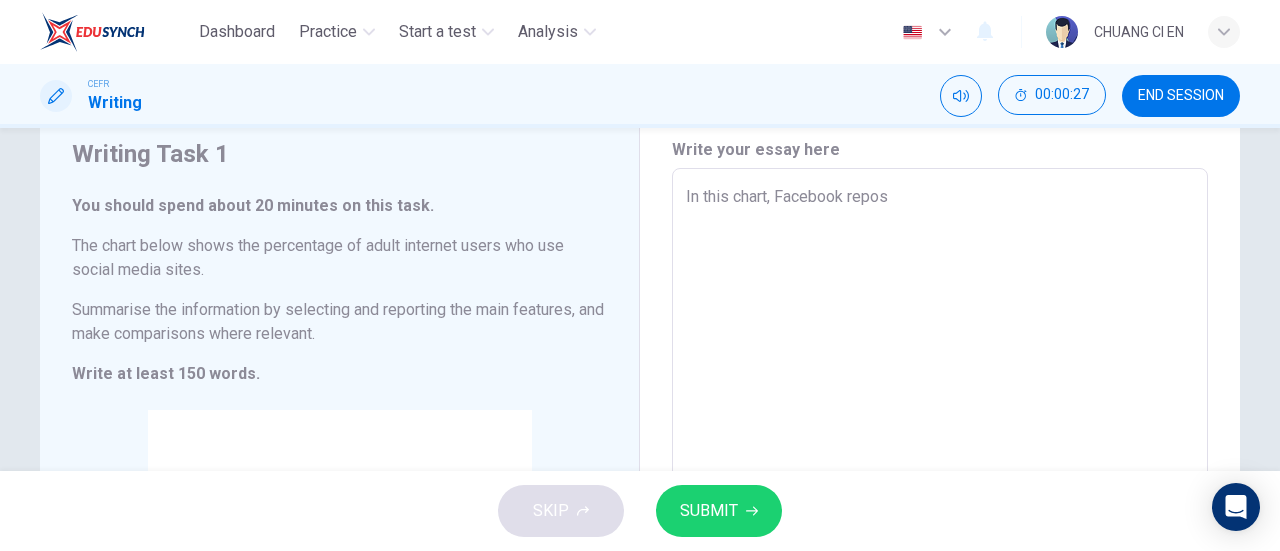 type on "In this chart, Facebook repo" 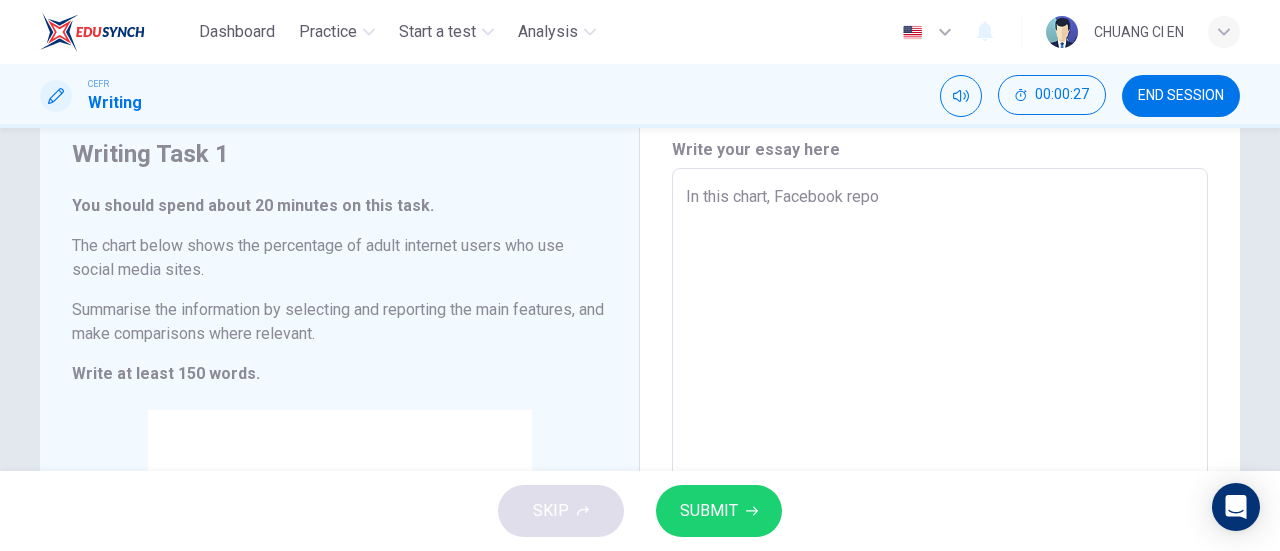 type on "x" 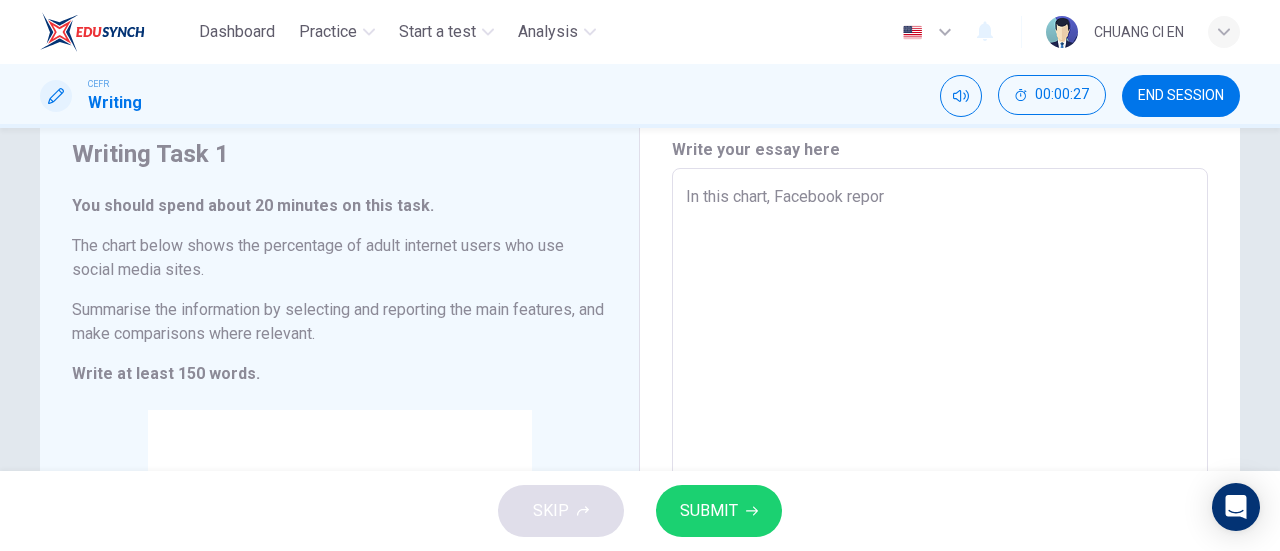 type on "x" 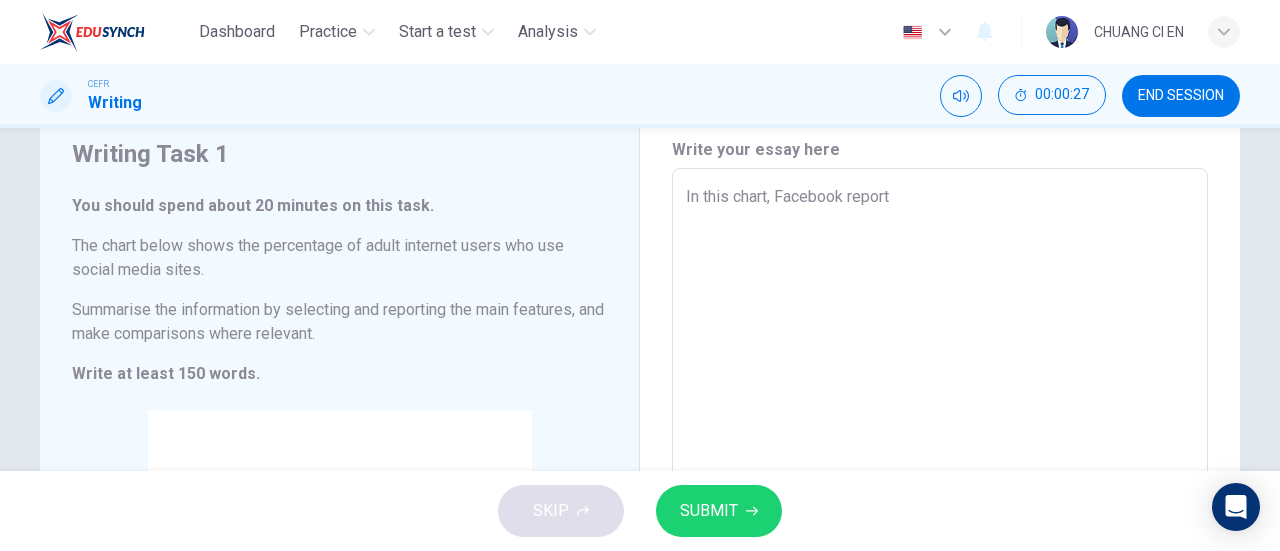 type on "x" 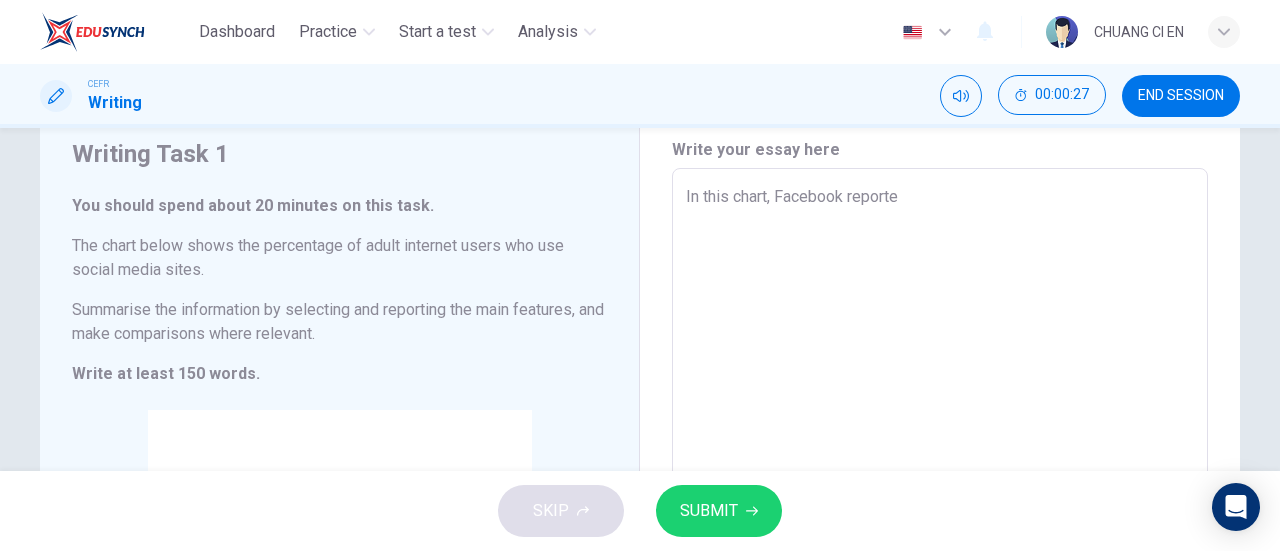 type on "In this chart, Facebook reported" 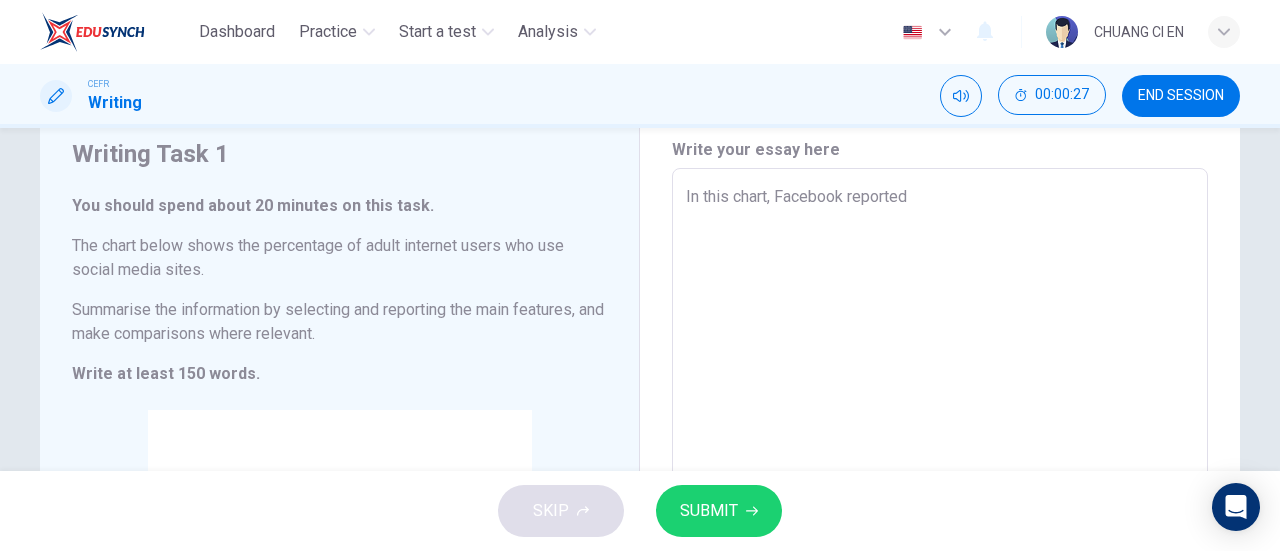 type on "x" 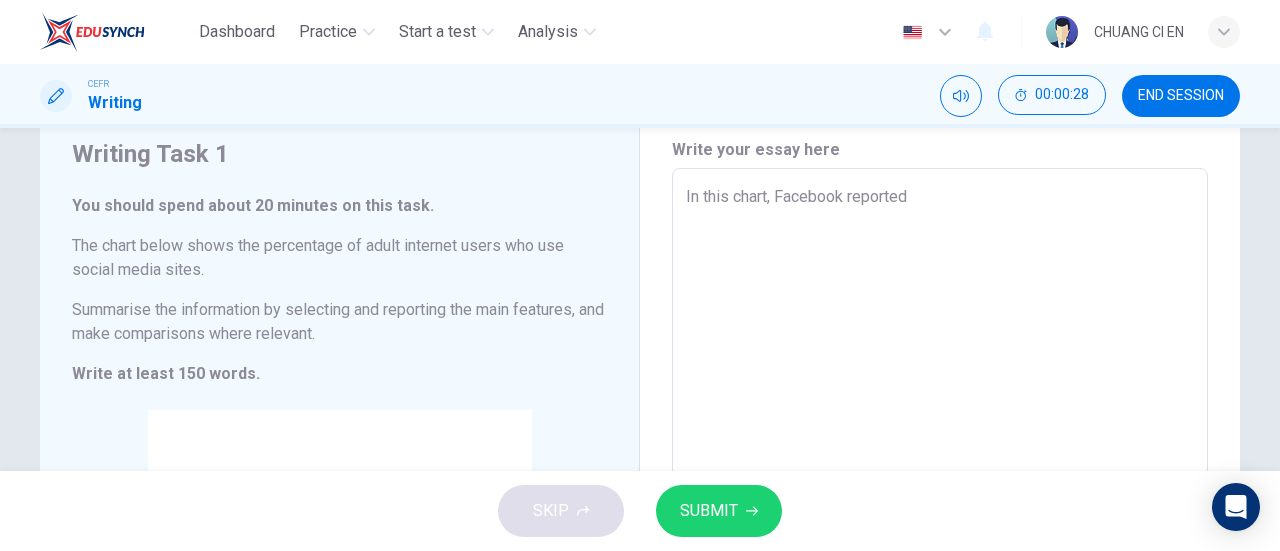 type on "In this chart, Facebook reported t" 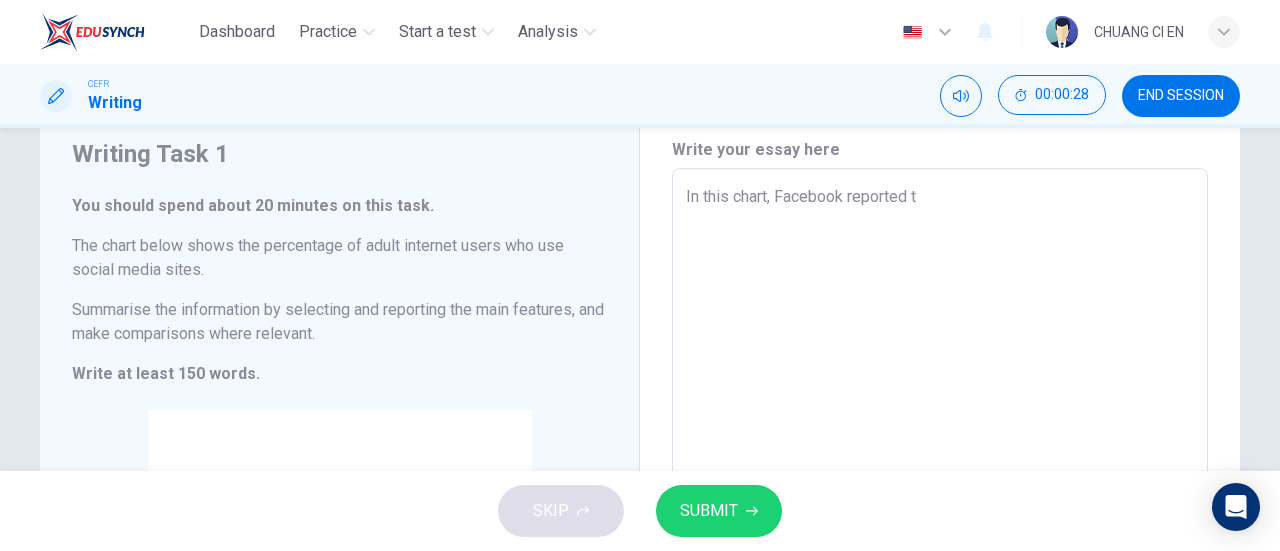 type on "x" 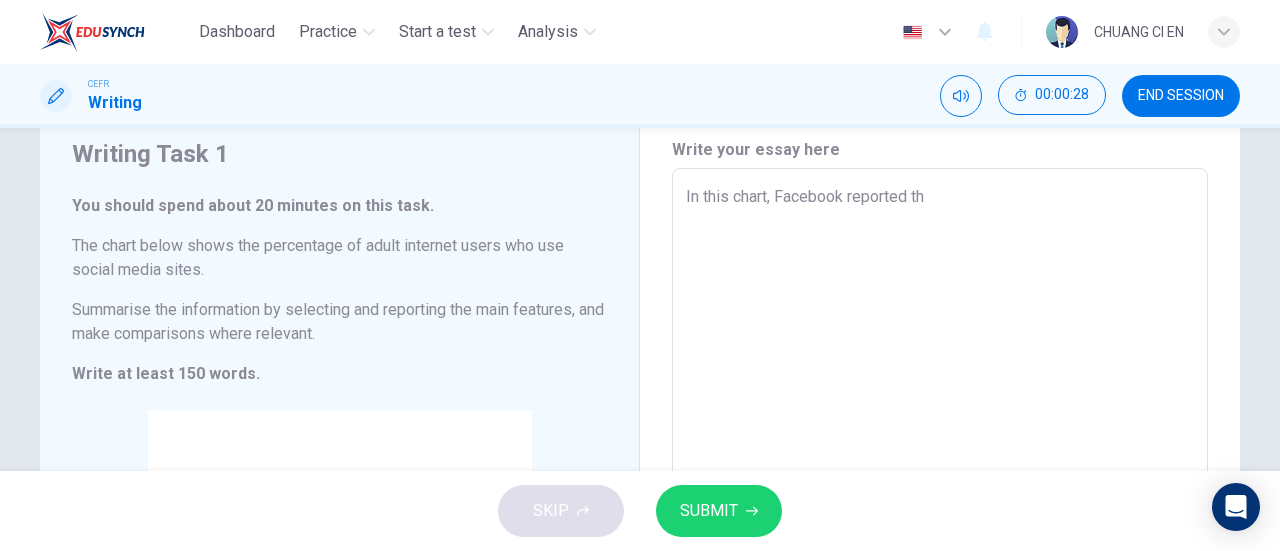 type on "x" 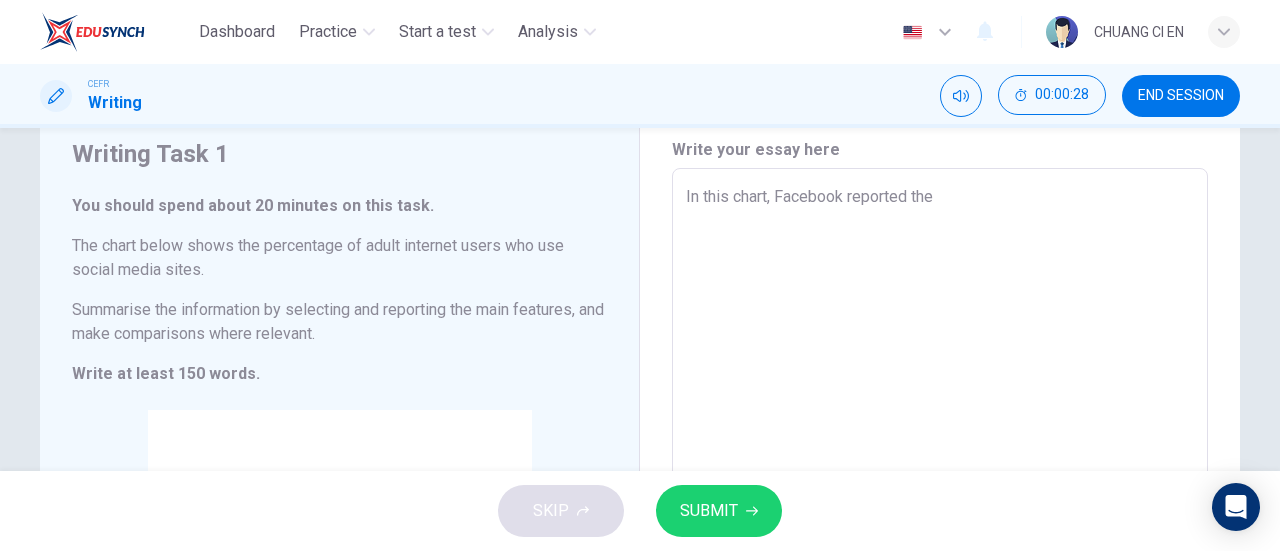 type on "x" 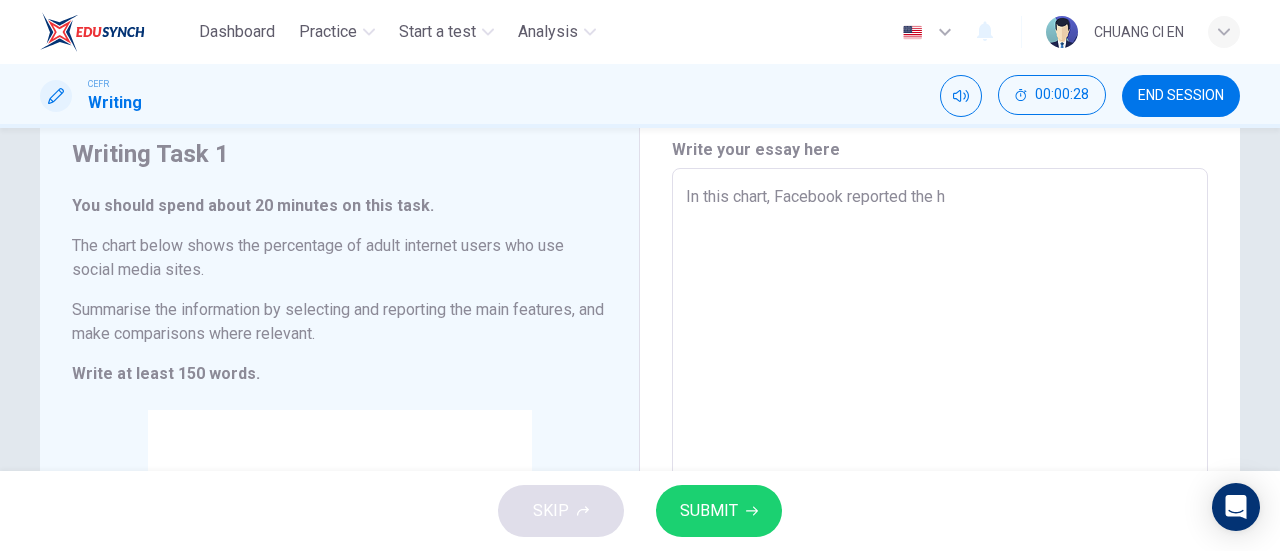 type on "In this chart, Facebook reported the hi" 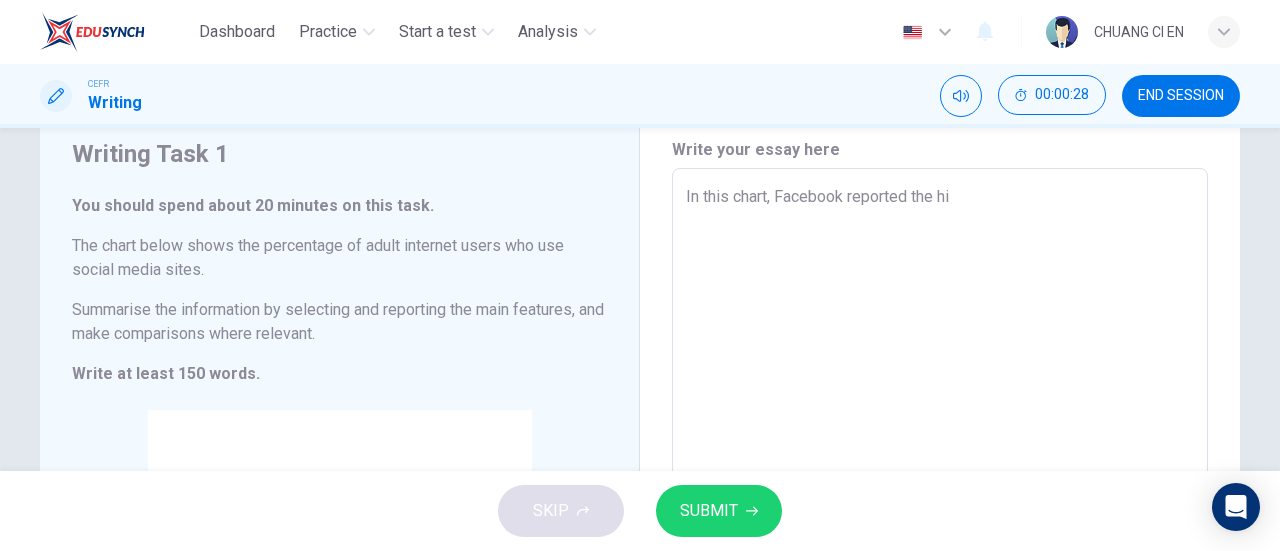 type on "x" 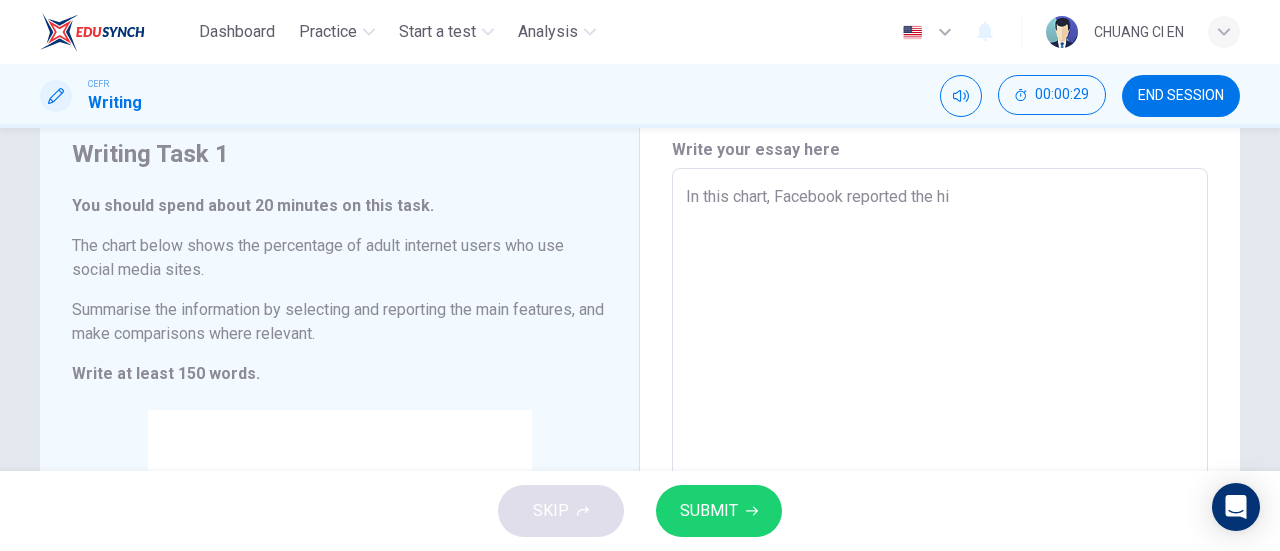 type on "In this chart, Facebook reported the hig" 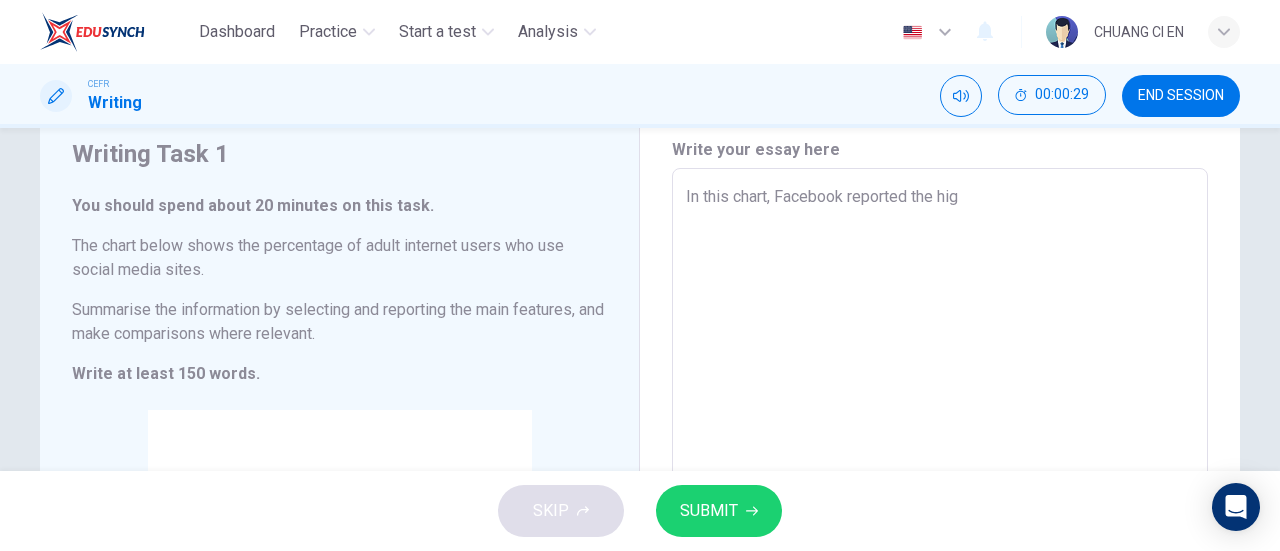 type on "x" 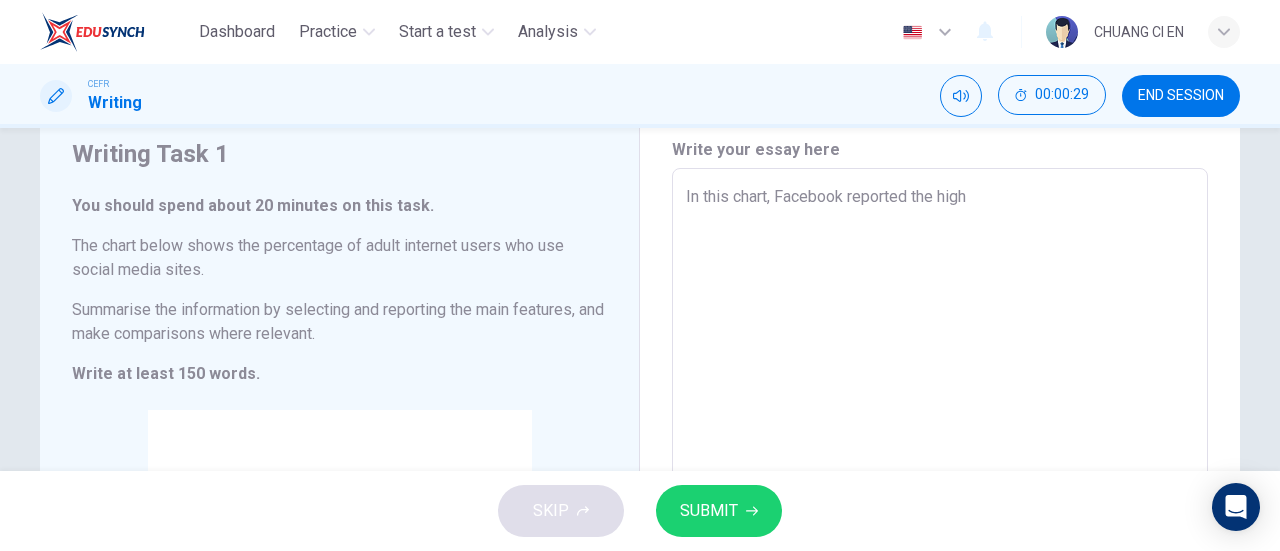 type on "x" 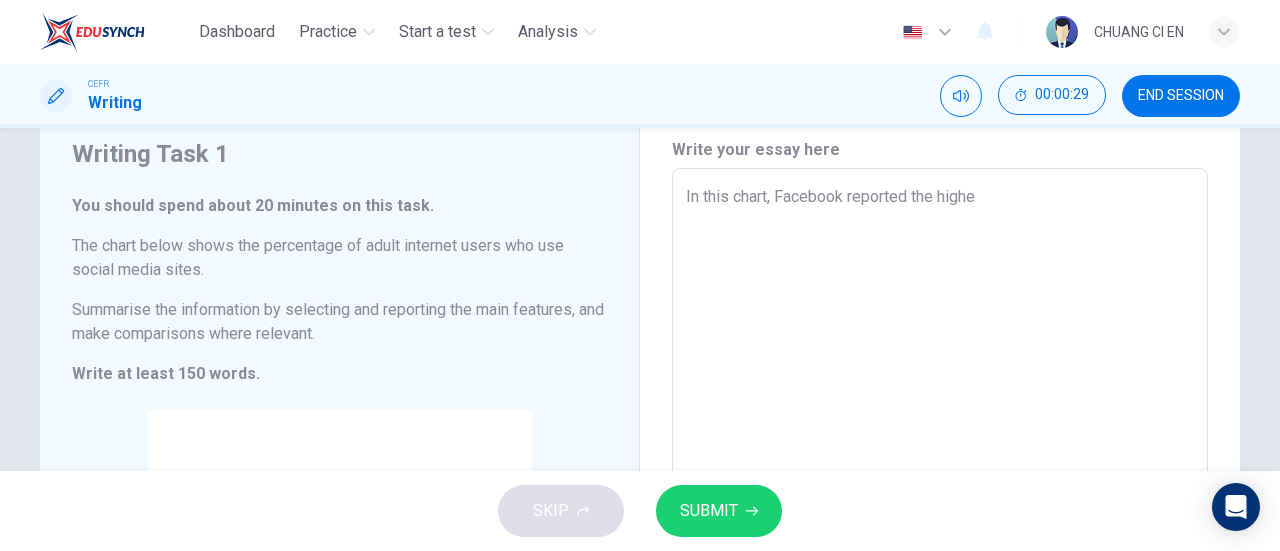 type on "x" 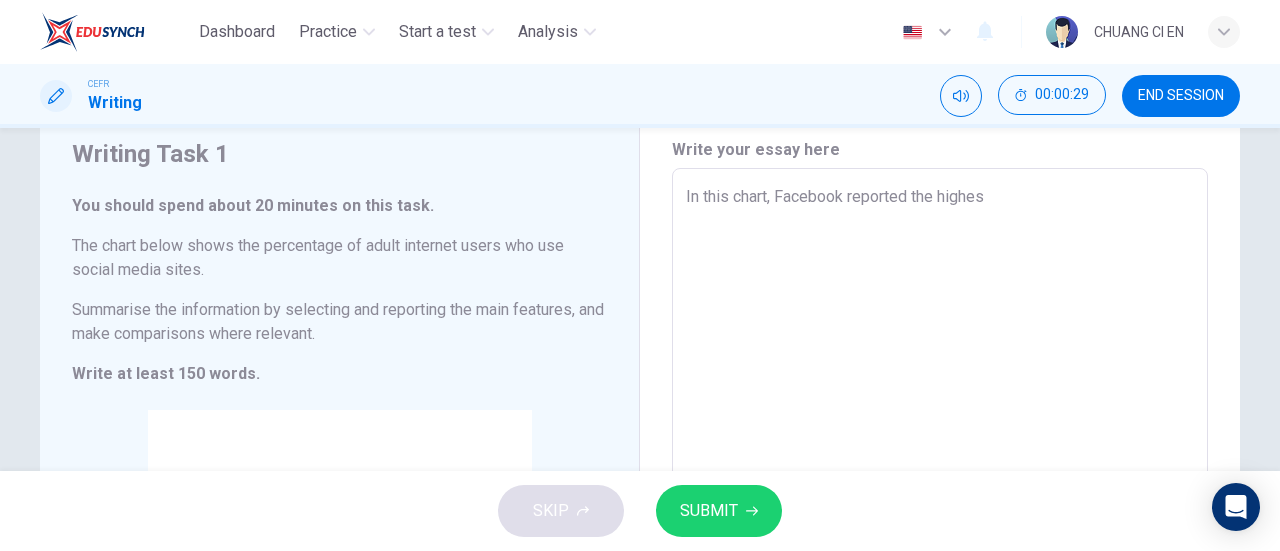 type on "x" 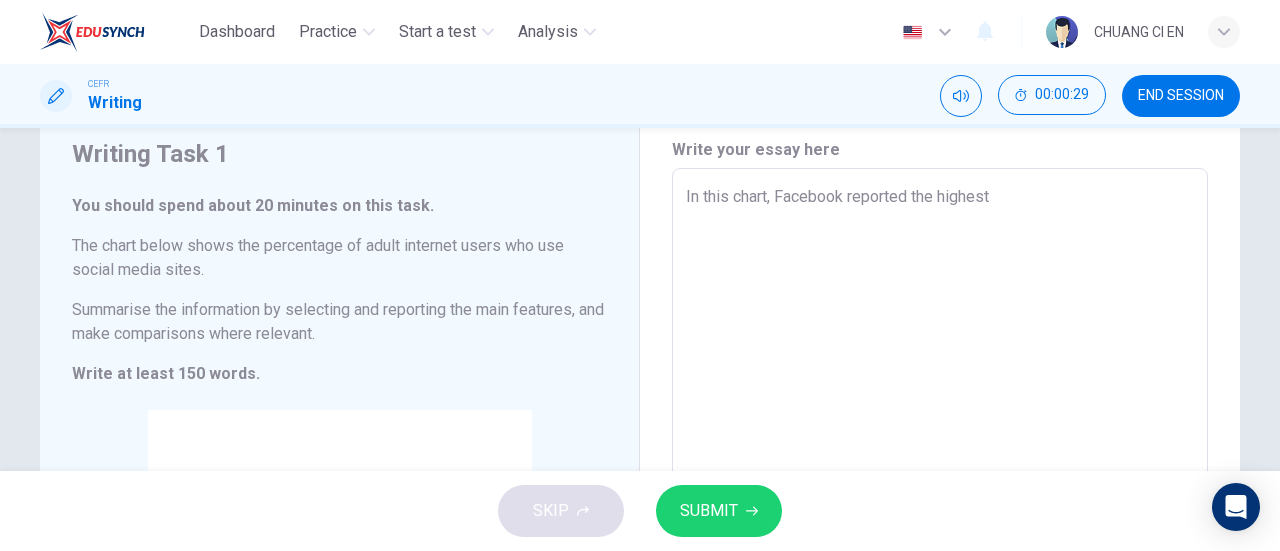 type on "x" 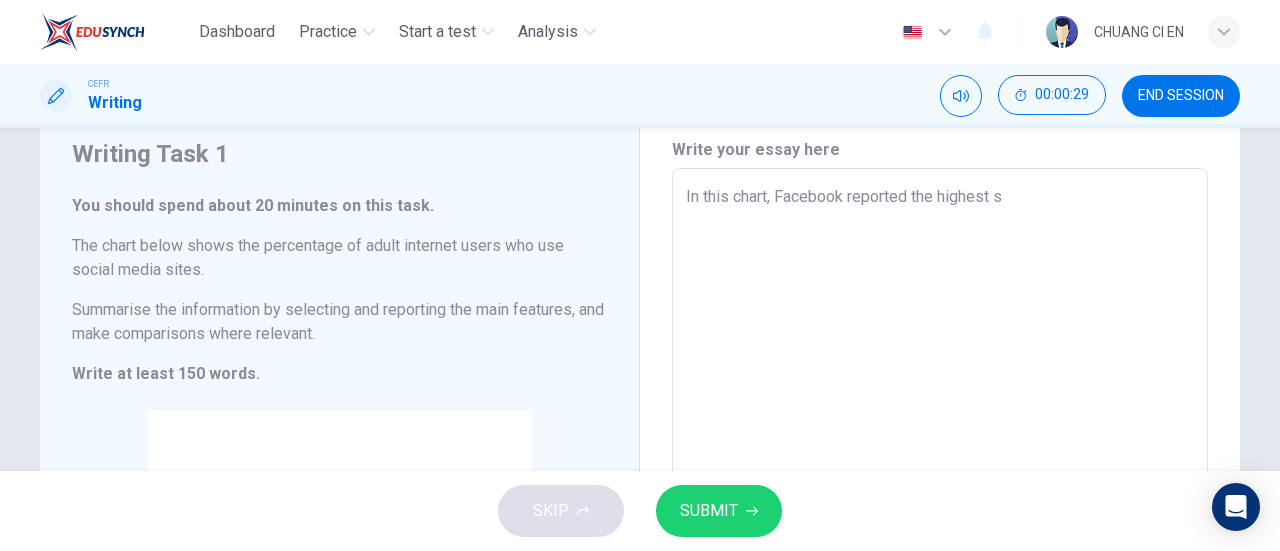 type on "x" 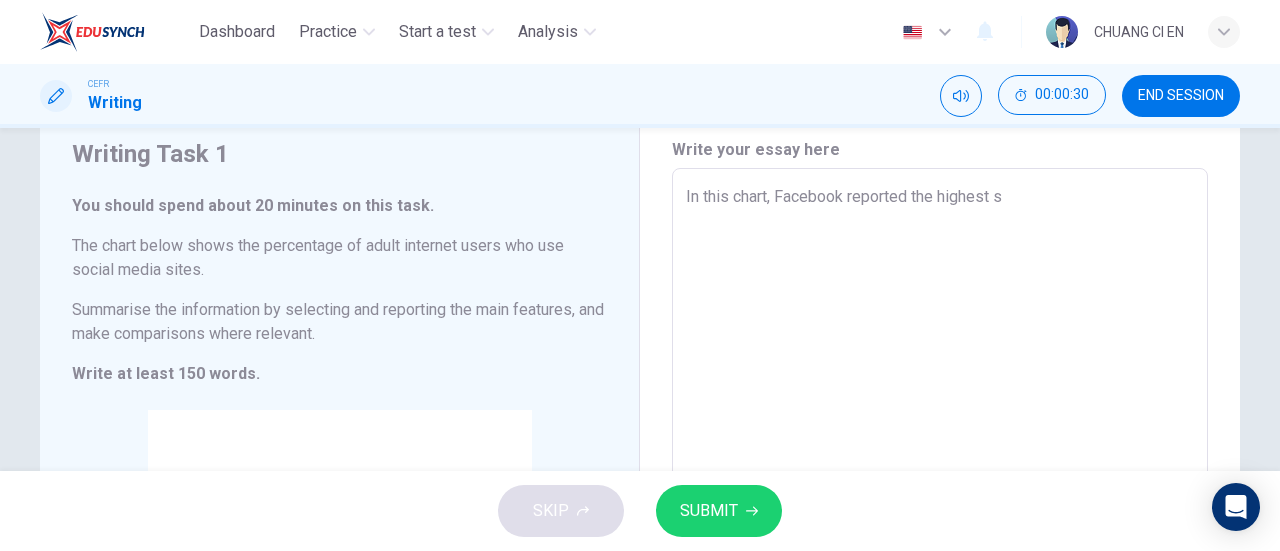 type on "In this chart, Facebook reported the highest se" 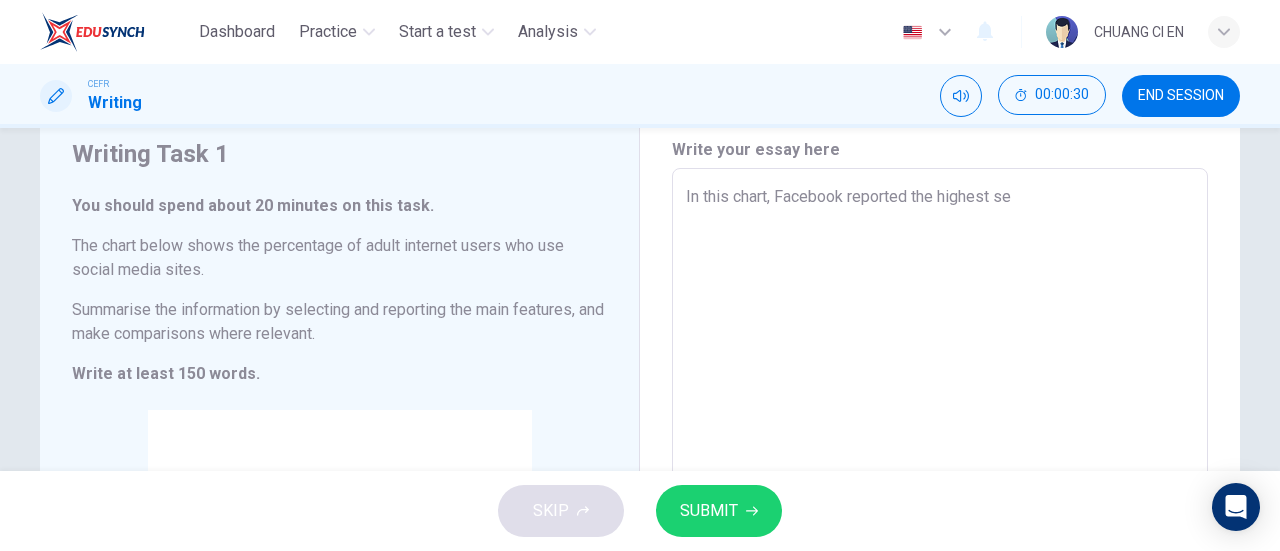 type on "x" 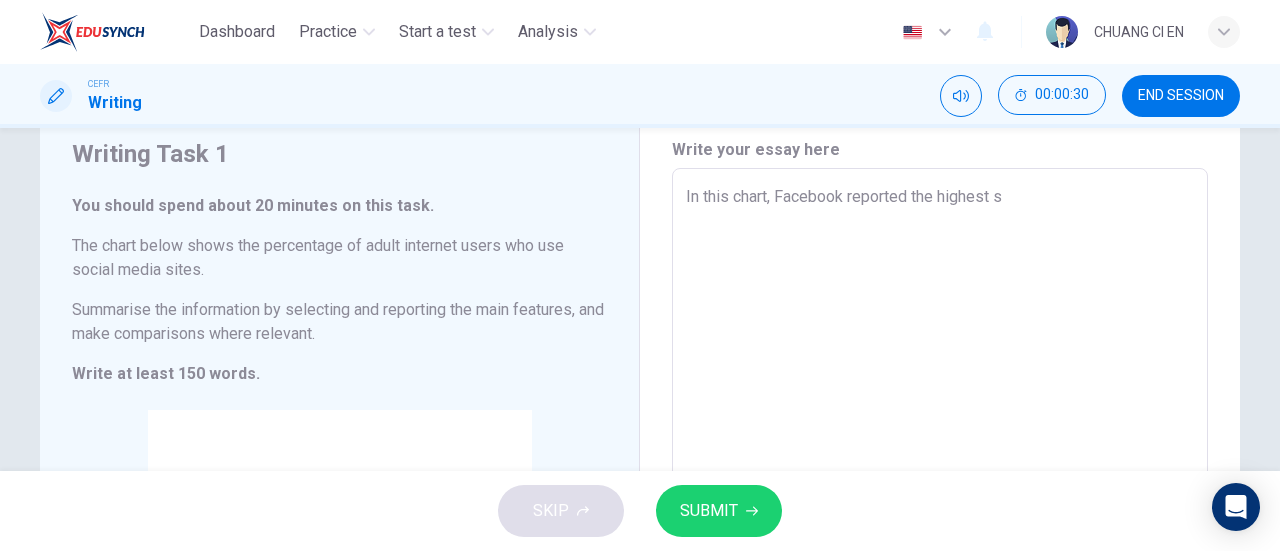 type on "x" 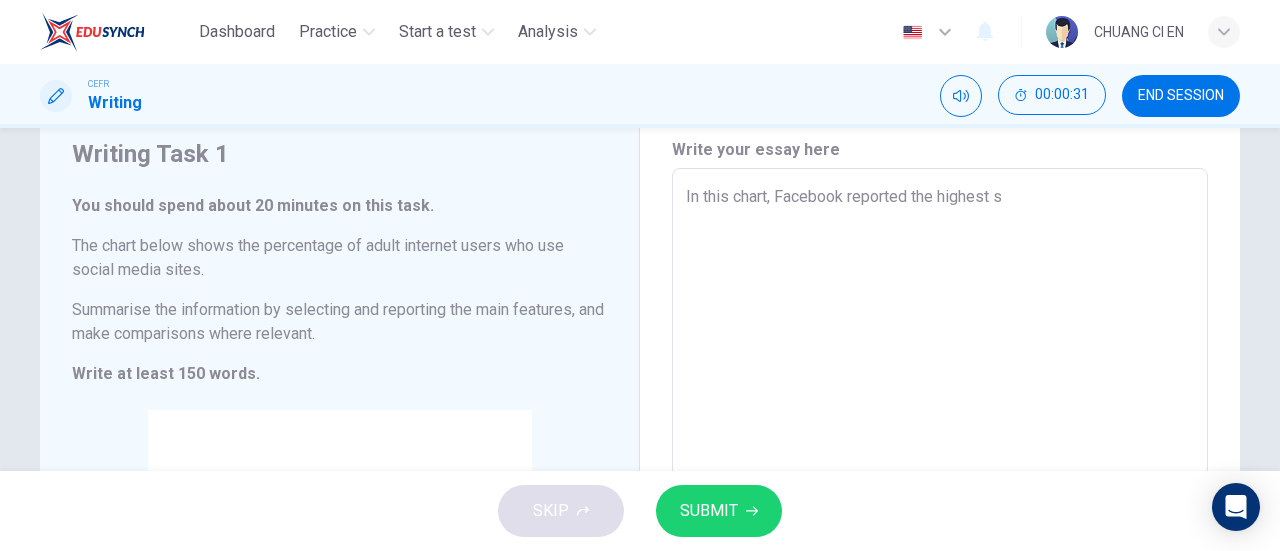 type on "In this chart, Facebook reported the highest" 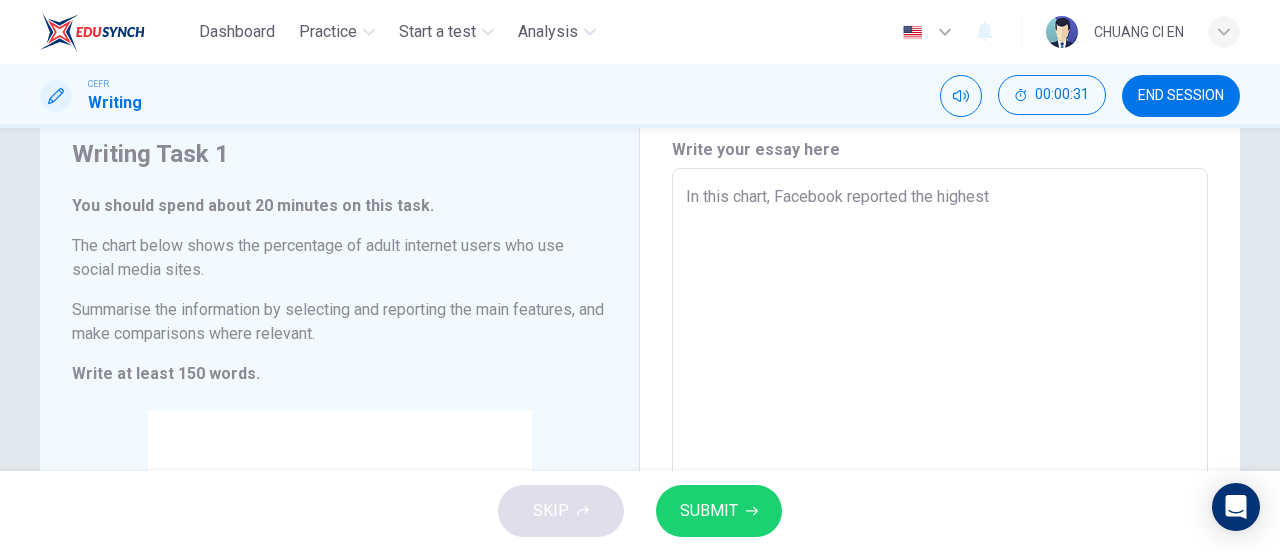 type on "x" 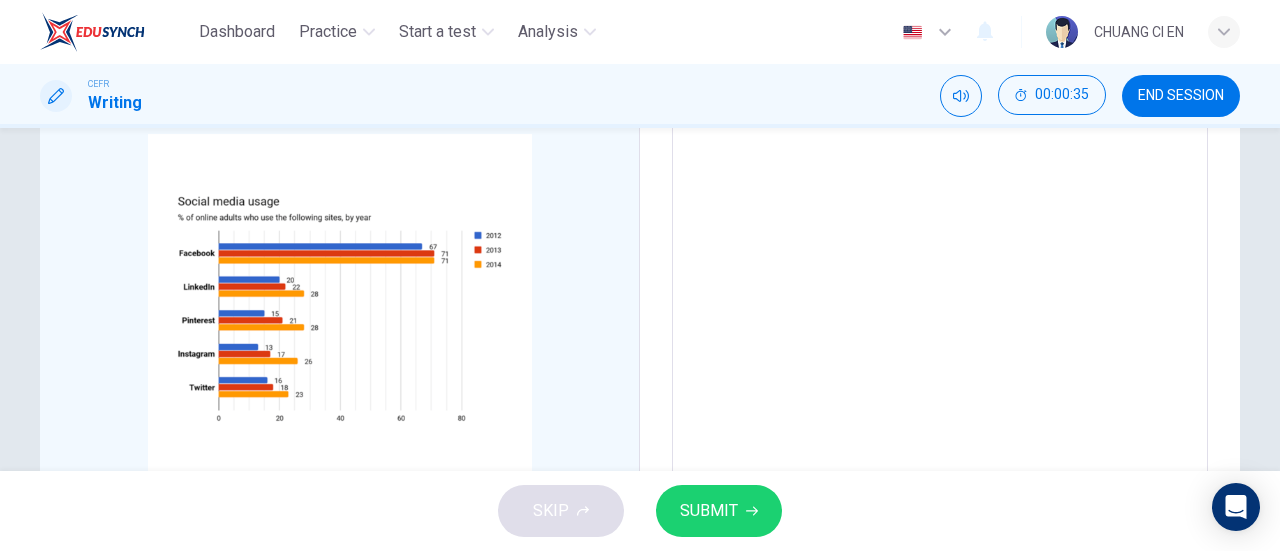 scroll, scrollTop: 104, scrollLeft: 0, axis: vertical 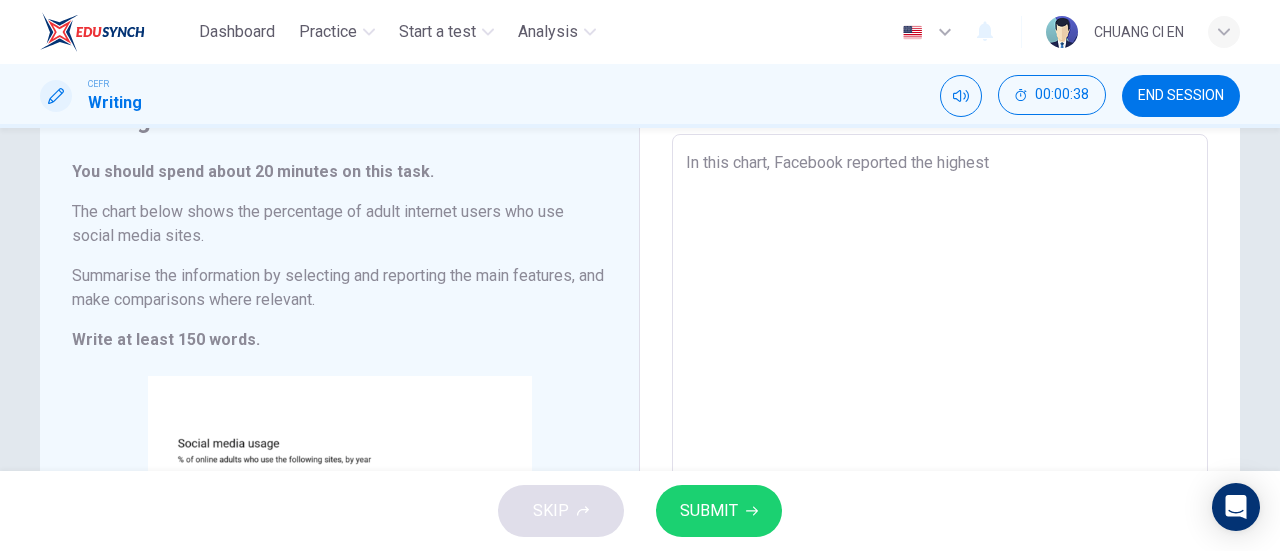 drag, startPoint x: 914, startPoint y: 169, endPoint x: 674, endPoint y: 159, distance: 240.20824 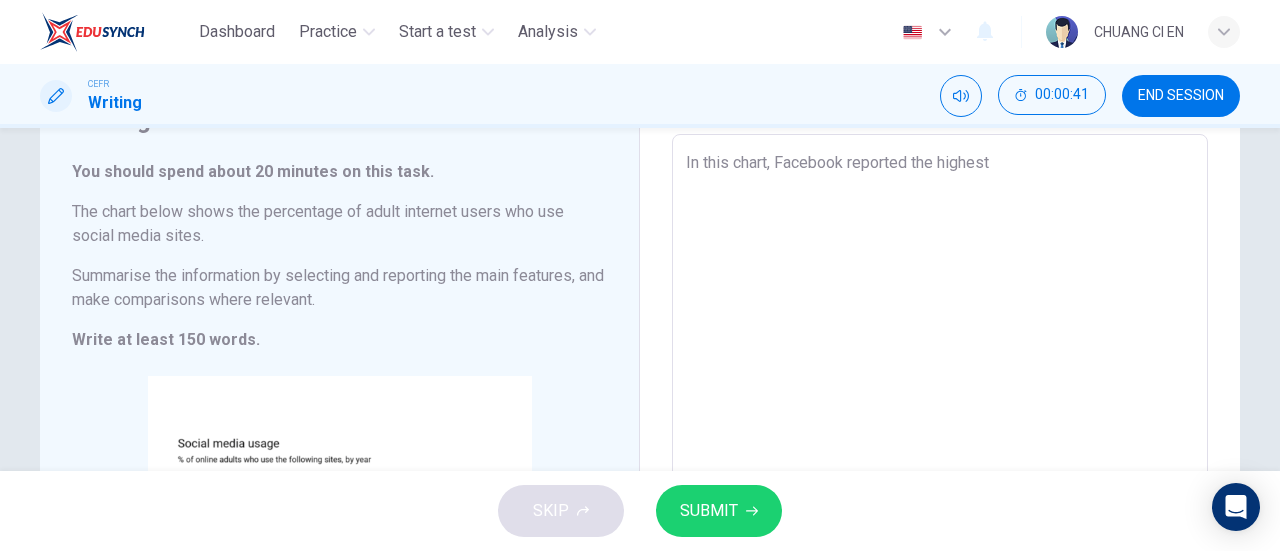 type on "In this chart, Facebook reported the highest" 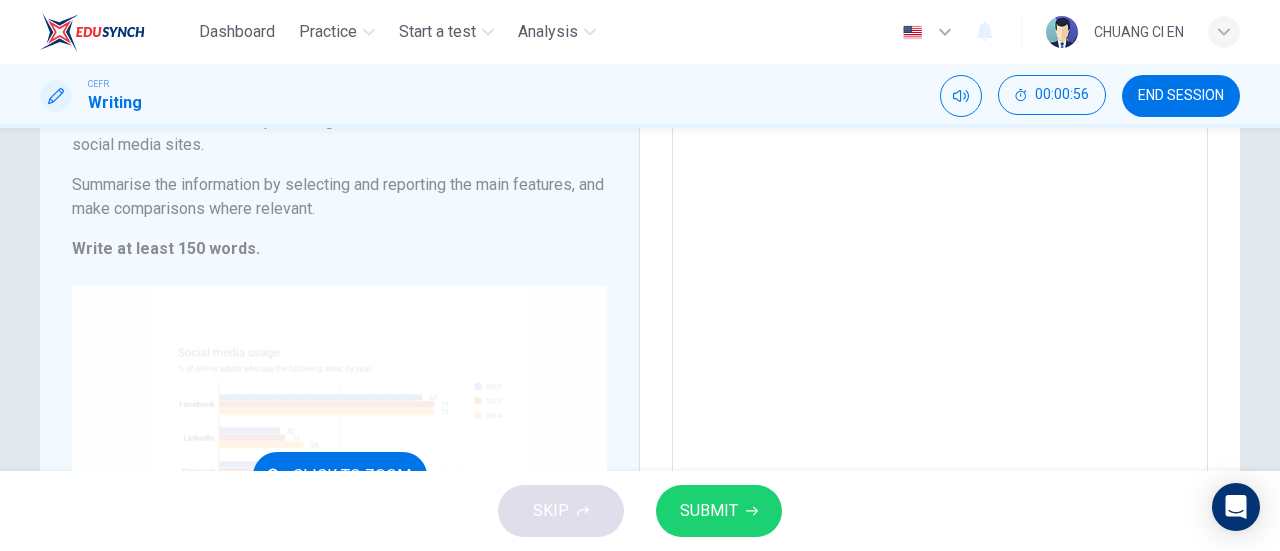scroll, scrollTop: 404, scrollLeft: 0, axis: vertical 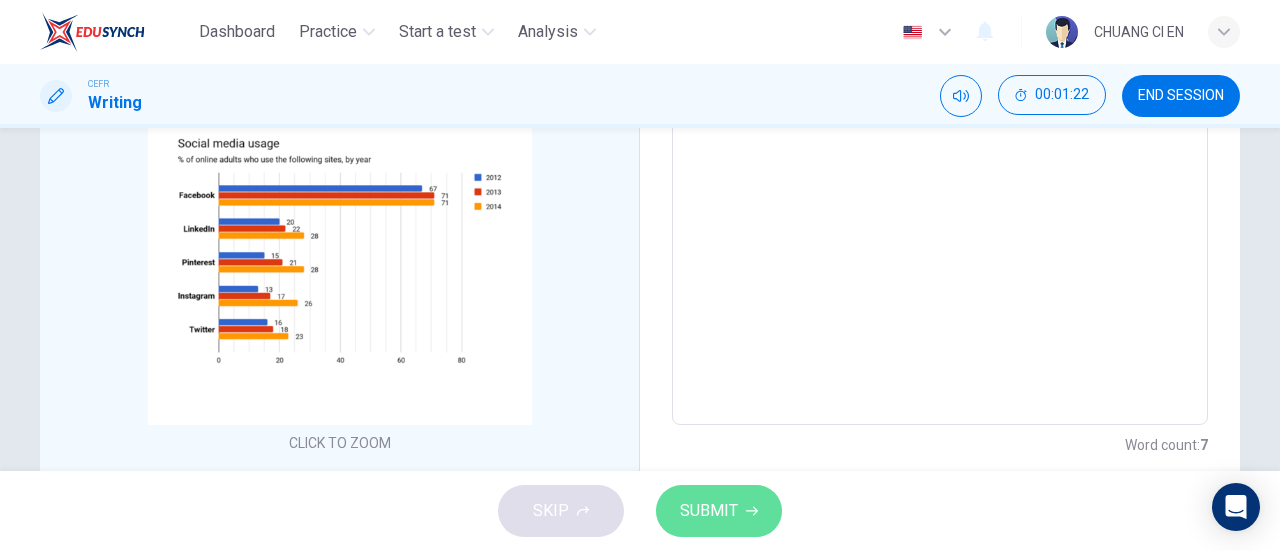 click on "SUBMIT" at bounding box center [719, 511] 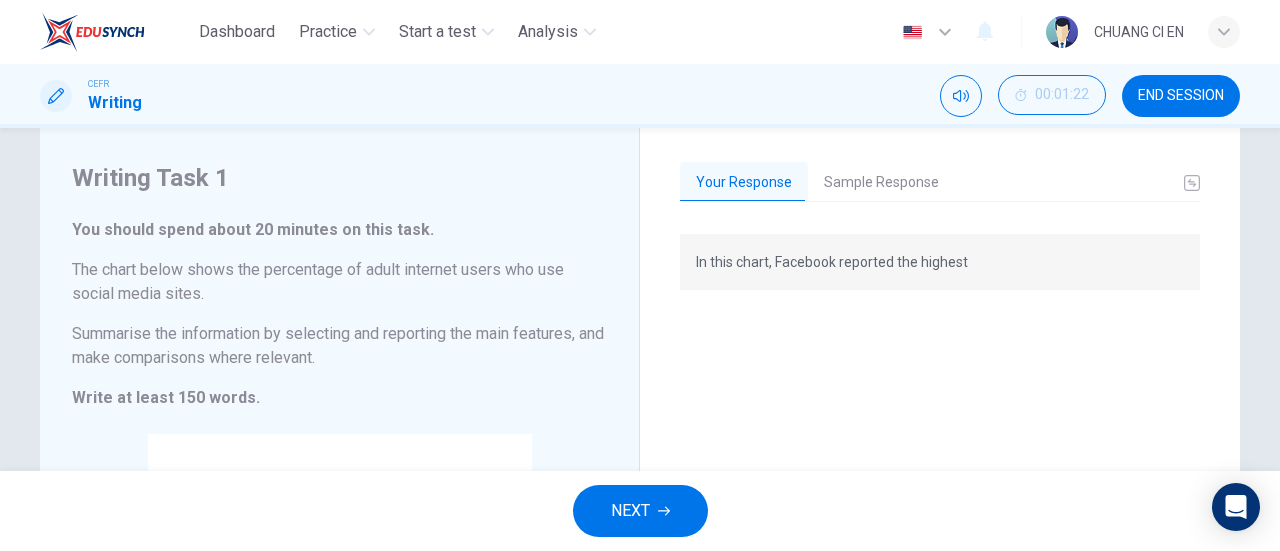 scroll, scrollTop: 4, scrollLeft: 0, axis: vertical 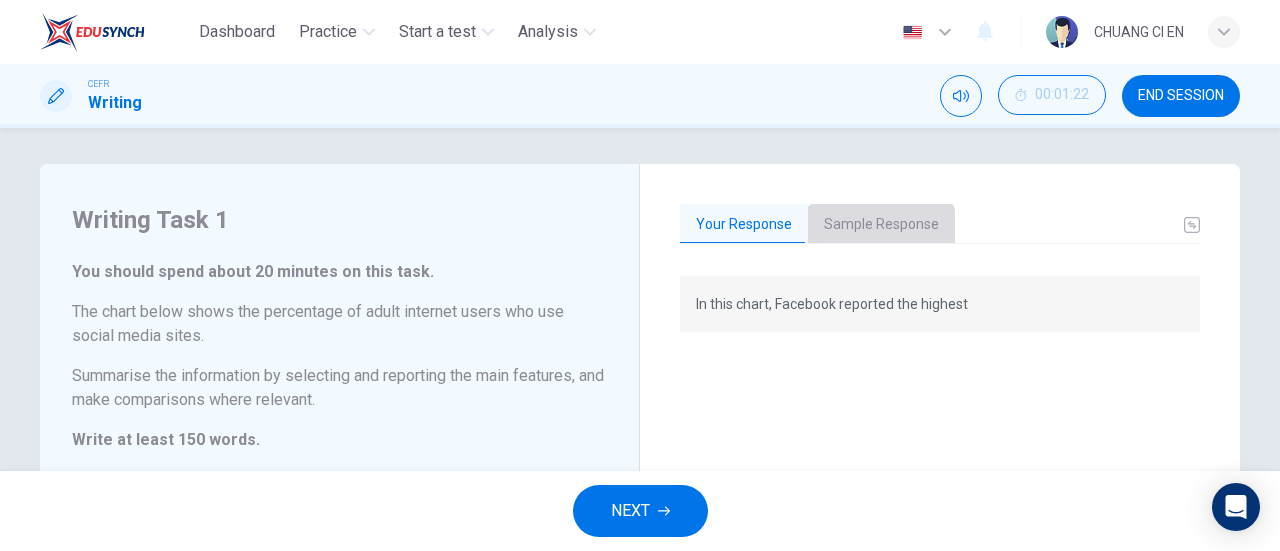 click on "Sample Response" at bounding box center [881, 225] 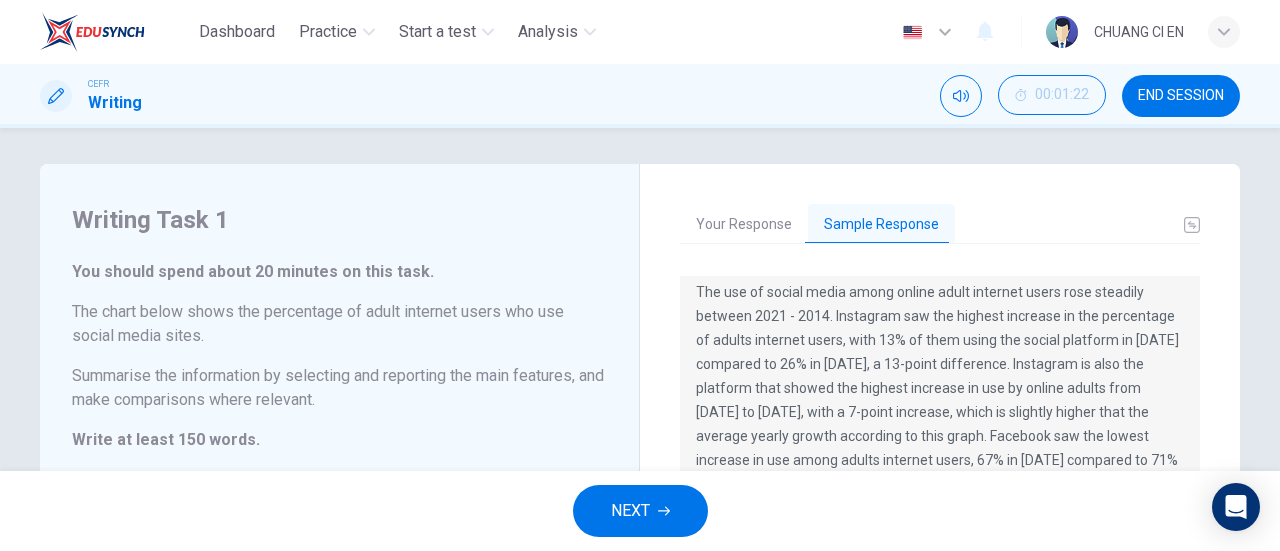 scroll, scrollTop: 24, scrollLeft: 0, axis: vertical 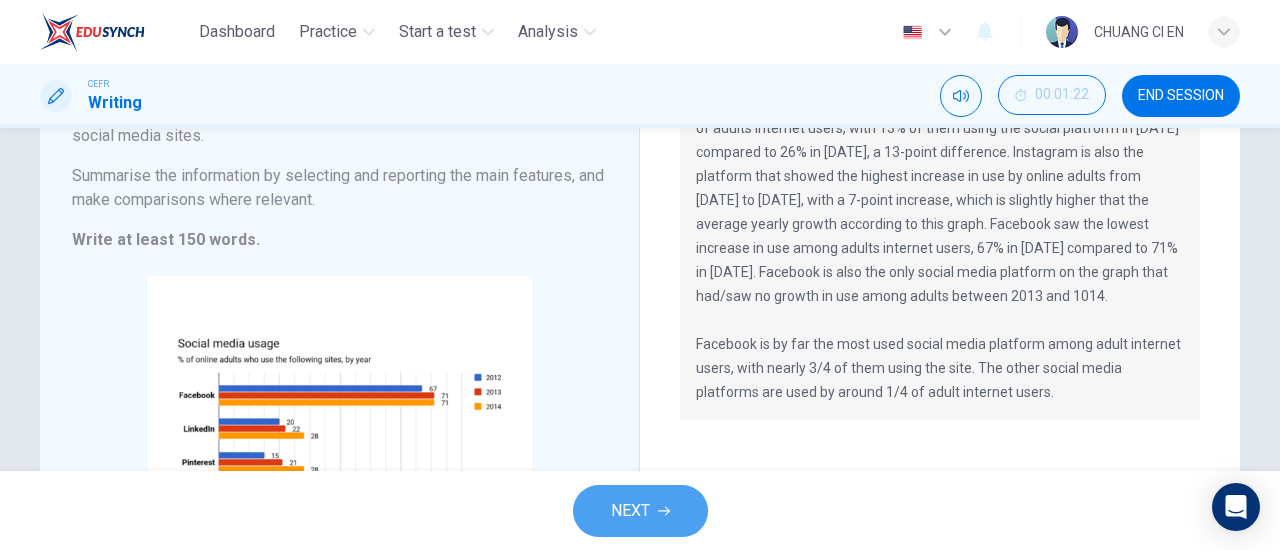 click on "NEXT" at bounding box center [640, 511] 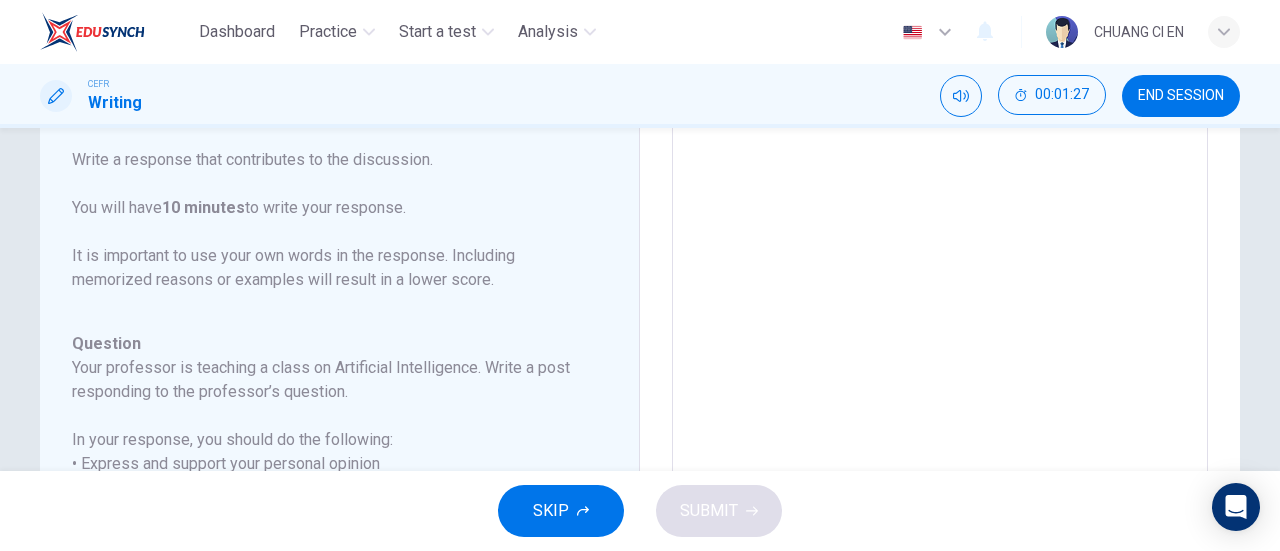 scroll, scrollTop: 400, scrollLeft: 0, axis: vertical 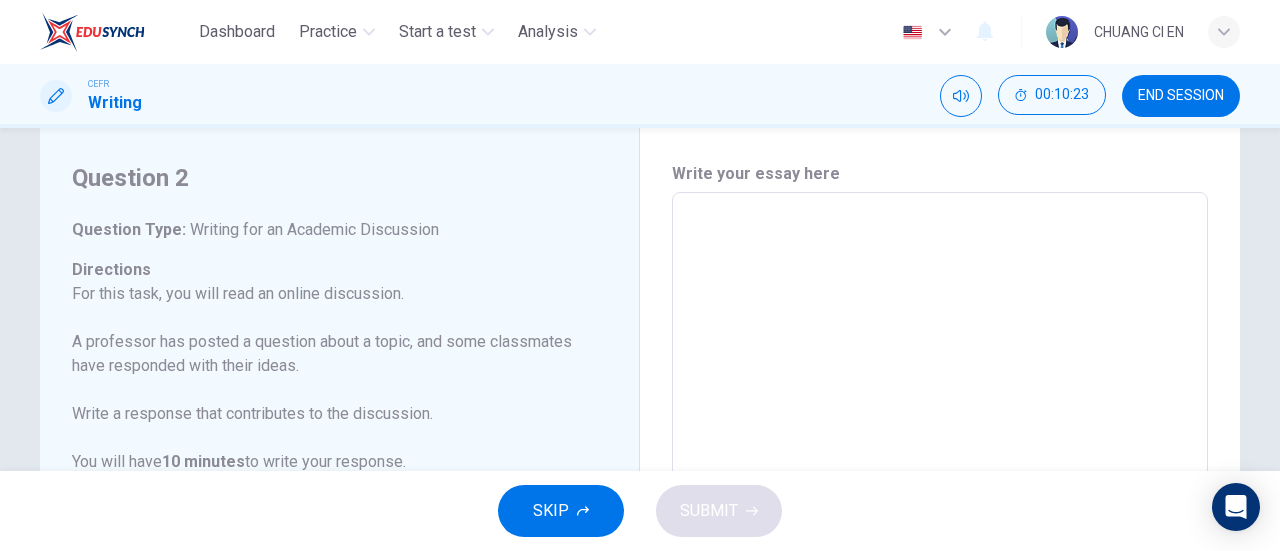 click at bounding box center (940, 526) 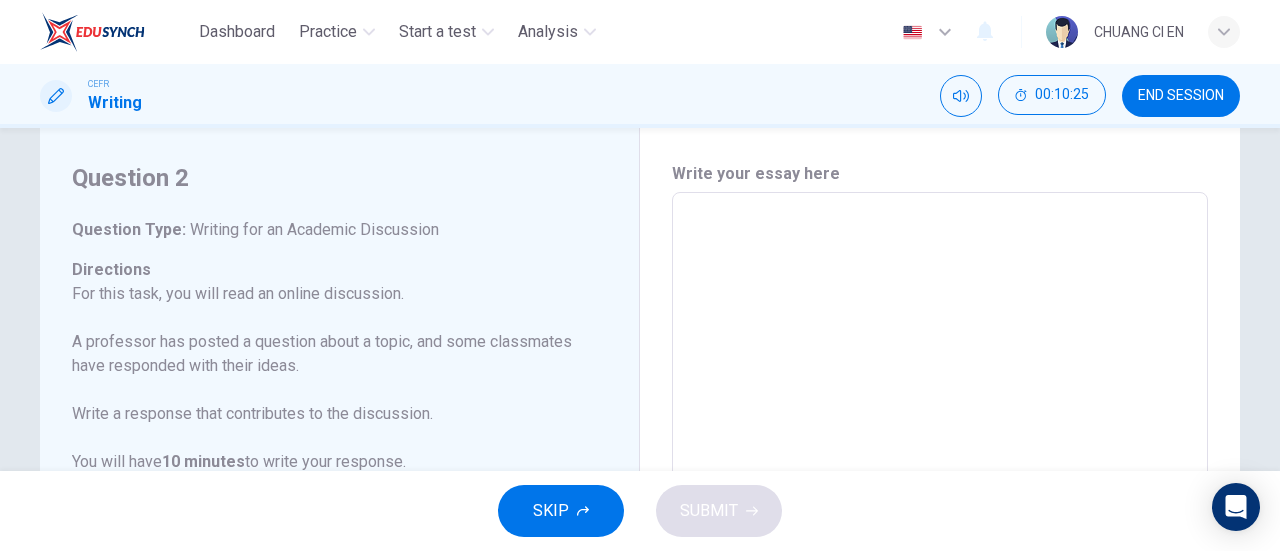 type on "l" 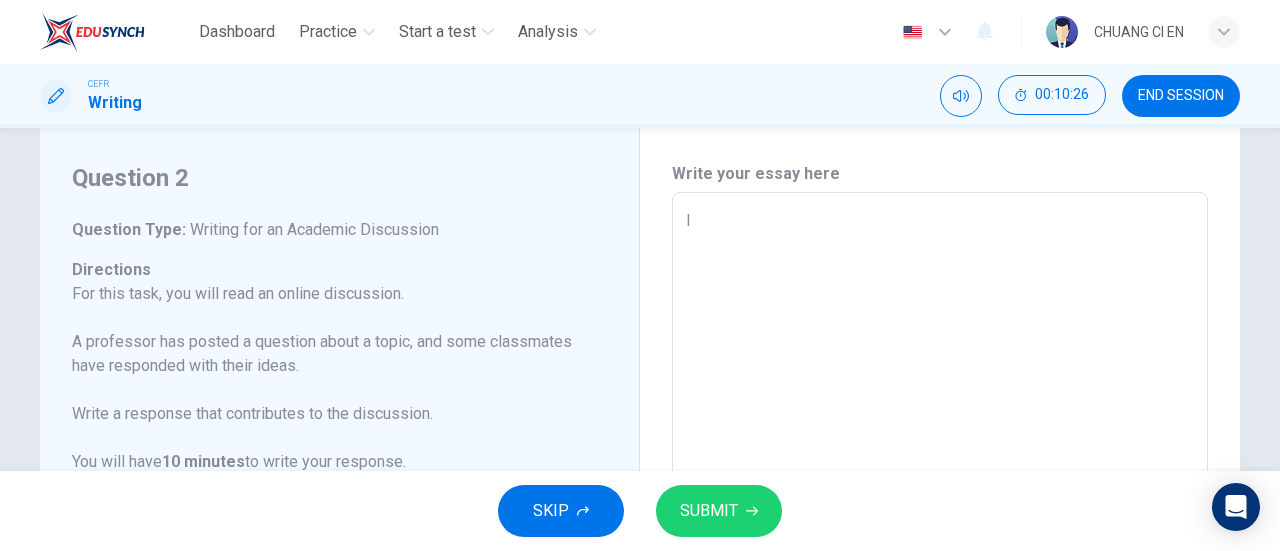 type on "la" 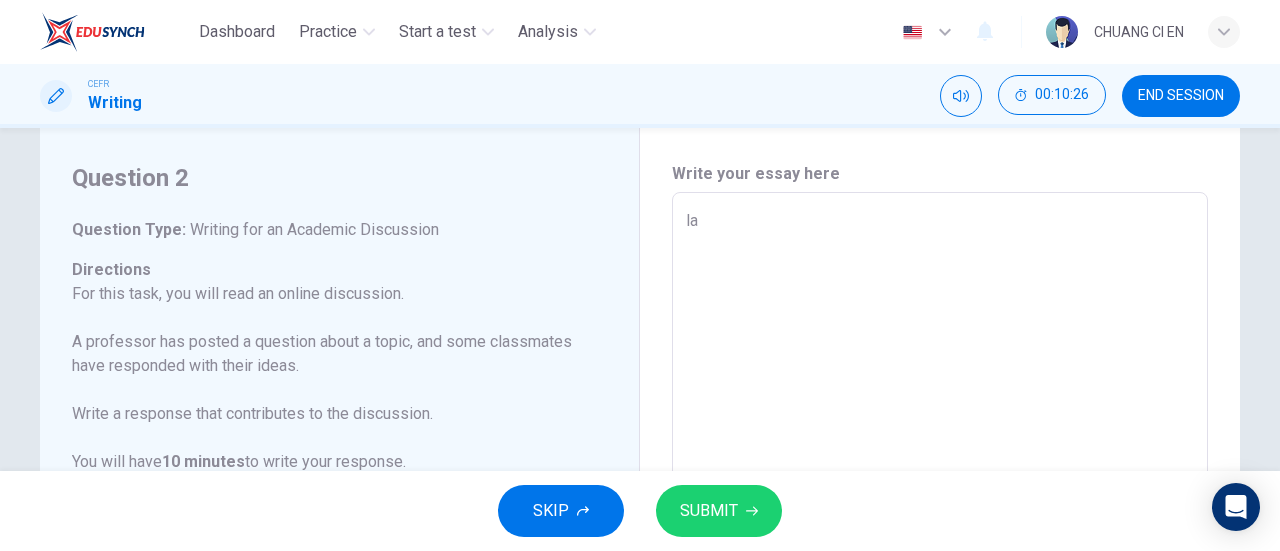 type on "x" 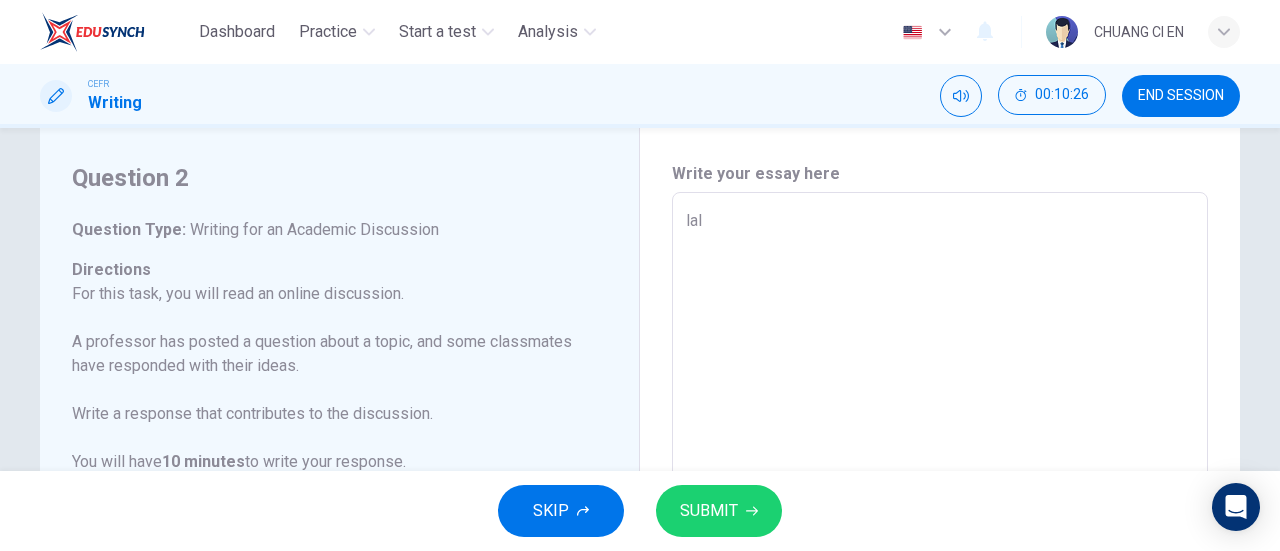 type on "x" 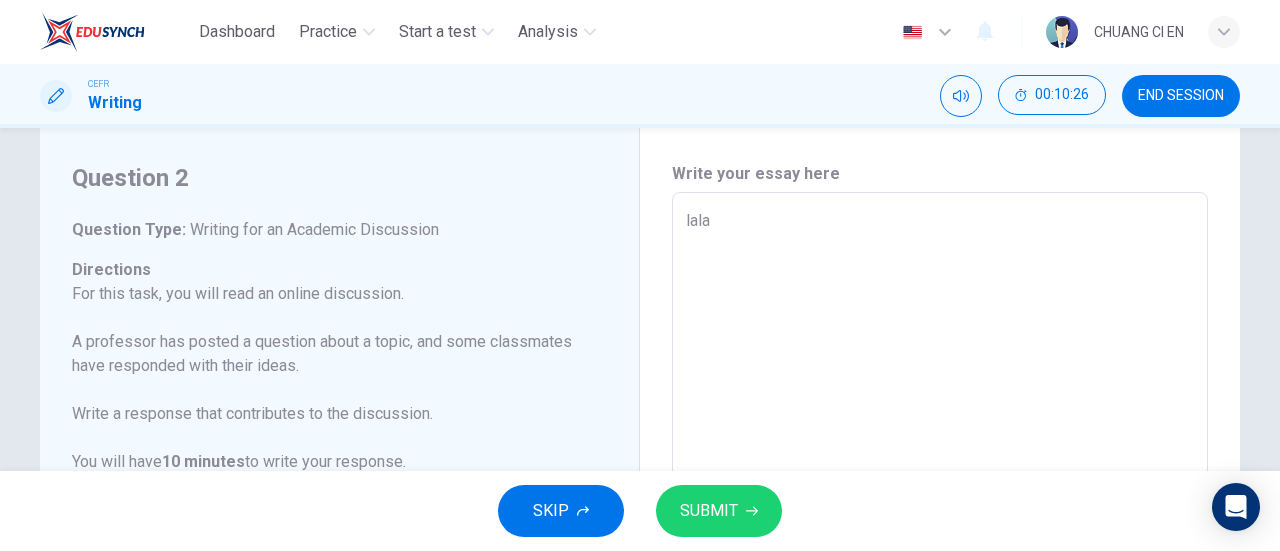 type on "x" 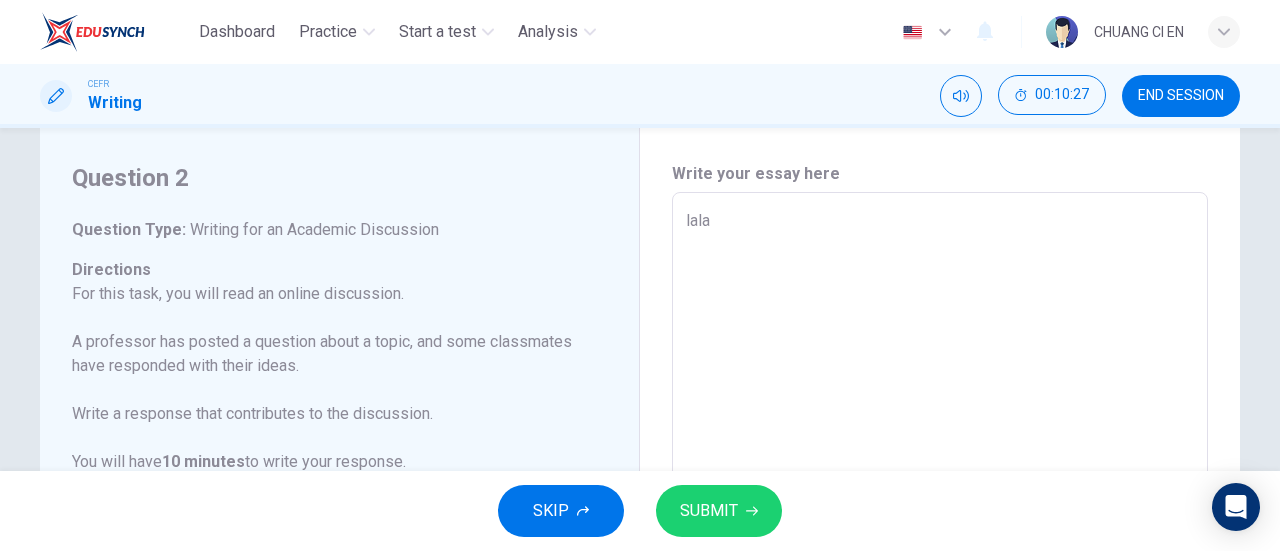 type on "lala" 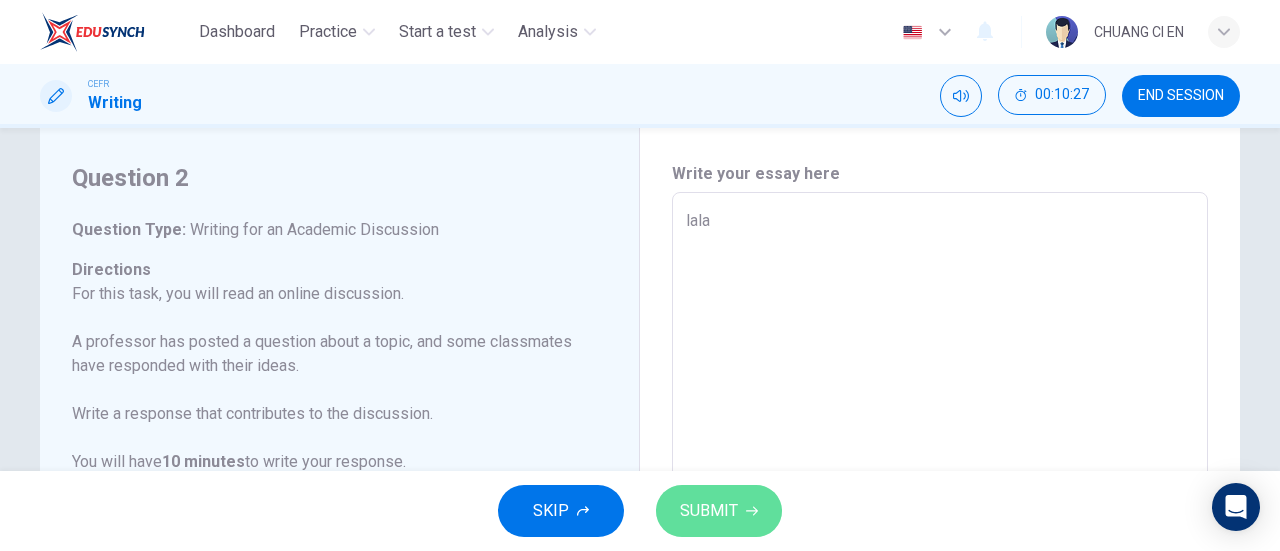 click on "SUBMIT" at bounding box center (709, 511) 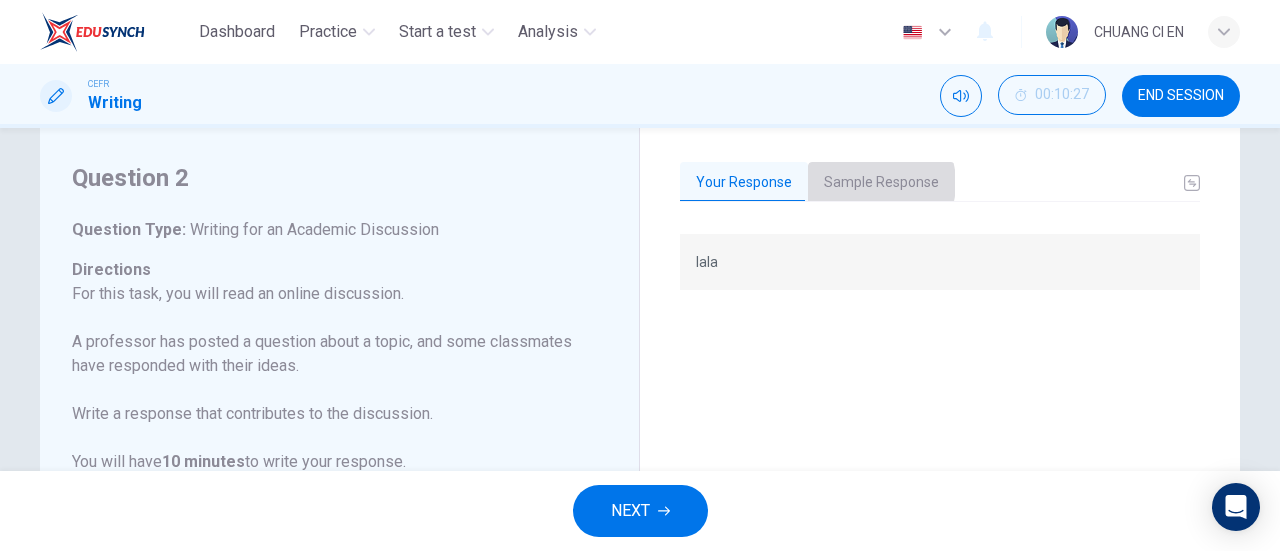 click on "Sample Response" at bounding box center [881, 183] 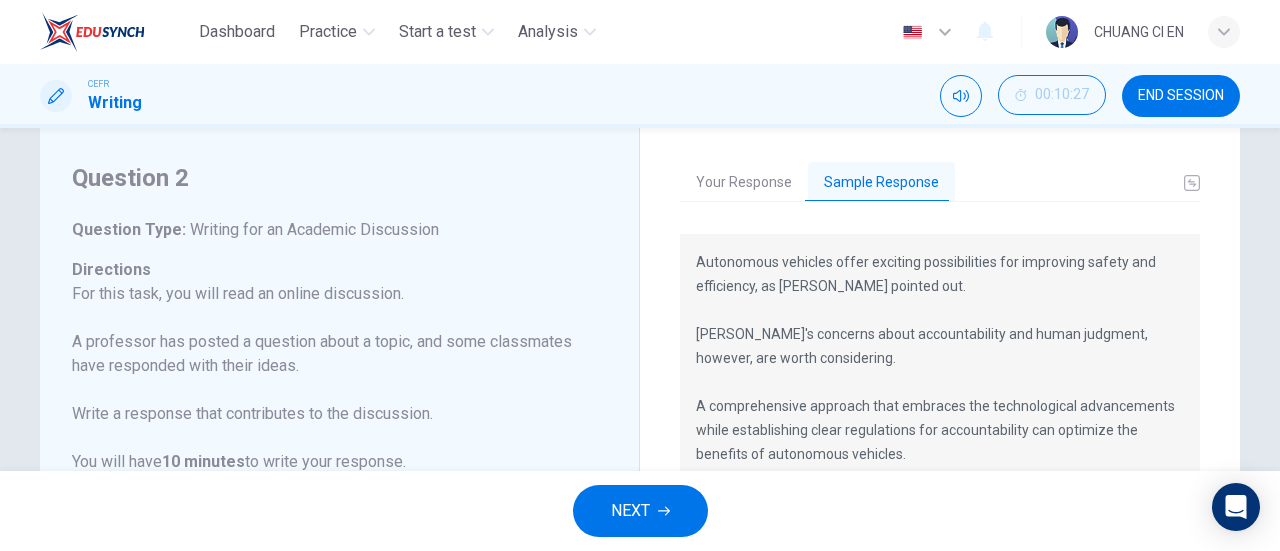 scroll, scrollTop: 146, scrollLeft: 0, axis: vertical 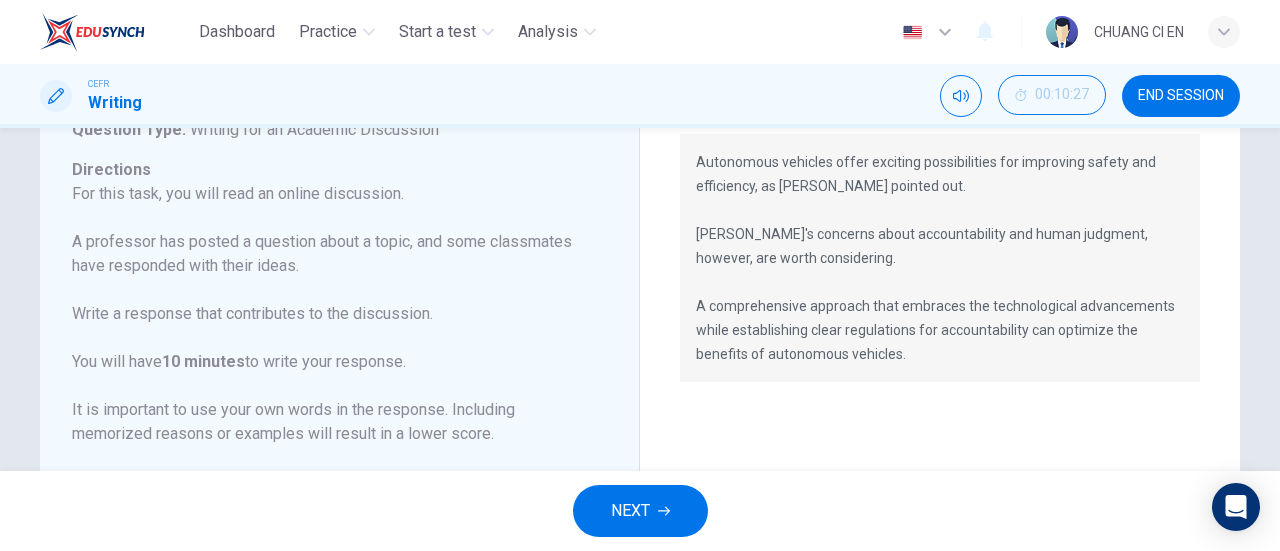 drag, startPoint x: 905, startPoint y: 362, endPoint x: 644, endPoint y: 169, distance: 324.60745 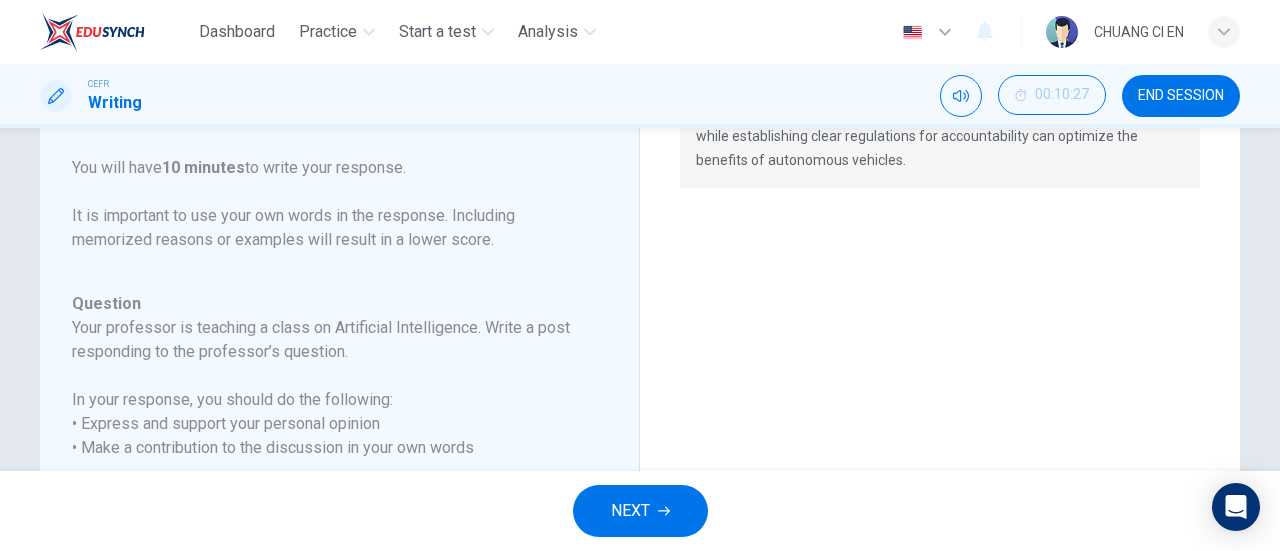scroll, scrollTop: 446, scrollLeft: 0, axis: vertical 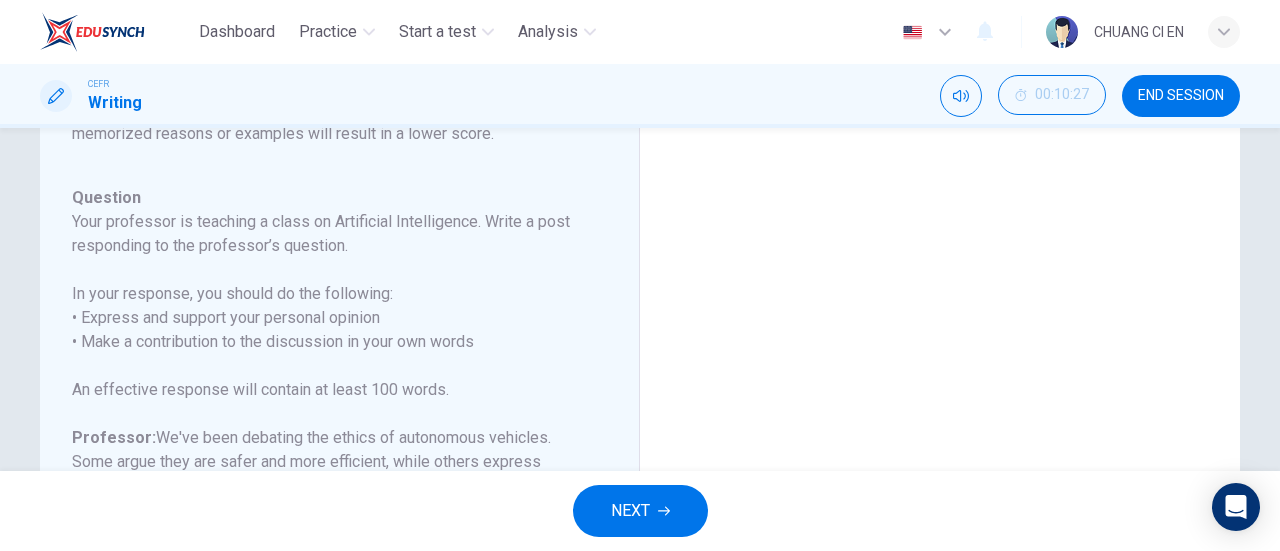 click on "NEXT" at bounding box center (640, 511) 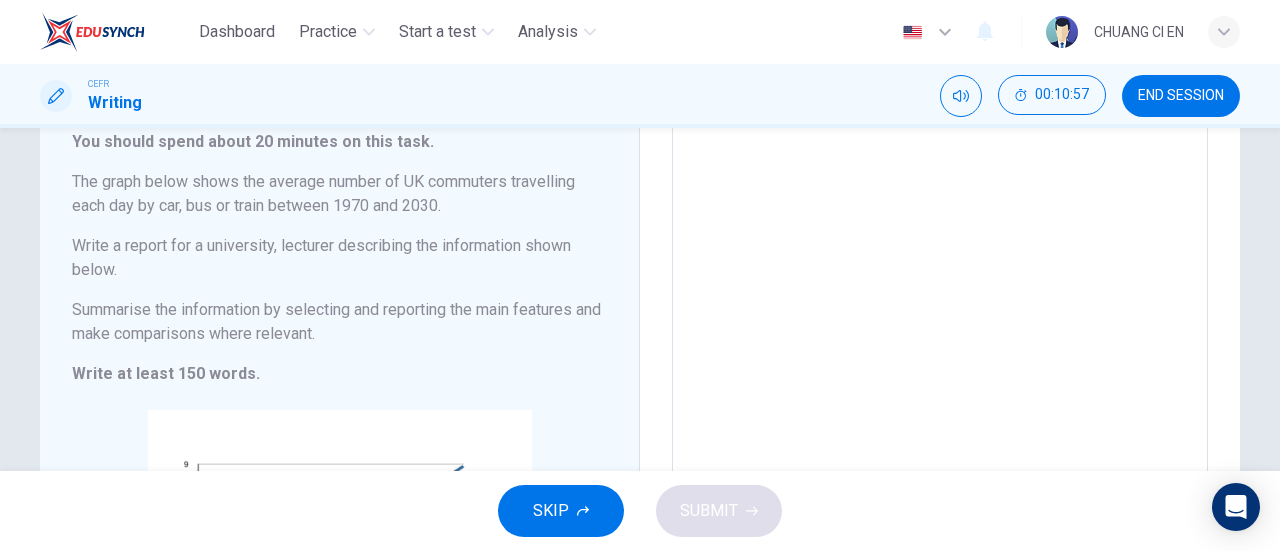 scroll, scrollTop: 34, scrollLeft: 0, axis: vertical 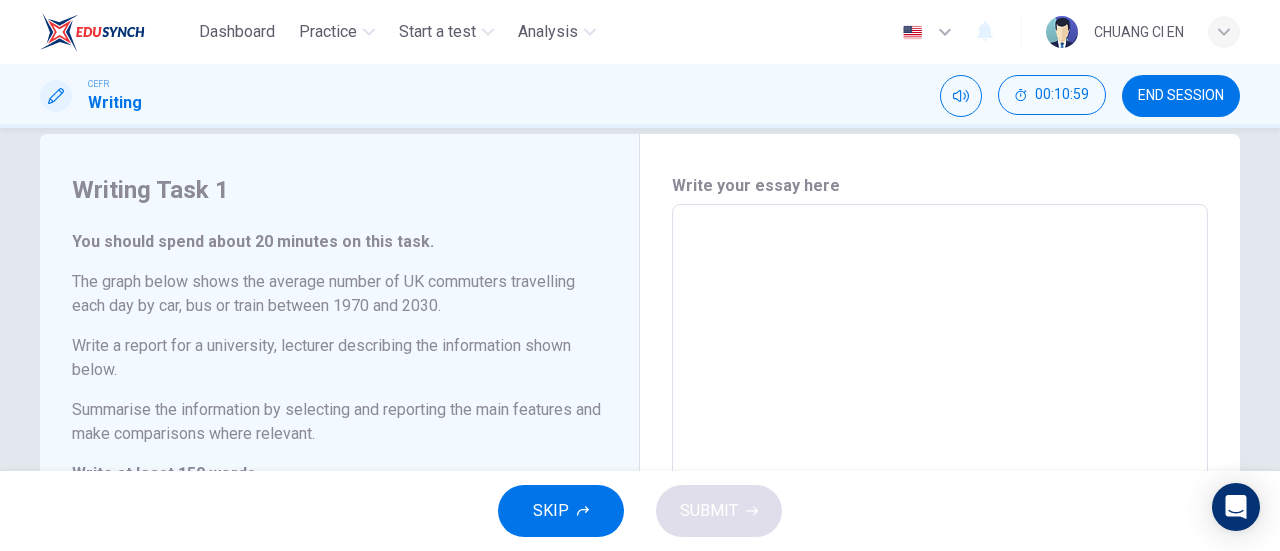 click at bounding box center (940, 532) 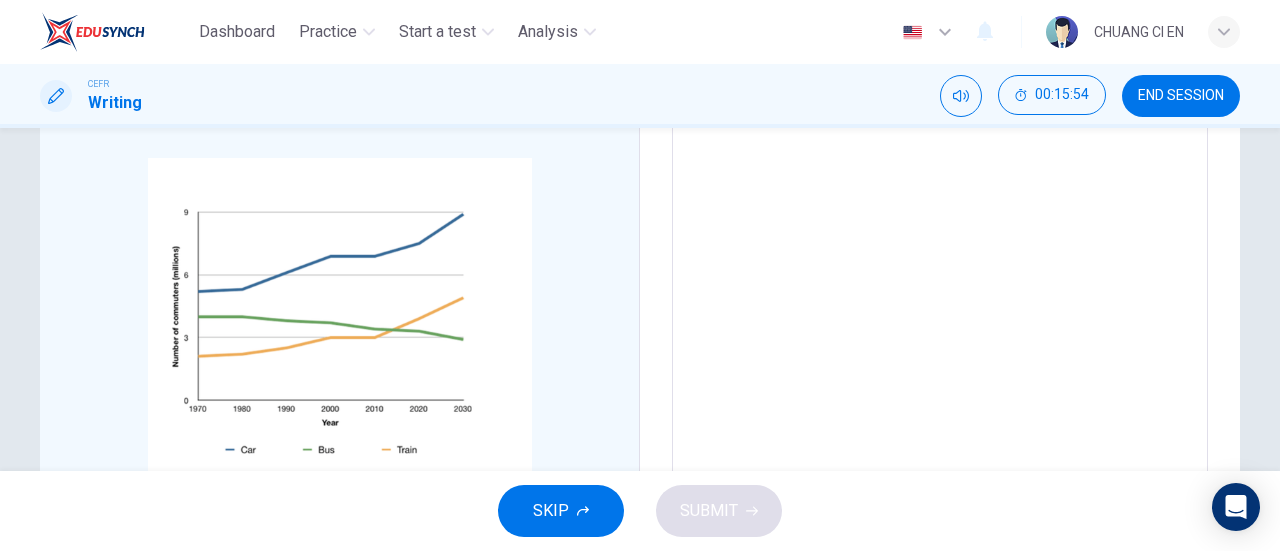 scroll, scrollTop: 434, scrollLeft: 0, axis: vertical 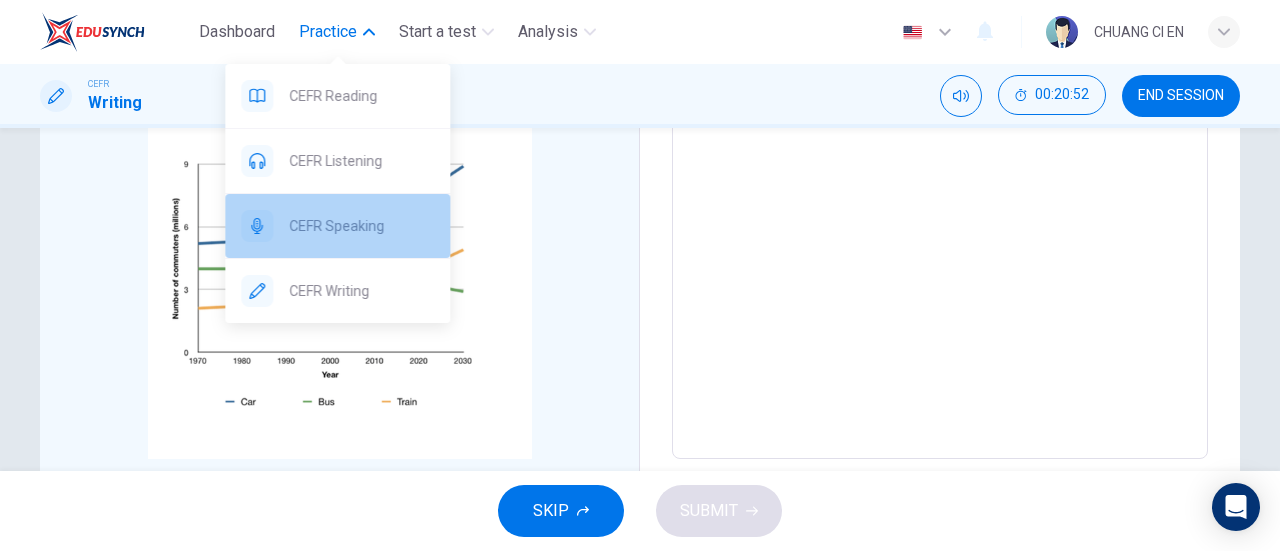 drag, startPoint x: 350, startPoint y: 220, endPoint x: 727, endPoint y: 125, distance: 388.78528 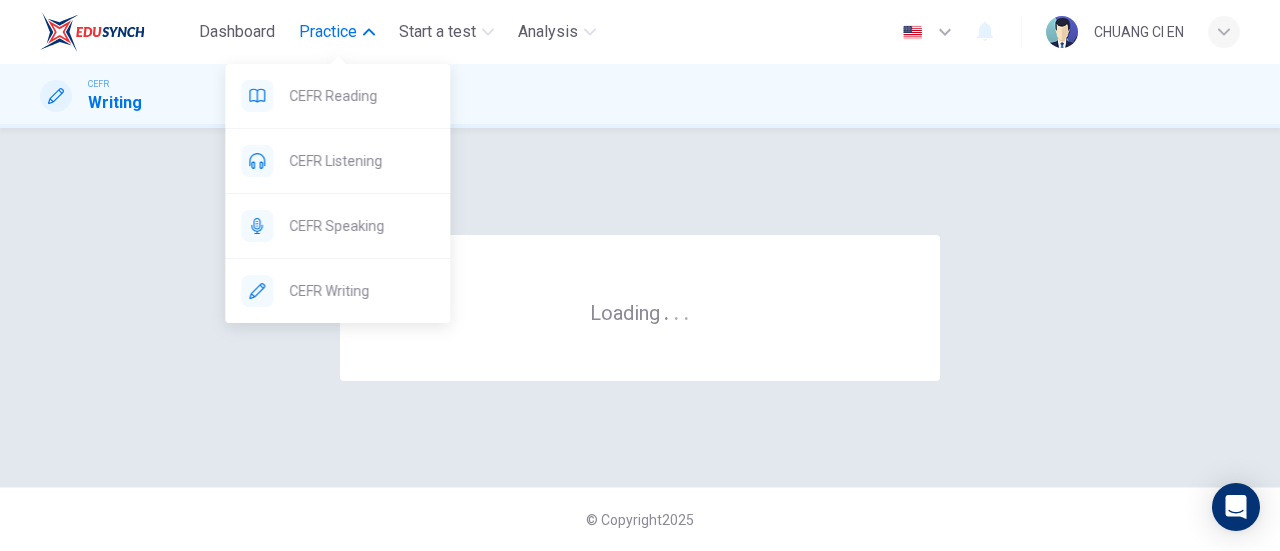 scroll, scrollTop: 0, scrollLeft: 0, axis: both 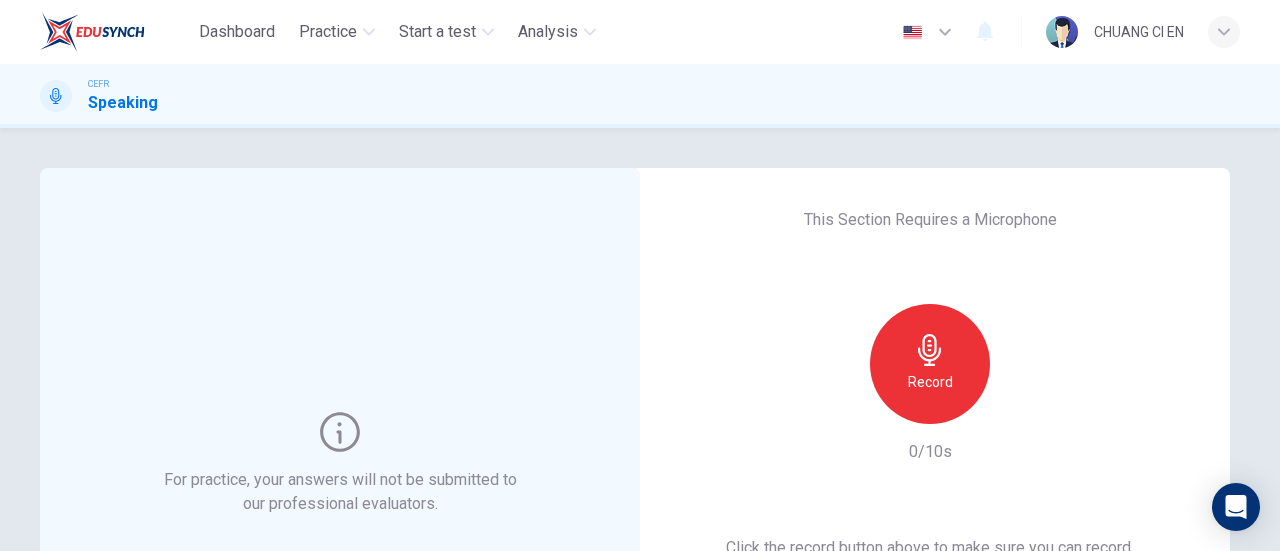 click on "Record" at bounding box center [930, 364] 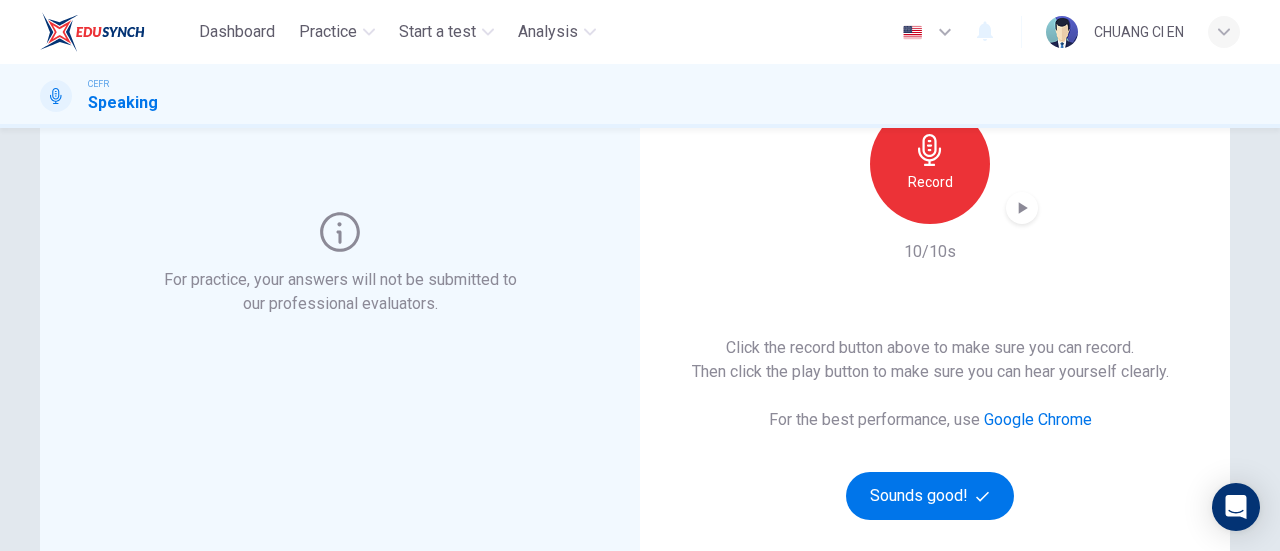 scroll, scrollTop: 300, scrollLeft: 0, axis: vertical 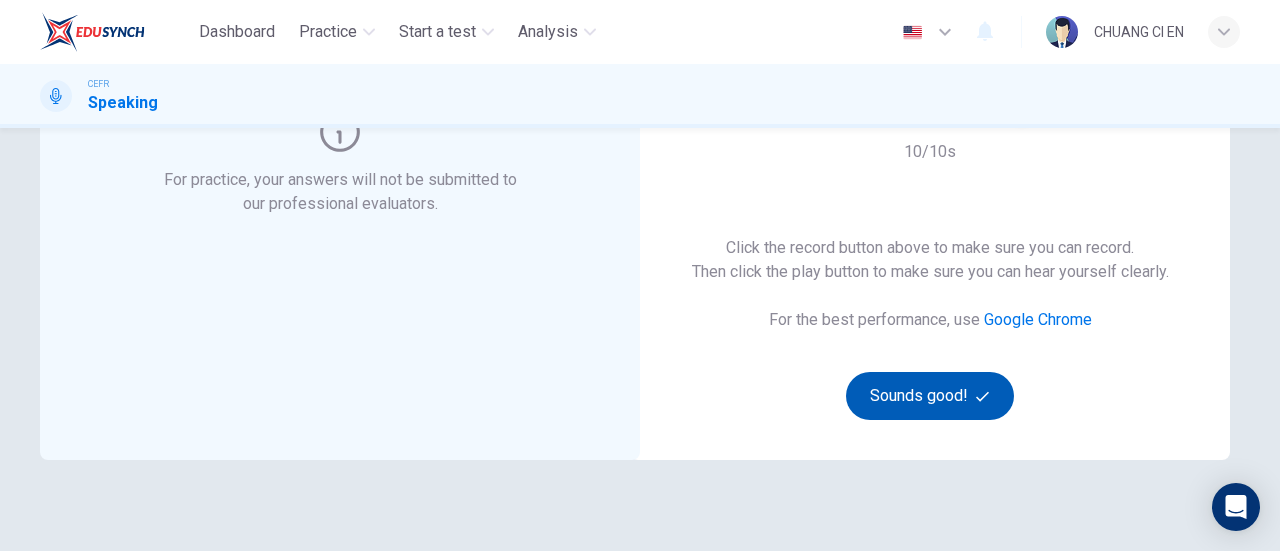 click on "Sounds good!" at bounding box center [930, 396] 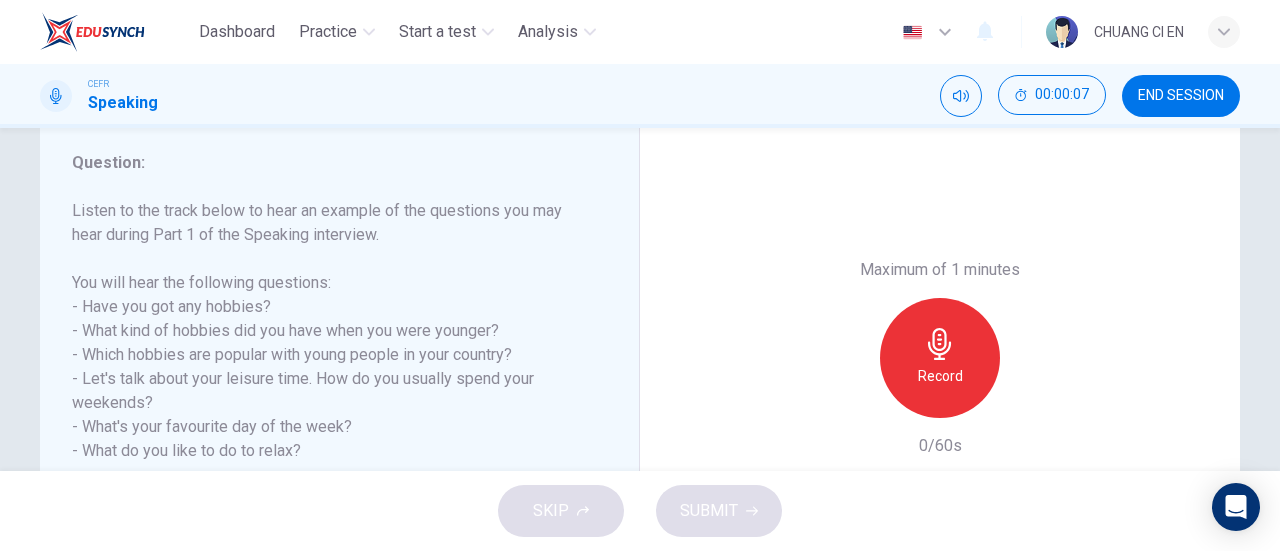 scroll, scrollTop: 300, scrollLeft: 0, axis: vertical 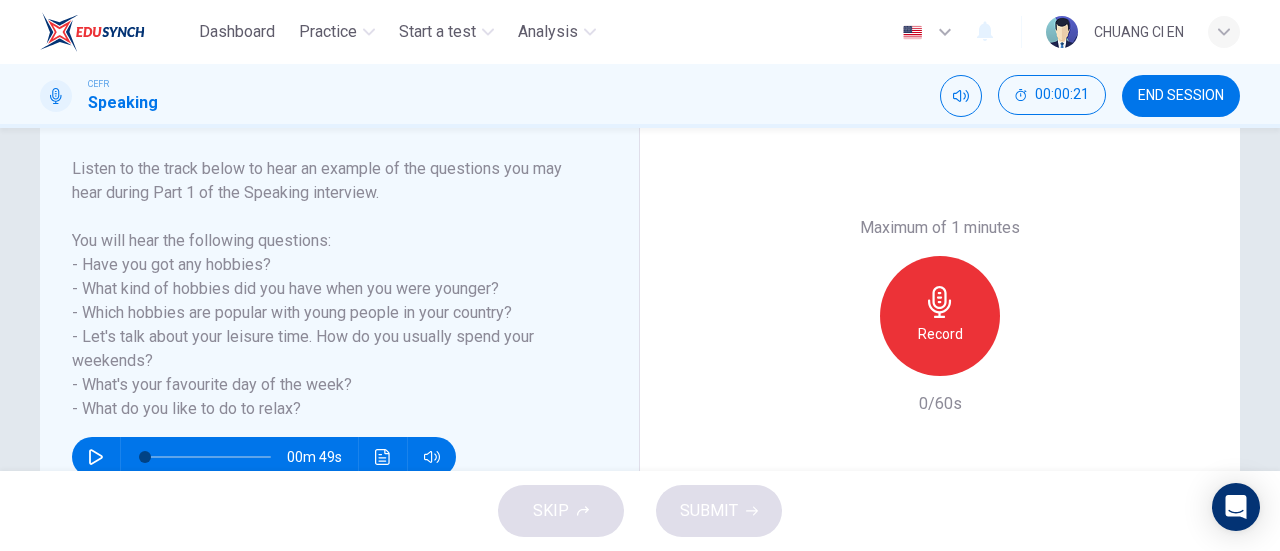click 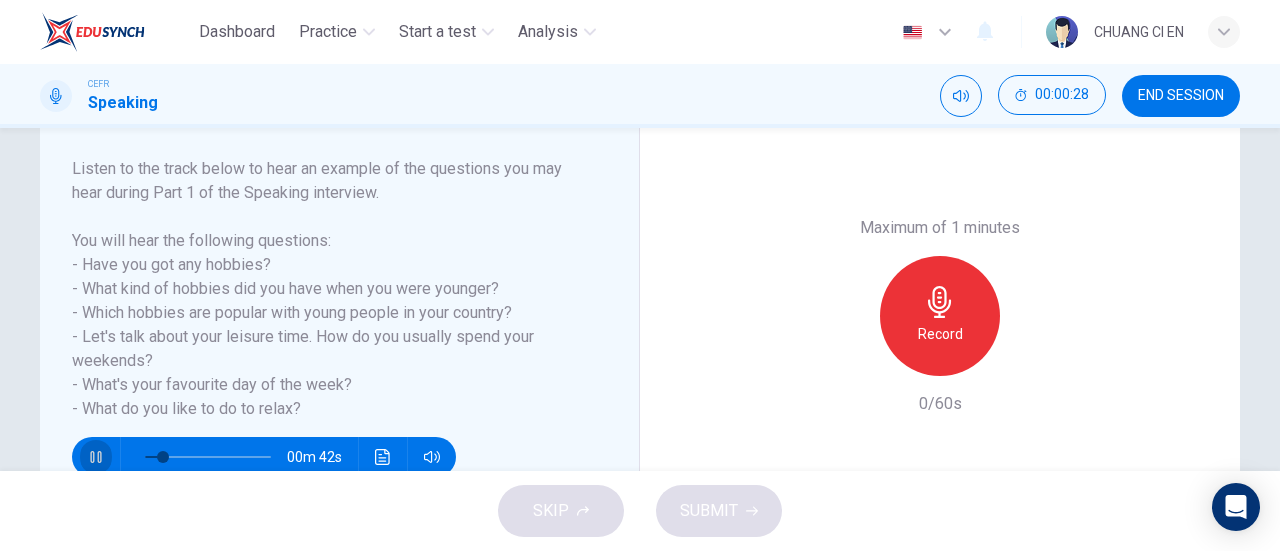 click 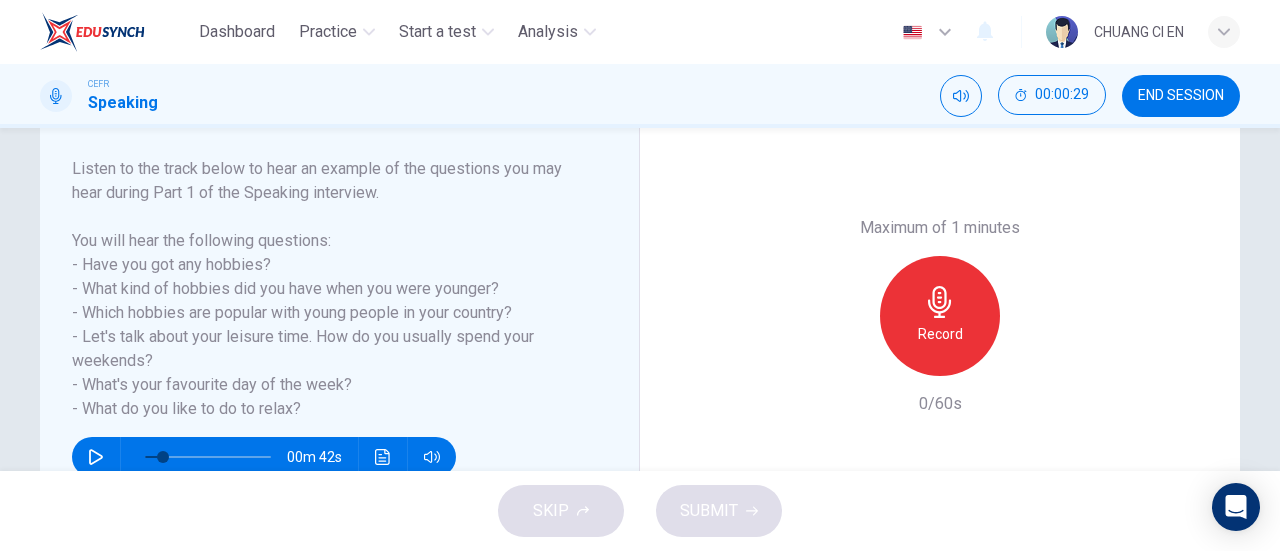 type on "14" 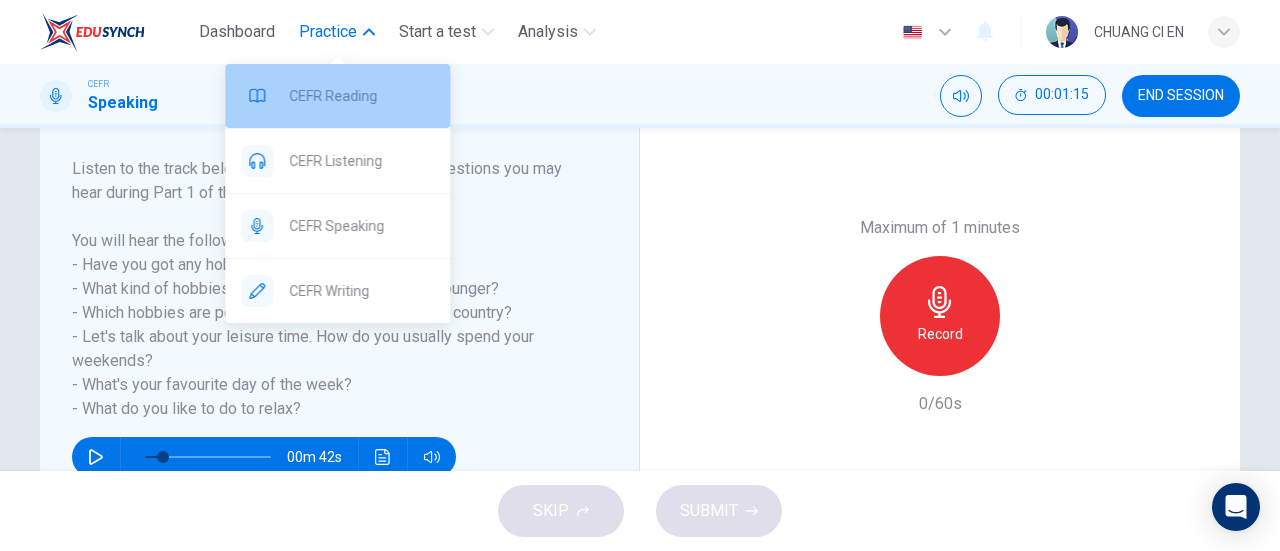 click on "CEFR Reading" at bounding box center (361, 96) 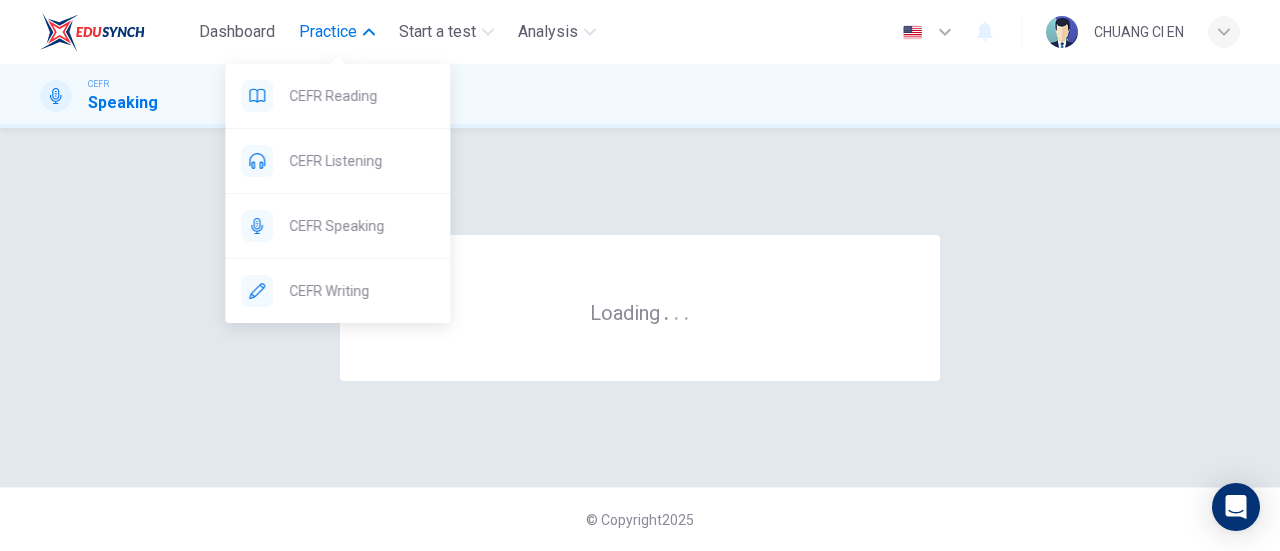 scroll, scrollTop: 0, scrollLeft: 0, axis: both 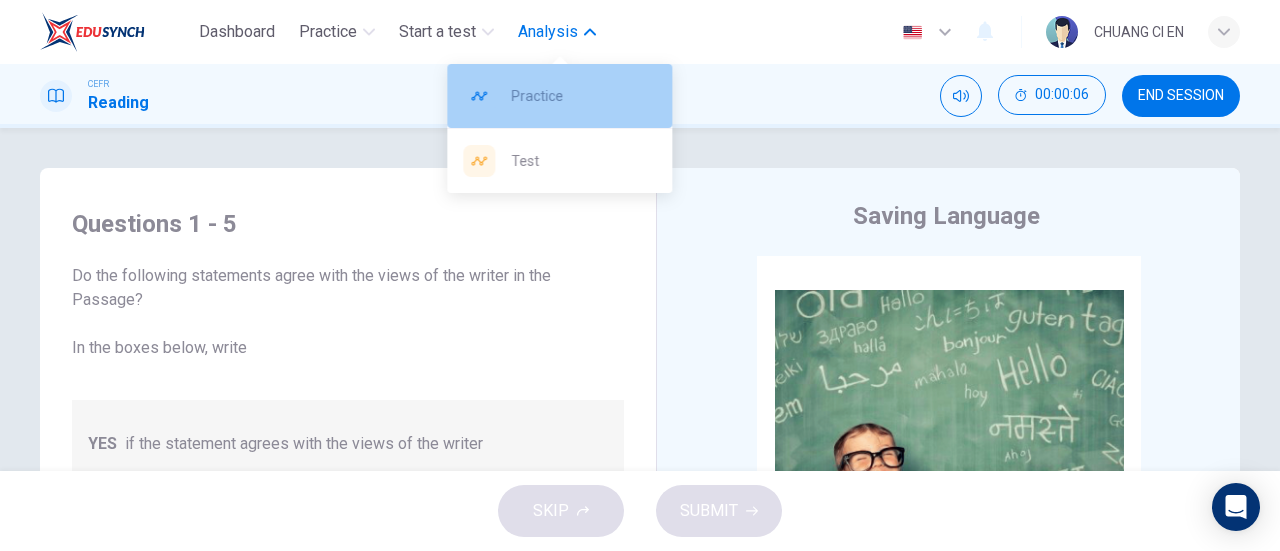 click on "Practice" at bounding box center [575, 96] 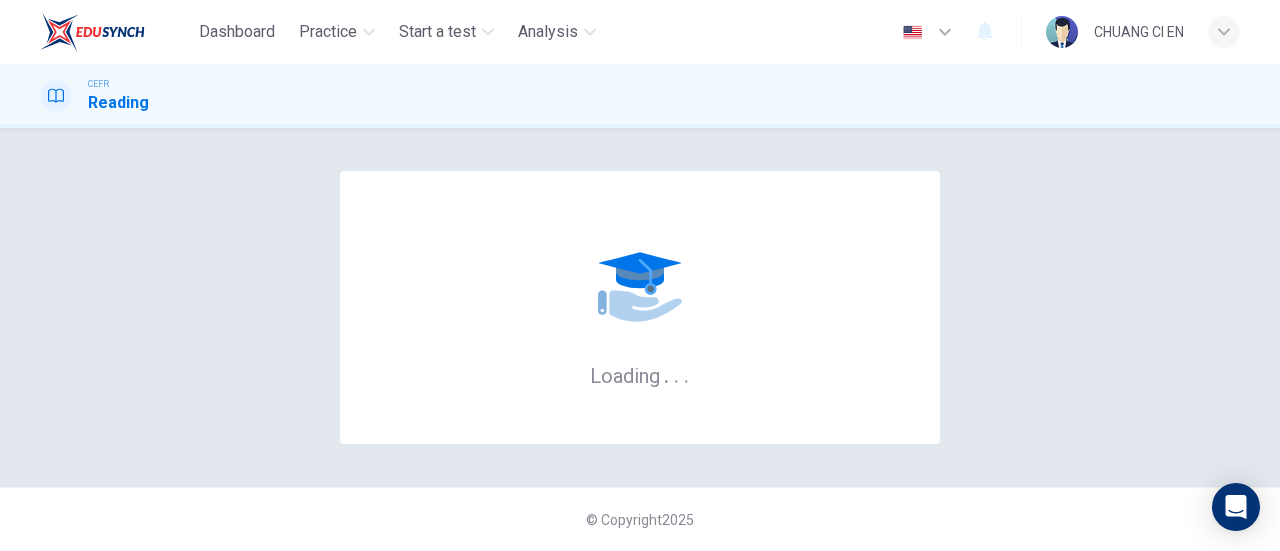 scroll, scrollTop: 0, scrollLeft: 0, axis: both 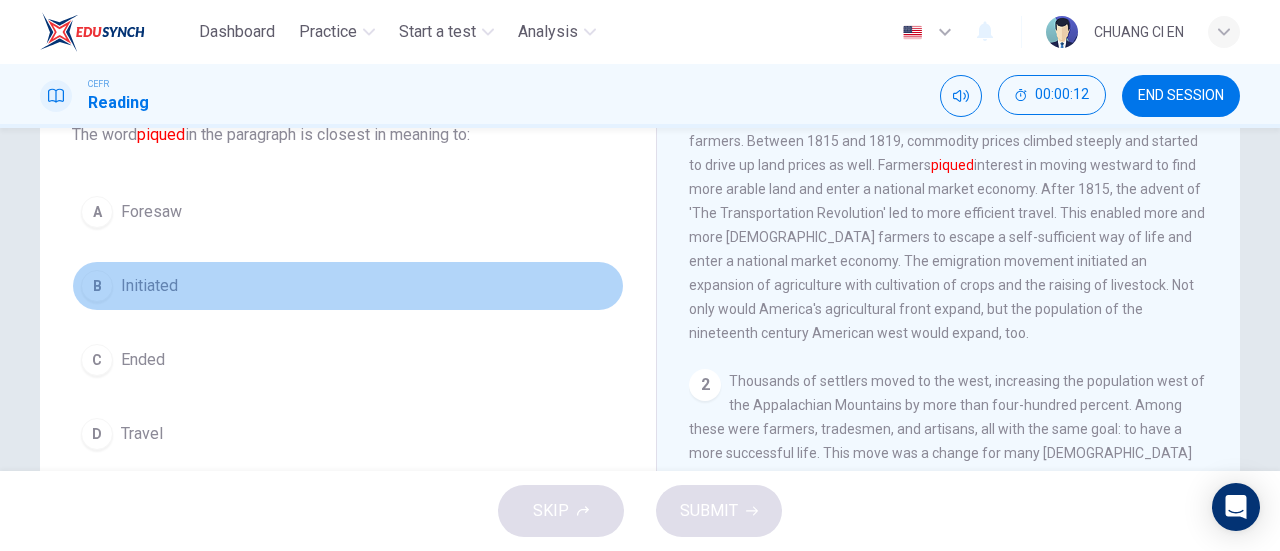 click on "B Initiated" at bounding box center (348, 286) 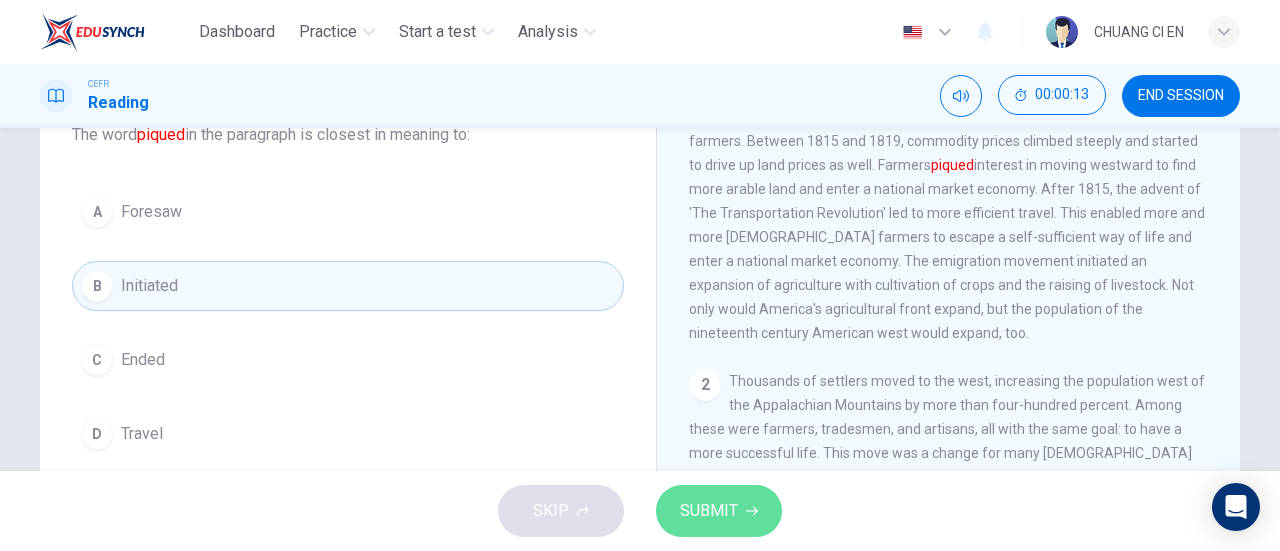 click on "SUBMIT" at bounding box center (719, 511) 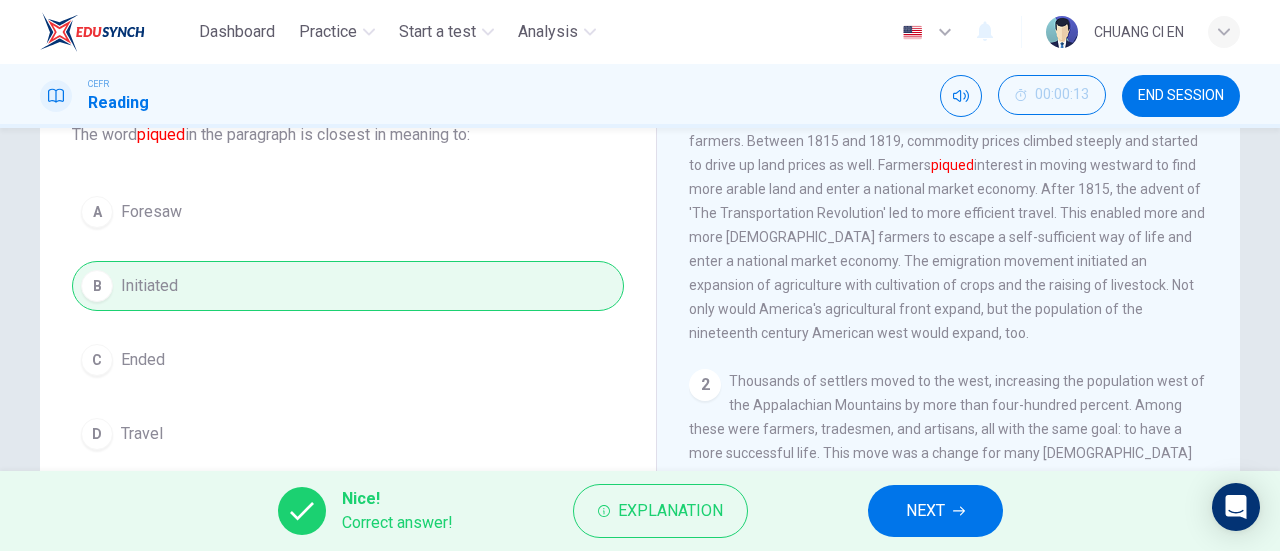 click on "NEXT" at bounding box center [925, 511] 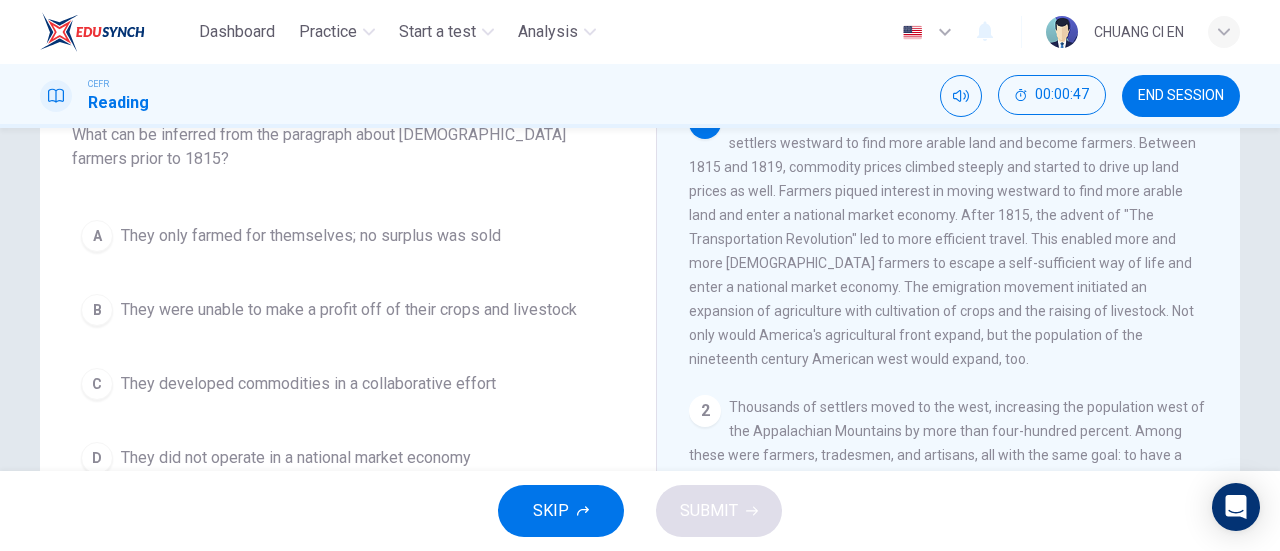 scroll, scrollTop: 0, scrollLeft: 0, axis: both 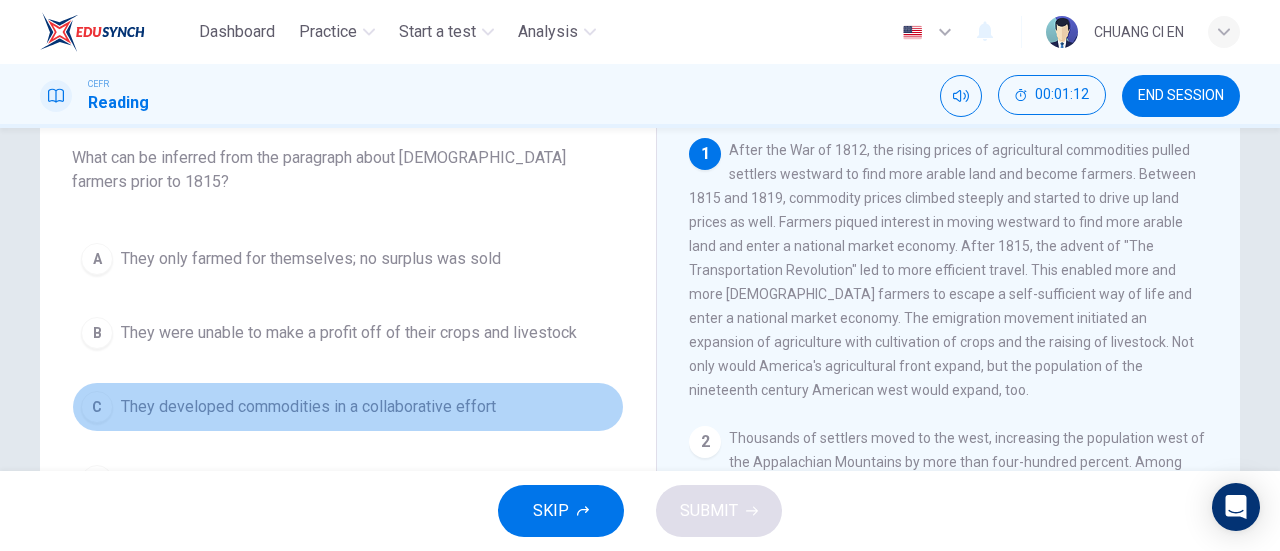 click on "C They developed commodities in a collaborative effort" at bounding box center (348, 407) 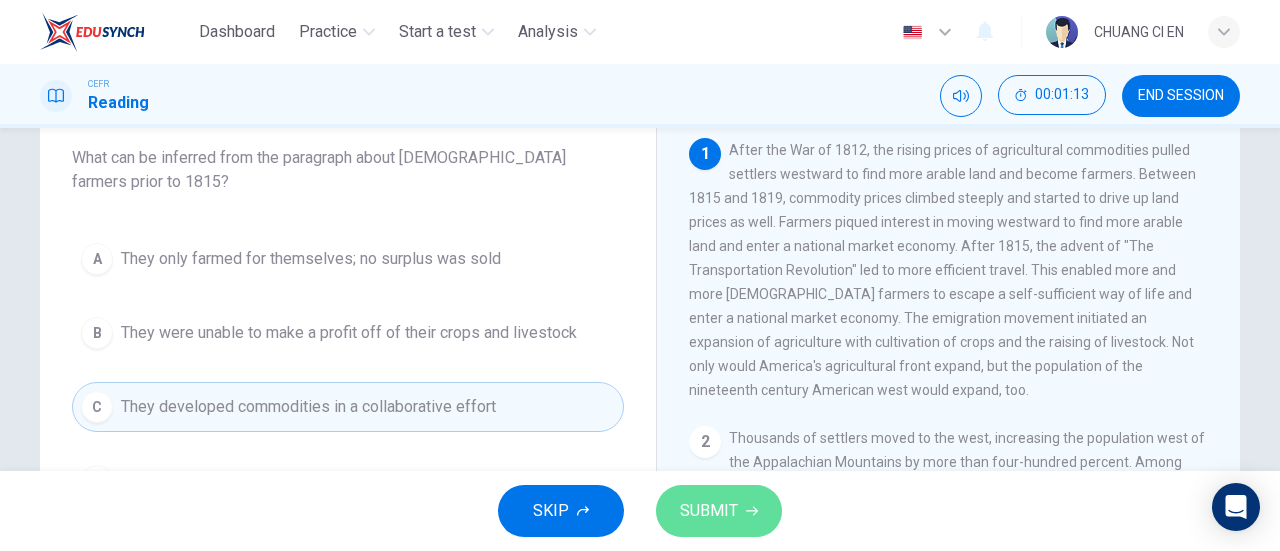 click on "SUBMIT" at bounding box center (709, 511) 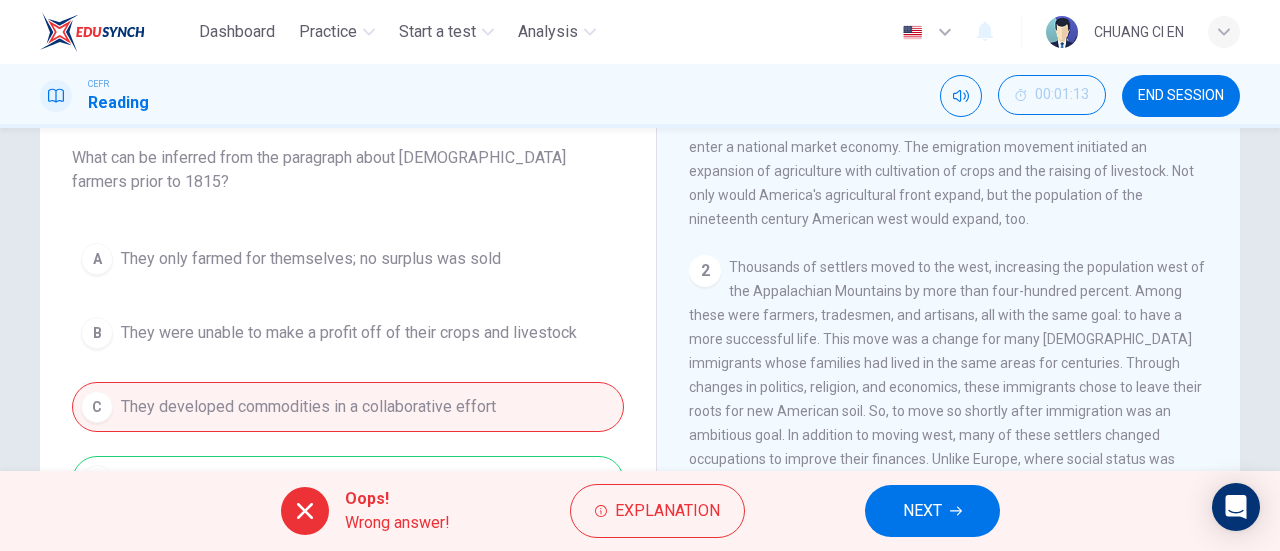 scroll, scrollTop: 170, scrollLeft: 0, axis: vertical 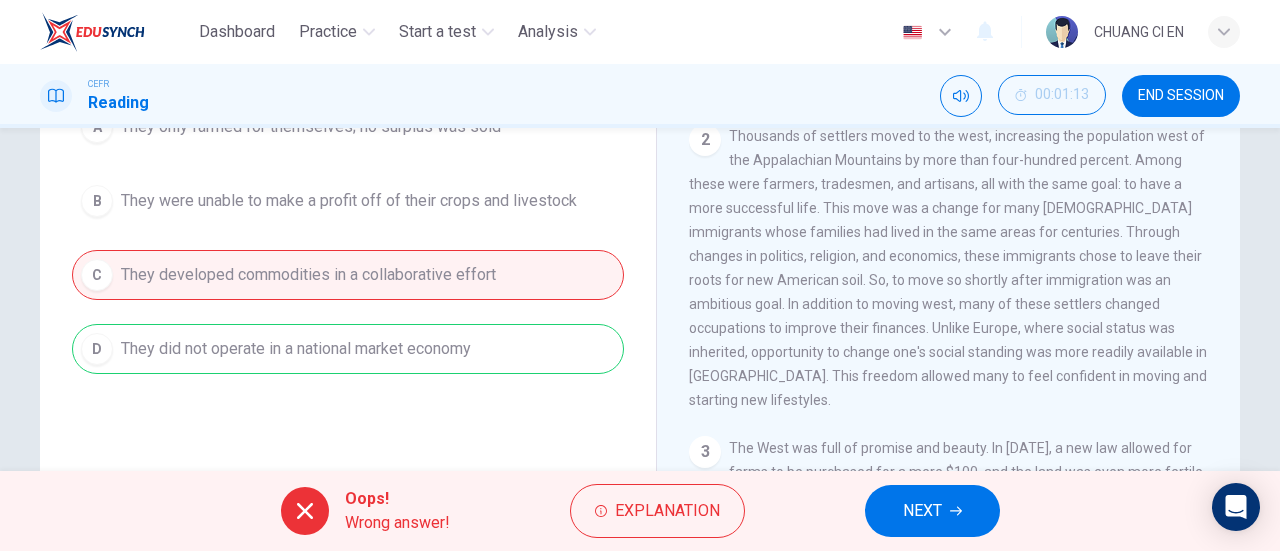 click on "NEXT" at bounding box center (932, 511) 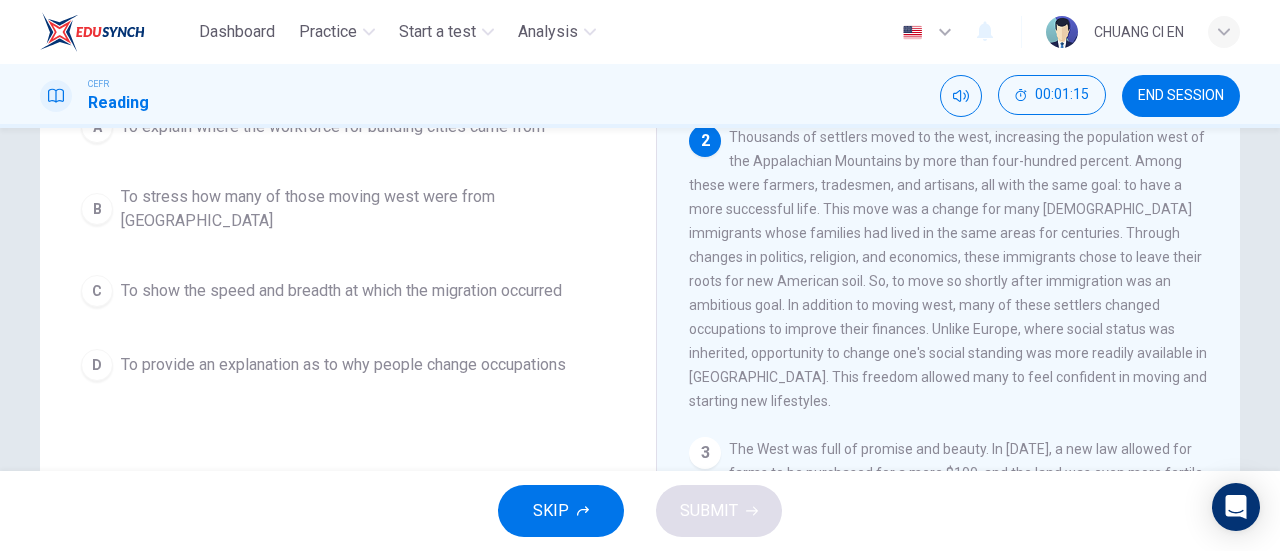 scroll, scrollTop: 144, scrollLeft: 0, axis: vertical 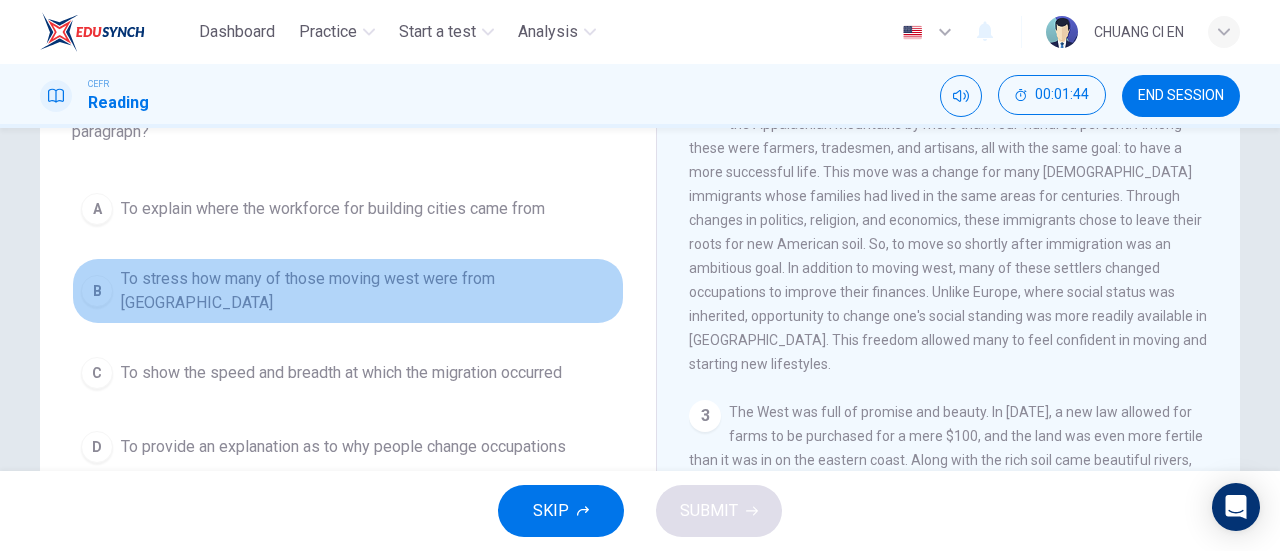 click on "To stress how many of those moving west were from Europe" at bounding box center [368, 291] 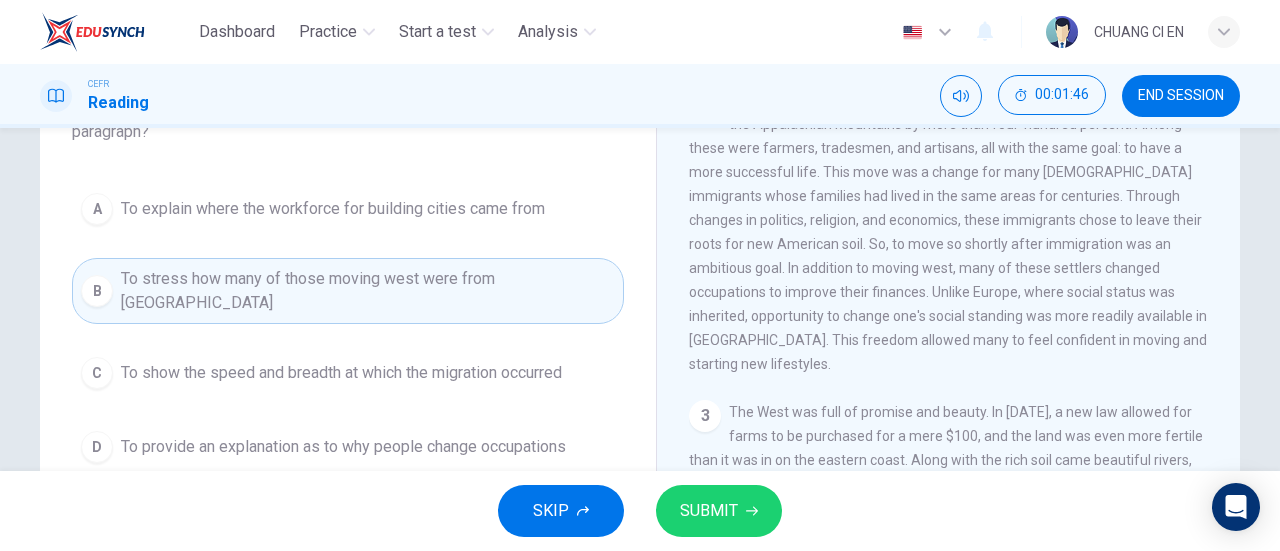 click on "SUBMIT" at bounding box center [709, 511] 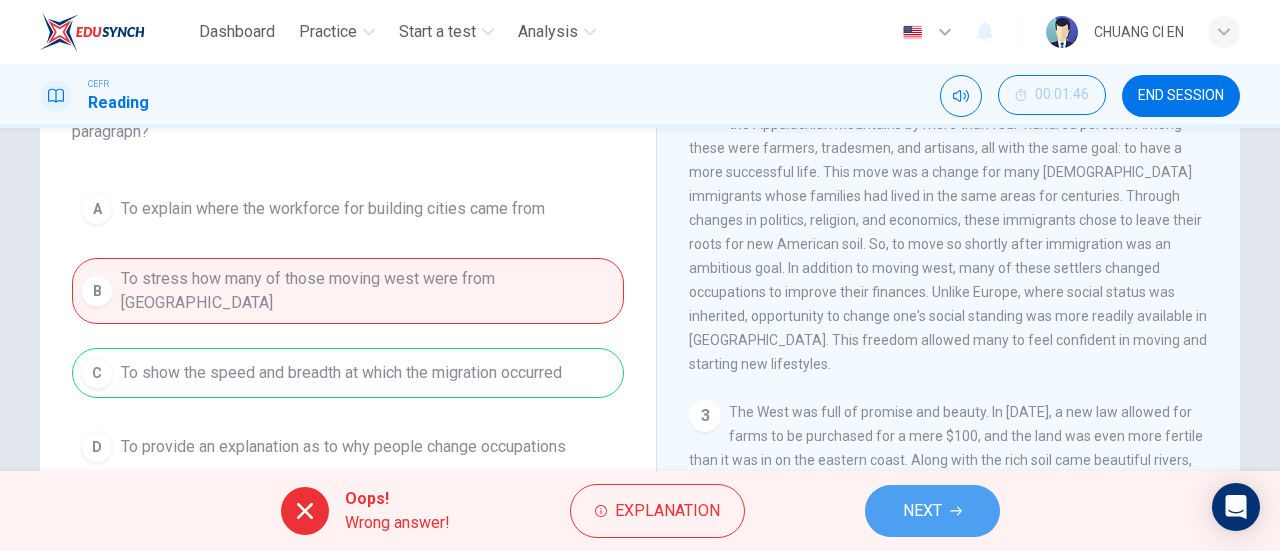 click on "NEXT" at bounding box center [932, 511] 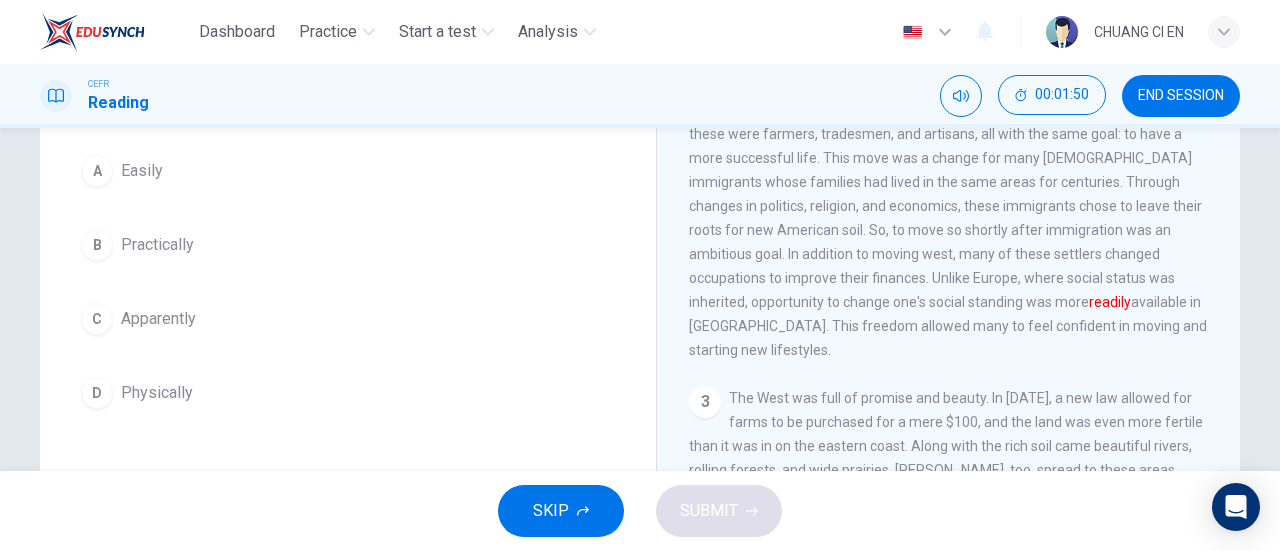 scroll, scrollTop: 152, scrollLeft: 0, axis: vertical 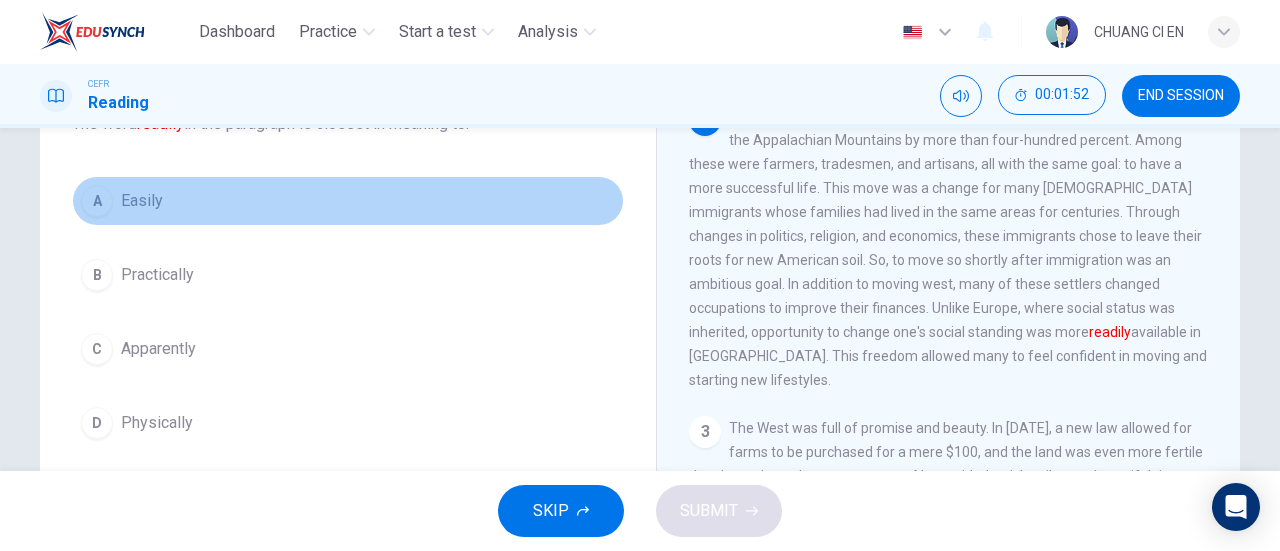 click on "A Easily" at bounding box center (348, 201) 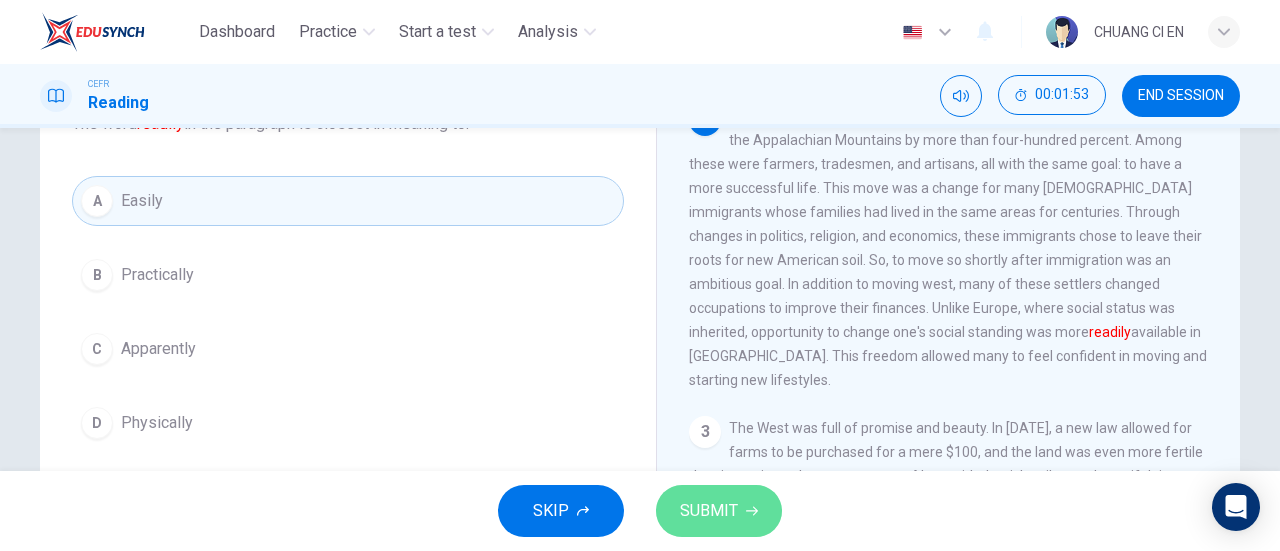 click on "SUBMIT" at bounding box center [709, 511] 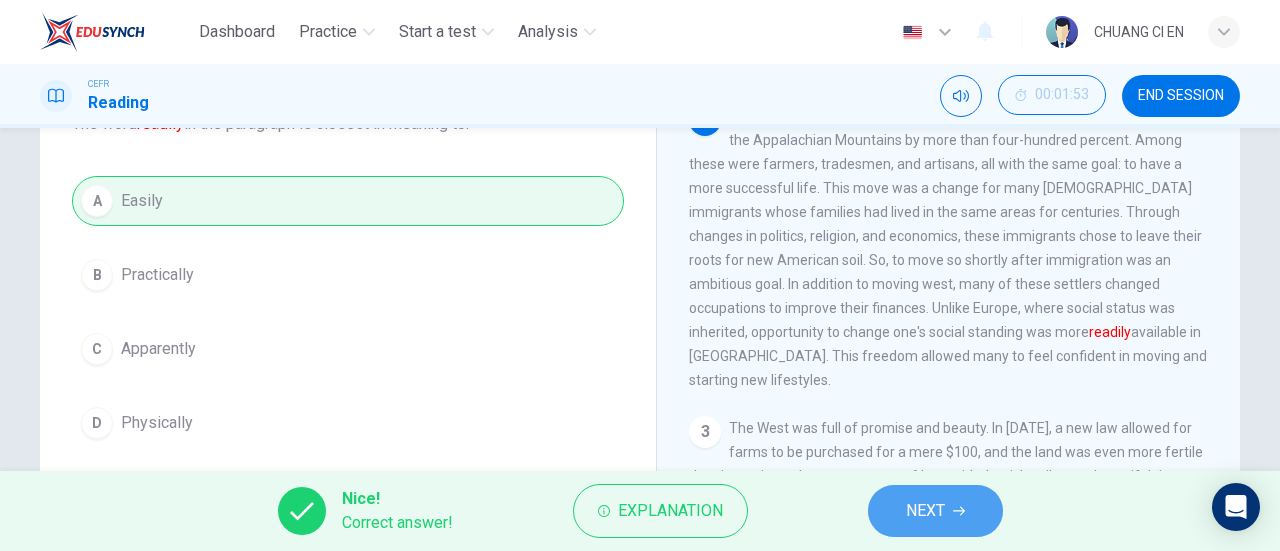 click on "NEXT" at bounding box center [925, 511] 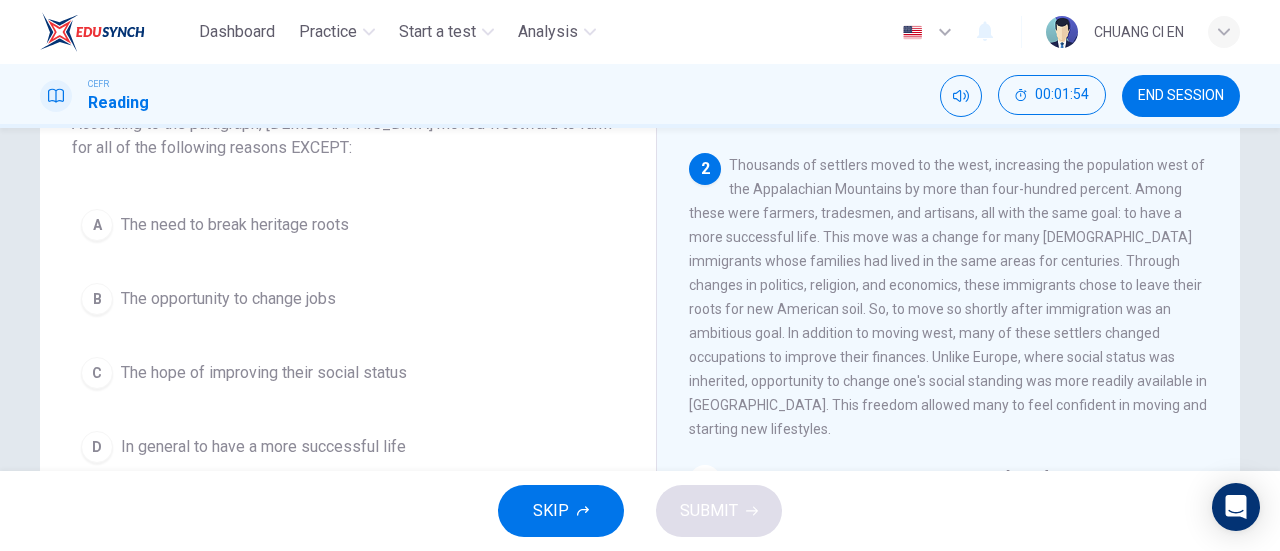 scroll, scrollTop: 238, scrollLeft: 0, axis: vertical 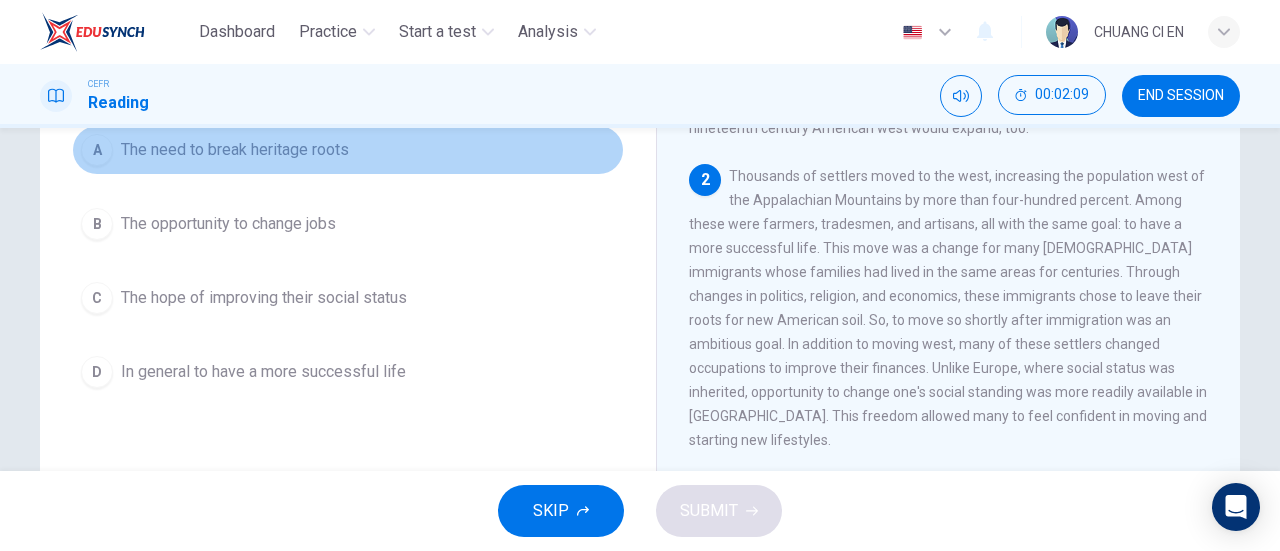 click on "The need to break heritage roots" at bounding box center (235, 150) 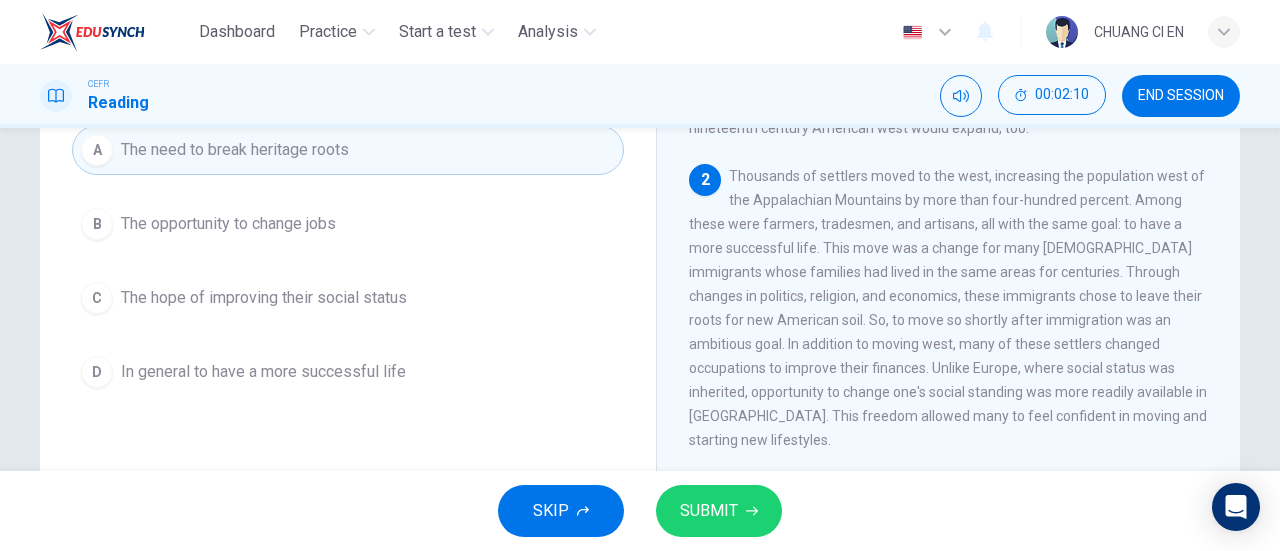 click on "SUBMIT" at bounding box center [719, 511] 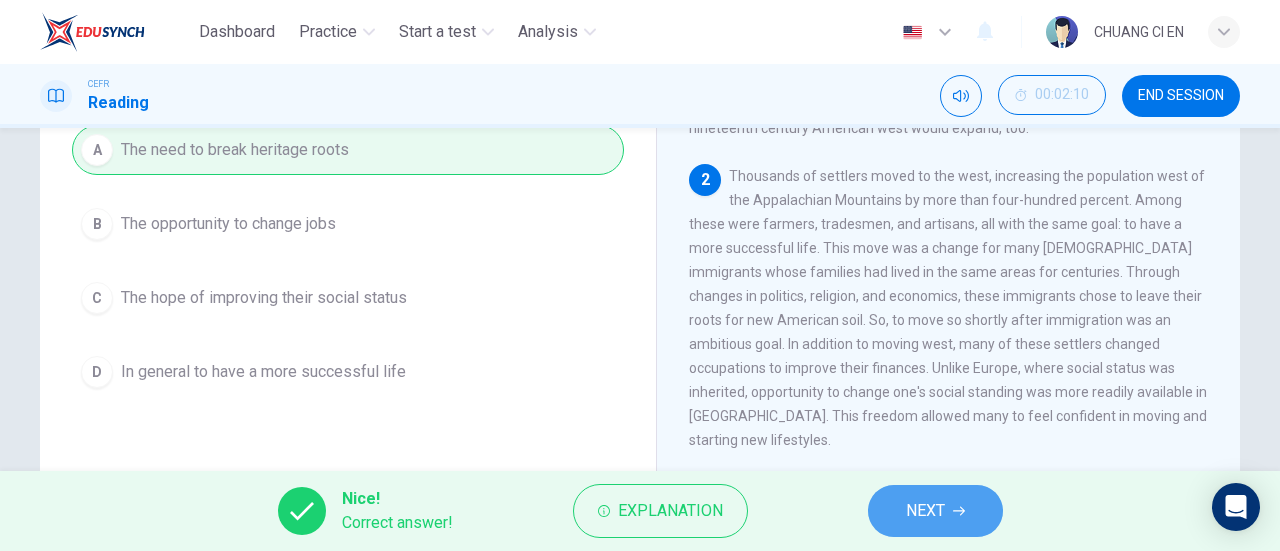 click on "NEXT" at bounding box center [925, 511] 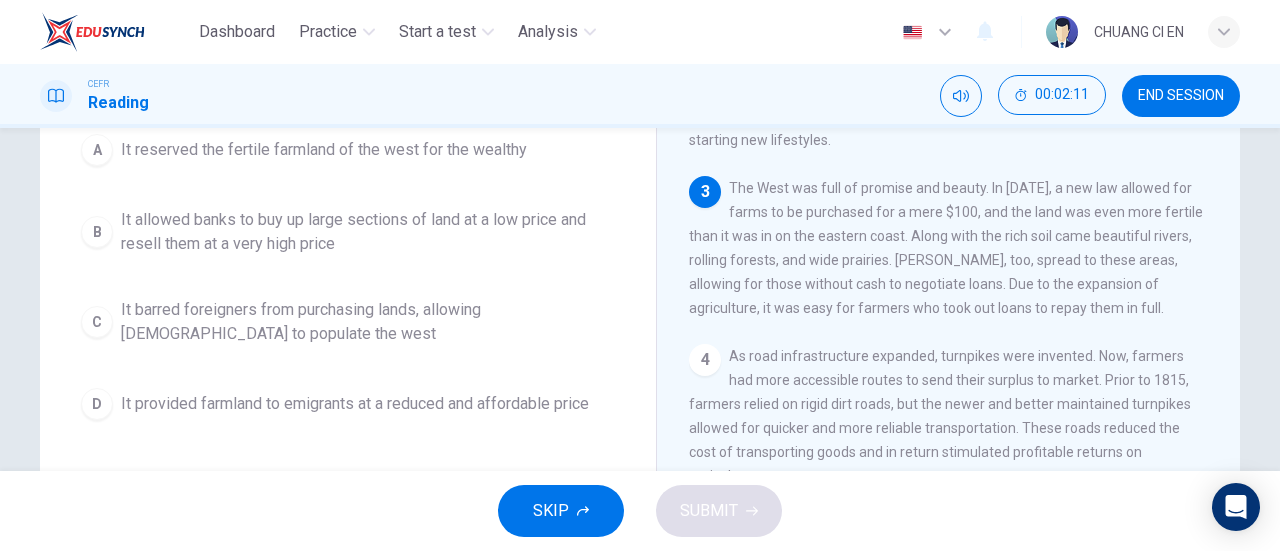 scroll, scrollTop: 510, scrollLeft: 0, axis: vertical 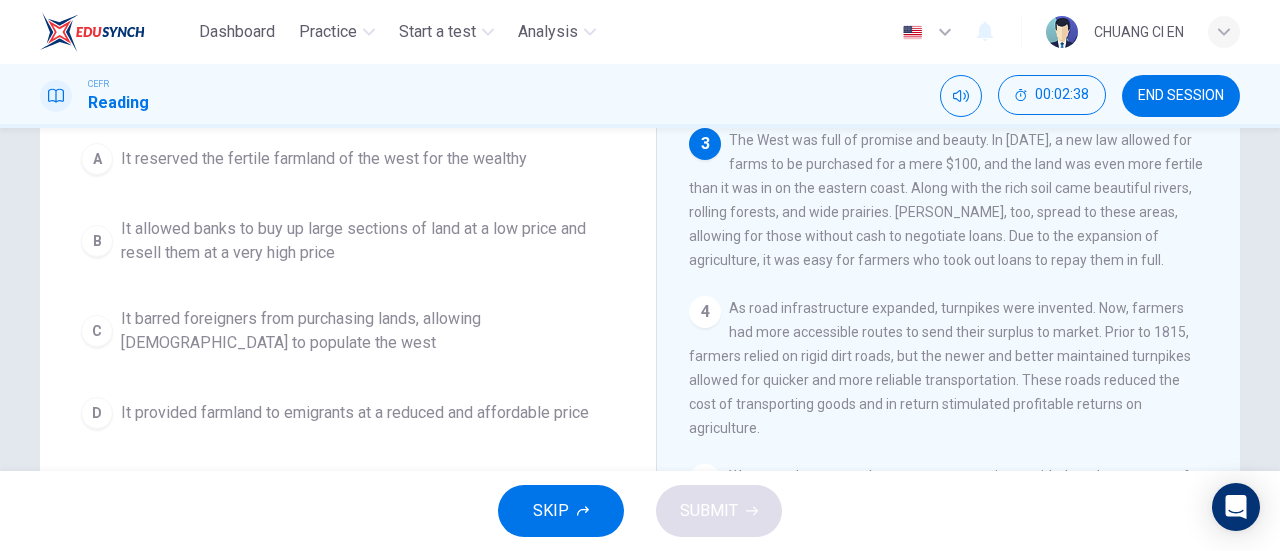 click on "A It reserved the fertile farmland of the west for the wealthy B It allowed banks to buy up large sections of land at a low price and resell them at a very high price C It barred foreigners from purchasing lands, allowing Americans to populate the west D It provided farmland to emigrants at a reduced and affordable price" at bounding box center [348, 286] 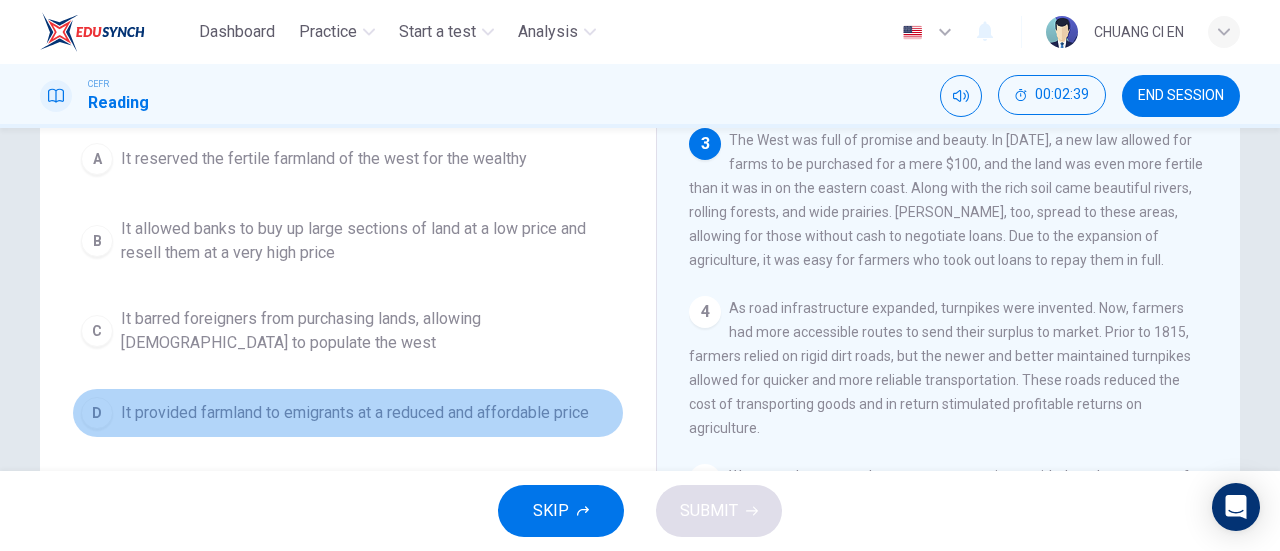 click on "It provided farmland to emigrants at a reduced and affordable price" at bounding box center (355, 413) 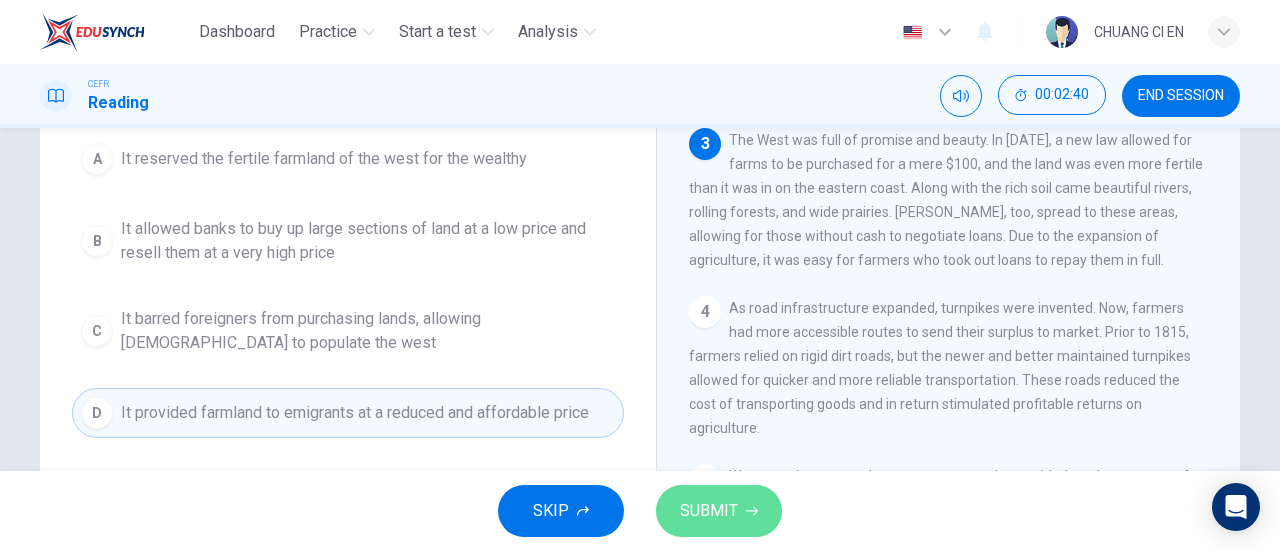 click on "SUBMIT" at bounding box center (709, 511) 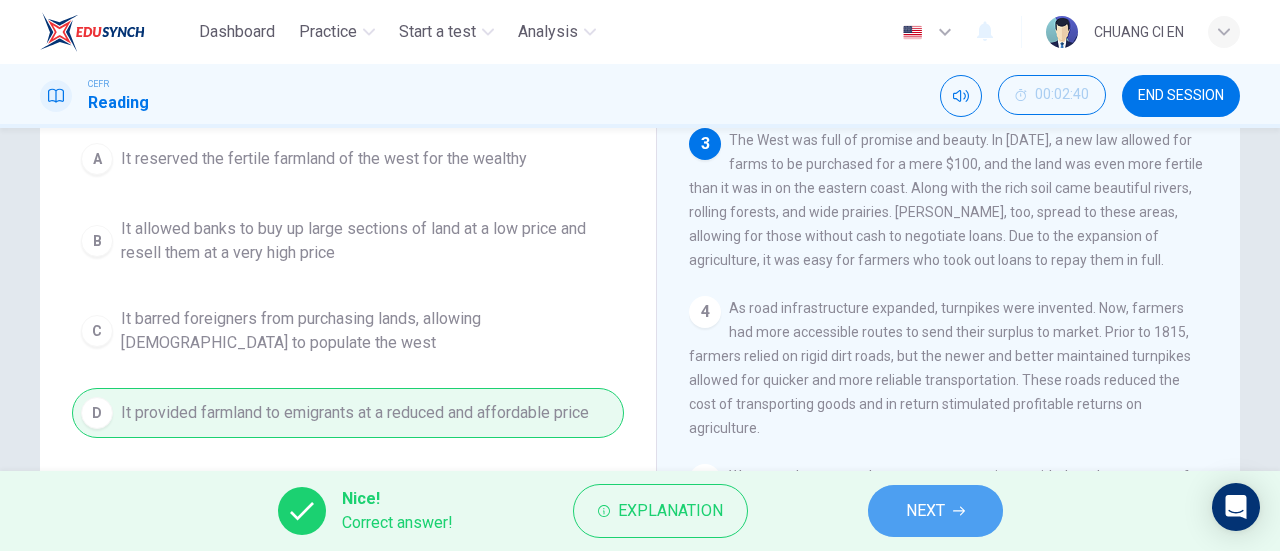 click on "NEXT" at bounding box center [925, 511] 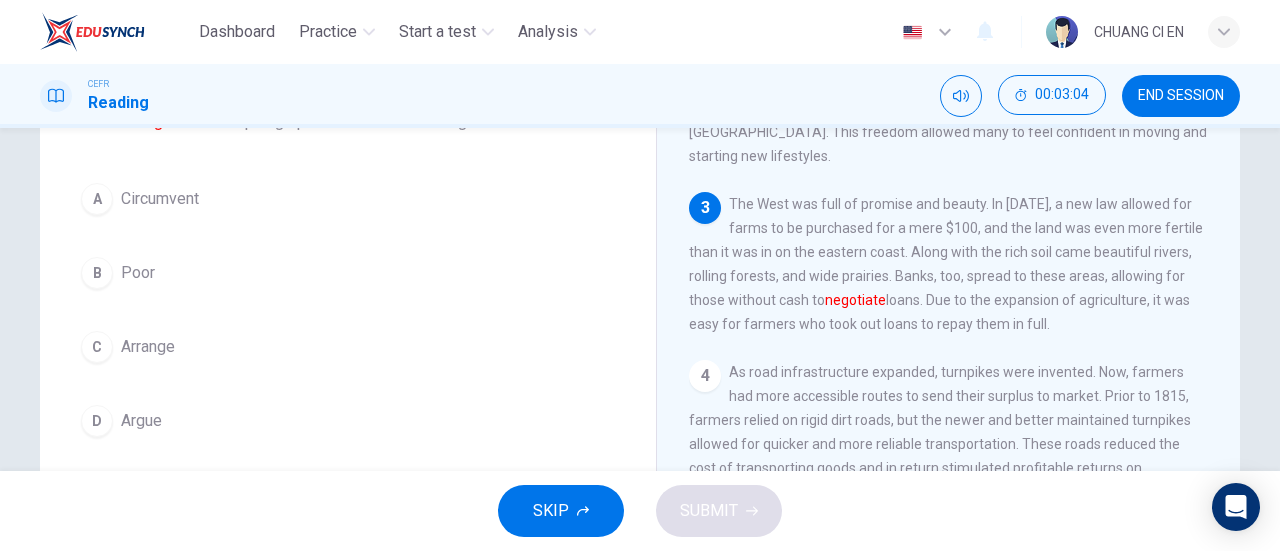 scroll, scrollTop: 155, scrollLeft: 0, axis: vertical 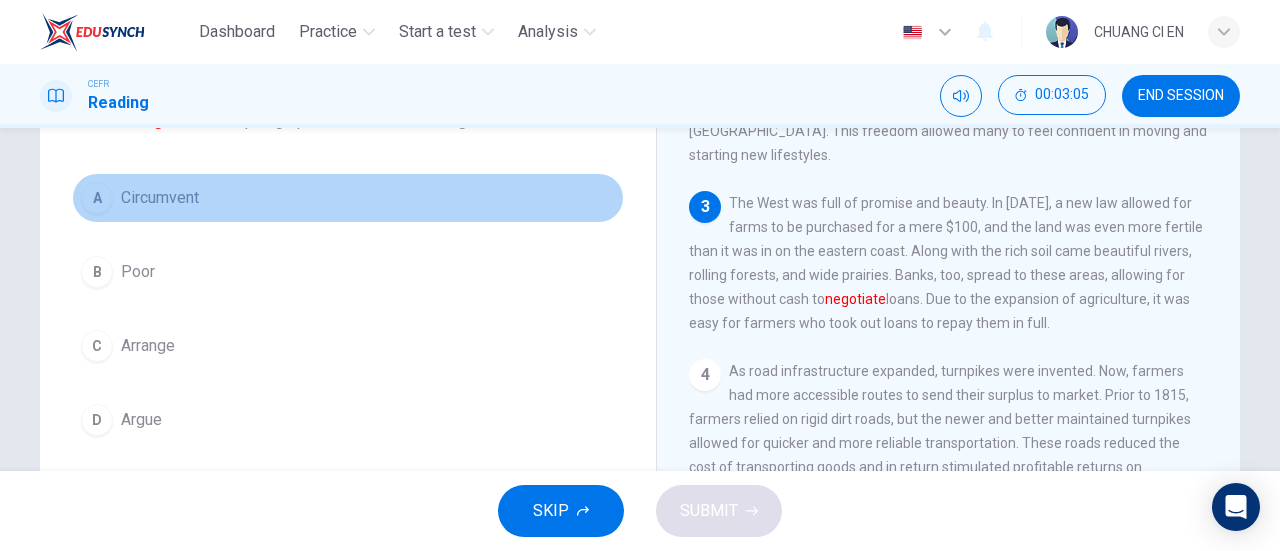 click on "A Circumvent" at bounding box center [348, 198] 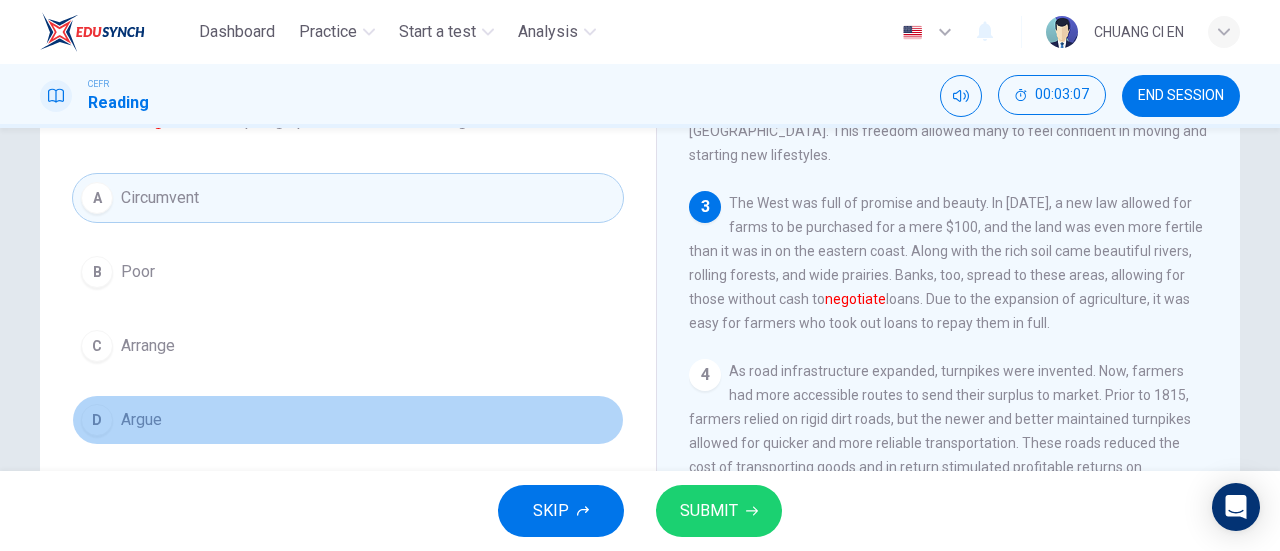 click on "D Argue" at bounding box center [348, 420] 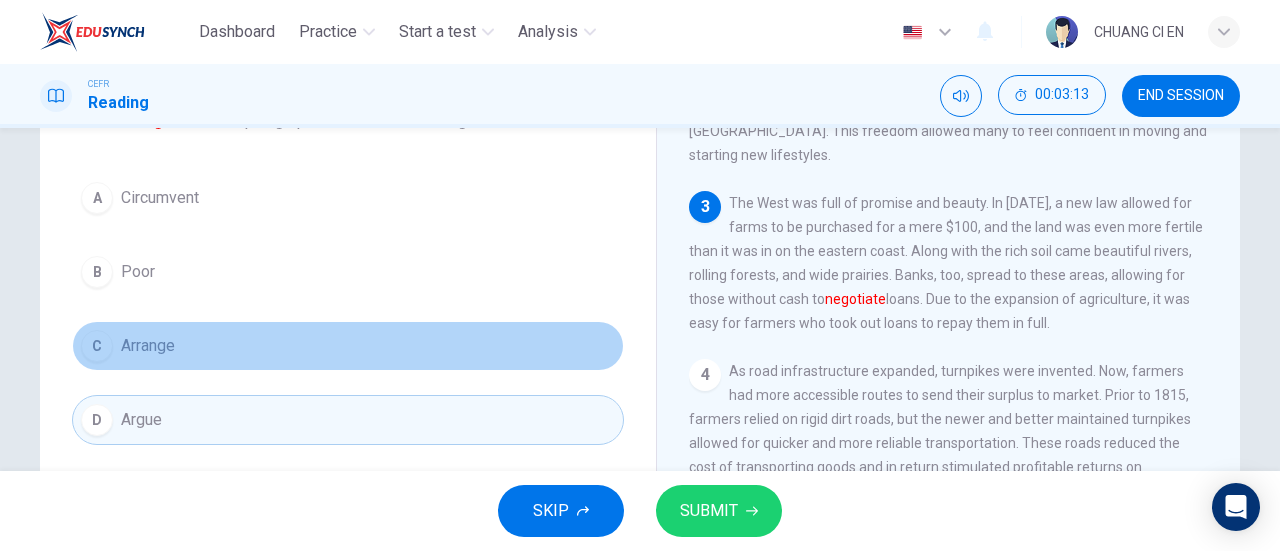 click on "C Arrange" at bounding box center (348, 346) 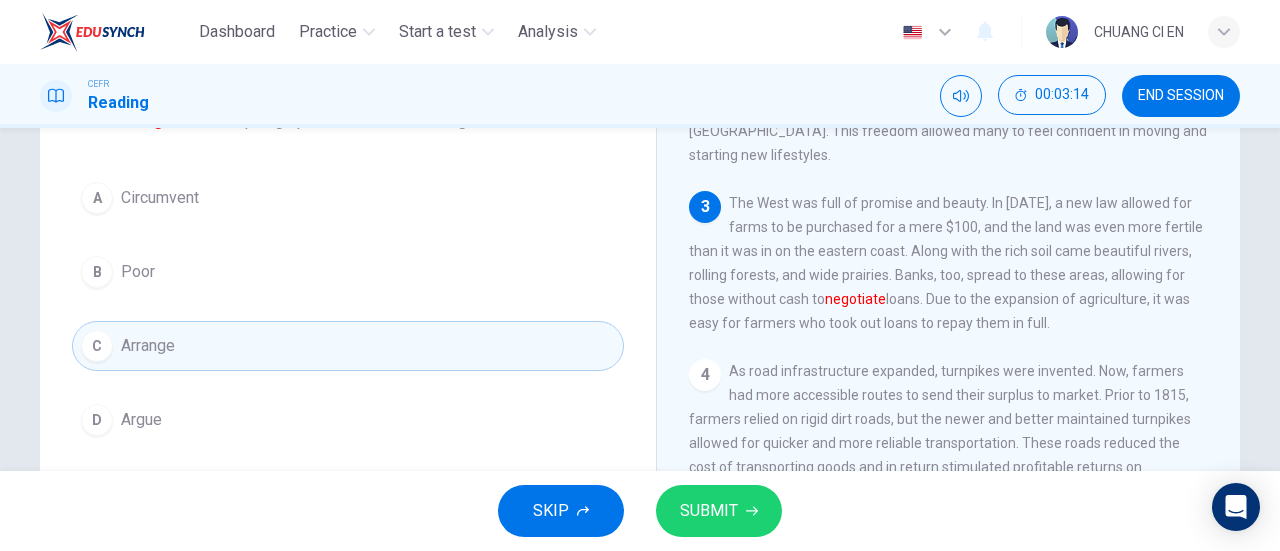 click on "SUBMIT" at bounding box center (719, 511) 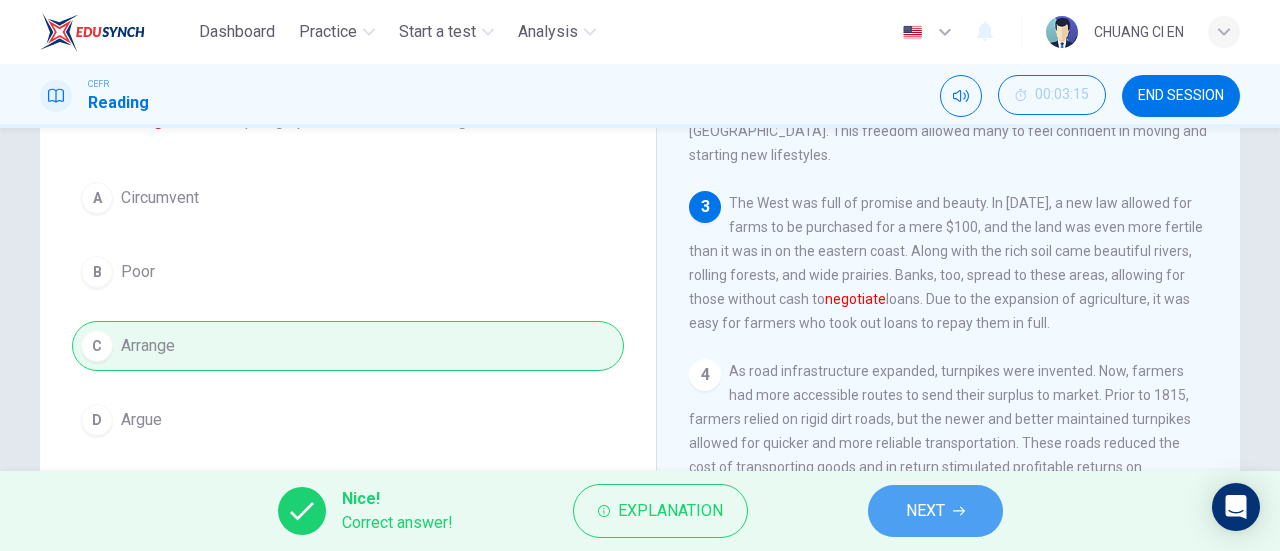 click on "NEXT" at bounding box center (925, 511) 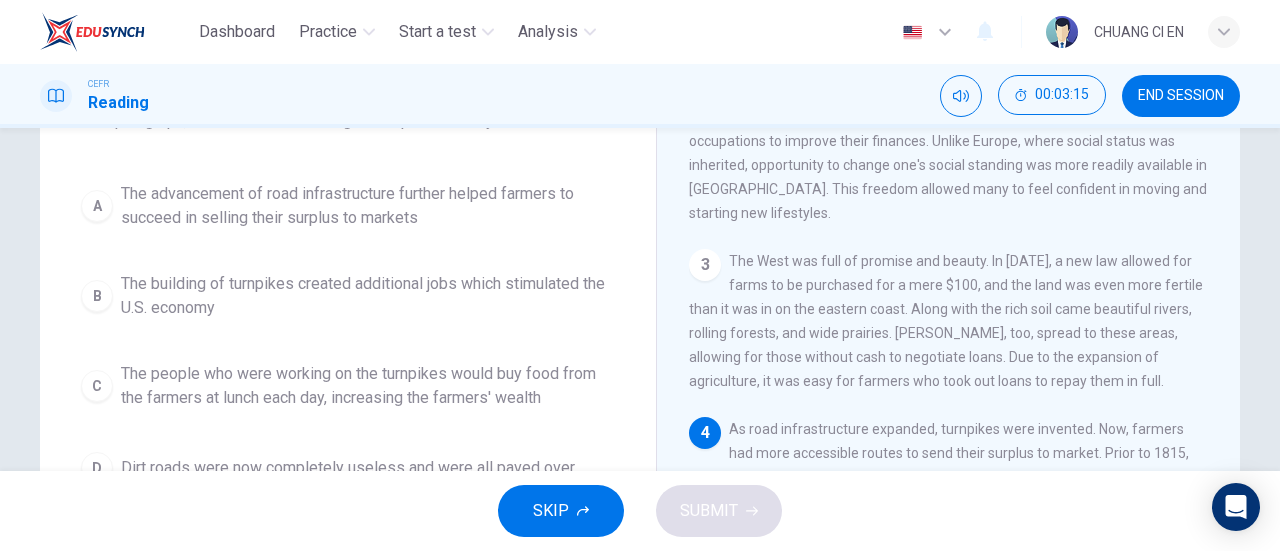scroll, scrollTop: 573, scrollLeft: 0, axis: vertical 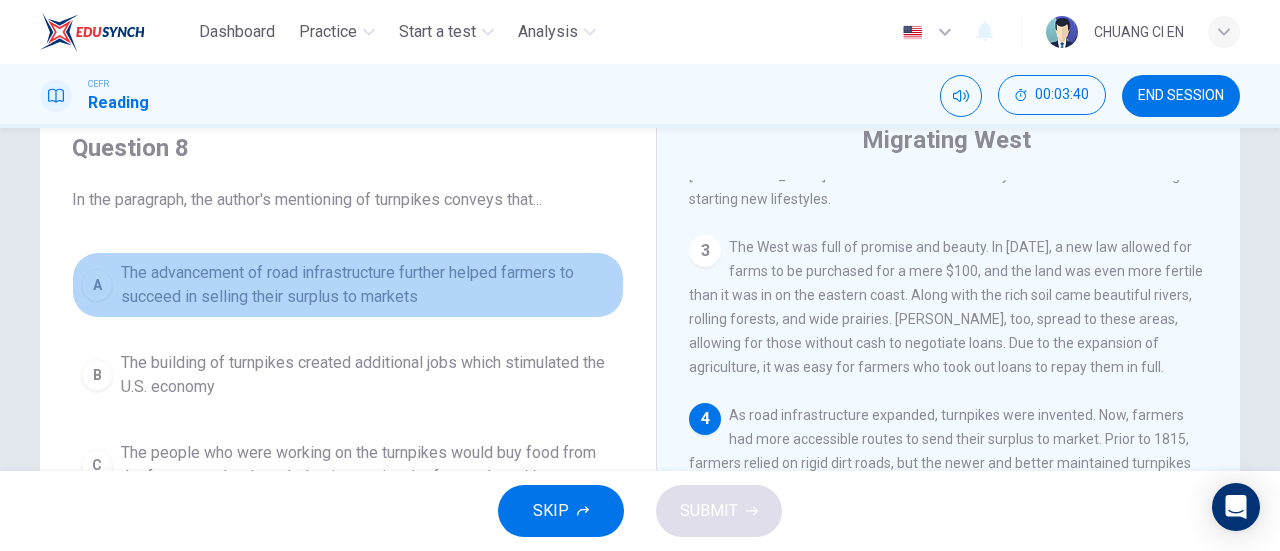 click on "The advancement of road infrastructure further helped farmers to succeed in selling their surplus to markets" at bounding box center [368, 285] 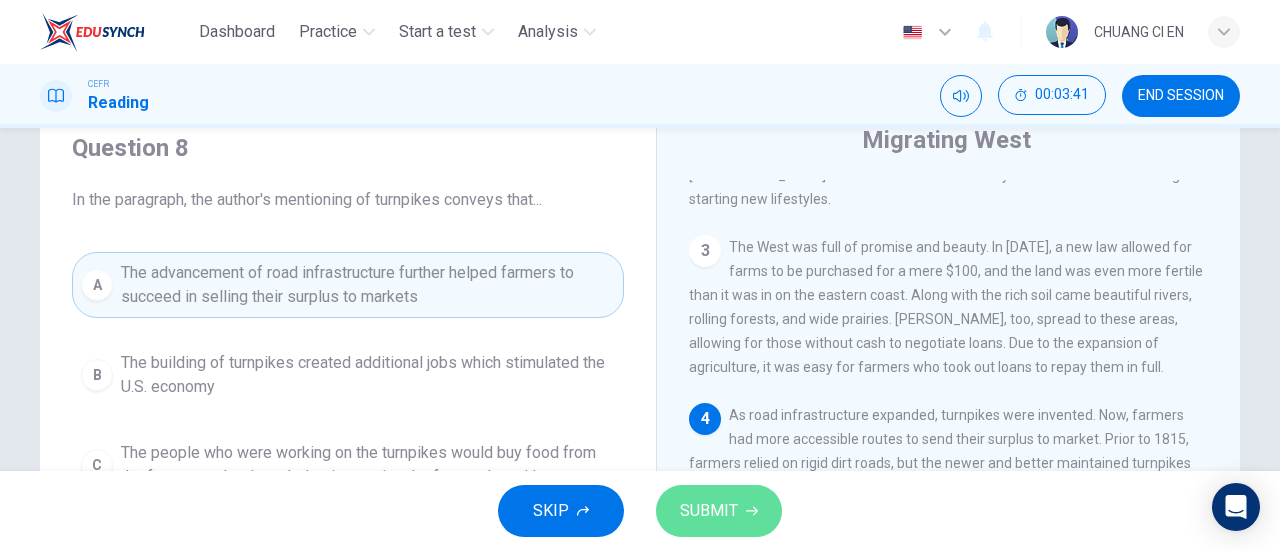 click on "SUBMIT" at bounding box center (709, 511) 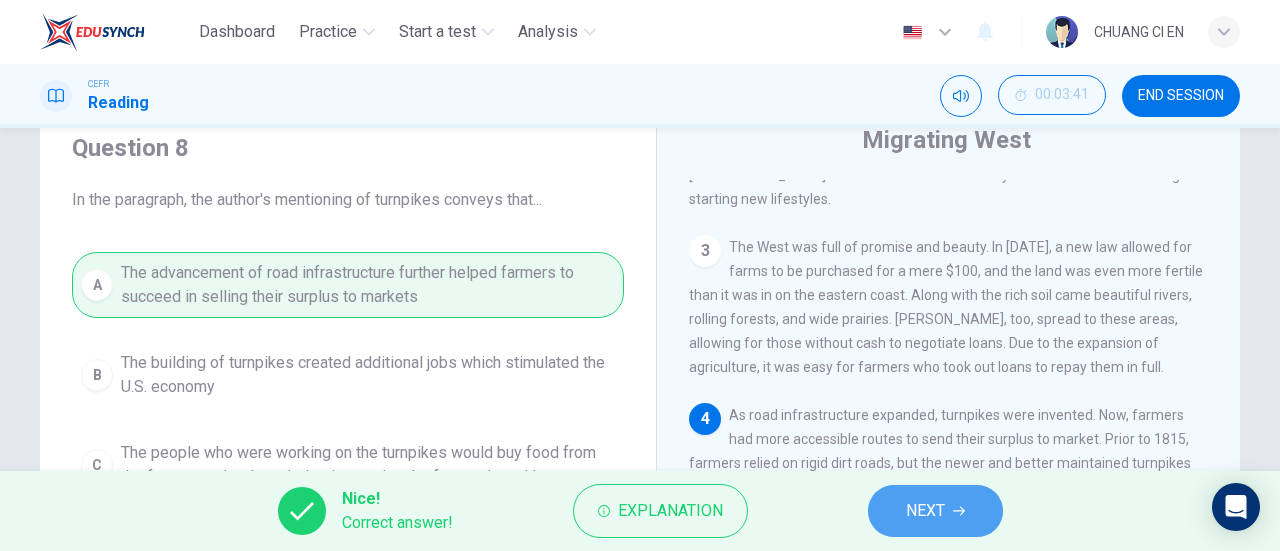 click on "NEXT" at bounding box center [925, 511] 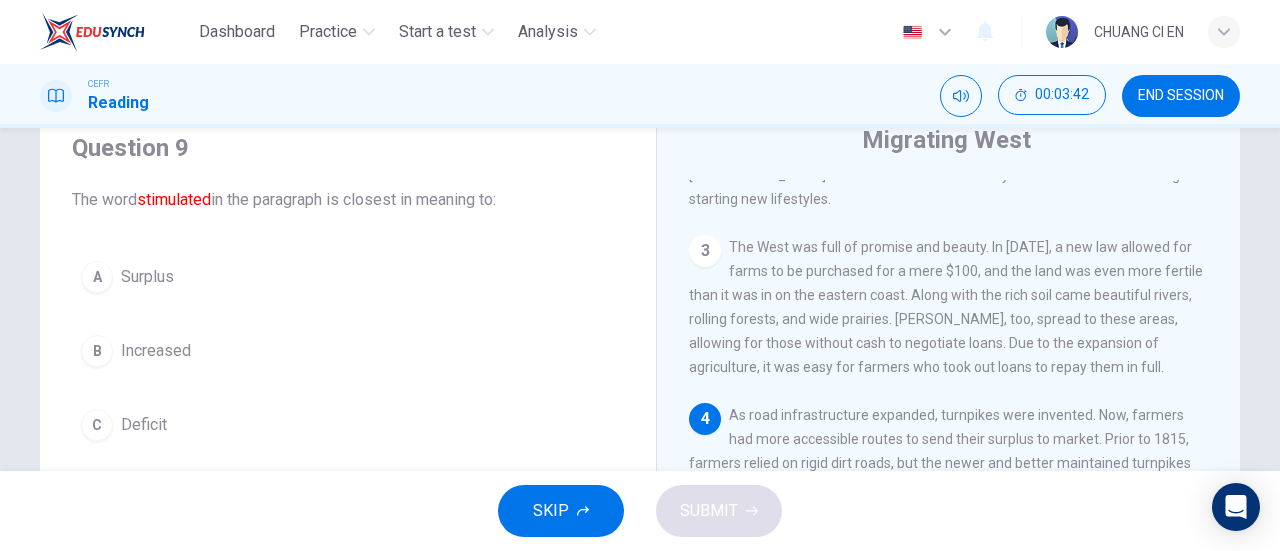 scroll, scrollTop: 573, scrollLeft: 0, axis: vertical 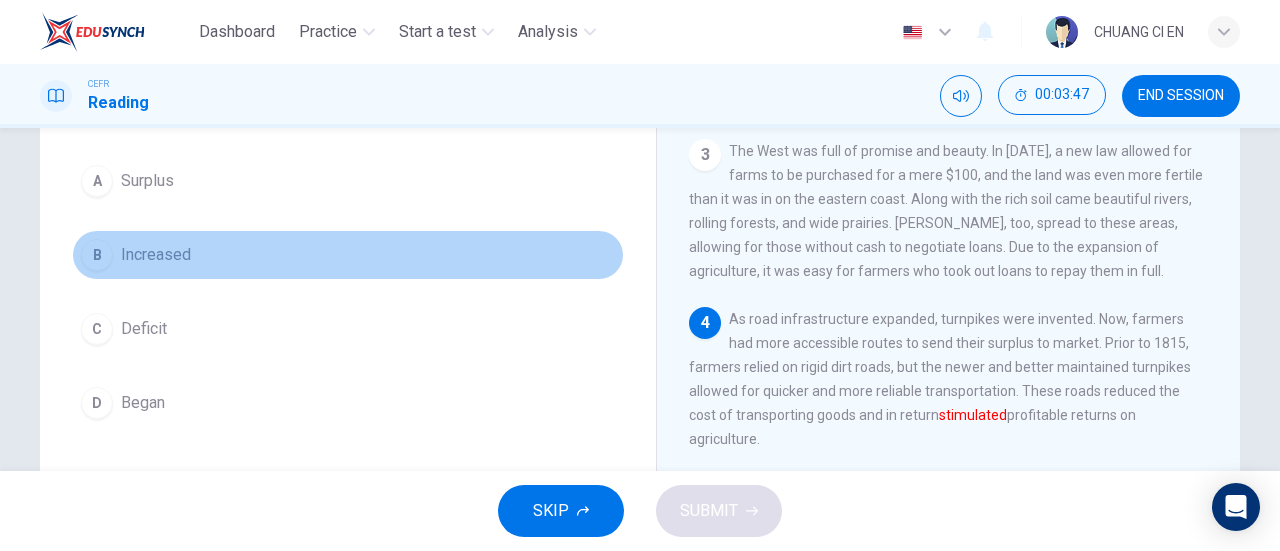 click on "B Increased" at bounding box center (348, 255) 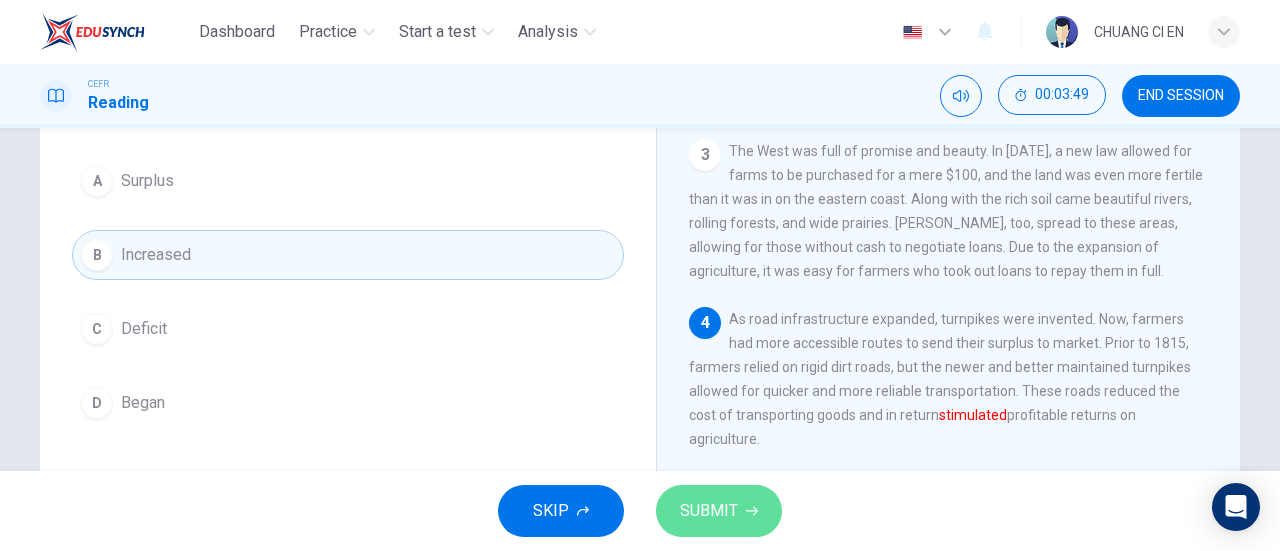 click on "SUBMIT" at bounding box center (709, 511) 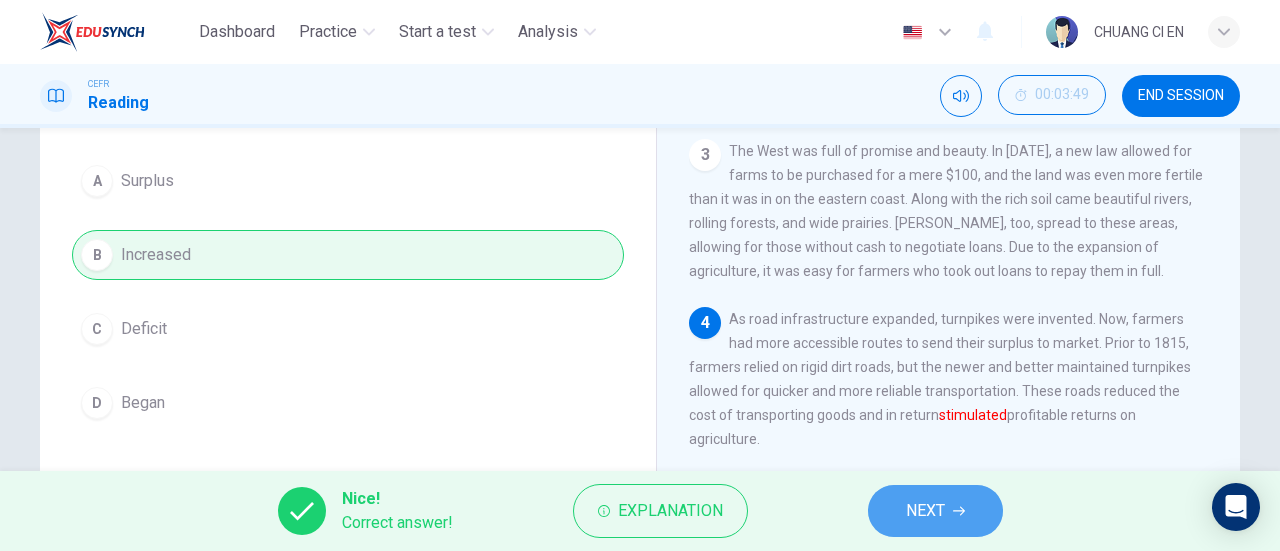 click on "NEXT" at bounding box center (935, 511) 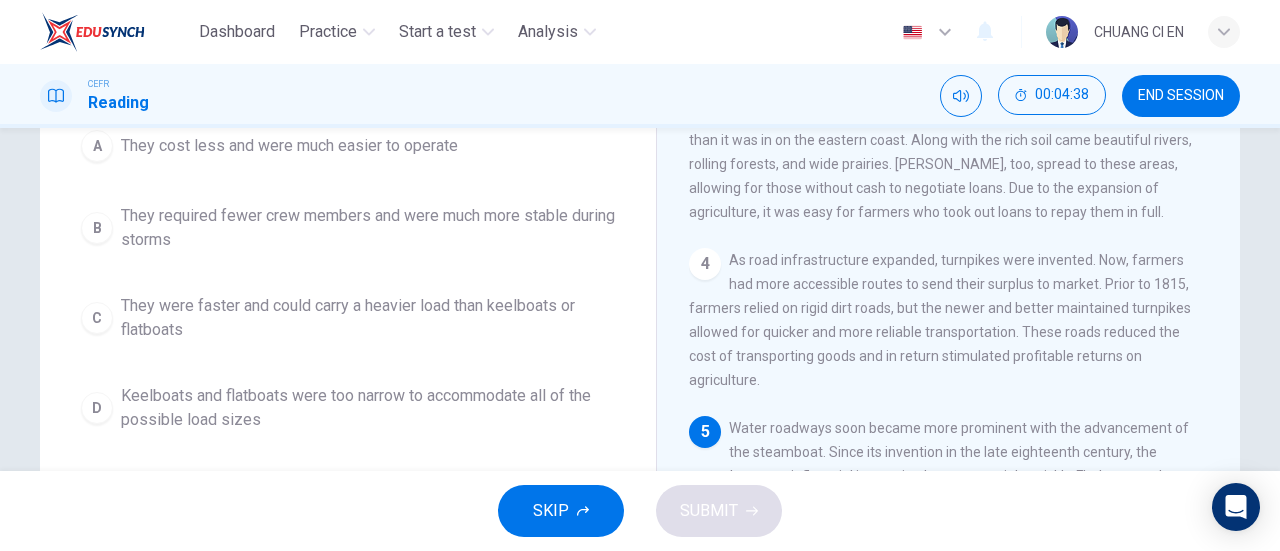 scroll, scrollTop: 232, scrollLeft: 0, axis: vertical 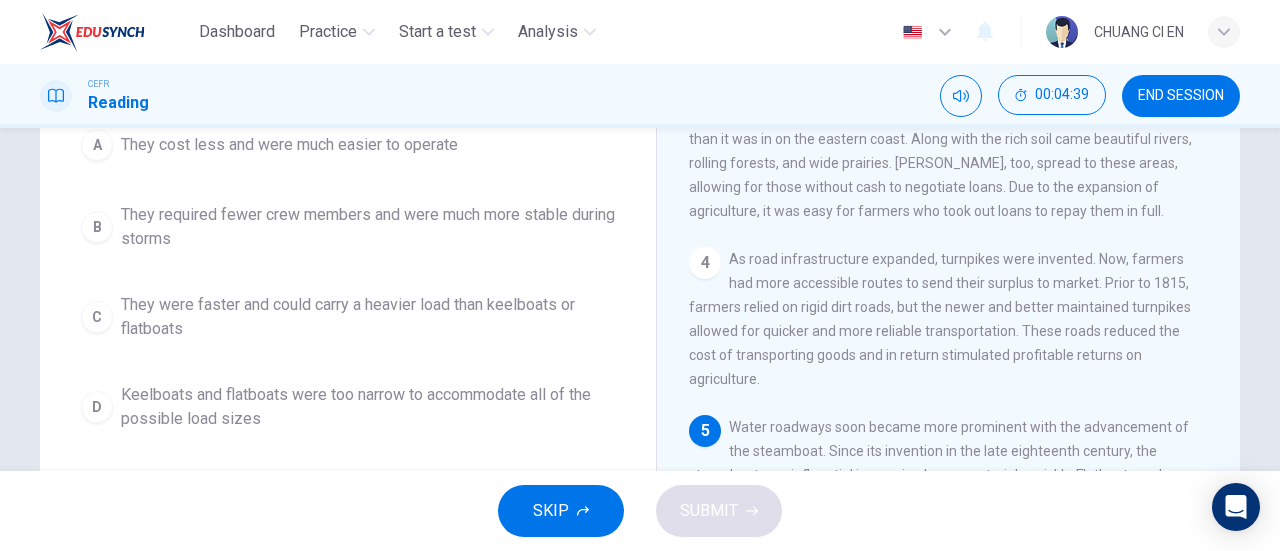 click on "They were faster and could carry a heavier load than keelboats or flatboats" at bounding box center [368, 317] 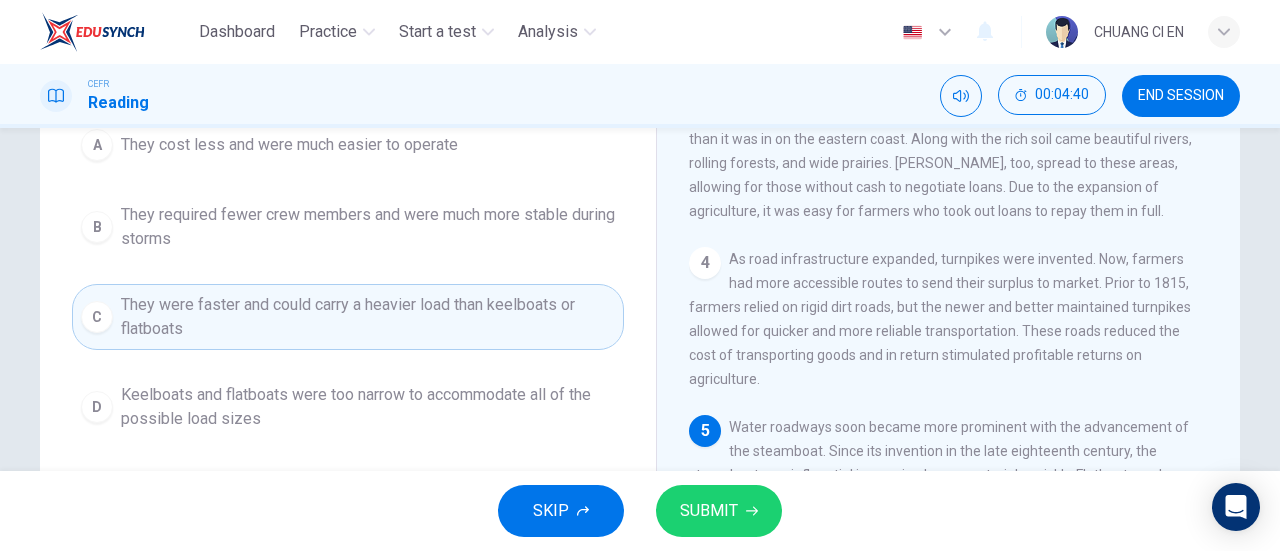click on "SUBMIT" at bounding box center [719, 511] 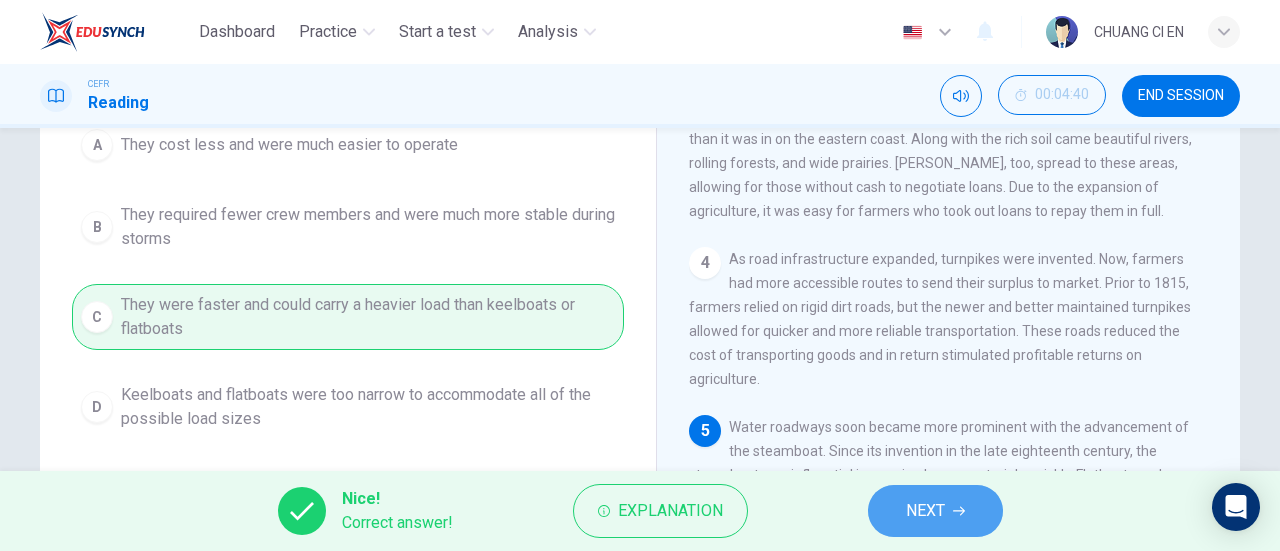 click on "NEXT" at bounding box center (925, 511) 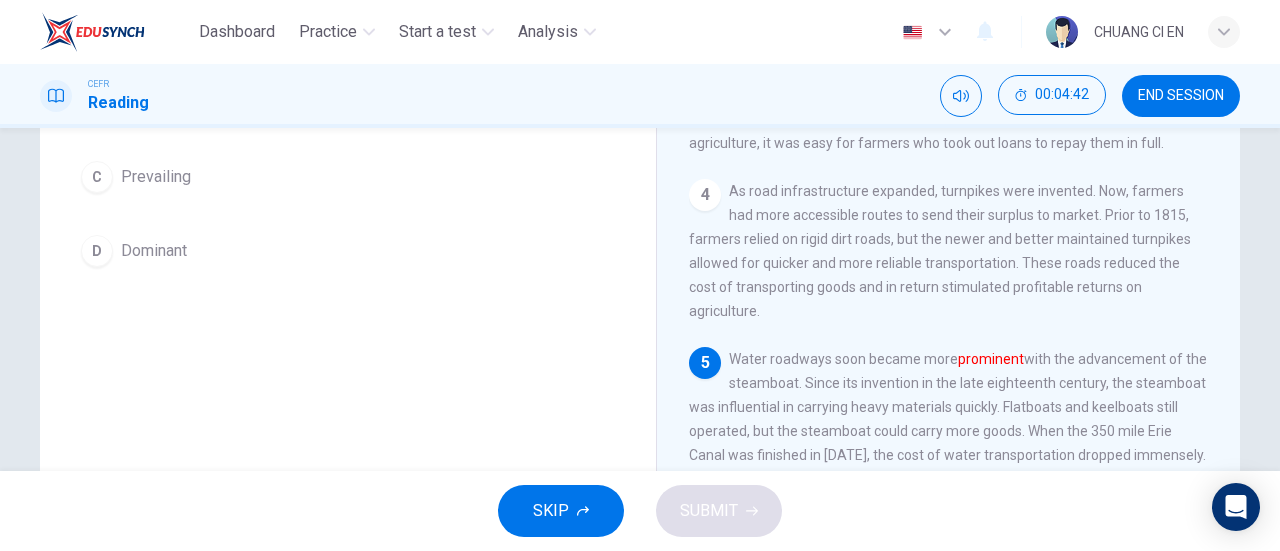 scroll, scrollTop: 432, scrollLeft: 0, axis: vertical 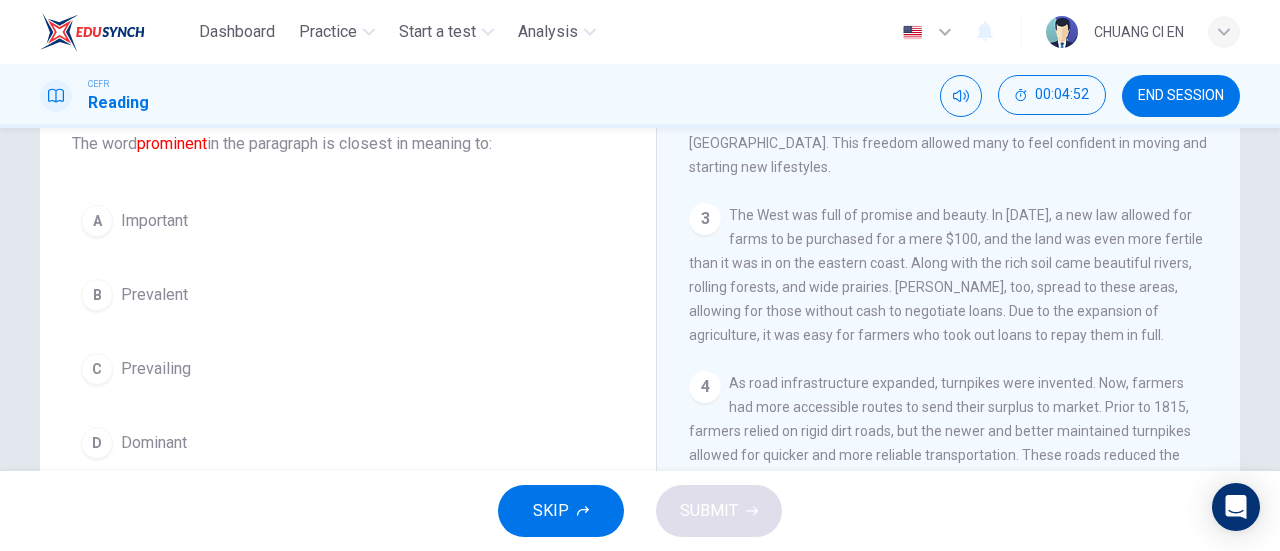 click on "A Important" at bounding box center (348, 221) 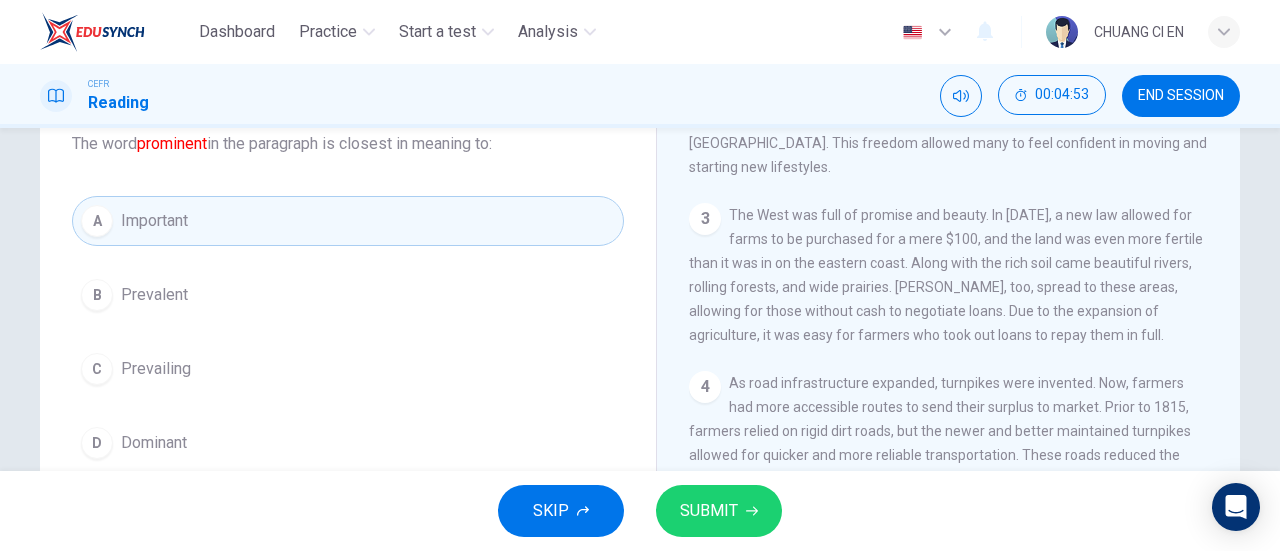 click on "SUBMIT" at bounding box center (709, 511) 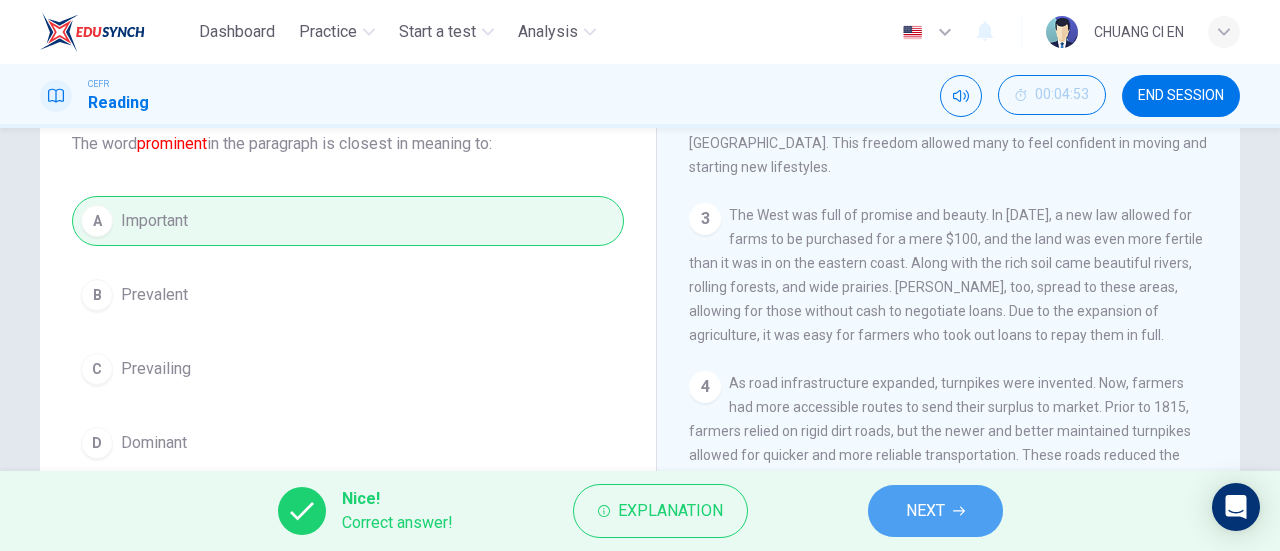 click on "NEXT" at bounding box center (925, 511) 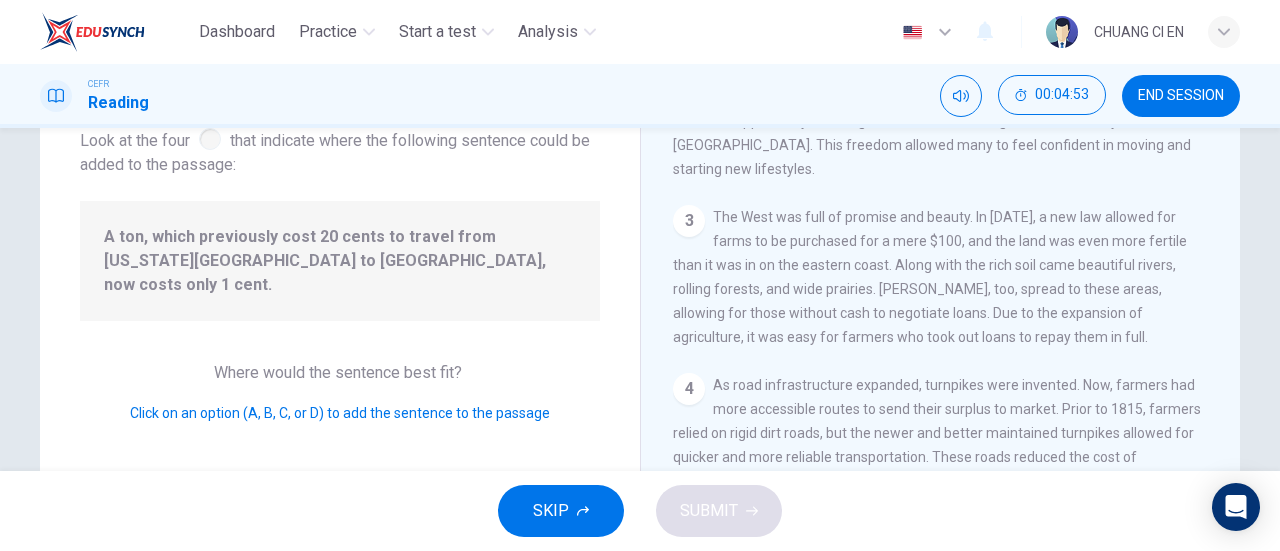scroll, scrollTop: 534, scrollLeft: 0, axis: vertical 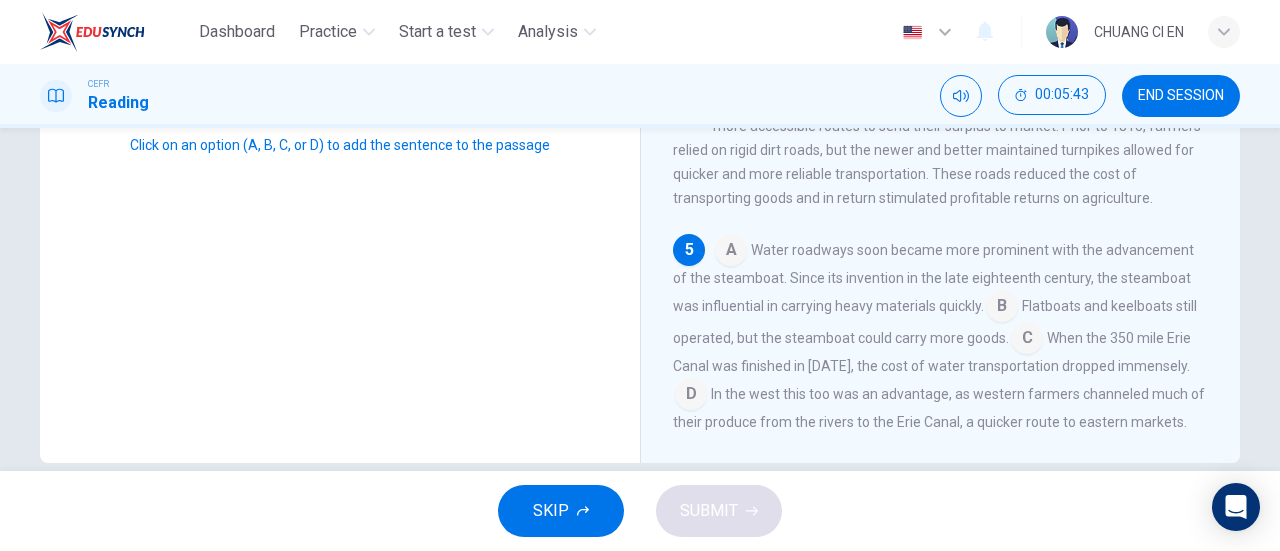click at bounding box center [691, 396] 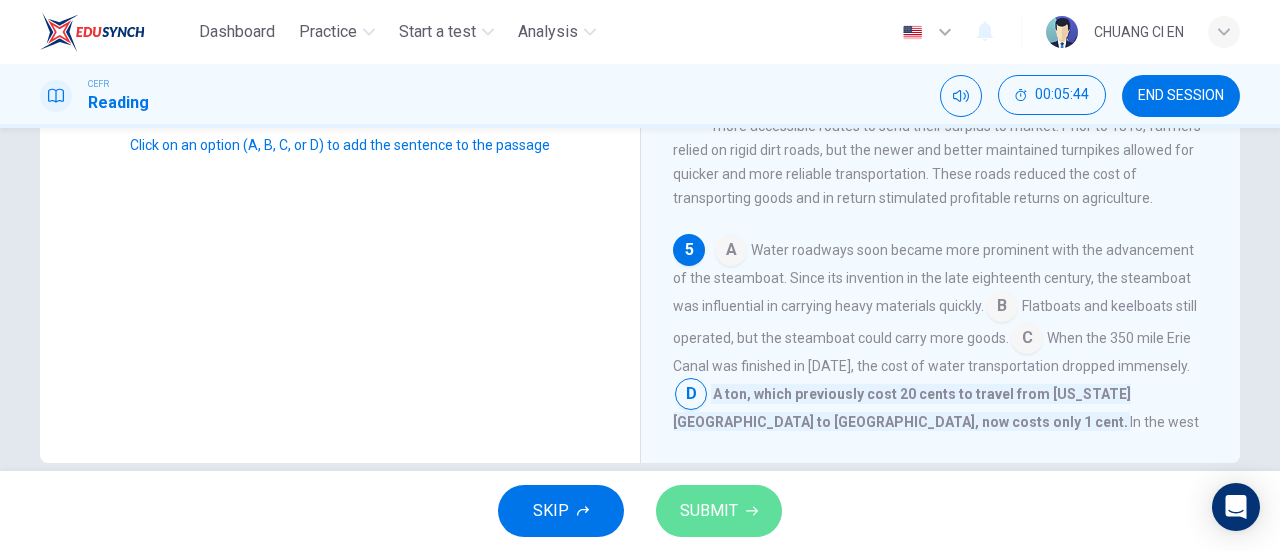 click on "SUBMIT" at bounding box center [709, 511] 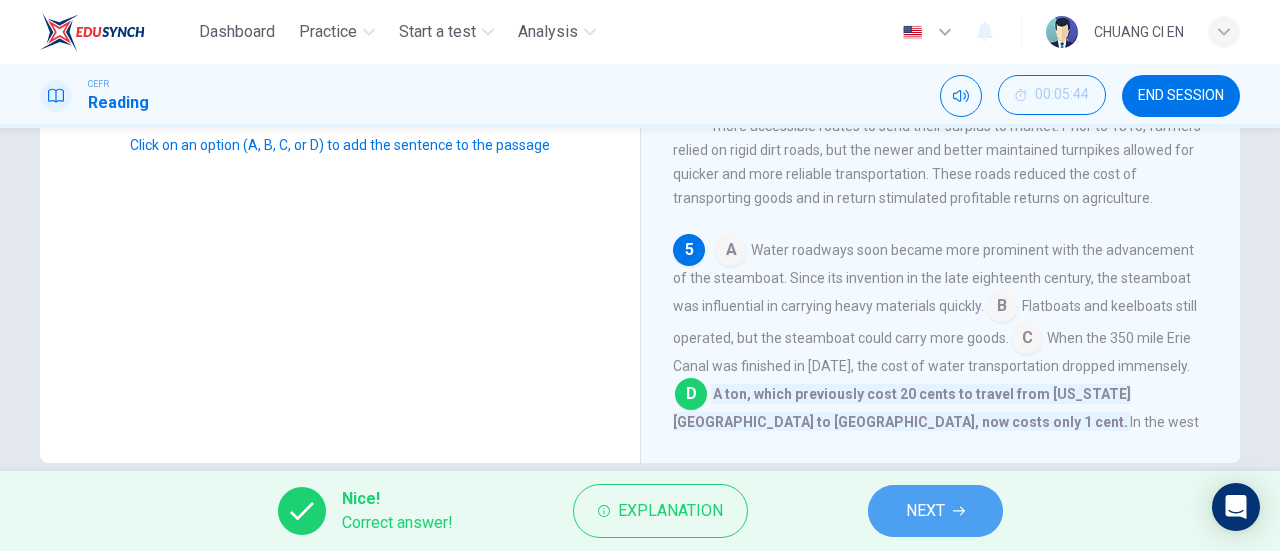 click on "NEXT" at bounding box center [925, 511] 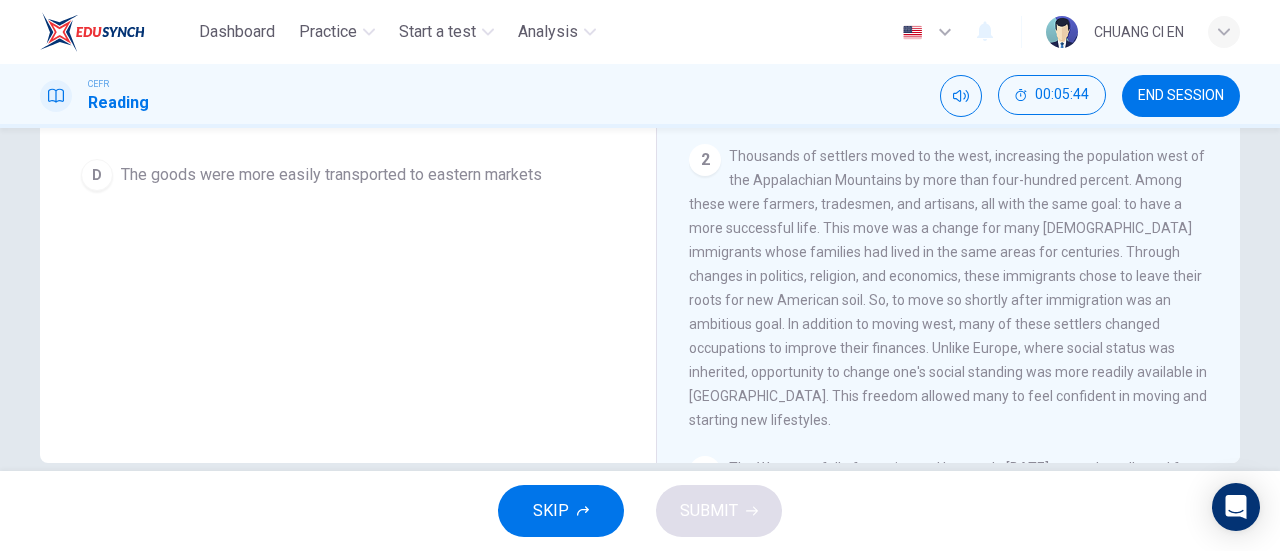 scroll, scrollTop: 100, scrollLeft: 0, axis: vertical 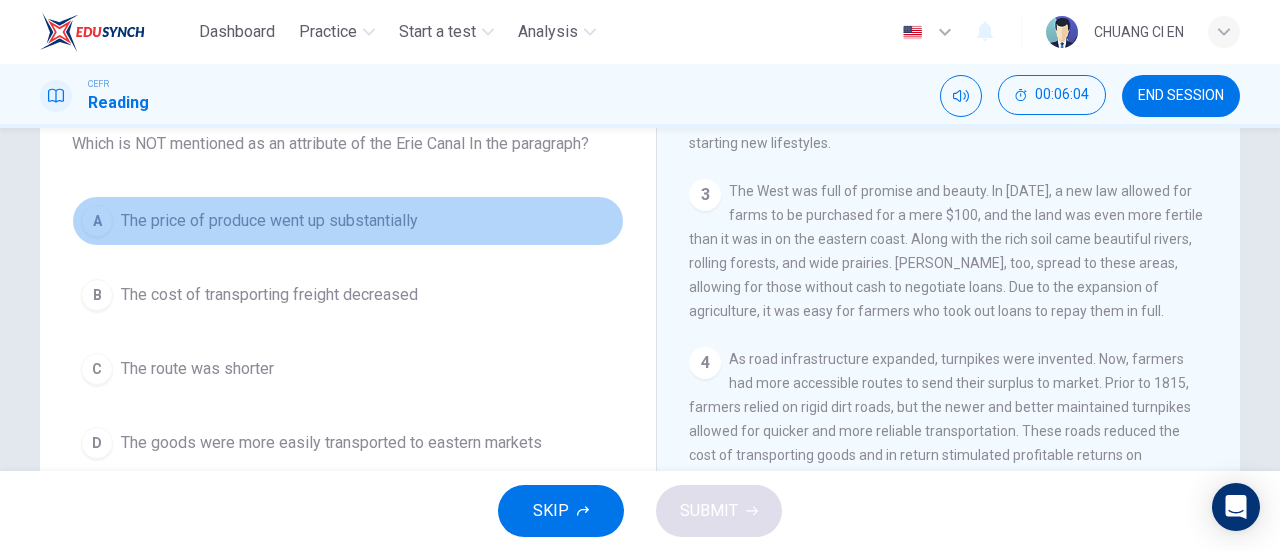 click on "A The price of produce went up substantially" at bounding box center [348, 221] 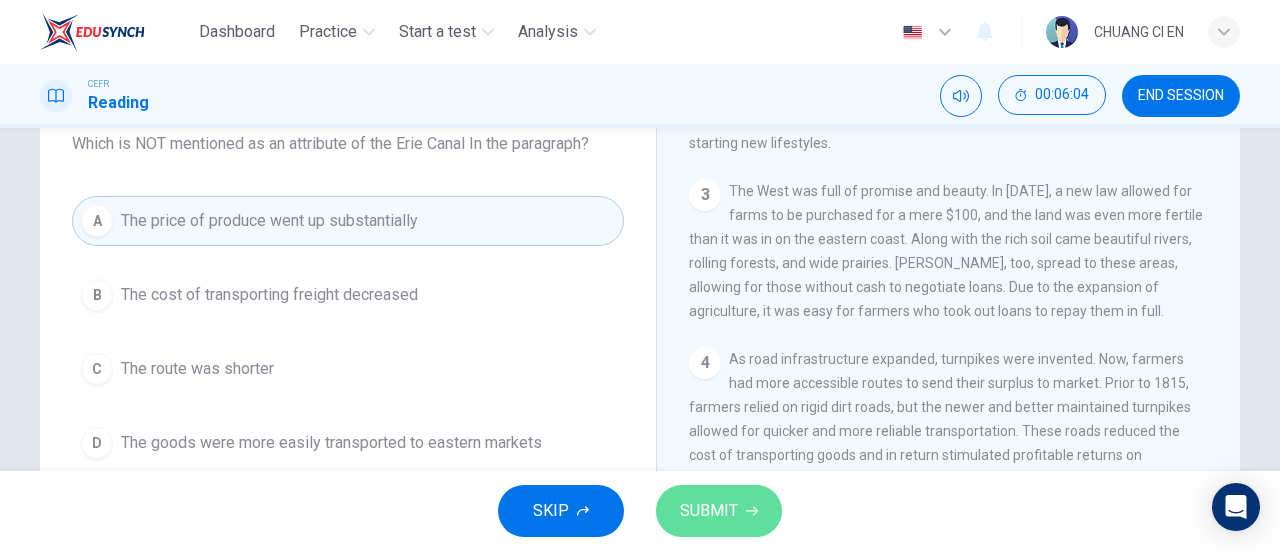 click on "SUBMIT" at bounding box center (709, 511) 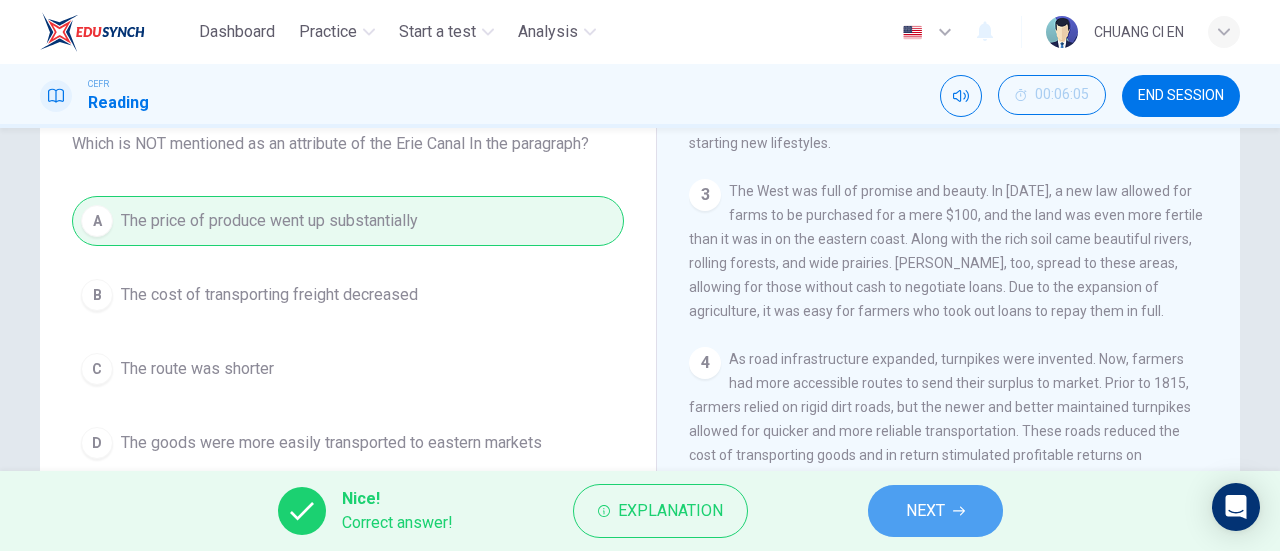 click on "NEXT" at bounding box center (935, 511) 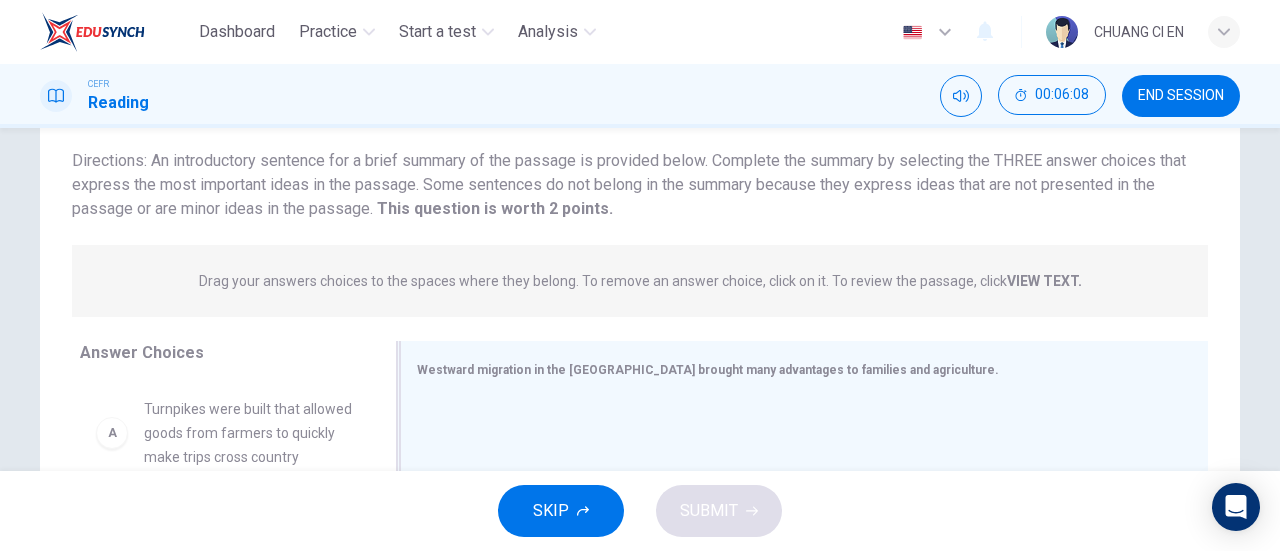 scroll, scrollTop: 232, scrollLeft: 0, axis: vertical 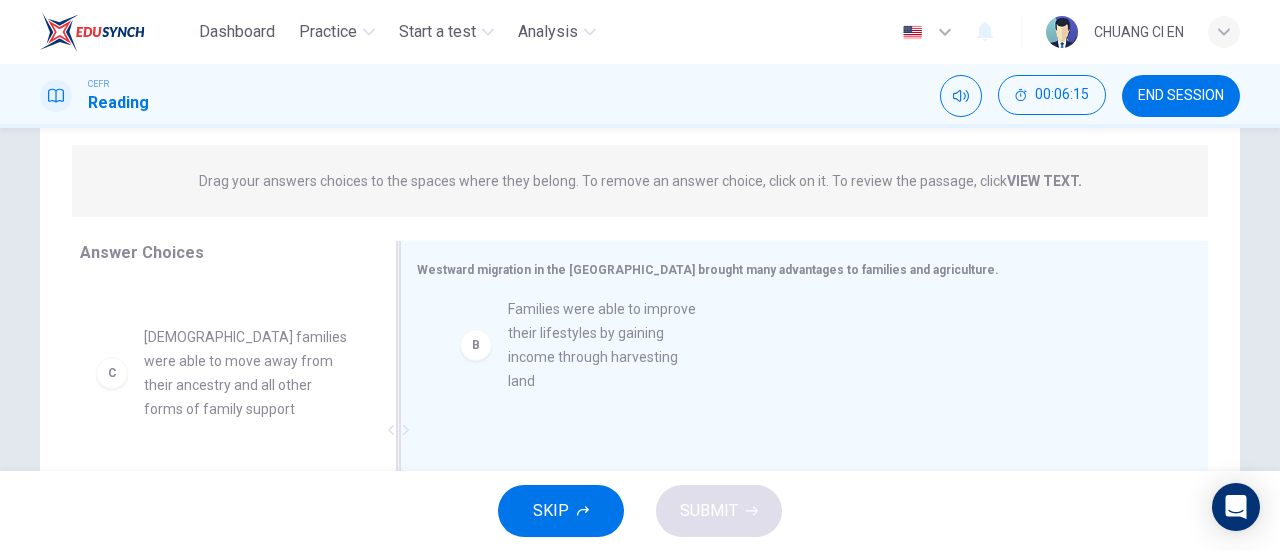 drag, startPoint x: 260, startPoint y: 385, endPoint x: 647, endPoint y: 335, distance: 390.2166 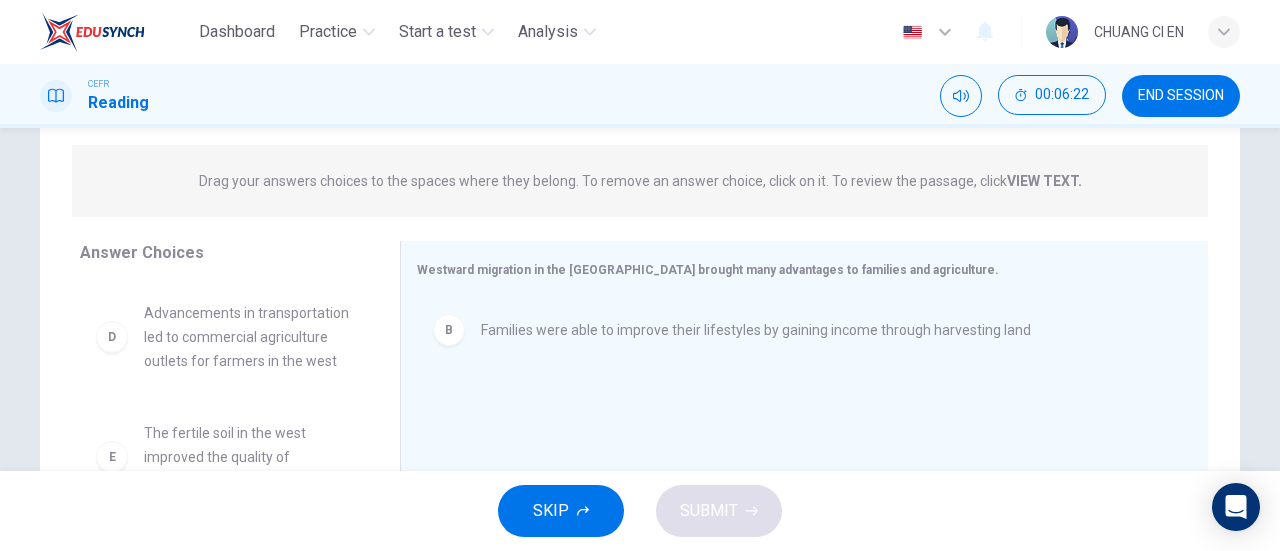 scroll, scrollTop: 292, scrollLeft: 0, axis: vertical 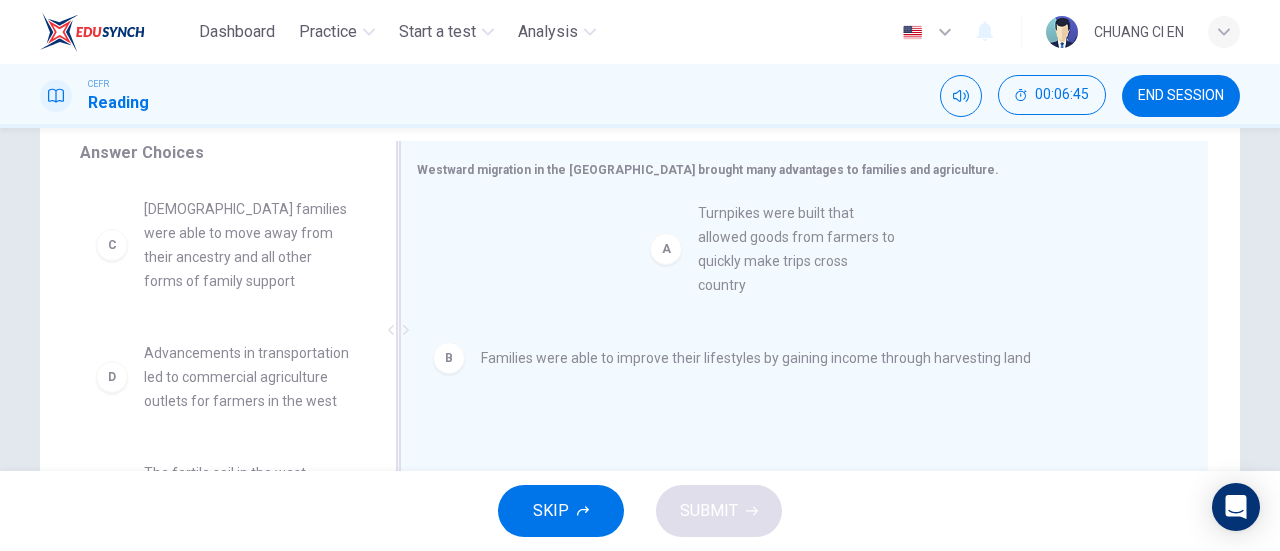drag, startPoint x: 253, startPoint y: 231, endPoint x: 818, endPoint y: 235, distance: 565.01416 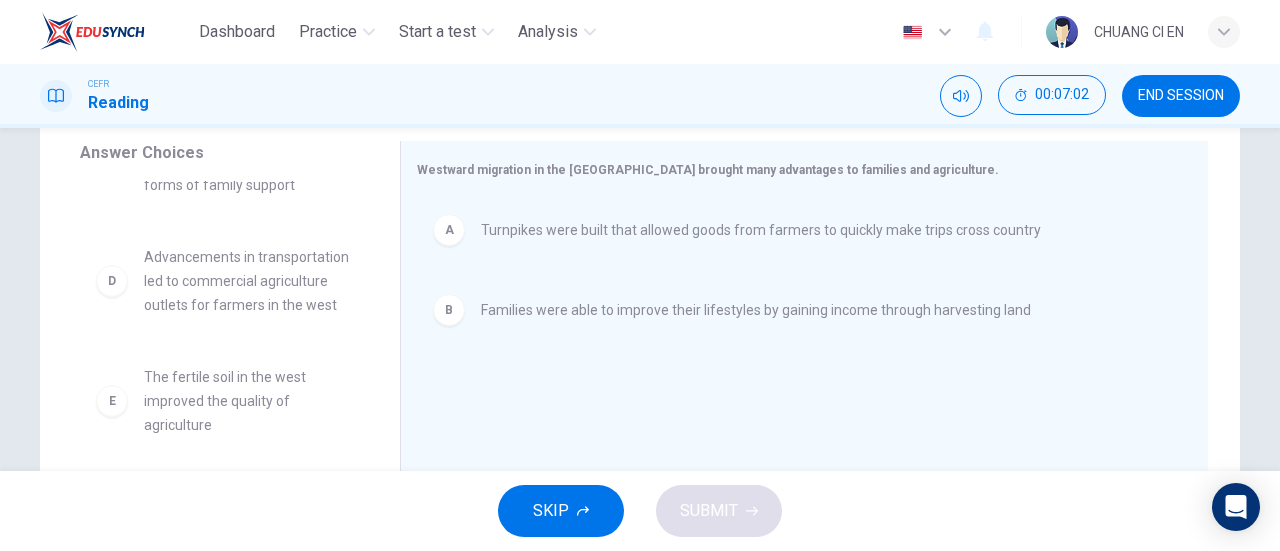 scroll, scrollTop: 0, scrollLeft: 0, axis: both 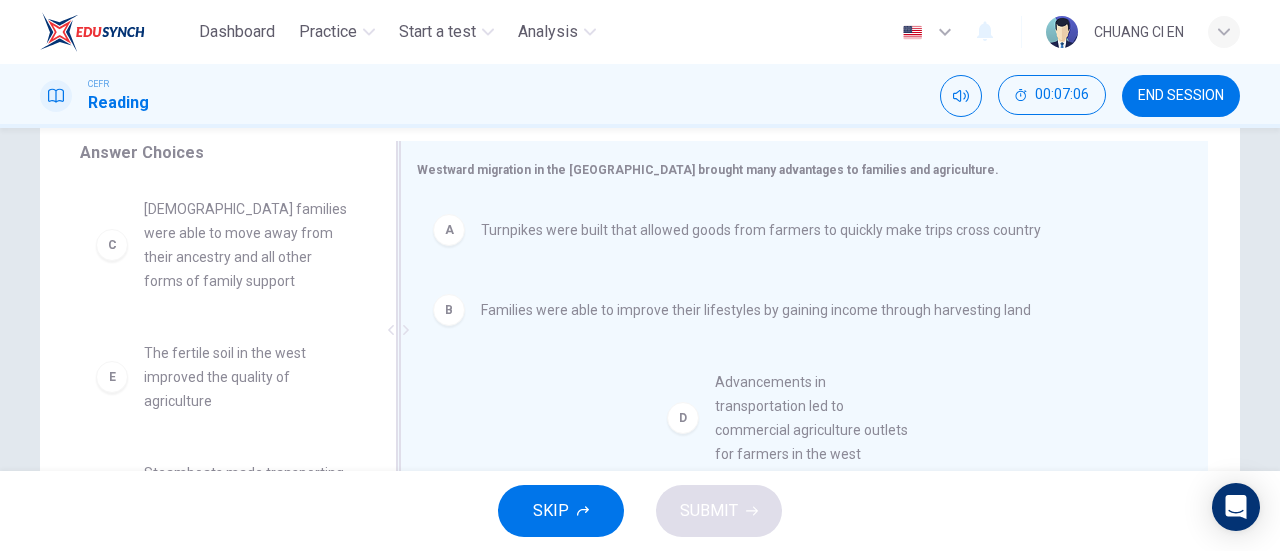 drag, startPoint x: 226, startPoint y: 360, endPoint x: 808, endPoint y: 391, distance: 582.825 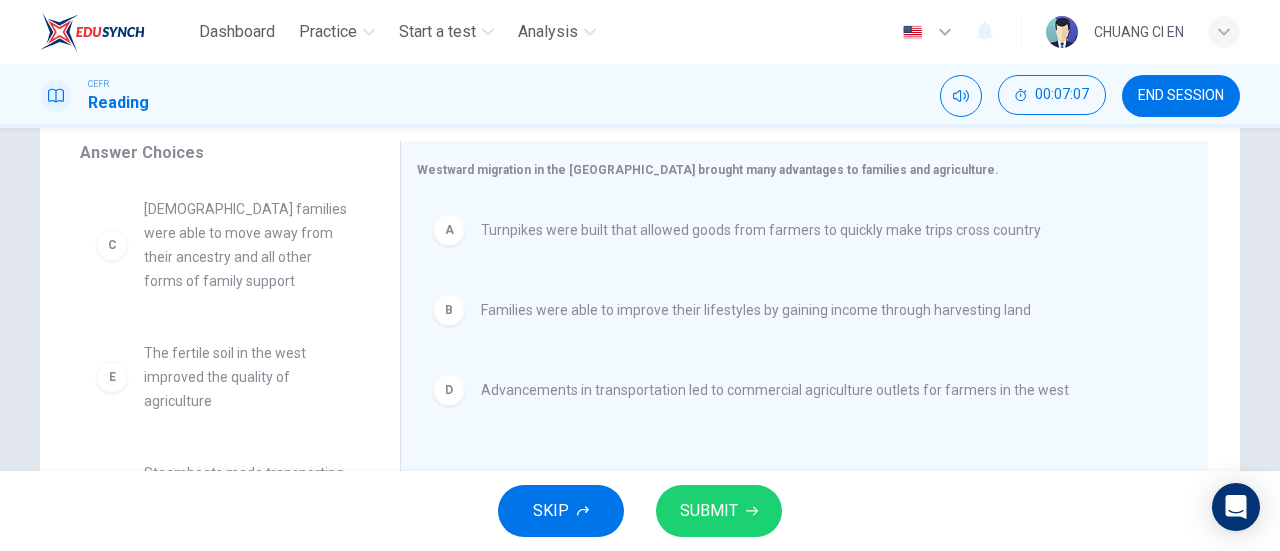 click on "SUBMIT" at bounding box center [709, 511] 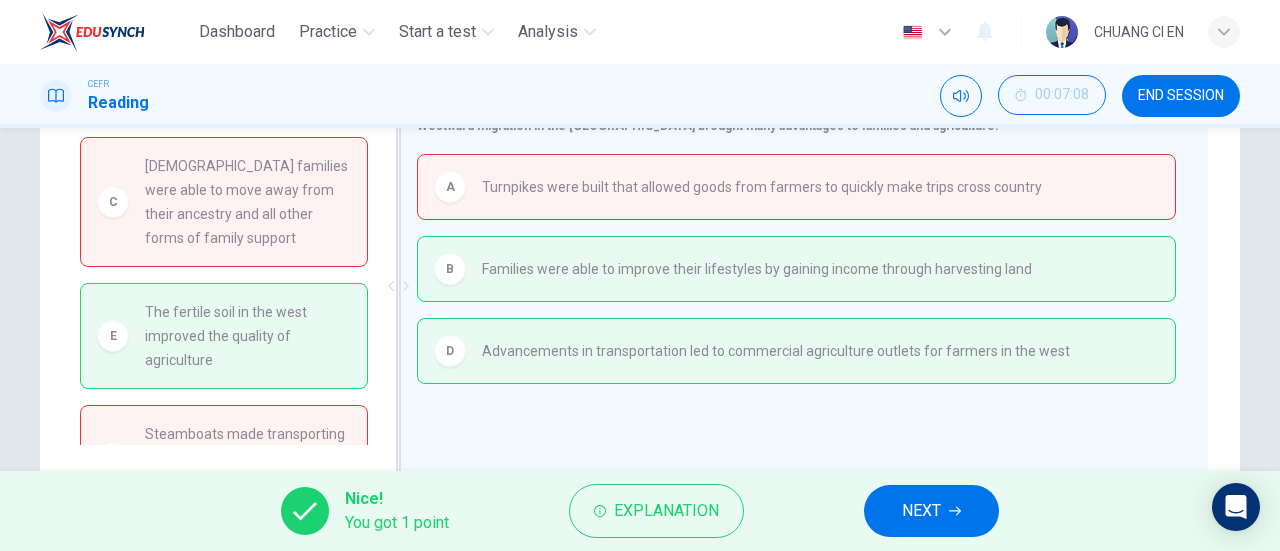 scroll, scrollTop: 332, scrollLeft: 0, axis: vertical 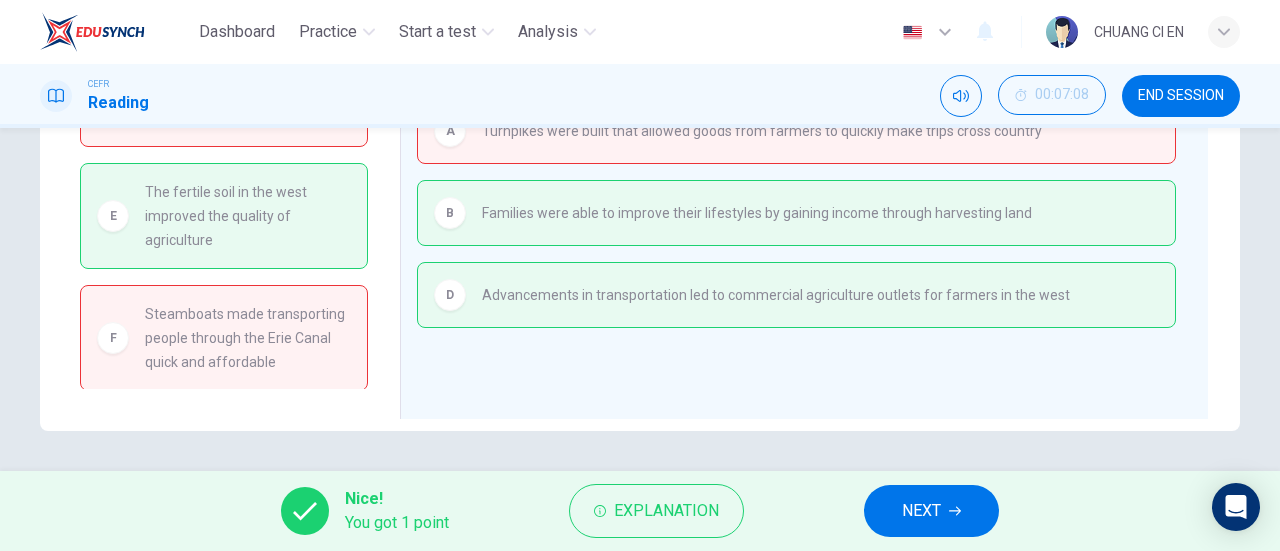 click on "NEXT" at bounding box center [921, 511] 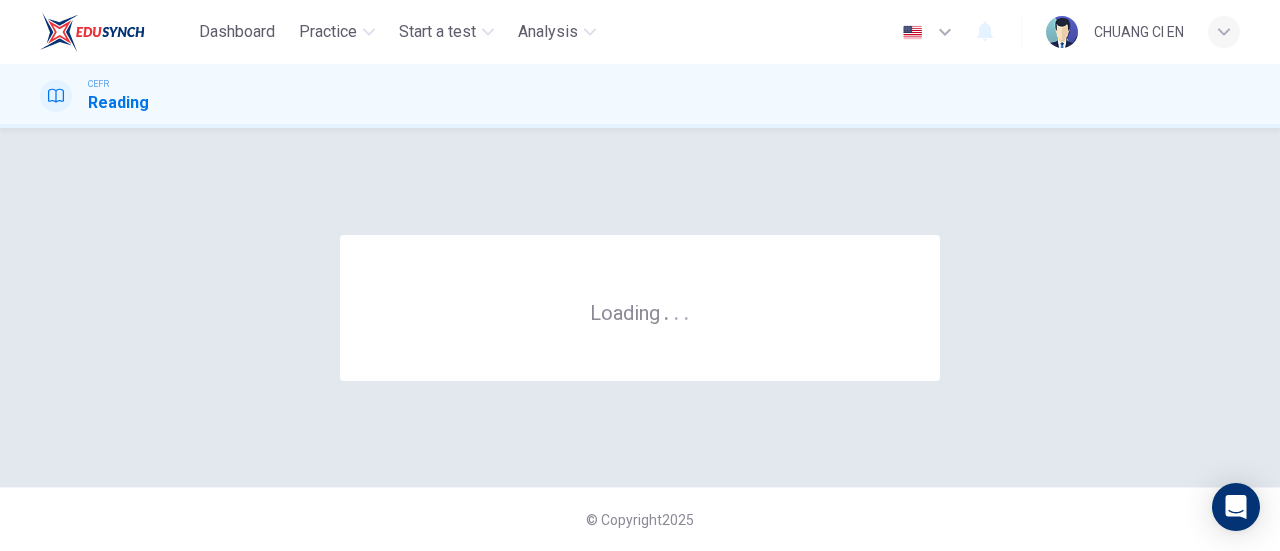 scroll, scrollTop: 0, scrollLeft: 0, axis: both 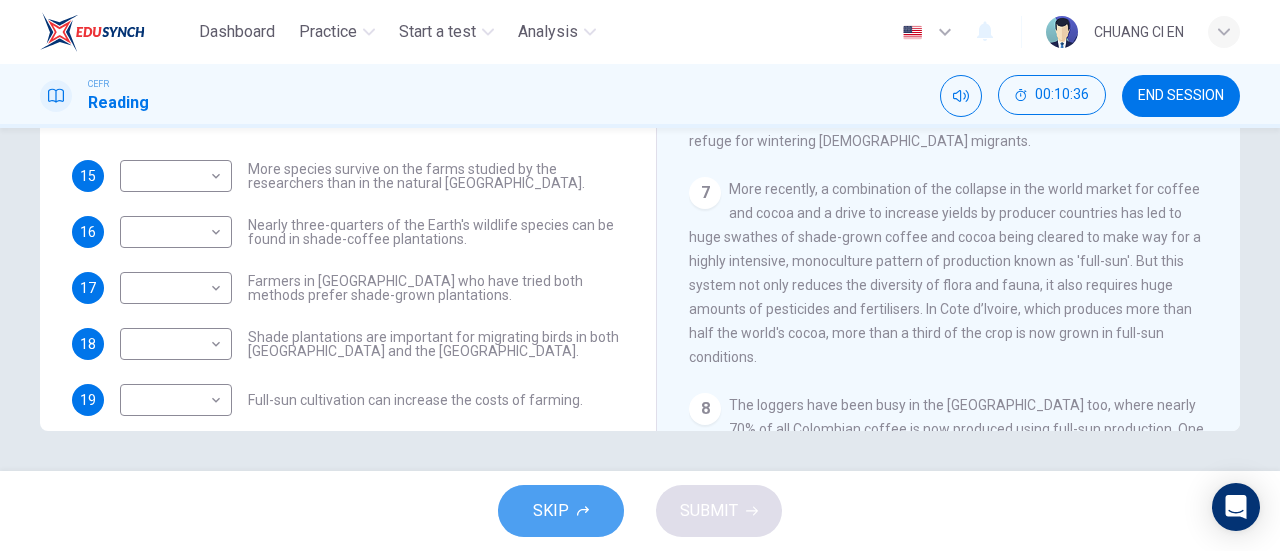 click on "SKIP" at bounding box center (561, 511) 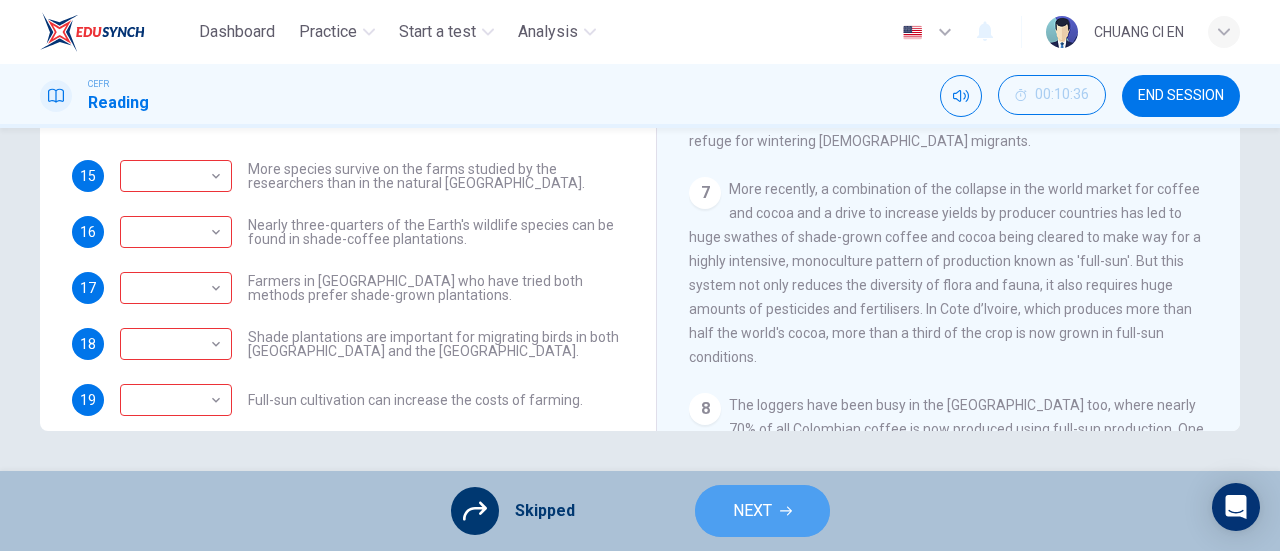 click on "NEXT" at bounding box center [752, 511] 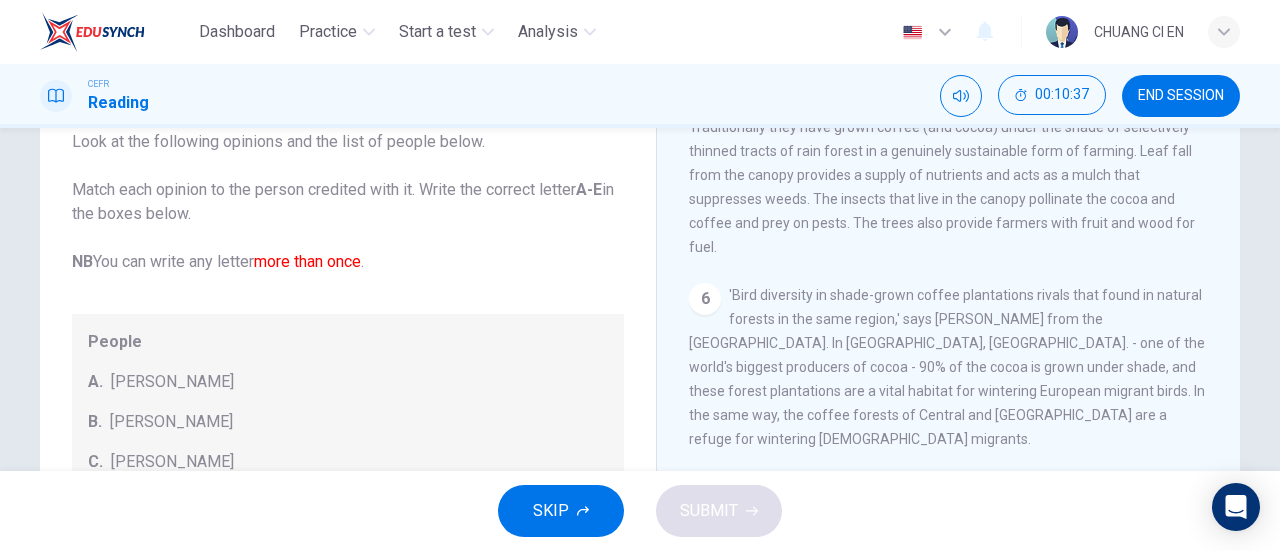 scroll, scrollTop: 132, scrollLeft: 0, axis: vertical 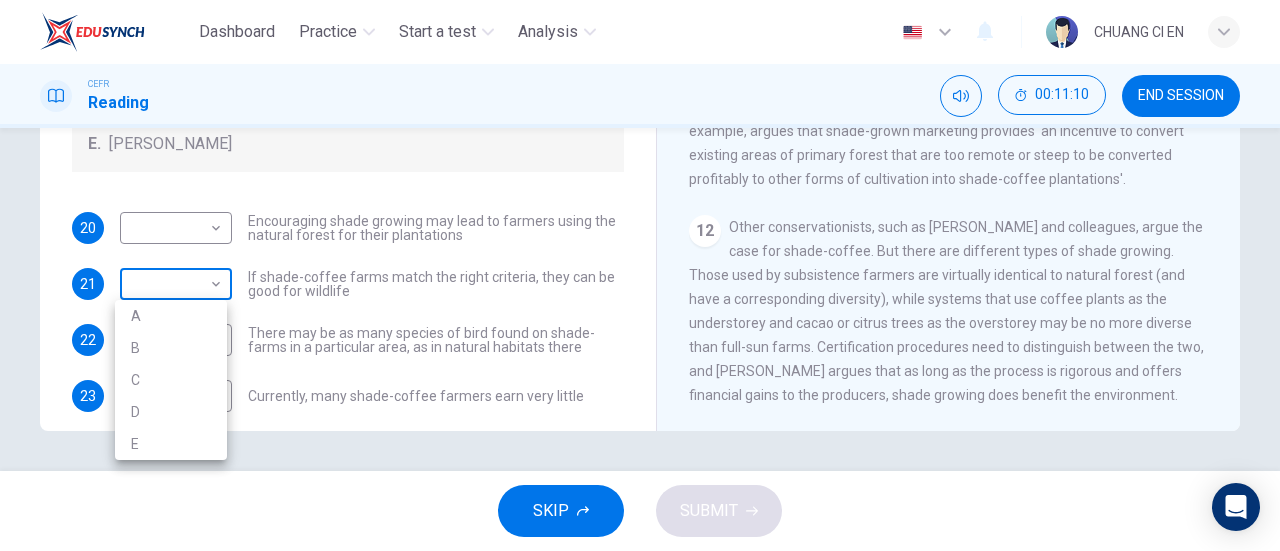 click on "Dashboard Practice Start a test Analysis English en ​ CHUANG CI EN CEFR Reading 00:11:10 END SESSION Questions 20 - 23 Look at the following opinions and the list of people below.
Match each opinion to the person credited with it.
Write the correct letter  A-E  in the boxes below.
NB  You can write any letter  more than once . People A. Alex Munroe B. Paul Donald C. Robert Rice D. John Rappole E. Stacey Philpott 20 ​ ​ Encouraging shade growing may lead to farmers using the natural forest for their plantations 21 ​ ​ If shade-coffee farms match the right criteria, they can be good for wildlife 22 ​ ​ There may be as many species of bird found on shade-farms in a particular area, as in natural habitats there 23 ​ ​ Currently, many shade-coffee farmers earn very little Natural Coffee and Cocoa CLICK TO ZOOM Click to Zoom 1 What's the connection between your morning coffee, wintering North American birds and the cool shade of a tree? Actually, quite a lot, says Simon Birch. 2 3 4 5 6 7 8 9" at bounding box center [640, 275] 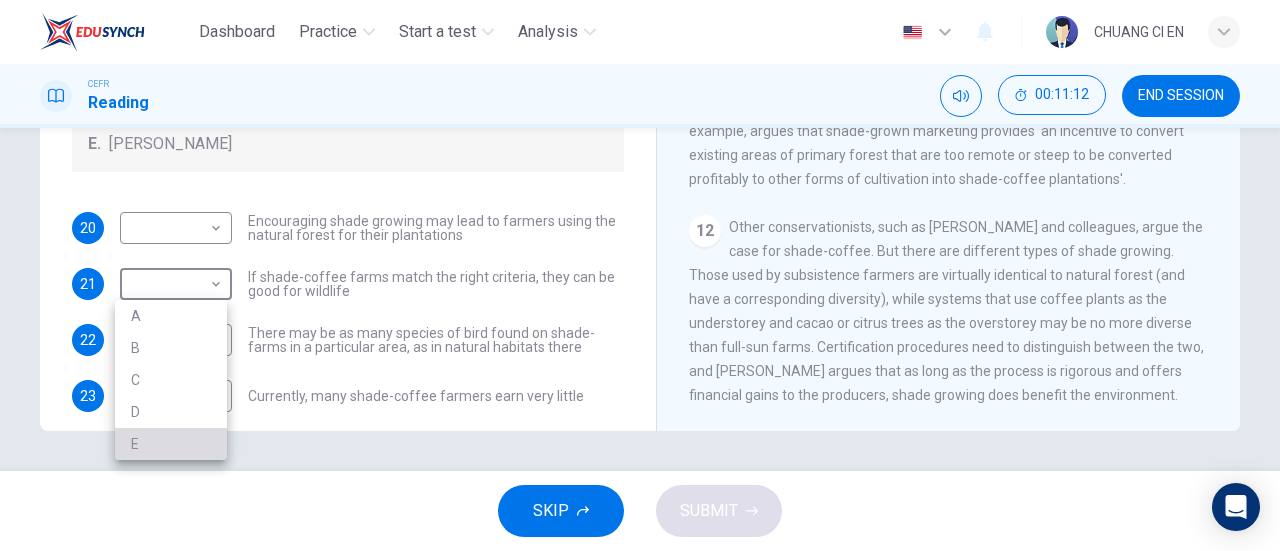 click on "E" at bounding box center (171, 444) 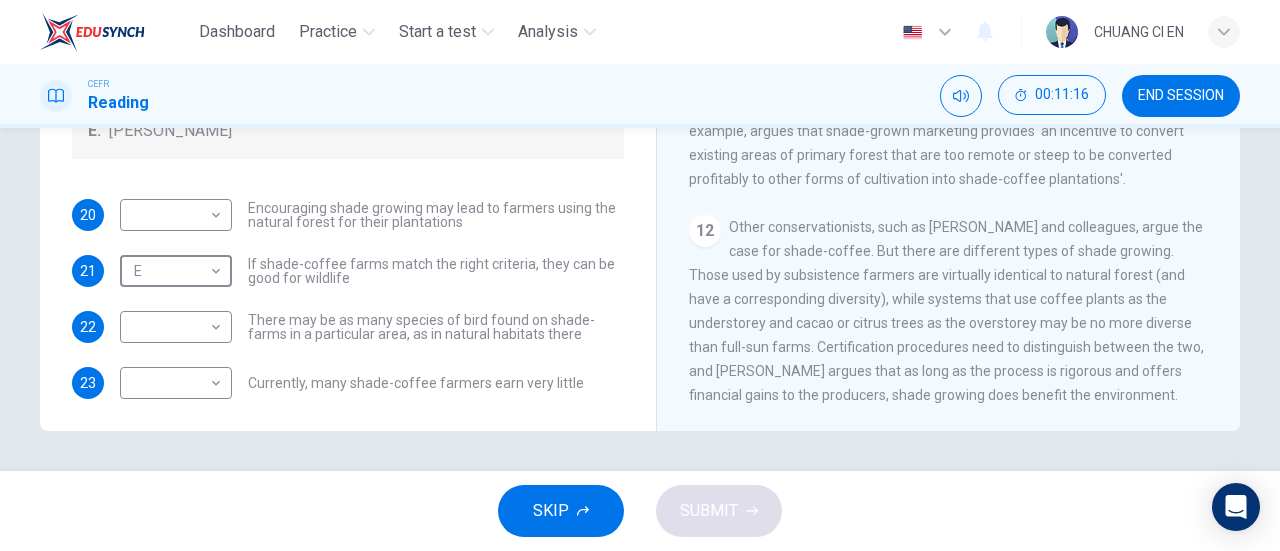 scroll, scrollTop: 120, scrollLeft: 0, axis: vertical 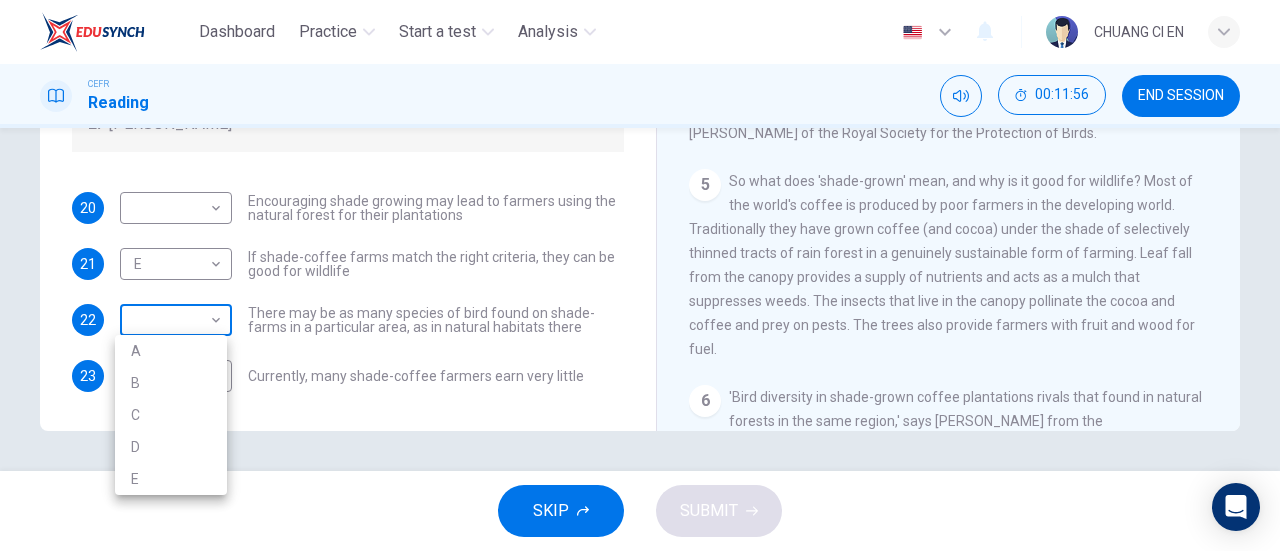 click on "Dashboard Practice Start a test Analysis English en ​ CHUANG CI EN CEFR Reading 00:11:56 END SESSION Questions 20 - 23 Look at the following opinions and the list of people below.
Match each opinion to the person credited with it.
Write the correct letter  A-E  in the boxes below.
NB  You can write any letter  more than once . People A. Alex Munroe B. Paul Donald C. Robert Rice D. John Rappole E. Stacey Philpott 20 ​ ​ Encouraging shade growing may lead to farmers using the natural forest for their plantations 21 E E ​ If shade-coffee farms match the right criteria, they can be good for wildlife 22 ​ ​ There may be as many species of bird found on shade-farms in a particular area, as in natural habitats there 23 ​ ​ Currently, many shade-coffee farmers earn very little Natural Coffee and Cocoa CLICK TO ZOOM Click to Zoom 1 What's the connection between your morning coffee, wintering North American birds and the cool shade of a tree? Actually, quite a lot, says Simon Birch. 2 3 4 5 6 7 8 9" at bounding box center (640, 275) 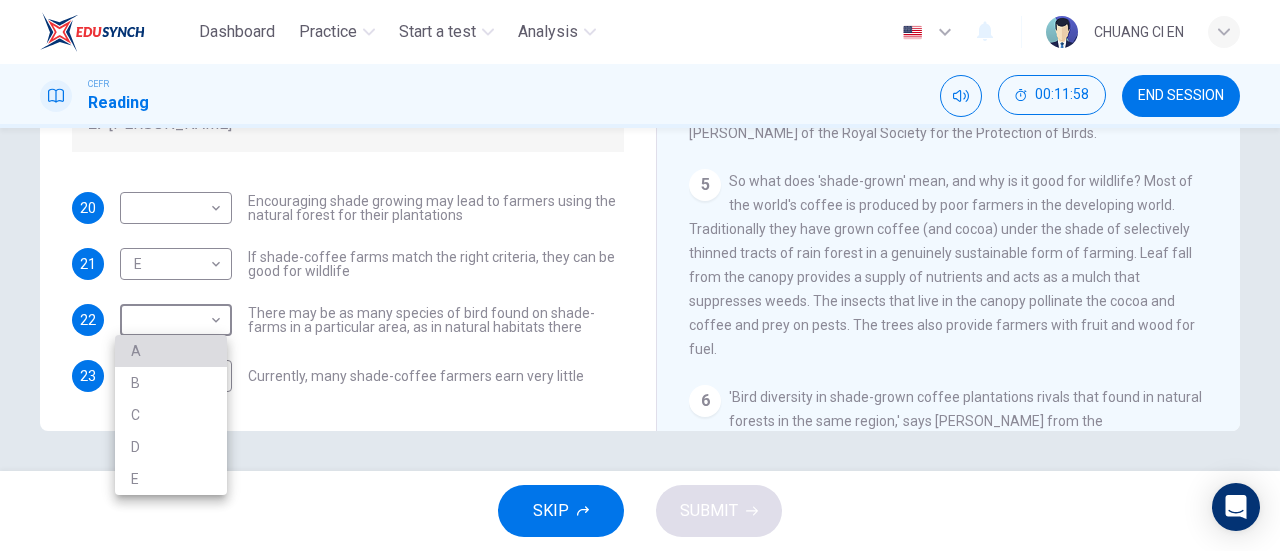 click on "A" at bounding box center (171, 351) 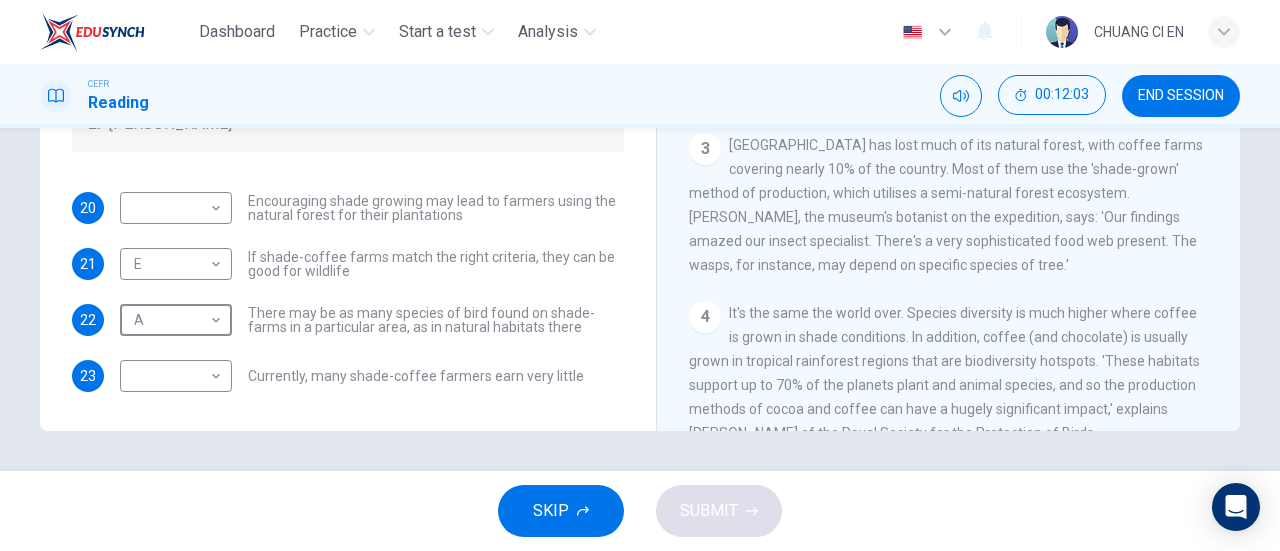scroll, scrollTop: 500, scrollLeft: 0, axis: vertical 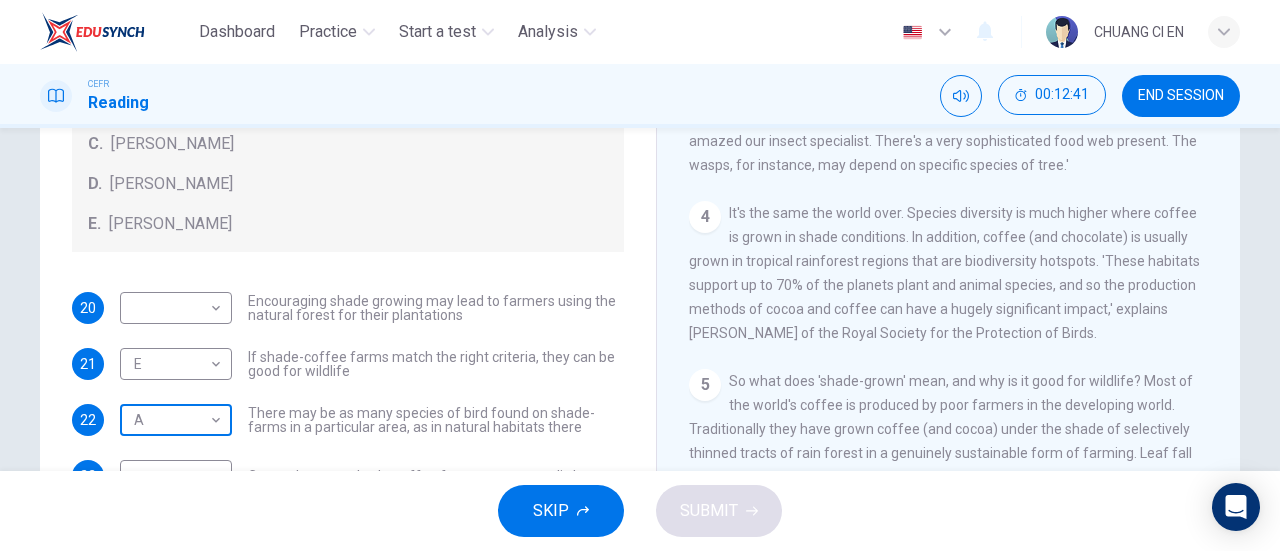 click on "Dashboard Practice Start a test Analysis English en ​ CHUANG CI EN CEFR Reading 00:12:41 END SESSION Questions 20 - 23 Look at the following opinions and the list of people below.
Match each opinion to the person credited with it.
Write the correct letter  A-E  in the boxes below.
NB  You can write any letter  more than once . People A. Alex Munroe B. Paul Donald C. Robert Rice D. John Rappole E. Stacey Philpott 20 ​ ​ Encouraging shade growing may lead to farmers using the natural forest for their plantations 21 E E ​ If shade-coffee farms match the right criteria, they can be good for wildlife 22 A A ​ There may be as many species of bird found on shade-farms in a particular area, as in natural habitats there 23 ​ ​ Currently, many shade-coffee farmers earn very little Natural Coffee and Cocoa CLICK TO ZOOM Click to Zoom 1 What's the connection between your morning coffee, wintering North American birds and the cool shade of a tree? Actually, quite a lot, says Simon Birch. 2 3 4 5 6 7 8 9" at bounding box center (640, 275) 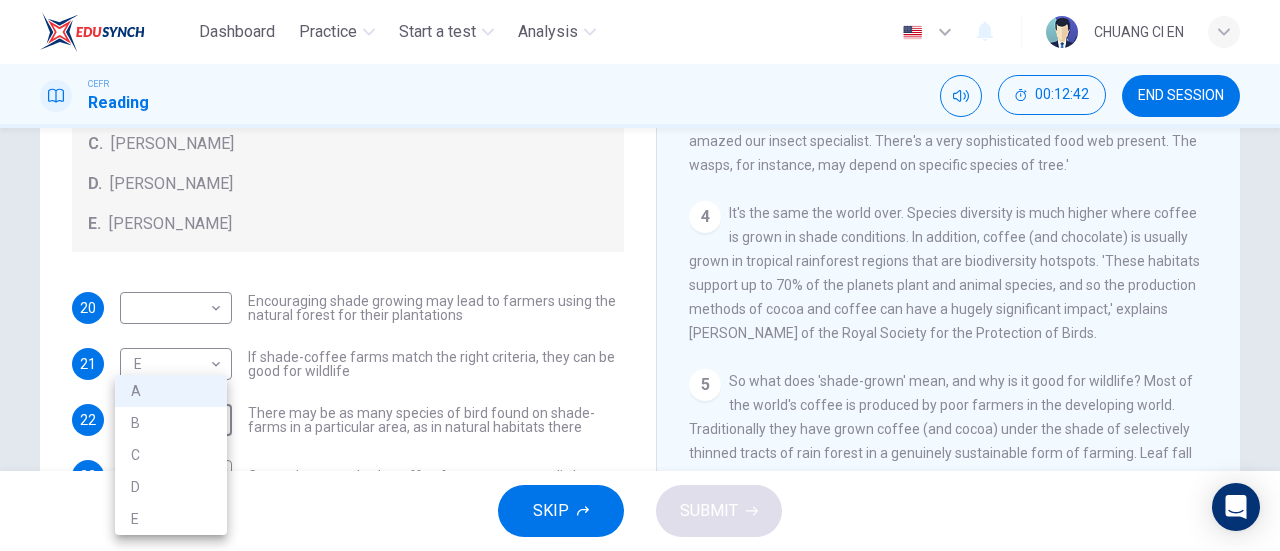 click on "B" at bounding box center [171, 423] 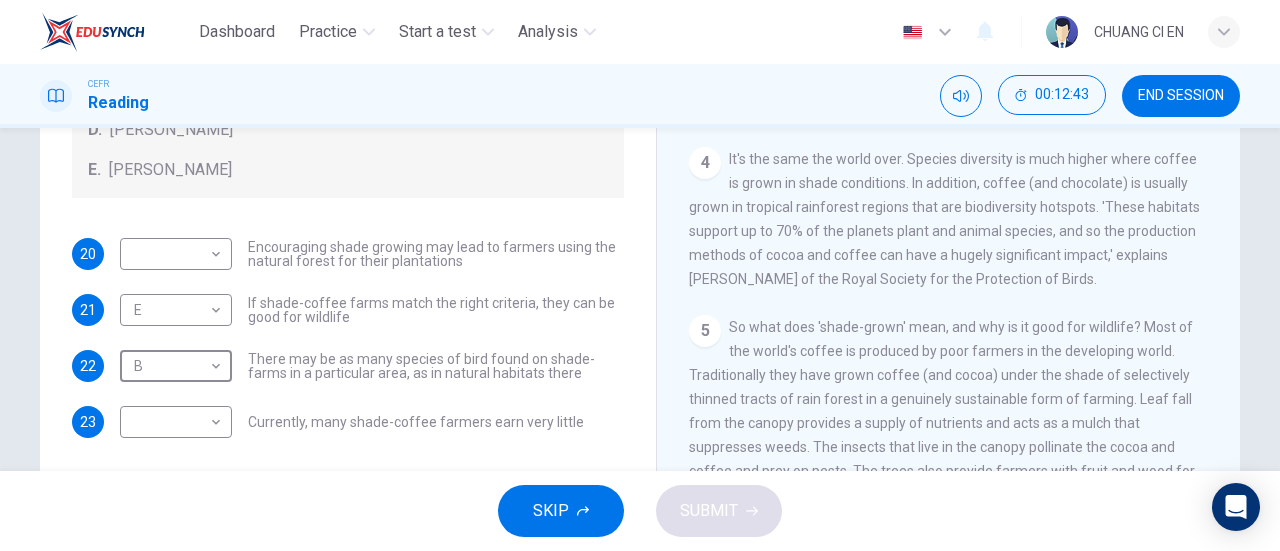 scroll, scrollTop: 432, scrollLeft: 0, axis: vertical 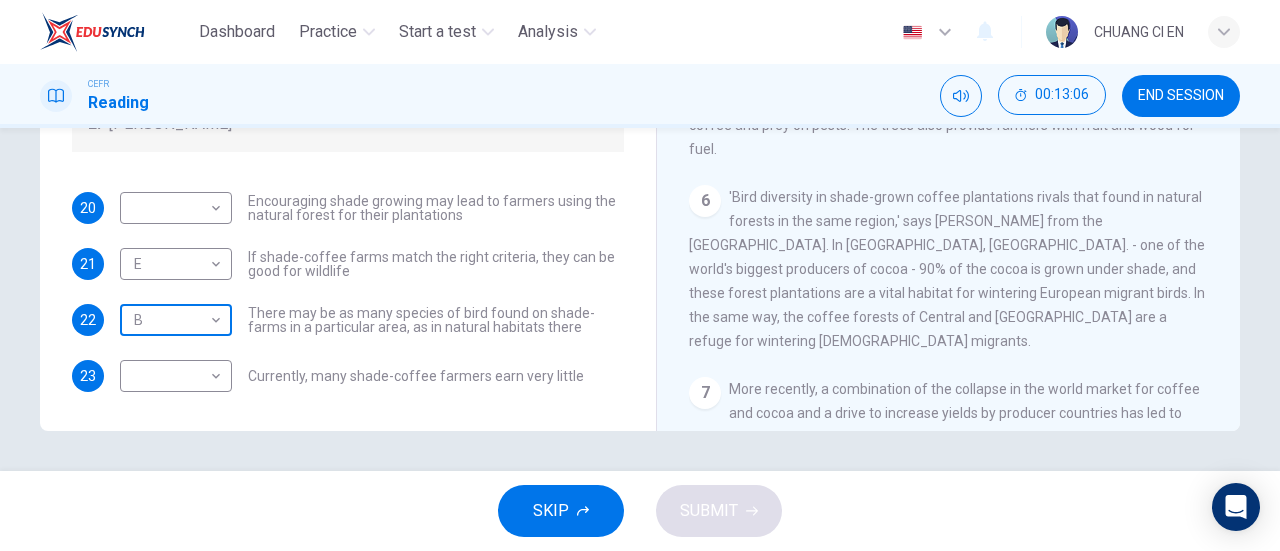 click on "Dashboard Practice Start a test Analysis English en ​ CHUANG CI EN CEFR Reading 00:13:06 END SESSION Questions 20 - 23 Look at the following opinions and the list of people below.
Match each opinion to the person credited with it.
Write the correct letter  A-E  in the boxes below.
NB  You can write any letter  more than once . People A. Alex Munroe B. Paul Donald C. Robert Rice D. John Rappole E. Stacey Philpott 20 ​ ​ Encouraging shade growing may lead to farmers using the natural forest for their plantations 21 E E ​ If shade-coffee farms match the right criteria, they can be good for wildlife 22 B B ​ There may be as many species of bird found on shade-farms in a particular area, as in natural habitats there 23 ​ ​ Currently, many shade-coffee farmers earn very little Natural Coffee and Cocoa CLICK TO ZOOM Click to Zoom 1 What's the connection between your morning coffee, wintering North American birds and the cool shade of a tree? Actually, quite a lot, says Simon Birch. 2 3 4 5 6 7 8 9" at bounding box center (640, 275) 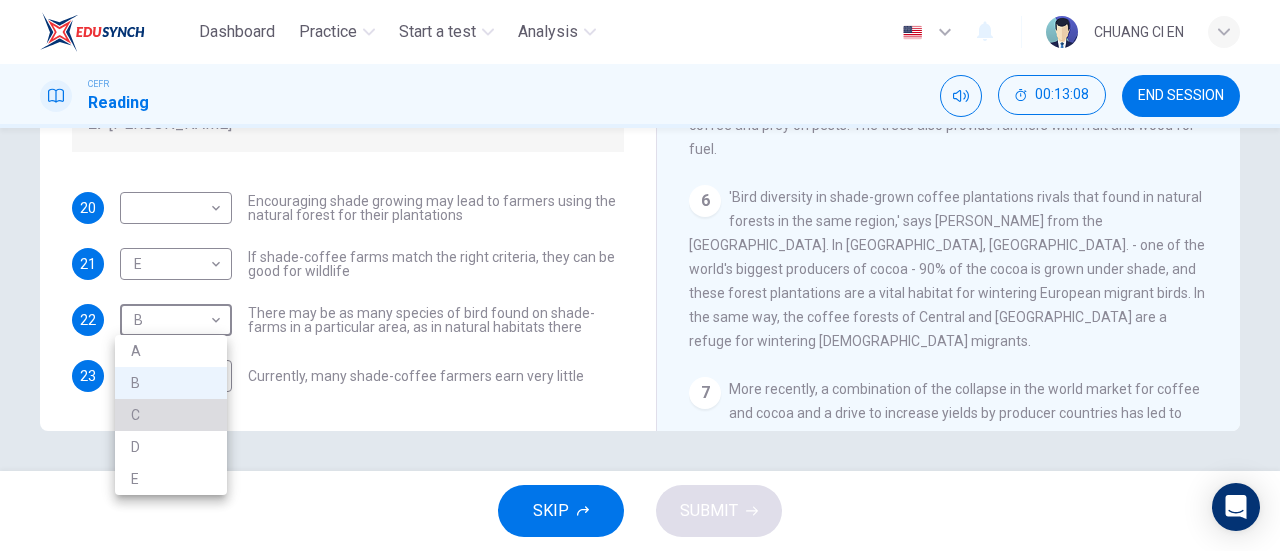 click on "C" at bounding box center [171, 415] 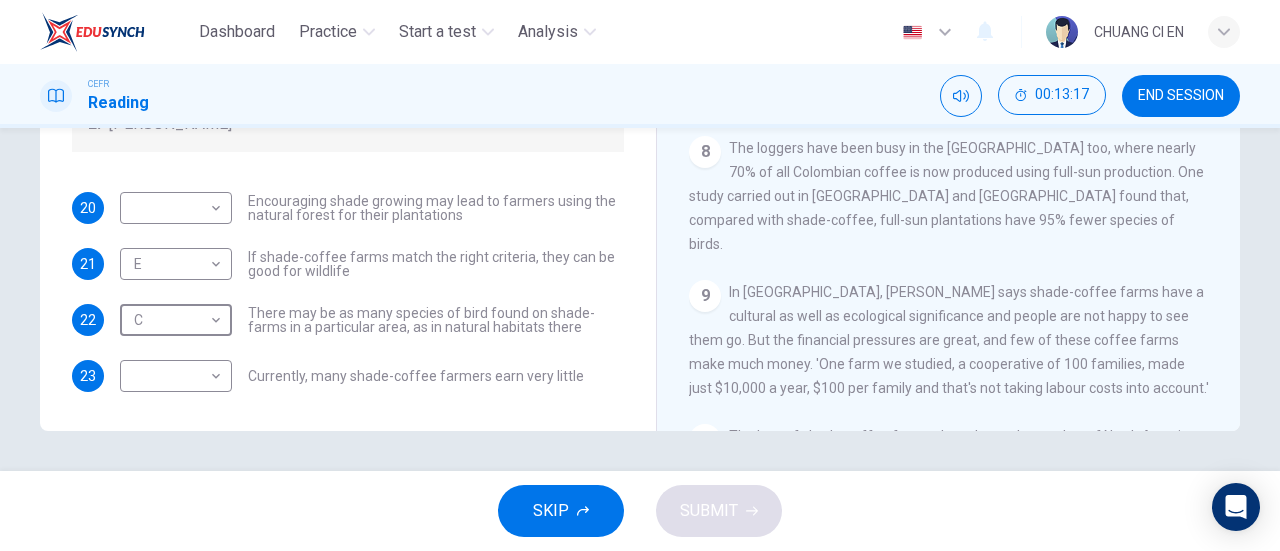 scroll, scrollTop: 1400, scrollLeft: 0, axis: vertical 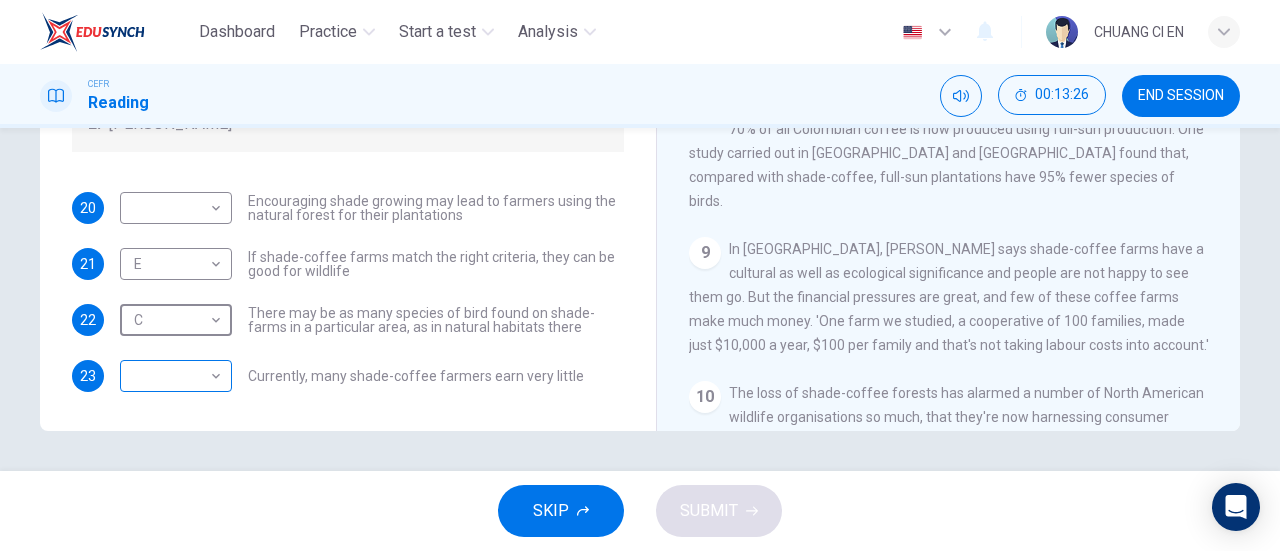 click on "Dashboard Practice Start a test Analysis English en ​ CHUANG CI EN CEFR Reading 00:13:26 END SESSION Questions 20 - 23 Look at the following opinions and the list of people below.
Match each opinion to the person credited with it.
Write the correct letter  A-E  in the boxes below.
NB  You can write any letter  more than once . People A. Alex Munroe B. Paul Donald C. Robert Rice D. John Rappole E. Stacey Philpott 20 ​ ​ Encouraging shade growing may lead to farmers using the natural forest for their plantations 21 E E ​ If shade-coffee farms match the right criteria, they can be good for wildlife 22 C C ​ There may be as many species of bird found on shade-farms in a particular area, as in natural habitats there 23 ​ ​ Currently, many shade-coffee farmers earn very little Natural Coffee and Cocoa CLICK TO ZOOM Click to Zoom 1 What's the connection between your morning coffee, wintering North American birds and the cool shade of a tree? Actually, quite a lot, says Simon Birch. 2 3 4 5 6 7 8 9" at bounding box center (640, 275) 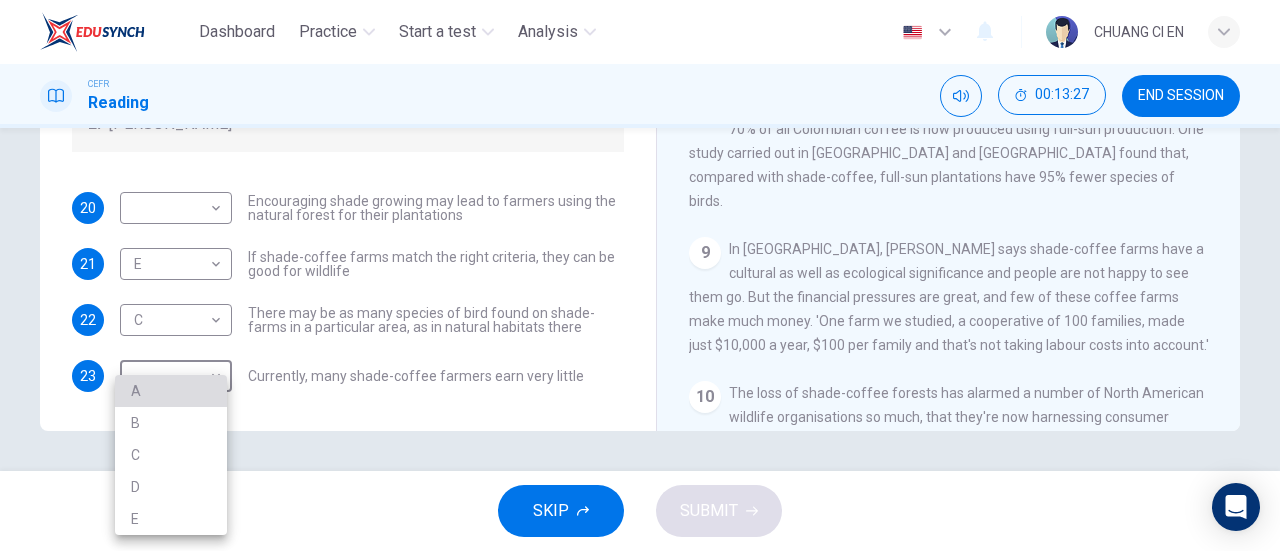 click on "A" at bounding box center [171, 391] 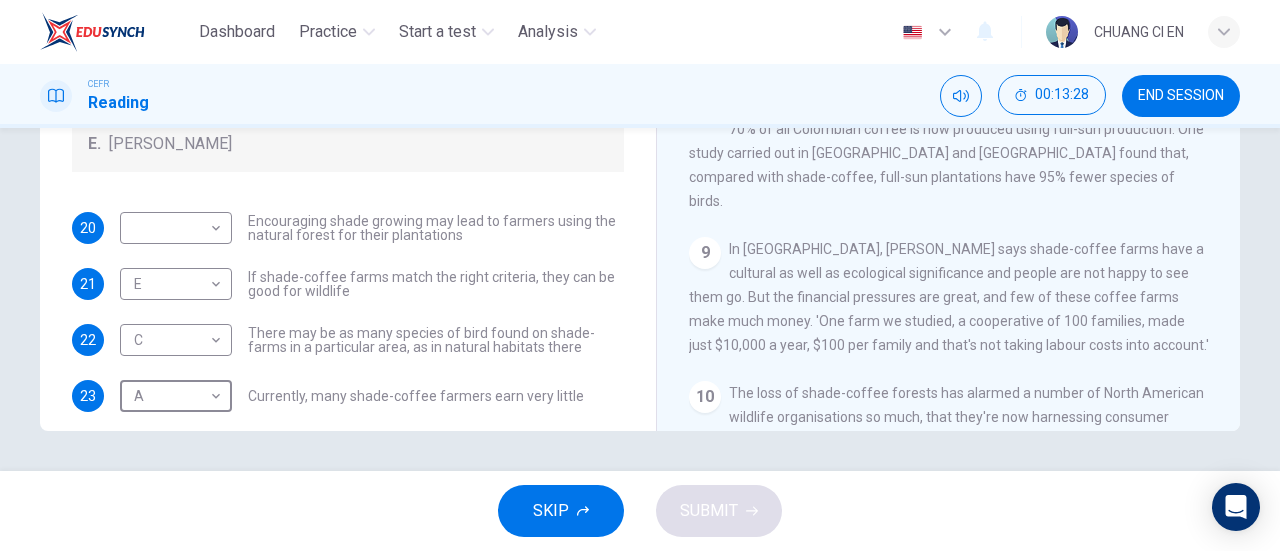 scroll, scrollTop: 0, scrollLeft: 0, axis: both 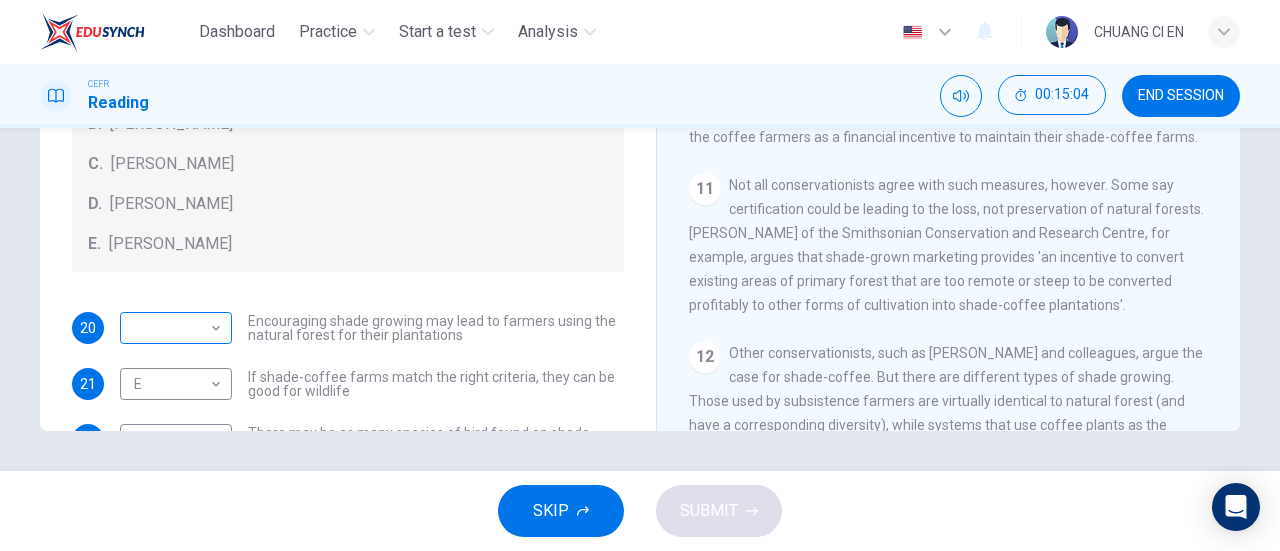 click on "Dashboard Practice Start a test Analysis English en ​ CHUANG CI EN CEFR Reading 00:15:04 END SESSION Questions 20 - 23 Look at the following opinions and the list of people below.
Match each opinion to the person credited with it.
Write the correct letter  A-E  in the boxes below.
NB  You can write any letter  more than once . People A. Alex Munroe B. Paul Donald C. Robert Rice D. John Rappole E. Stacey Philpott 20 ​ ​ Encouraging shade growing may lead to farmers using the natural forest for their plantations 21 E E ​ If shade-coffee farms match the right criteria, they can be good for wildlife 22 C C ​ There may be as many species of bird found on shade-farms in a particular area, as in natural habitats there 23 A A ​ Currently, many shade-coffee farmers earn very little Natural Coffee and Cocoa CLICK TO ZOOM Click to Zoom 1 What's the connection between your morning coffee, wintering North American birds and the cool shade of a tree? Actually, quite a lot, says Simon Birch. 2 3 4 5 6 7 8 9" at bounding box center [640, 275] 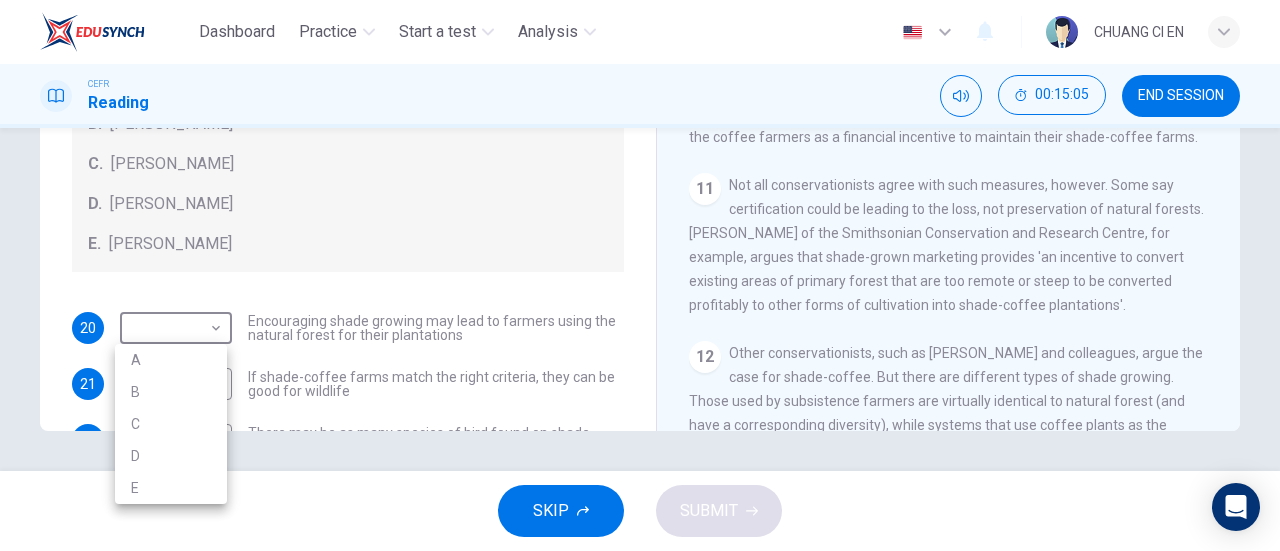 click on "D" at bounding box center [171, 456] 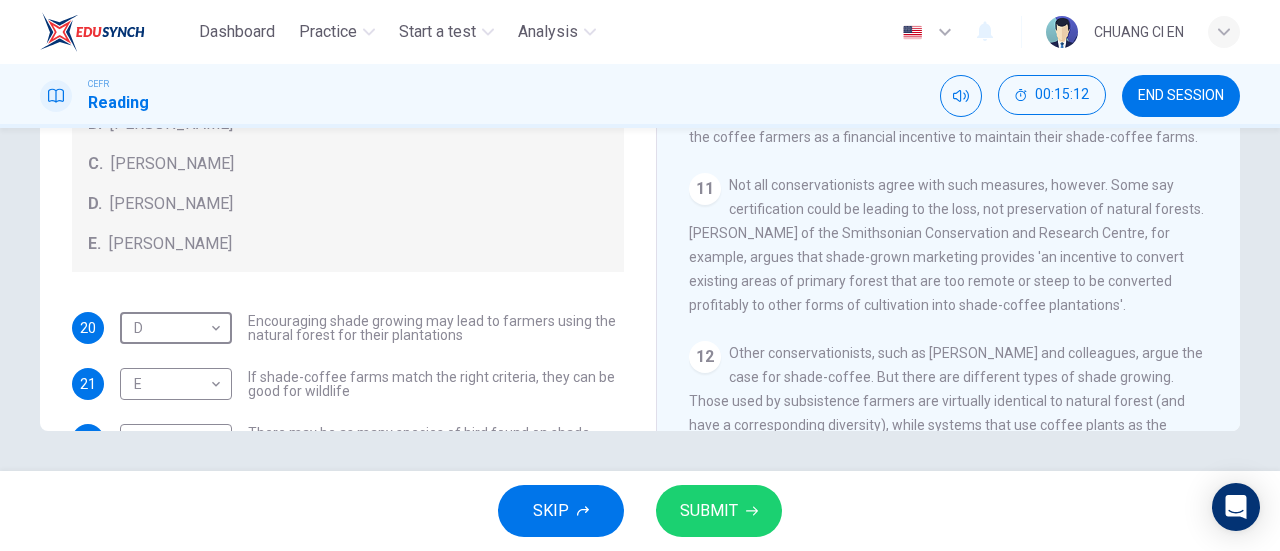 click on "SUBMIT" at bounding box center (709, 511) 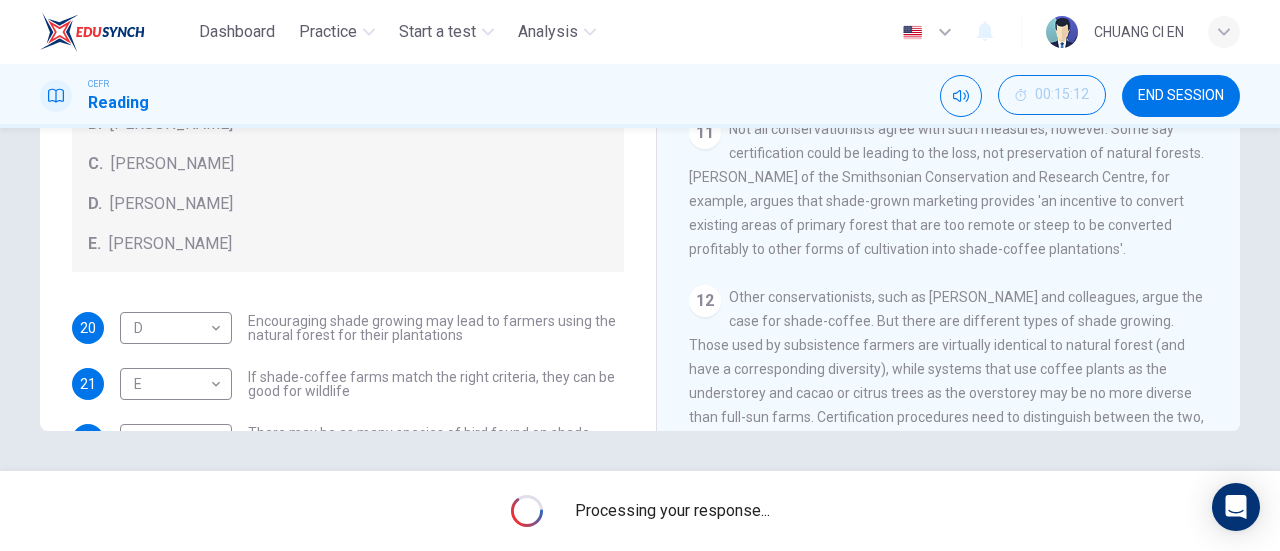 scroll, scrollTop: 1952, scrollLeft: 0, axis: vertical 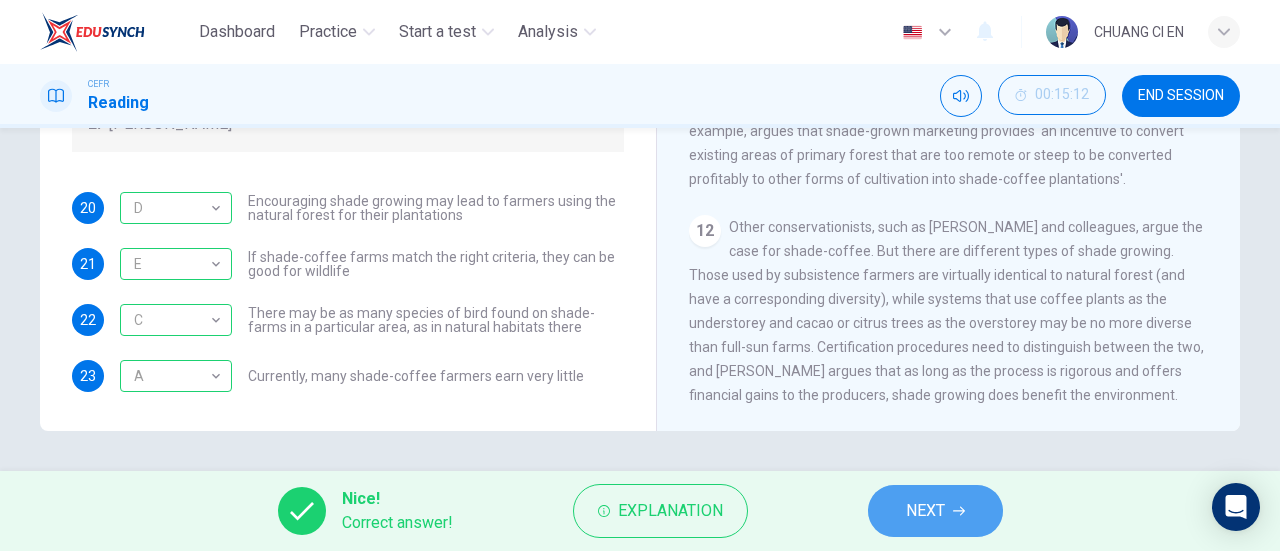 click on "NEXT" at bounding box center [935, 511] 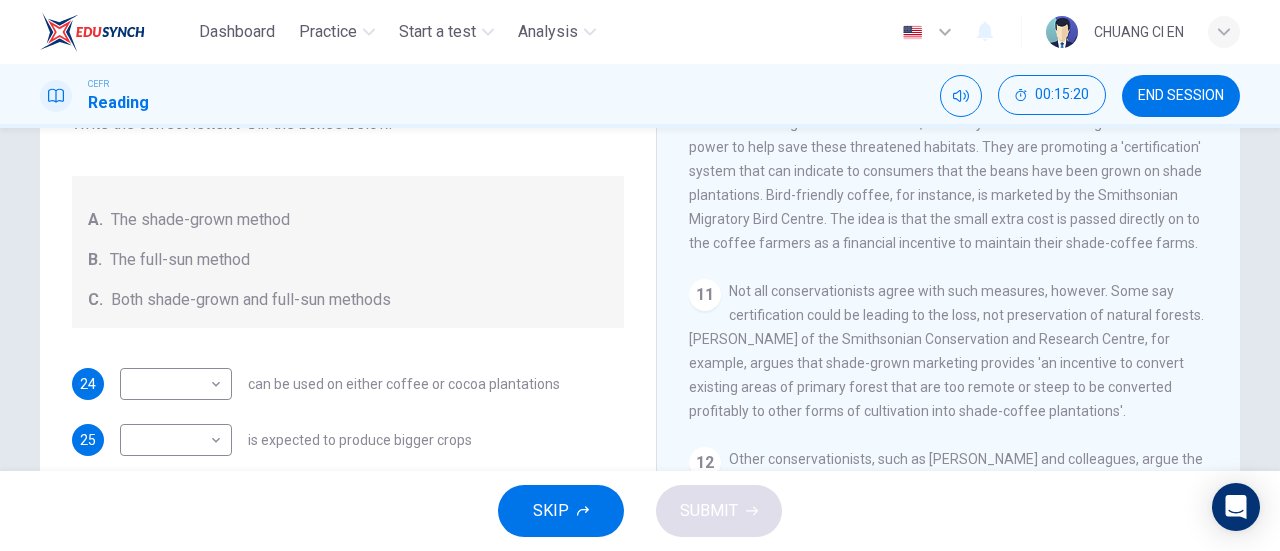 scroll, scrollTop: 300, scrollLeft: 0, axis: vertical 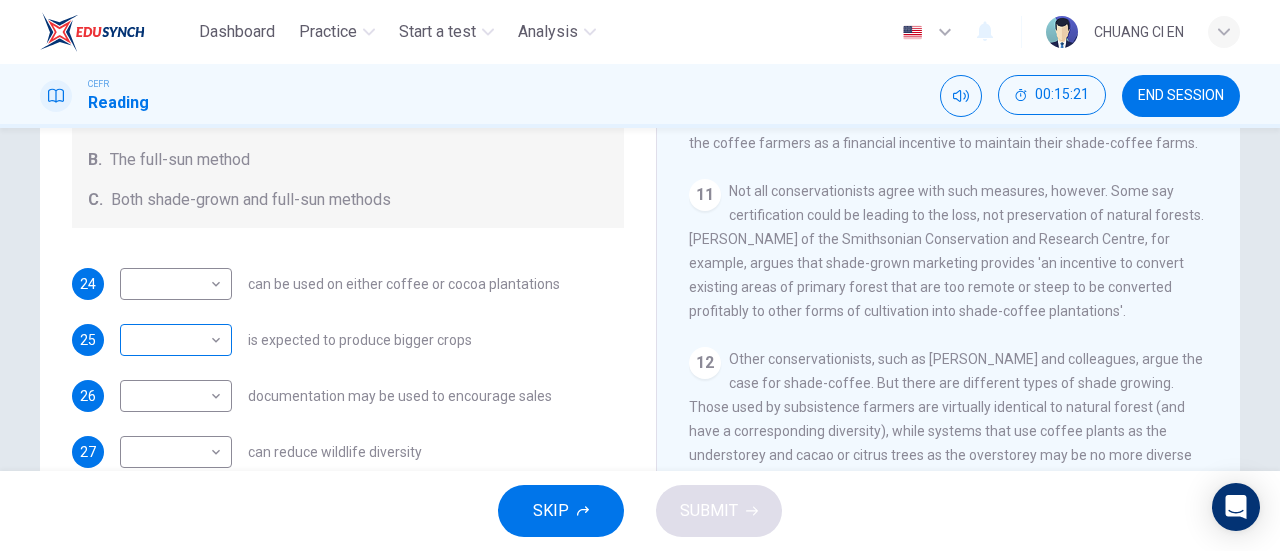 click on "Dashboard Practice Start a test Analysis English en ​ CHUANG CI EN CEFR Reading 00:15:21 END SESSION Questions 24 - 27 Classify the features described below as applying to growing coffee.
Write the correct letter  A-C  in the boxes below. A. The shade-grown method B. The full-sun method C. Both shade-grown and full-sun methods 24 ​ ​ can be used on either coffee or cocoa plantations 25 ​ ​ is expected to produce bigger crops 26 ​ ​ documentation may be used to encourage sales 27 ​ ​ can reduce wildlife diversity Natural Coffee and Cocoa CLICK TO ZOOM Click to Zoom 1 What's the connection between your morning coffee, wintering North American birds and the cool shade of a tree? Actually, quite a lot, says Simon Birch. 2 3 4 5 6 7 8 9 10 11 12 SKIP SUBMIT EduSynch - Online Language Proficiency Testing
Dashboard Practice Start a test Analysis Notifications © Copyright  2025" at bounding box center (640, 275) 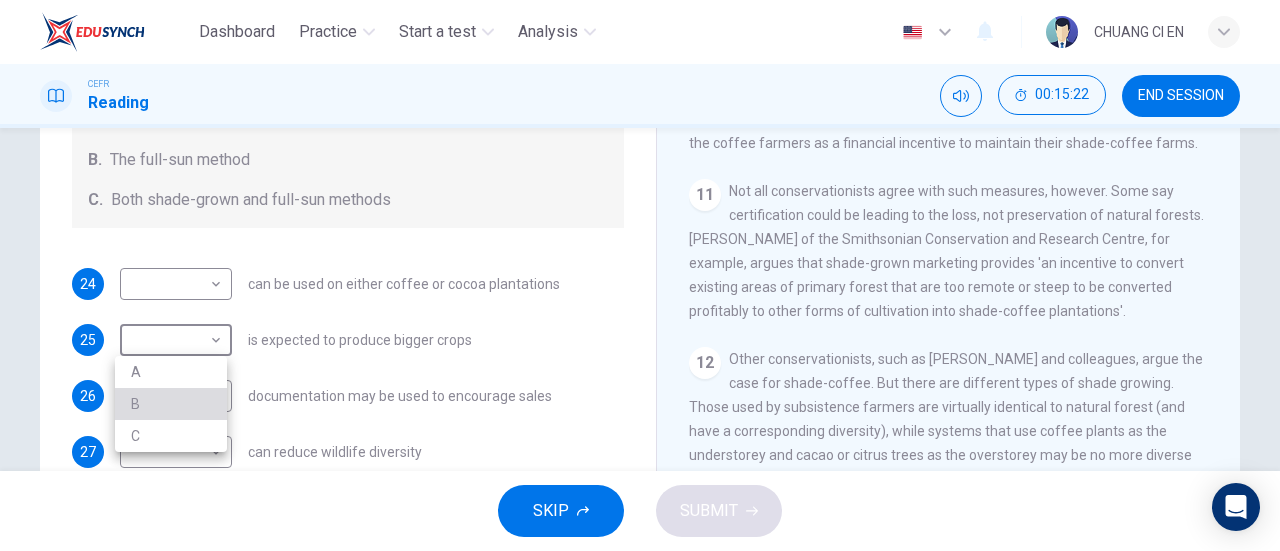 click on "B" at bounding box center [171, 404] 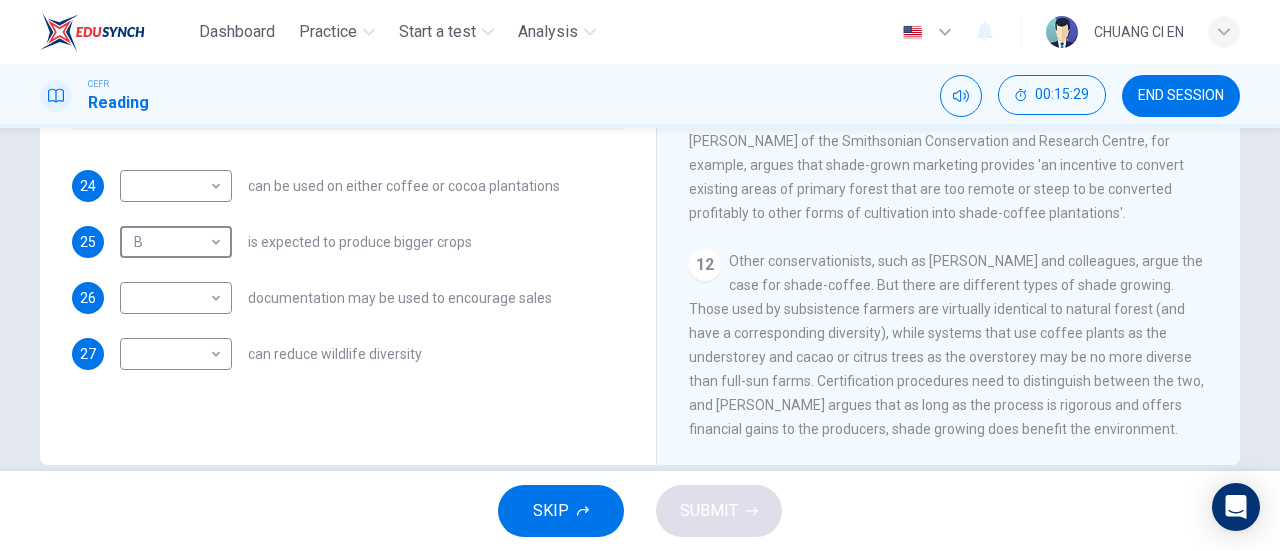 scroll, scrollTop: 400, scrollLeft: 0, axis: vertical 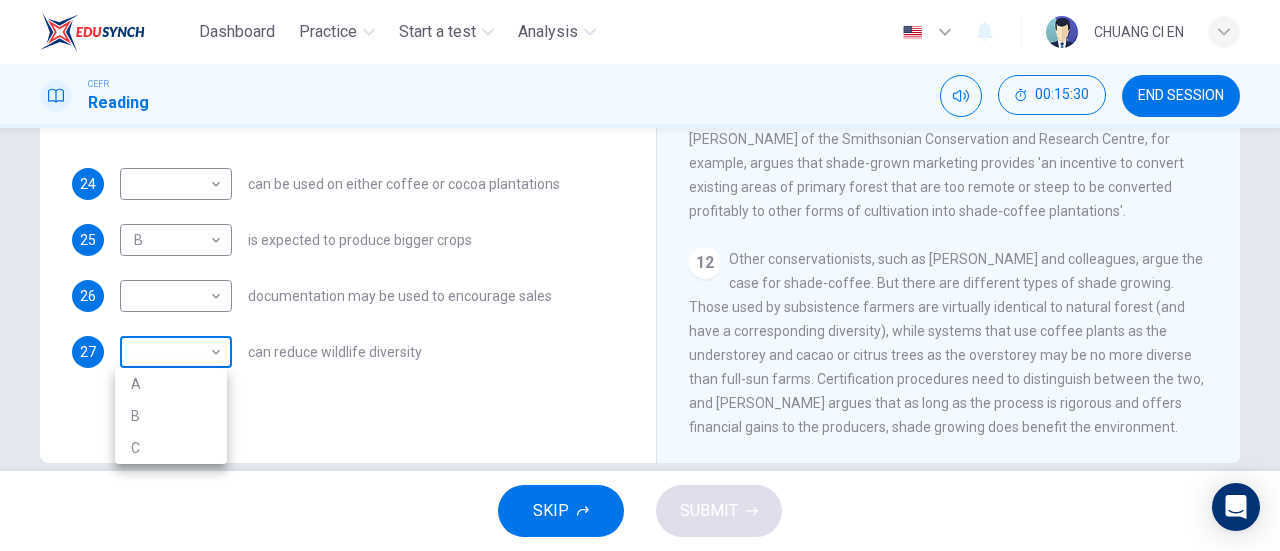 click on "Dashboard Practice Start a test Analysis English en ​ CHUANG CI EN CEFR Reading 00:15:30 END SESSION Questions 24 - 27 Classify the features described below as applying to growing coffee.
Write the correct letter  A-C  in the boxes below. A. The shade-grown method B. The full-sun method C. Both shade-grown and full-sun methods 24 ​ ​ can be used on either coffee or cocoa plantations 25 B B ​ is expected to produce bigger crops 26 ​ ​ documentation may be used to encourage sales 27 ​ ​ can reduce wildlife diversity Natural Coffee and Cocoa CLICK TO ZOOM Click to Zoom 1 What's the connection between your morning coffee, wintering North American birds and the cool shade of a tree? Actually, quite a lot, says Simon Birch. 2 3 4 5 6 7 8 9 10 11 12 SKIP SUBMIT EduSynch - Online Language Proficiency Testing
Dashboard Practice Start a test Analysis Notifications © Copyright  2025 A B C" at bounding box center (640, 275) 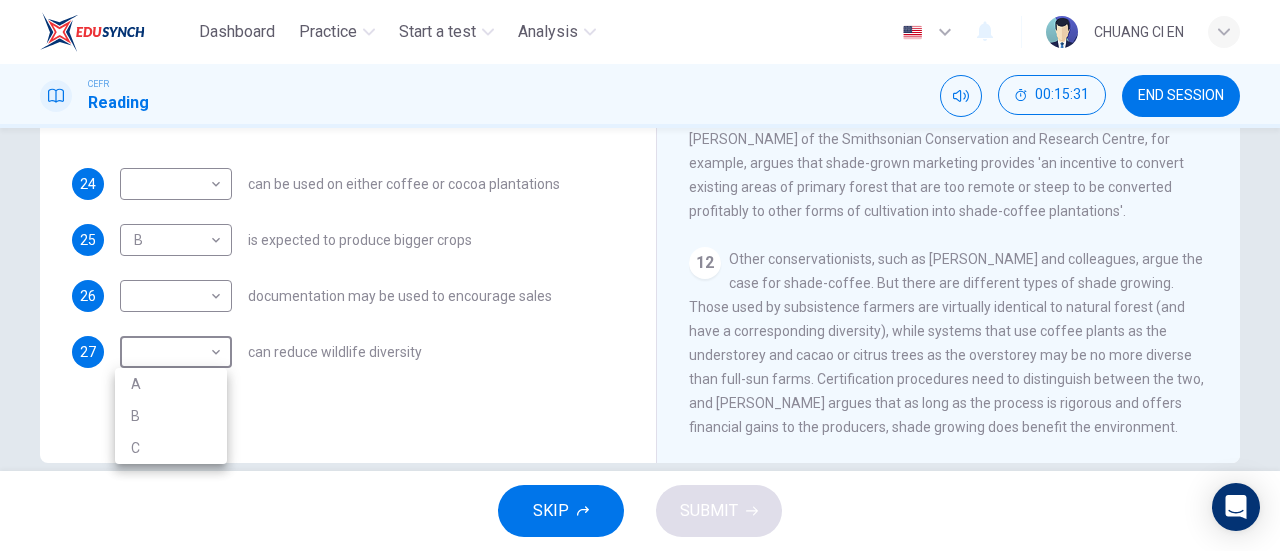 click on "B" at bounding box center [171, 416] 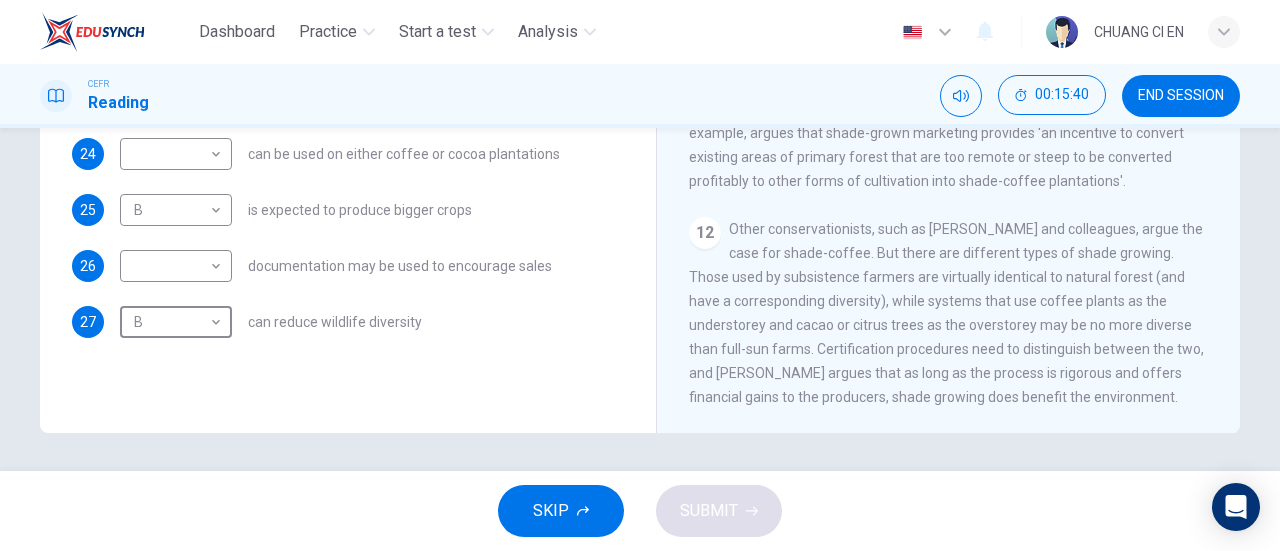 scroll, scrollTop: 432, scrollLeft: 0, axis: vertical 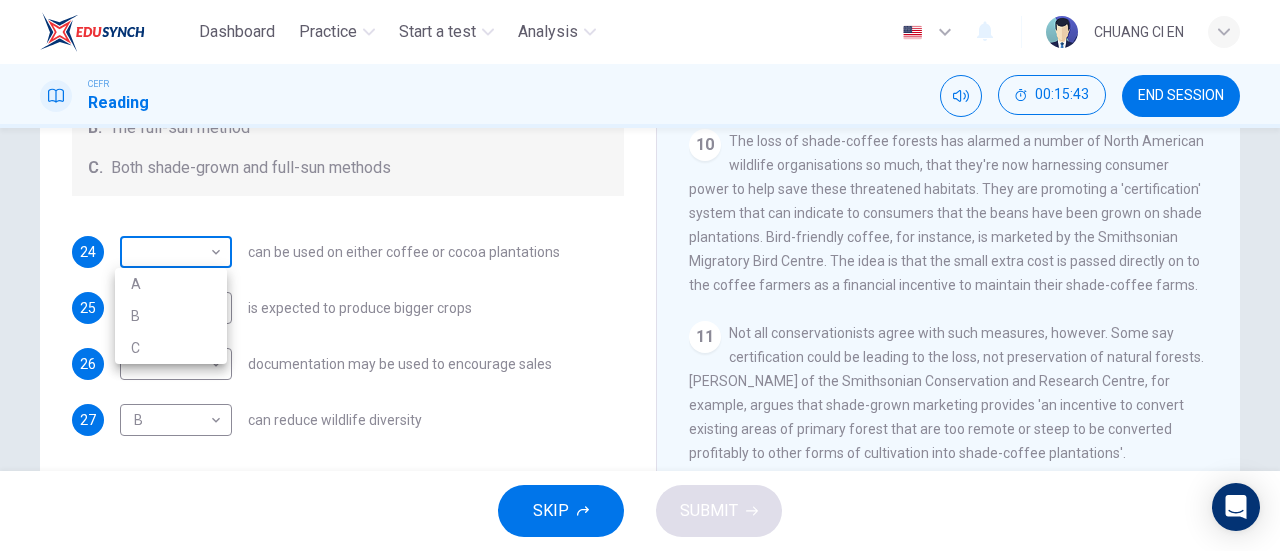 click on "Dashboard Practice Start a test Analysis English en ​ CHUANG CI EN CEFR Reading 00:15:43 END SESSION Questions 24 - 27 Classify the features described below as applying to growing coffee.
Write the correct letter  A-C  in the boxes below. A. The shade-grown method B. The full-sun method C. Both shade-grown and full-sun methods 24 ​ ​ can be used on either coffee or cocoa plantations 25 B B ​ is expected to produce bigger crops 26 ​ ​ documentation may be used to encourage sales 27 B B ​ can reduce wildlife diversity Natural Coffee and Cocoa CLICK TO ZOOM Click to Zoom 1 What's the connection between your morning coffee, wintering North American birds and the cool shade of a tree? Actually, quite a lot, says Simon Birch. 2 3 4 5 6 7 8 9 10 11 12 SKIP SUBMIT EduSynch - Online Language Proficiency Testing
Dashboard Practice Start a test Analysis Notifications © Copyright  2025 A B C" at bounding box center [640, 275] 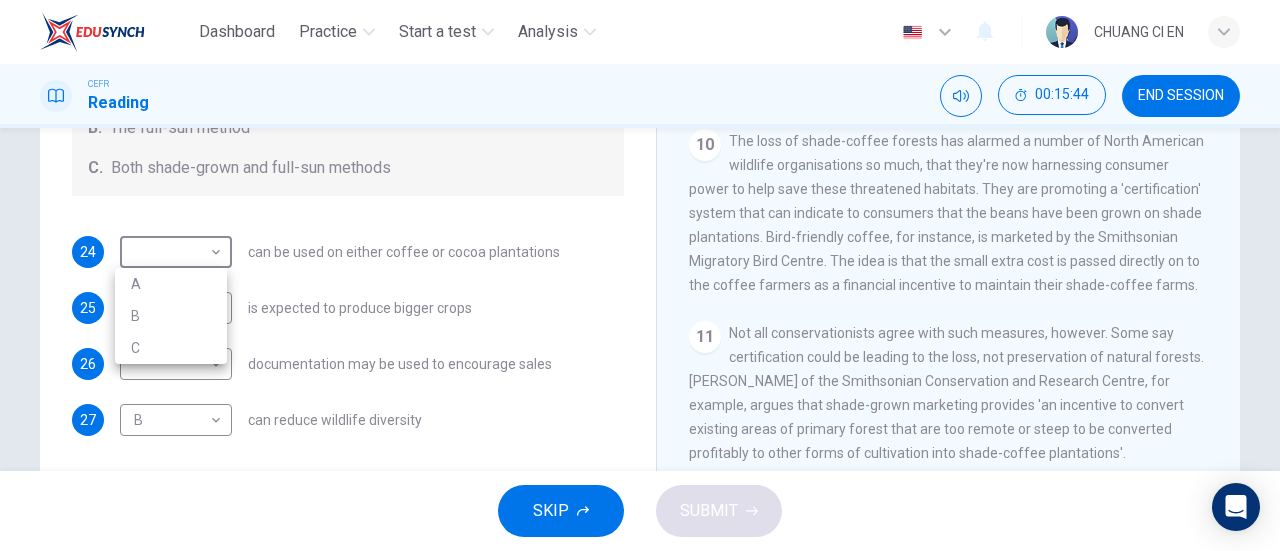 click on "C" at bounding box center (171, 348) 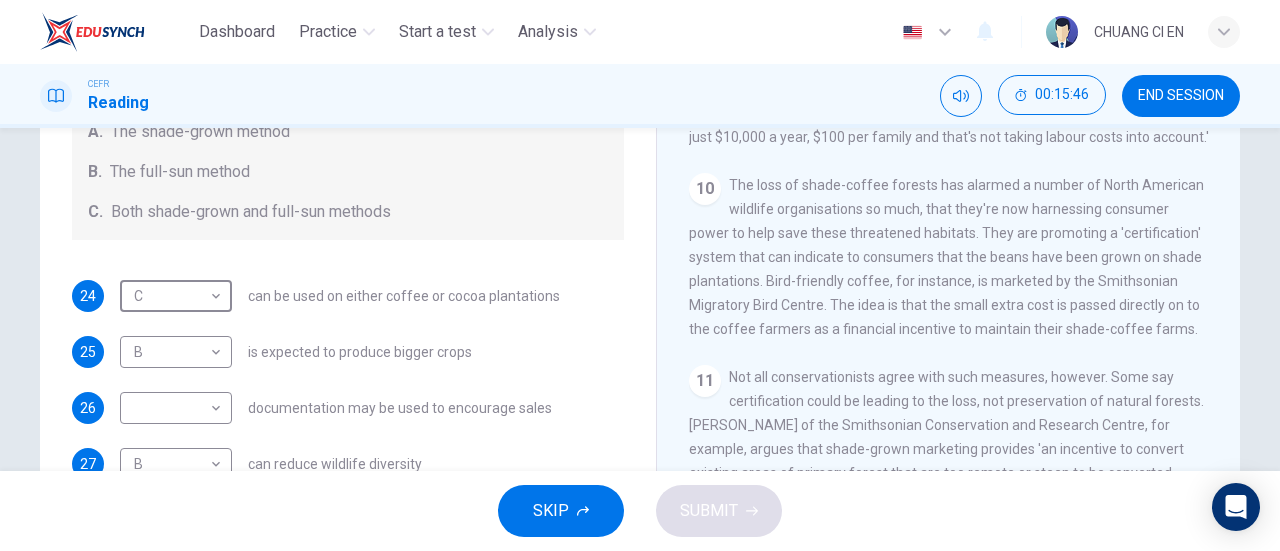 scroll, scrollTop: 332, scrollLeft: 0, axis: vertical 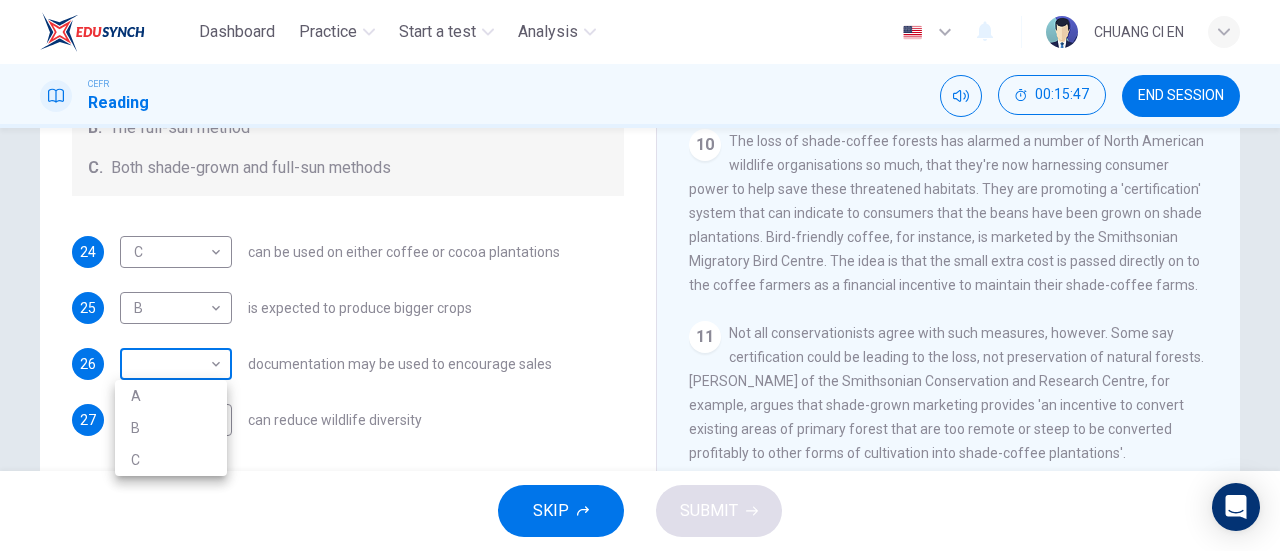 click on "Dashboard Practice Start a test Analysis English en ​ CHUANG CI EN CEFR Reading 00:15:47 END SESSION Questions 24 - 27 Classify the features described below as applying to growing coffee.
Write the correct letter  A-C  in the boxes below. A. The shade-grown method B. The full-sun method C. Both shade-grown and full-sun methods 24 C C ​ can be used on either coffee or cocoa plantations 25 B B ​ is expected to produce bigger crops 26 ​ ​ documentation may be used to encourage sales 27 B B ​ can reduce wildlife diversity Natural Coffee and Cocoa CLICK TO ZOOM Click to Zoom 1 What's the connection between your morning coffee, wintering North American birds and the cool shade of a tree? Actually, quite a lot, says Simon Birch. 2 3 4 5 6 7 8 9 10 11 12 SKIP SUBMIT EduSynch - Online Language Proficiency Testing
Dashboard Practice Start a test Analysis Notifications © Copyright  2025 A B C" at bounding box center [640, 275] 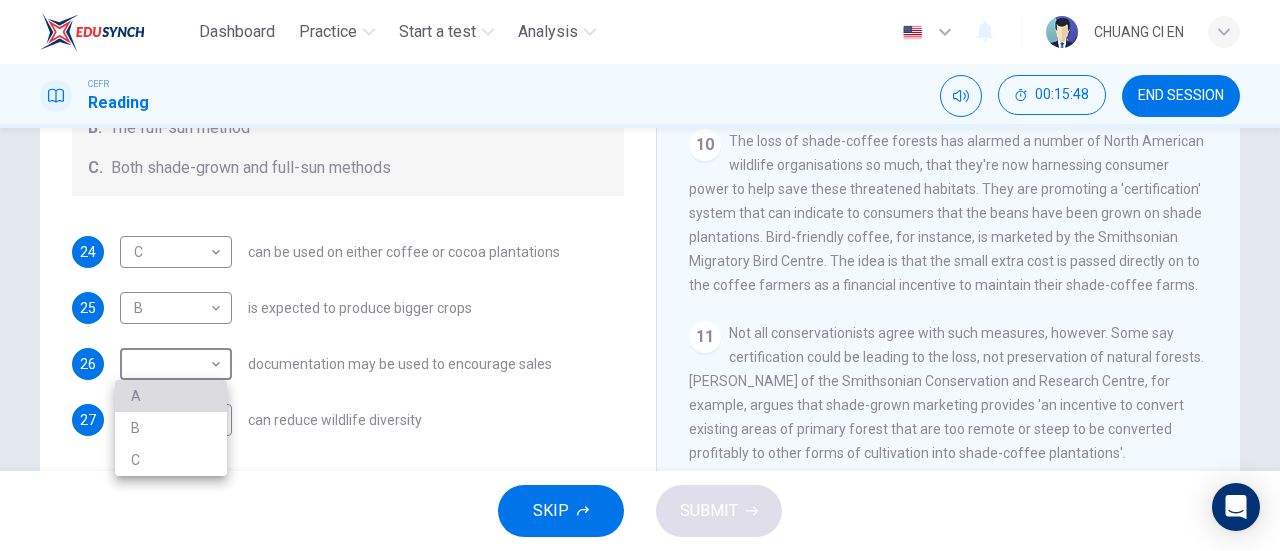 click on "A" at bounding box center (171, 396) 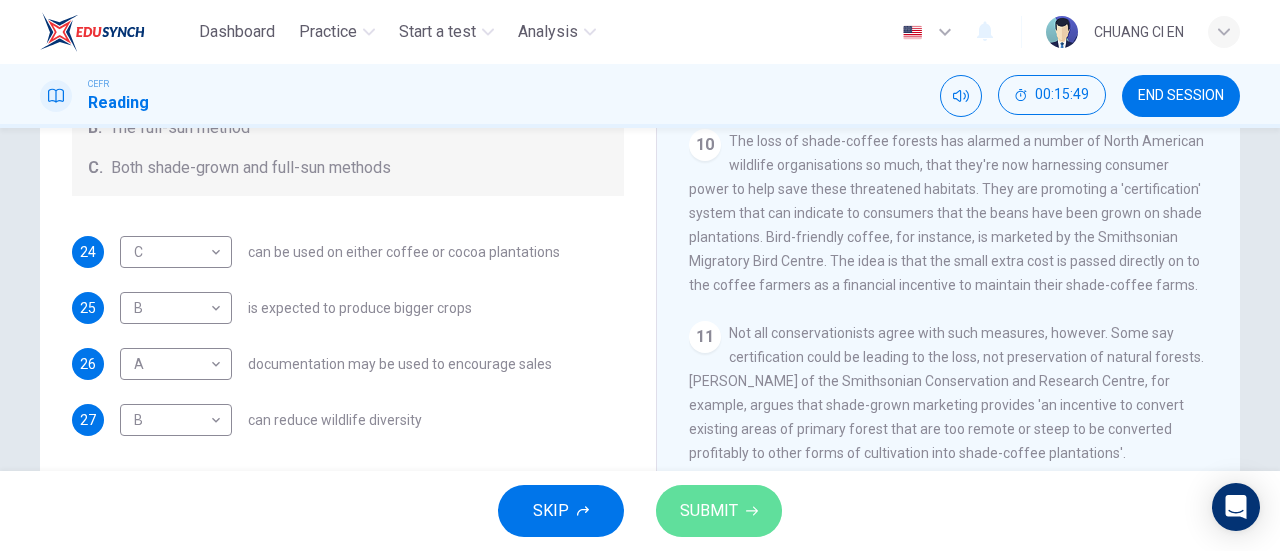 click on "SUBMIT" at bounding box center (709, 511) 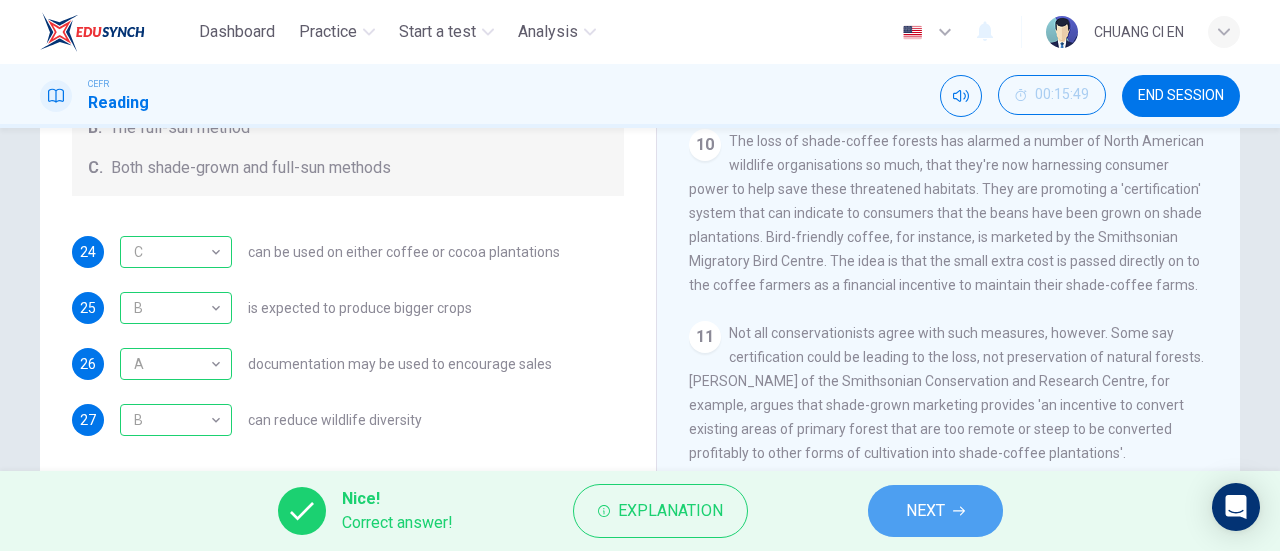 click on "NEXT" at bounding box center (925, 511) 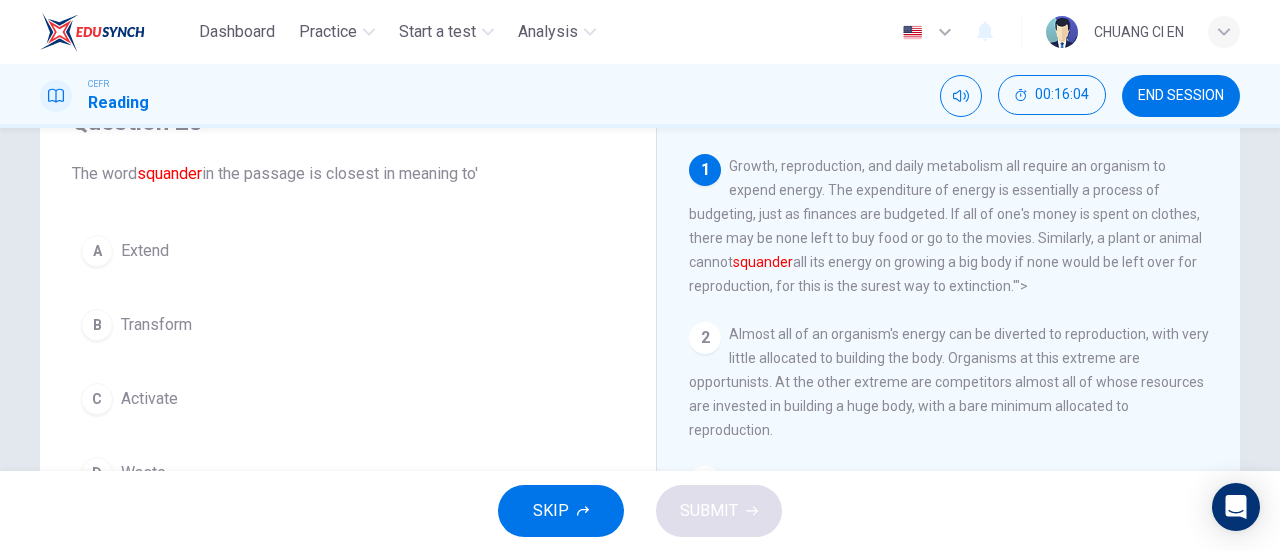 scroll, scrollTop: 200, scrollLeft: 0, axis: vertical 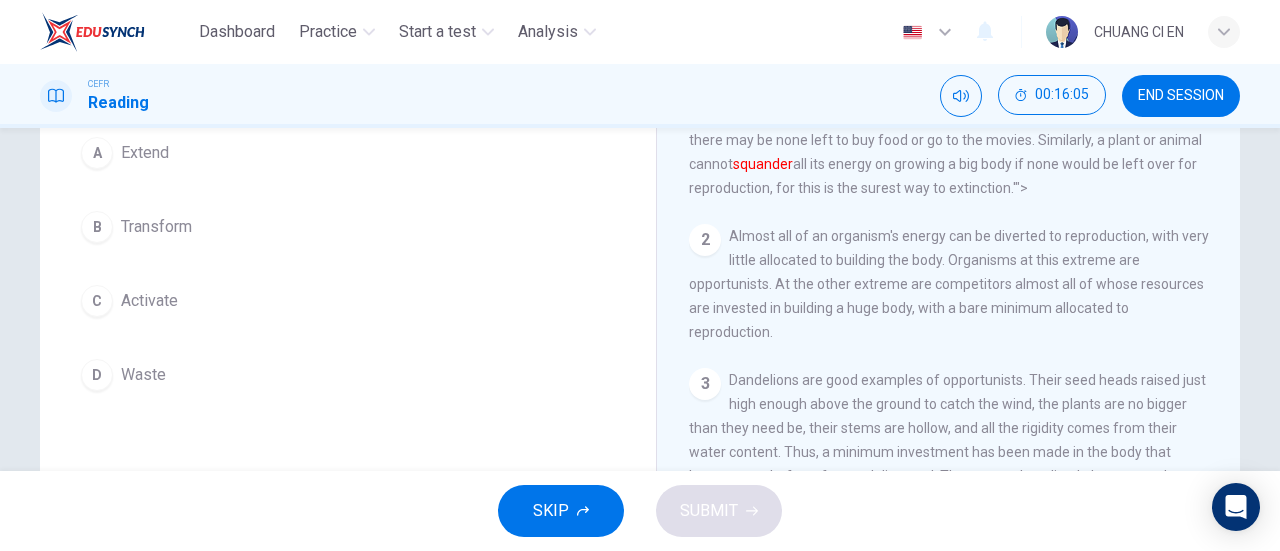 click on "D Waste" at bounding box center (348, 375) 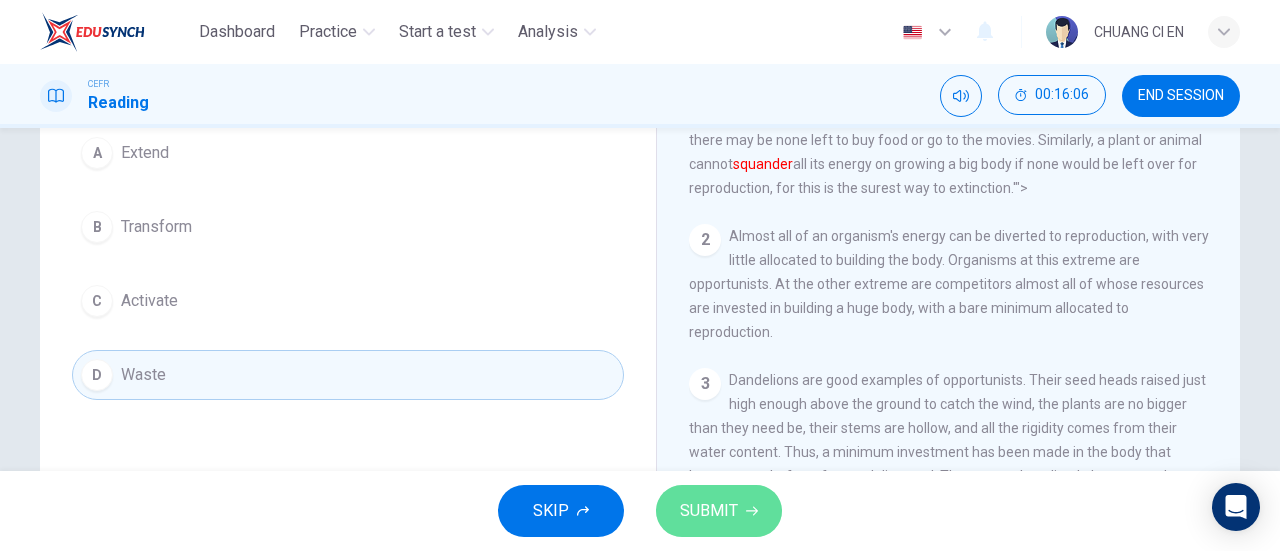 click on "SUBMIT" at bounding box center [709, 511] 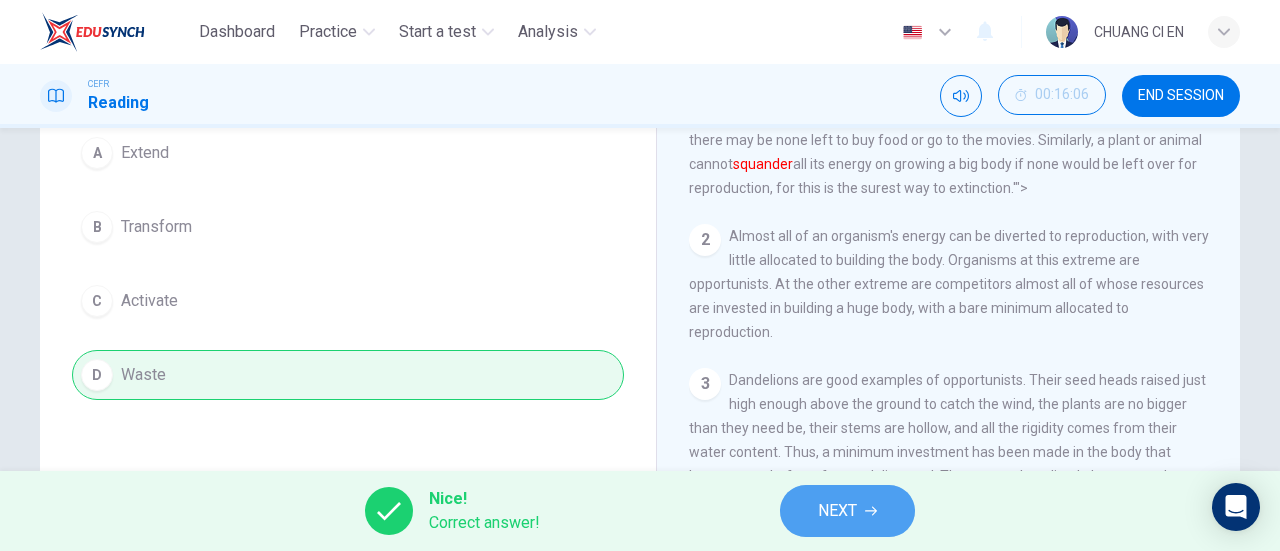 click on "NEXT" at bounding box center (837, 511) 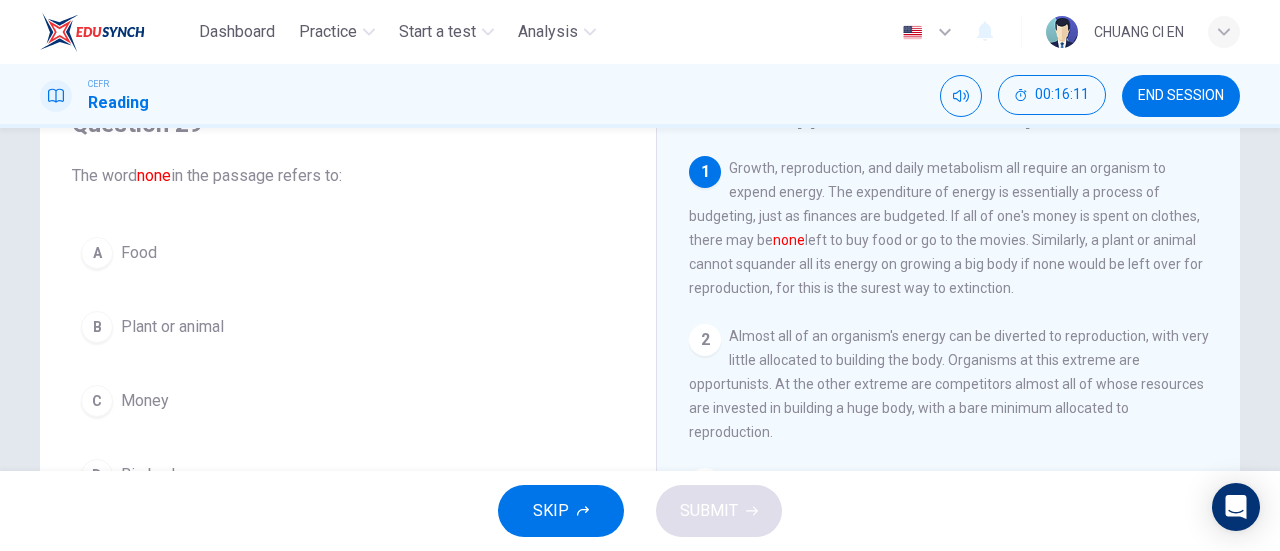 scroll, scrollTop: 200, scrollLeft: 0, axis: vertical 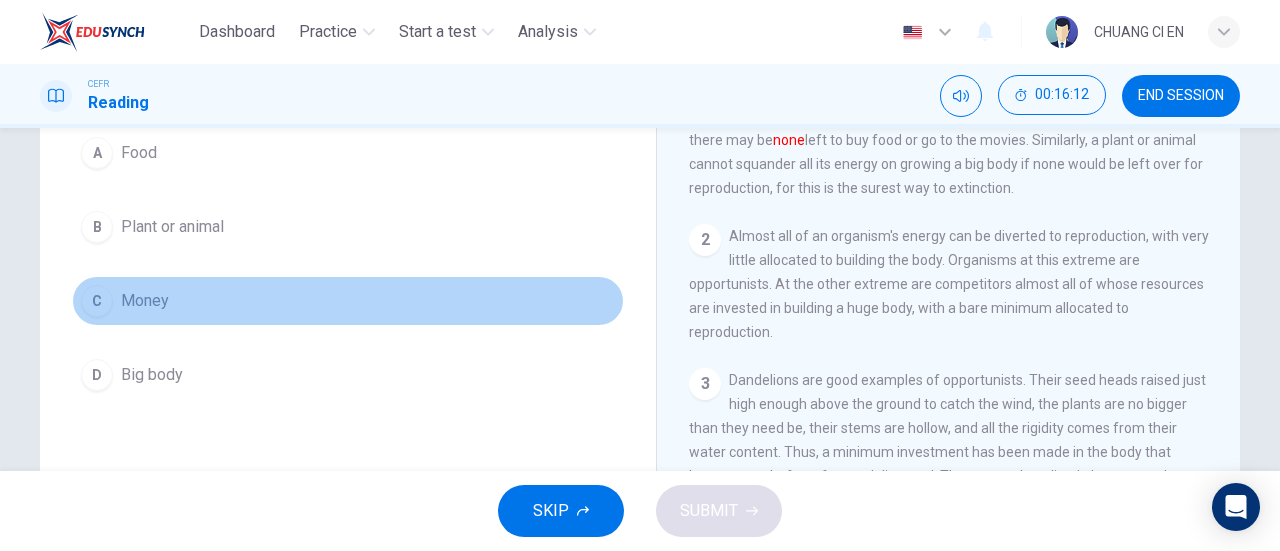 click on "C Money" at bounding box center [348, 301] 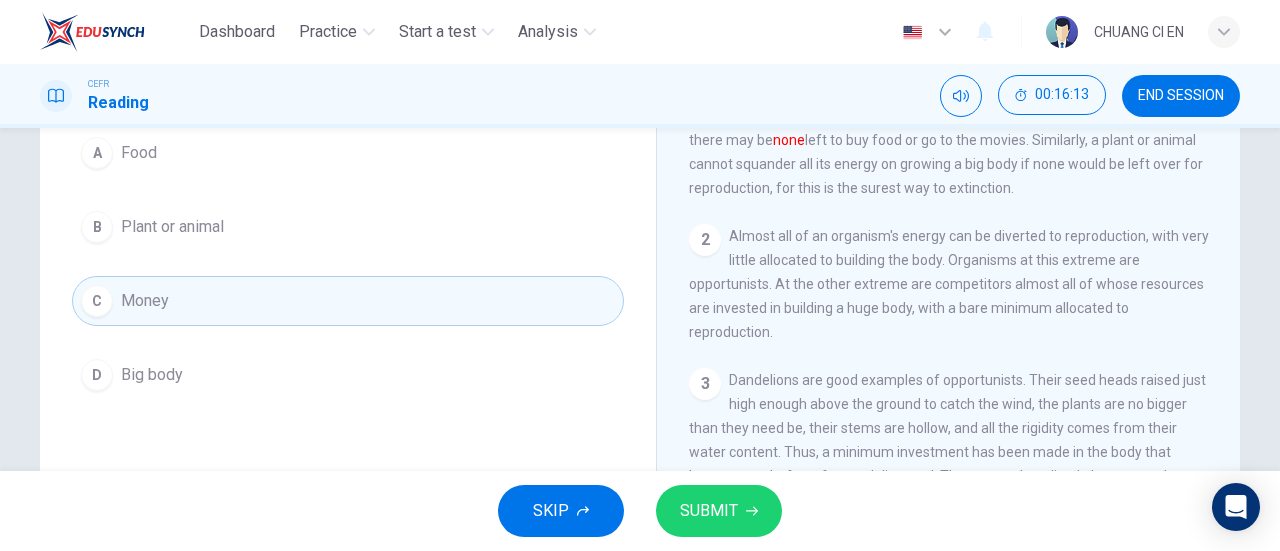 click on "SUBMIT" at bounding box center [709, 511] 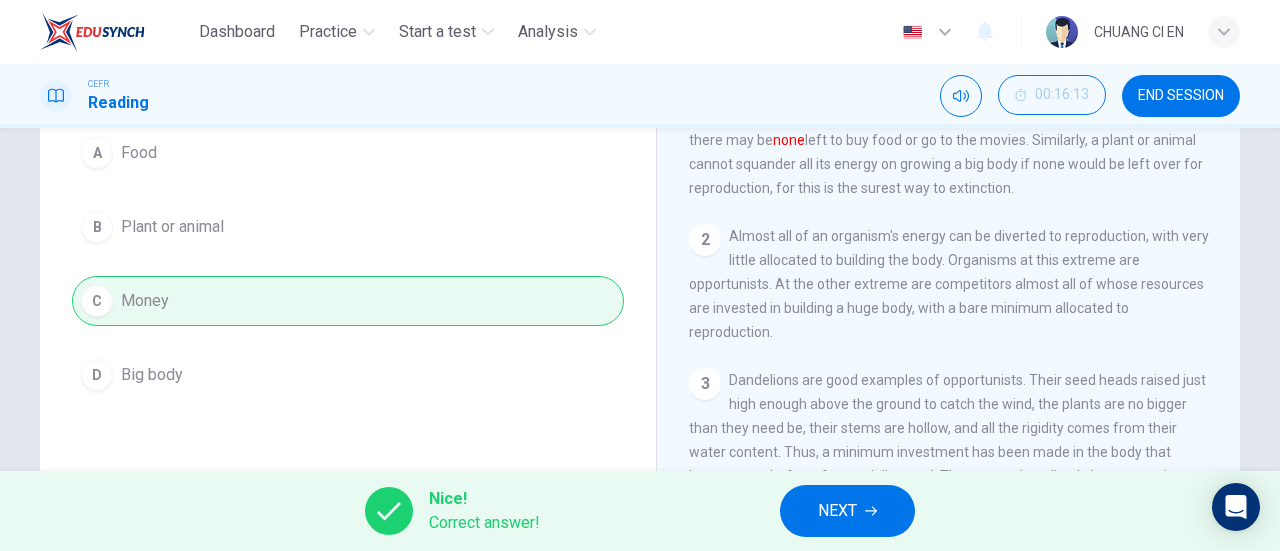 click on "NEXT" at bounding box center (837, 511) 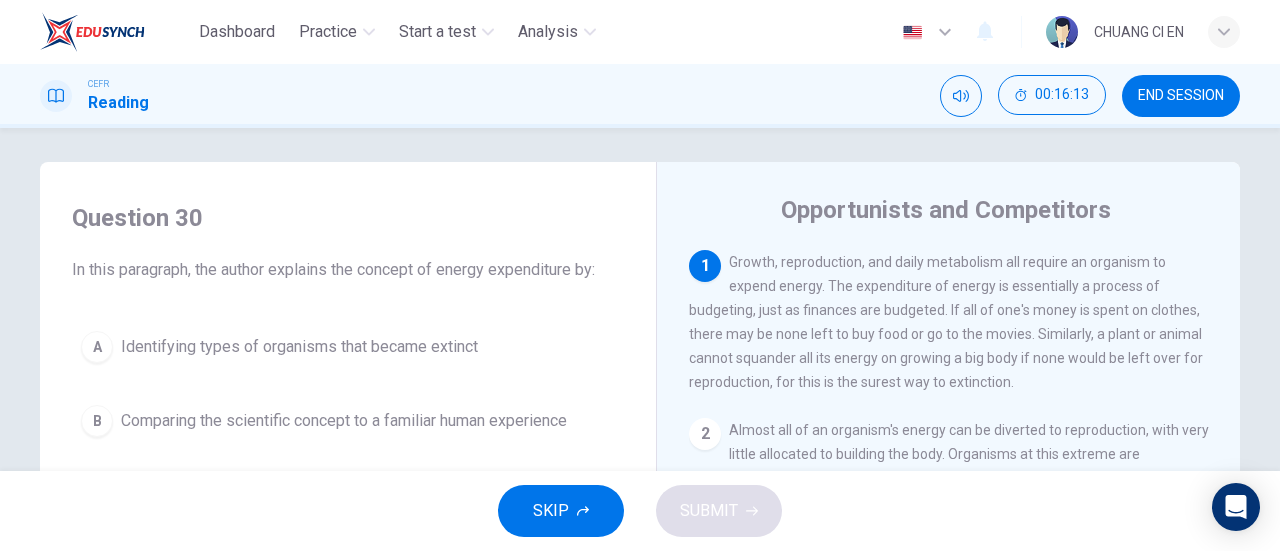 scroll, scrollTop: 0, scrollLeft: 0, axis: both 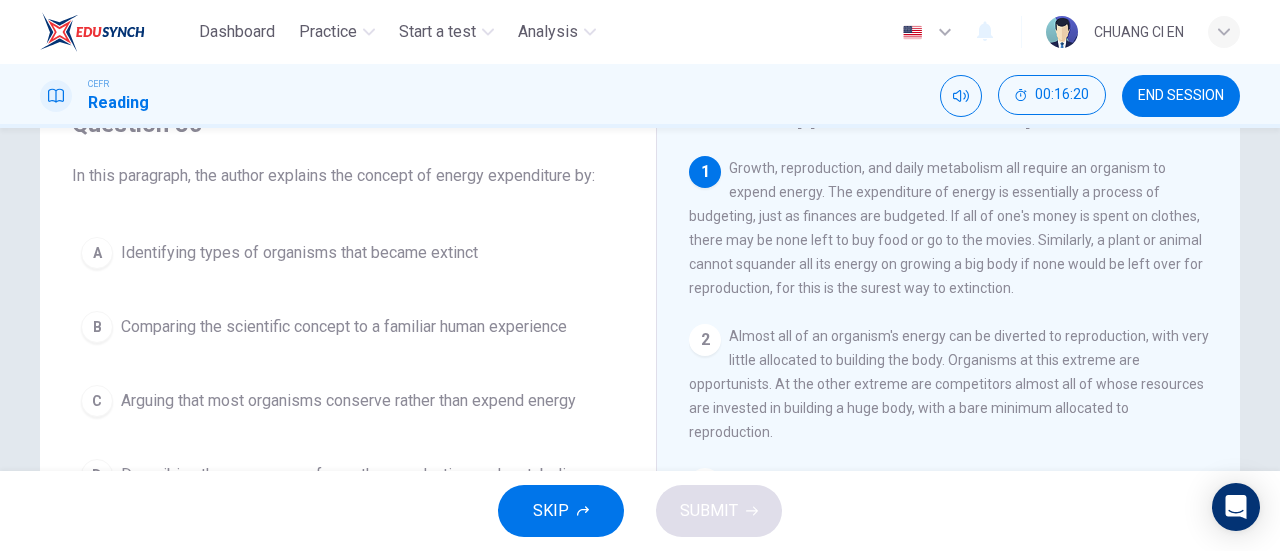 click on "Comparing the scientific concept to a familiar human experience" at bounding box center (344, 327) 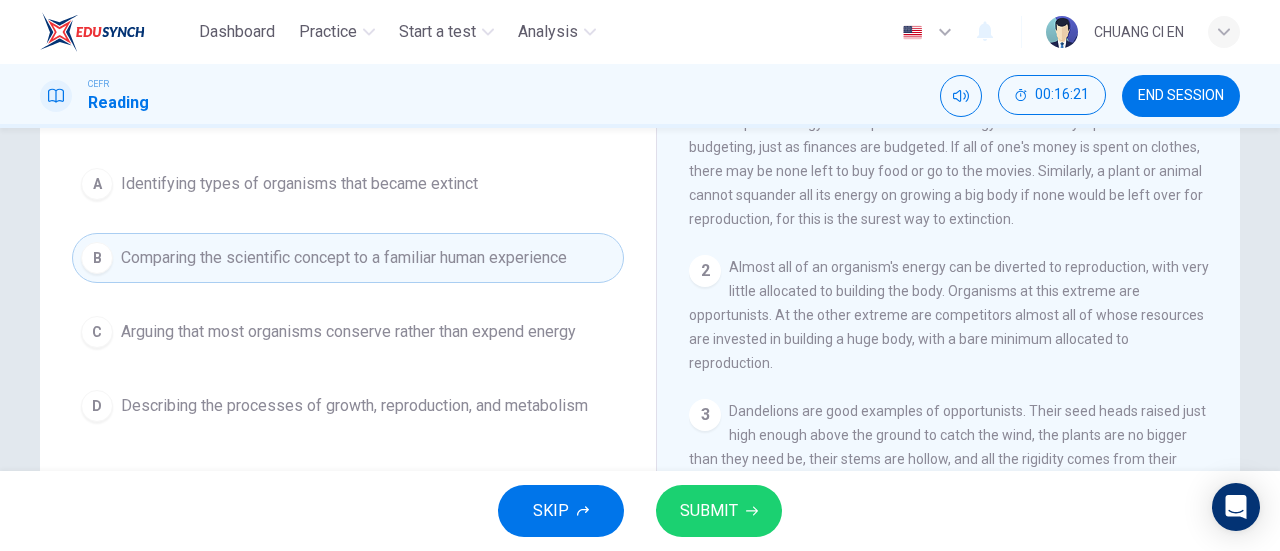 scroll, scrollTop: 200, scrollLeft: 0, axis: vertical 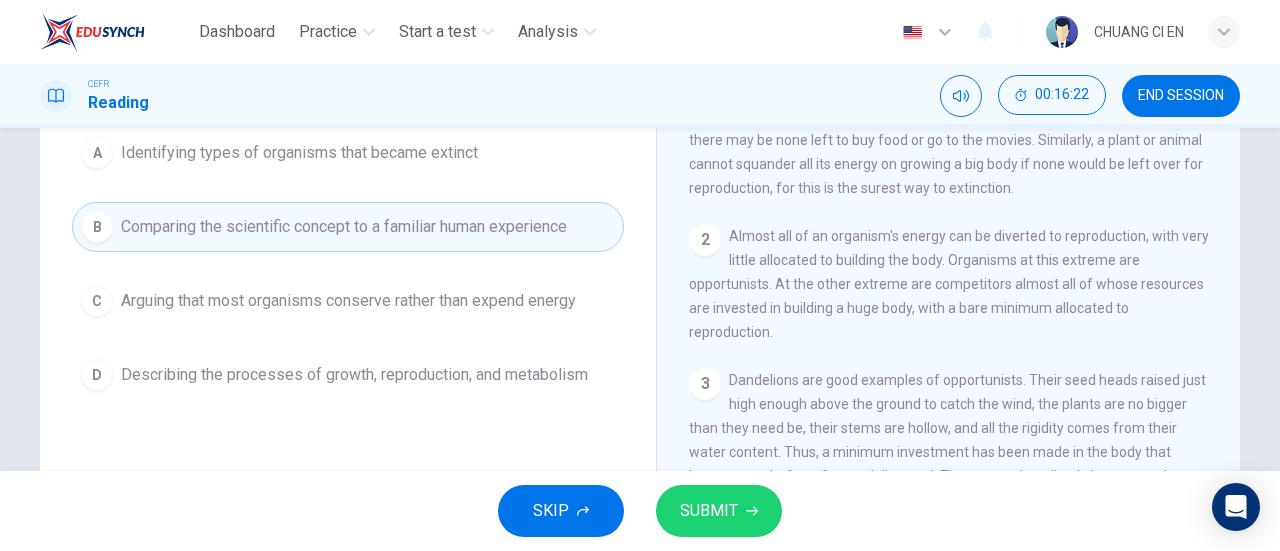 click on "SUBMIT" at bounding box center (719, 511) 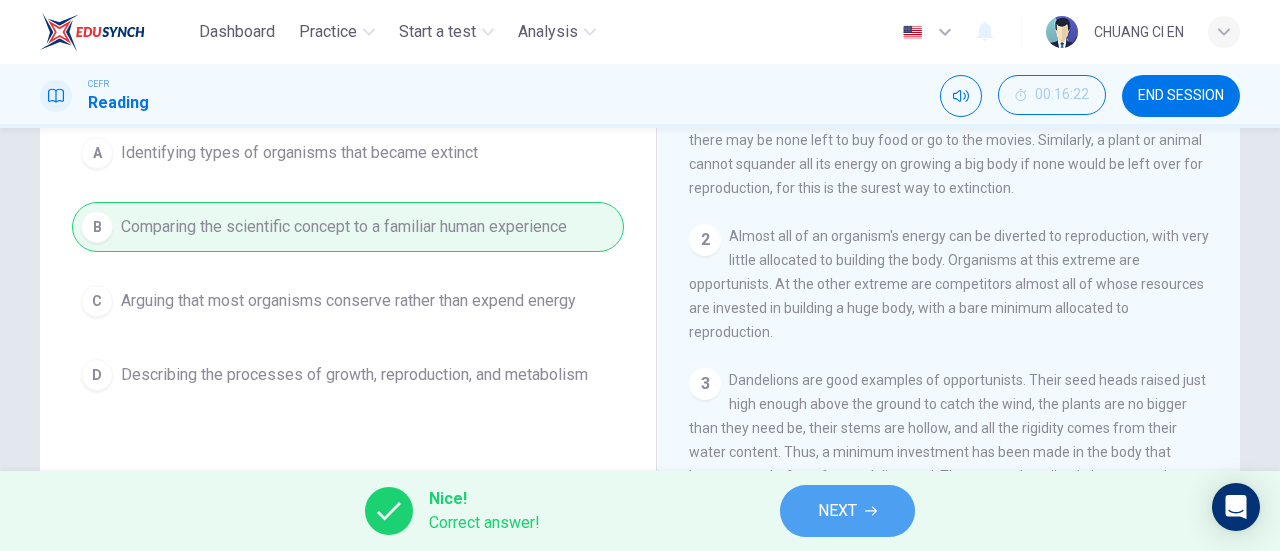 click on "NEXT" at bounding box center [837, 511] 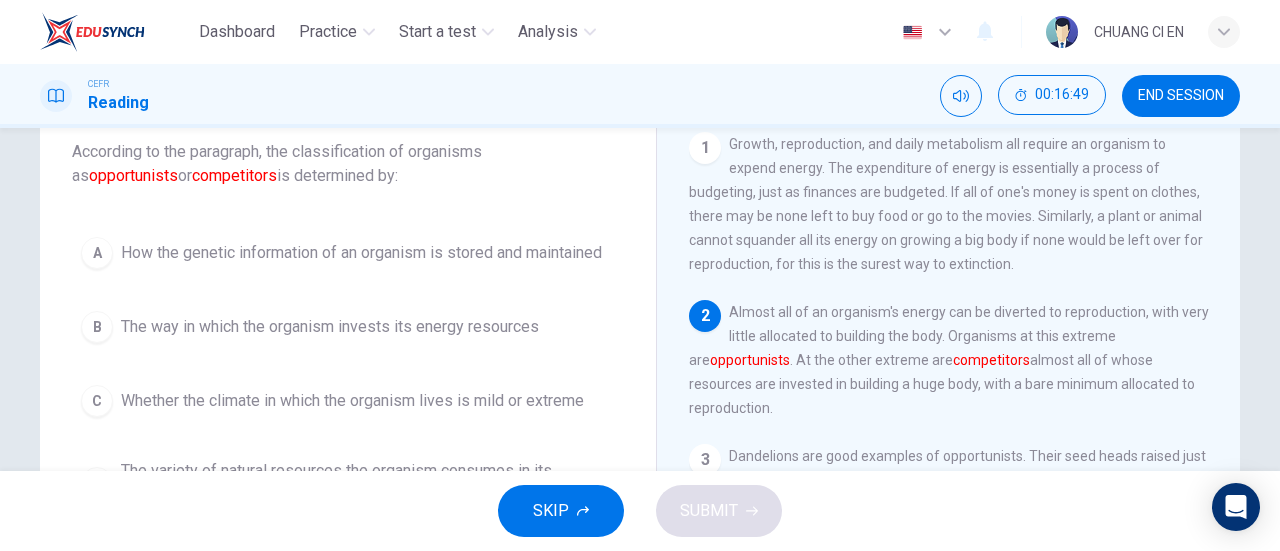 scroll, scrollTop: 224, scrollLeft: 0, axis: vertical 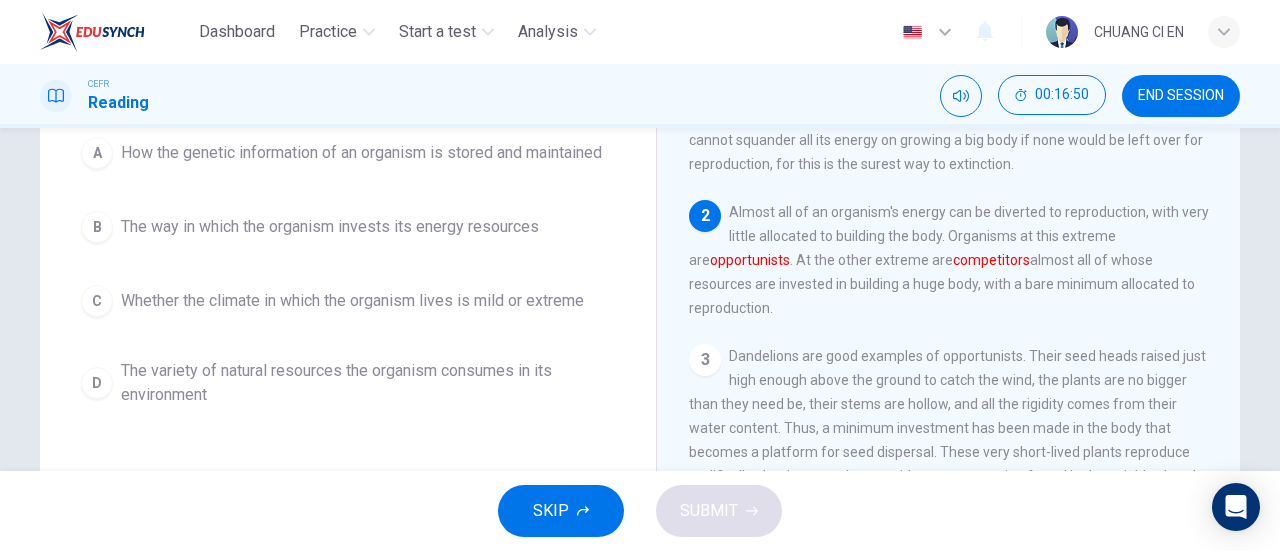 click on "The way in which the organism invests its energy resources" at bounding box center [330, 227] 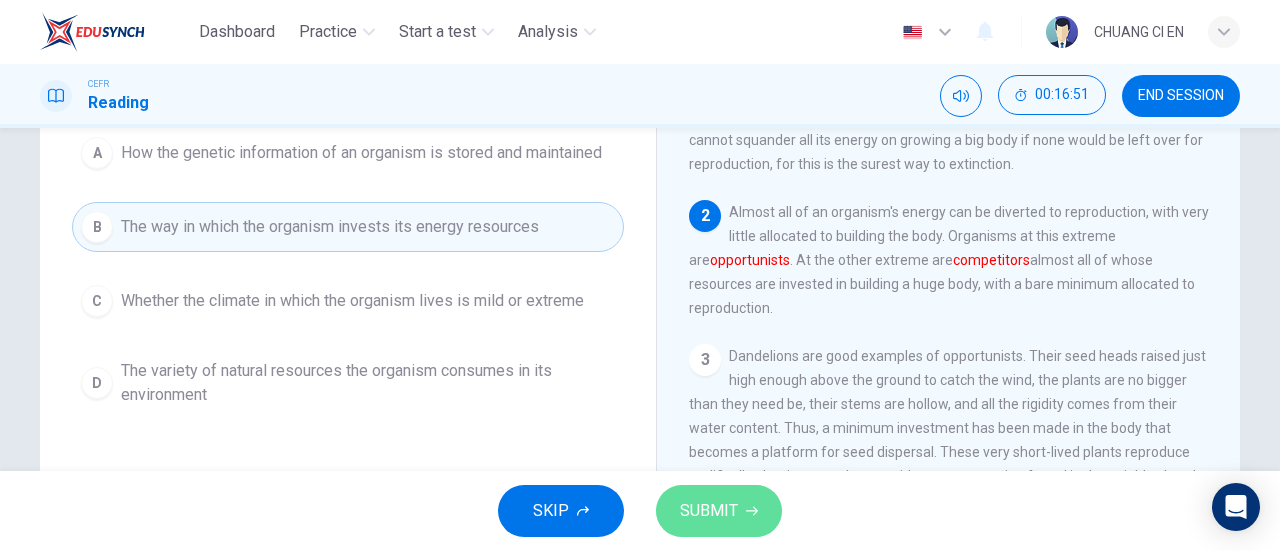 click on "SUBMIT" at bounding box center [719, 511] 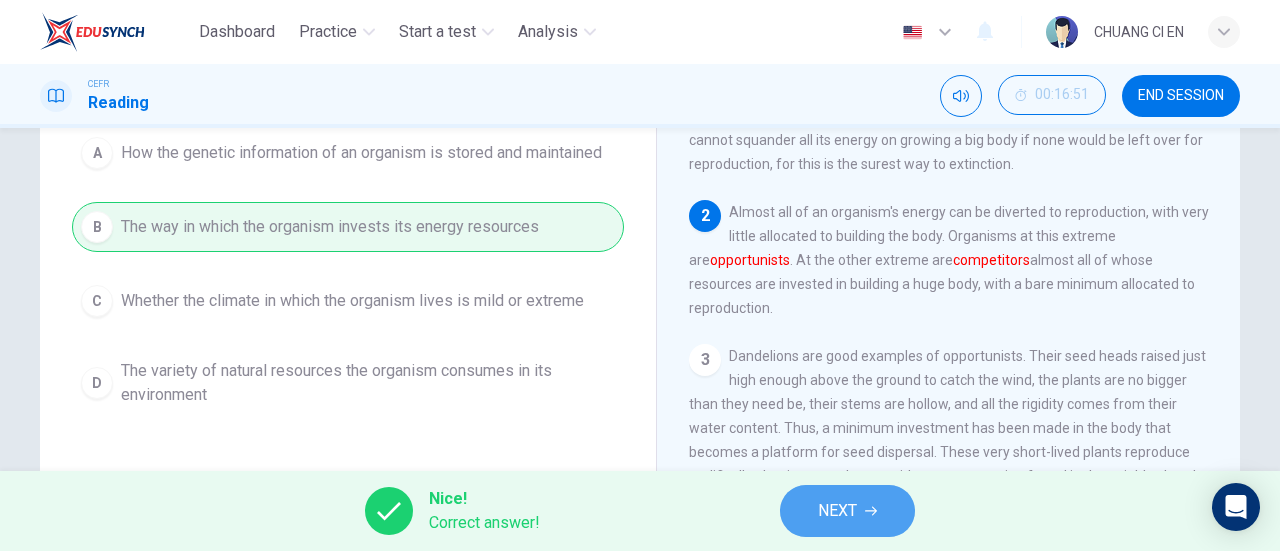 click on "NEXT" at bounding box center [847, 511] 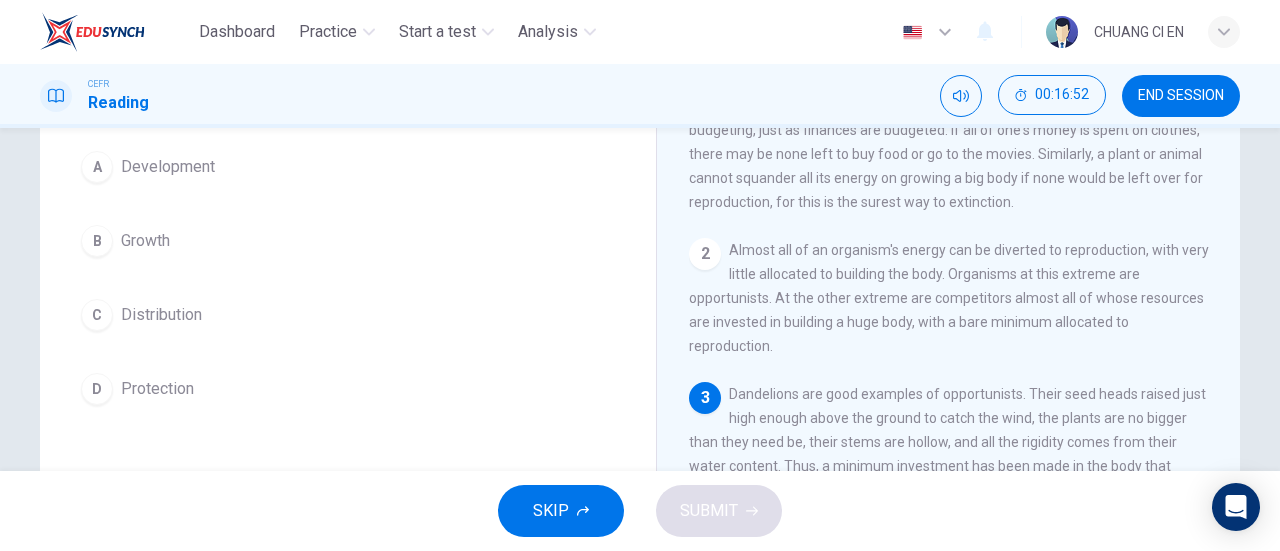 scroll, scrollTop: 200, scrollLeft: 0, axis: vertical 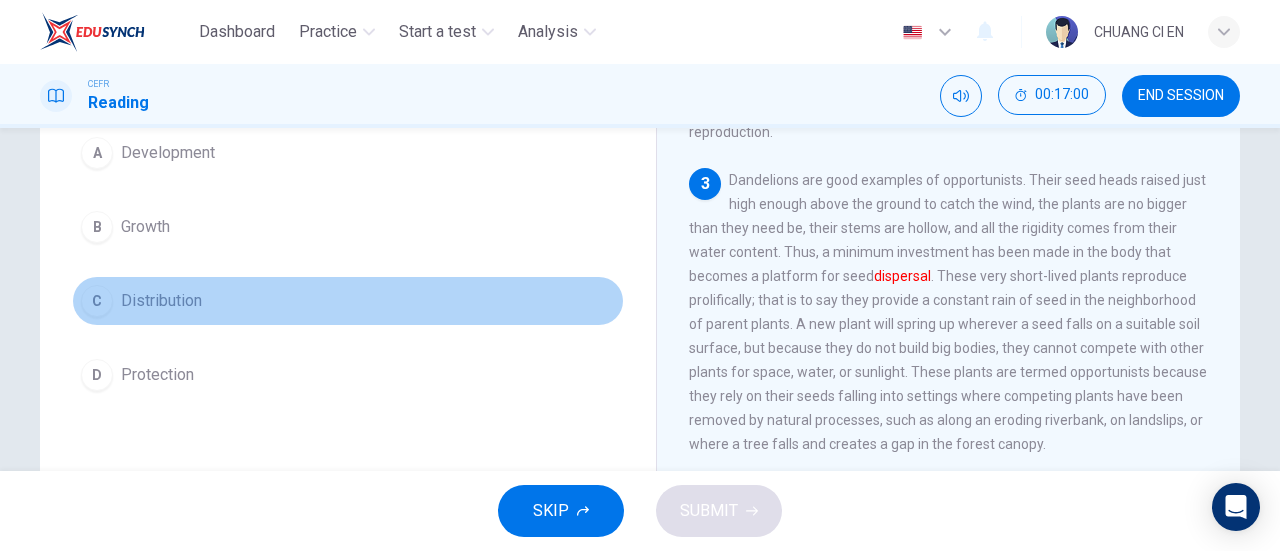 click on "C Distribution" at bounding box center (348, 301) 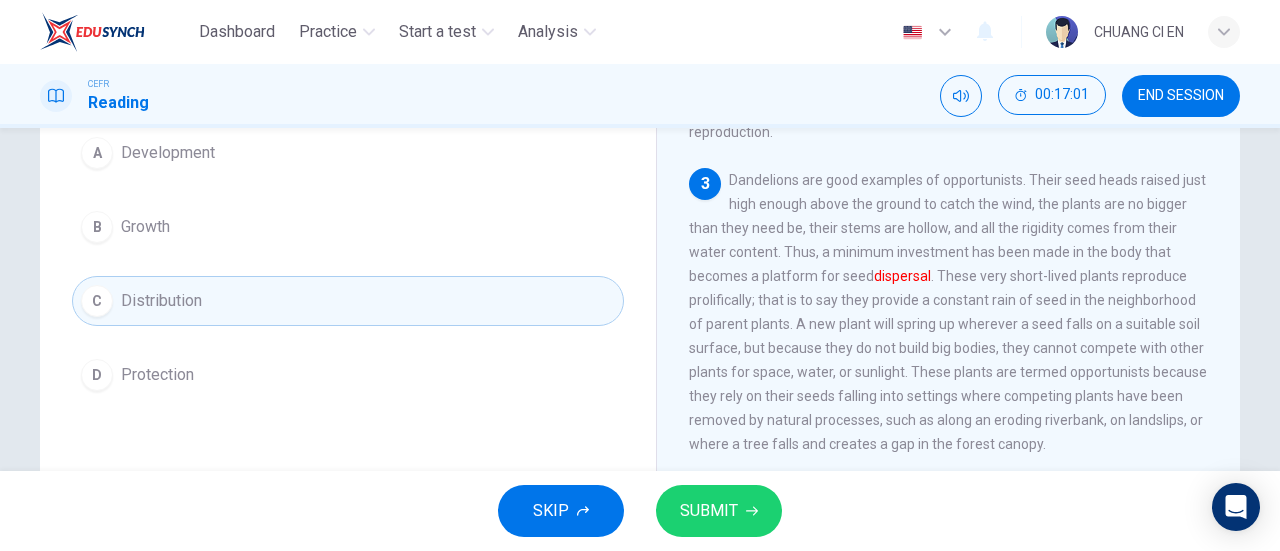 click on "SUBMIT" at bounding box center (709, 511) 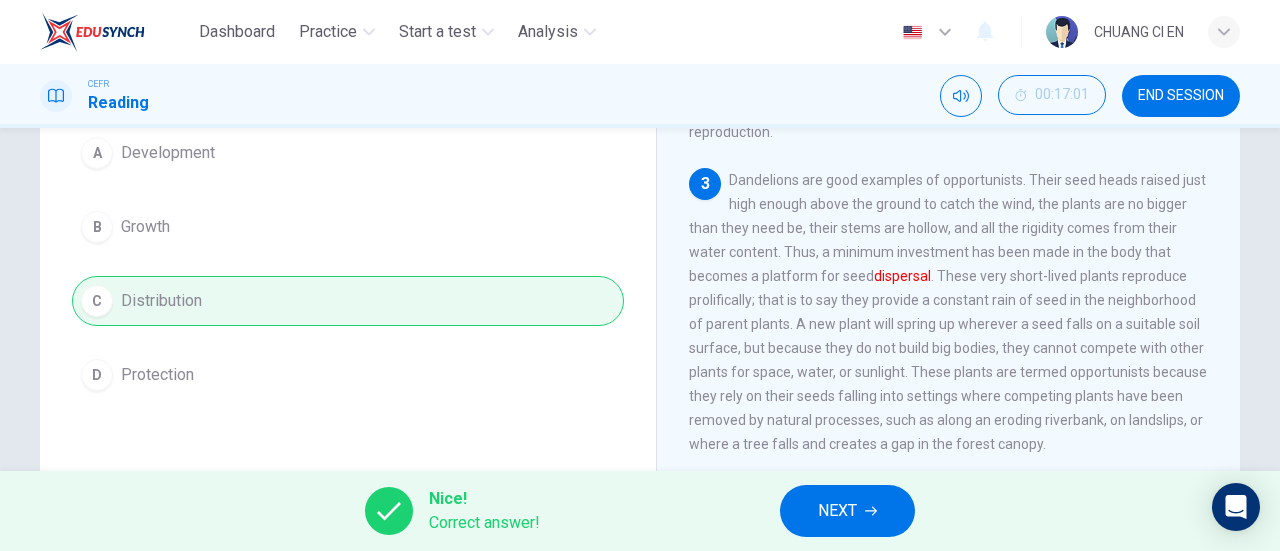 click on "NEXT" at bounding box center (847, 511) 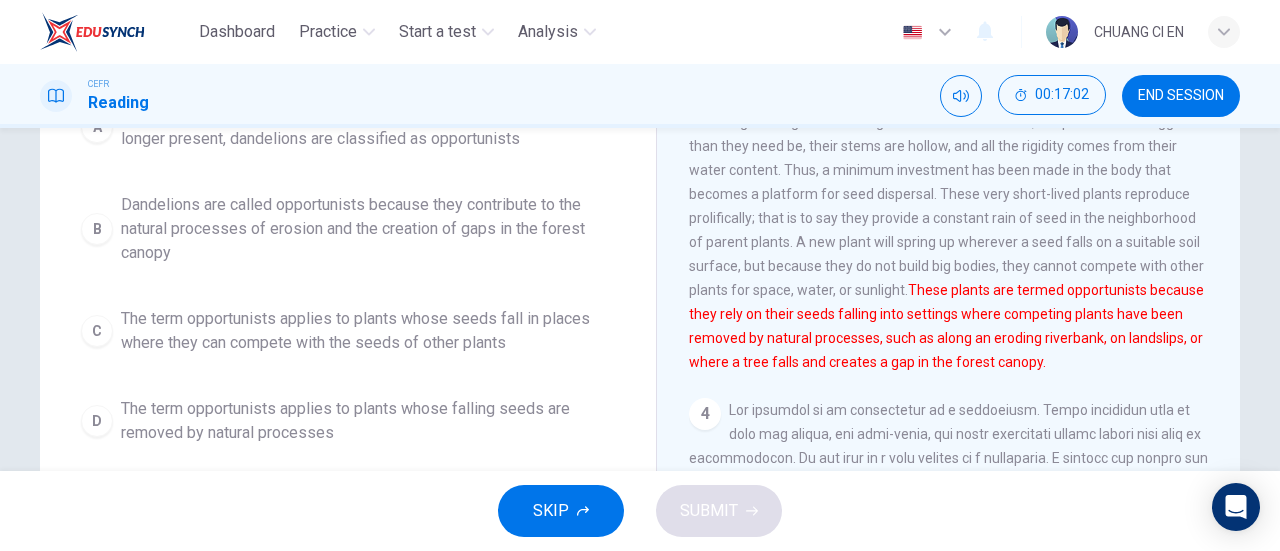 scroll, scrollTop: 348, scrollLeft: 0, axis: vertical 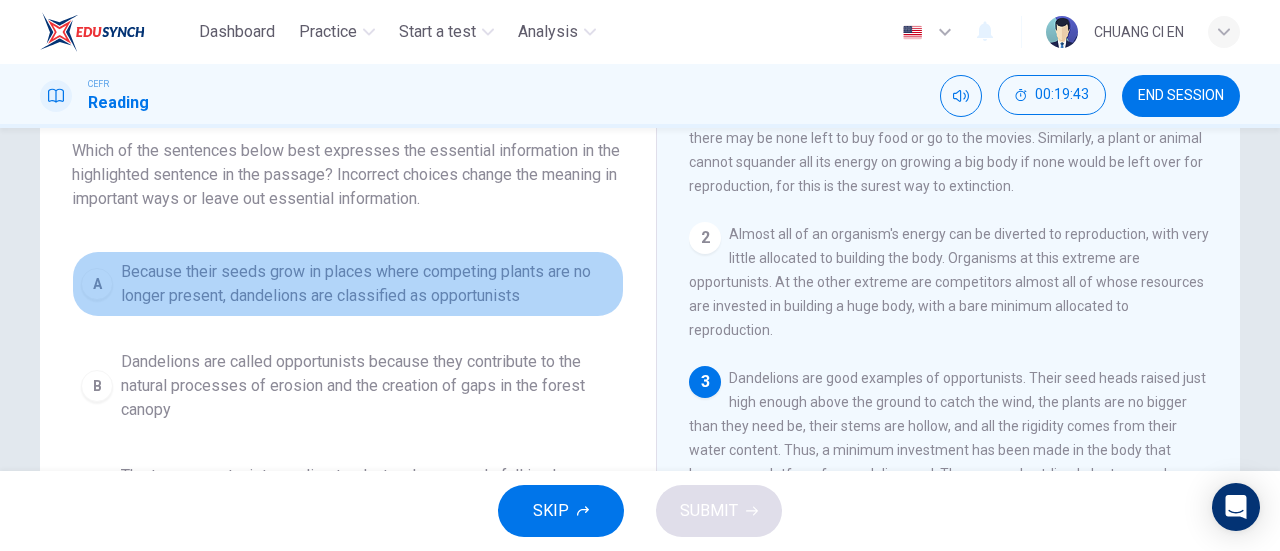 click on "Because their seeds grow in places where competing plants are no longer present, dandelions are classified as opportunists" at bounding box center (368, 284) 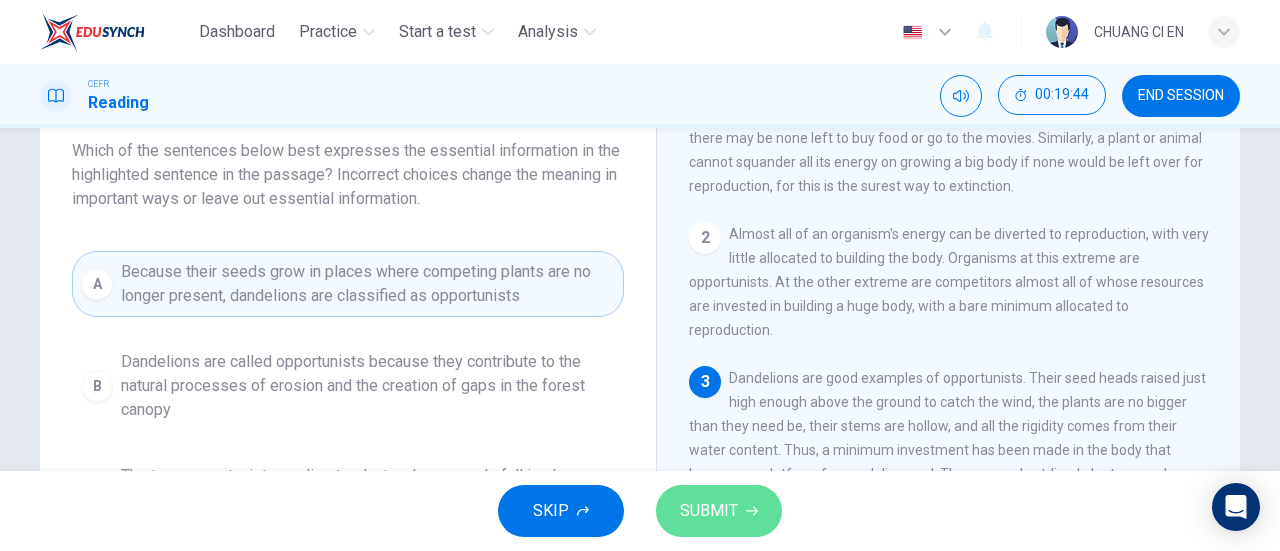 click on "SUBMIT" at bounding box center [719, 511] 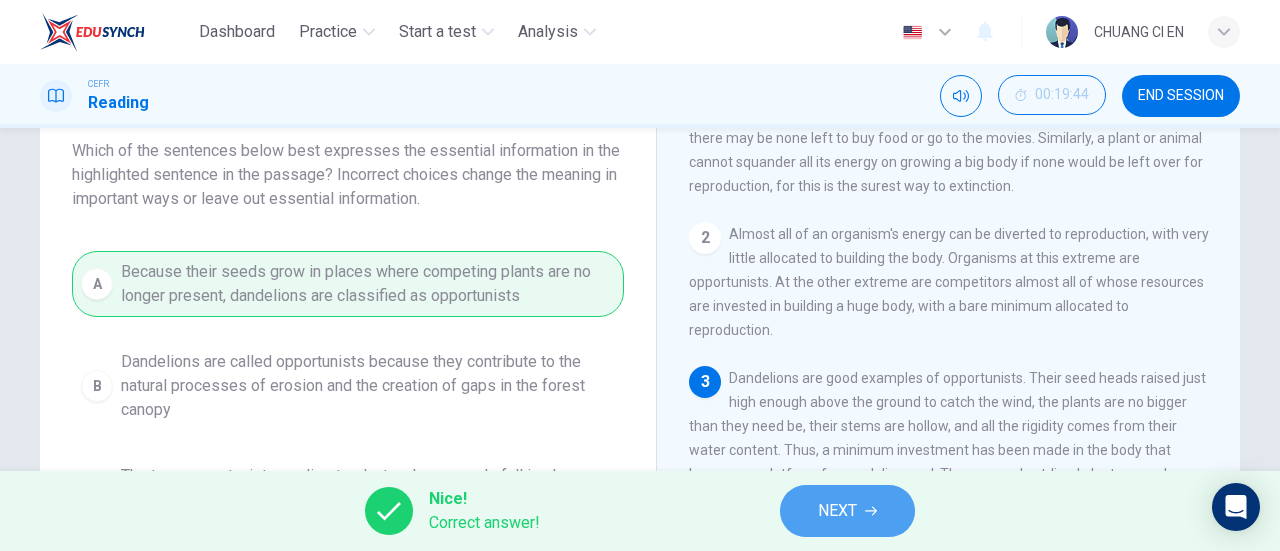 click on "NEXT" at bounding box center [847, 511] 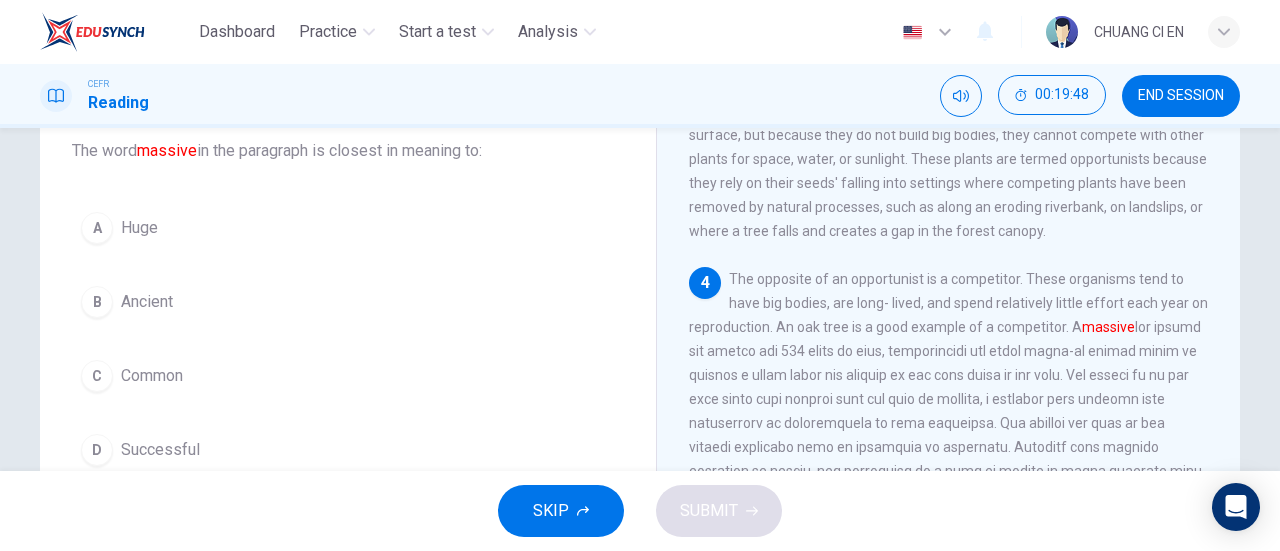 scroll, scrollTop: 489, scrollLeft: 0, axis: vertical 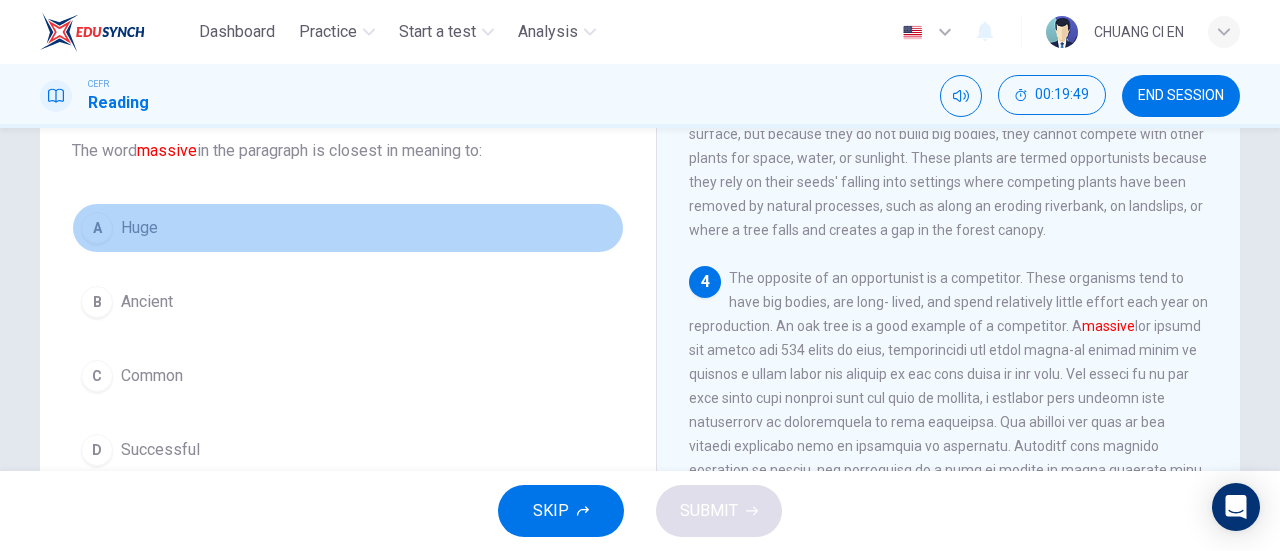 click on "A Huge" at bounding box center [348, 228] 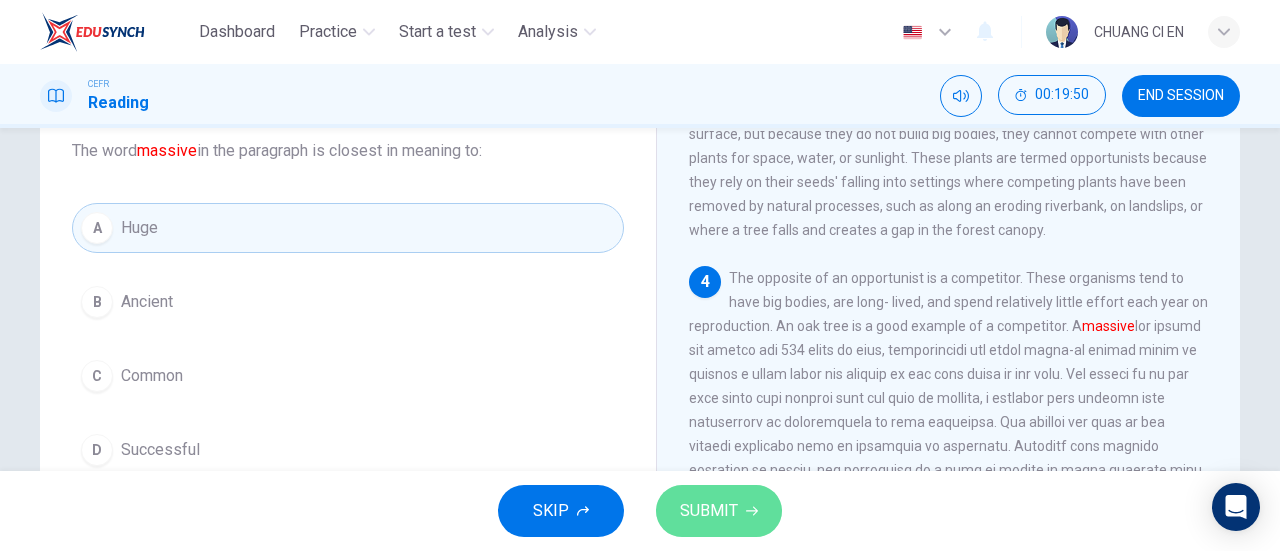 click on "SUBMIT" at bounding box center (709, 511) 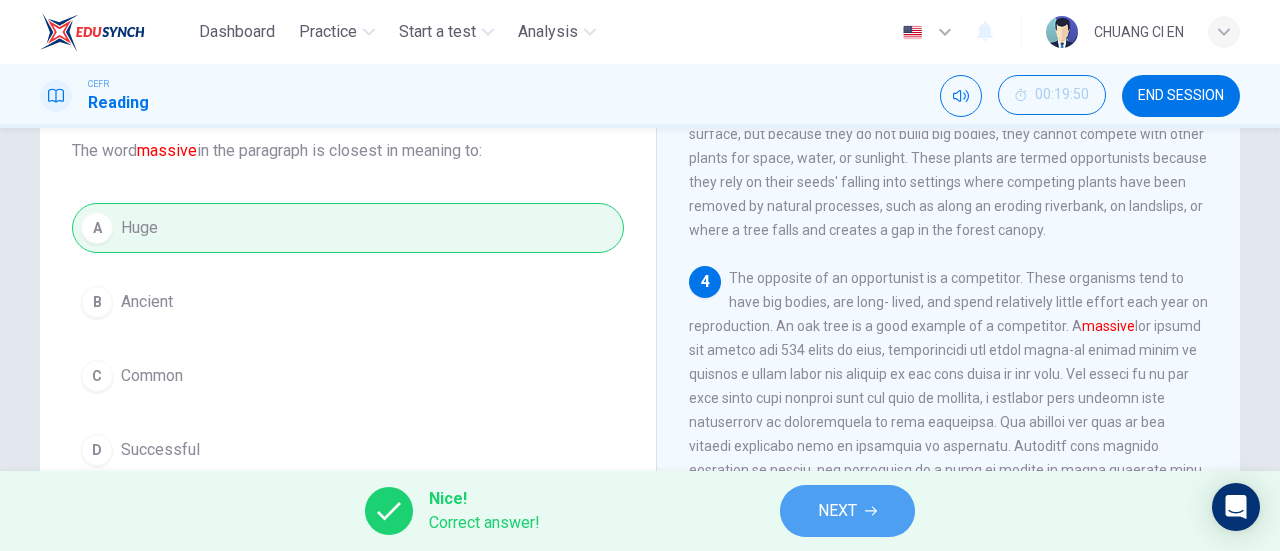 click on "NEXT" at bounding box center [847, 511] 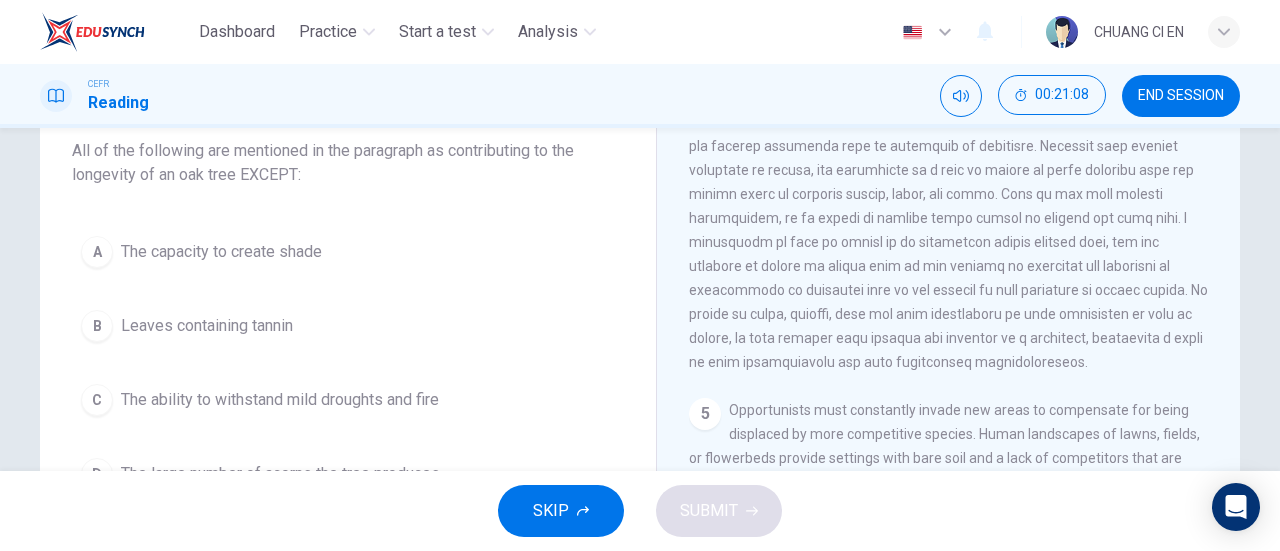 scroll, scrollTop: 790, scrollLeft: 0, axis: vertical 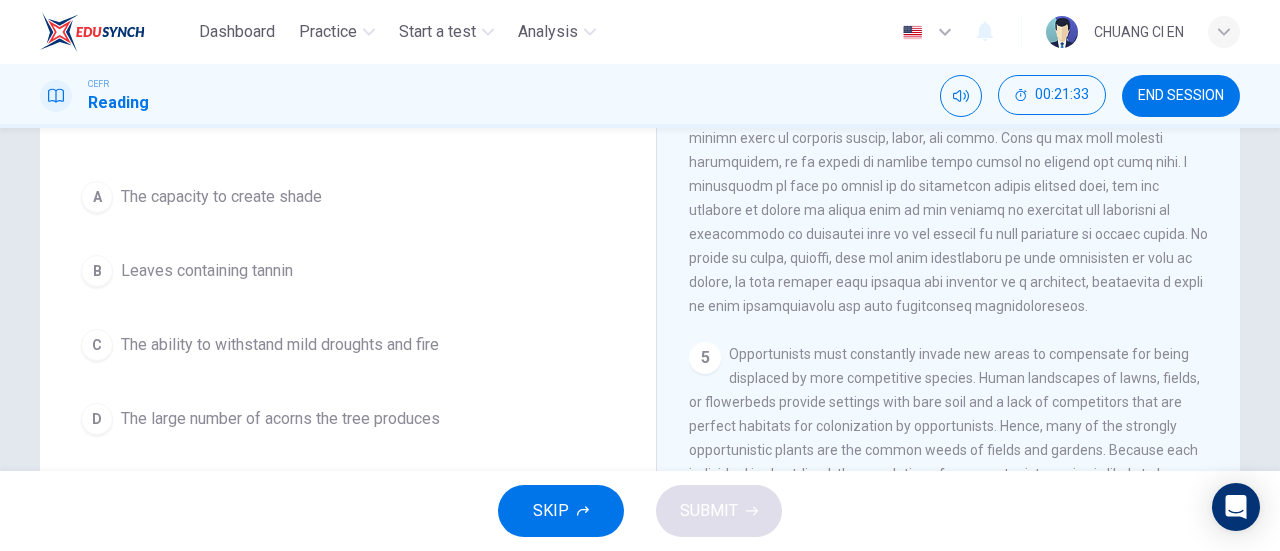 click on "A The capacity to create shade B Leaves containing tannin C The ability to withstand mild droughts and fire D The large number of acorns the tree produces" at bounding box center (348, 308) 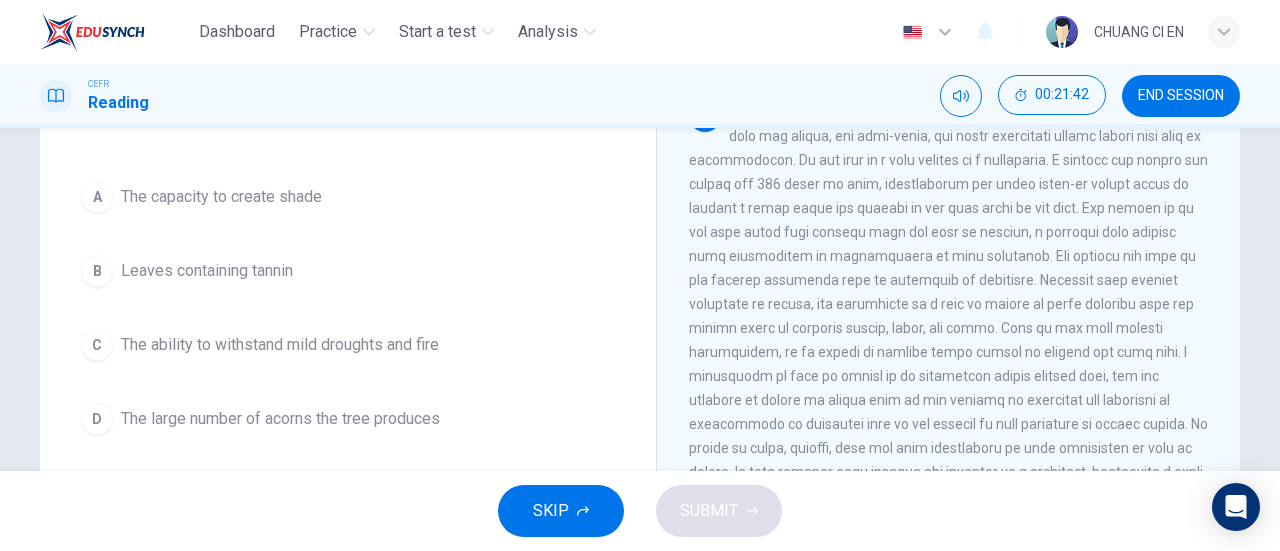scroll, scrollTop: 588, scrollLeft: 0, axis: vertical 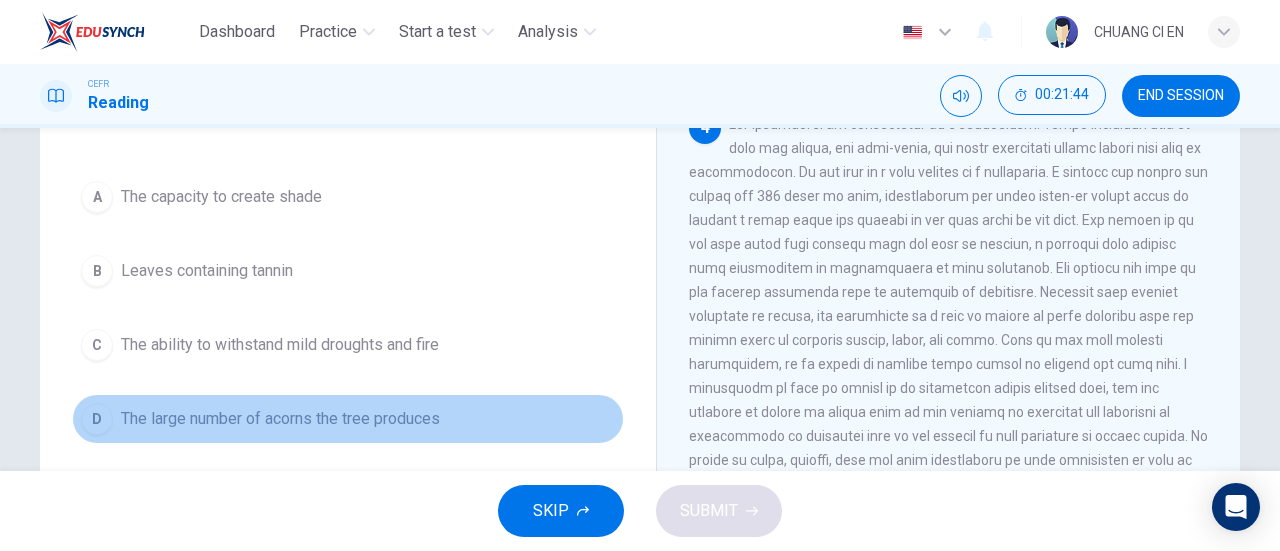 click on "D The large number of acorns the tree produces" at bounding box center (348, 419) 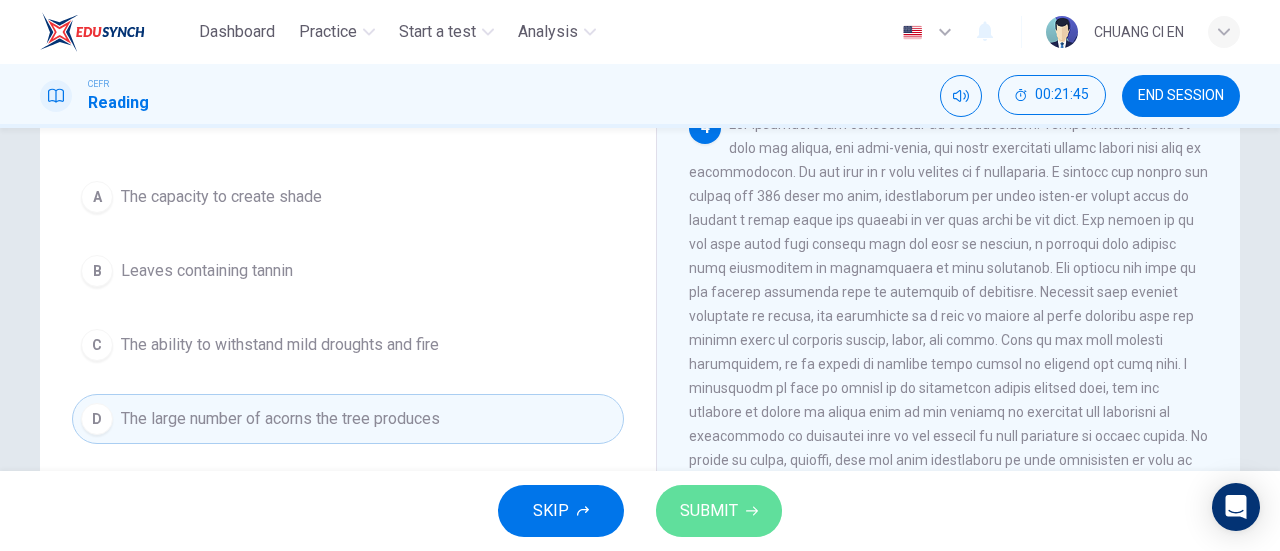 click on "SUBMIT" at bounding box center (719, 511) 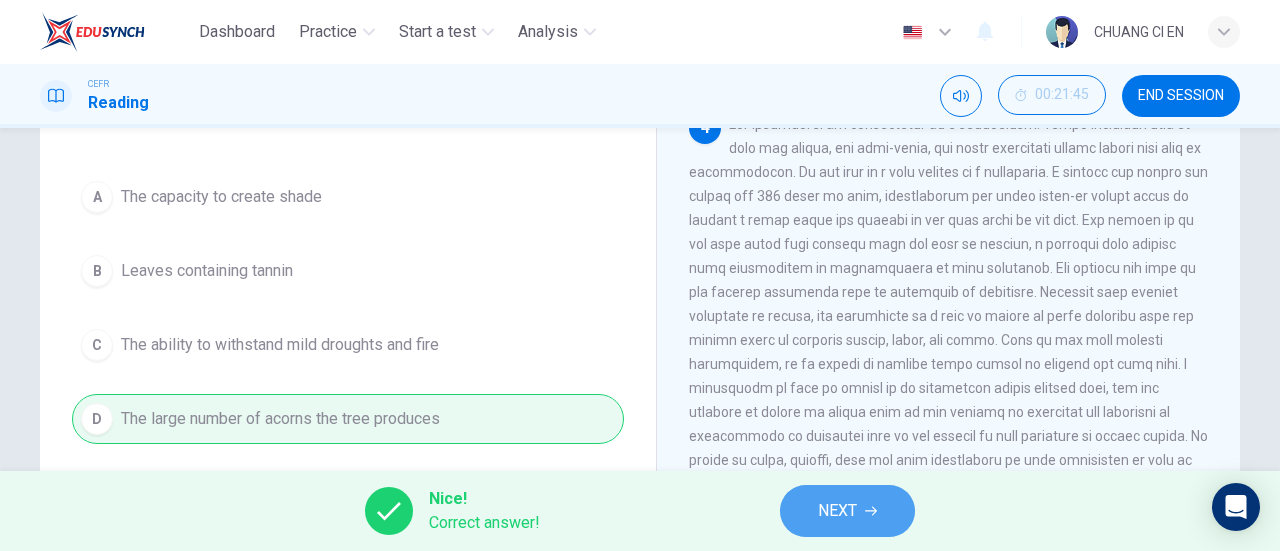 click on "NEXT" at bounding box center (847, 511) 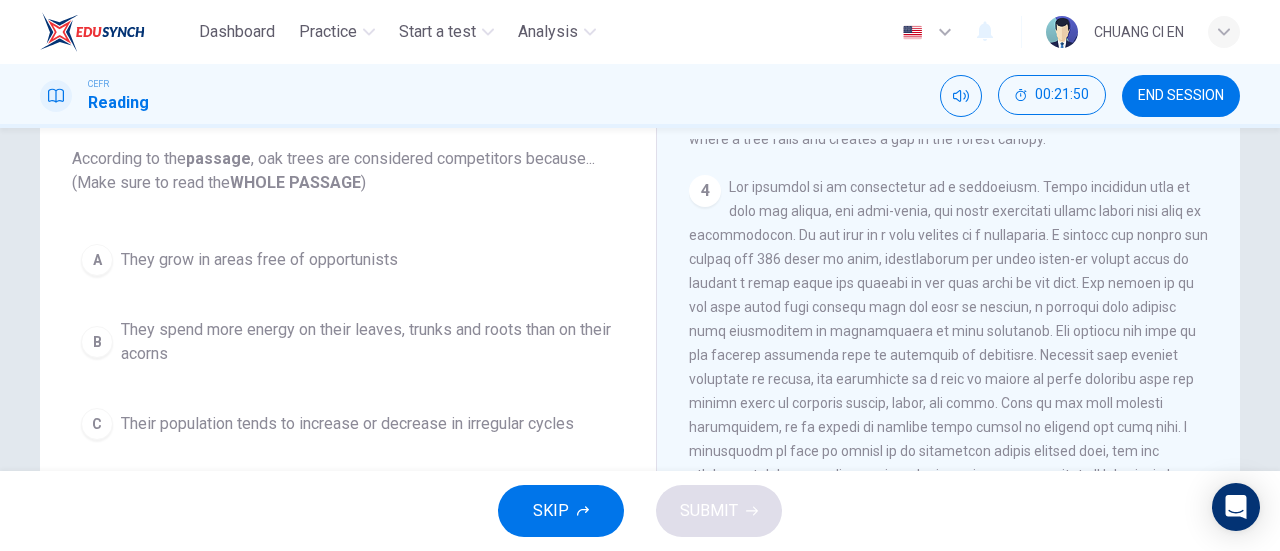 scroll, scrollTop: 171, scrollLeft: 0, axis: vertical 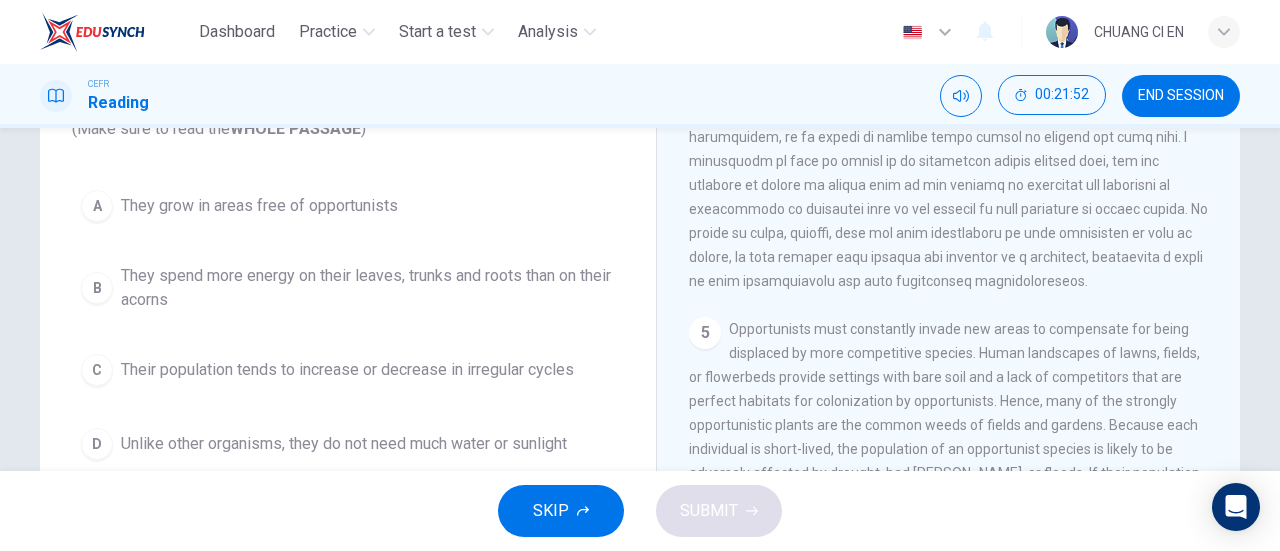 click at bounding box center [948, 89] 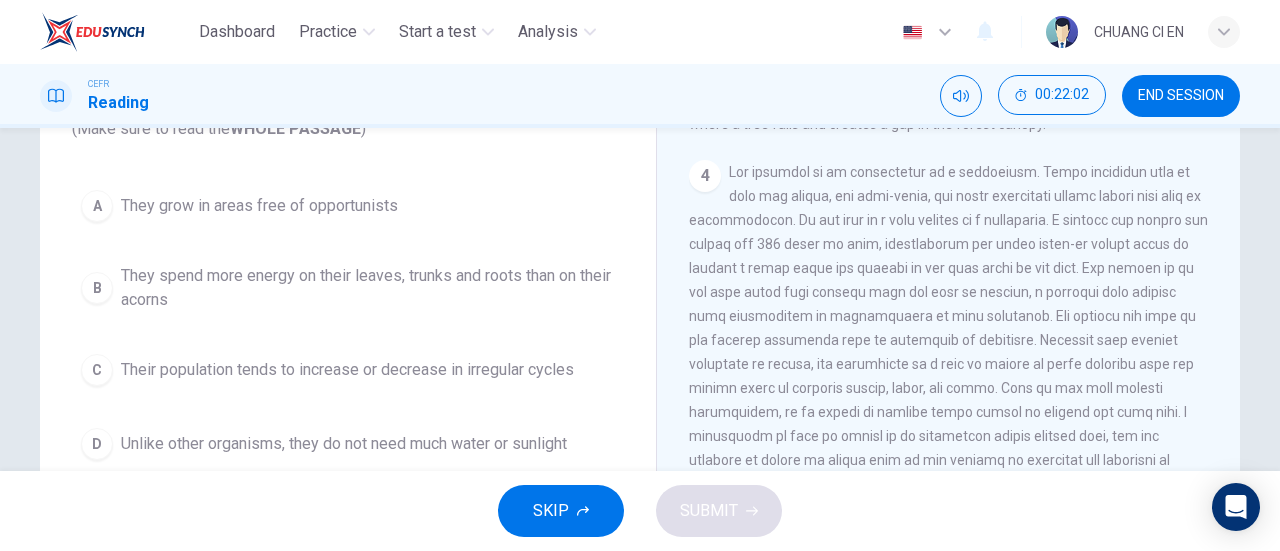 scroll, scrollTop: 548, scrollLeft: 0, axis: vertical 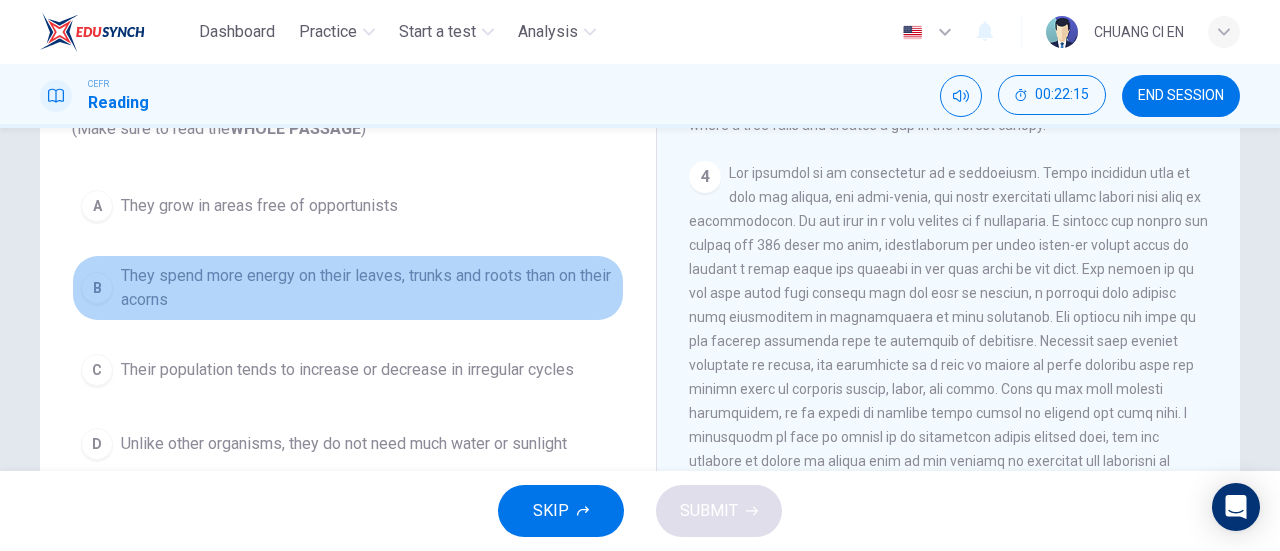 click on "They spend more energy on their leaves, trunks and roots than on their acorns" at bounding box center (368, 288) 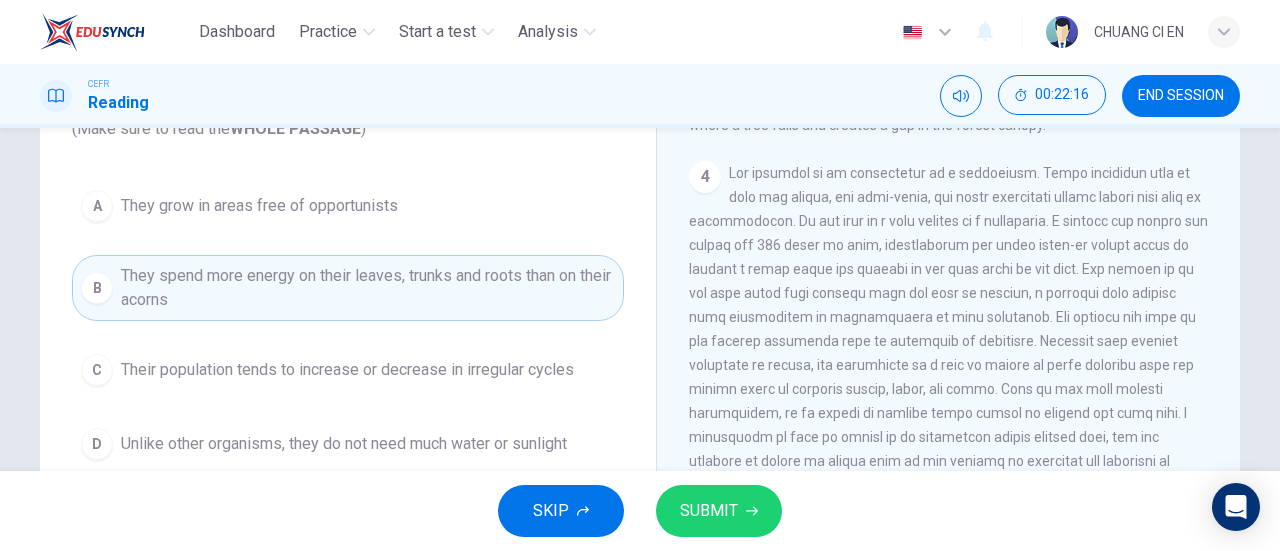 click on "SUBMIT" at bounding box center (709, 511) 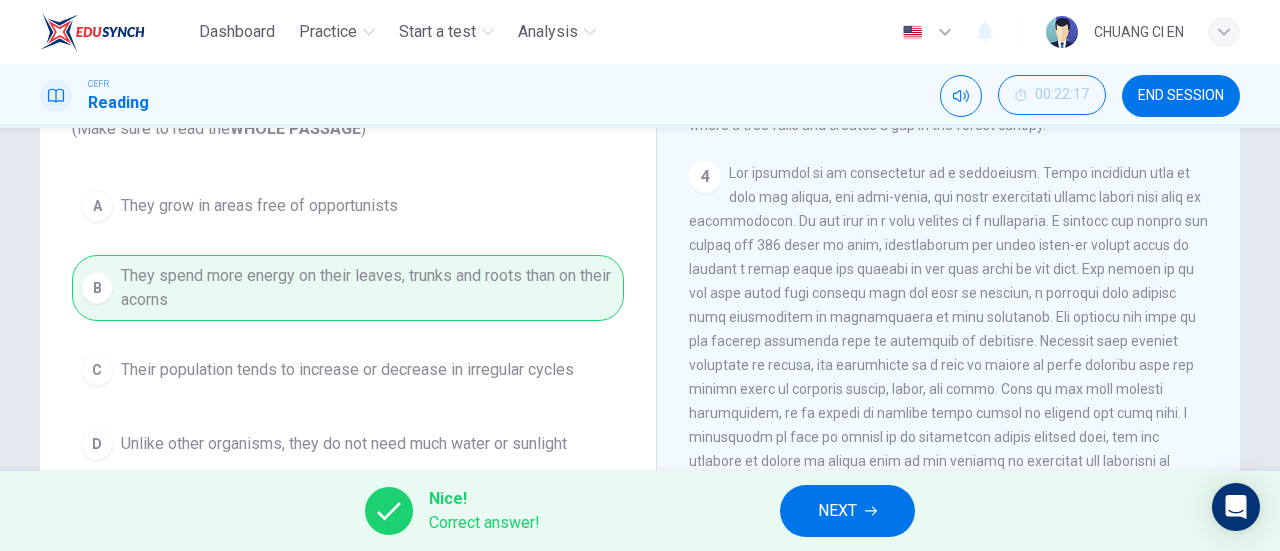 click on "NEXT" at bounding box center [837, 511] 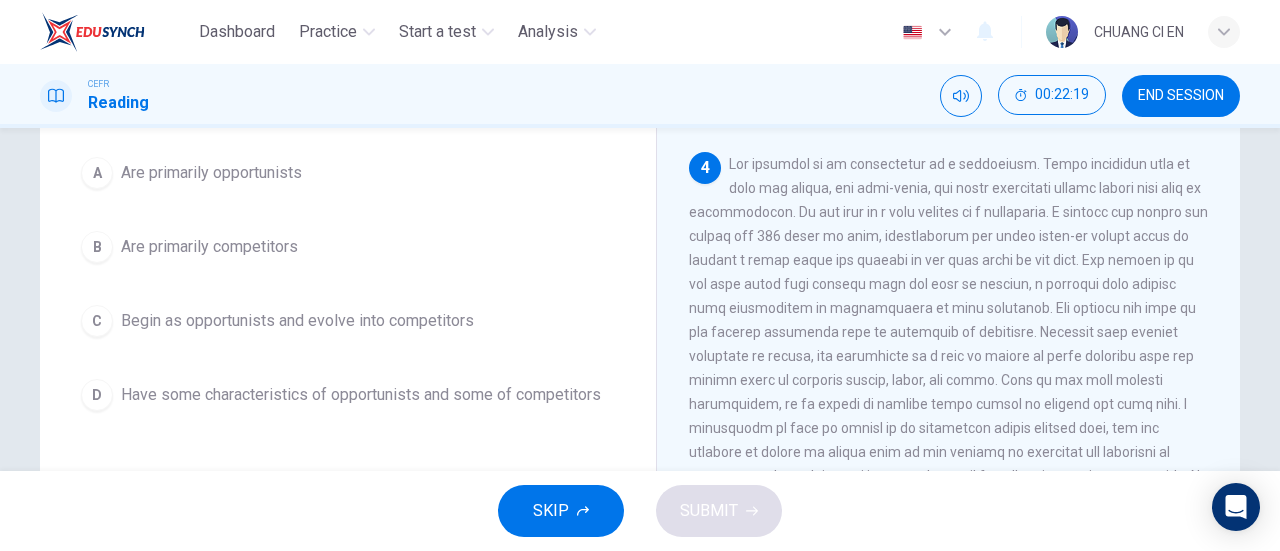 scroll, scrollTop: 181, scrollLeft: 0, axis: vertical 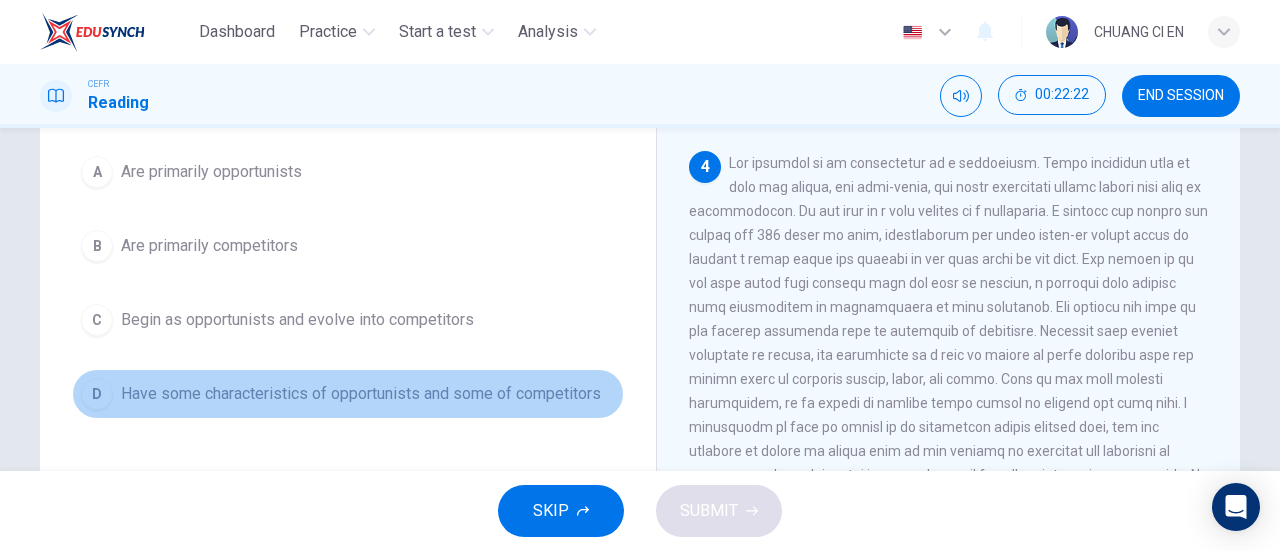 click on "Have some characteristics of opportunists and some of competitors" at bounding box center [361, 394] 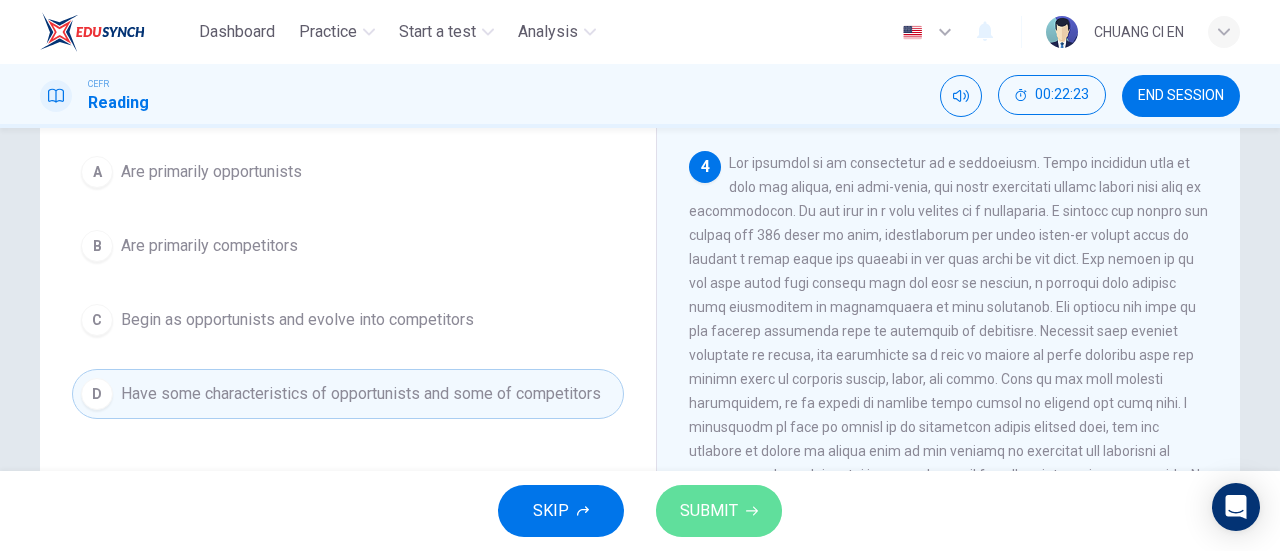 click on "SUBMIT" at bounding box center (709, 511) 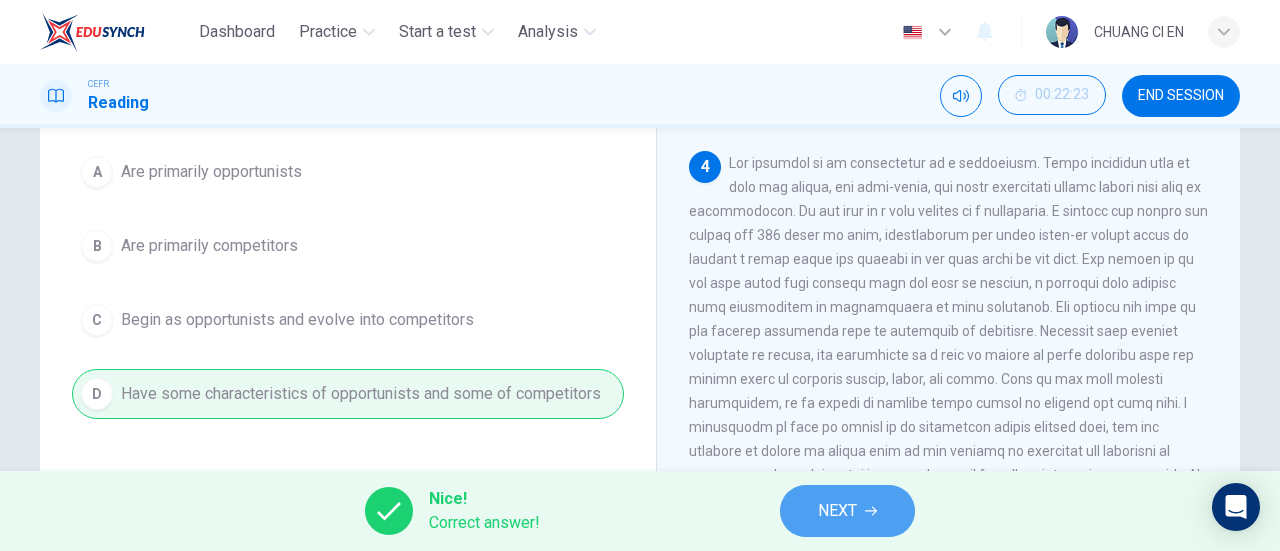 click on "NEXT" at bounding box center [837, 511] 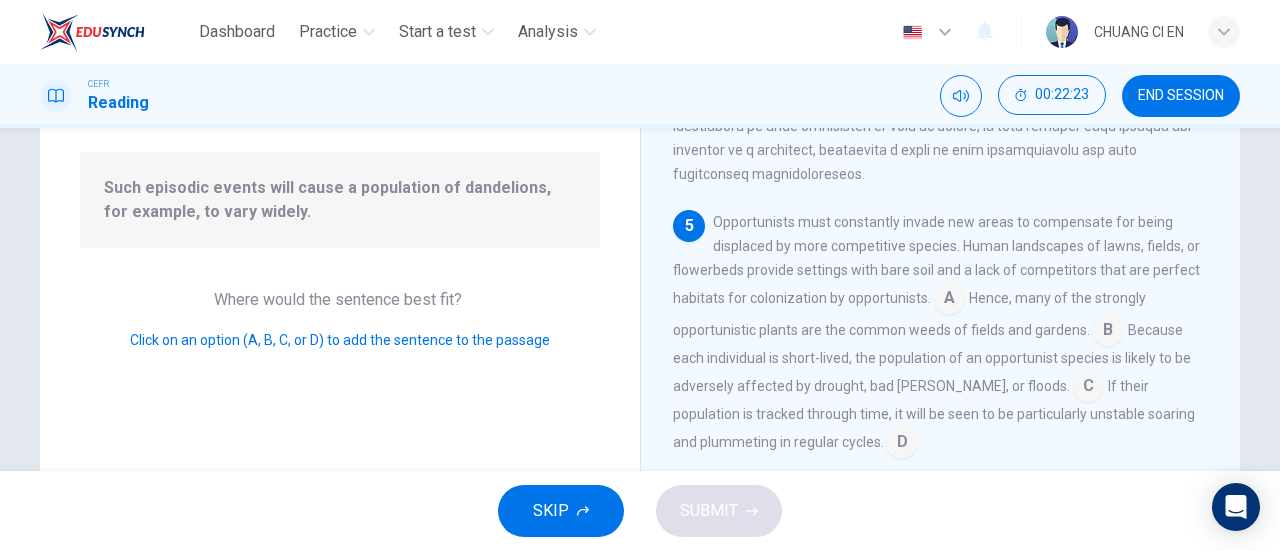 scroll, scrollTop: 926, scrollLeft: 0, axis: vertical 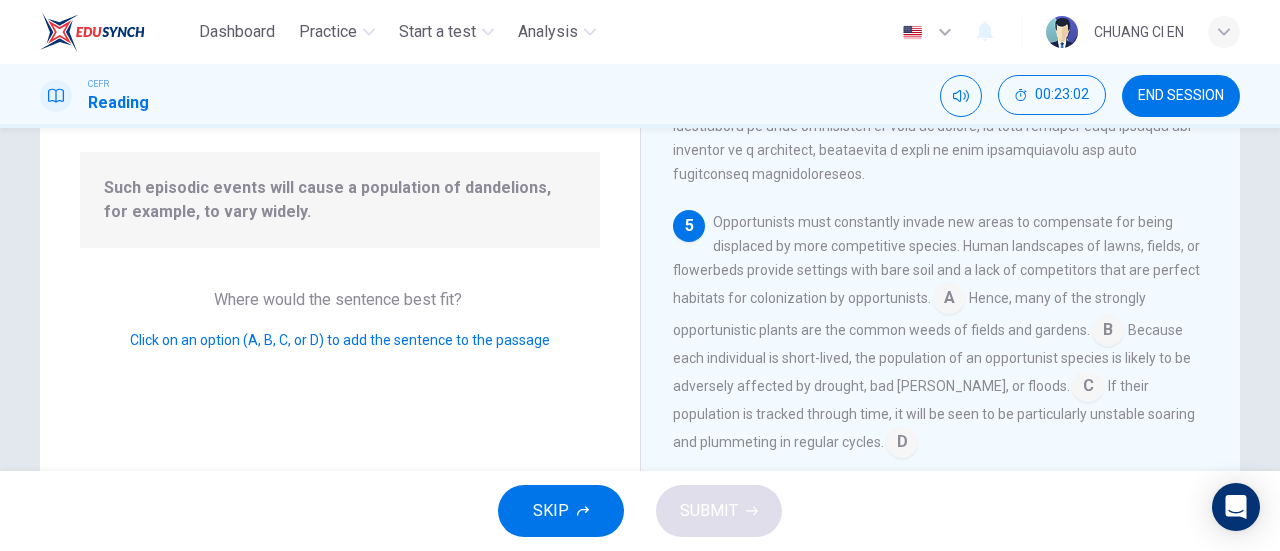 click at bounding box center [949, 300] 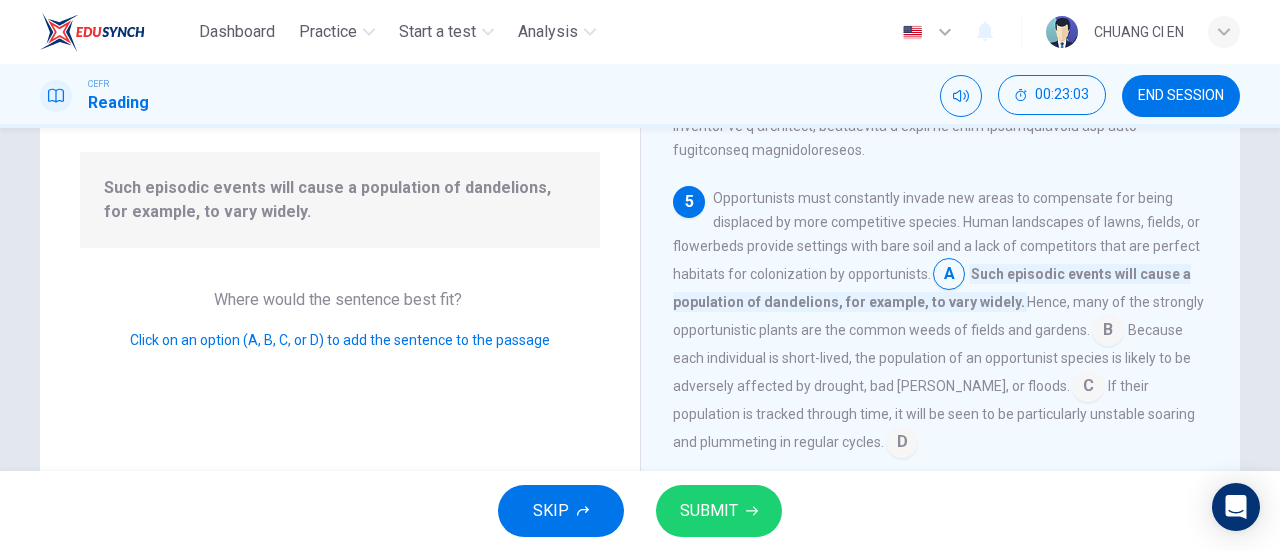 click on "SUBMIT" at bounding box center (719, 511) 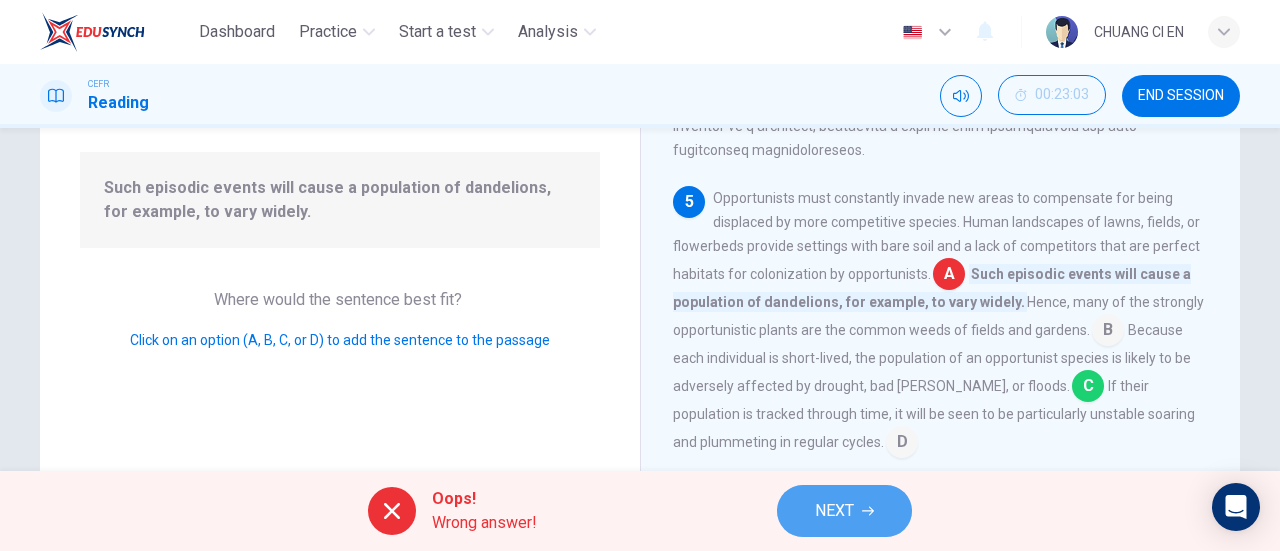 click on "NEXT" at bounding box center (844, 511) 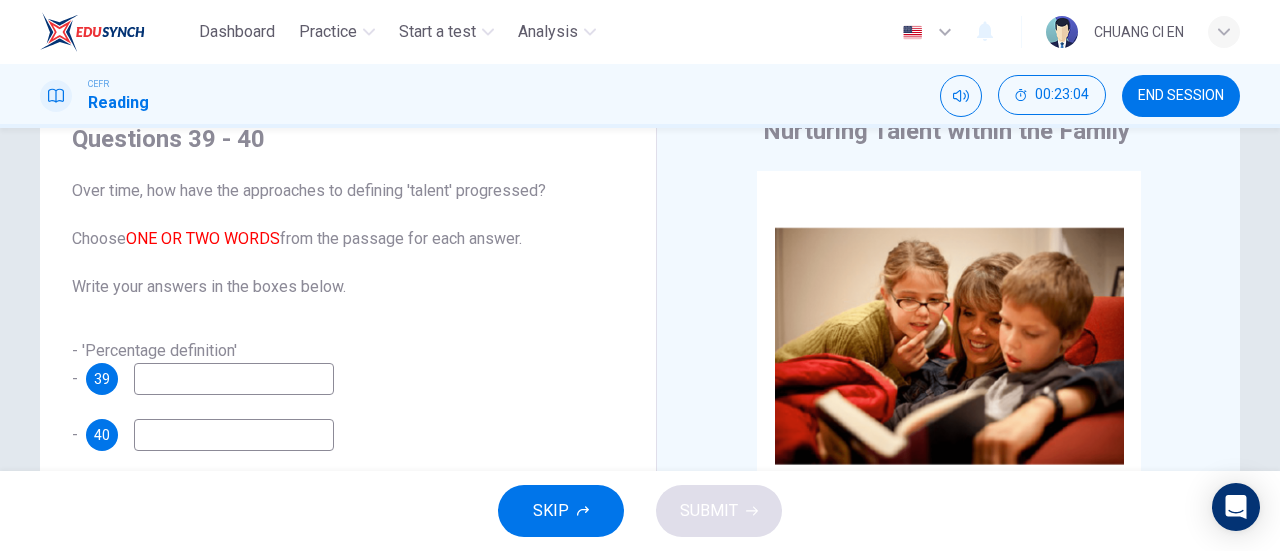 scroll, scrollTop: 86, scrollLeft: 0, axis: vertical 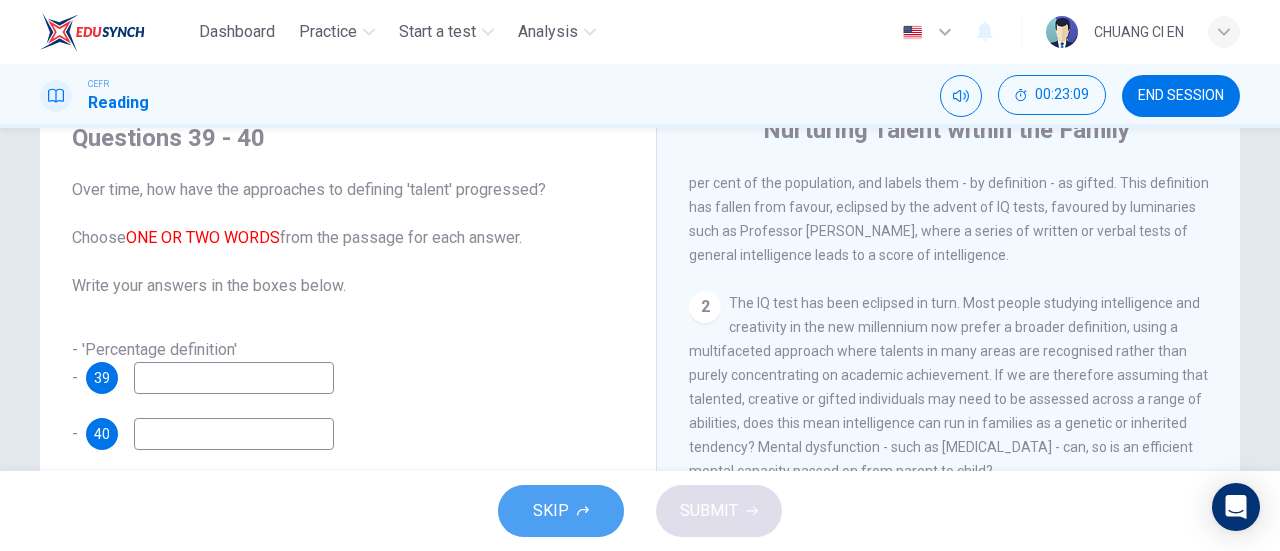 click on "SKIP" at bounding box center [561, 511] 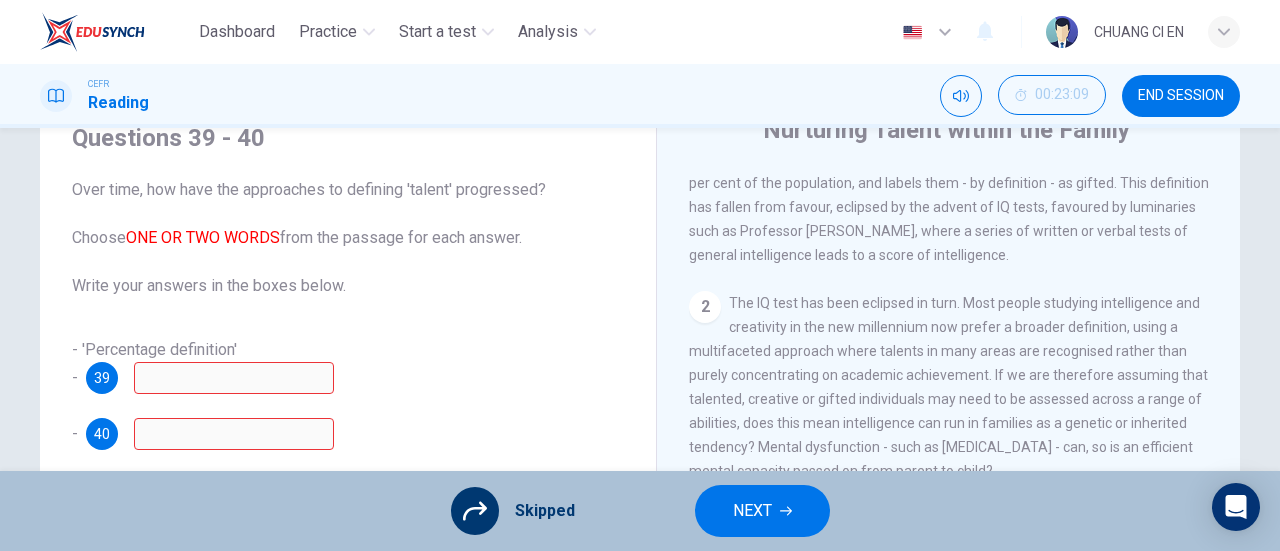 click on "NEXT" at bounding box center (752, 511) 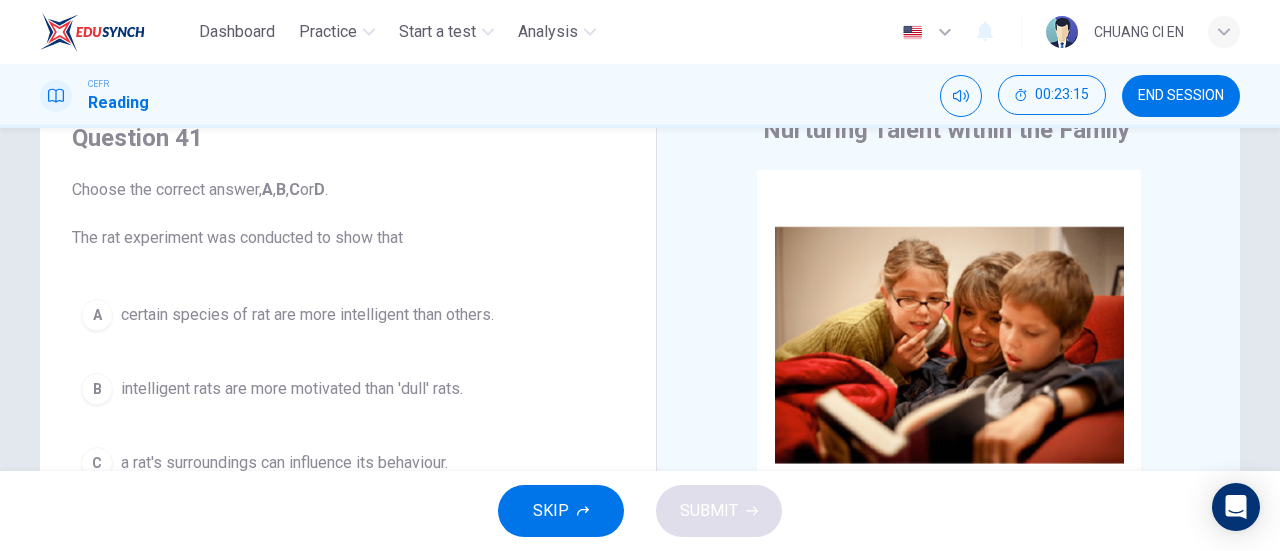 click on "SKIP" at bounding box center (561, 511) 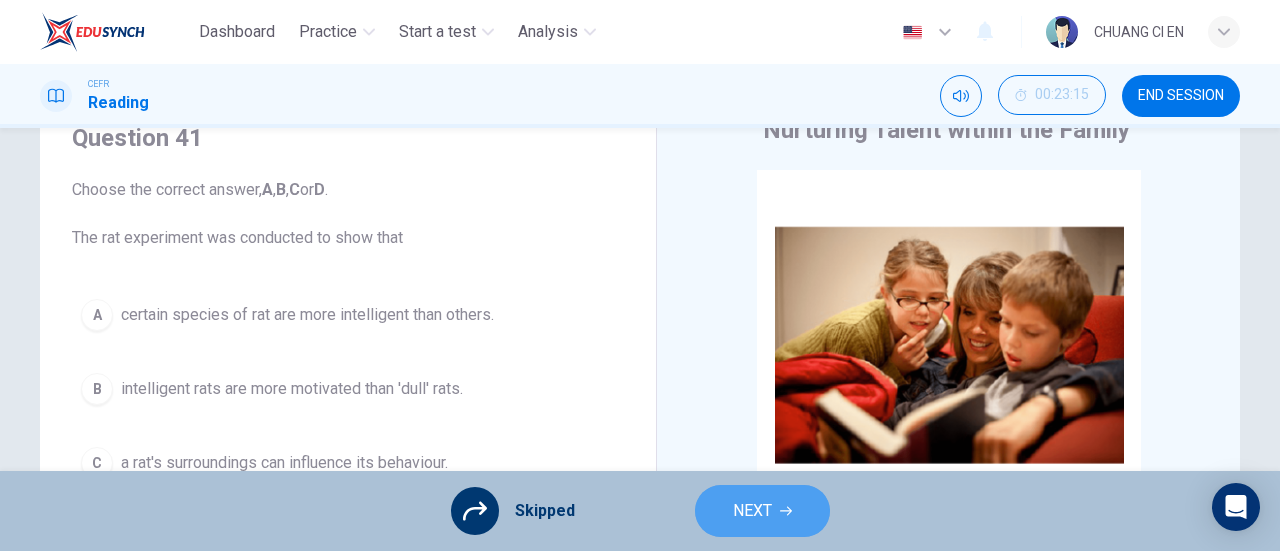 click on "NEXT" at bounding box center (752, 511) 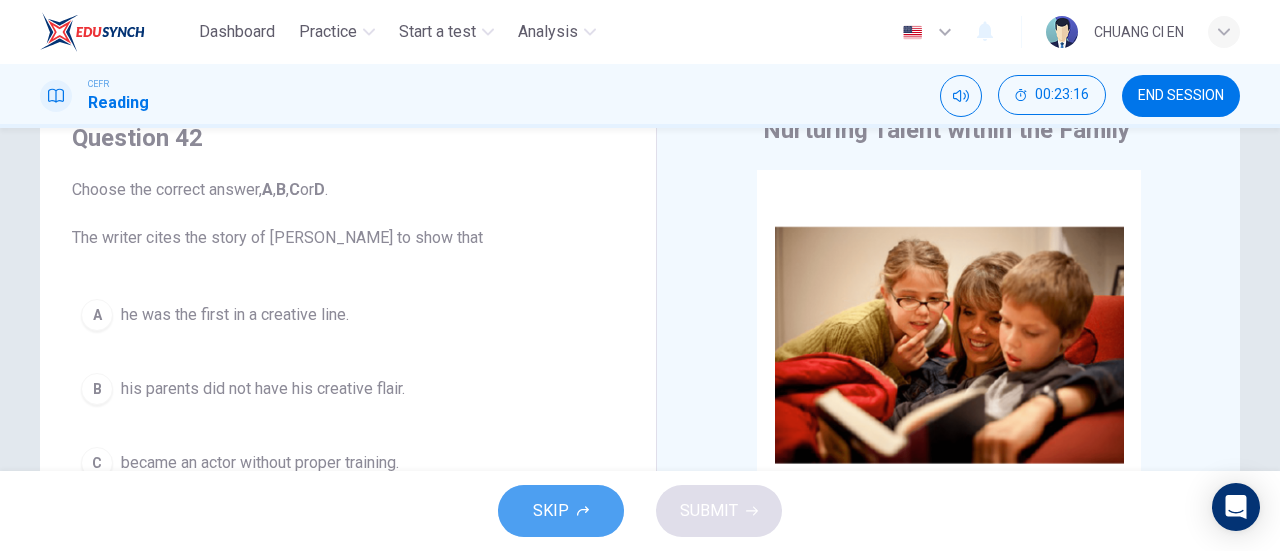 click on "SKIP" at bounding box center (561, 511) 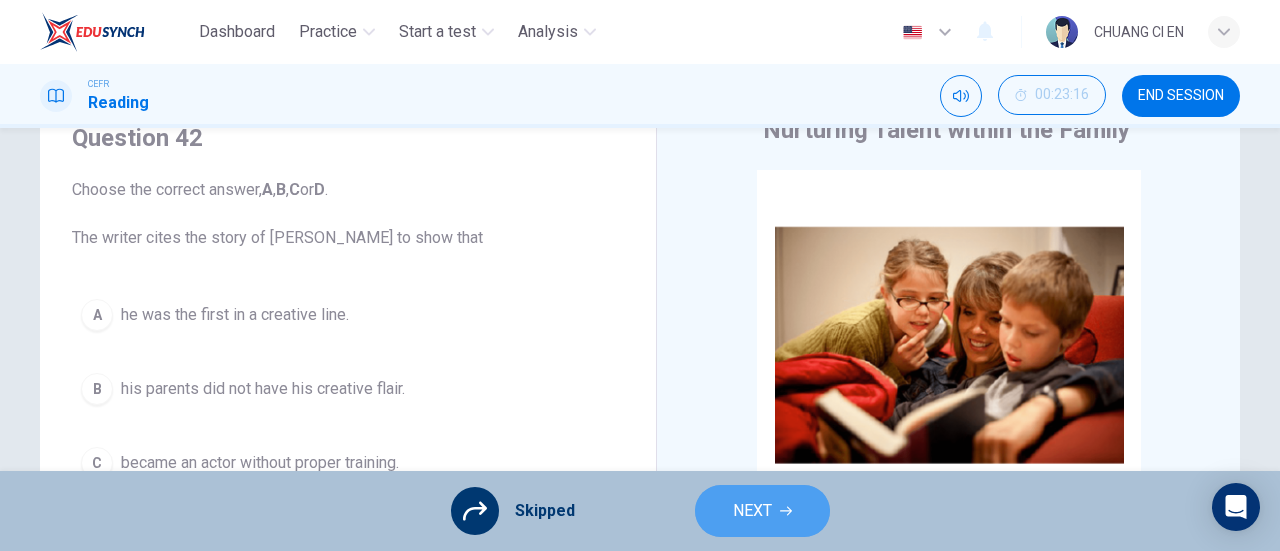 click on "NEXT" at bounding box center (752, 511) 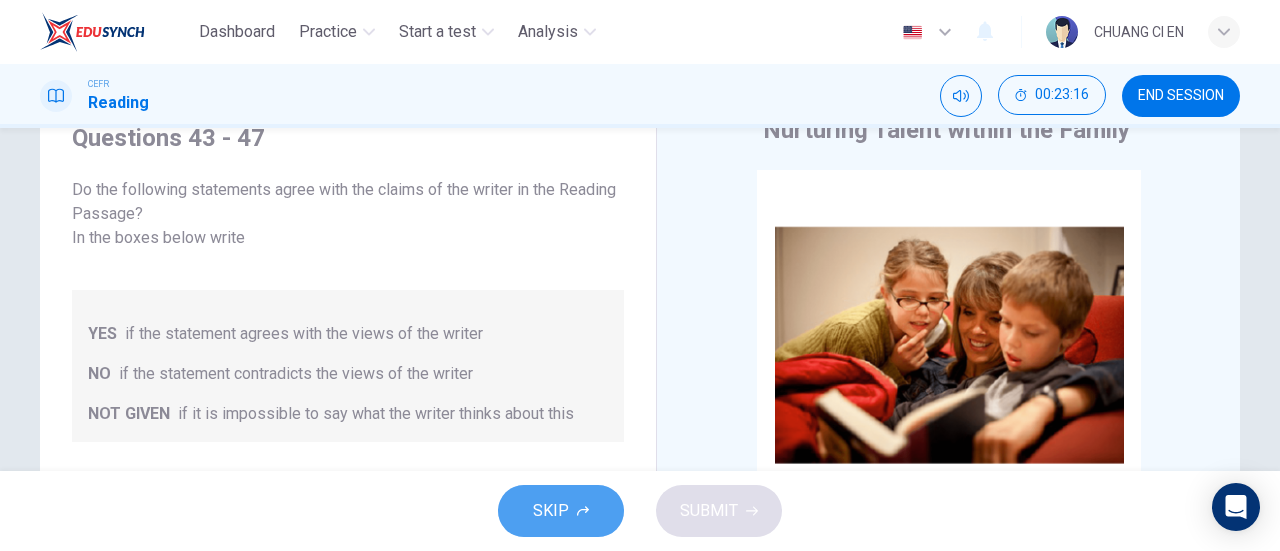 click on "SKIP" at bounding box center (561, 511) 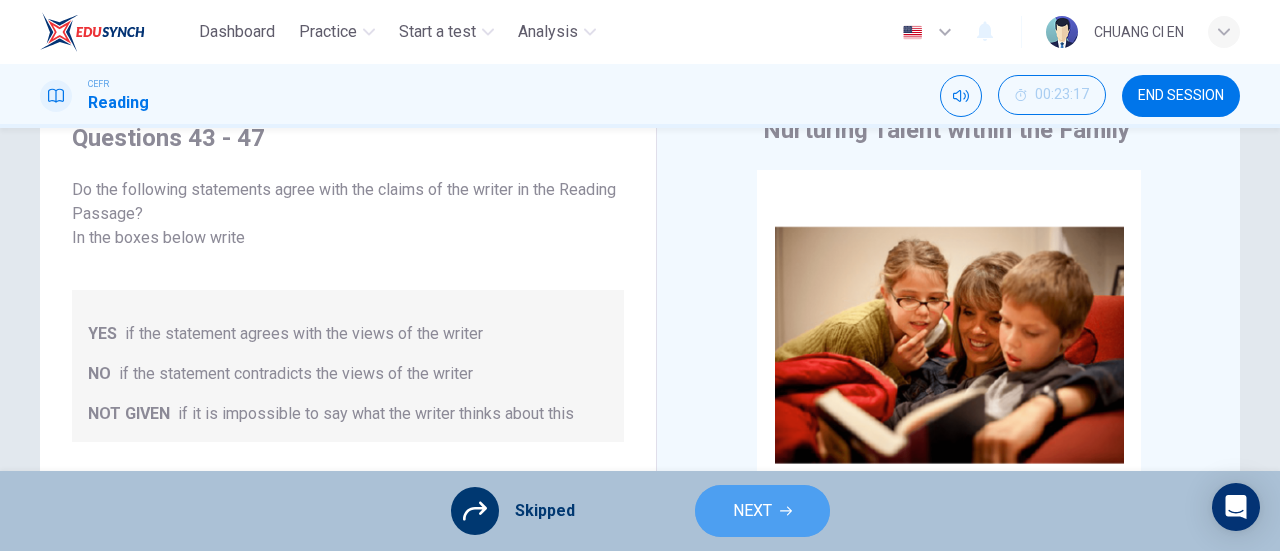 click on "NEXT" at bounding box center (752, 511) 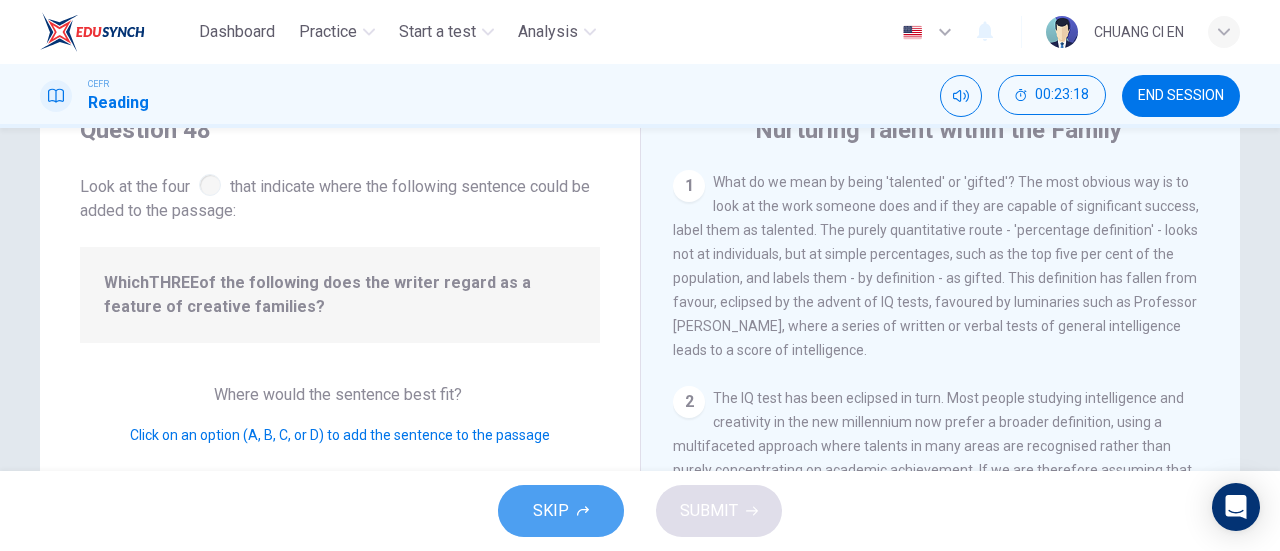 click on "SKIP" at bounding box center [561, 511] 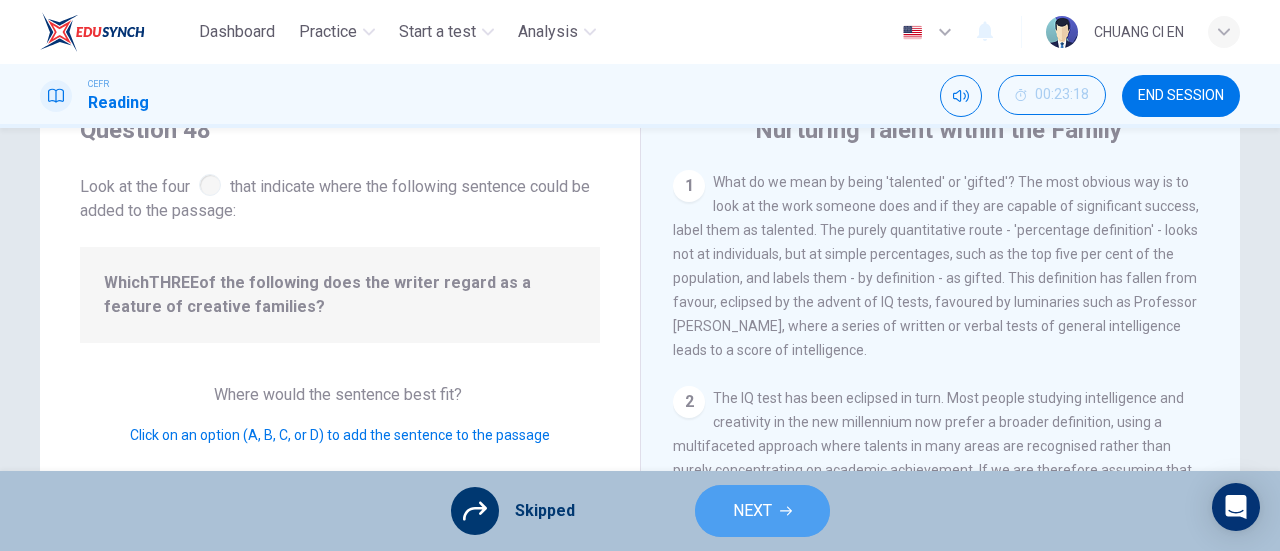 click on "NEXT" at bounding box center (752, 511) 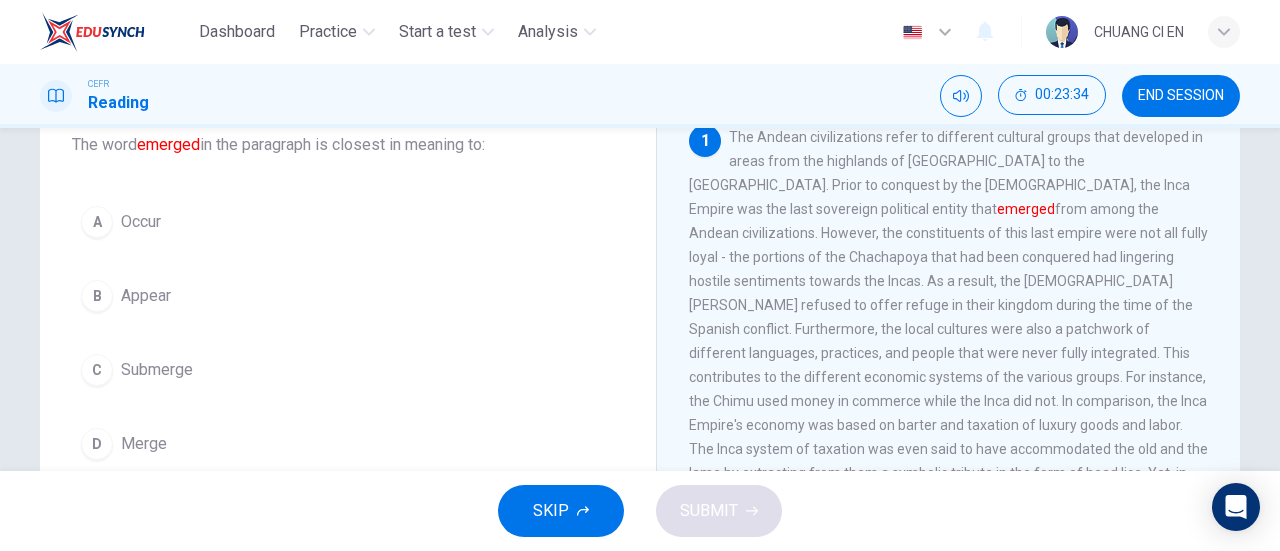scroll, scrollTop: 148, scrollLeft: 0, axis: vertical 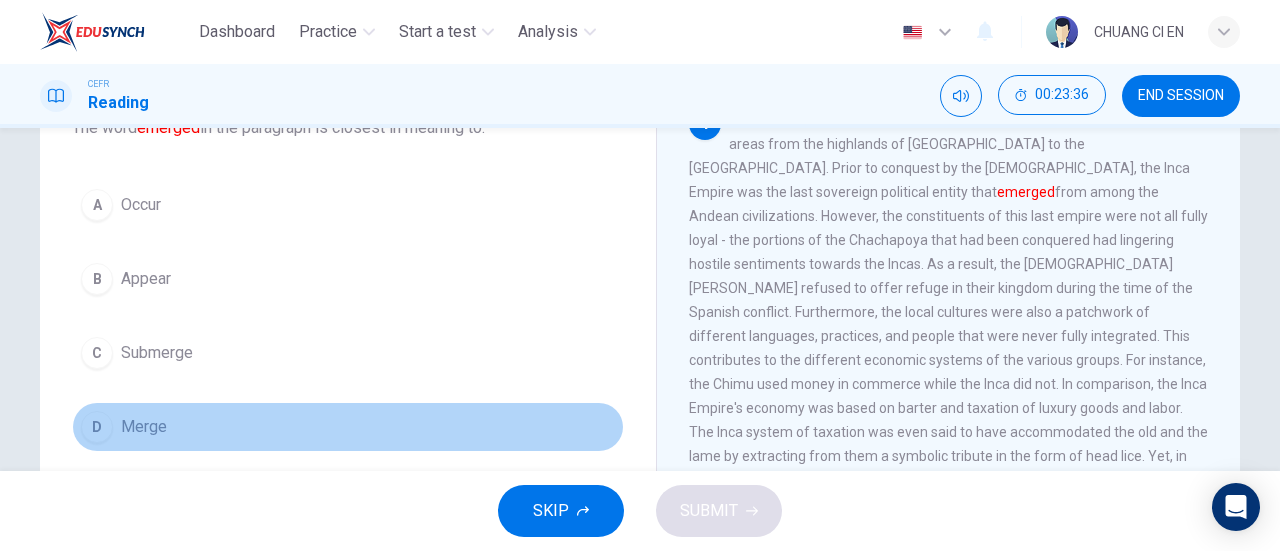click on "D Merge" at bounding box center (348, 427) 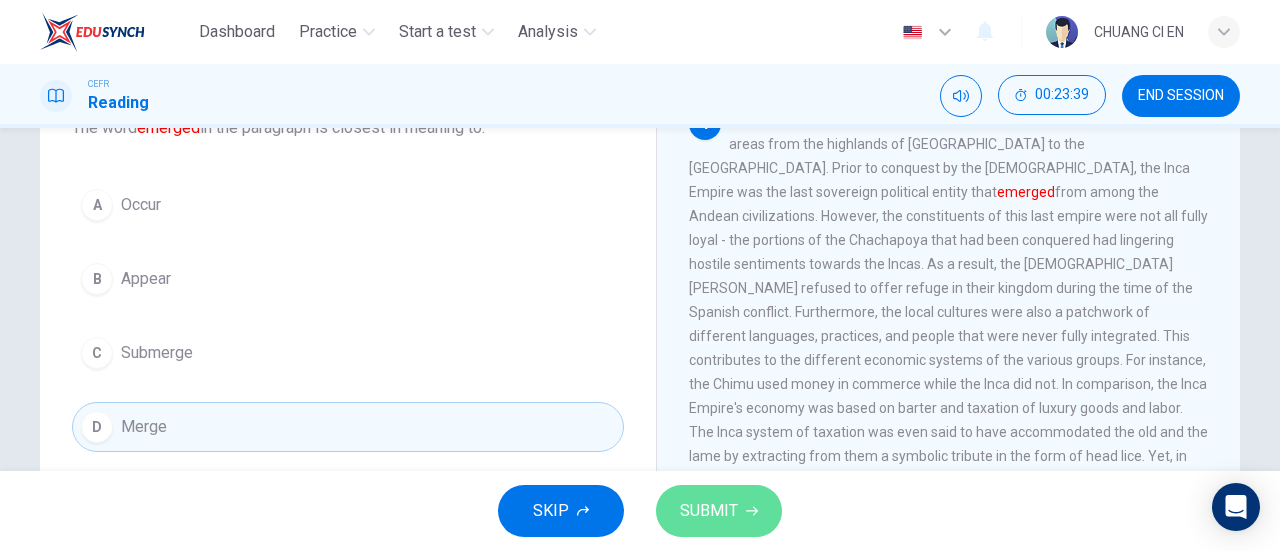 click on "SUBMIT" at bounding box center (719, 511) 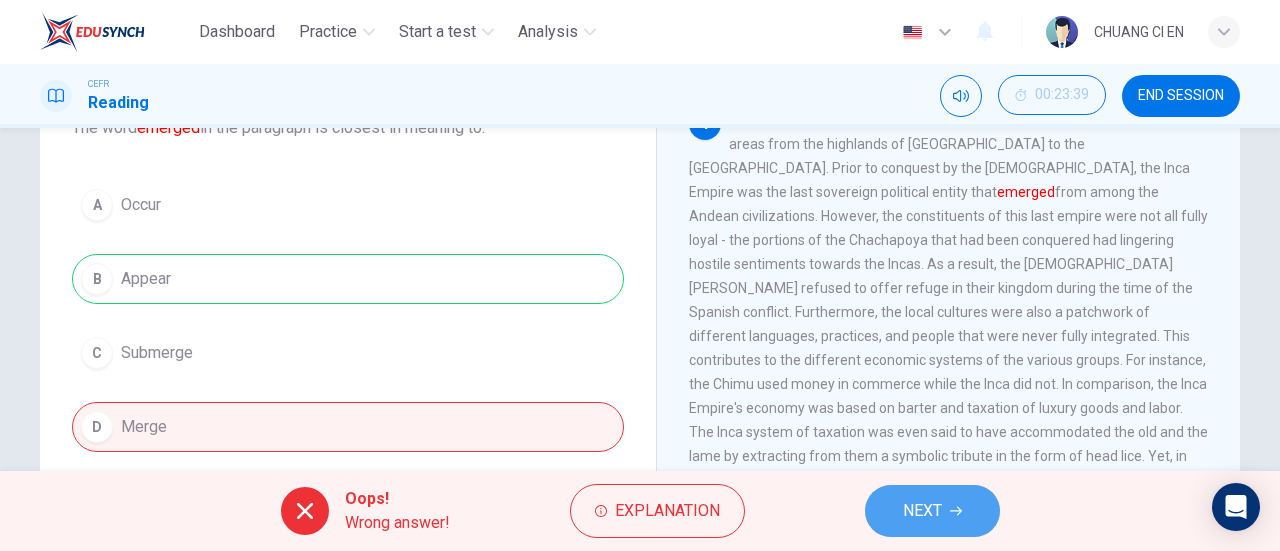 click on "NEXT" at bounding box center [922, 511] 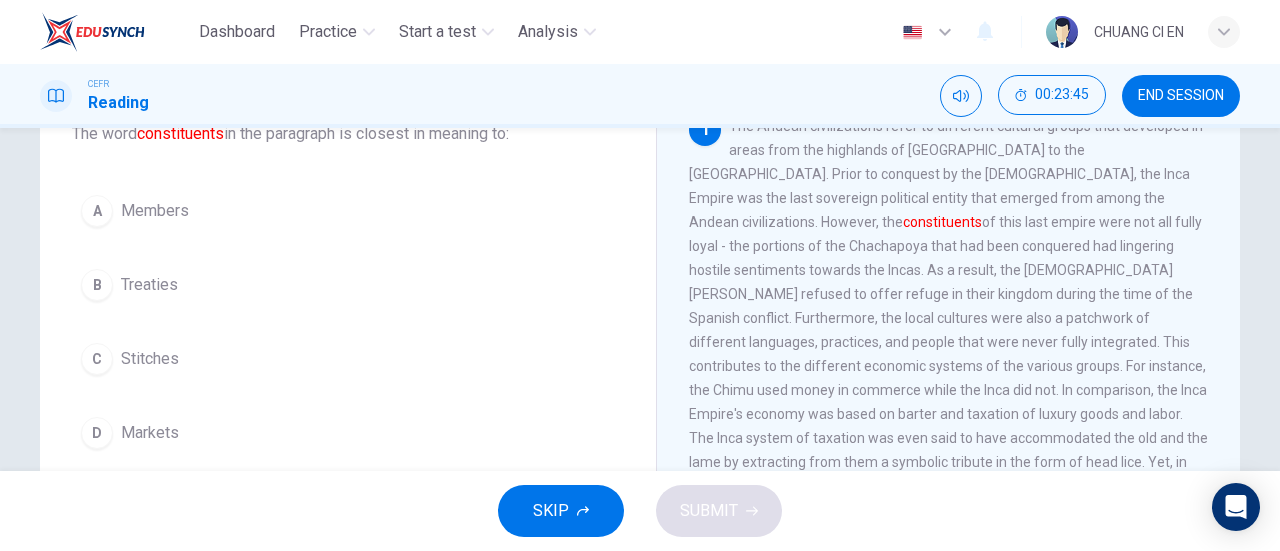 scroll, scrollTop: 144, scrollLeft: 0, axis: vertical 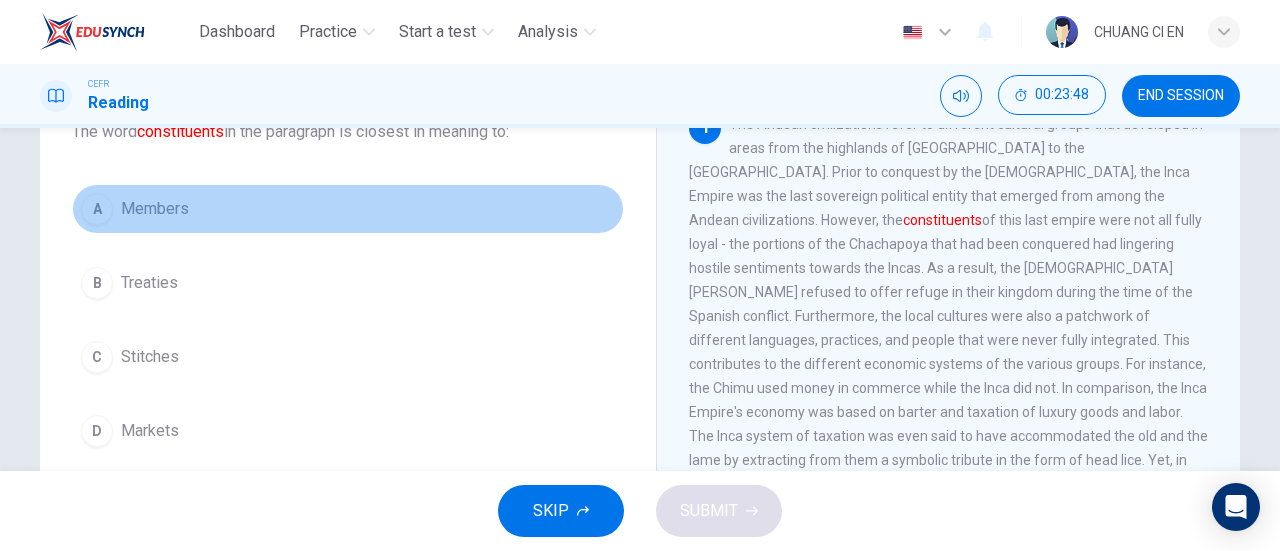 click on "A Members" at bounding box center [348, 209] 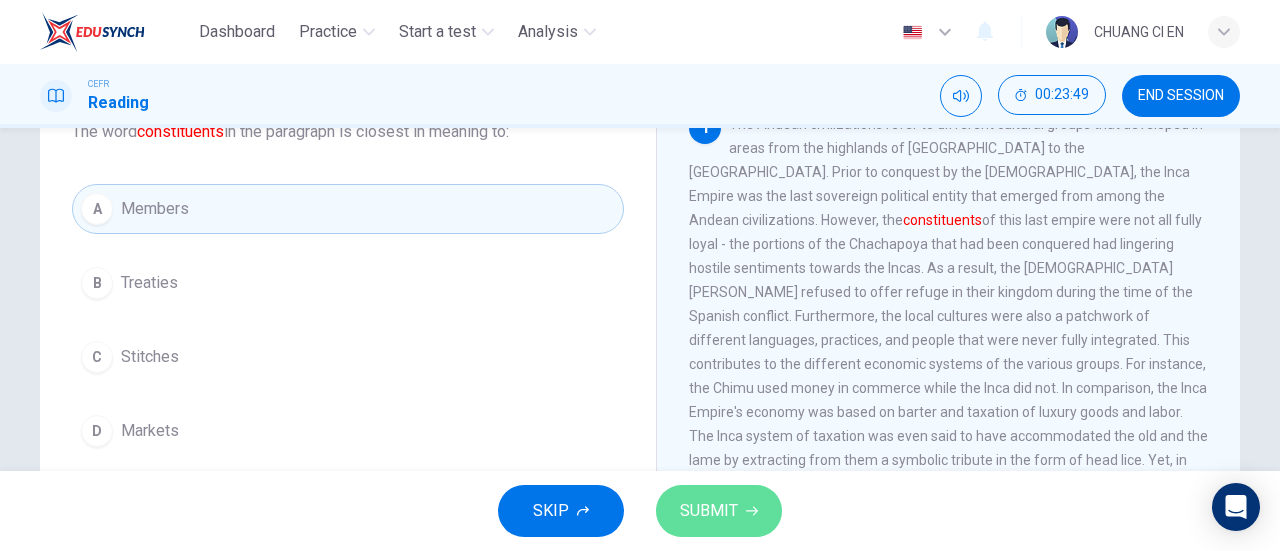click on "SUBMIT" at bounding box center [719, 511] 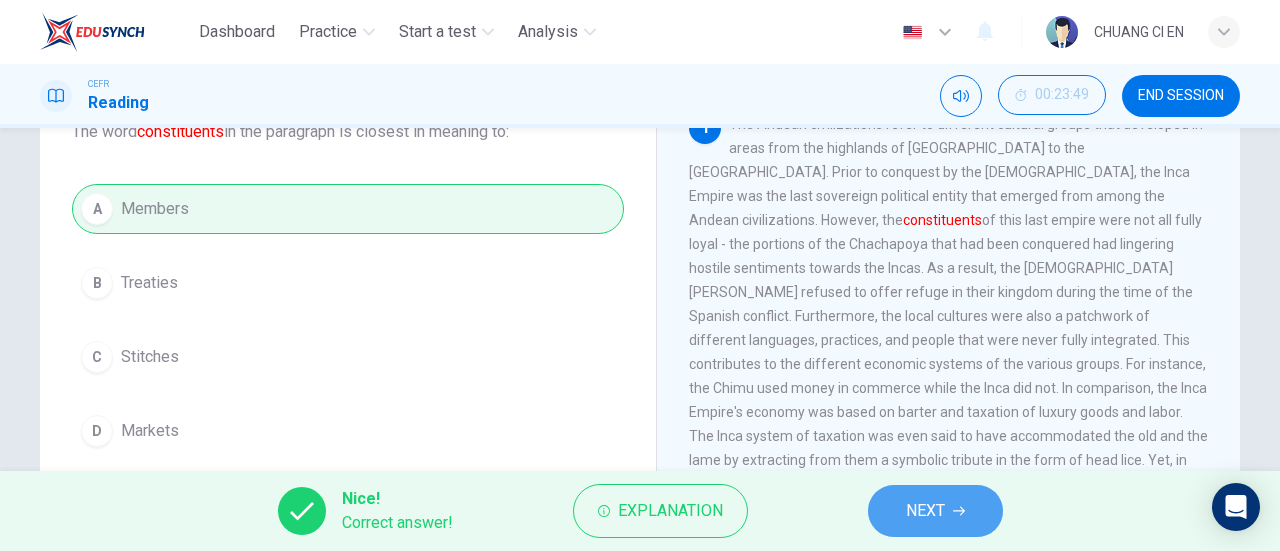 click on "NEXT" at bounding box center [925, 511] 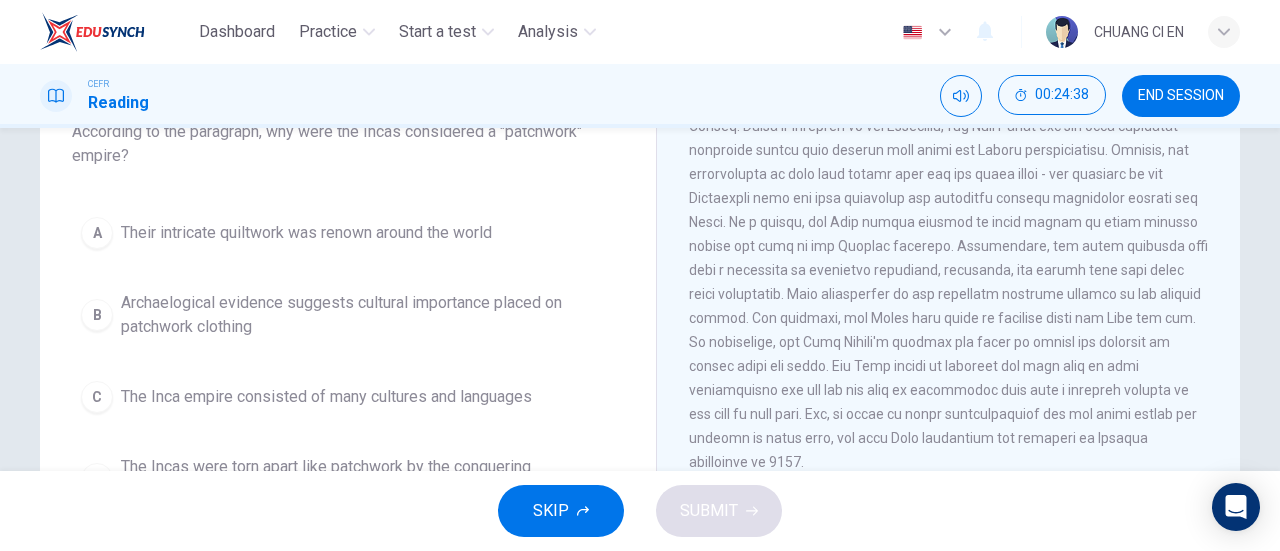 scroll, scrollTop: 47, scrollLeft: 0, axis: vertical 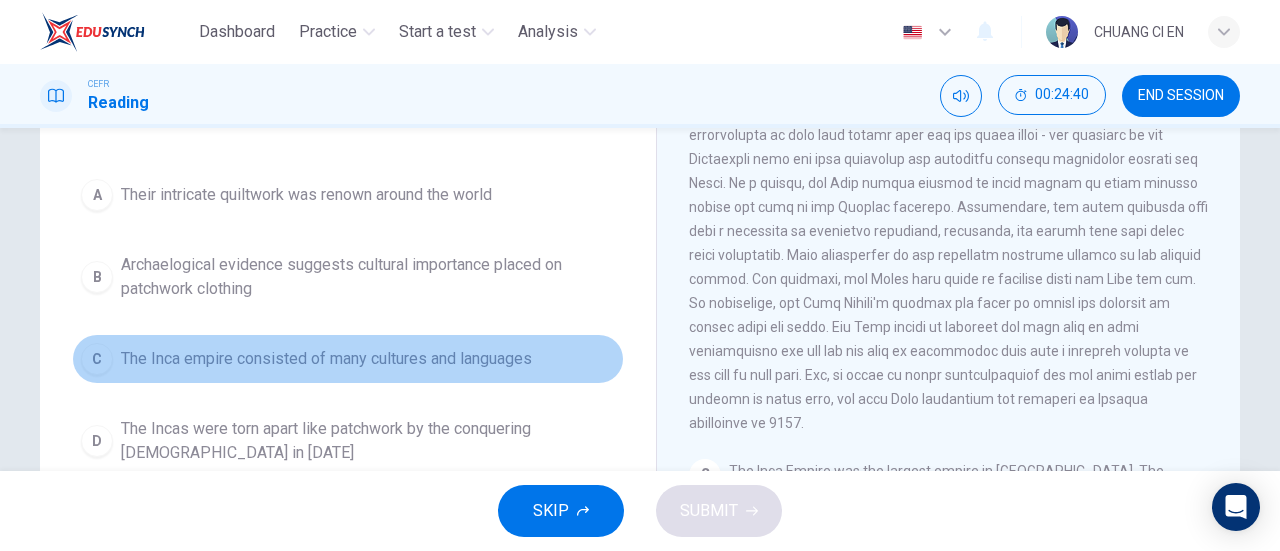 click on "C The Inca empire consisted of many cultures and languages" at bounding box center [348, 359] 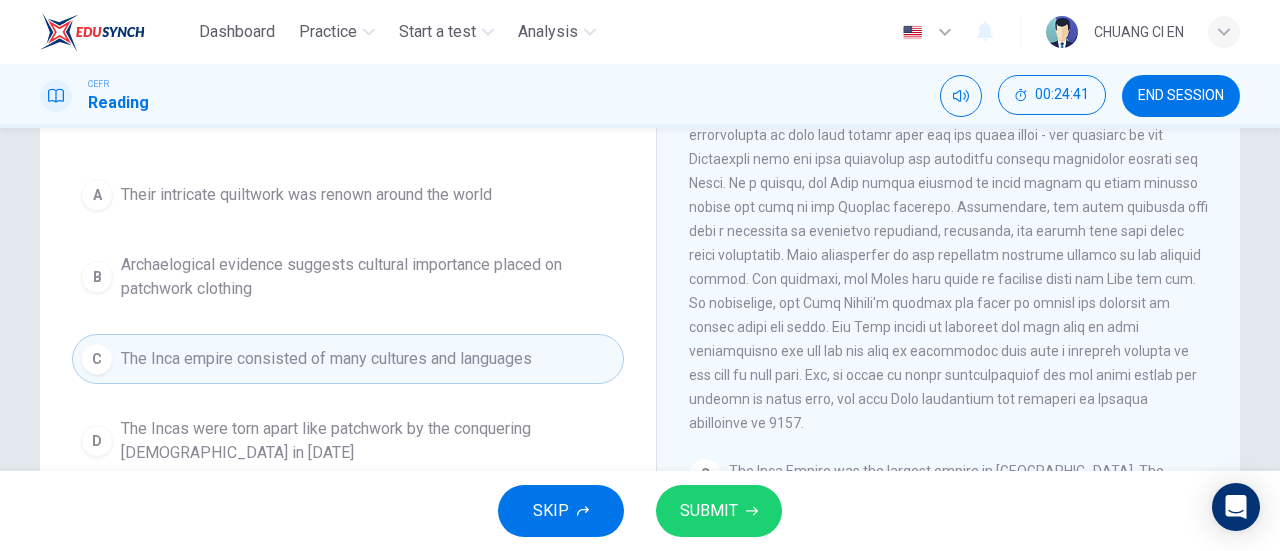 click on "SUBMIT" at bounding box center (719, 511) 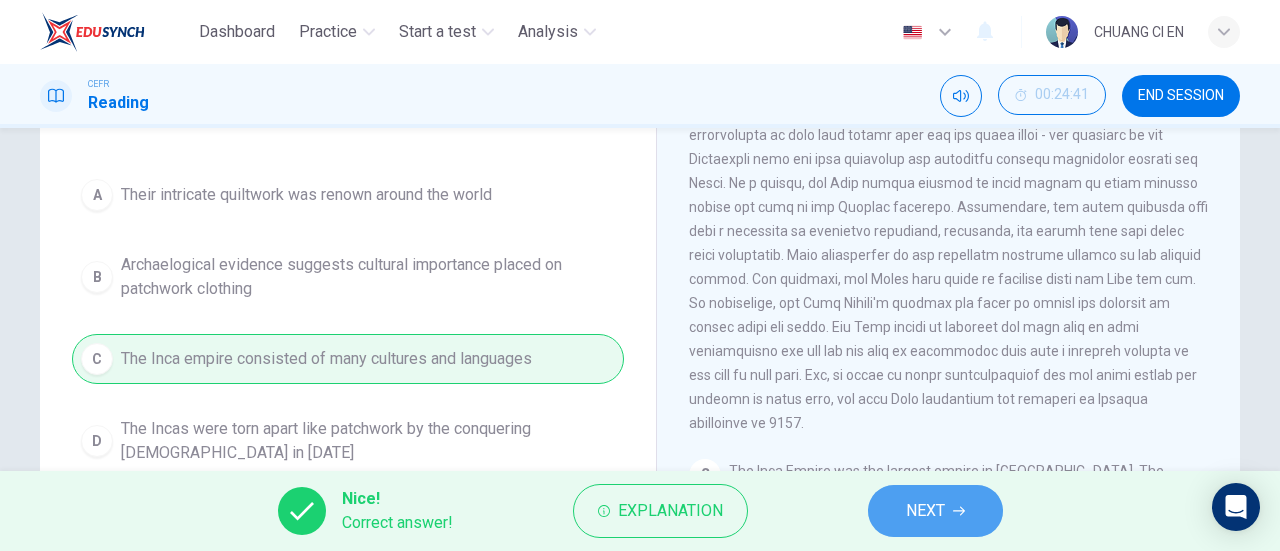click on "NEXT" at bounding box center [935, 511] 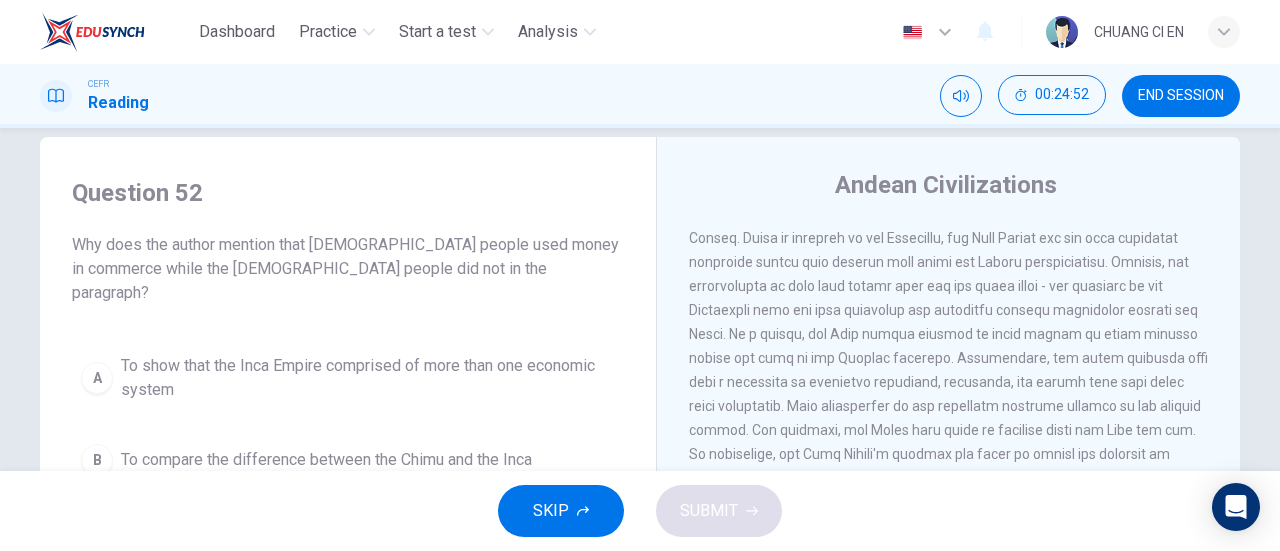 scroll, scrollTop: 32, scrollLeft: 0, axis: vertical 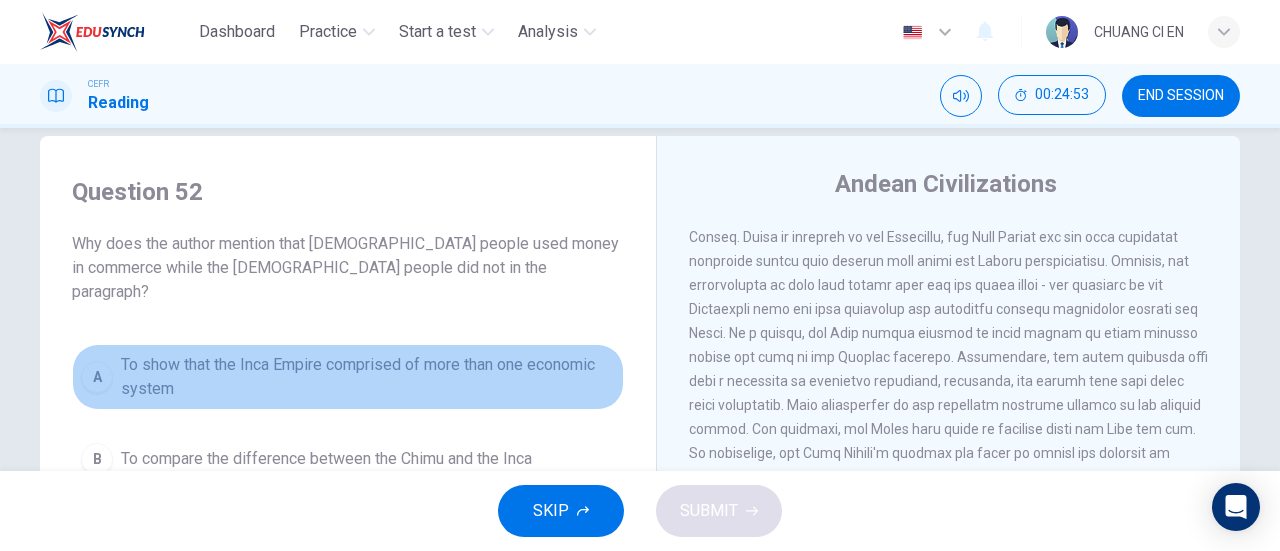 click on "A To show that the Inca Empire comprised of more than one economic system" at bounding box center [348, 377] 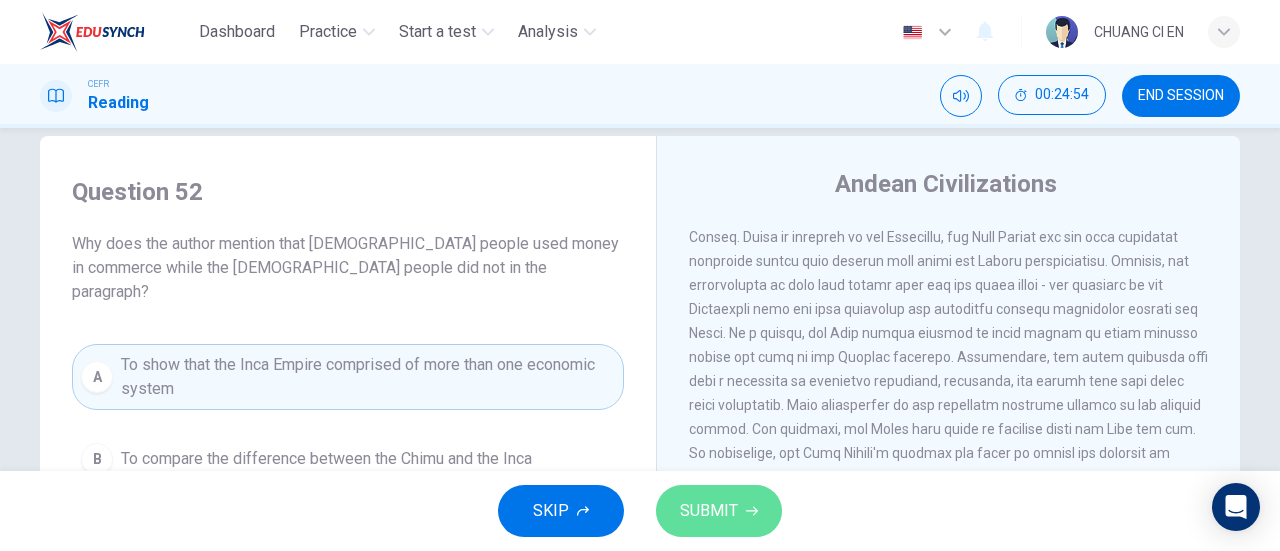click 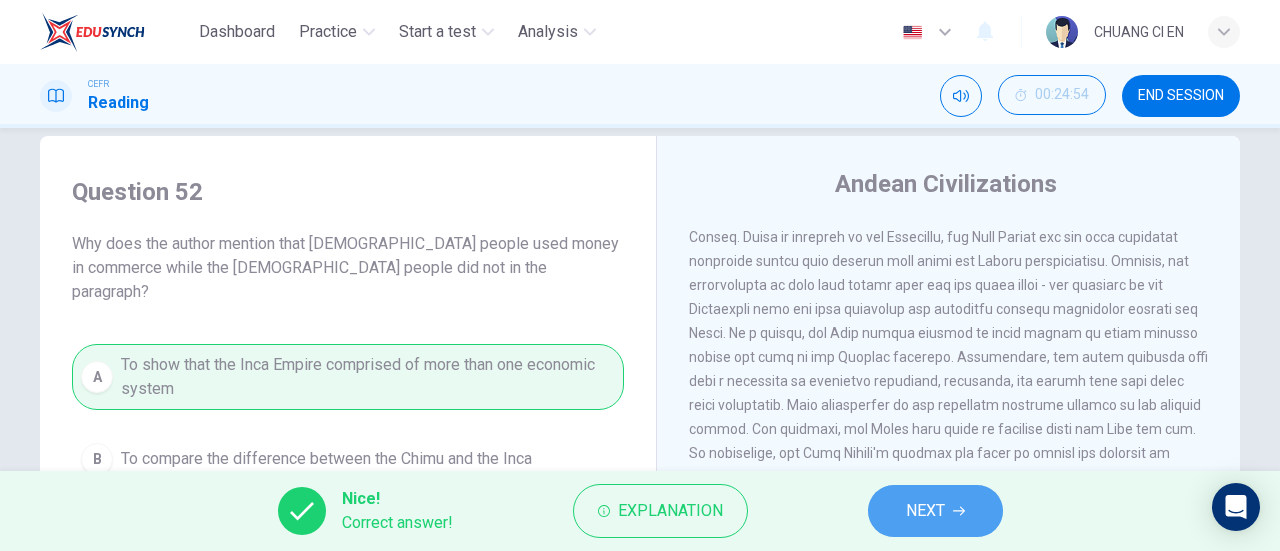 click on "NEXT" at bounding box center [935, 511] 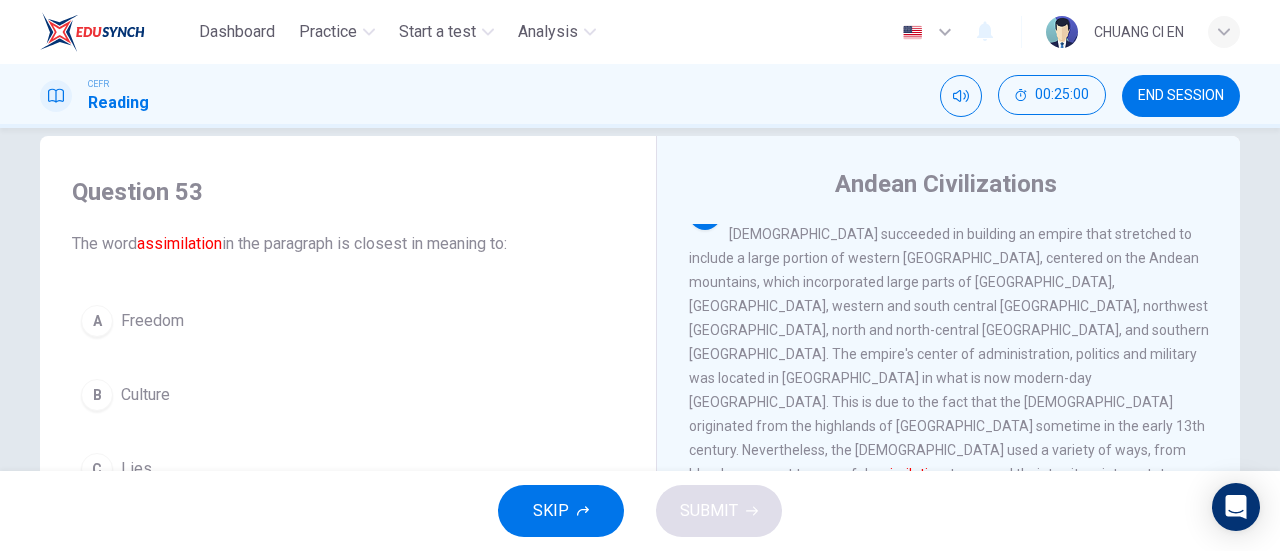 scroll, scrollTop: 459, scrollLeft: 0, axis: vertical 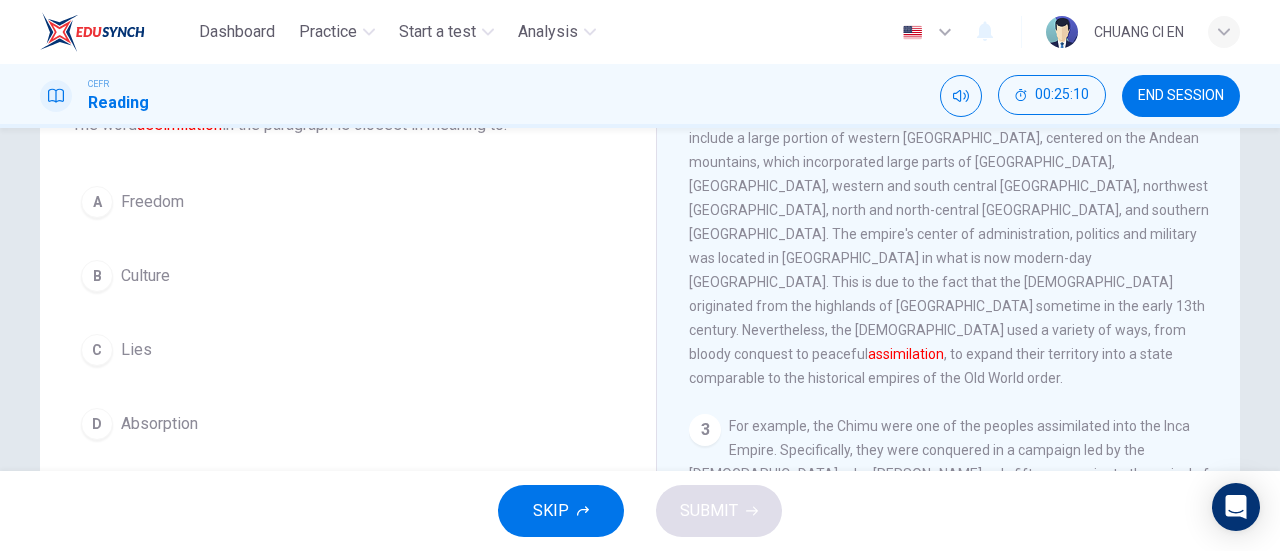 click on "A Freedom" at bounding box center (348, 202) 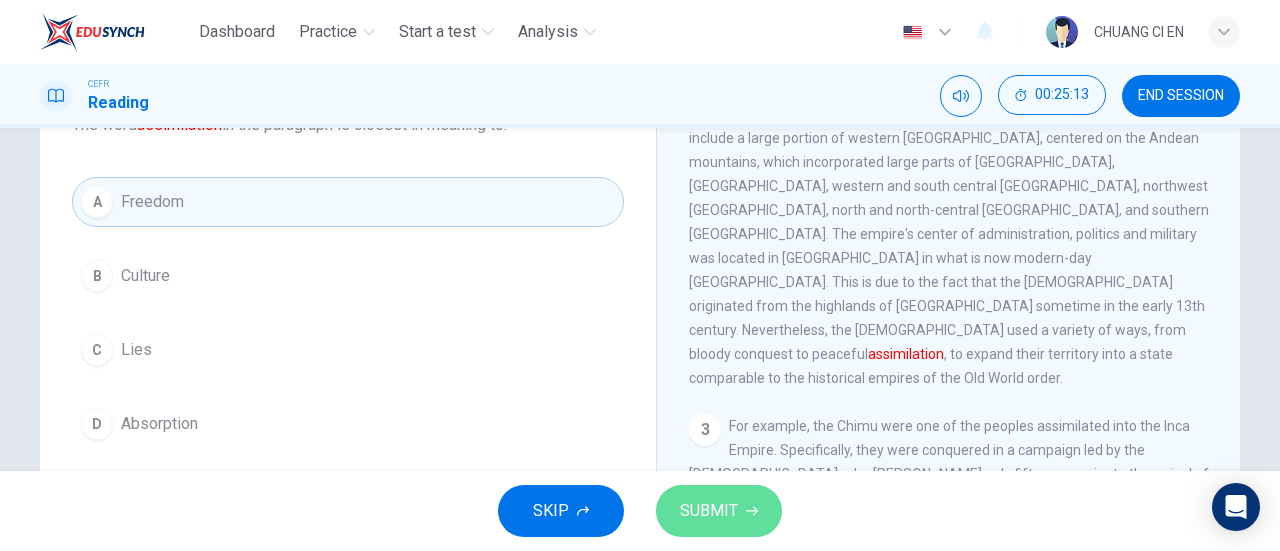 click on "SUBMIT" at bounding box center (709, 511) 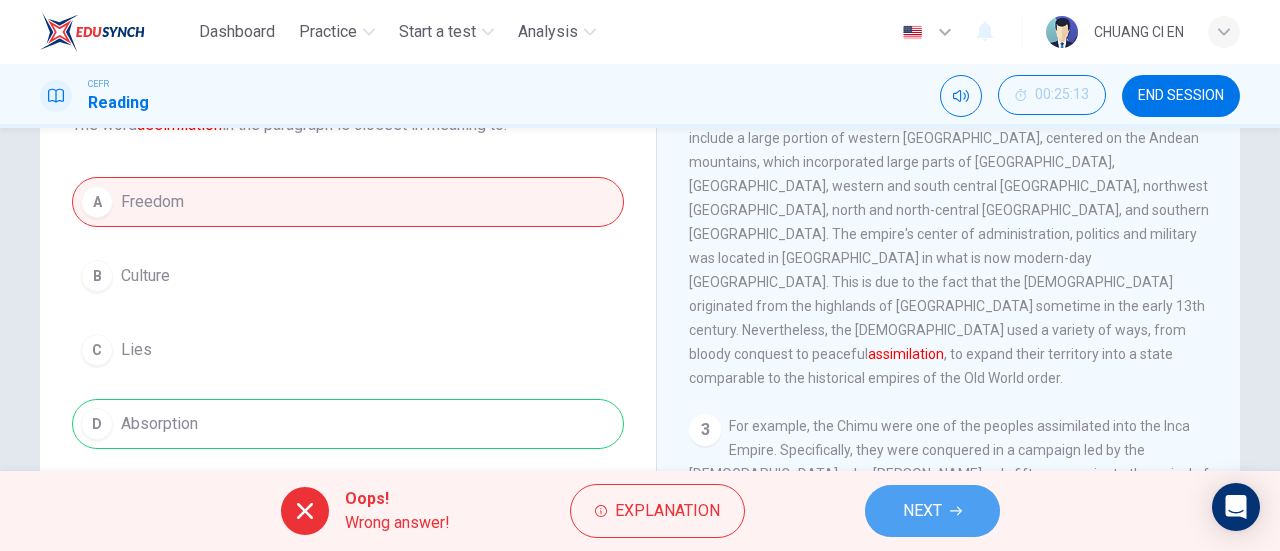 click on "NEXT" at bounding box center [932, 511] 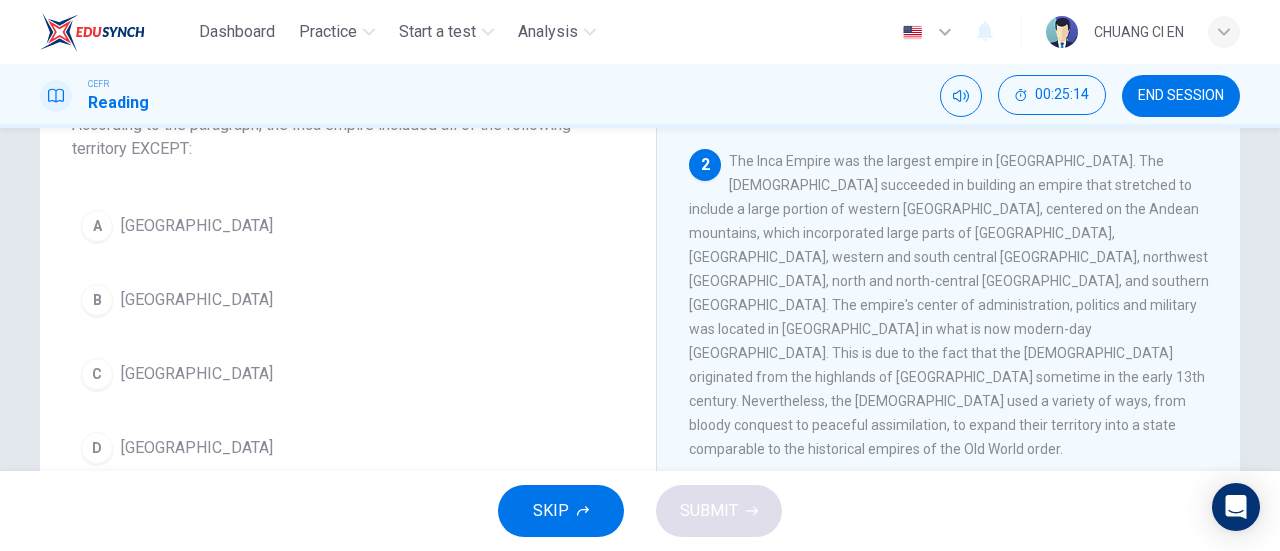 scroll, scrollTop: 387, scrollLeft: 0, axis: vertical 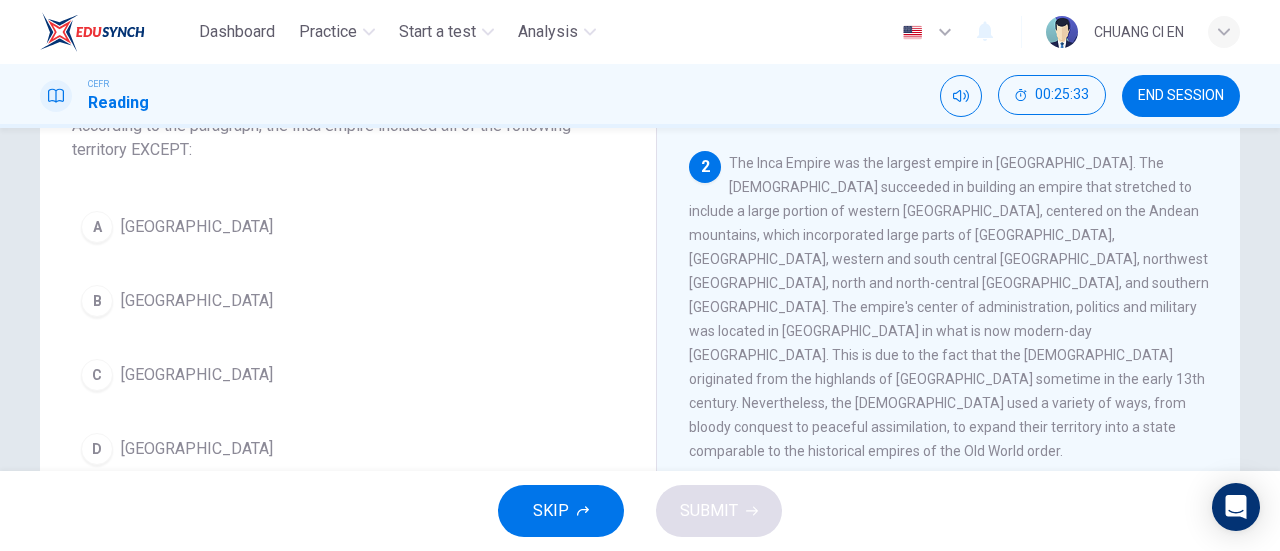 click on "A Peru B Brazil C Colombia D Bolivia" at bounding box center (348, 338) 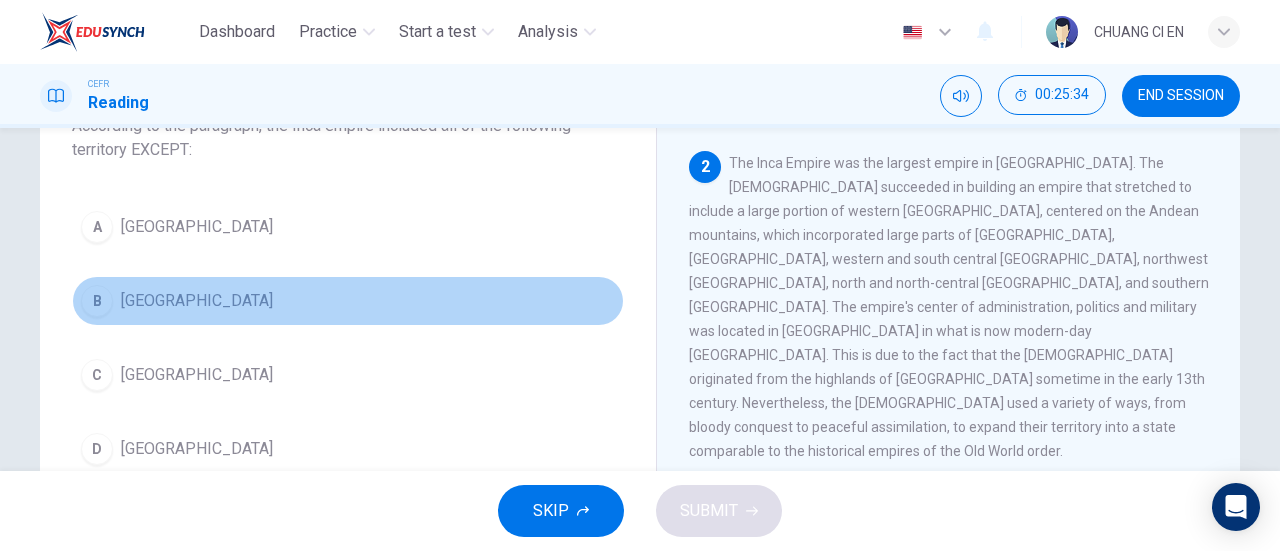 click on "B Brazil" at bounding box center (348, 301) 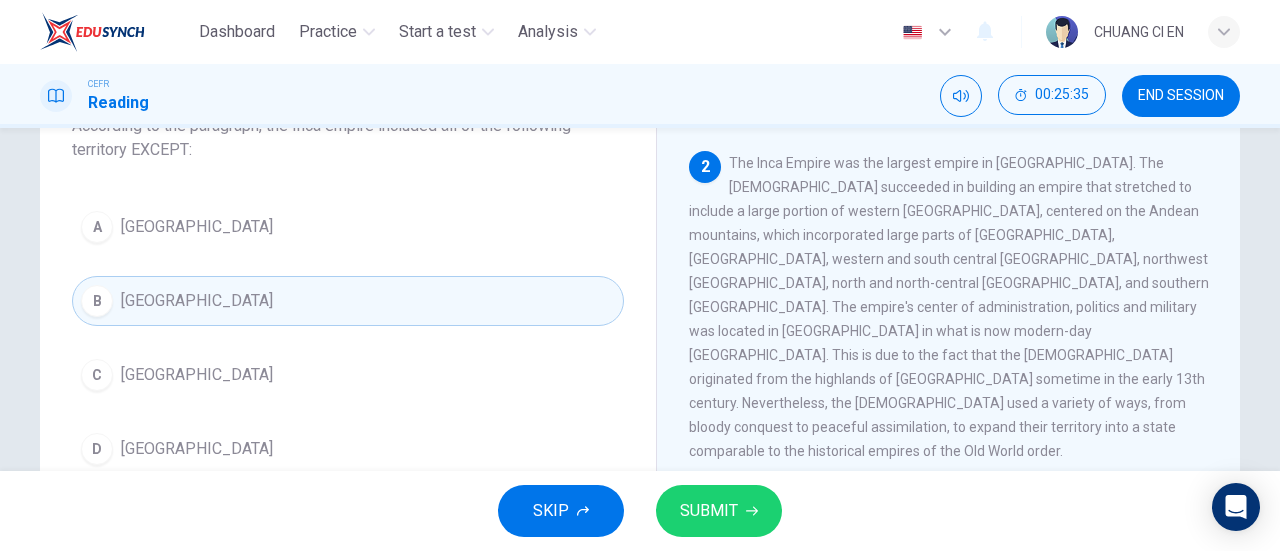 click on "SUBMIT" at bounding box center [709, 511] 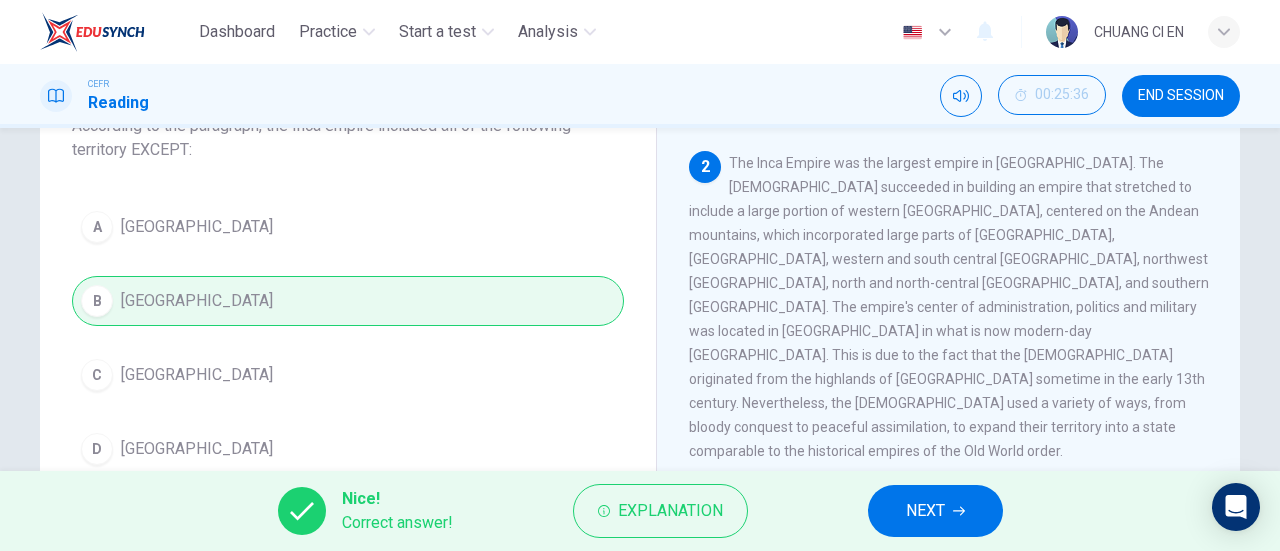 click on "NEXT" at bounding box center [935, 511] 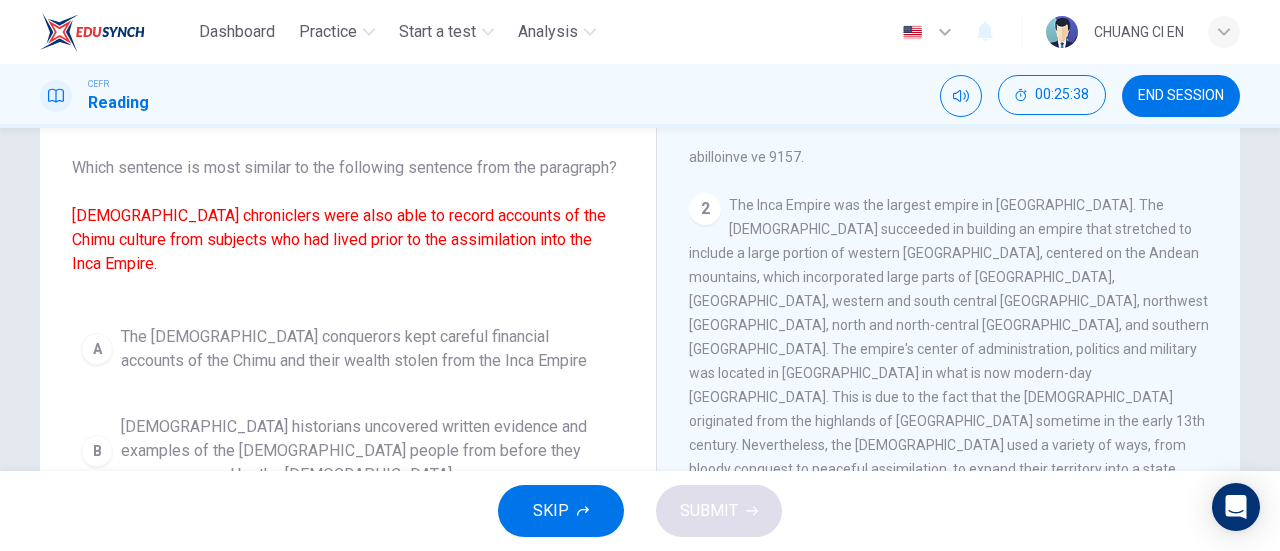 scroll, scrollTop: 135, scrollLeft: 0, axis: vertical 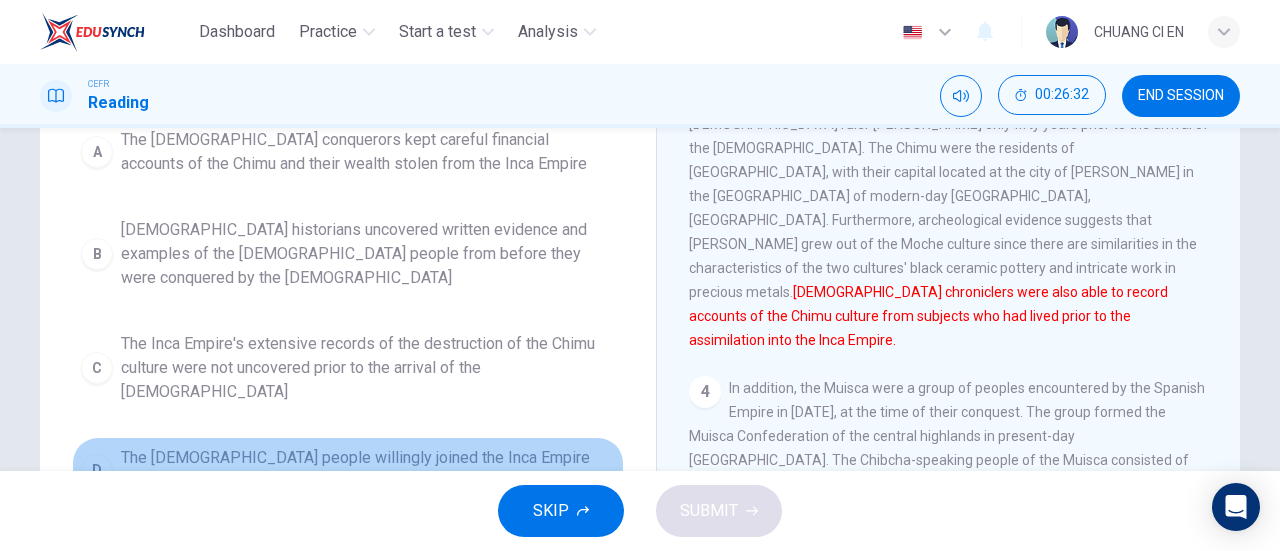 click on "The Chimu people willingly joined the Inca Empire through careful accords and peace negotiations" at bounding box center [368, 470] 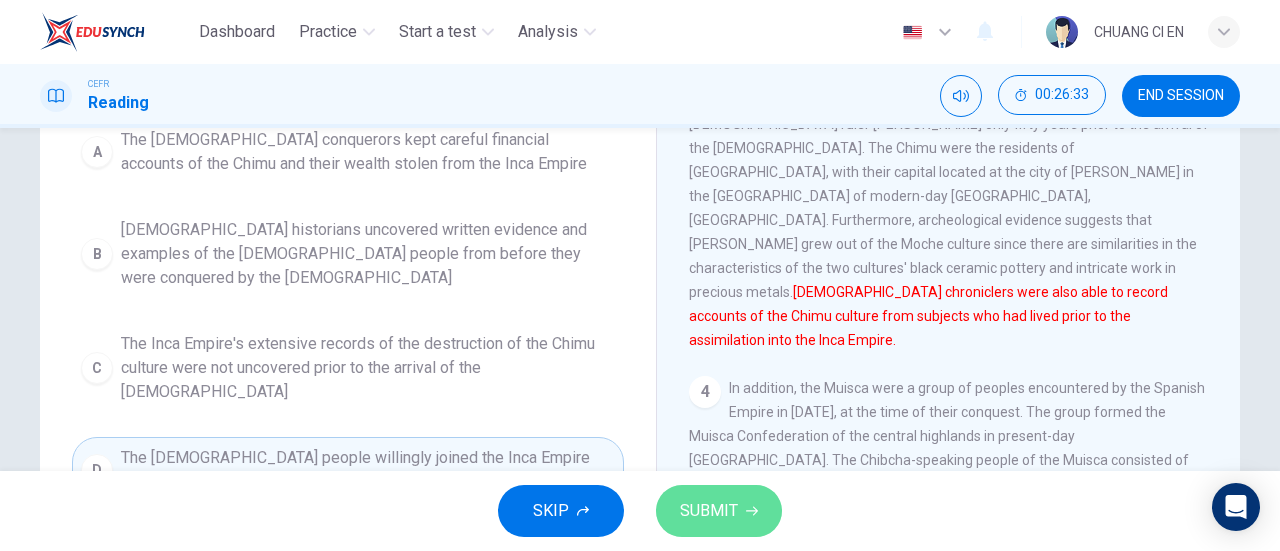 click on "SUBMIT" at bounding box center [709, 511] 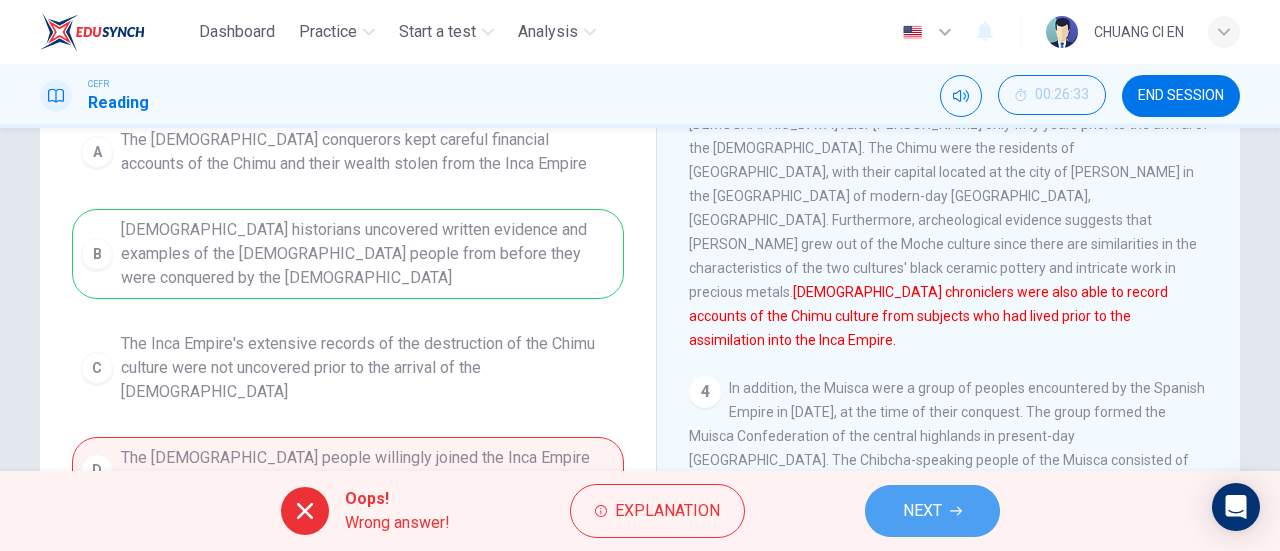 click on "NEXT" at bounding box center (932, 511) 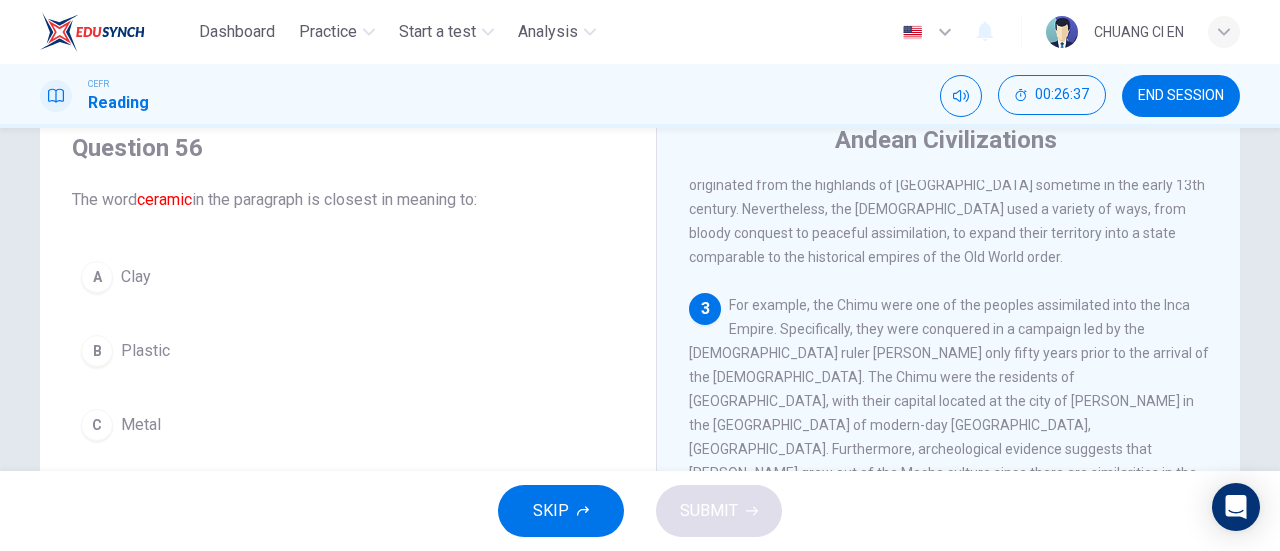 scroll, scrollTop: 77, scrollLeft: 0, axis: vertical 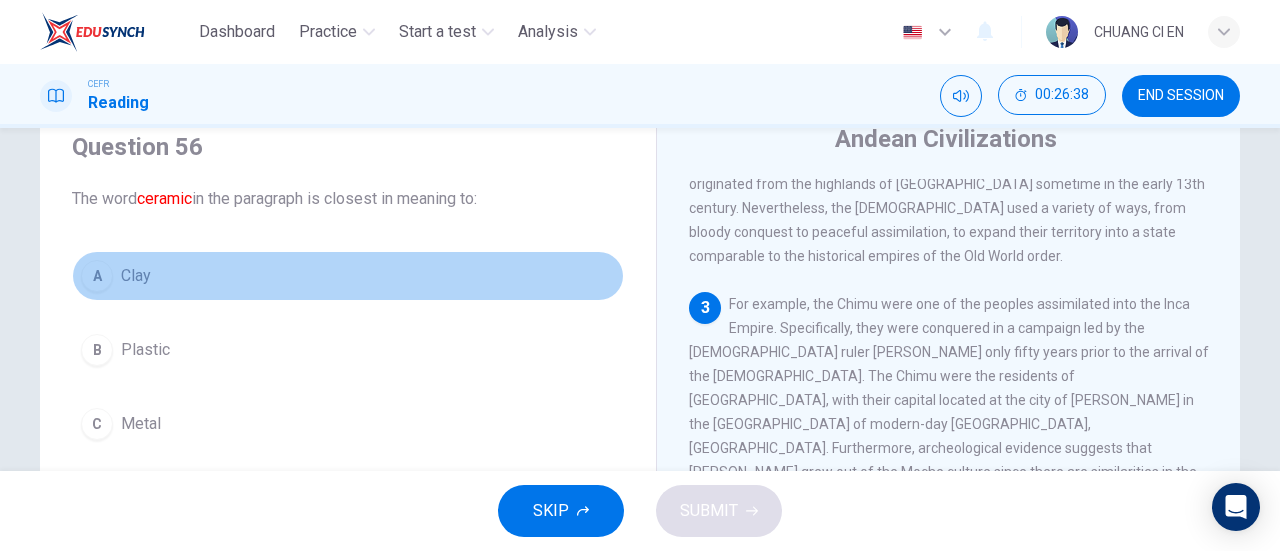 click on "A Clay" at bounding box center [348, 276] 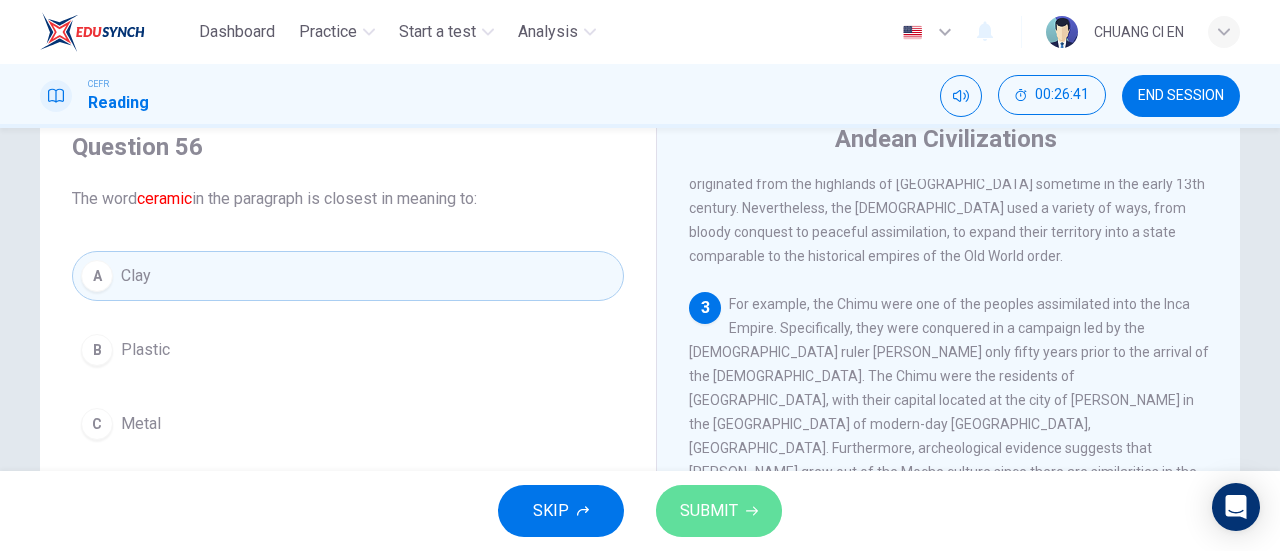 click on "SUBMIT" at bounding box center [709, 511] 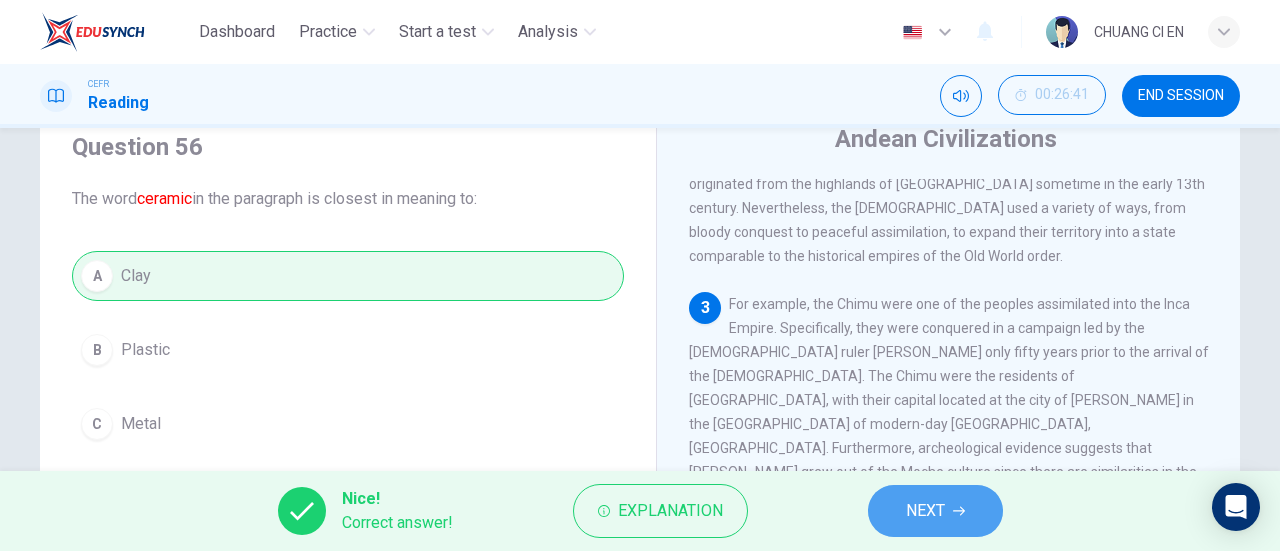 click on "NEXT" at bounding box center [935, 511] 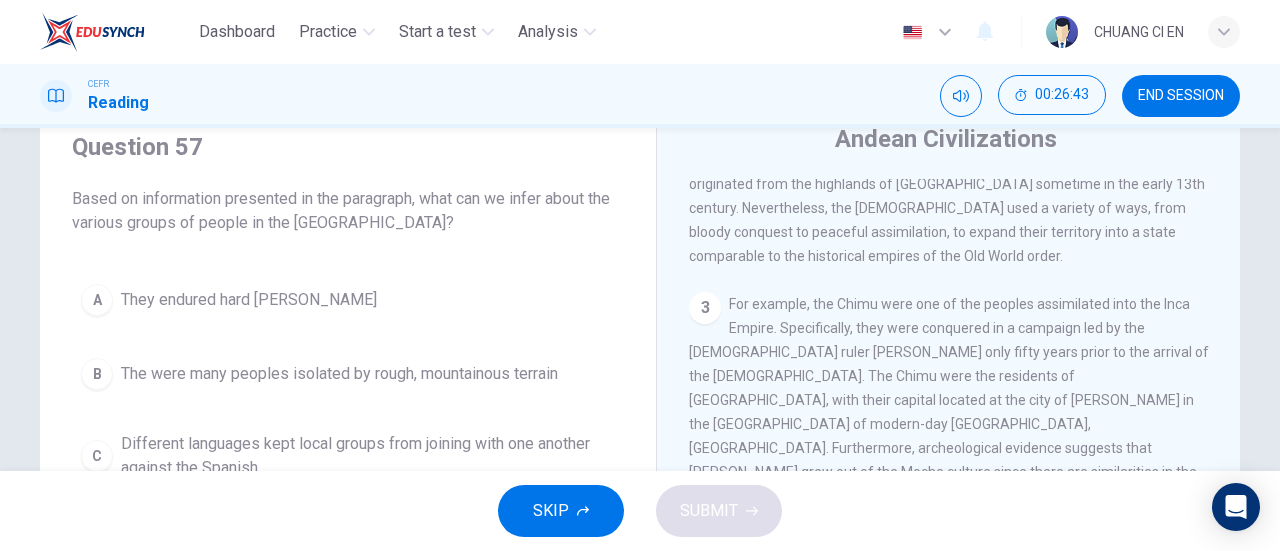 scroll, scrollTop: 151, scrollLeft: 0, axis: vertical 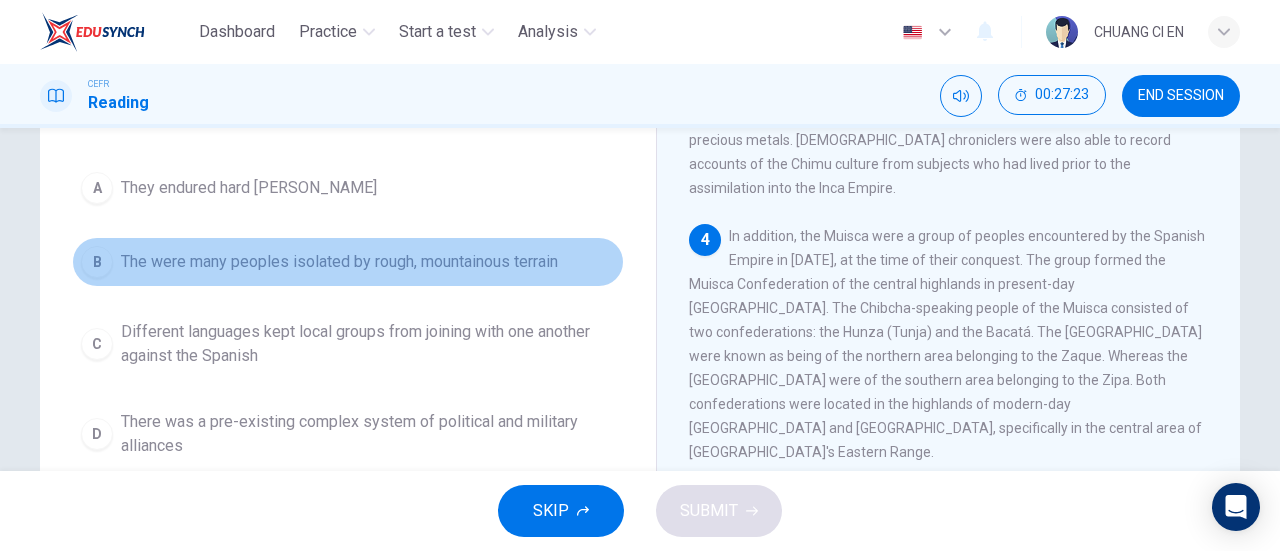 click on "B The were many peoples isolated by rough, mountainous terrain" at bounding box center (348, 262) 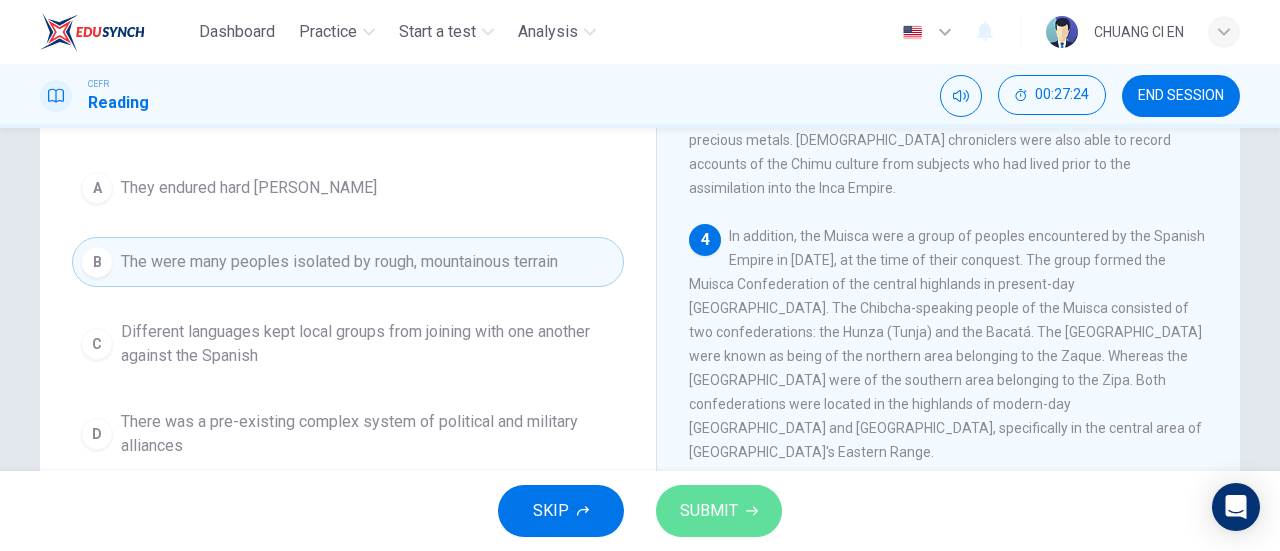 click on "SUBMIT" at bounding box center [709, 511] 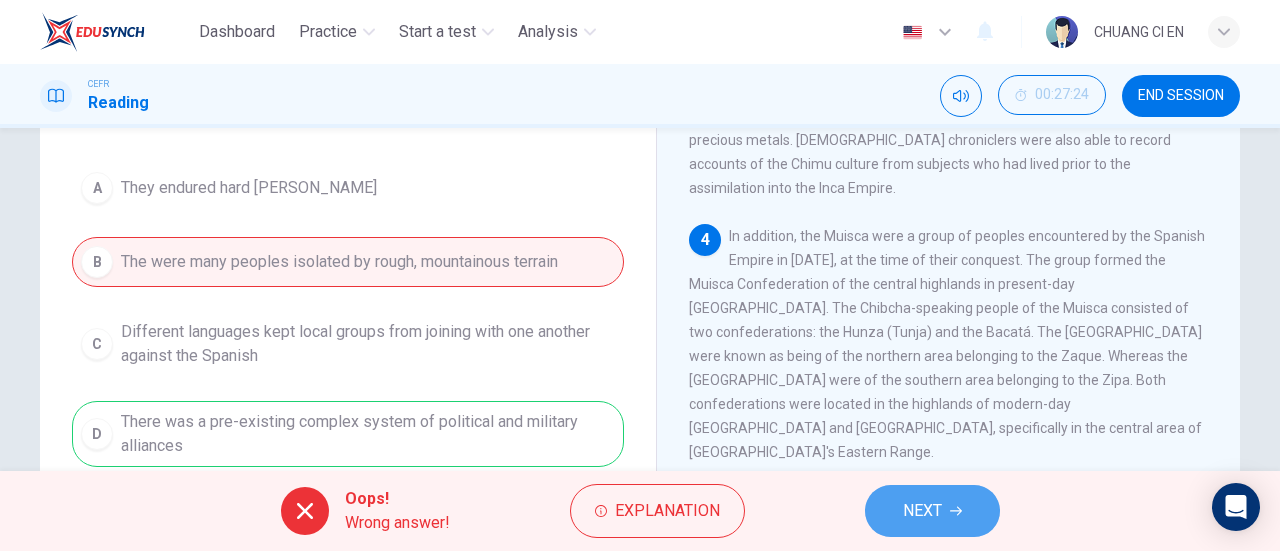 click on "NEXT" at bounding box center (932, 511) 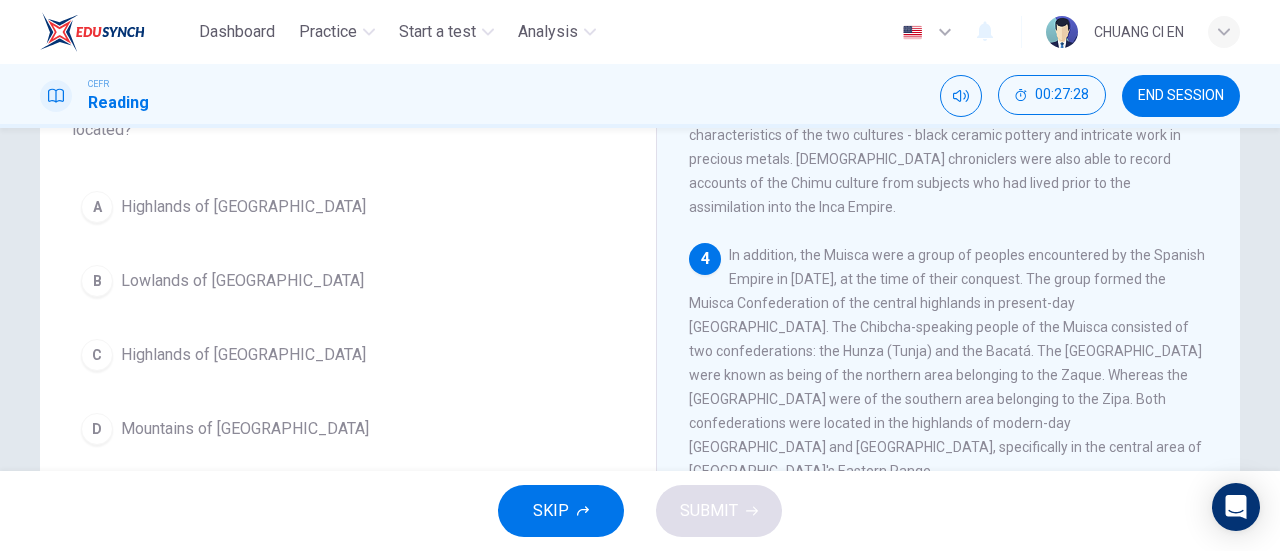 scroll, scrollTop: 169, scrollLeft: 0, axis: vertical 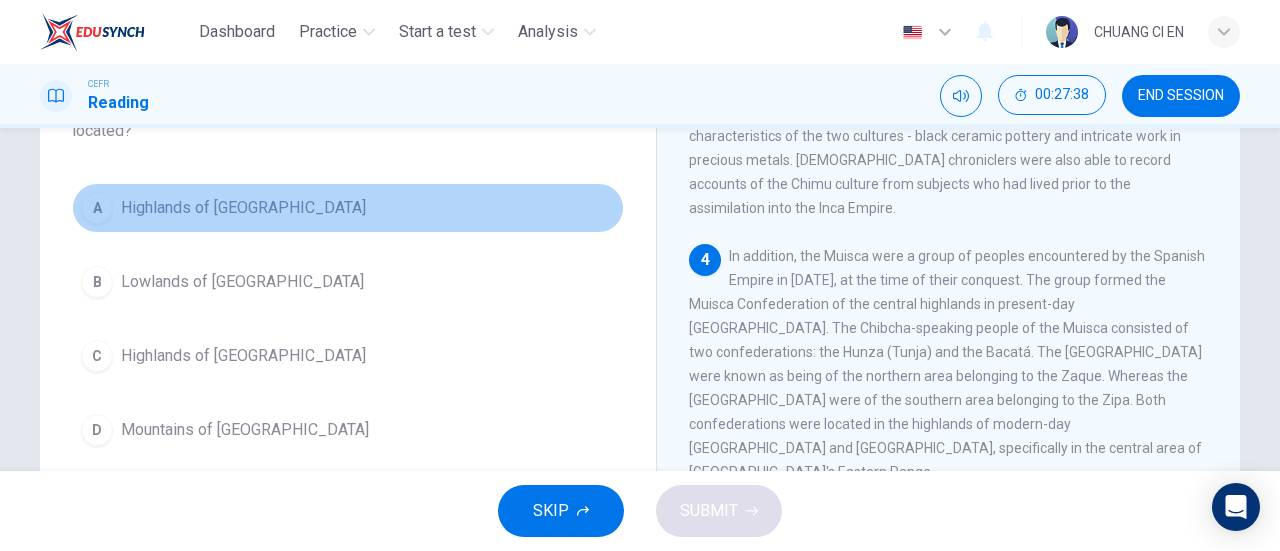 click on "A Highlands of Peru" at bounding box center (348, 208) 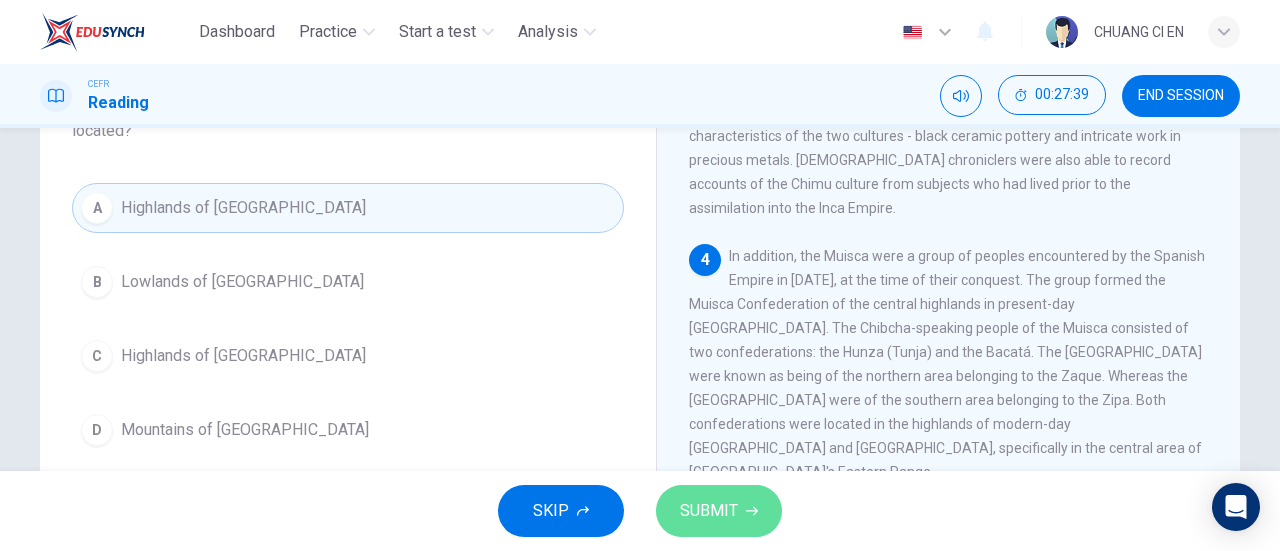 click on "SUBMIT" at bounding box center (709, 511) 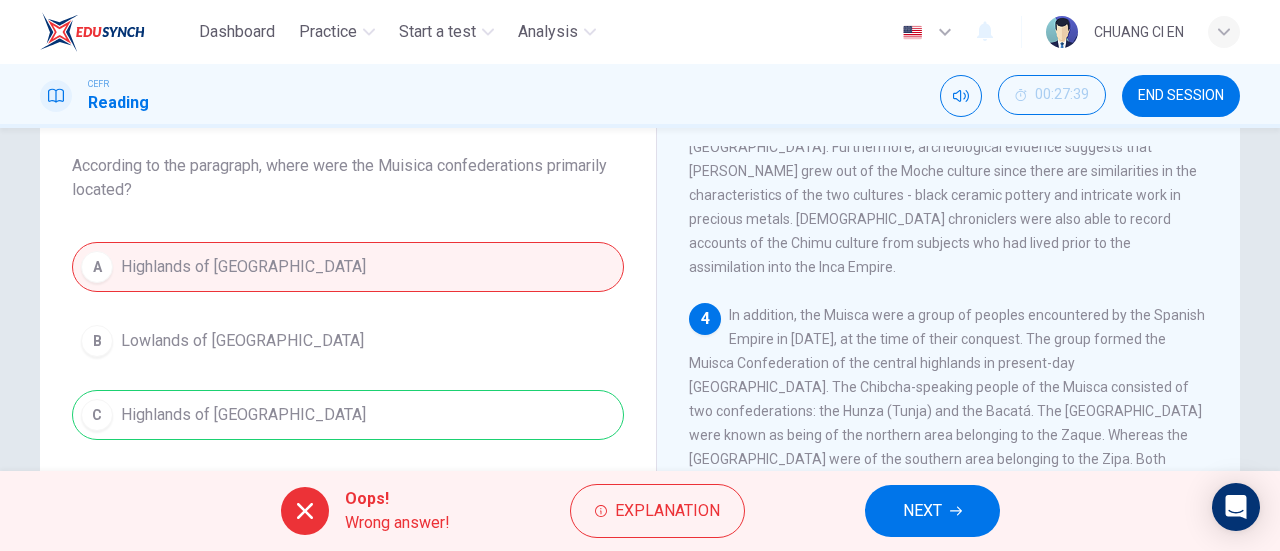 scroll, scrollTop: 118, scrollLeft: 0, axis: vertical 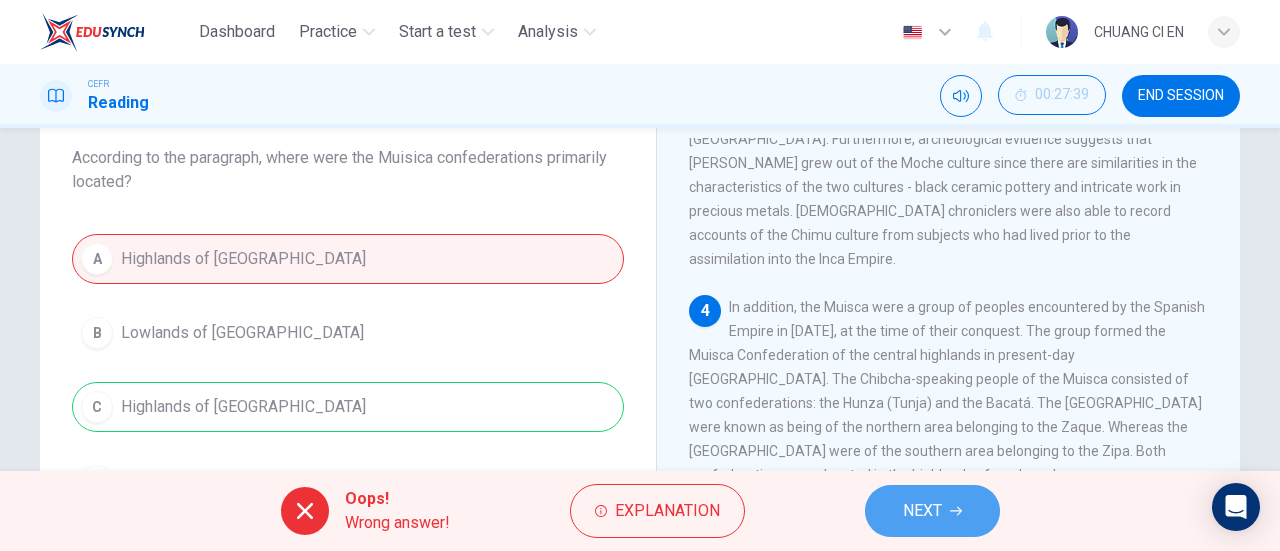 click on "NEXT" at bounding box center [922, 511] 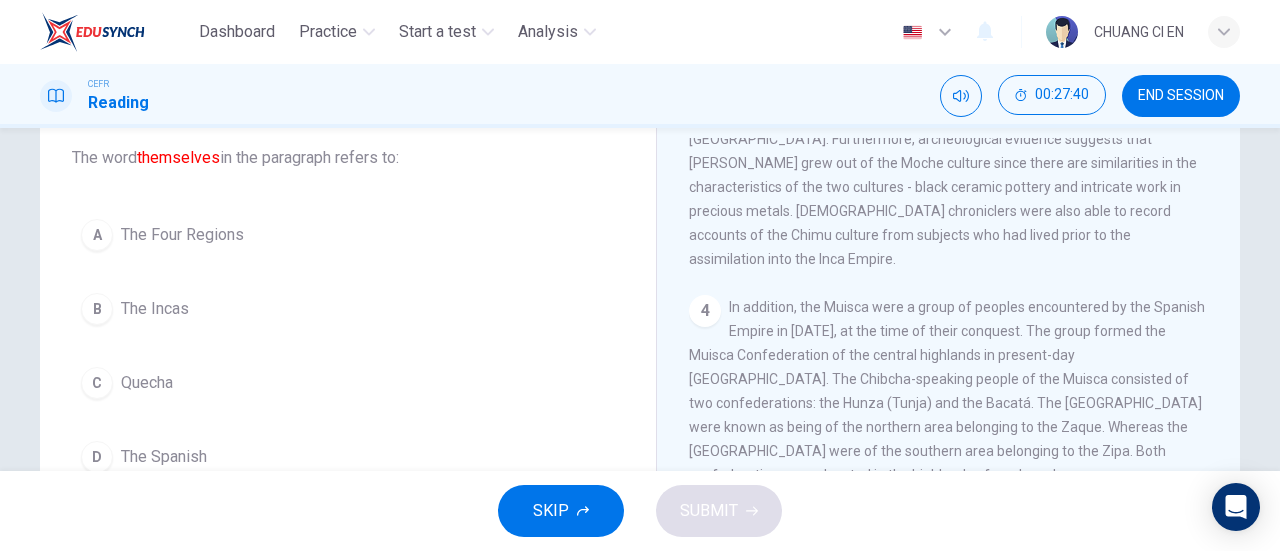 scroll, scrollTop: 1017, scrollLeft: 0, axis: vertical 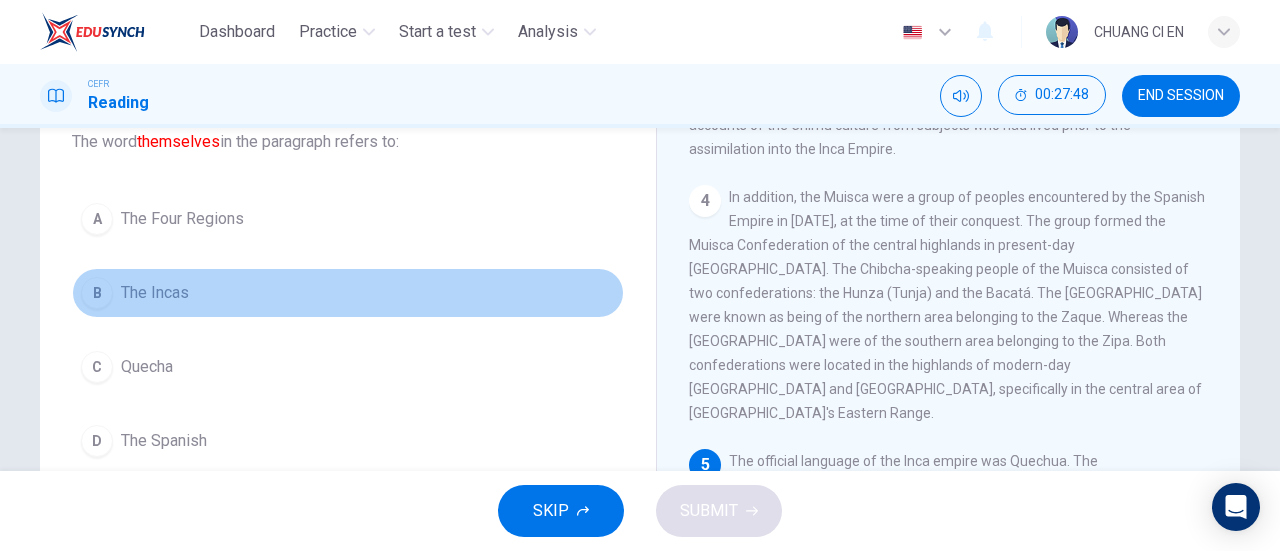 click on "B The Incas" at bounding box center [348, 293] 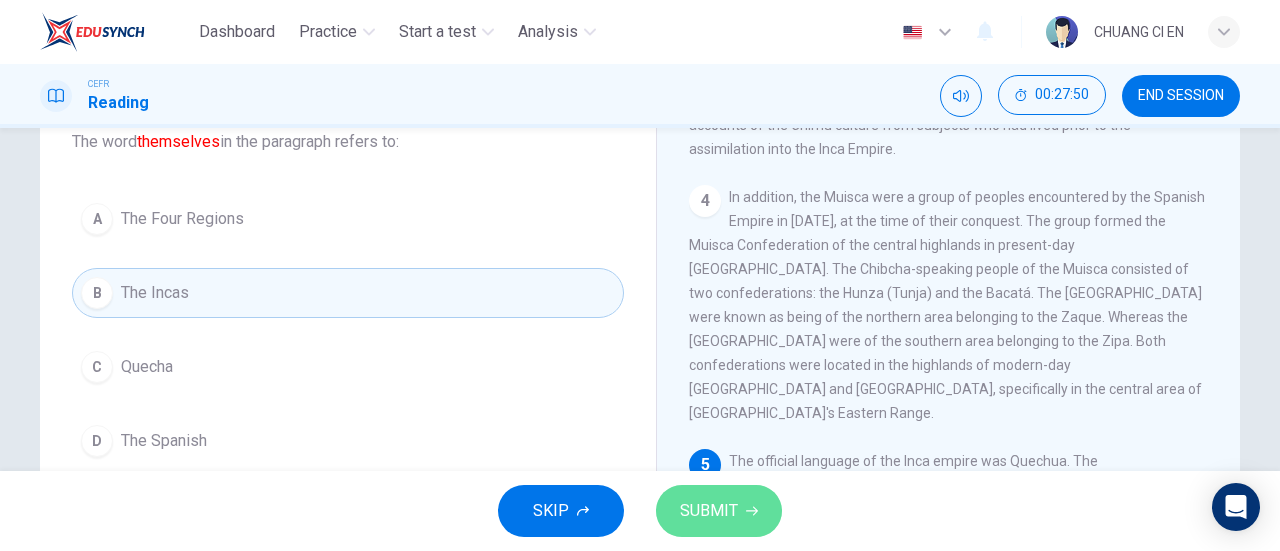 click on "SUBMIT" at bounding box center (709, 511) 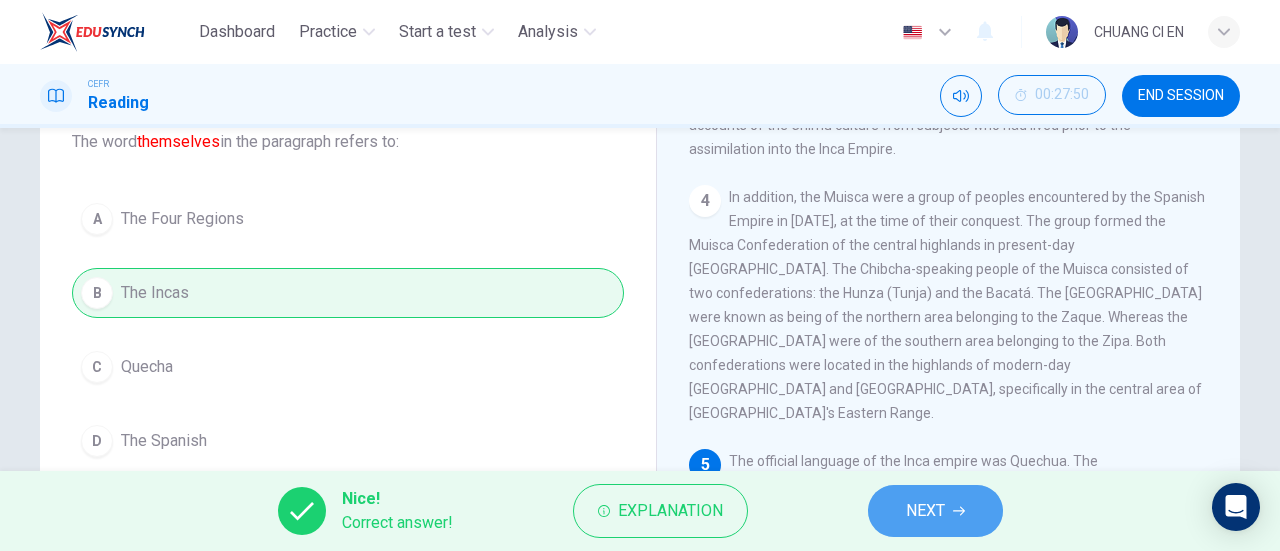 click on "NEXT" at bounding box center (935, 511) 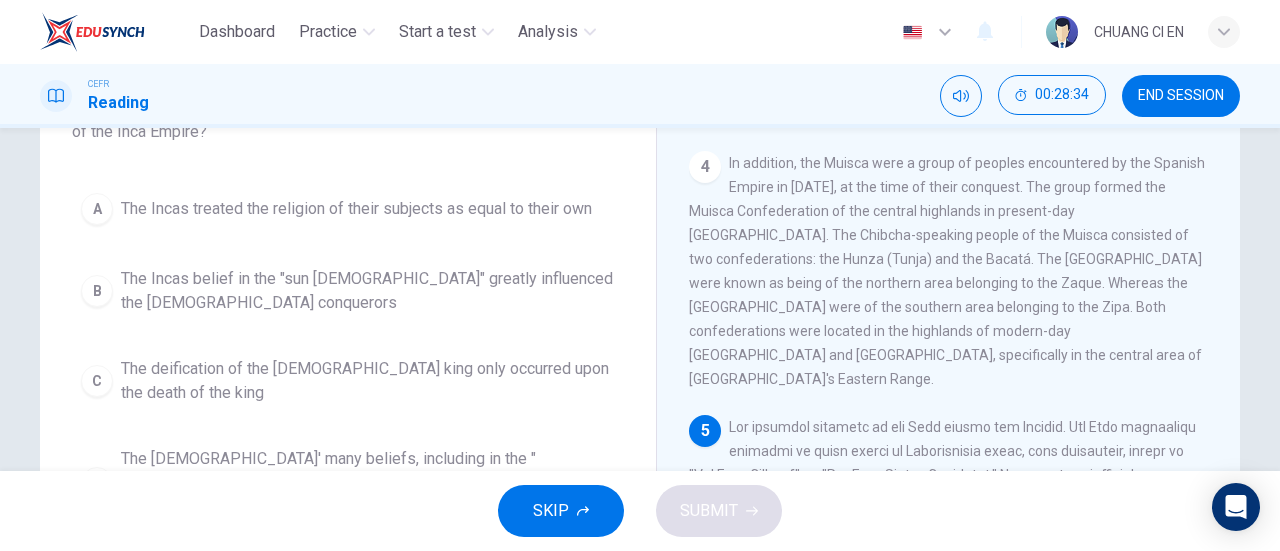 scroll, scrollTop: 169, scrollLeft: 0, axis: vertical 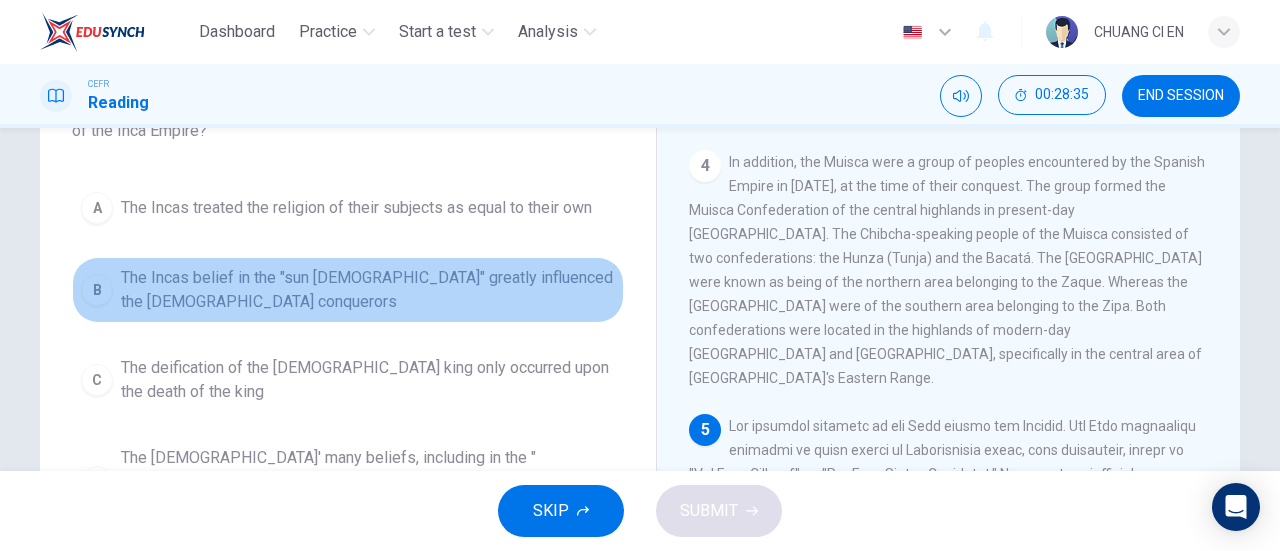 click on "The Incas belief in the "sun god" greatly influenced the Spanish conquerors" at bounding box center (368, 290) 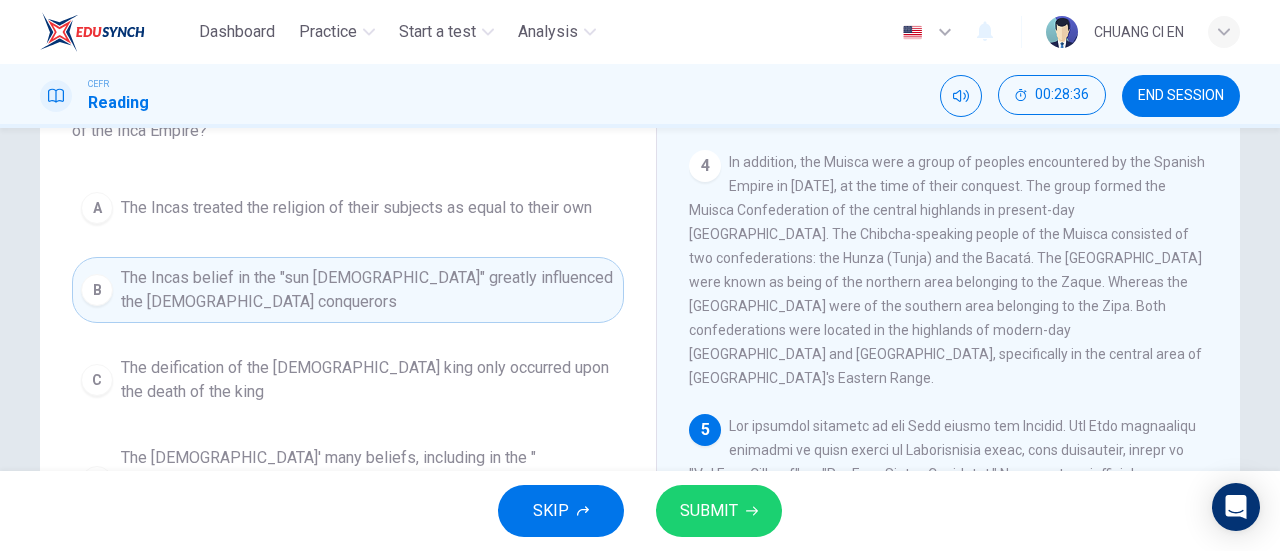 click on "SUBMIT" at bounding box center [709, 511] 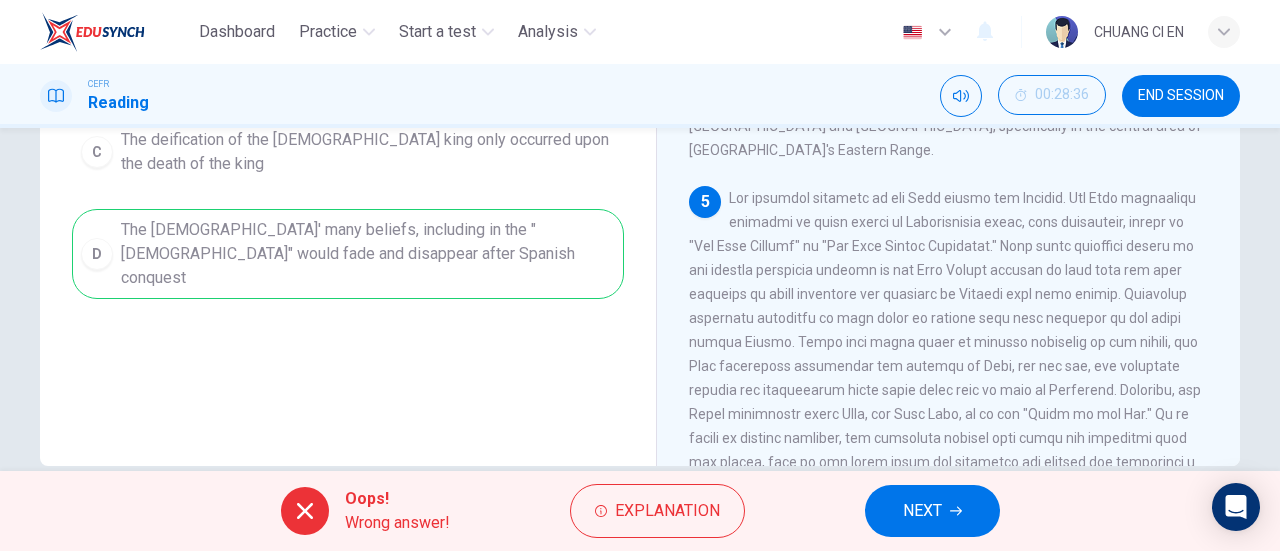 scroll, scrollTop: 399, scrollLeft: 0, axis: vertical 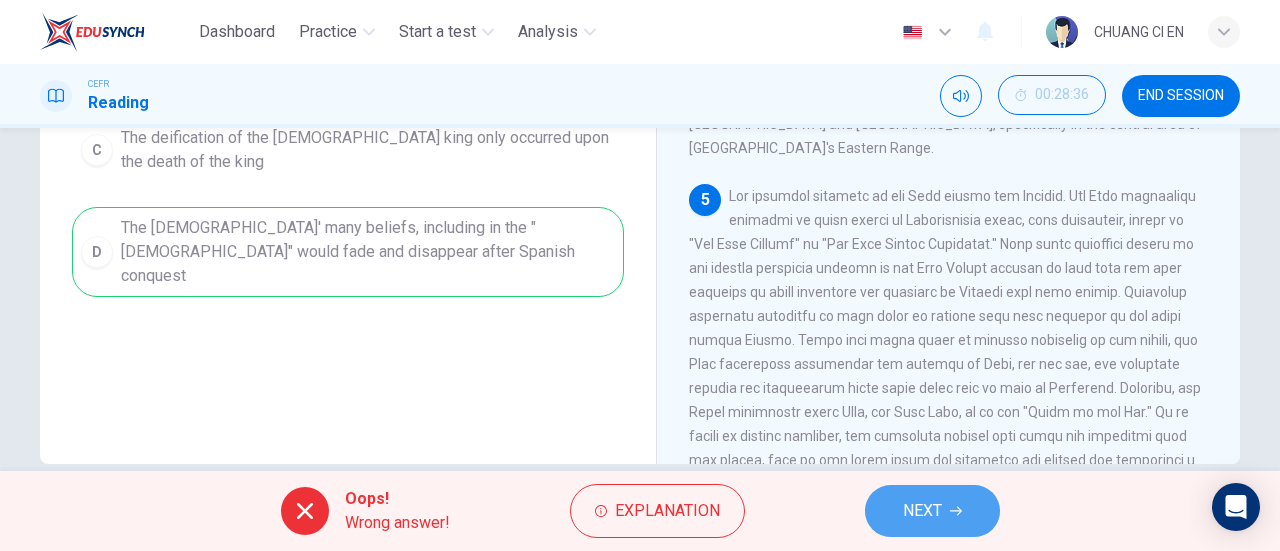 click on "NEXT" at bounding box center [932, 511] 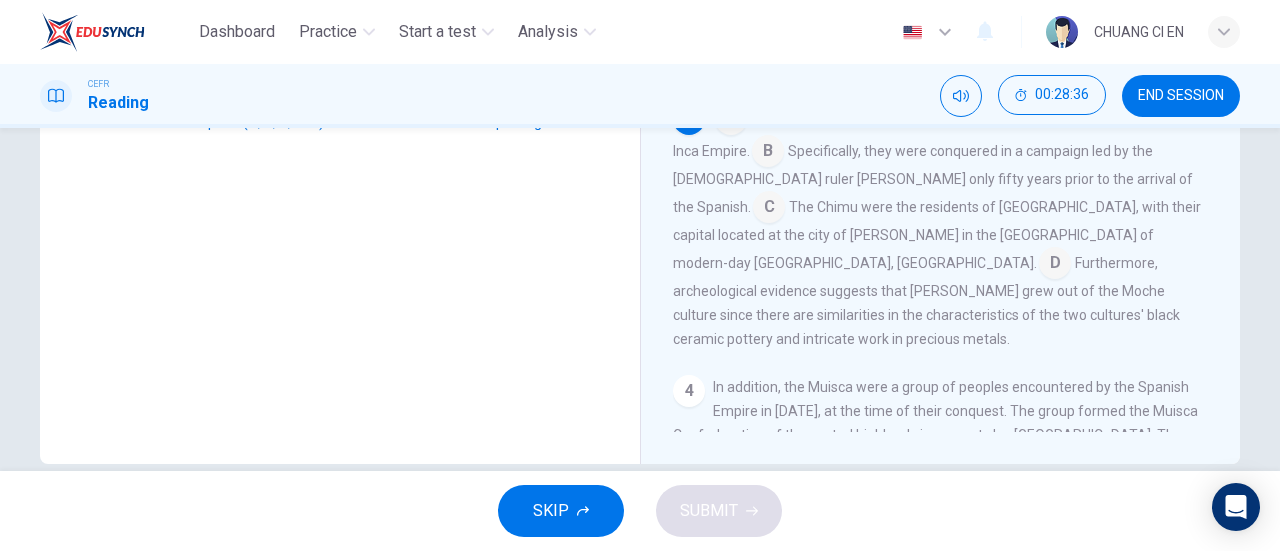 scroll, scrollTop: 538, scrollLeft: 0, axis: vertical 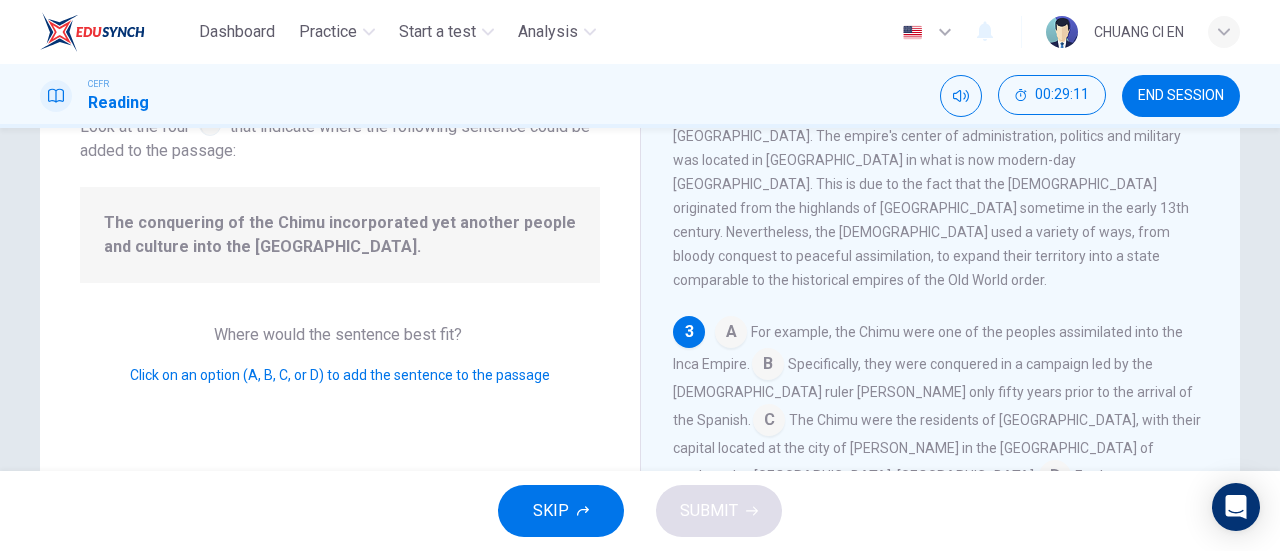 click at bounding box center (768, 366) 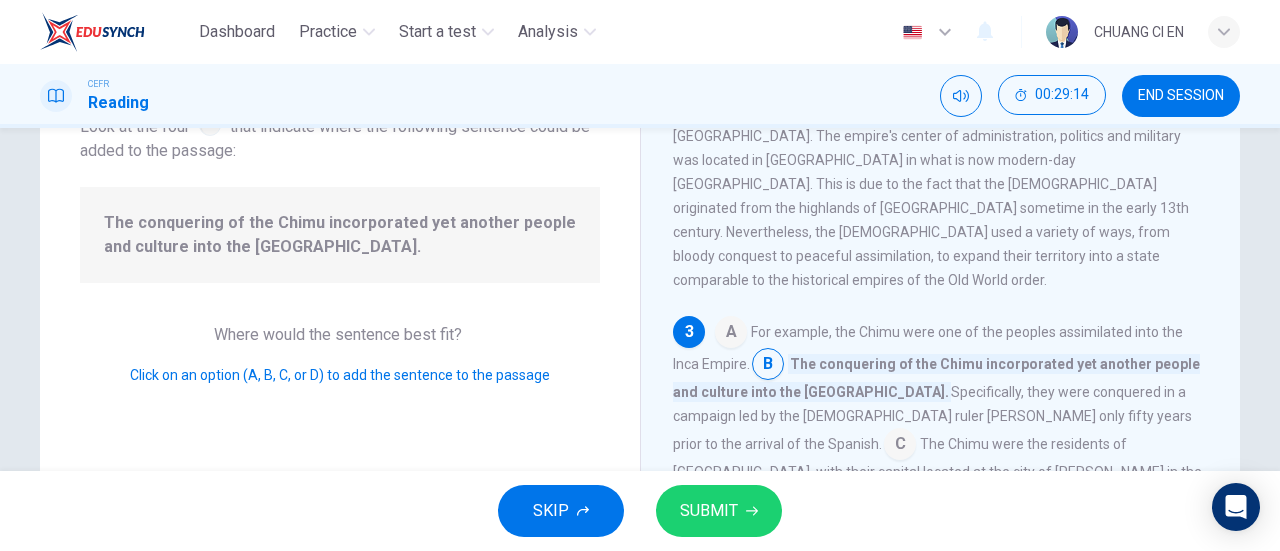 click at bounding box center [768, 366] 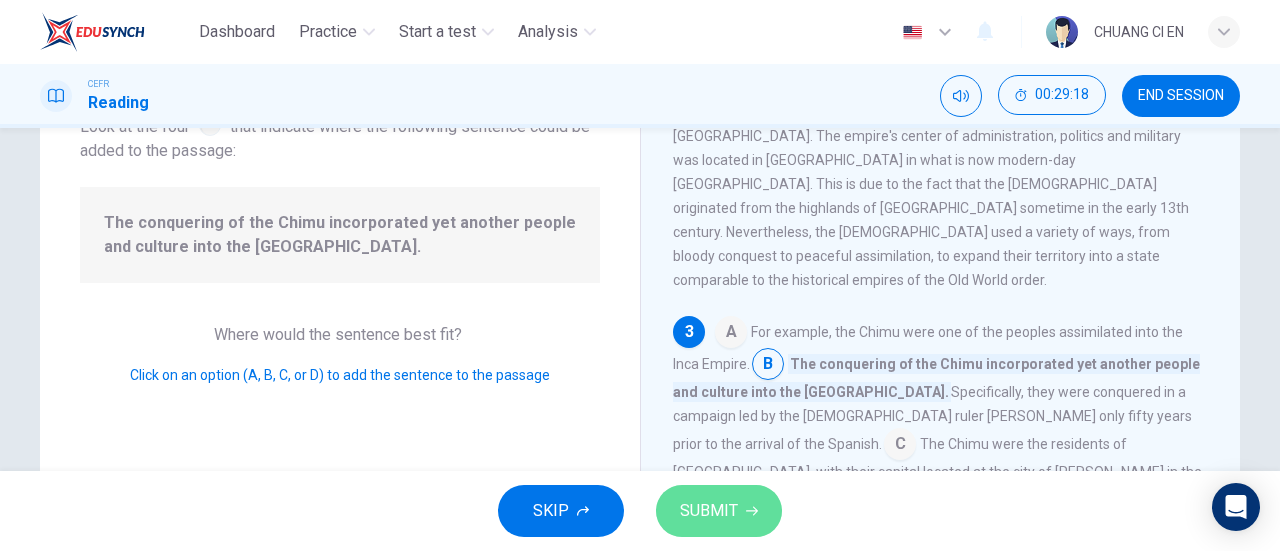 click on "SUBMIT" at bounding box center [709, 511] 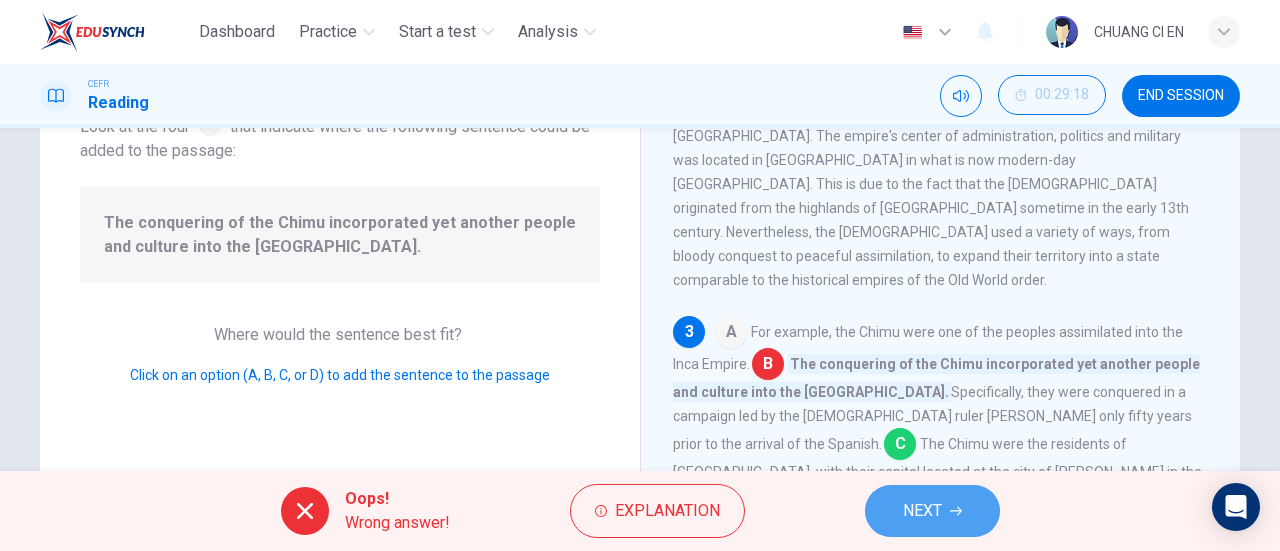 click on "NEXT" at bounding box center (932, 511) 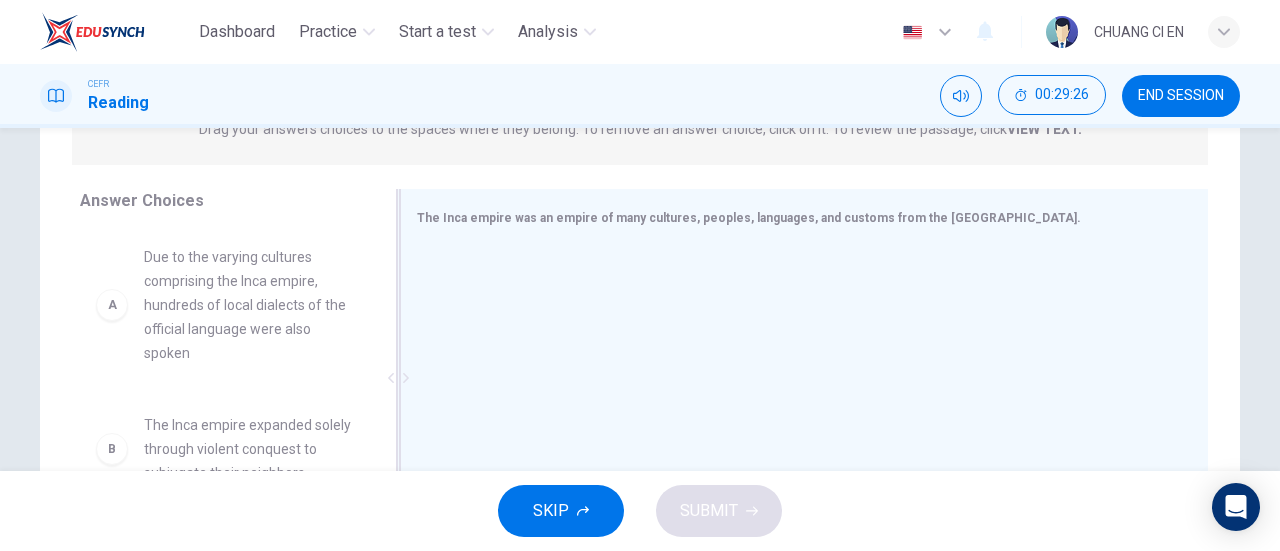 scroll, scrollTop: 384, scrollLeft: 0, axis: vertical 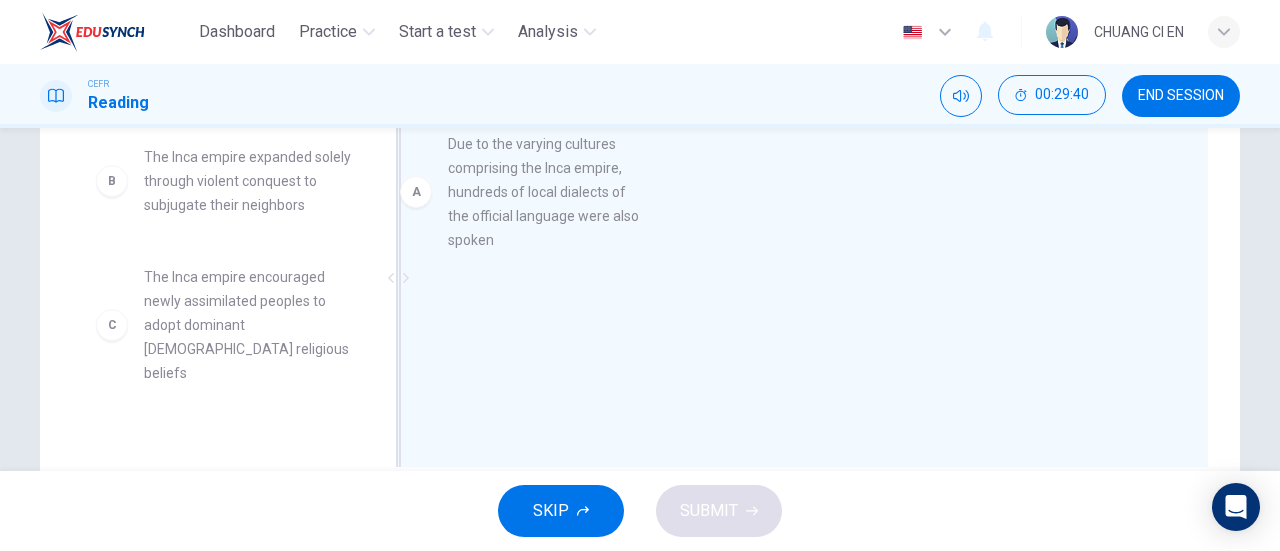 drag, startPoint x: 268, startPoint y: 233, endPoint x: 593, endPoint y: 218, distance: 325.34598 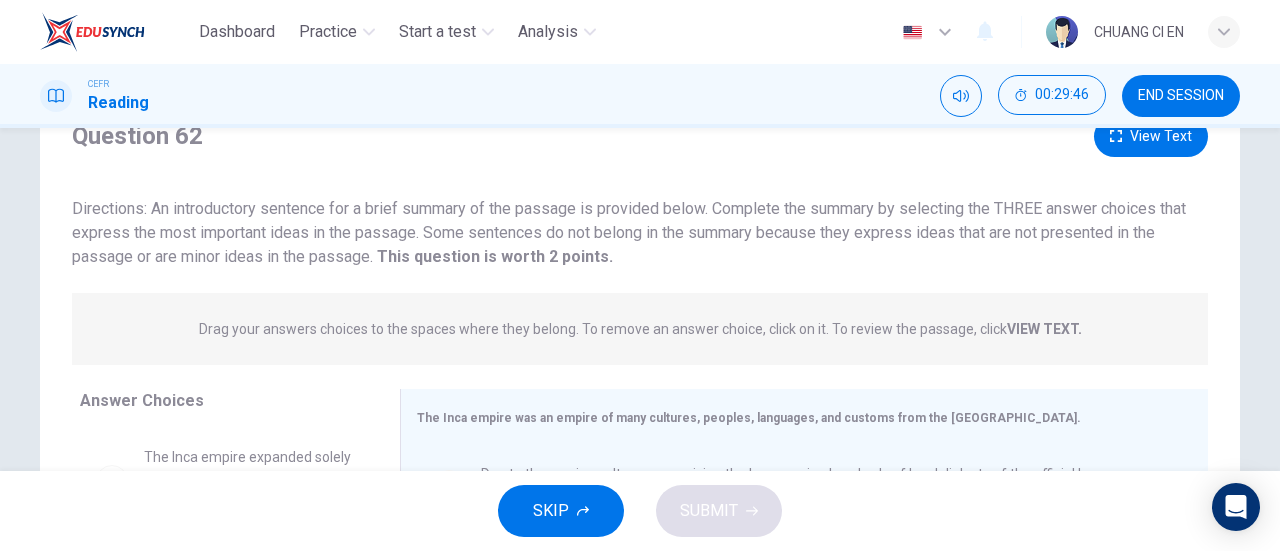 scroll, scrollTop: 284, scrollLeft: 0, axis: vertical 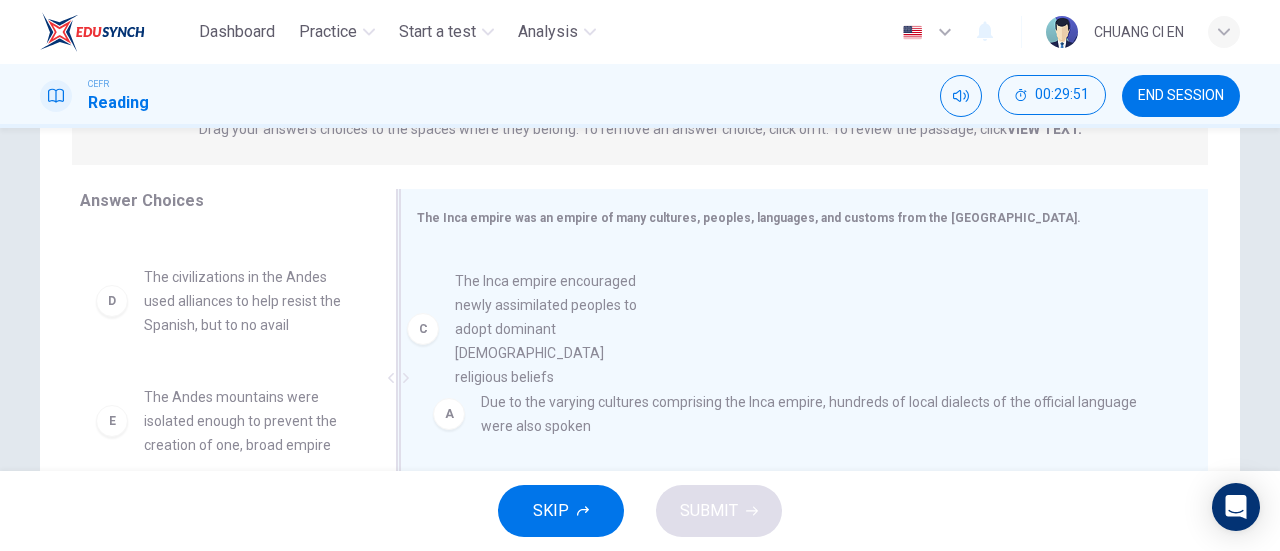 drag, startPoint x: 286, startPoint y: 325, endPoint x: 608, endPoint y: 327, distance: 322.00623 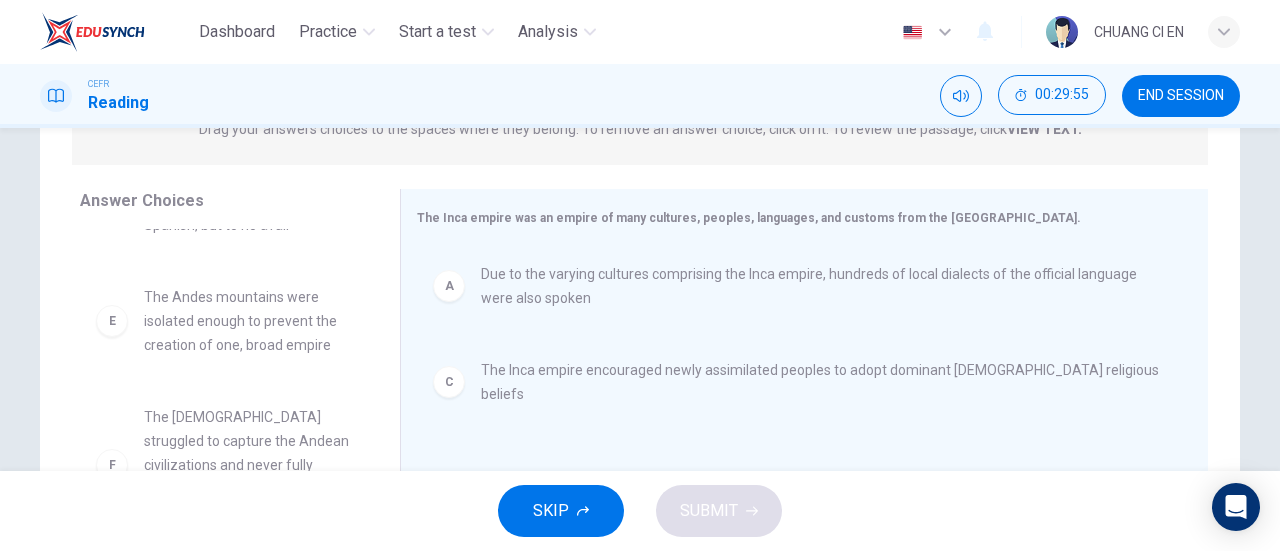 scroll, scrollTop: 204, scrollLeft: 0, axis: vertical 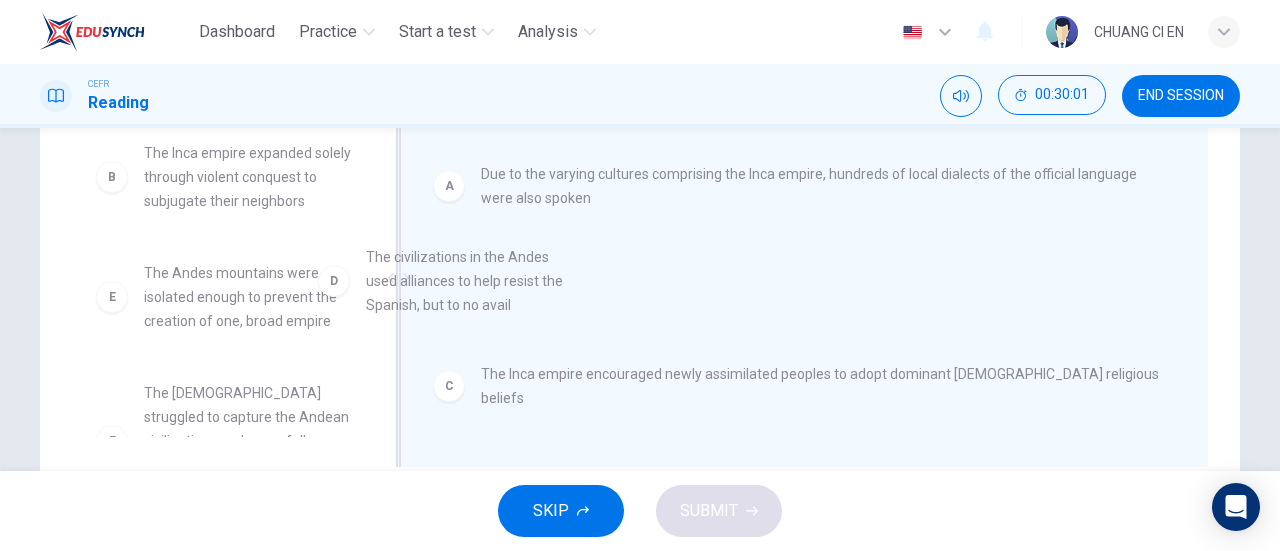 drag, startPoint x: 240, startPoint y: 330, endPoint x: 547, endPoint y: 297, distance: 308.76852 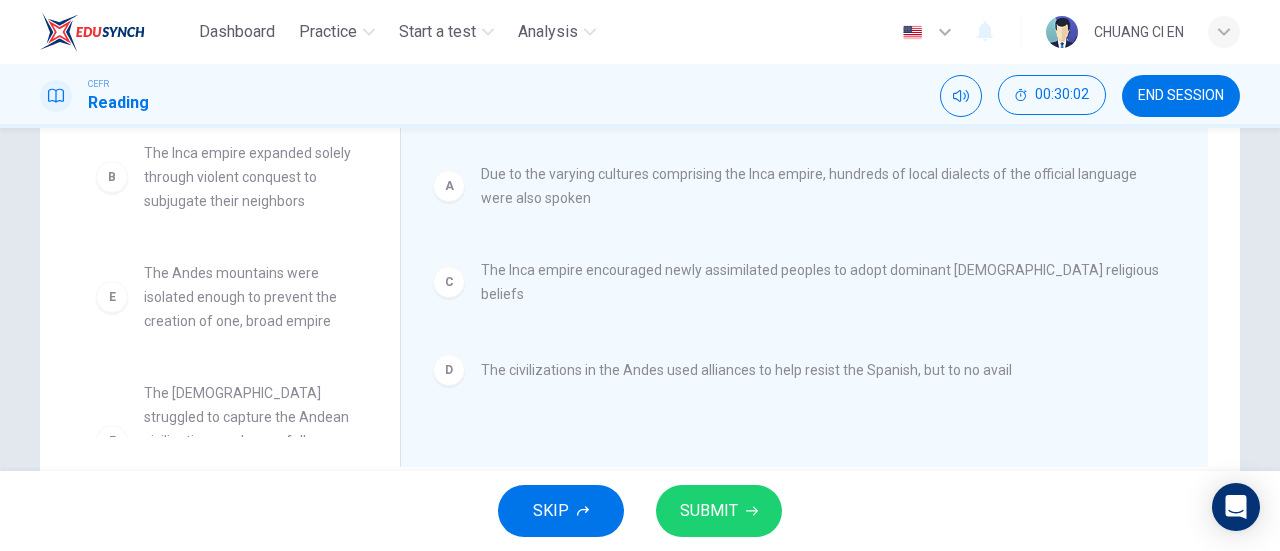 click on "SUBMIT" at bounding box center (719, 511) 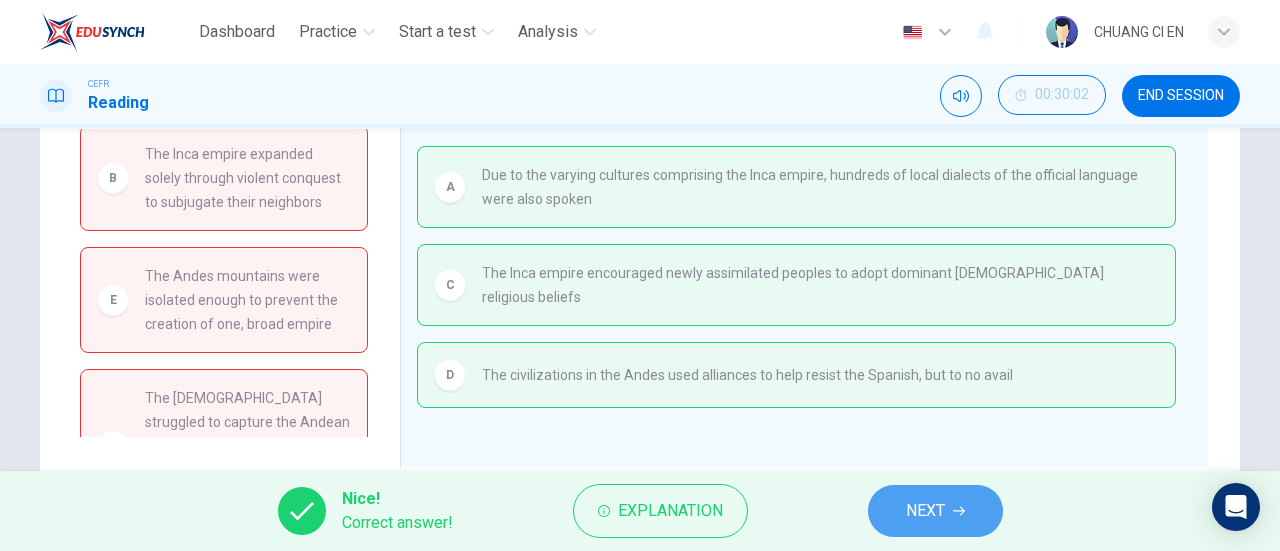 click on "NEXT" at bounding box center [925, 511] 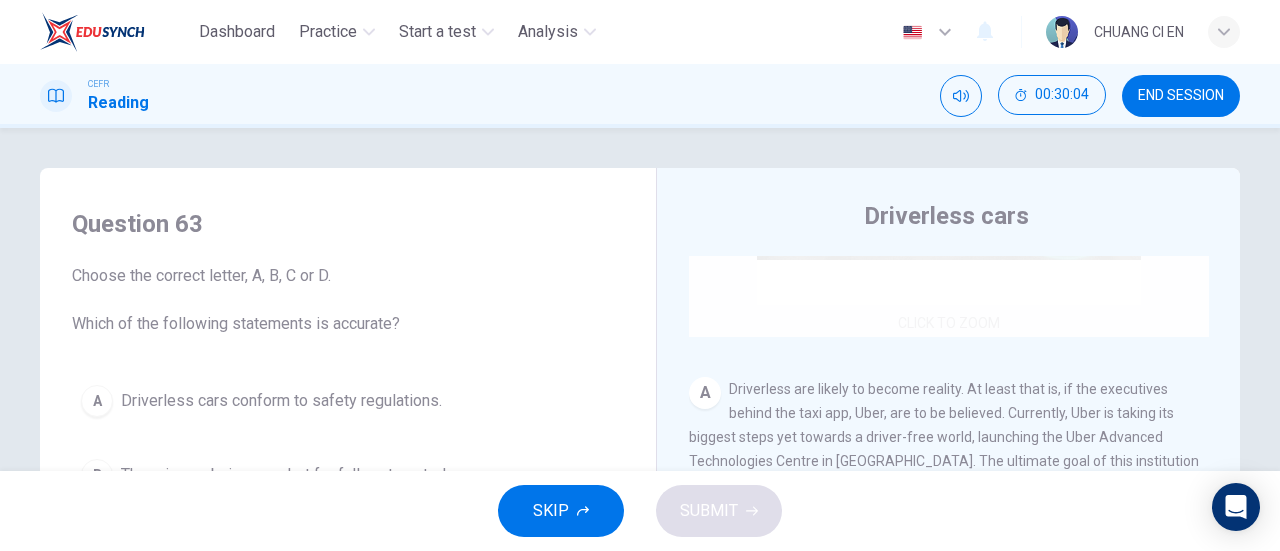 scroll, scrollTop: 400, scrollLeft: 0, axis: vertical 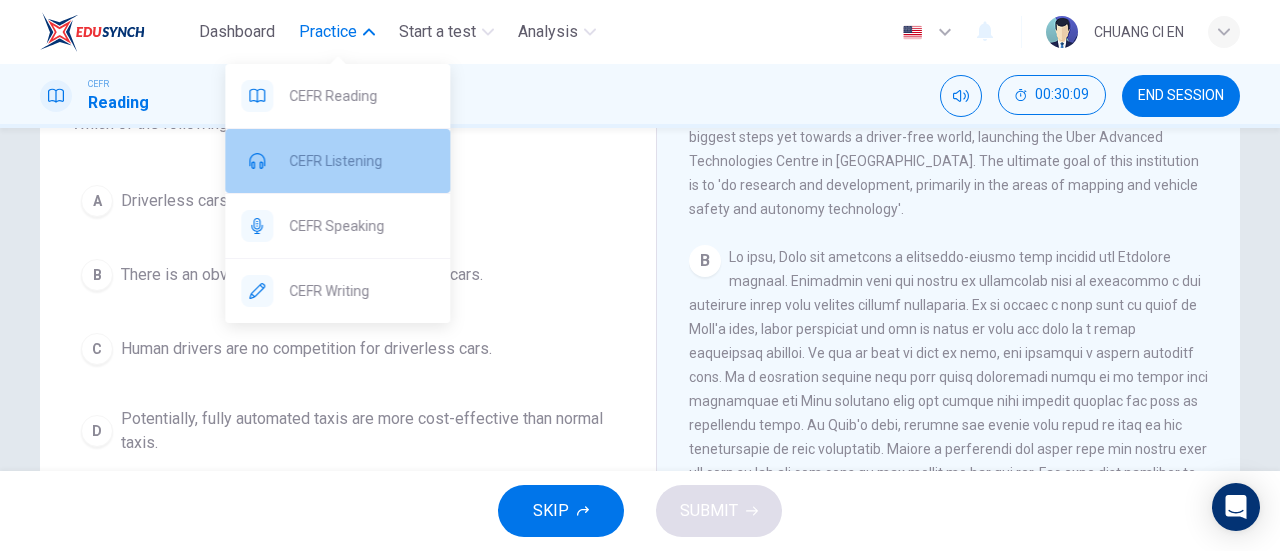 click on "CEFR Listening" at bounding box center [361, 161] 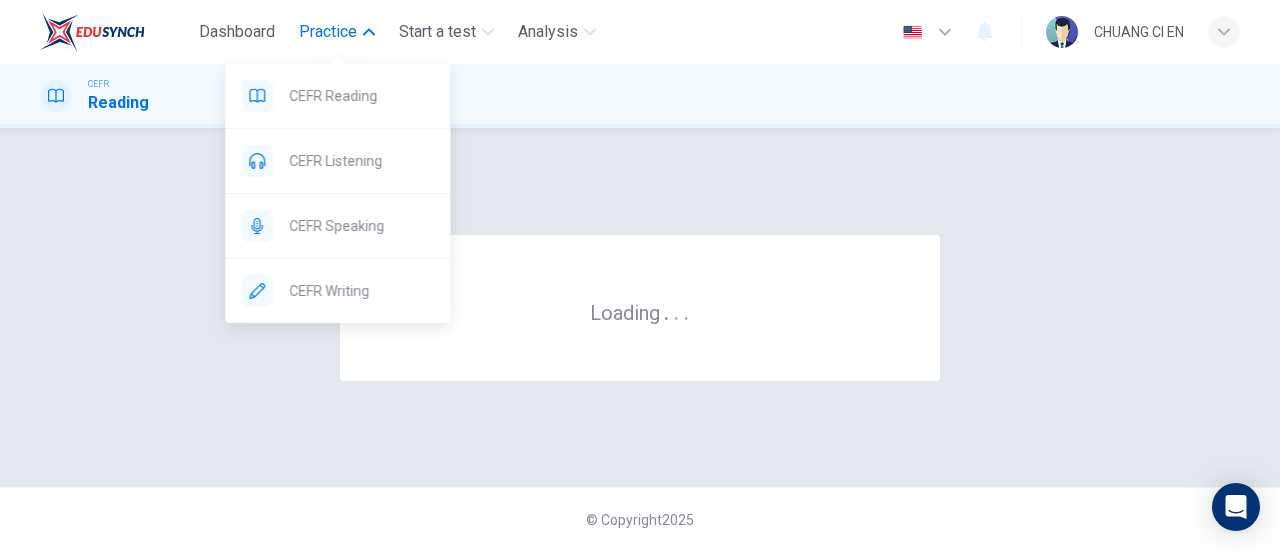 scroll, scrollTop: 0, scrollLeft: 0, axis: both 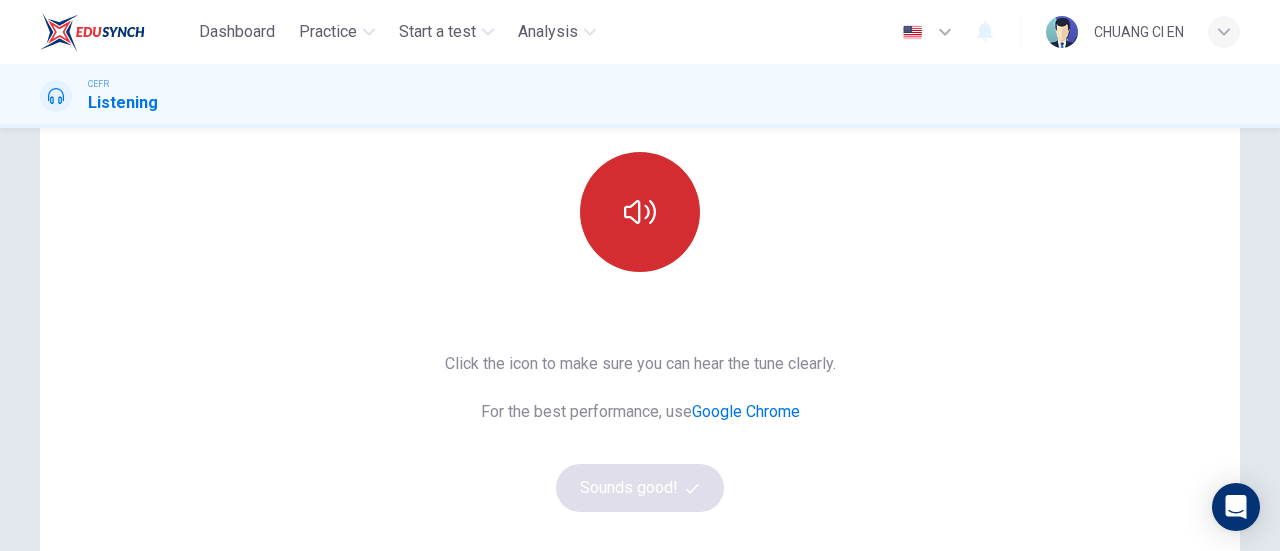 click at bounding box center [640, 212] 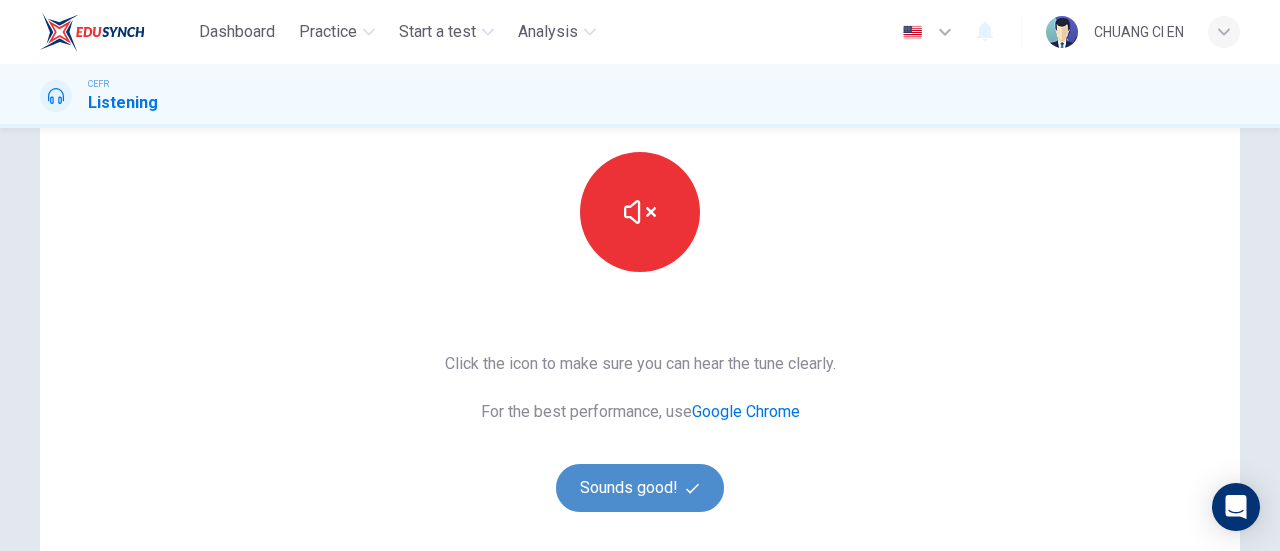 click on "Sounds good!" at bounding box center (640, 488) 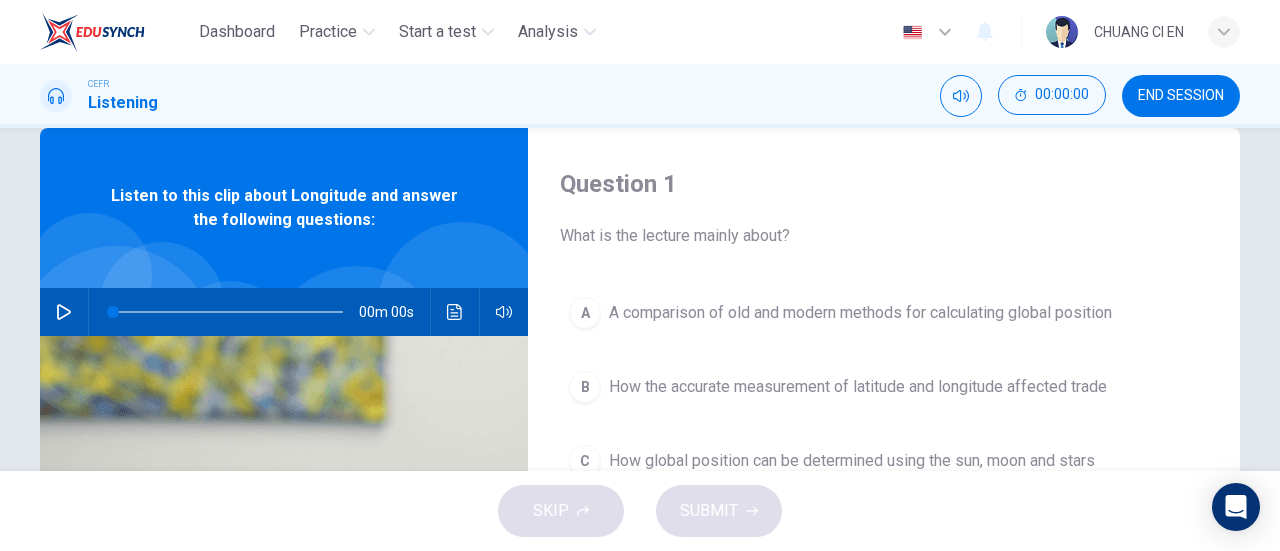 scroll, scrollTop: 0, scrollLeft: 0, axis: both 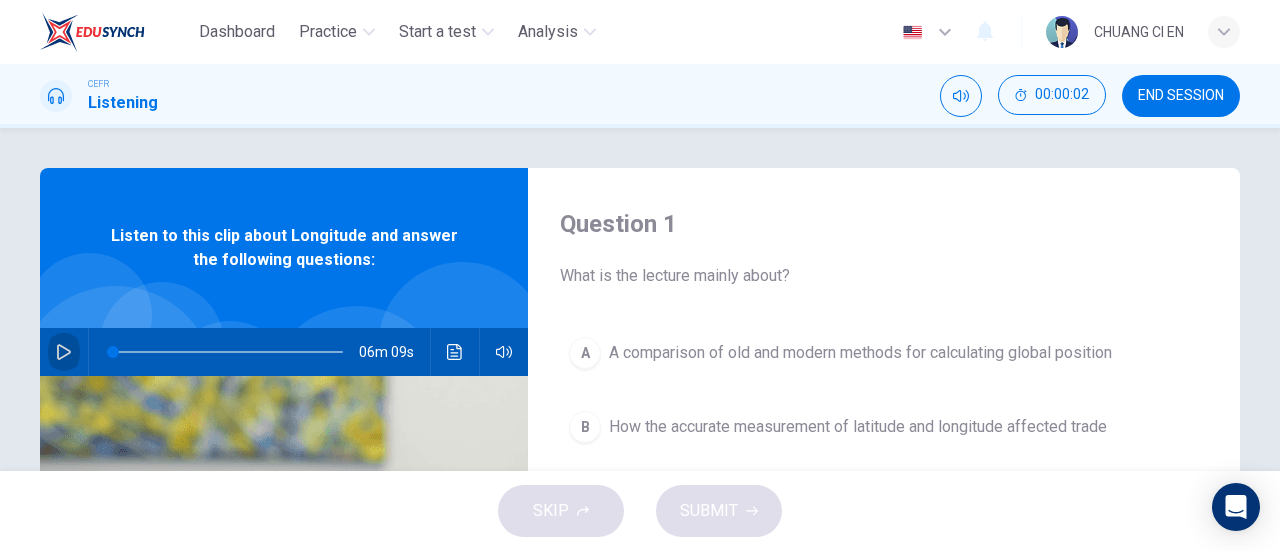 click 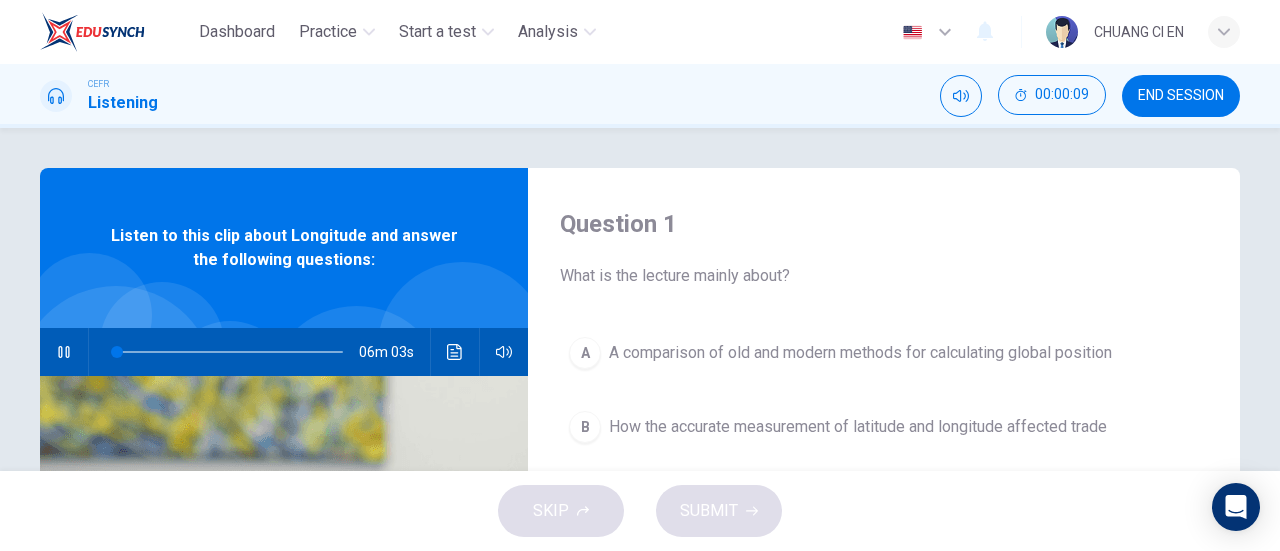 click on "Question 1 What is the lecture mainly about? A A comparison of old and modern methods for calculating global position B How the accurate measurement of latitude and longitude affected trade C How global position can be determined using the sun, moon and stars D How the problems of calculating longitude were solved" at bounding box center [884, 515] 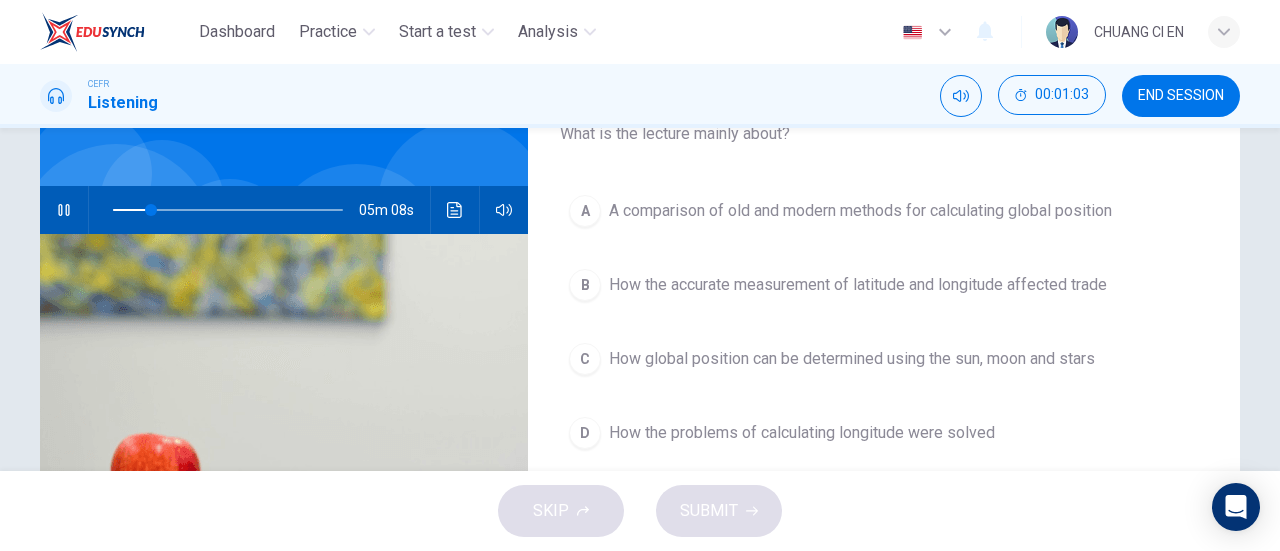 scroll, scrollTop: 100, scrollLeft: 0, axis: vertical 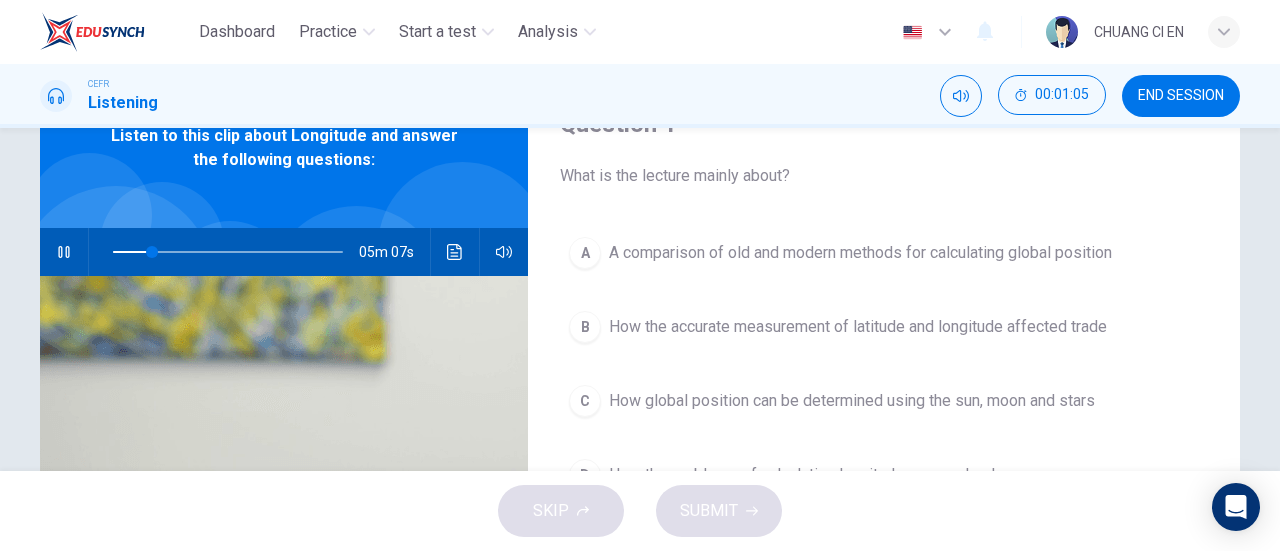 click on "A A comparison of old and modern methods for calculating global position" at bounding box center [884, 253] 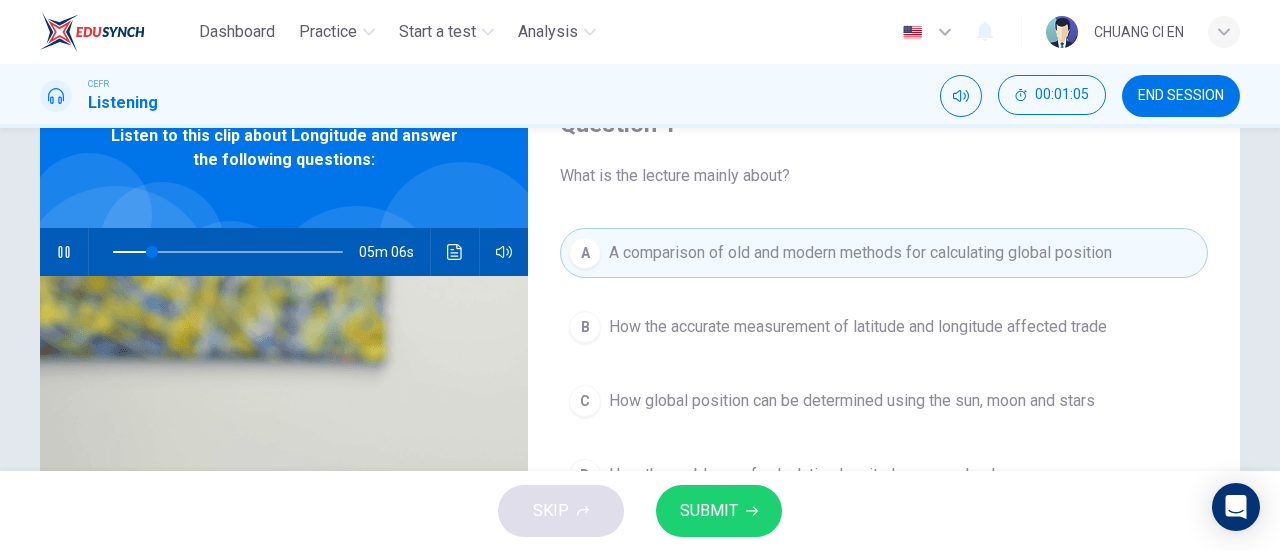click on "SUBMIT" at bounding box center (719, 511) 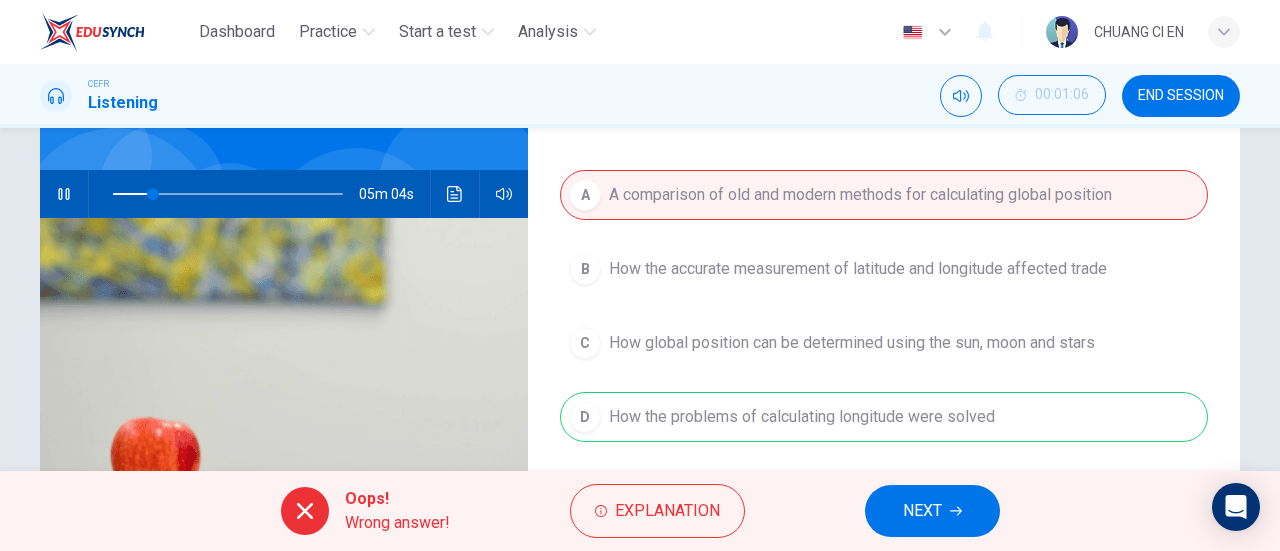 scroll, scrollTop: 200, scrollLeft: 0, axis: vertical 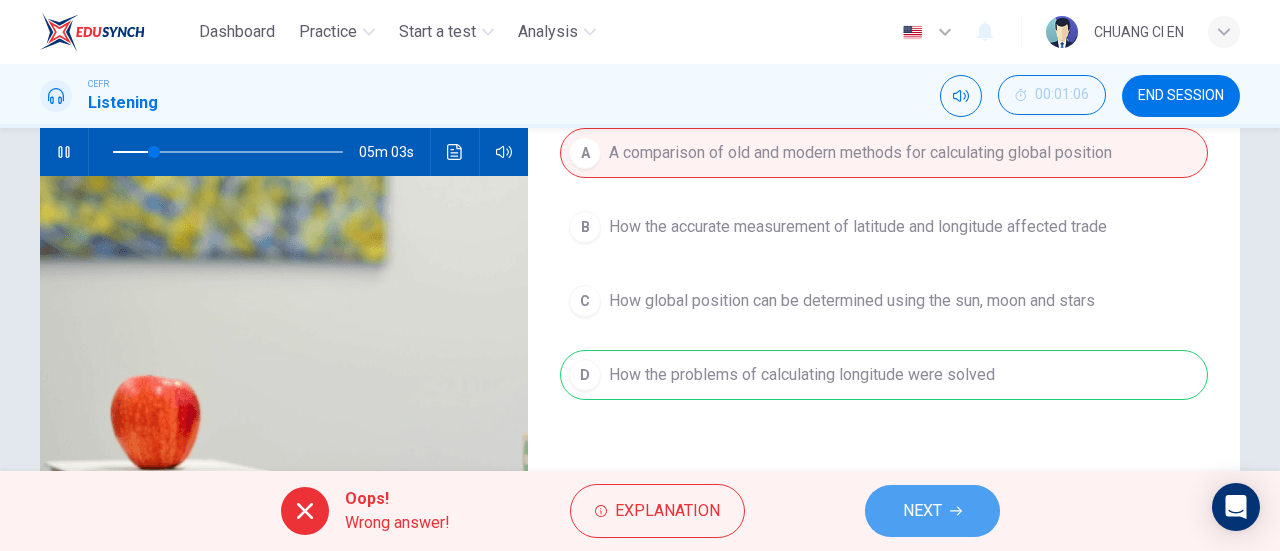 click on "NEXT" at bounding box center (922, 511) 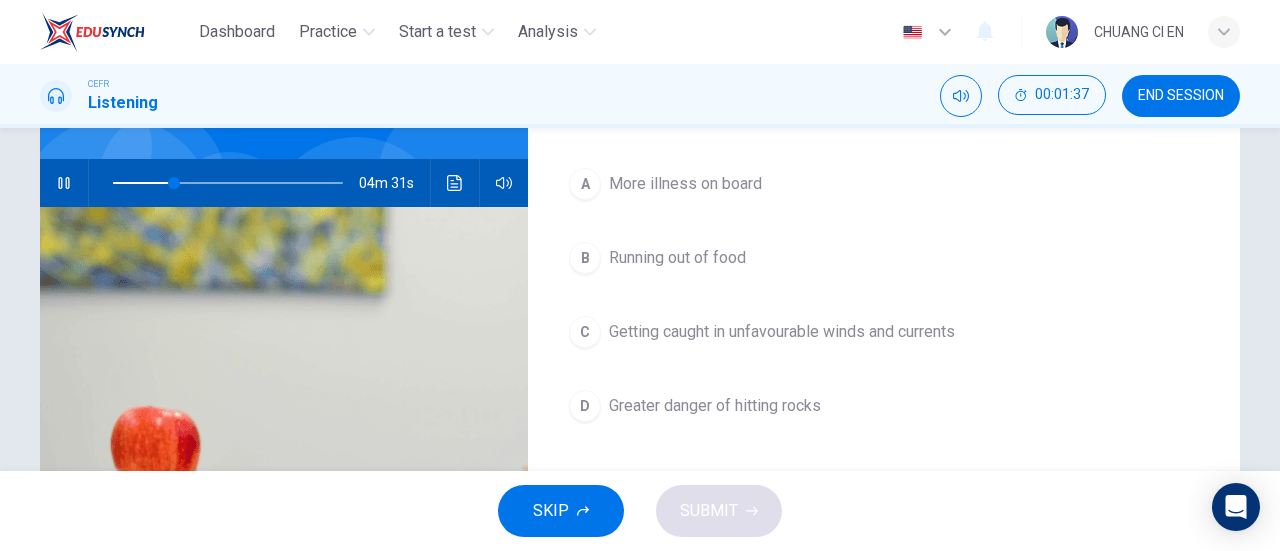 scroll, scrollTop: 200, scrollLeft: 0, axis: vertical 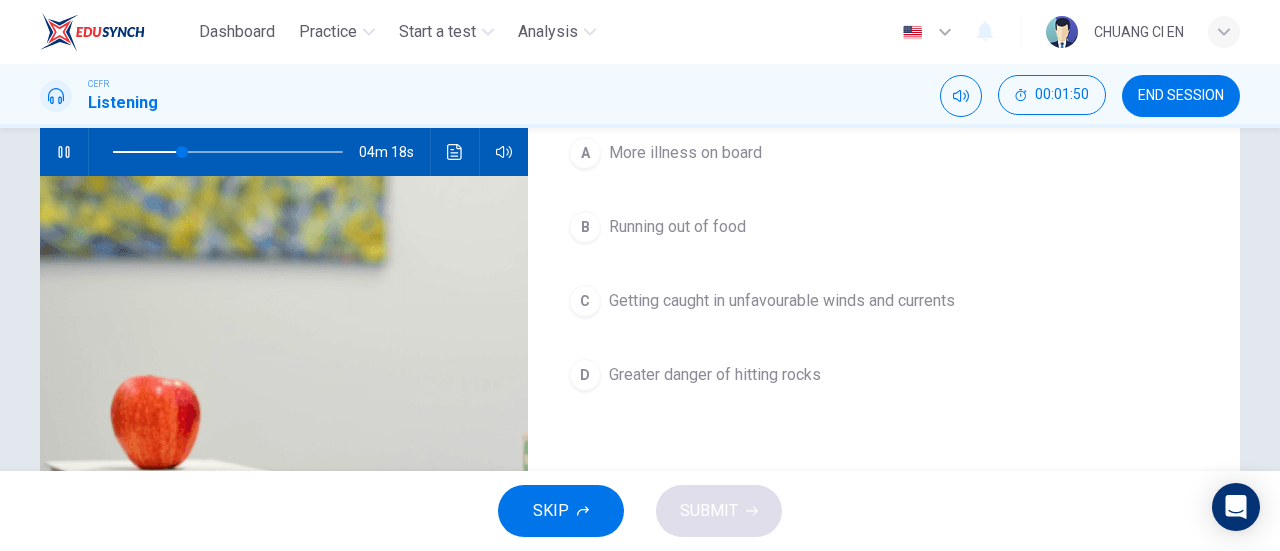 click on "C Getting caught in unfavourable winds and currents" at bounding box center [884, 301] 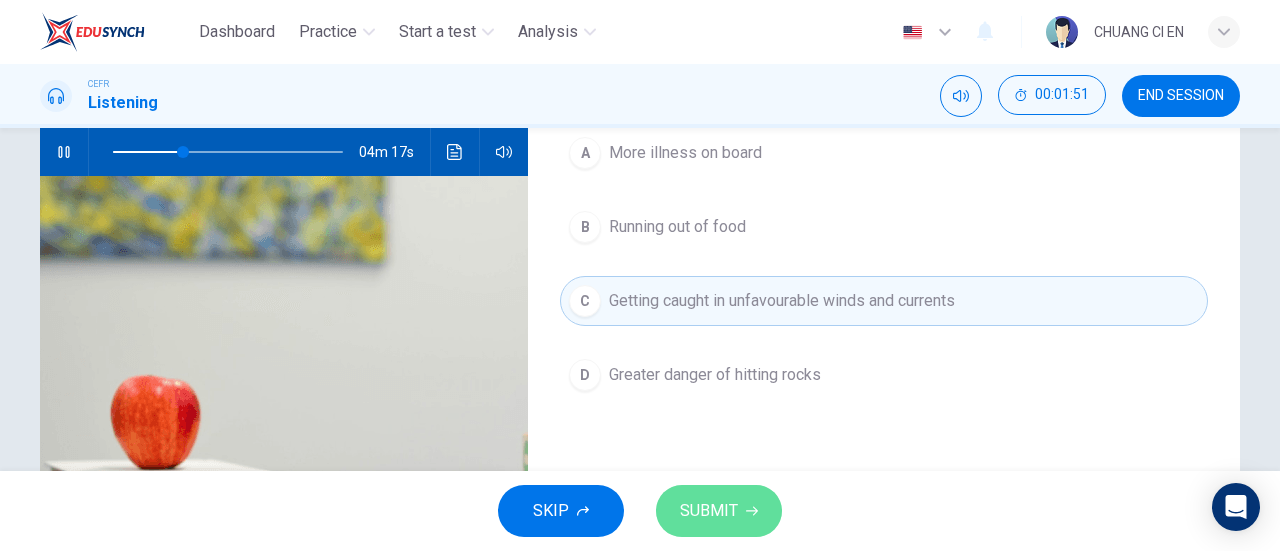 click on "SUBMIT" at bounding box center (719, 511) 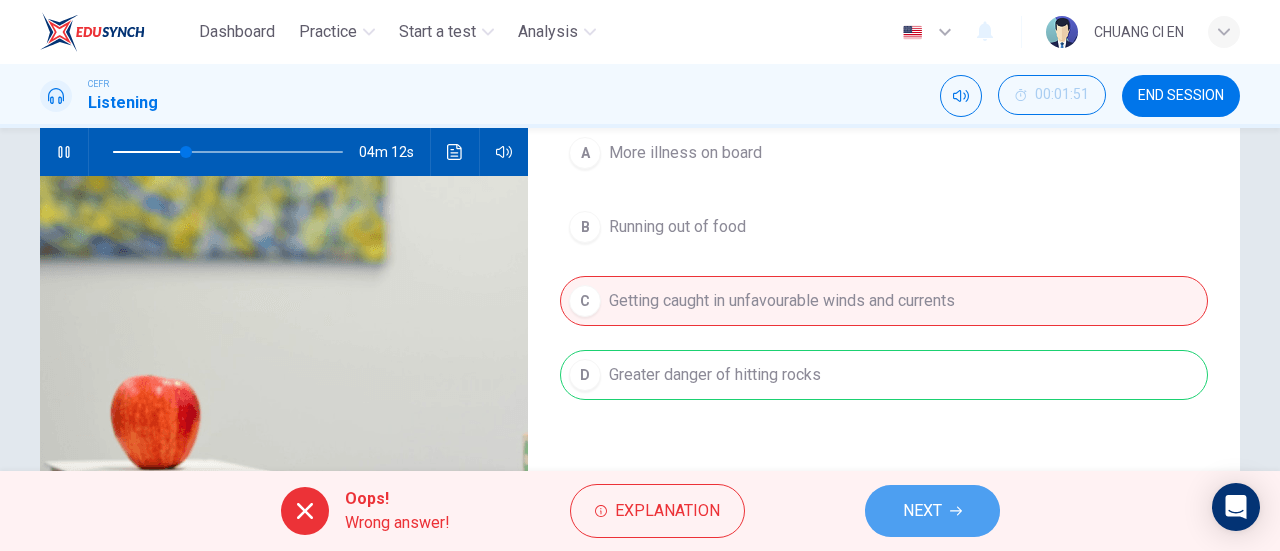 click on "NEXT" at bounding box center (922, 511) 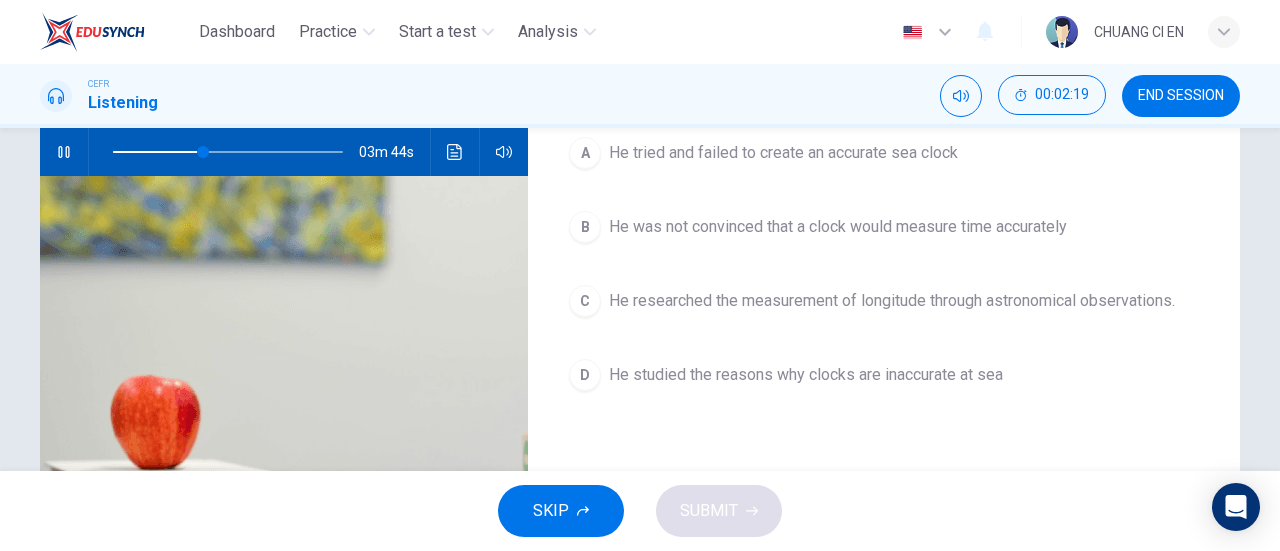 scroll, scrollTop: 100, scrollLeft: 0, axis: vertical 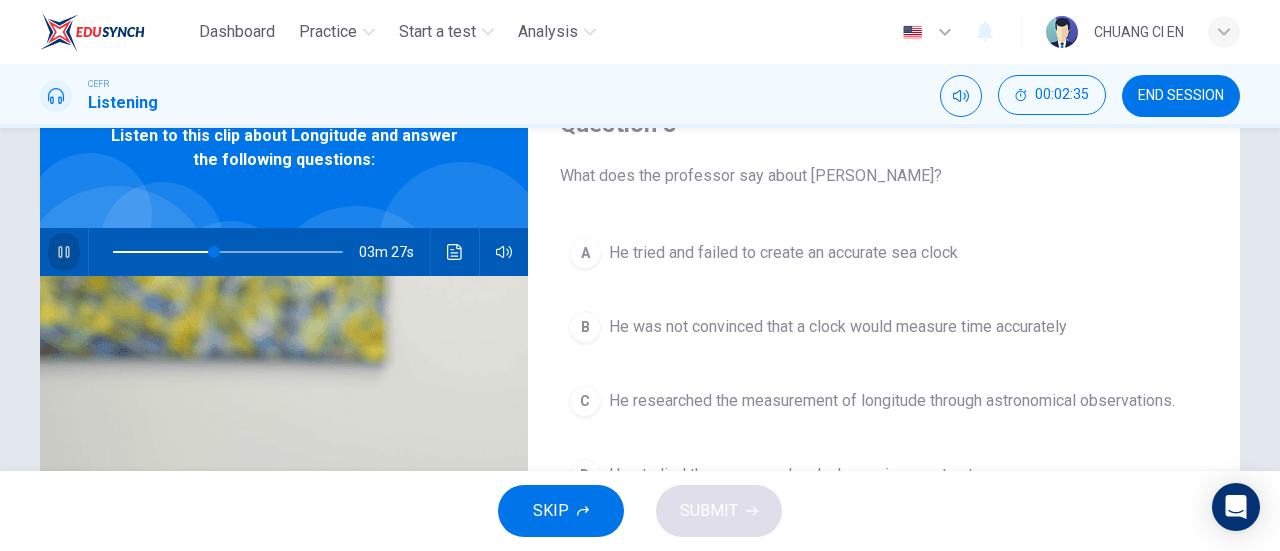 click at bounding box center (64, 252) 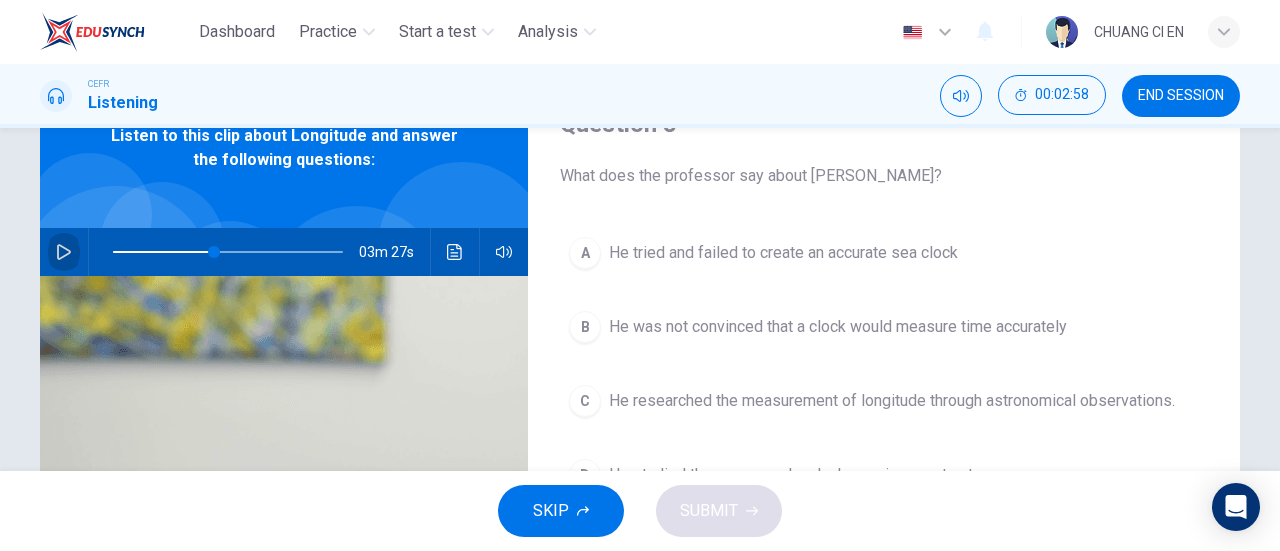 click at bounding box center (64, 252) 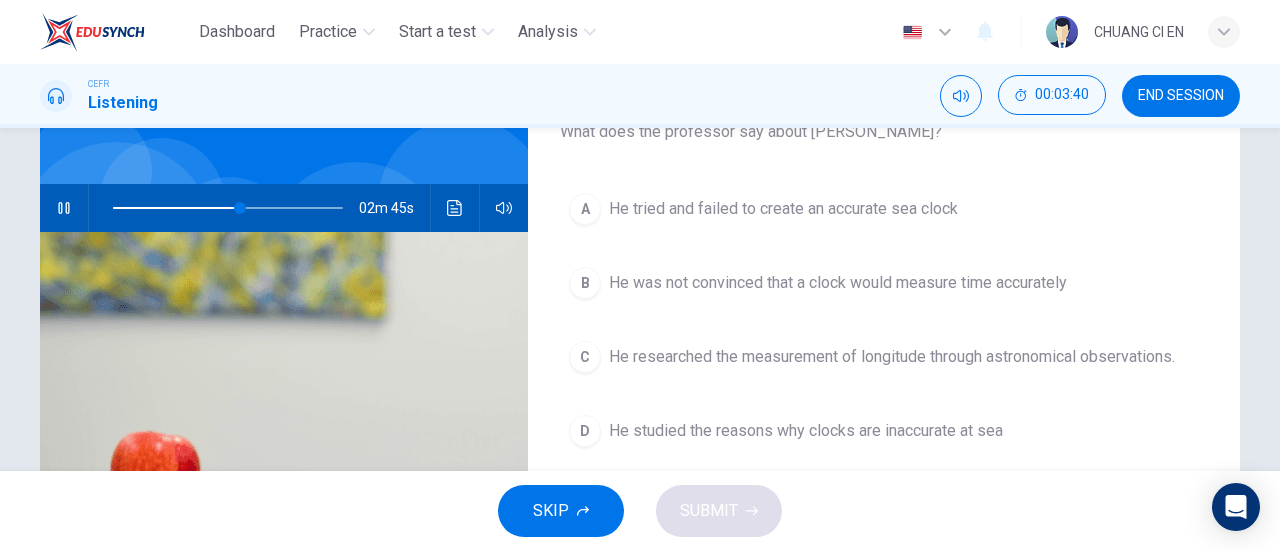 scroll, scrollTop: 100, scrollLeft: 0, axis: vertical 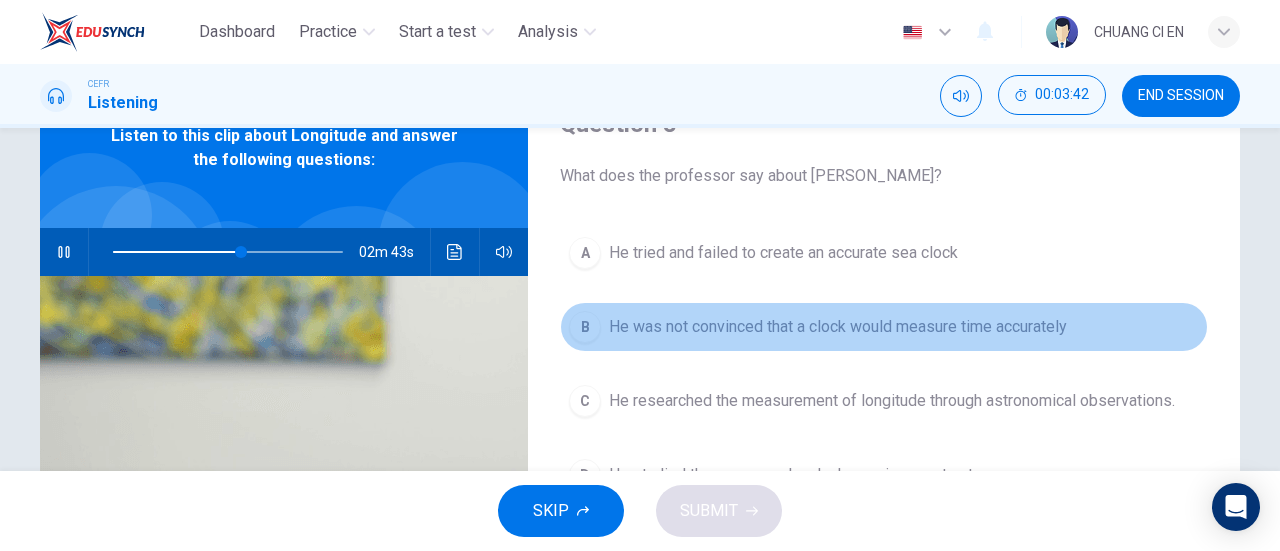 click on "B He was not convinced that a clock would measure time accurately" at bounding box center [884, 327] 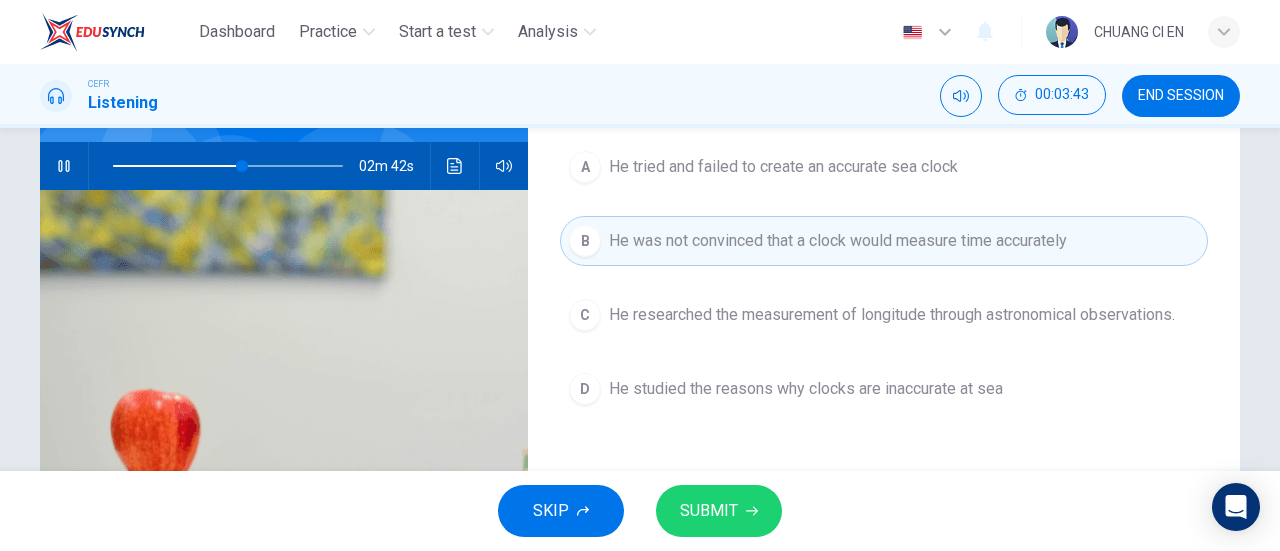 scroll, scrollTop: 300, scrollLeft: 0, axis: vertical 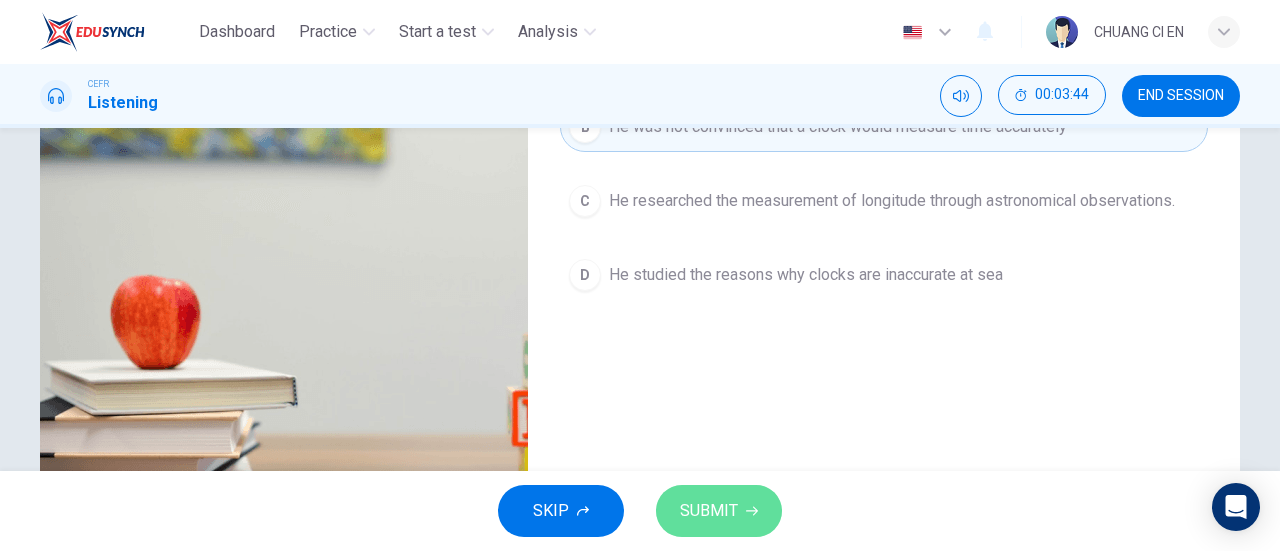 click on "SUBMIT" at bounding box center [719, 511] 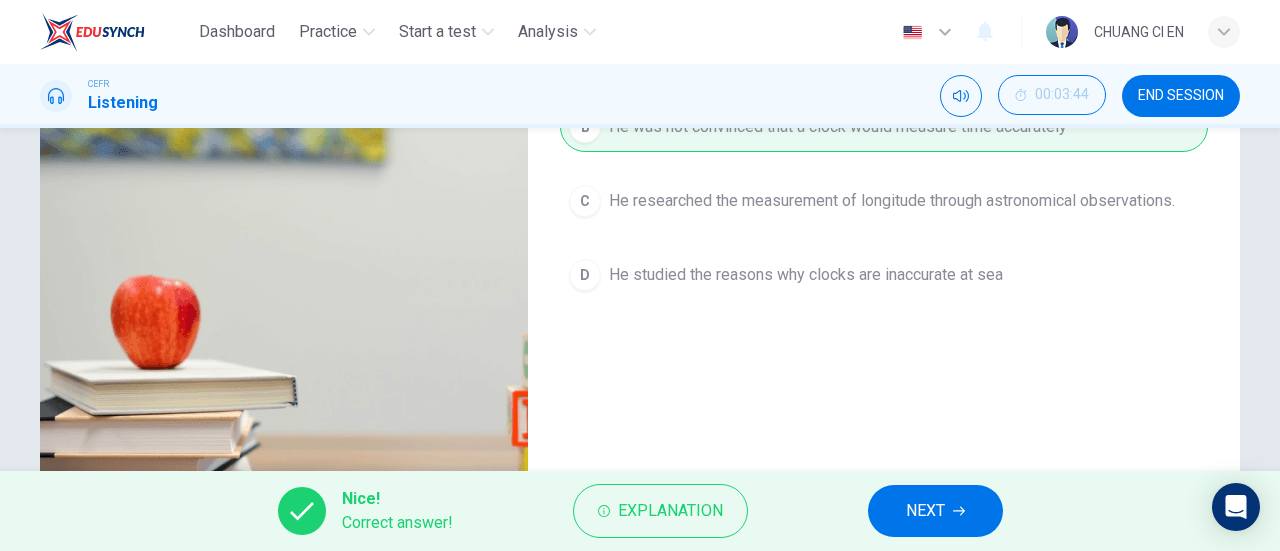 click on "NEXT" at bounding box center (925, 511) 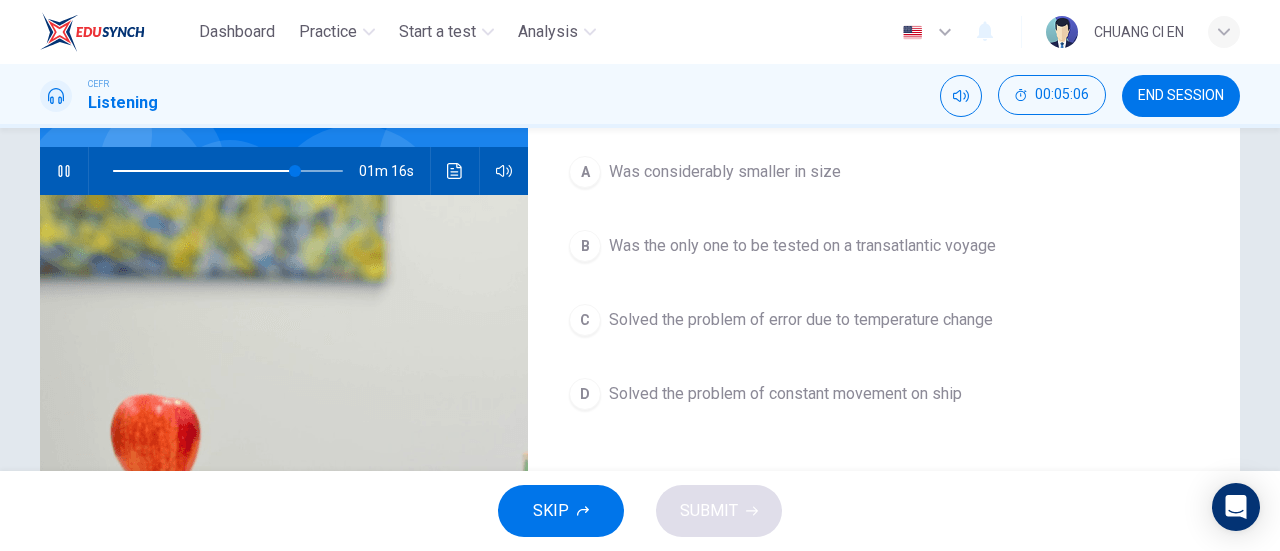 scroll, scrollTop: 200, scrollLeft: 0, axis: vertical 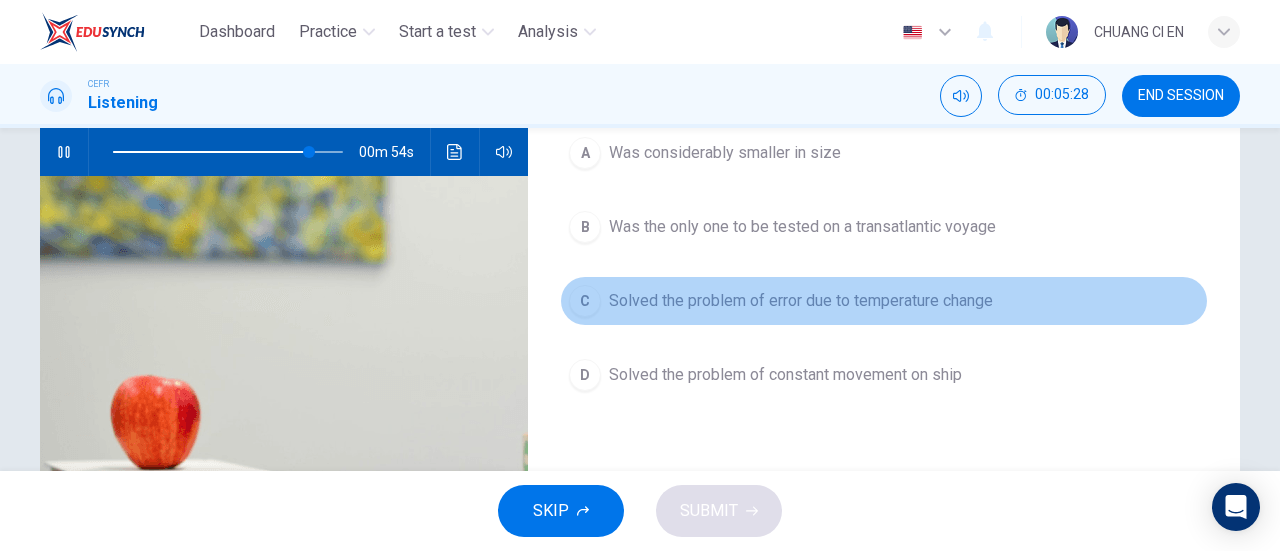 click on "C Solved the problem of error due to temperature change" at bounding box center (884, 301) 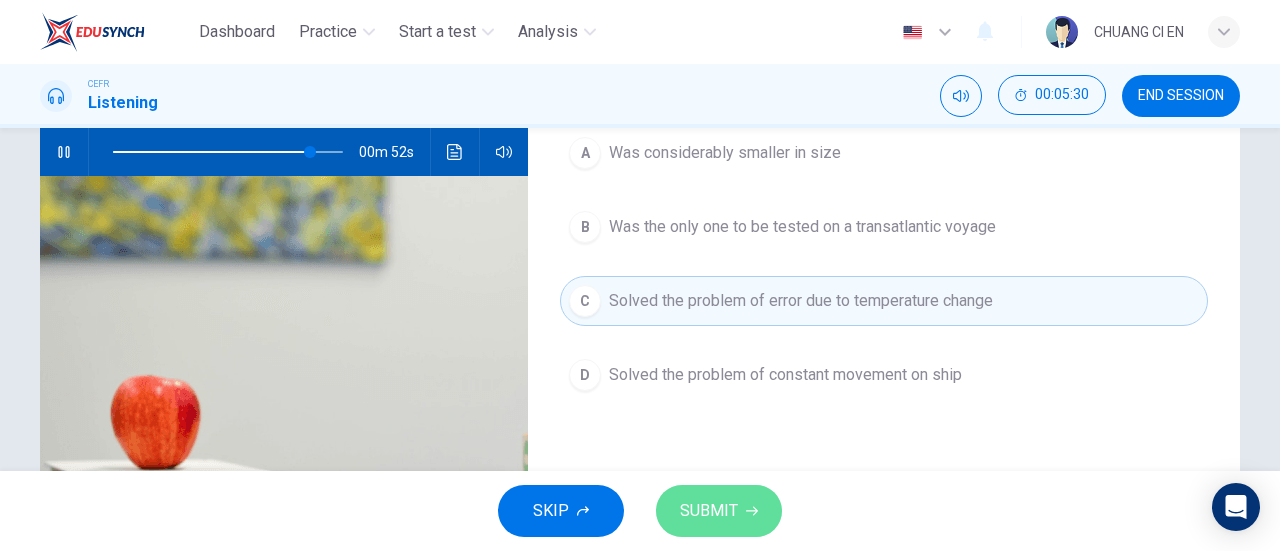 click on "SUBMIT" at bounding box center [719, 511] 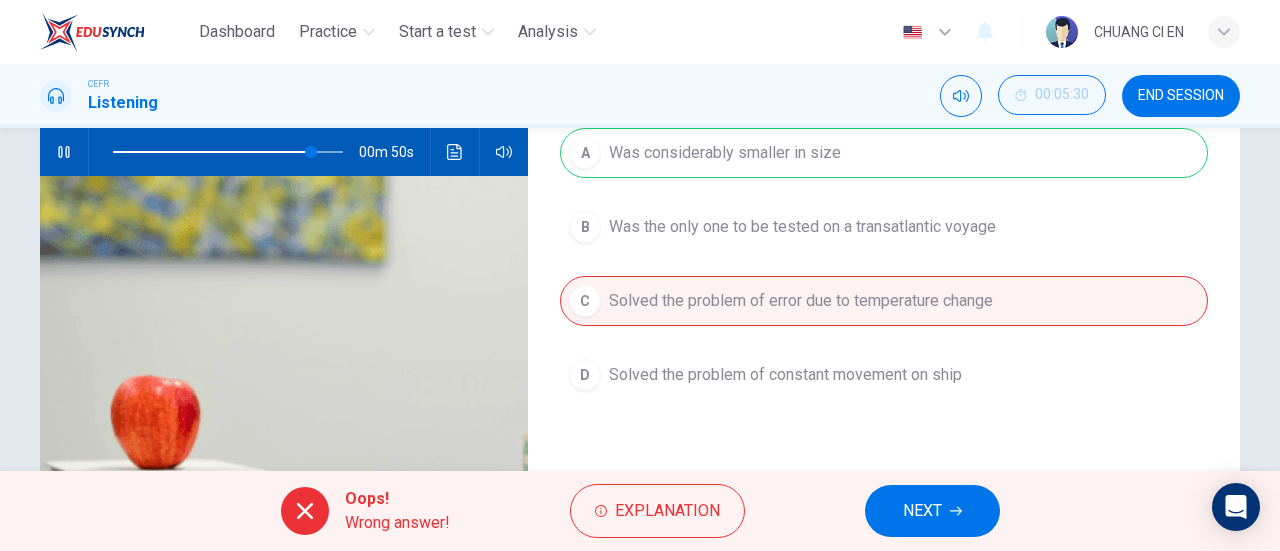 click on "NEXT" at bounding box center (922, 511) 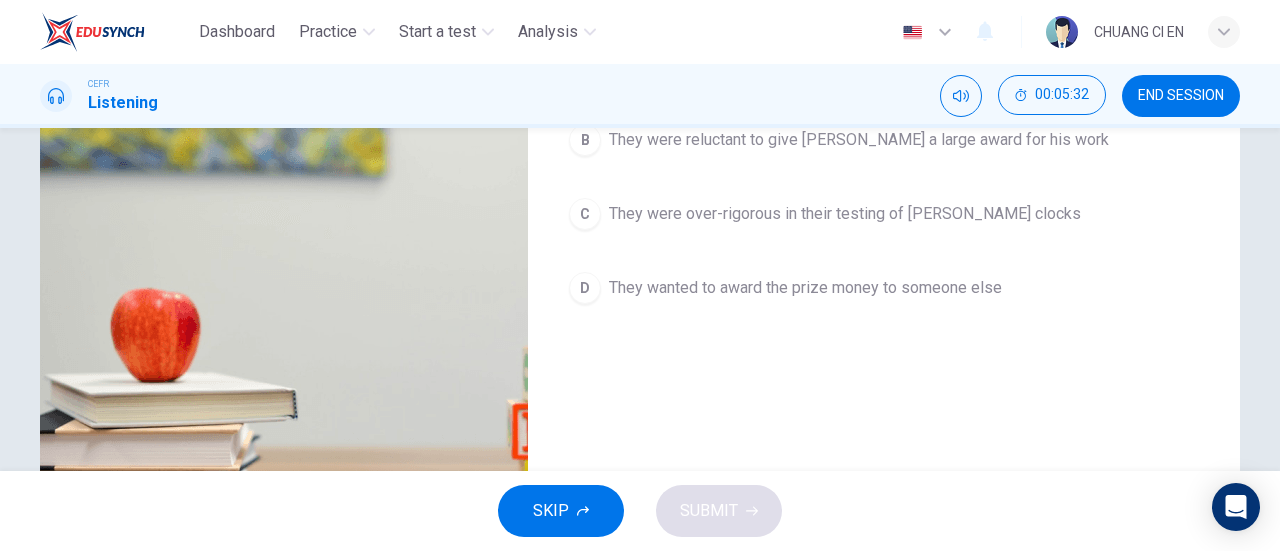 scroll, scrollTop: 300, scrollLeft: 0, axis: vertical 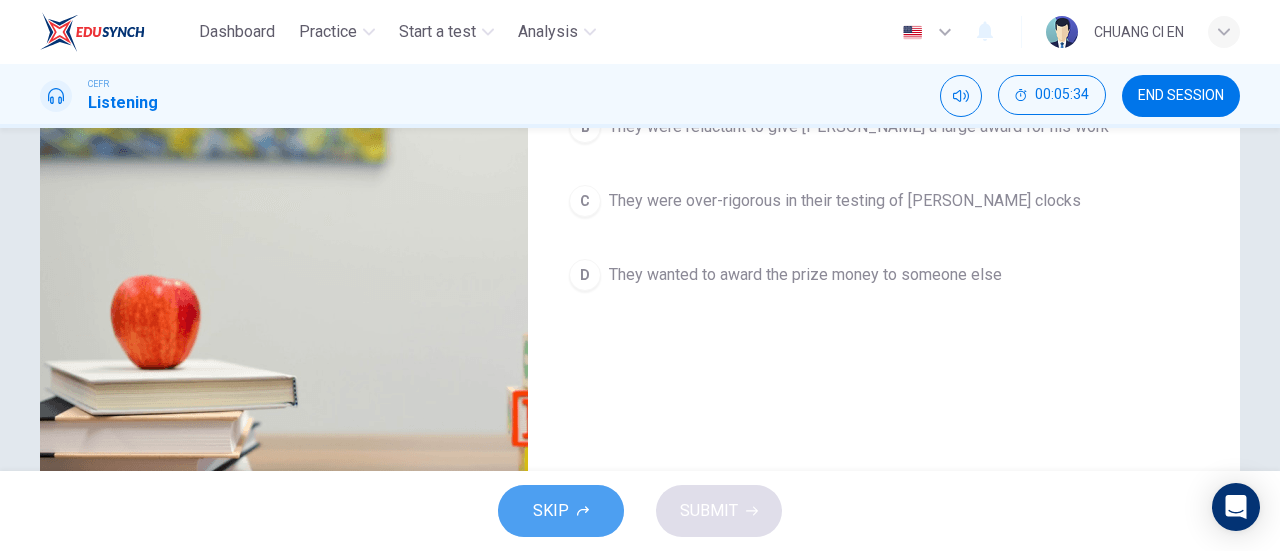 click on "SKIP" at bounding box center [561, 511] 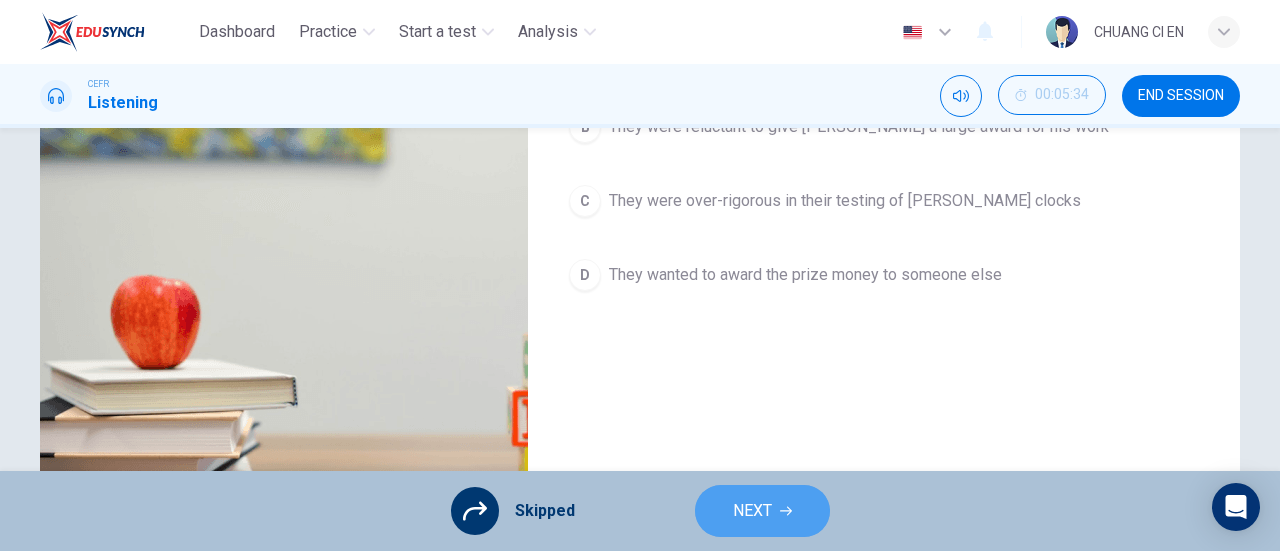 click on "NEXT" at bounding box center (762, 511) 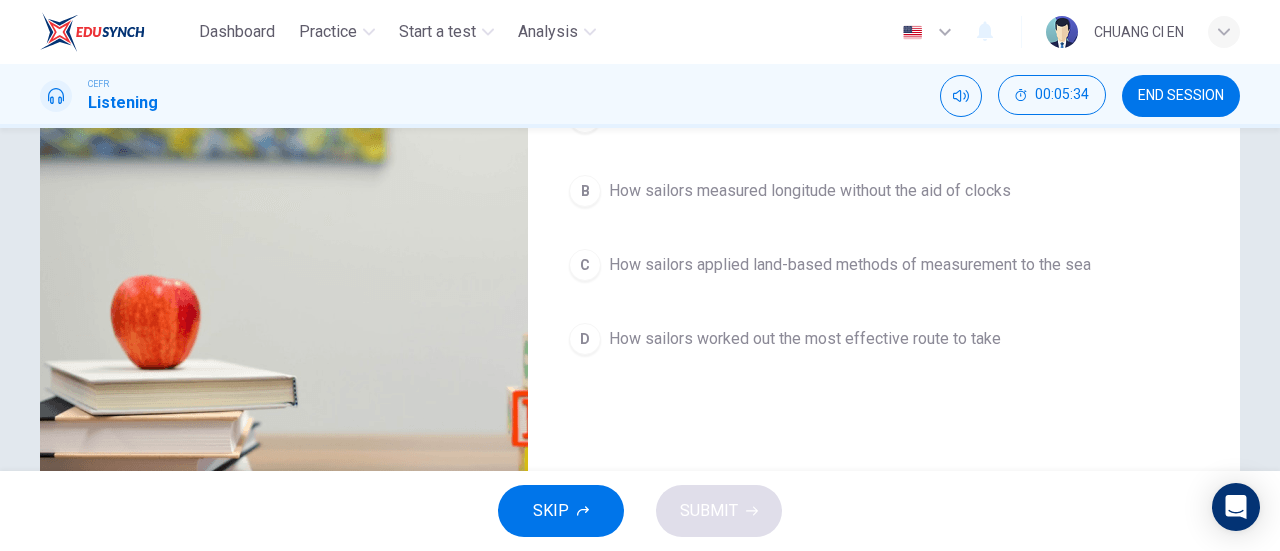 click on "SKIP SUBMIT" at bounding box center [640, 511] 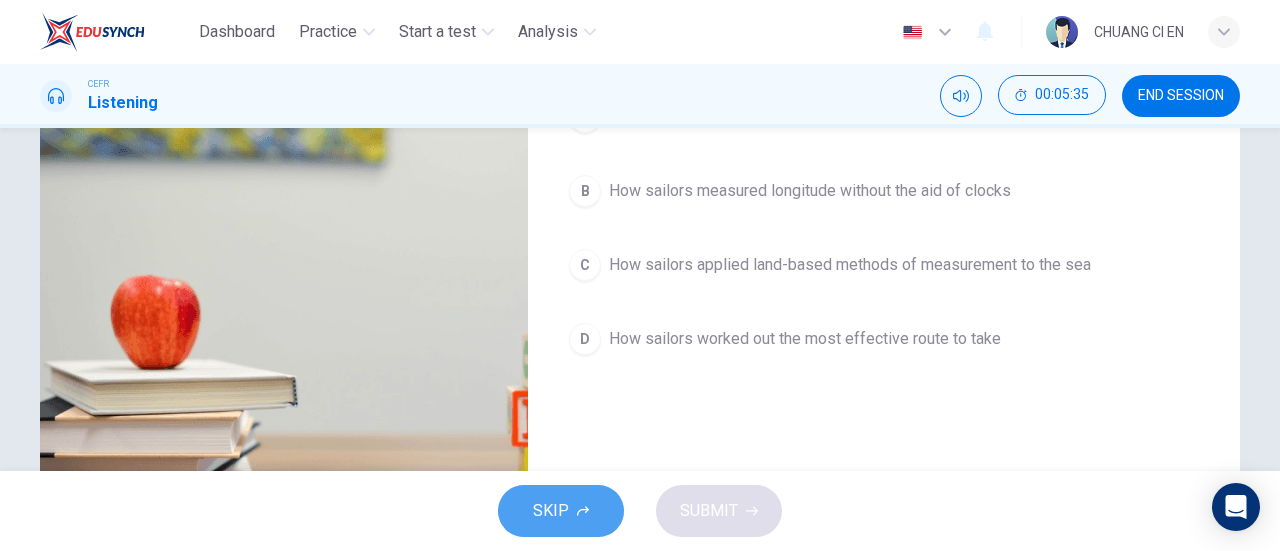 click on "SKIP" at bounding box center (561, 511) 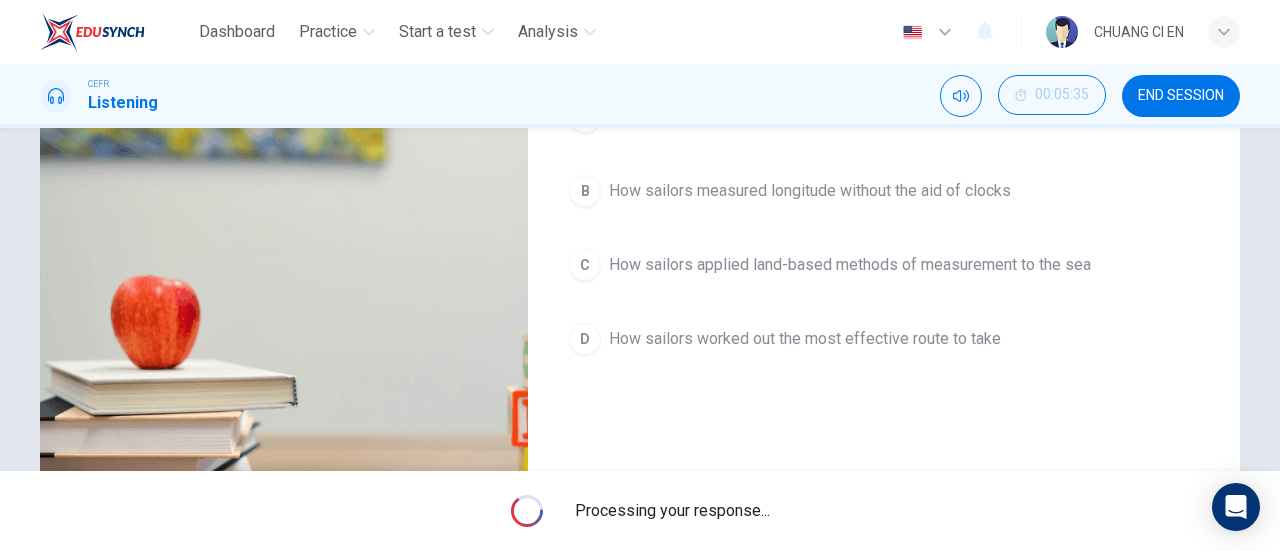 type on "89" 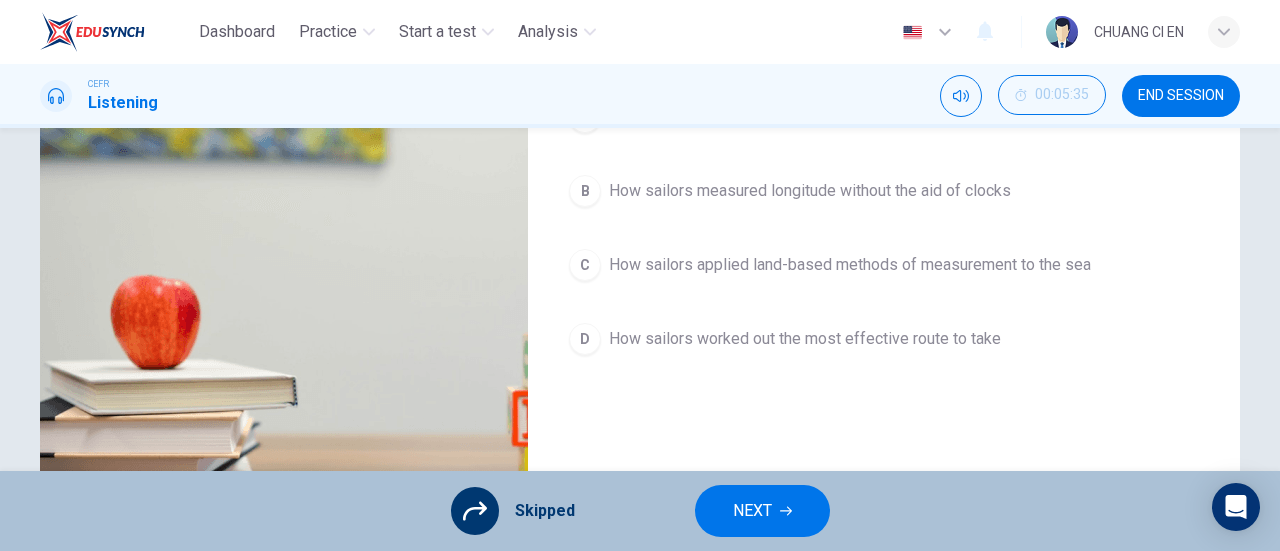 click on "NEXT" at bounding box center (762, 511) 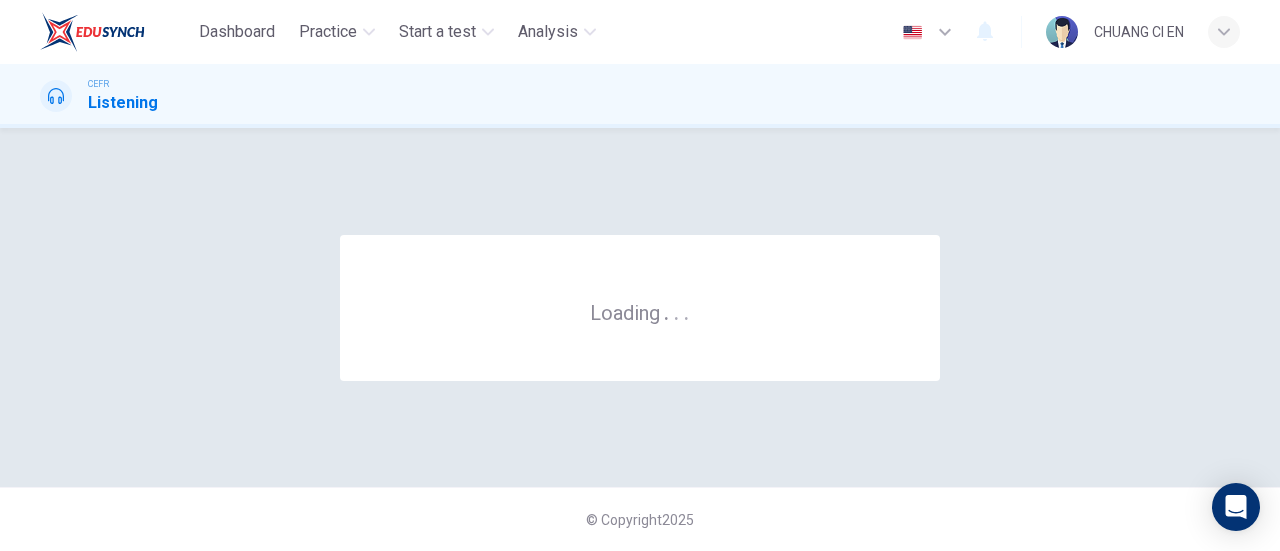 scroll, scrollTop: 0, scrollLeft: 0, axis: both 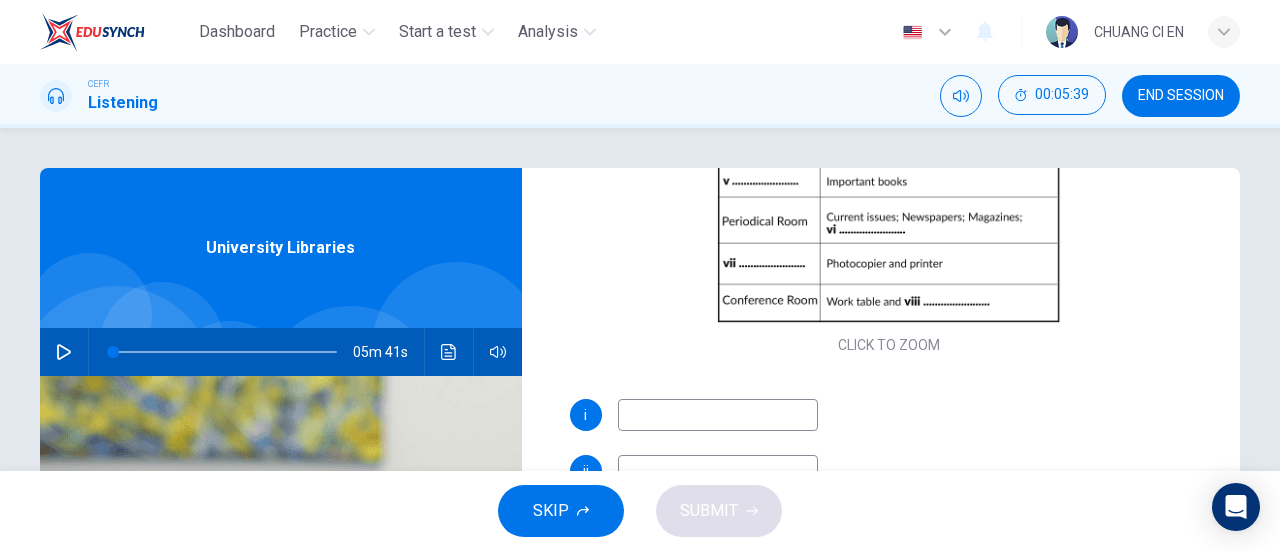 click 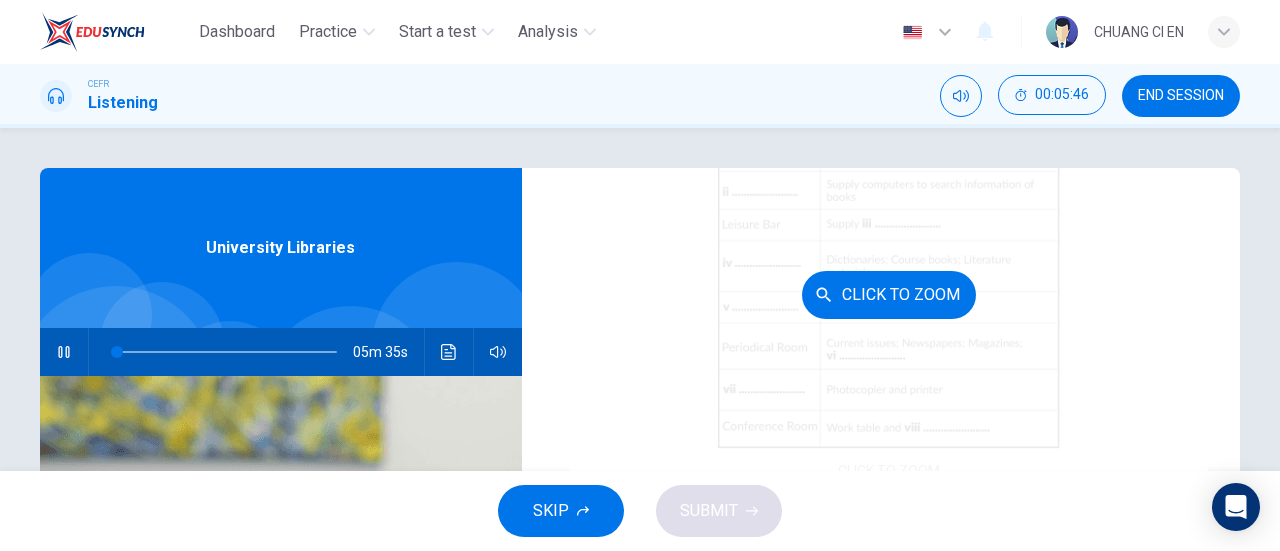 scroll, scrollTop: 398, scrollLeft: 0, axis: vertical 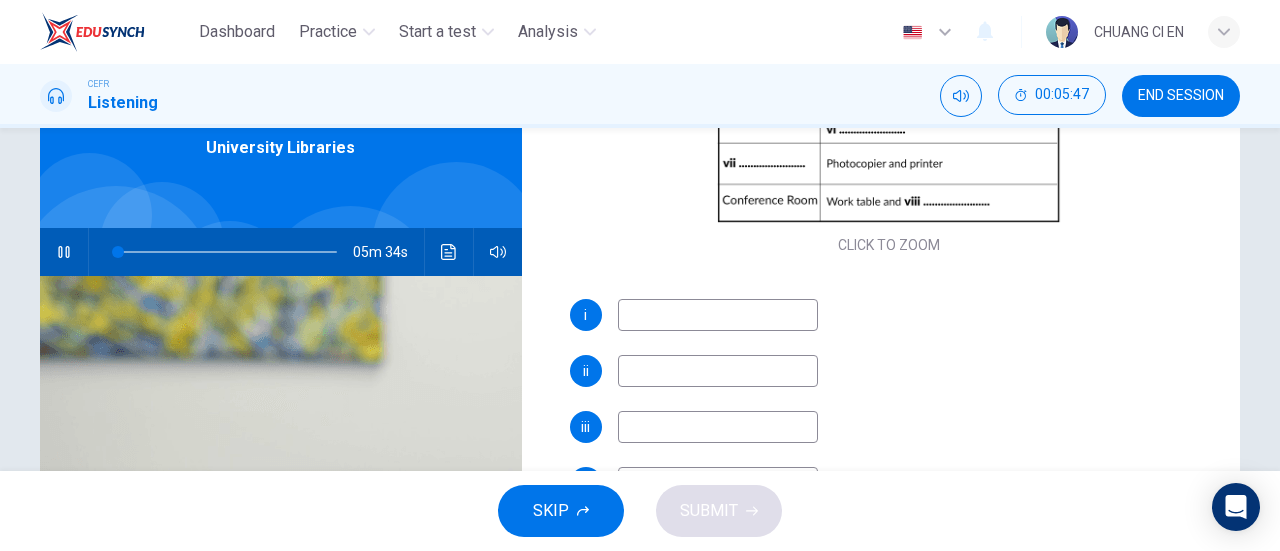 click at bounding box center [718, 315] 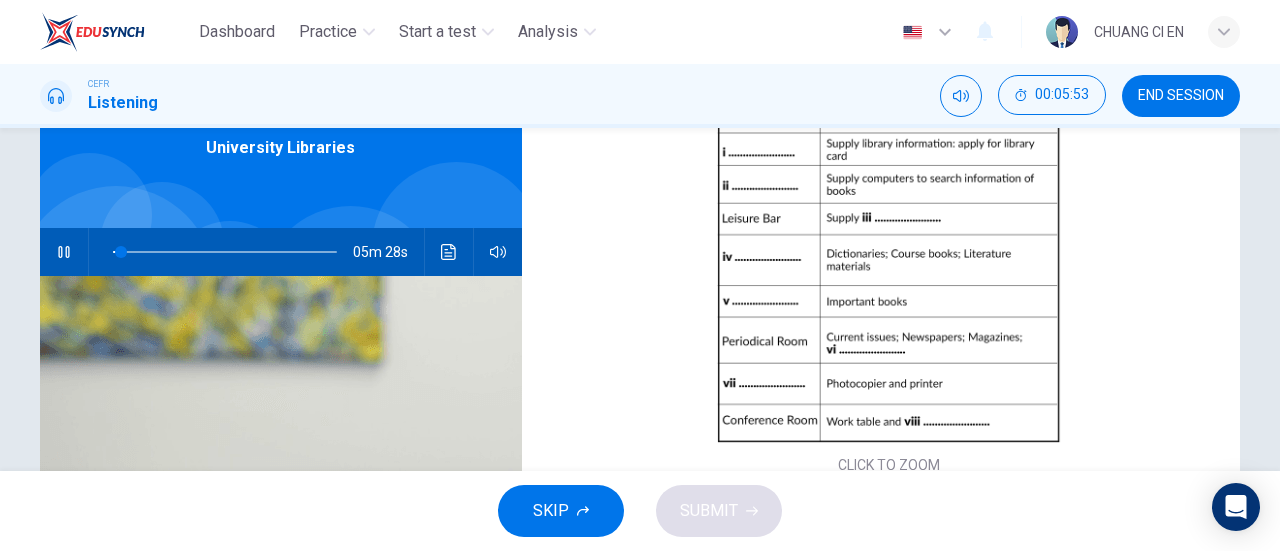 scroll, scrollTop: 147, scrollLeft: 0, axis: vertical 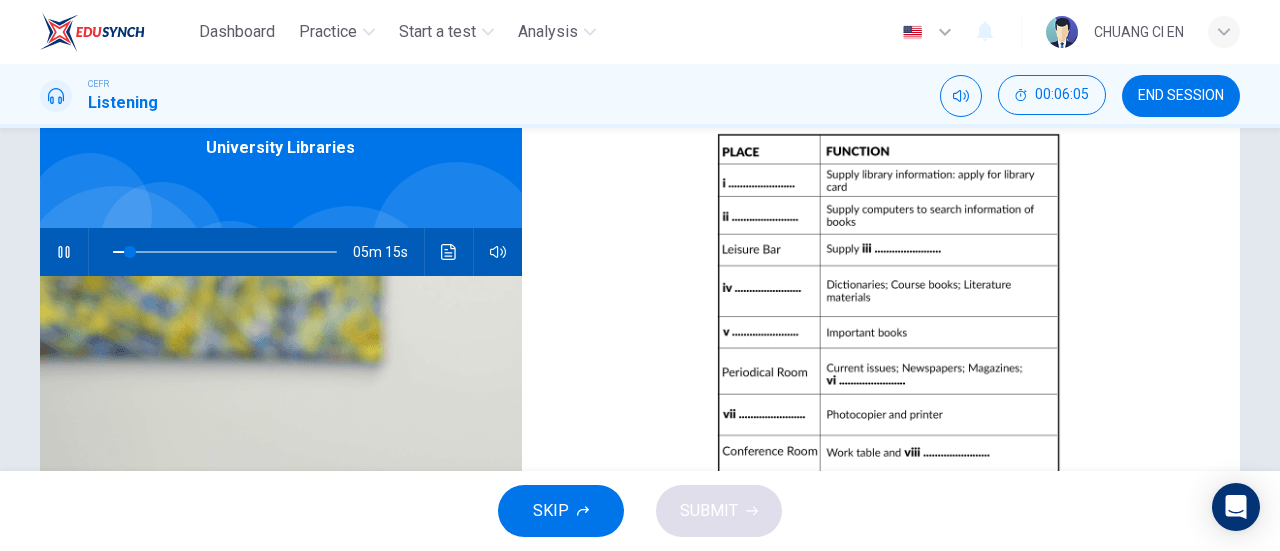 click on "SKIP SUBMIT" at bounding box center (640, 511) 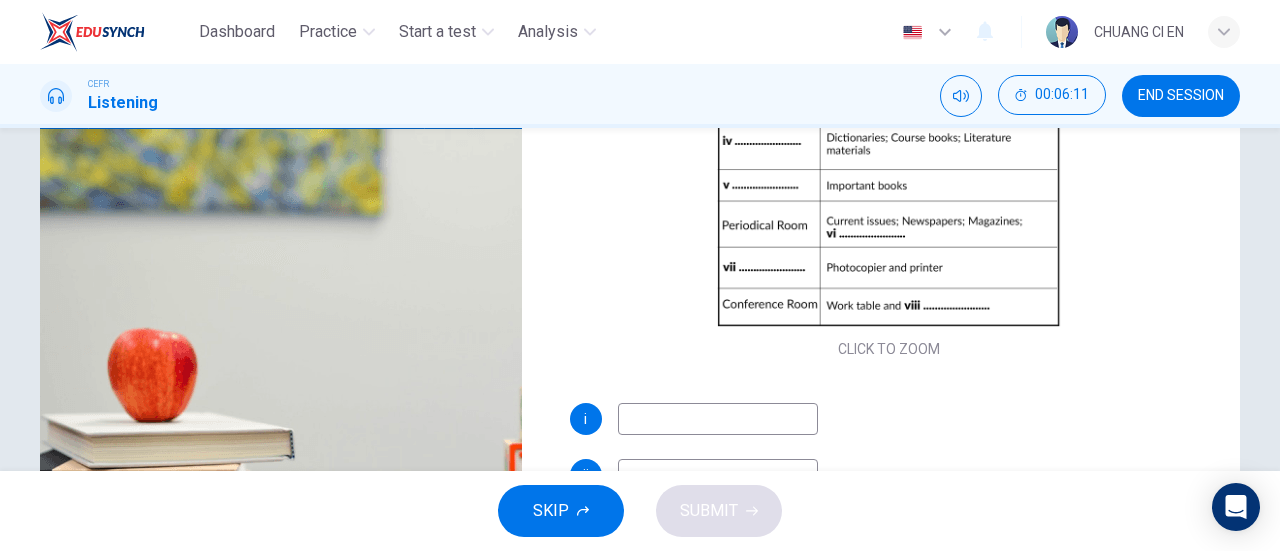 scroll, scrollTop: 248, scrollLeft: 0, axis: vertical 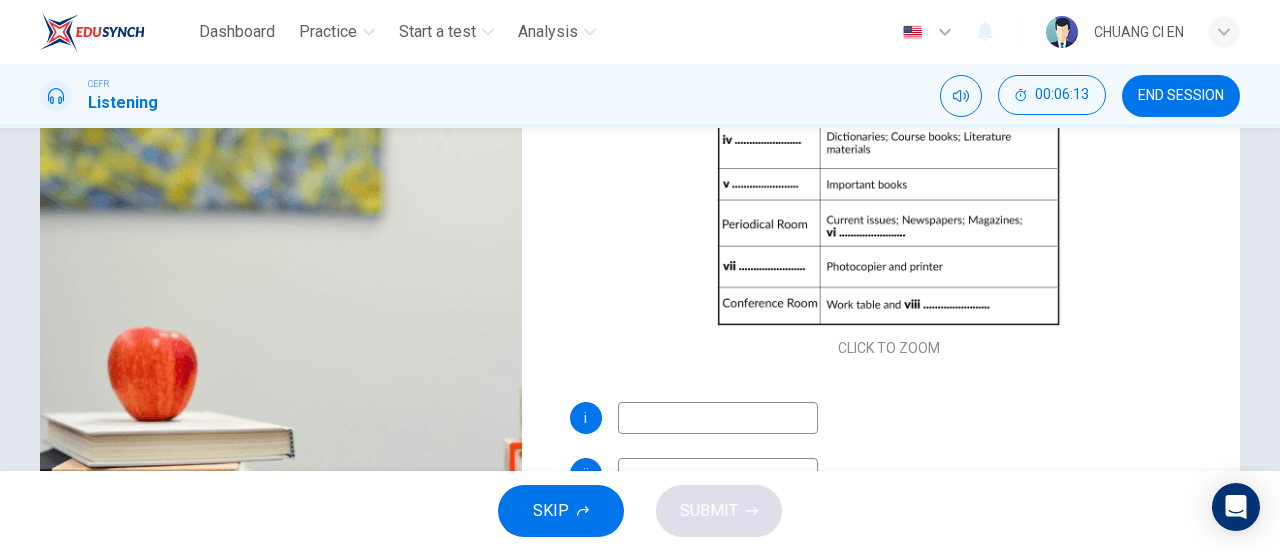 click at bounding box center [718, 418] 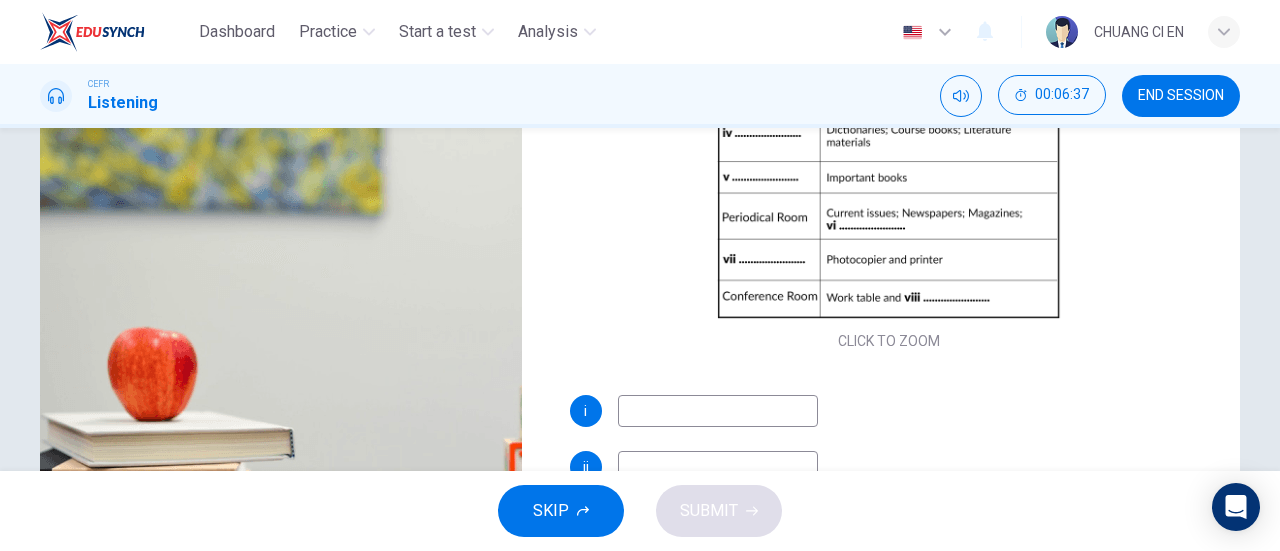 scroll, scrollTop: 154, scrollLeft: 0, axis: vertical 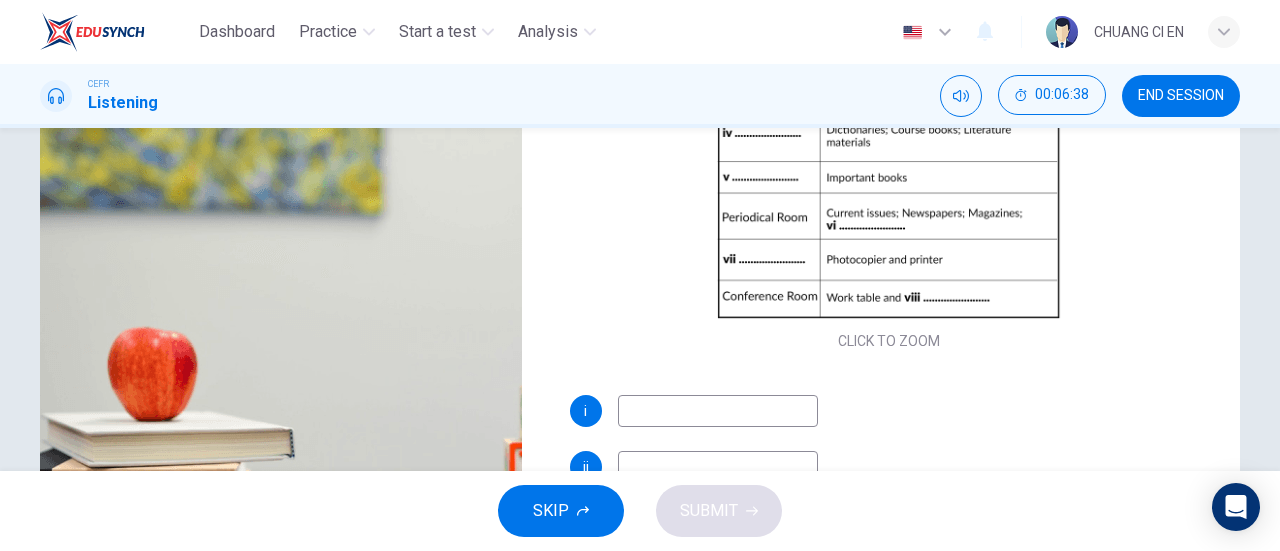 type on "17" 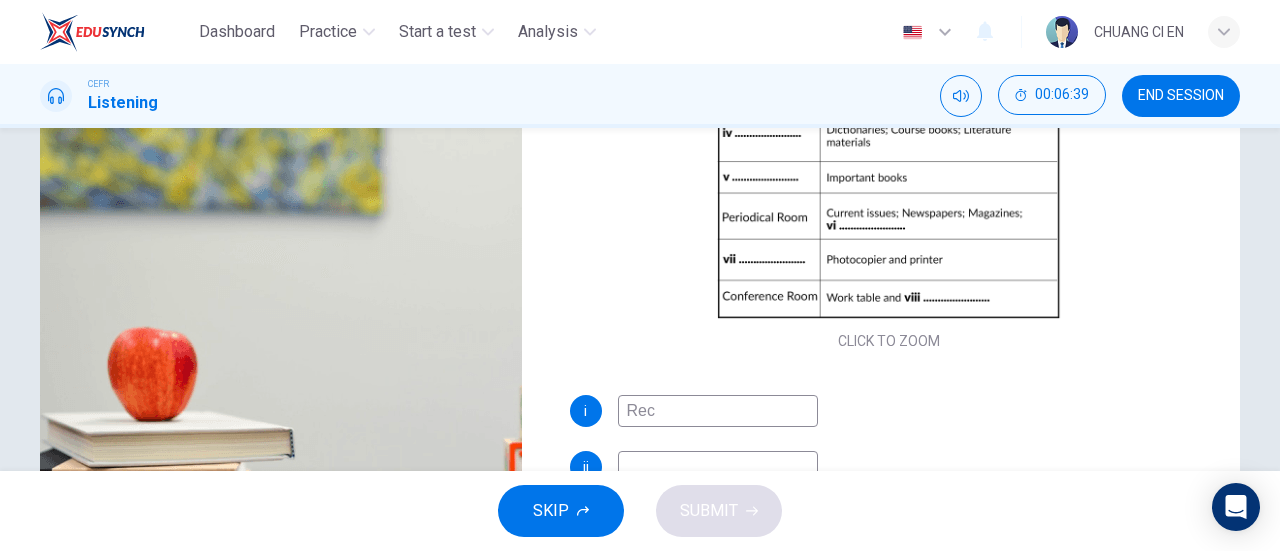 type on "Rece" 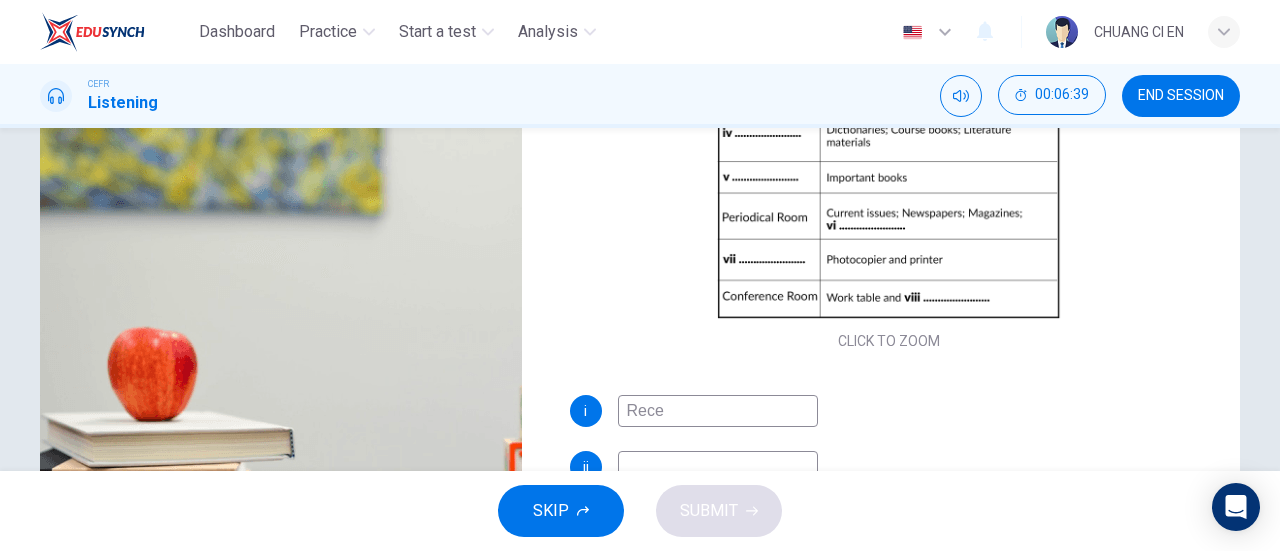 type on "18" 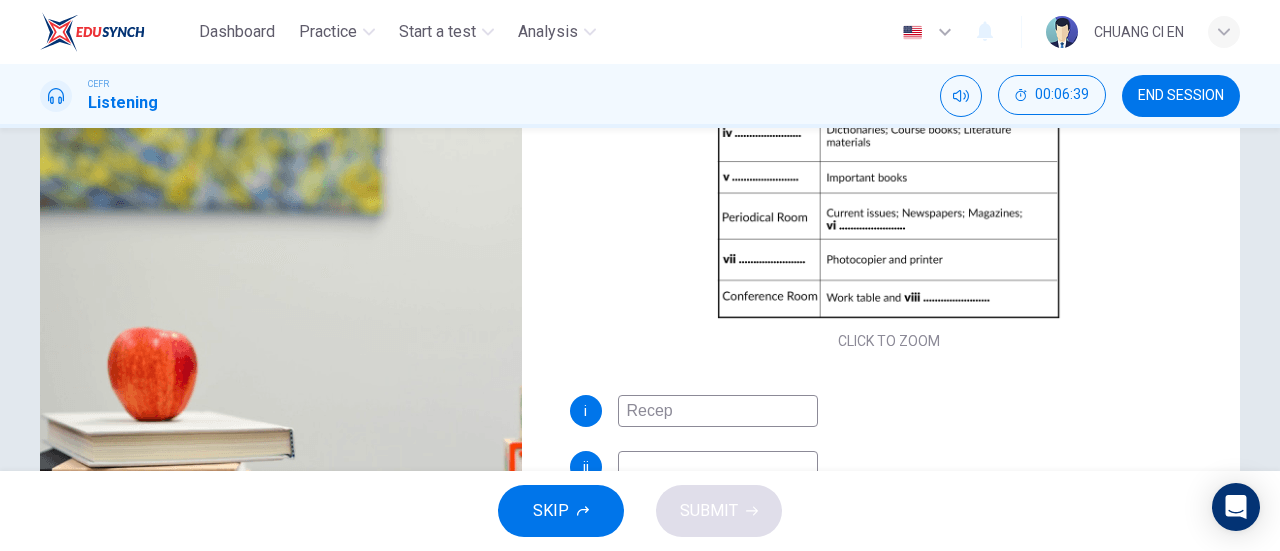 type on "Recept" 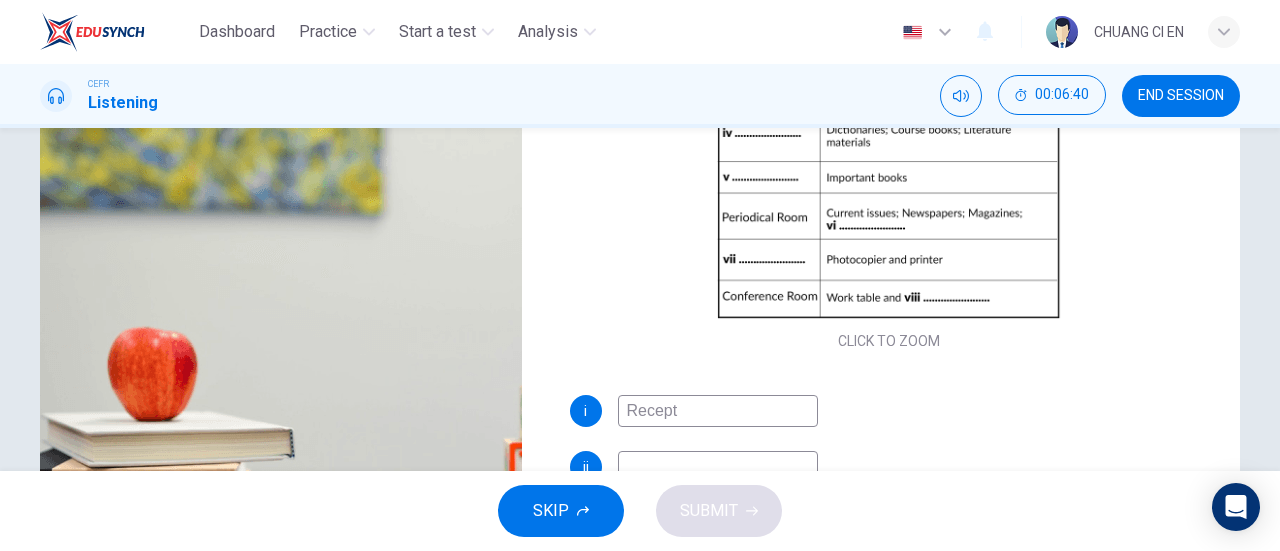 type on "18" 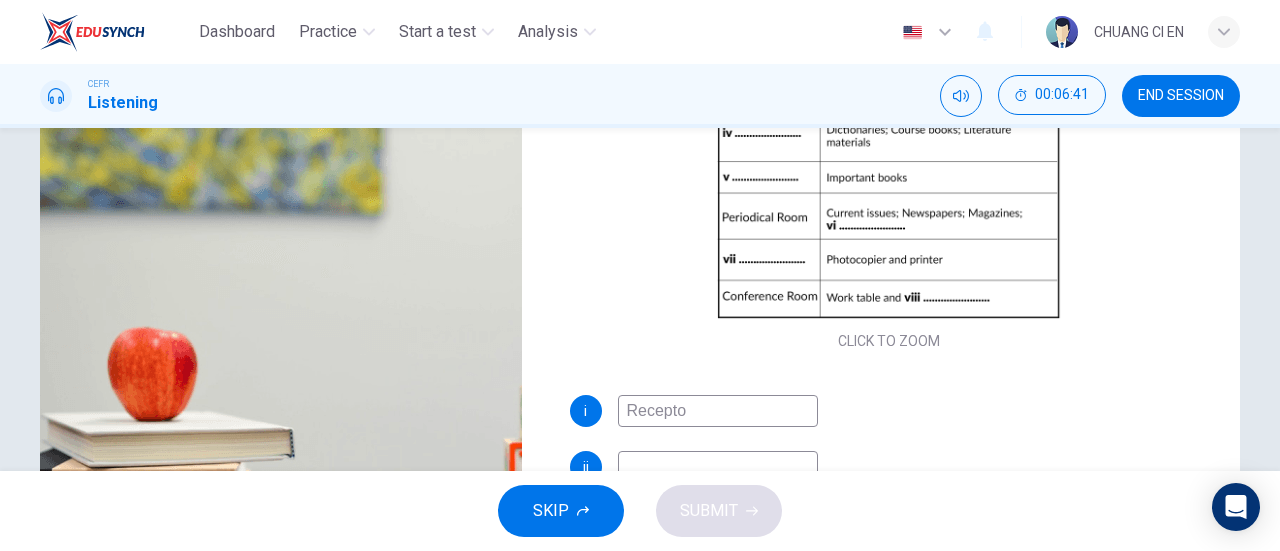 type on "Recept" 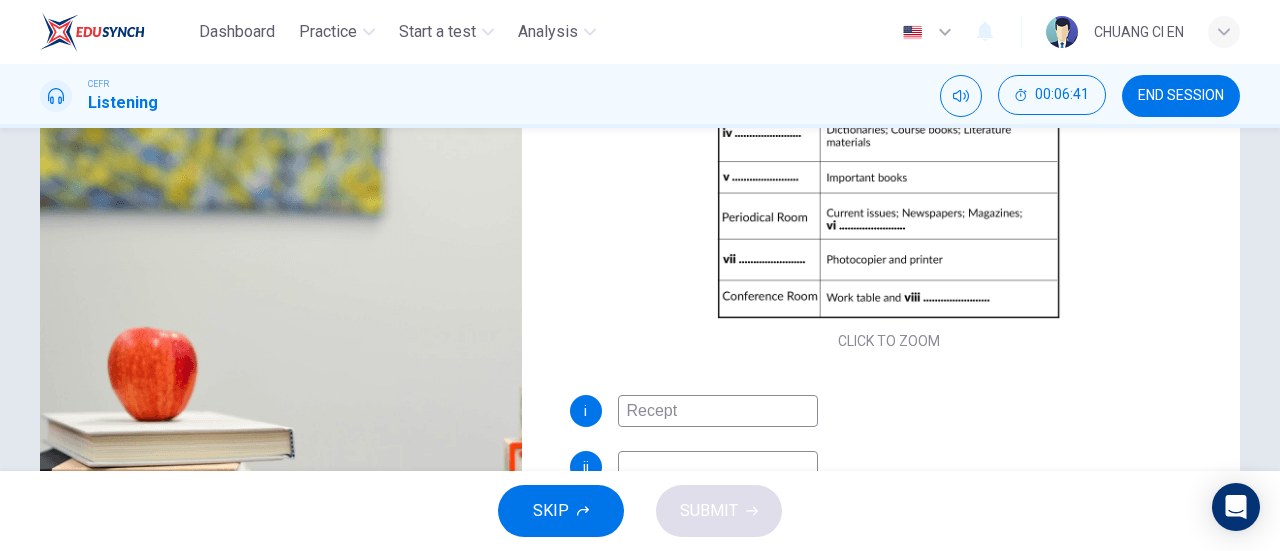 type on "18" 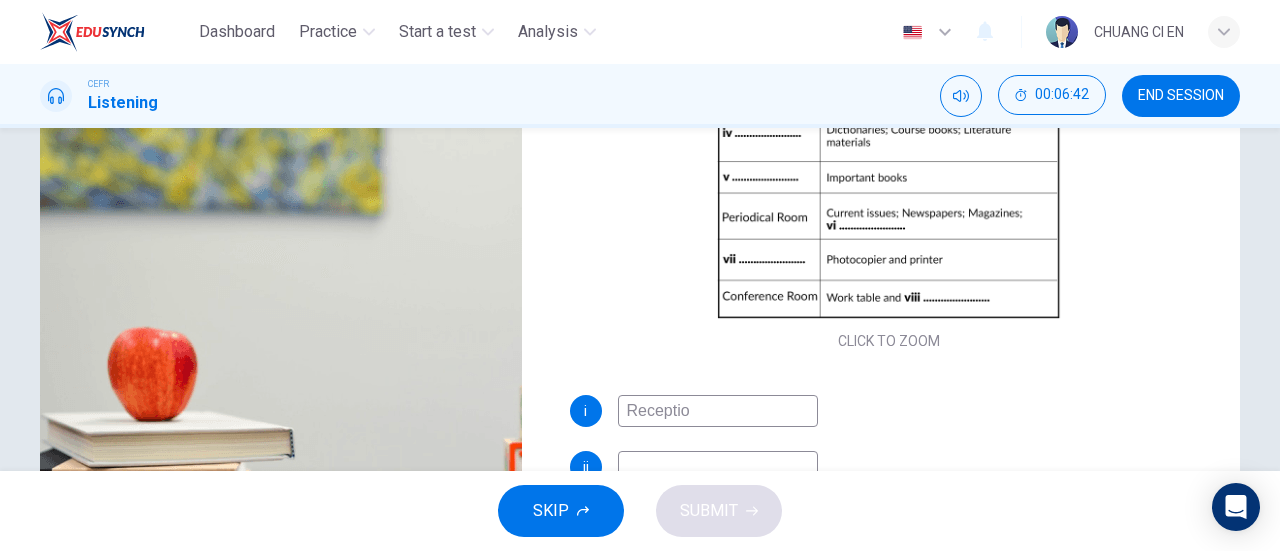 type on "Reception" 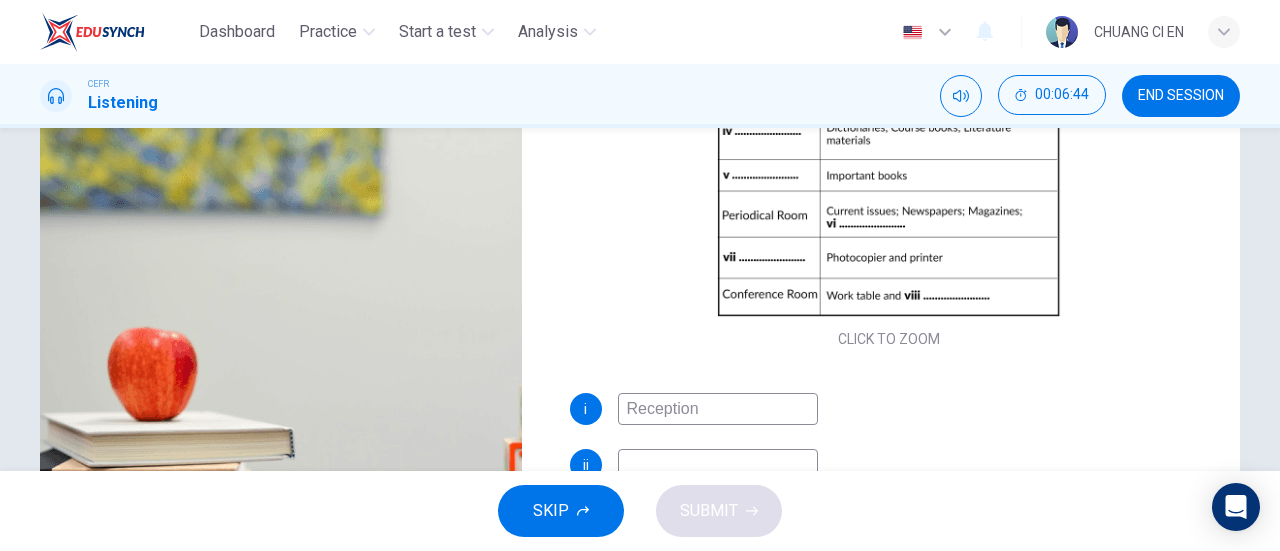 scroll, scrollTop: 166, scrollLeft: 0, axis: vertical 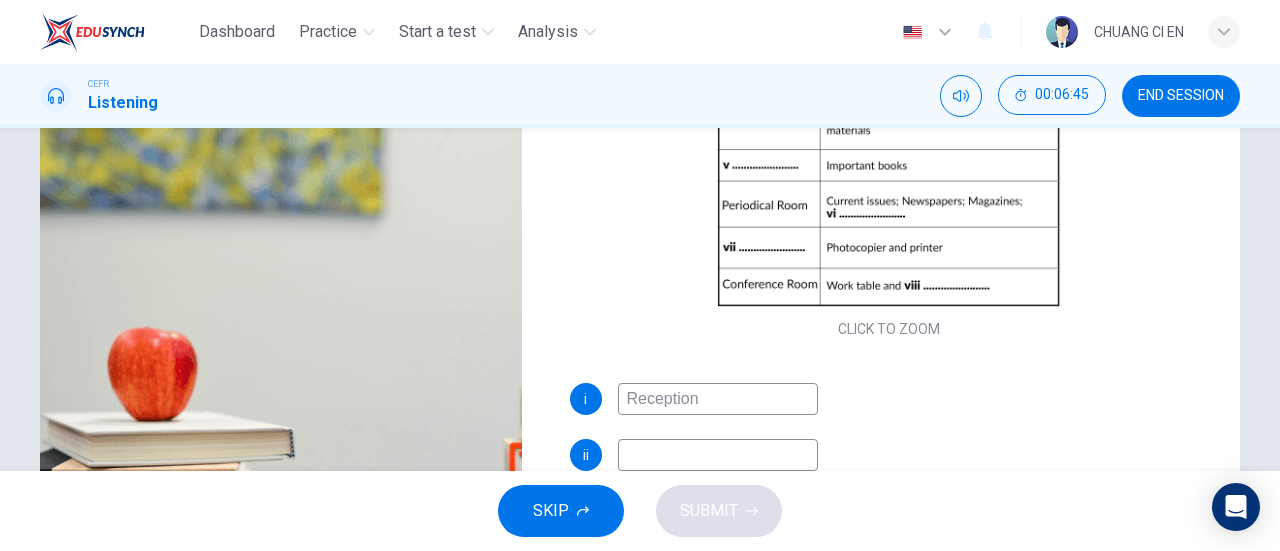 type on "19" 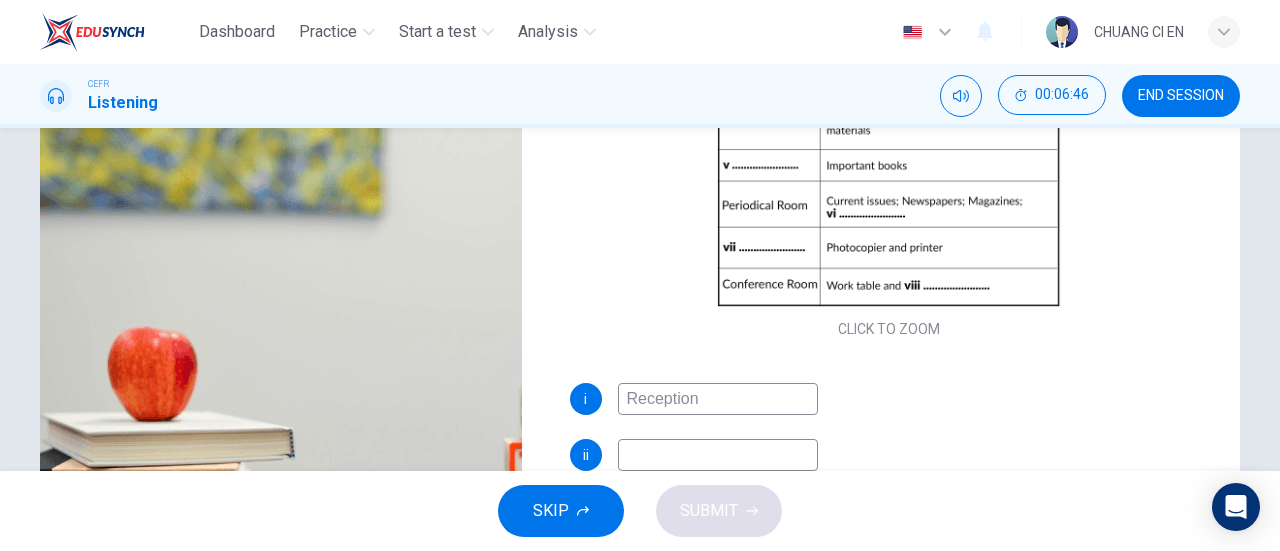 click at bounding box center [718, 455] 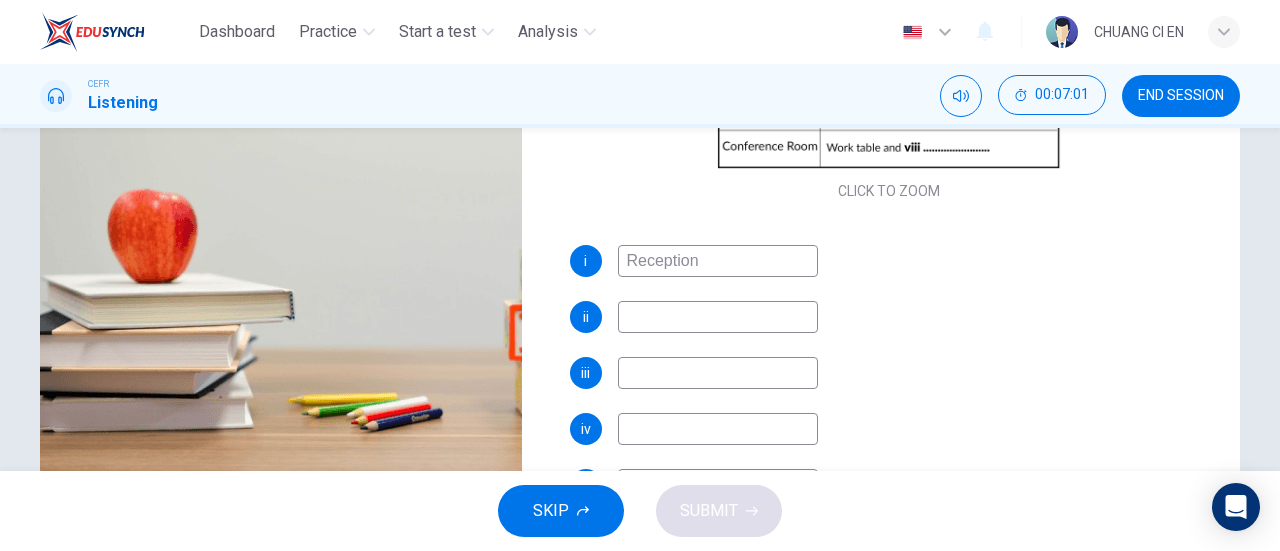 scroll, scrollTop: 391, scrollLeft: 0, axis: vertical 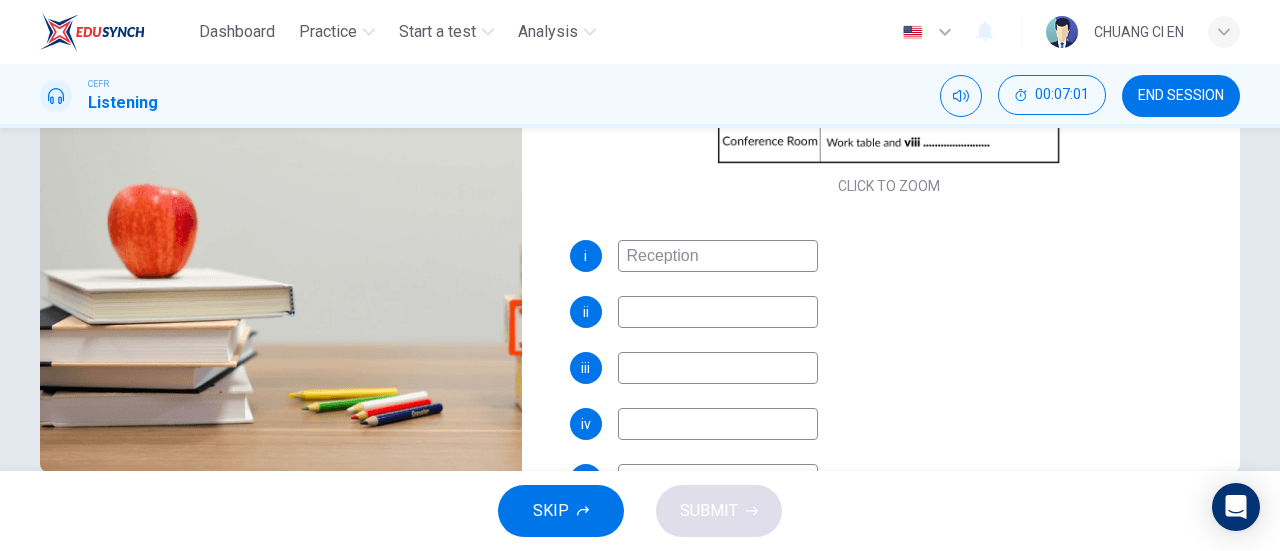 type on "24" 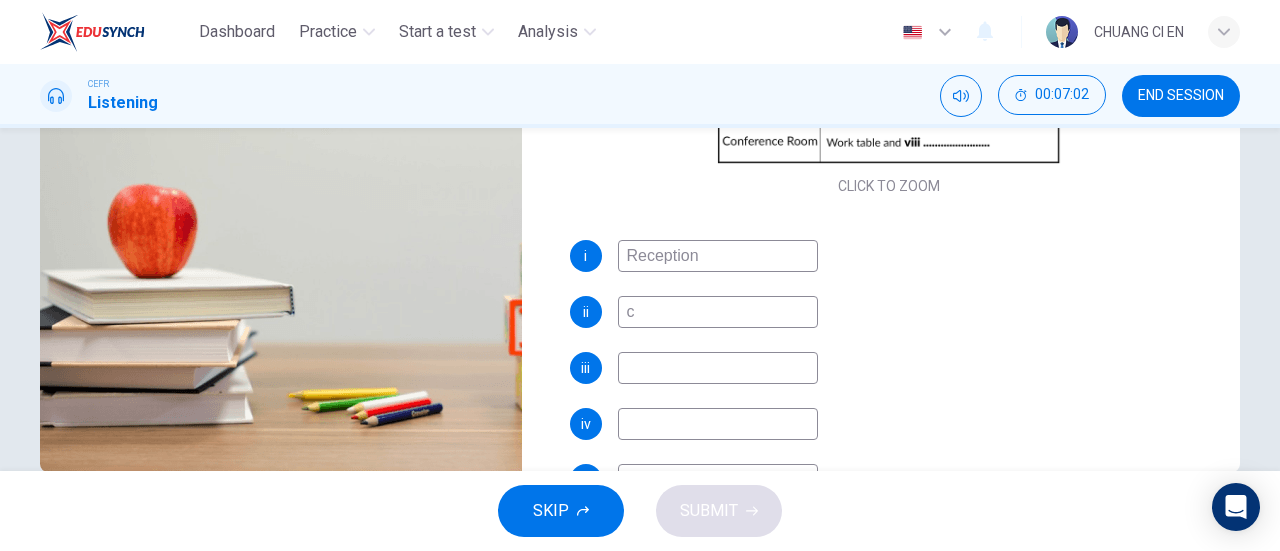 type on "24" 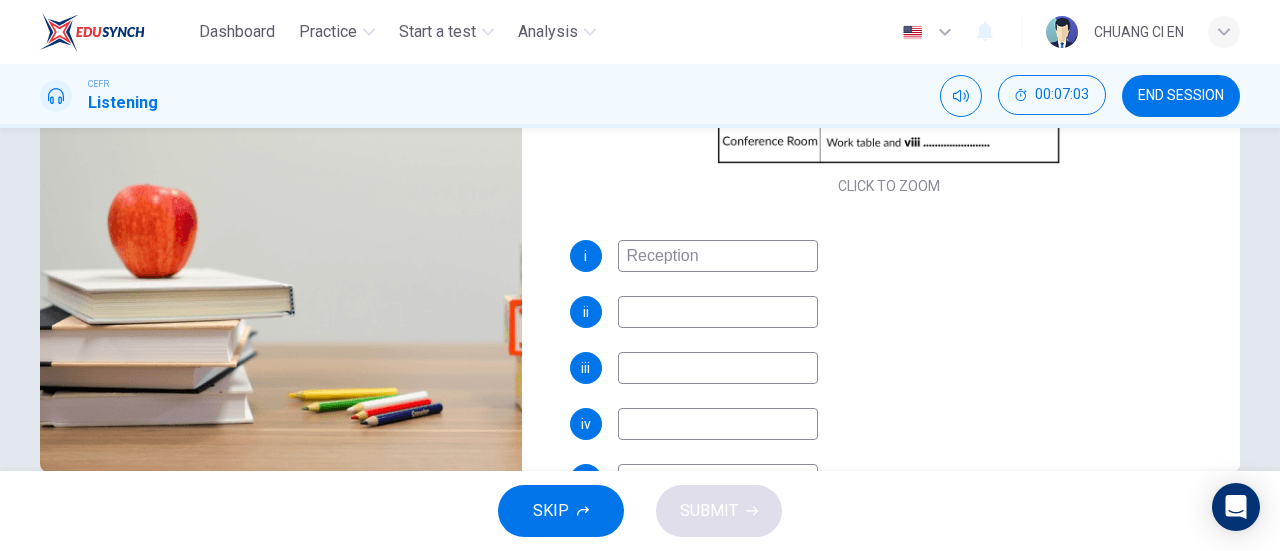 type on "C" 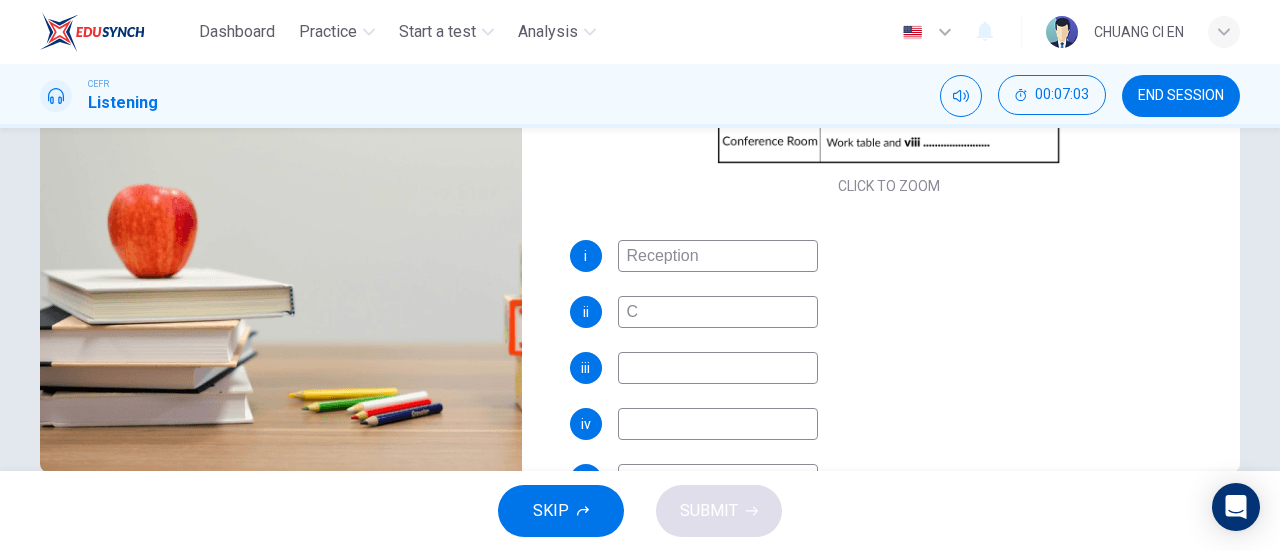 type on "25" 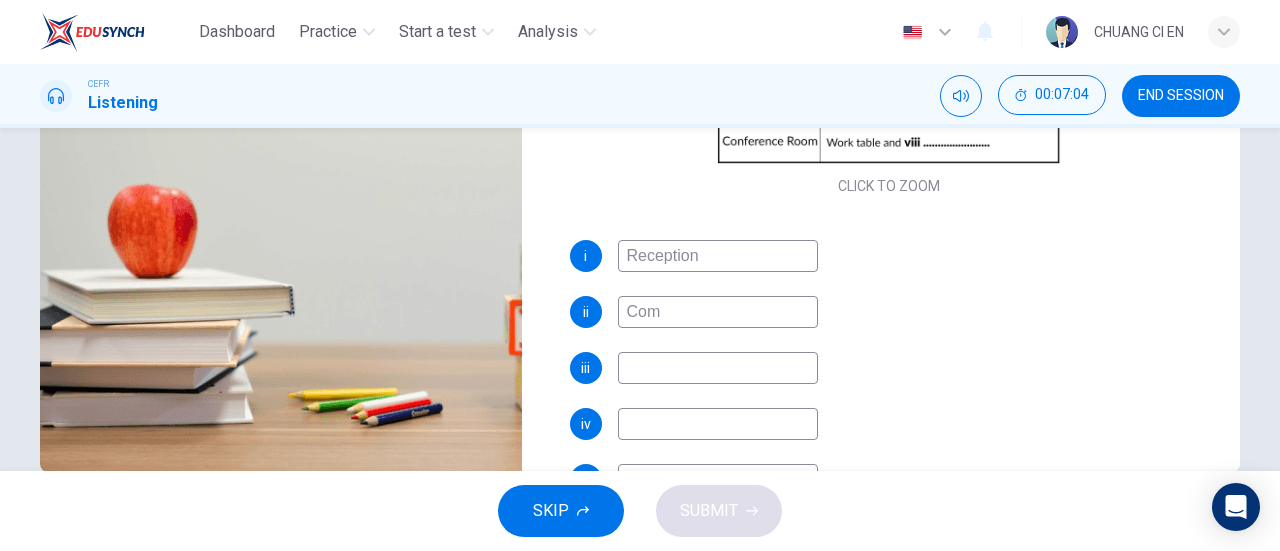 type on "Comp" 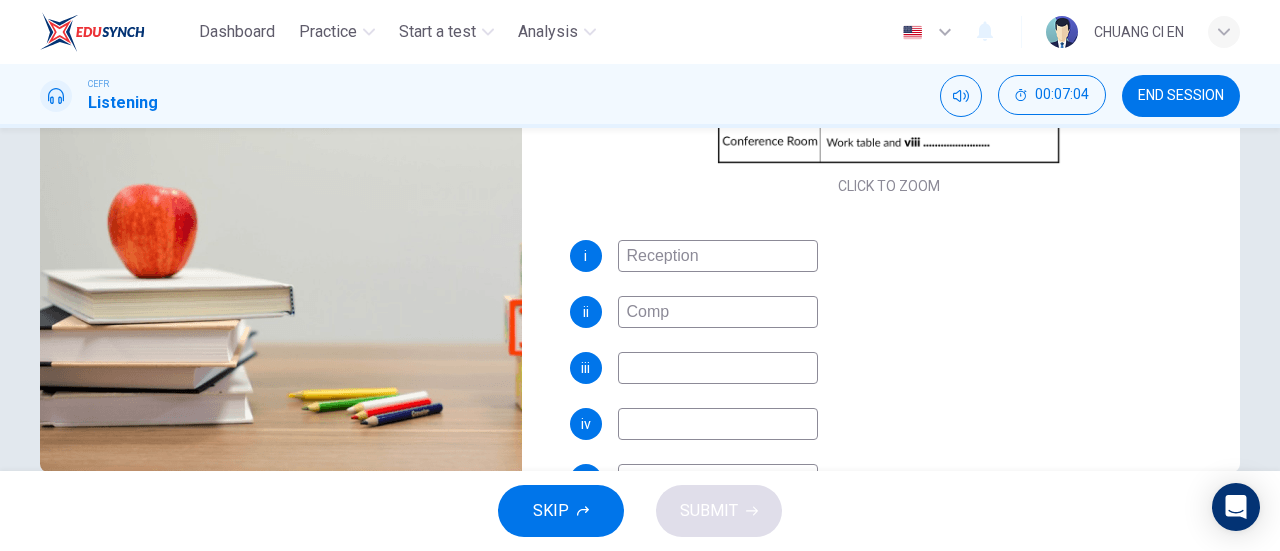 type on "25" 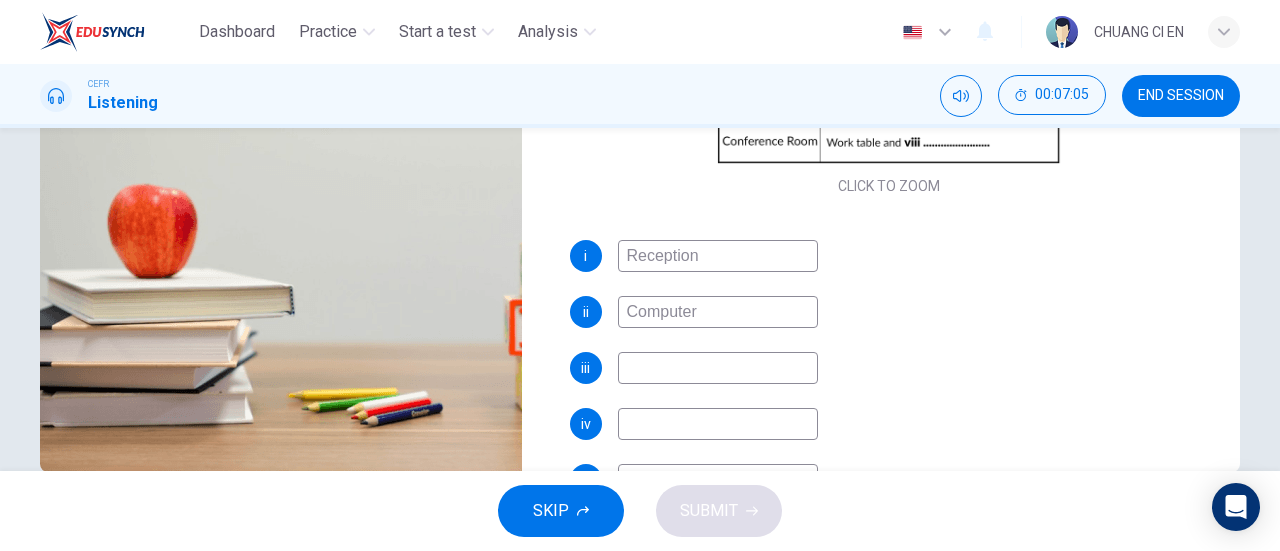 type on "Computer s" 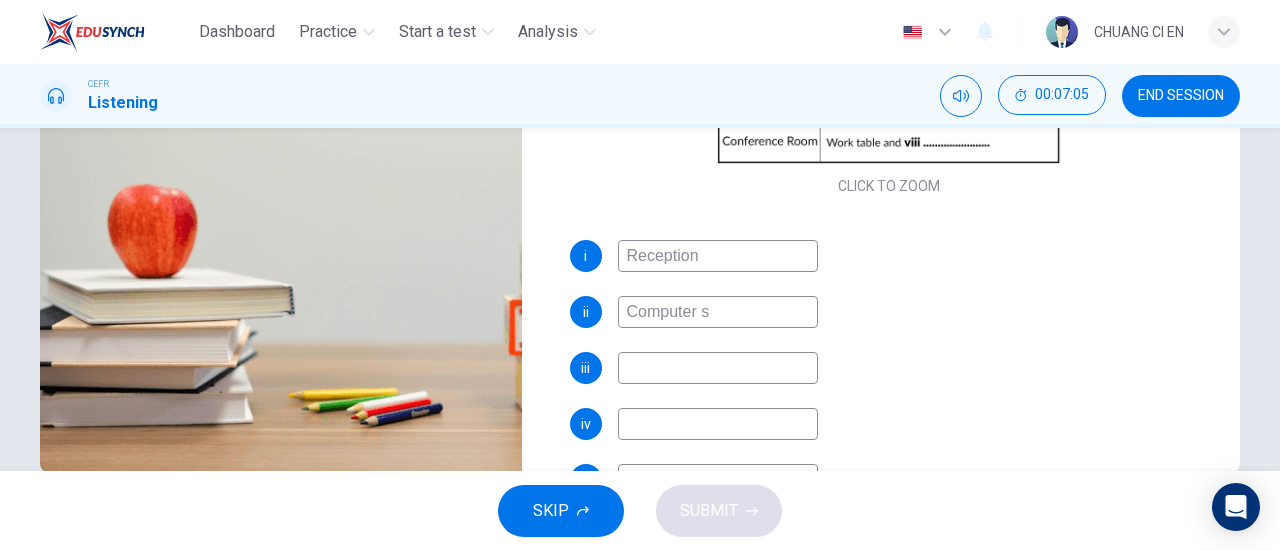 type on "25" 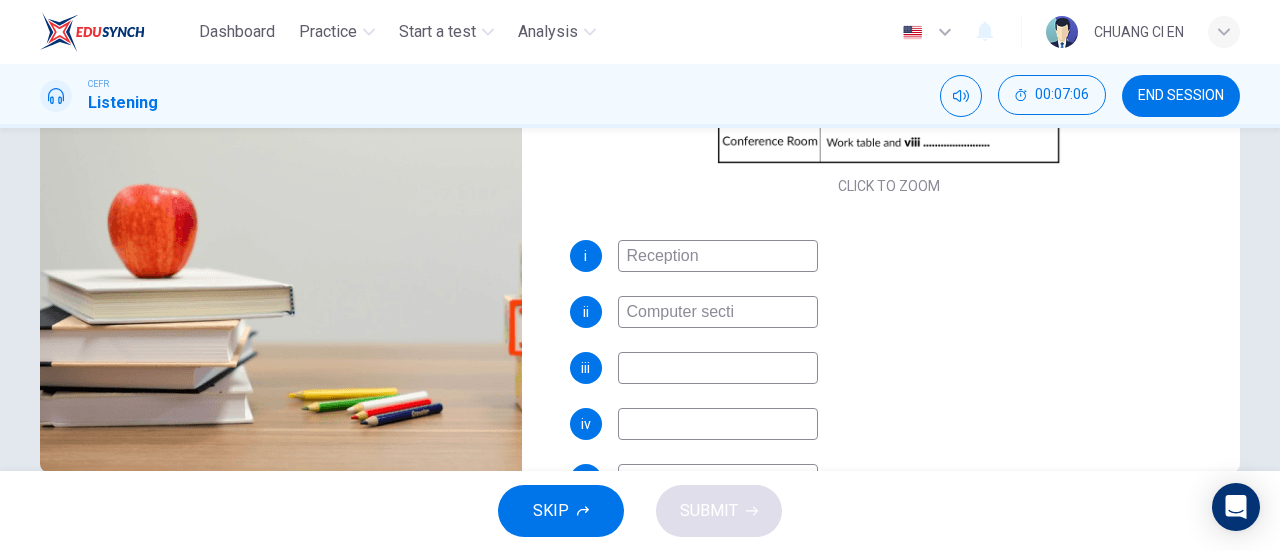 type on "Computer sectio" 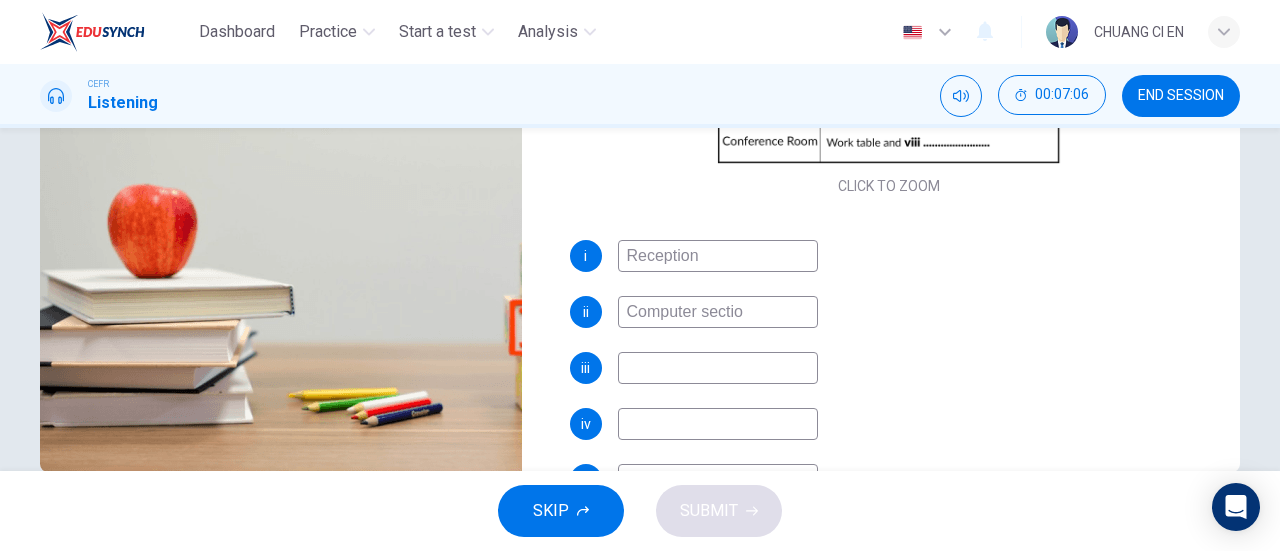type on "25" 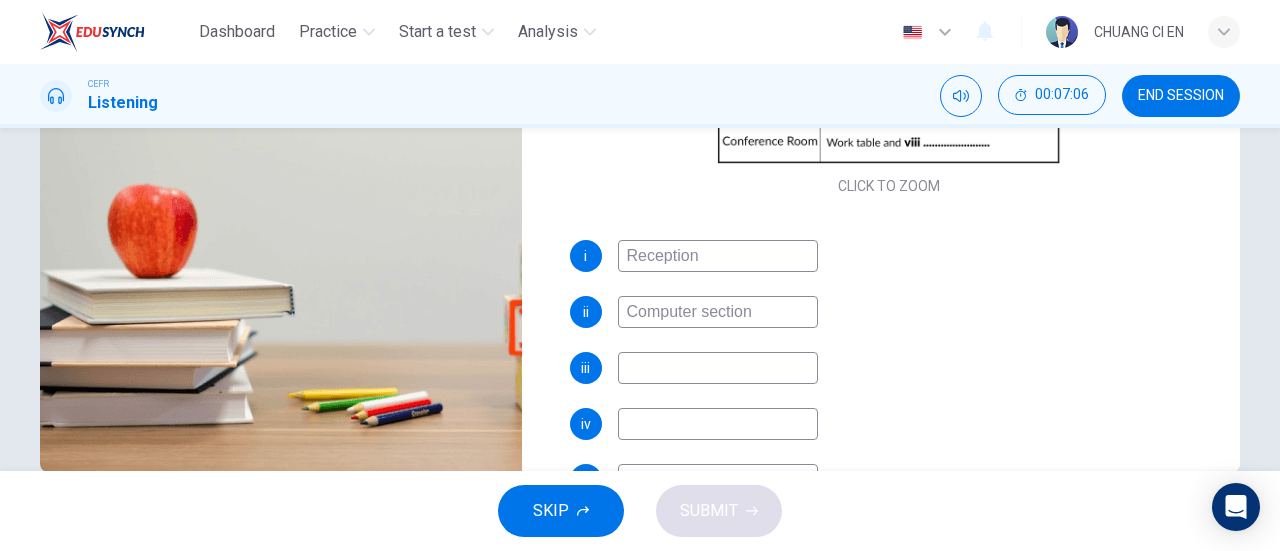 type on "Computer section" 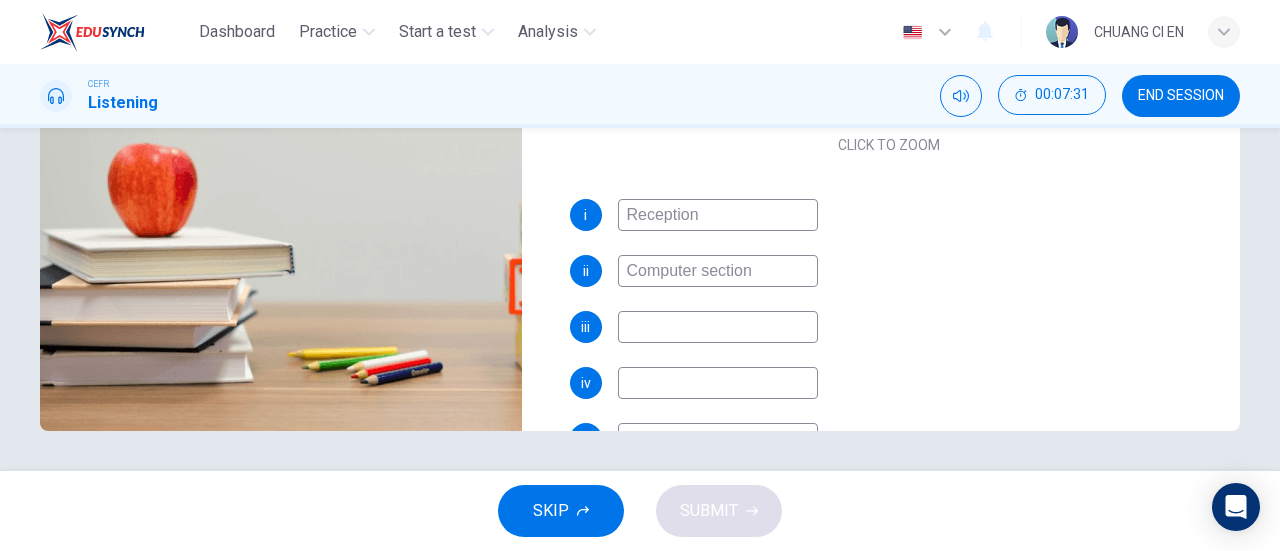 scroll, scrollTop: 431, scrollLeft: 0, axis: vertical 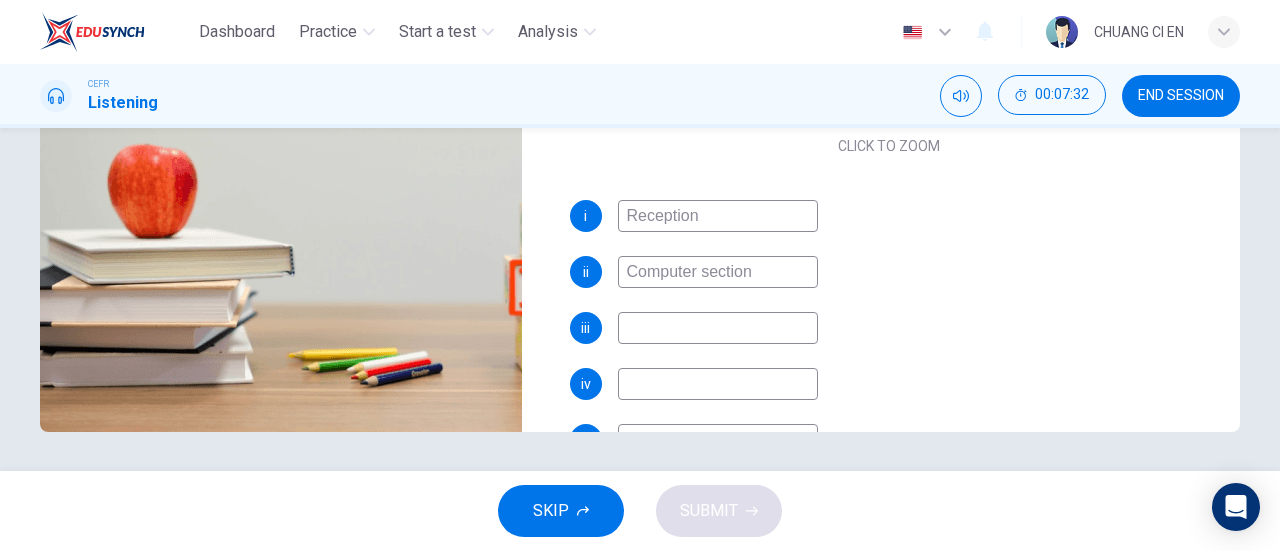 type on "33" 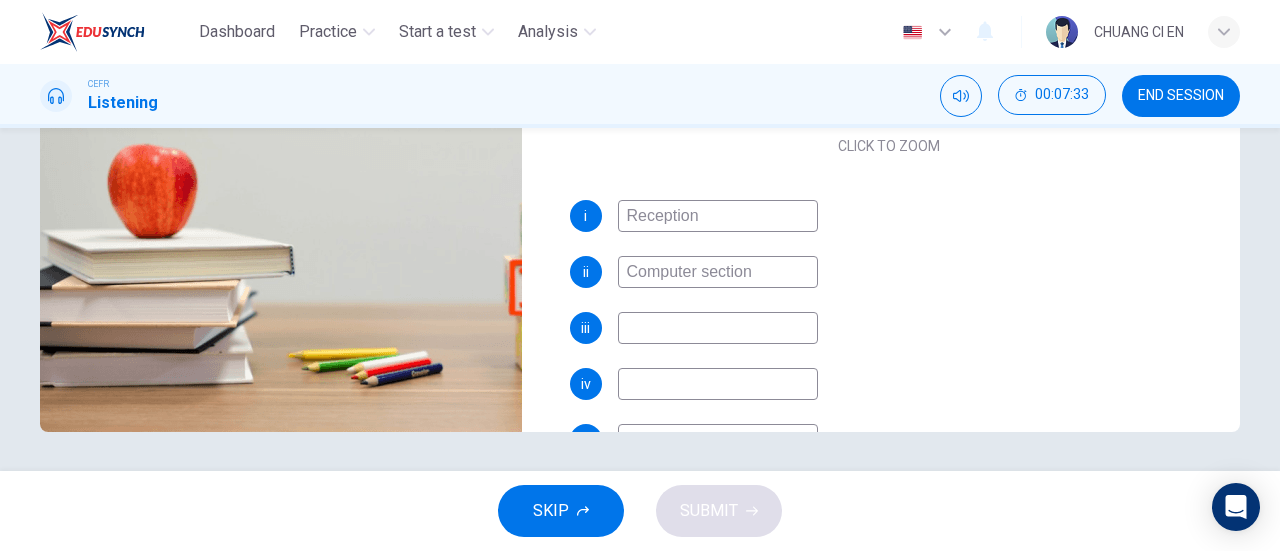 click on "i Reception ii Computer section iii iv v vi vii viii" at bounding box center (889, 432) 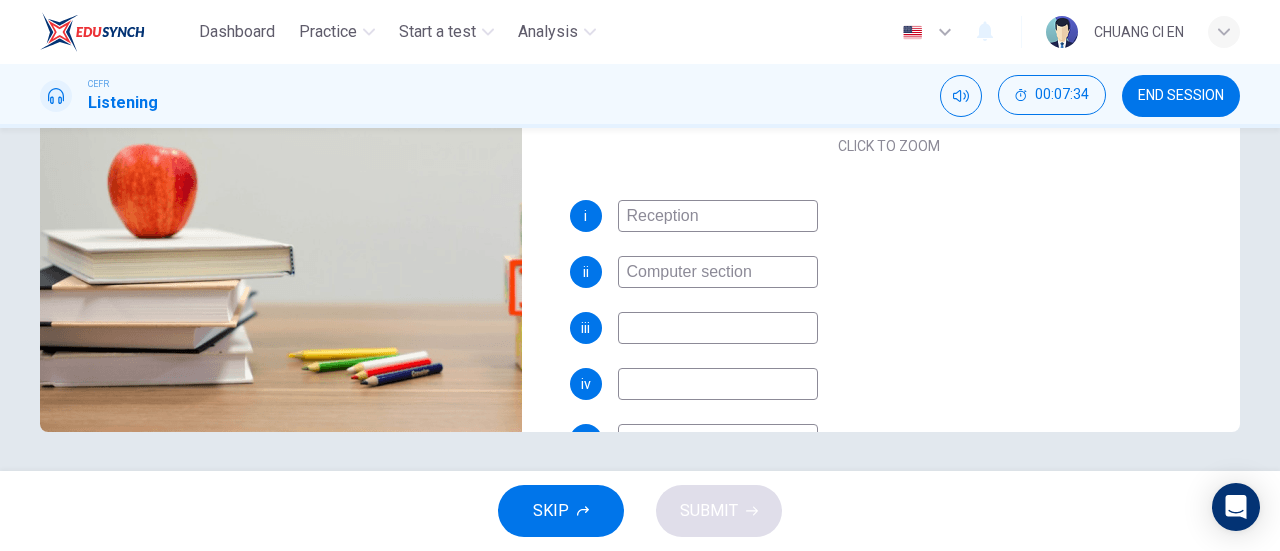 click at bounding box center (718, 328) 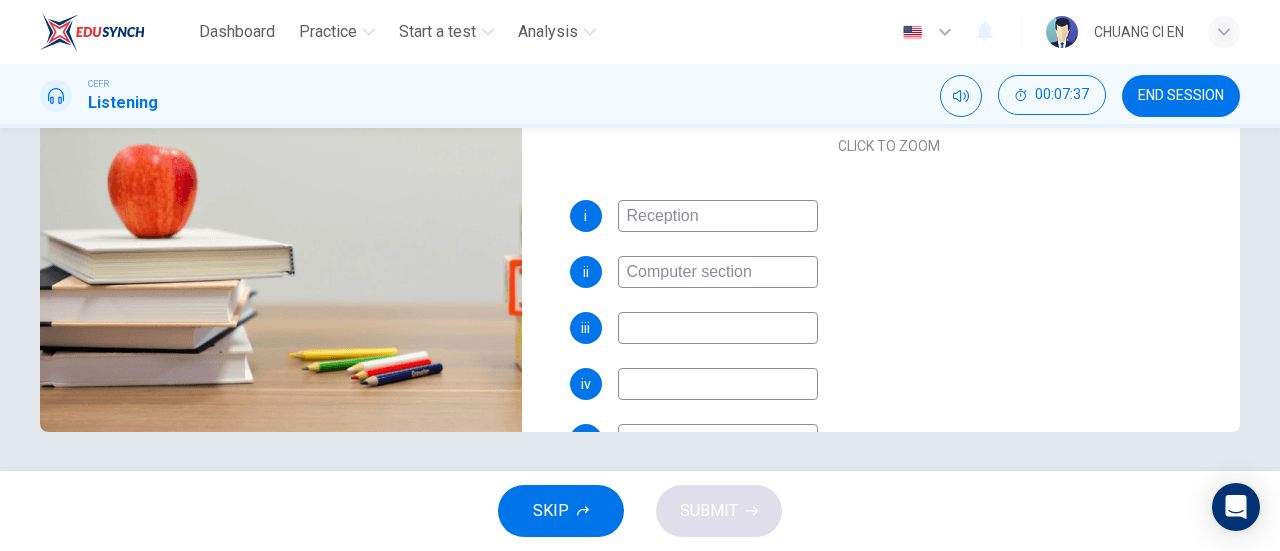type on "35" 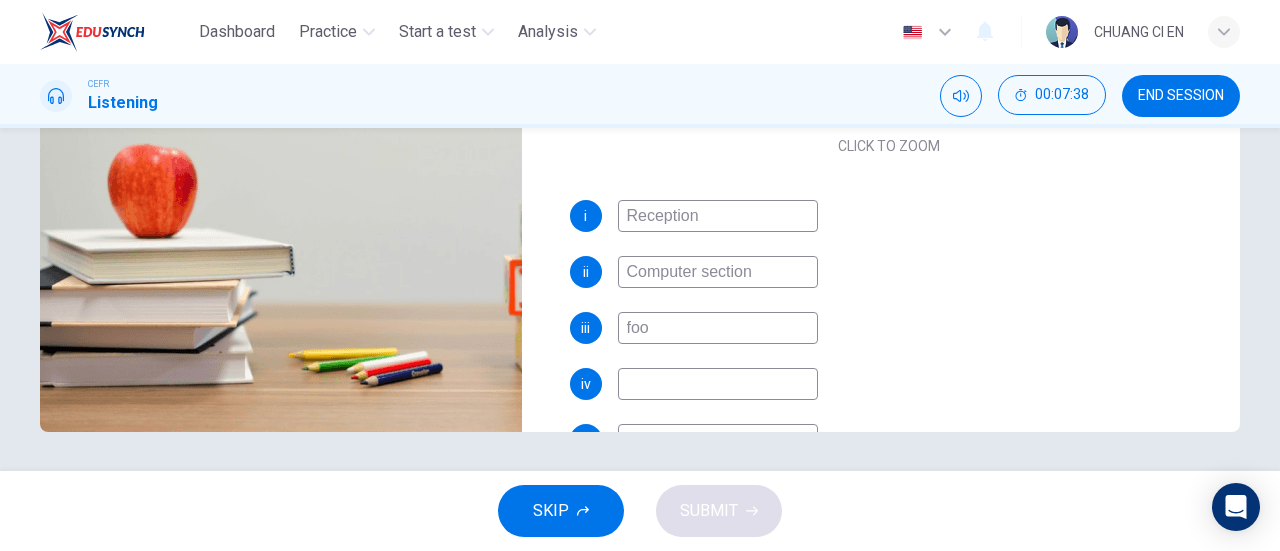 type on "food" 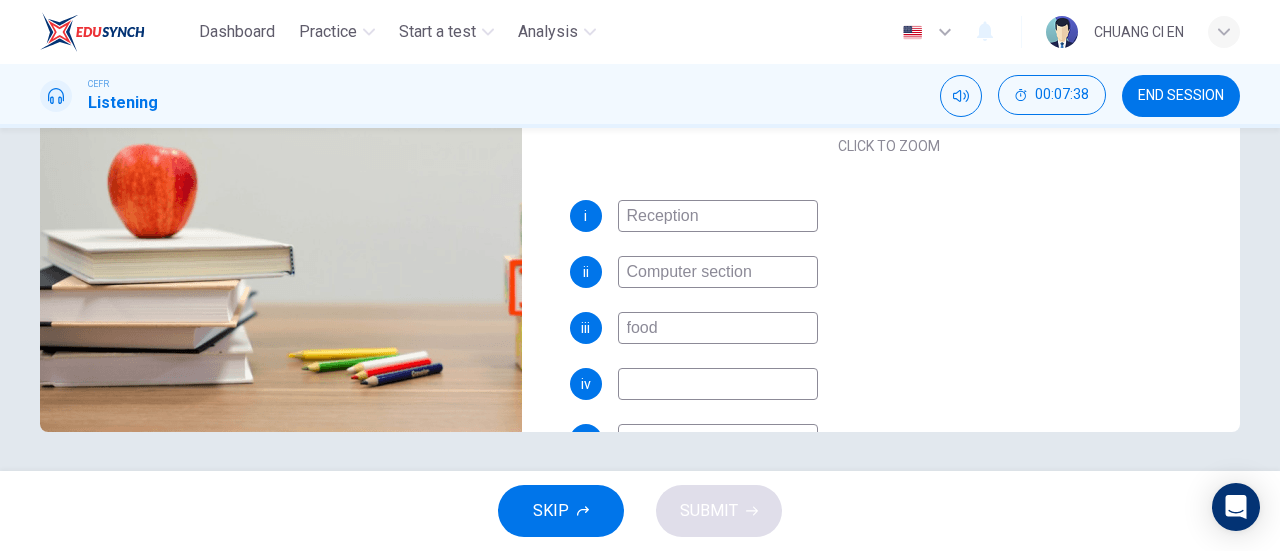 type on "35" 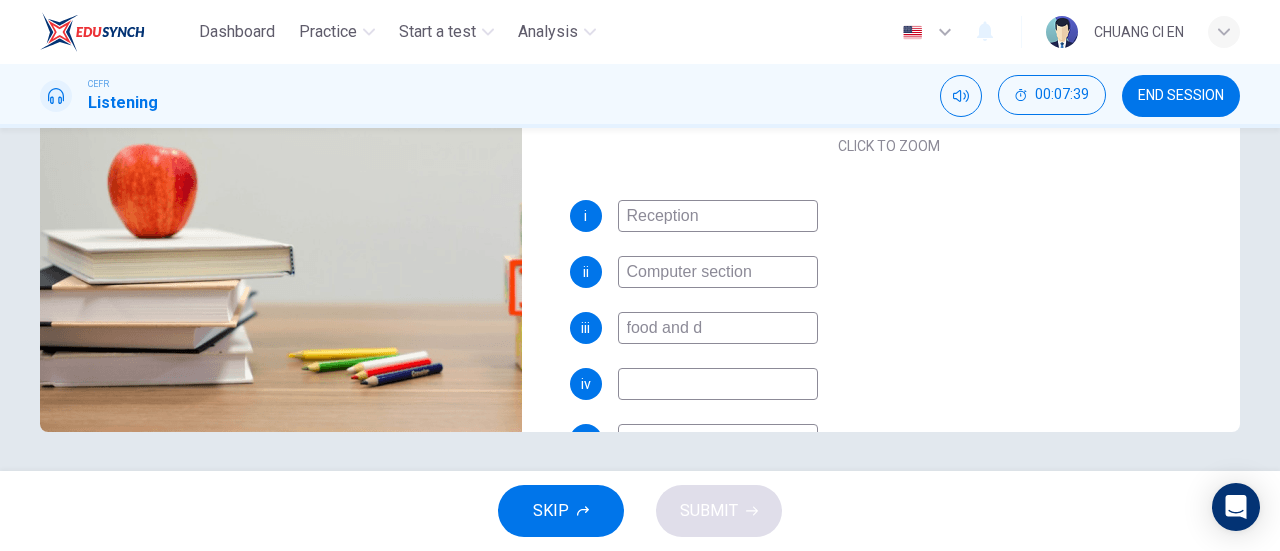 type on "food and dr" 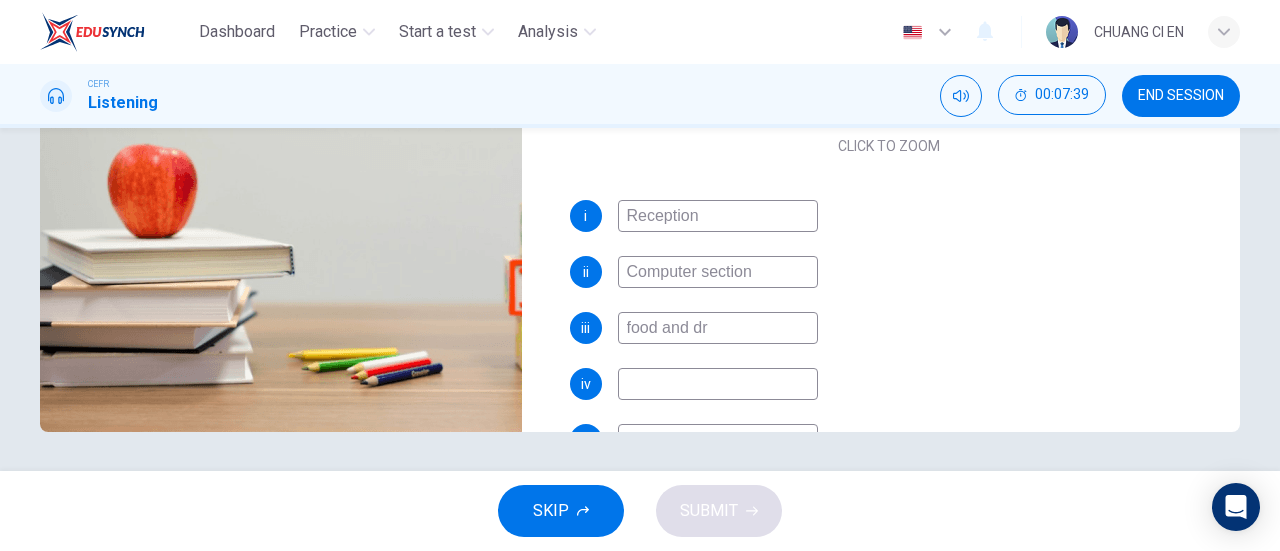 type on "35" 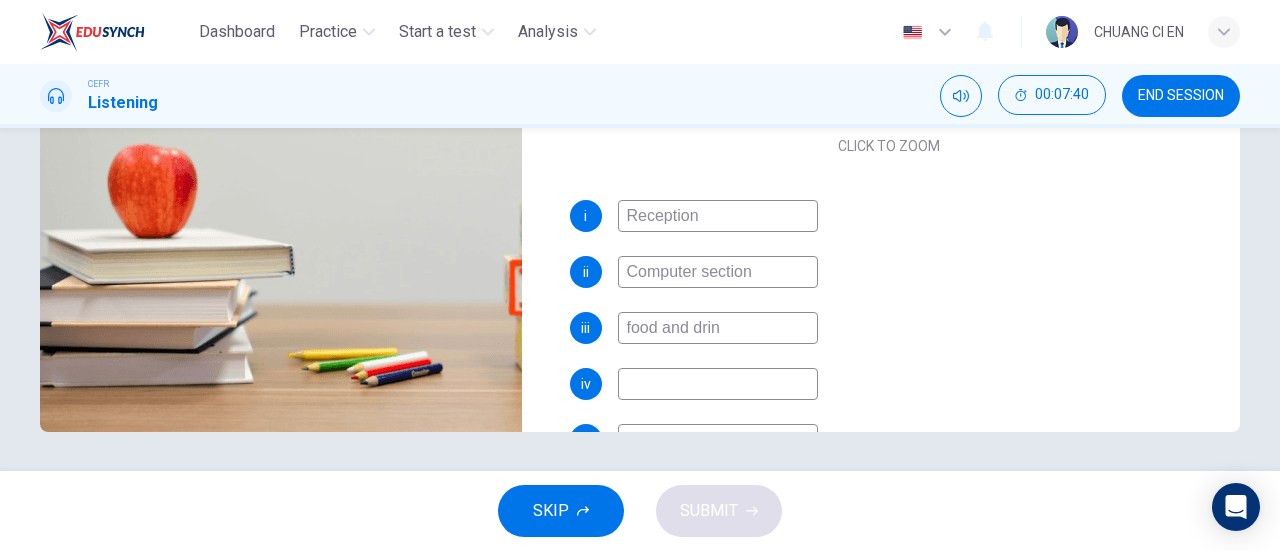 type on "food and drink" 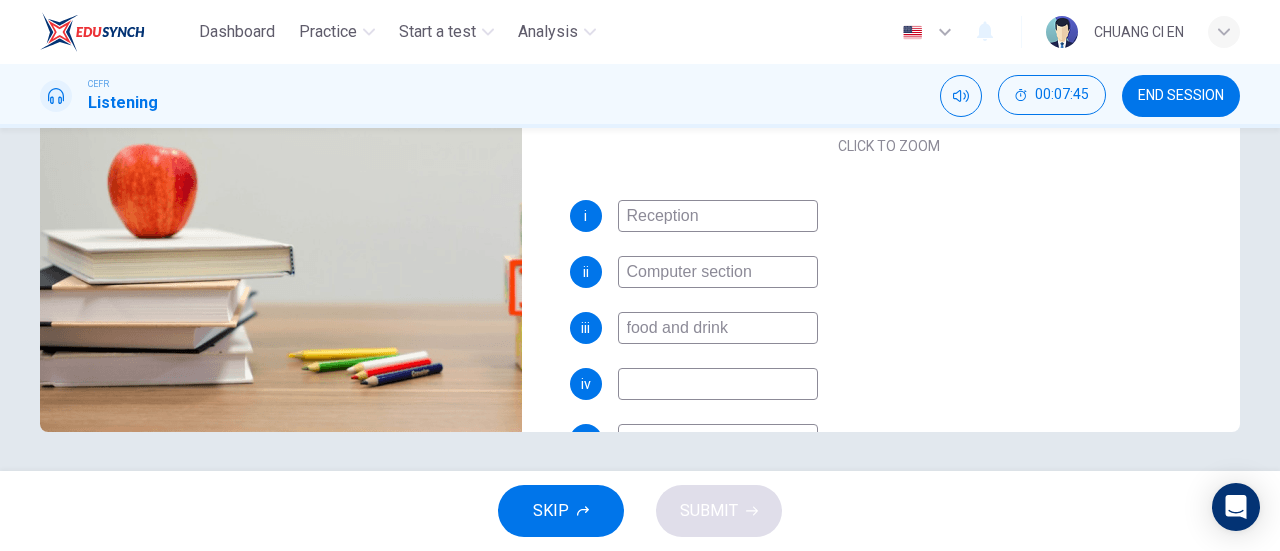 type on "37" 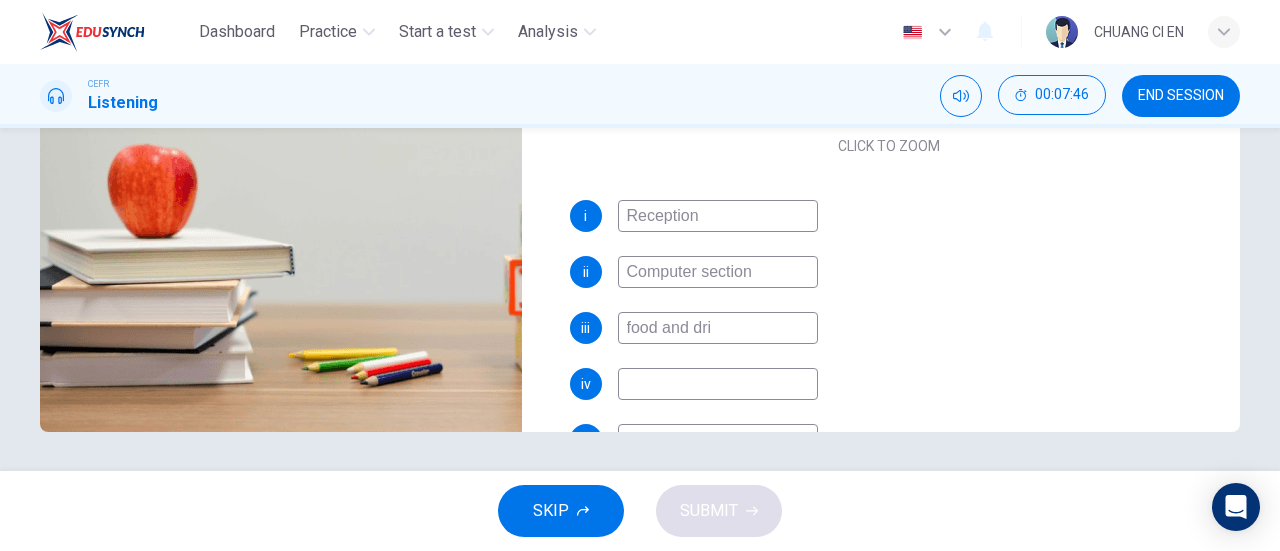 type on "food and dr" 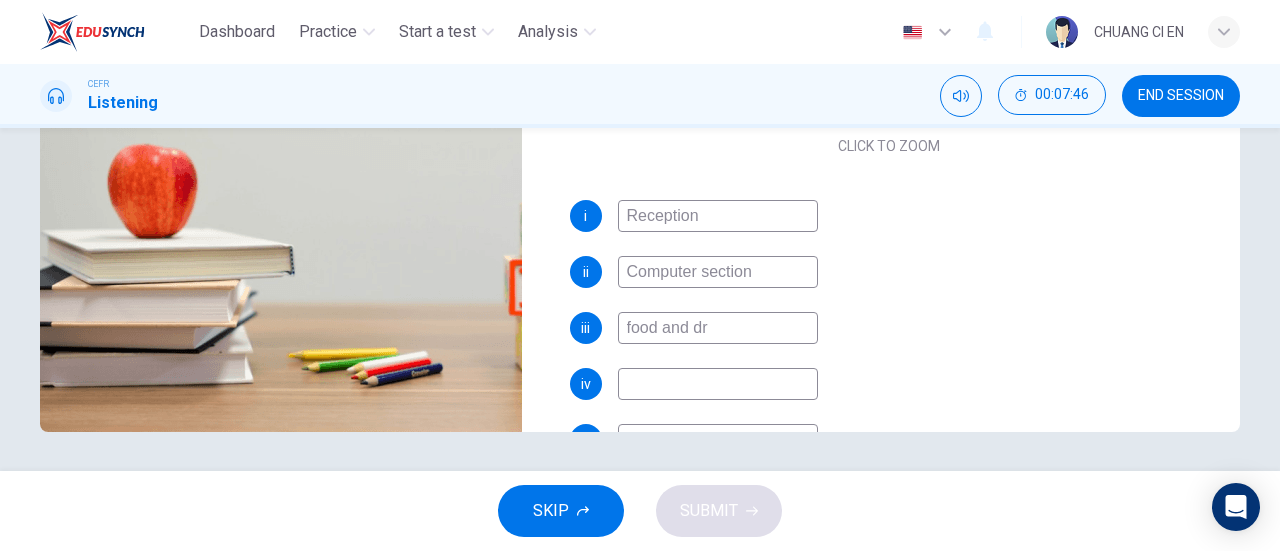 type on "37" 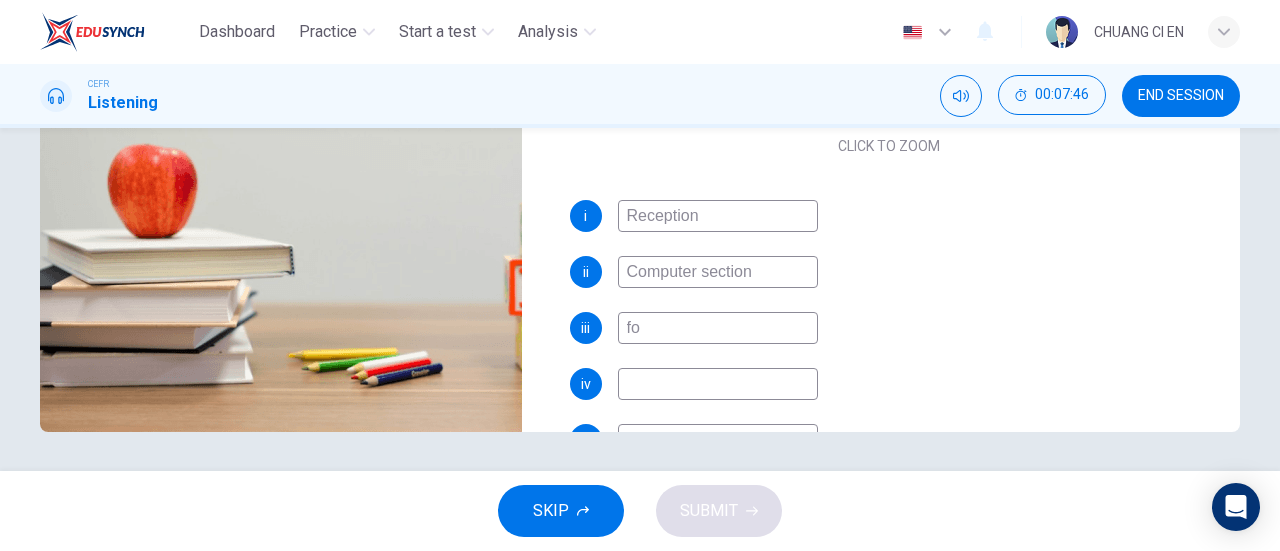 type on "f" 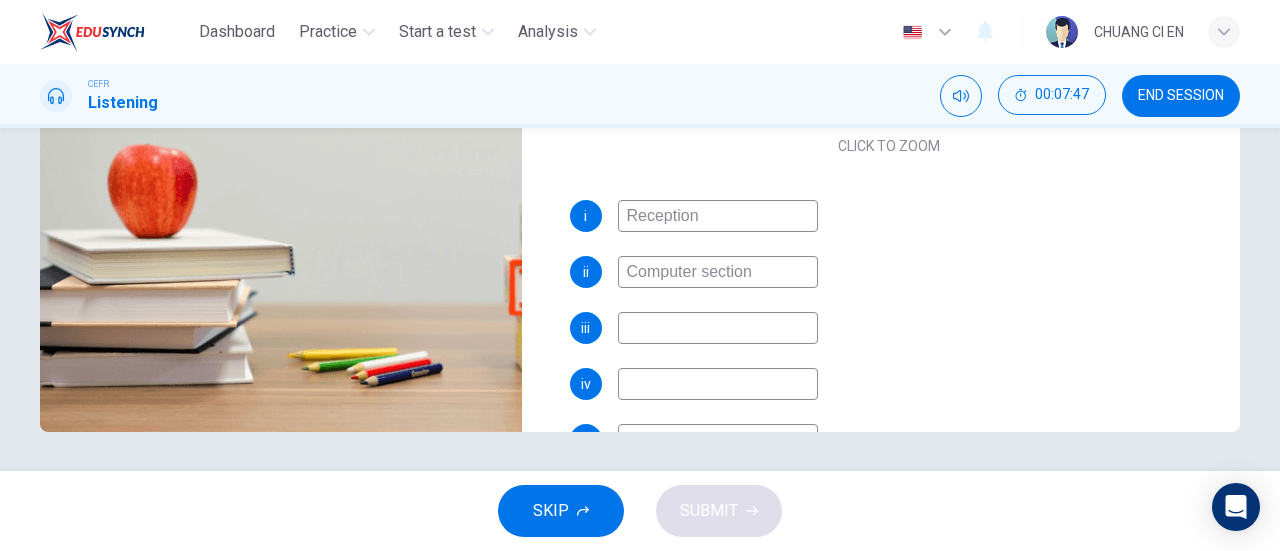 type on "d" 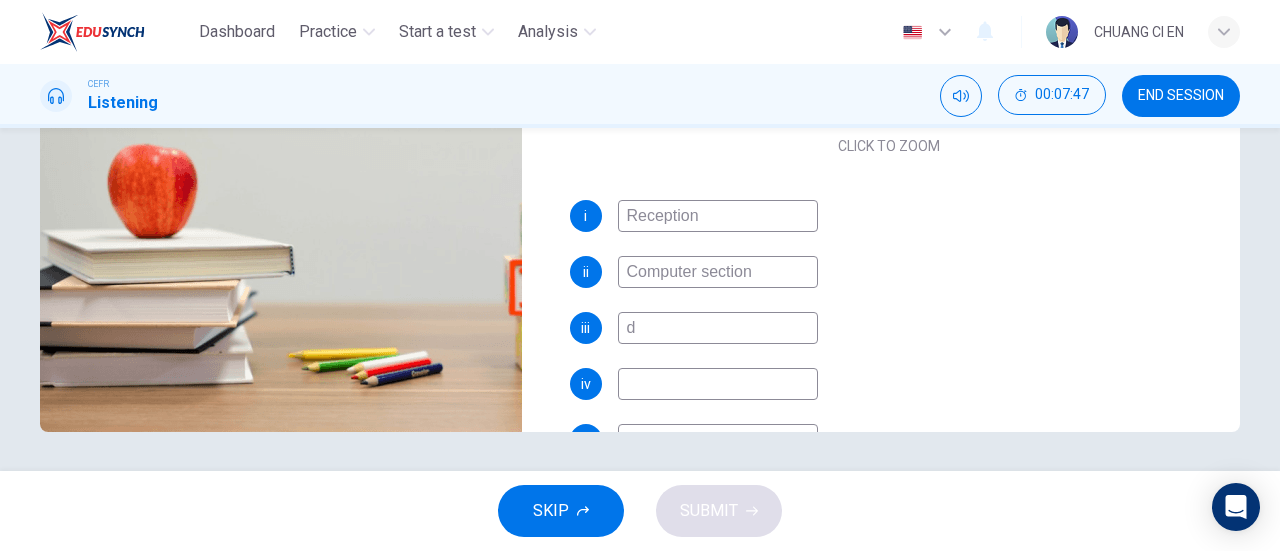 type on "37" 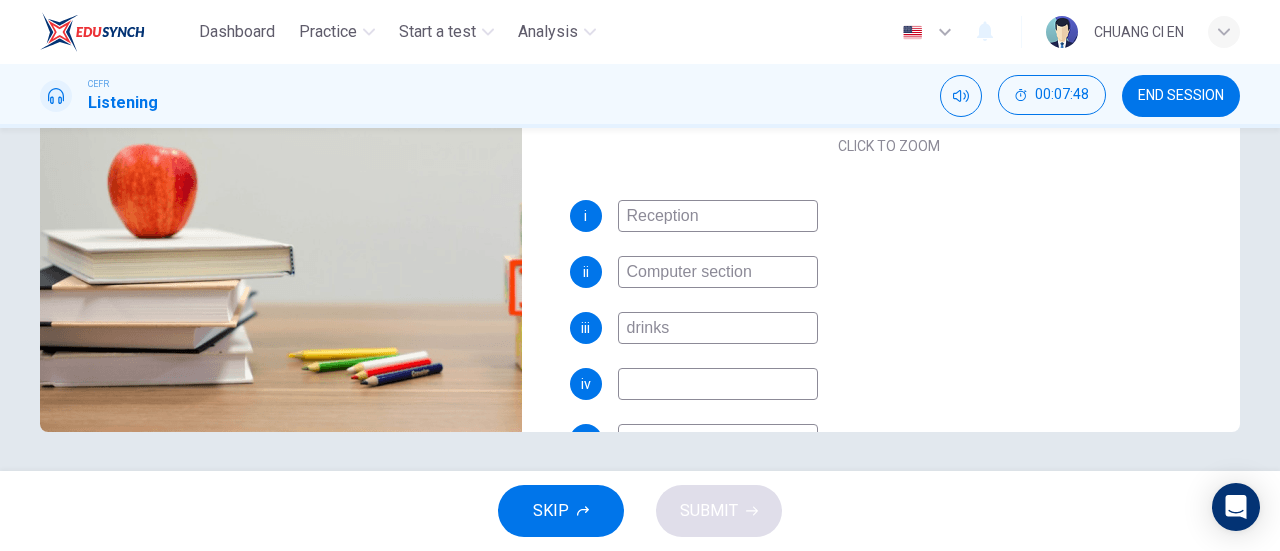 type on "drinks a" 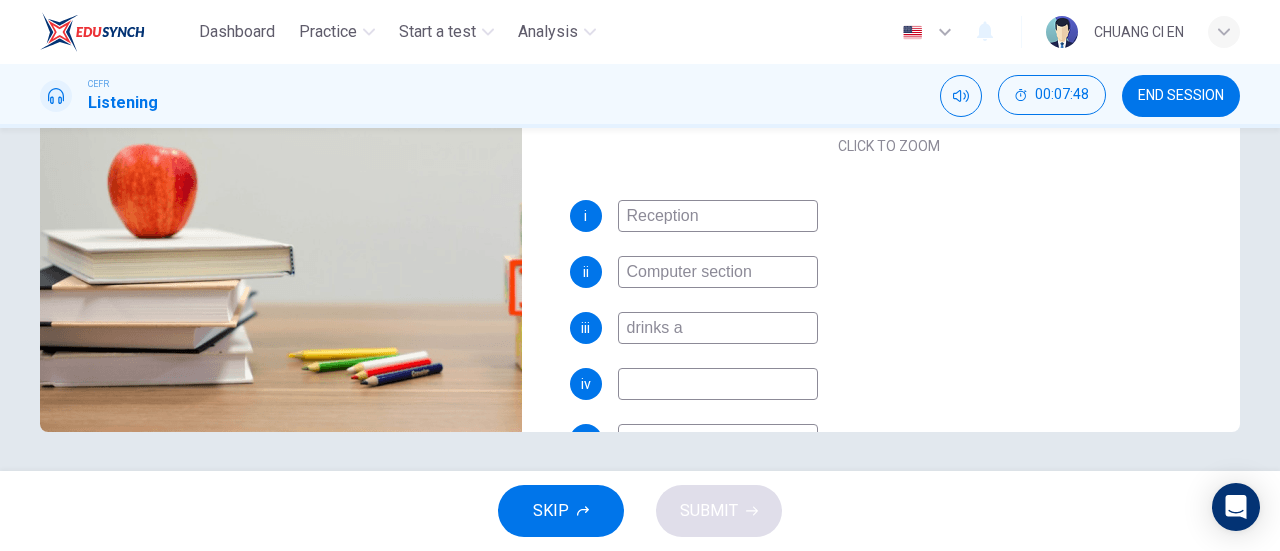 type on "38" 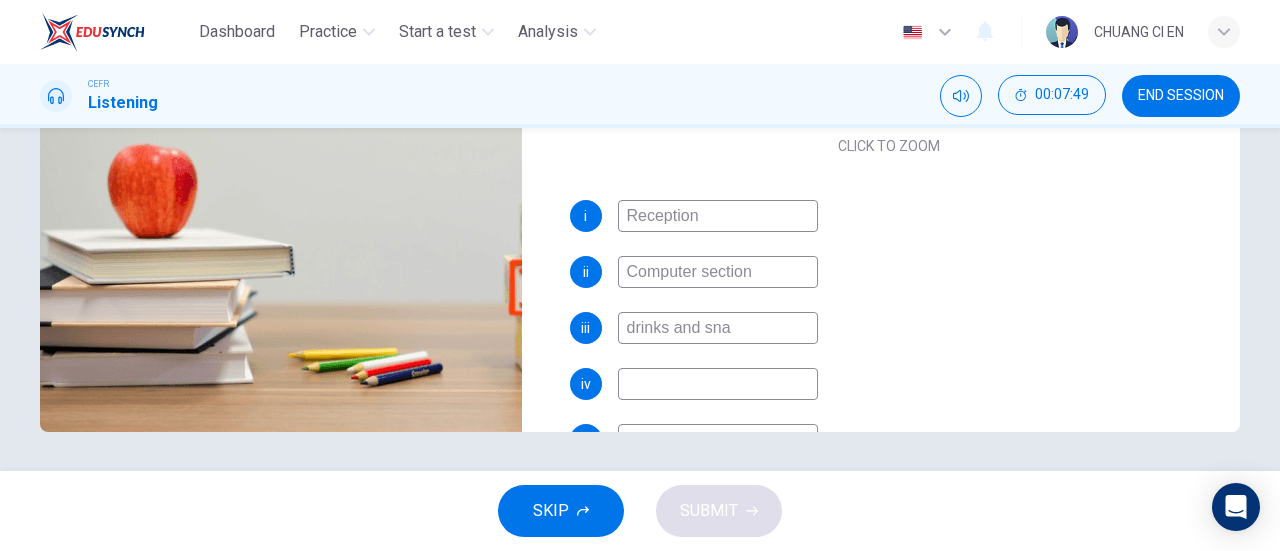 type on "drinks and snac" 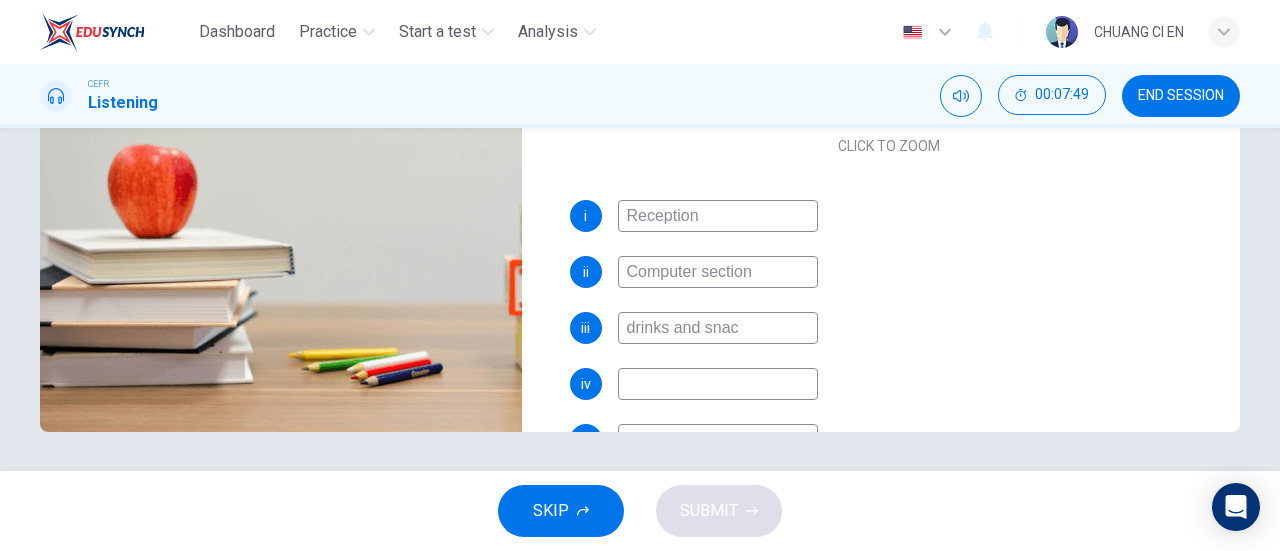 type on "38" 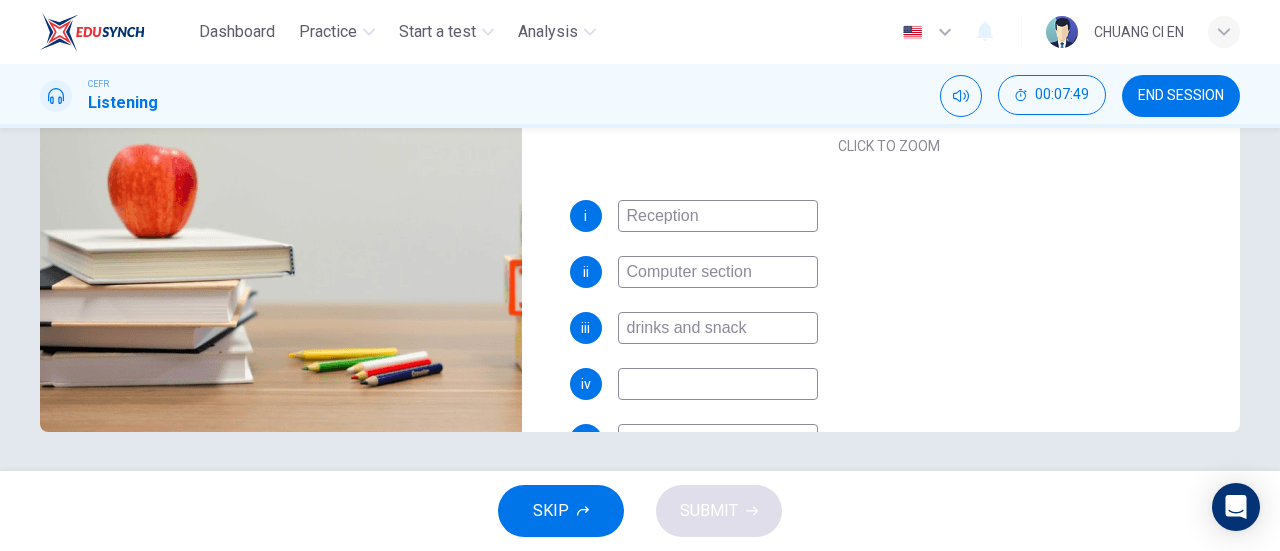 type on "drinks and snacks" 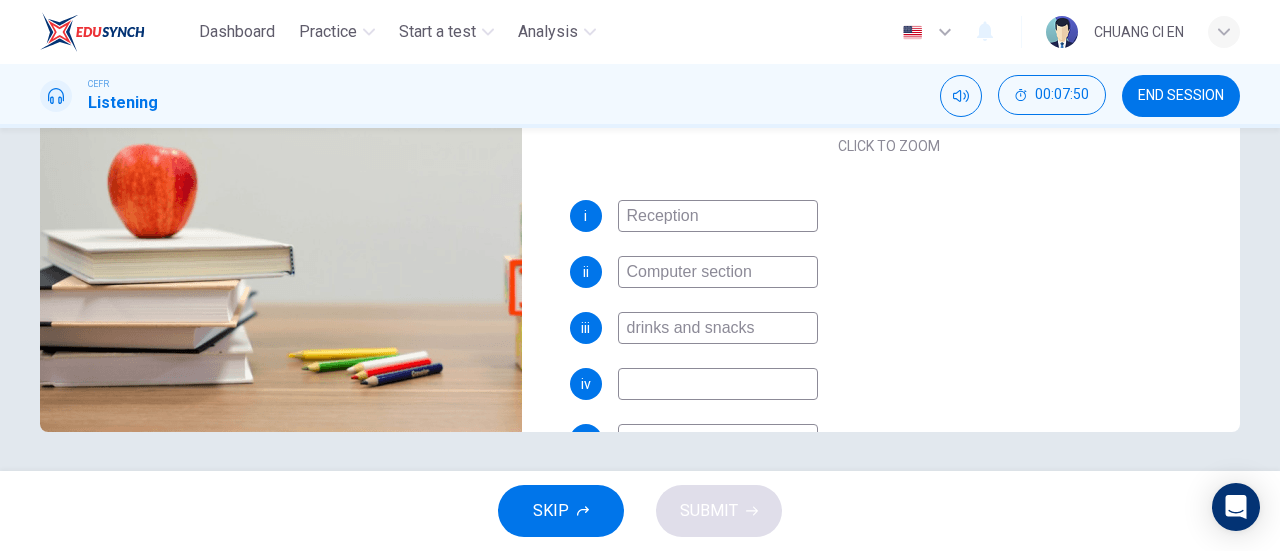 scroll, scrollTop: 0, scrollLeft: 0, axis: both 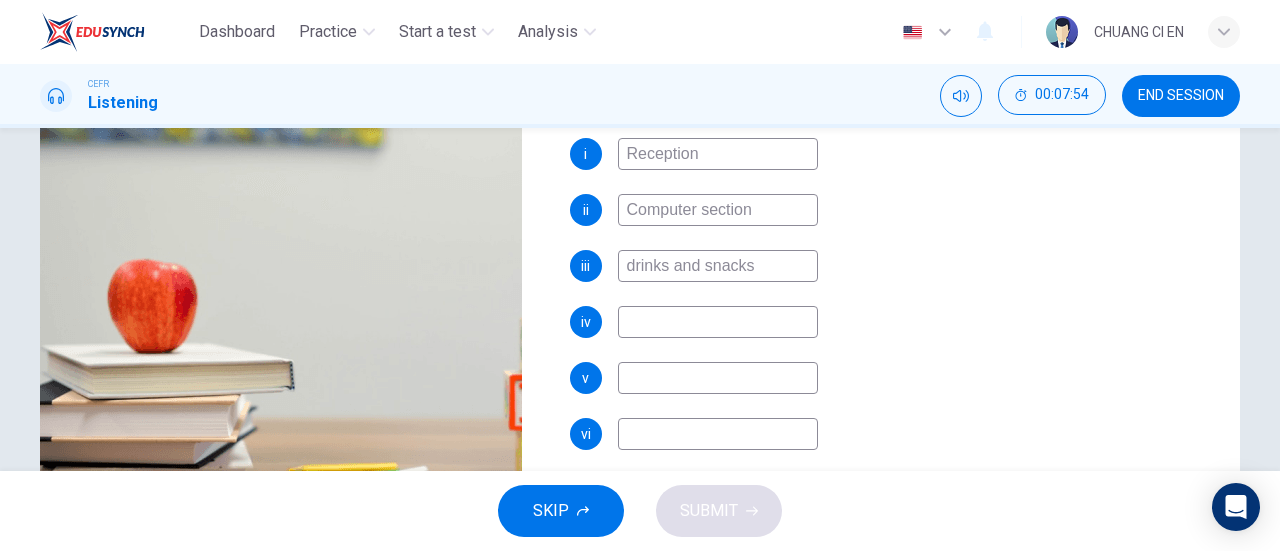type on "40" 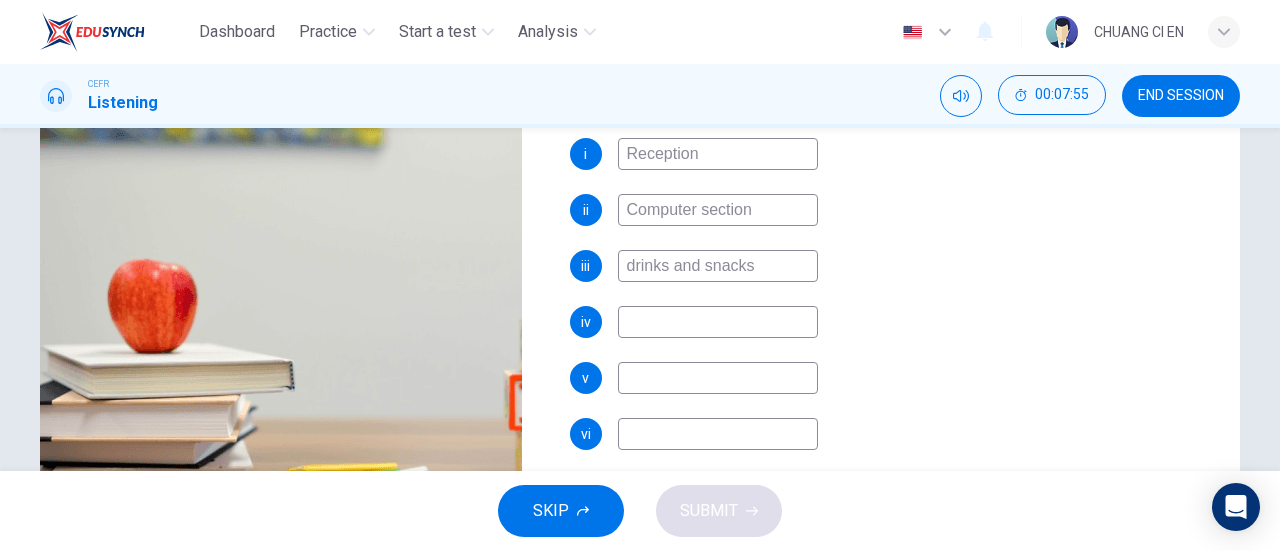 type on "drinks and snacks" 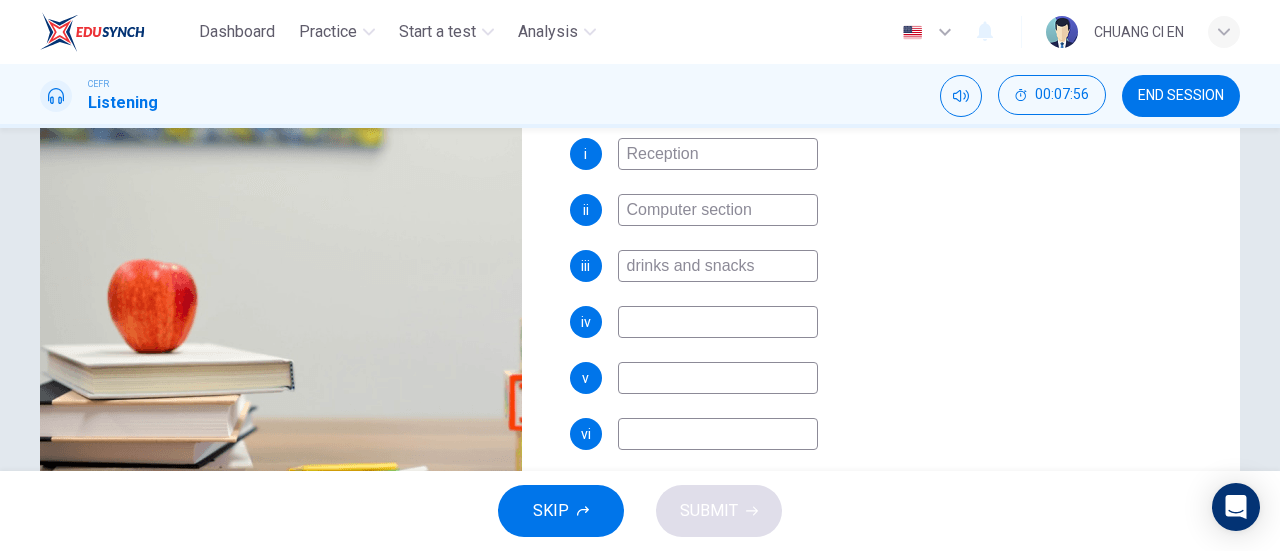 type on "40" 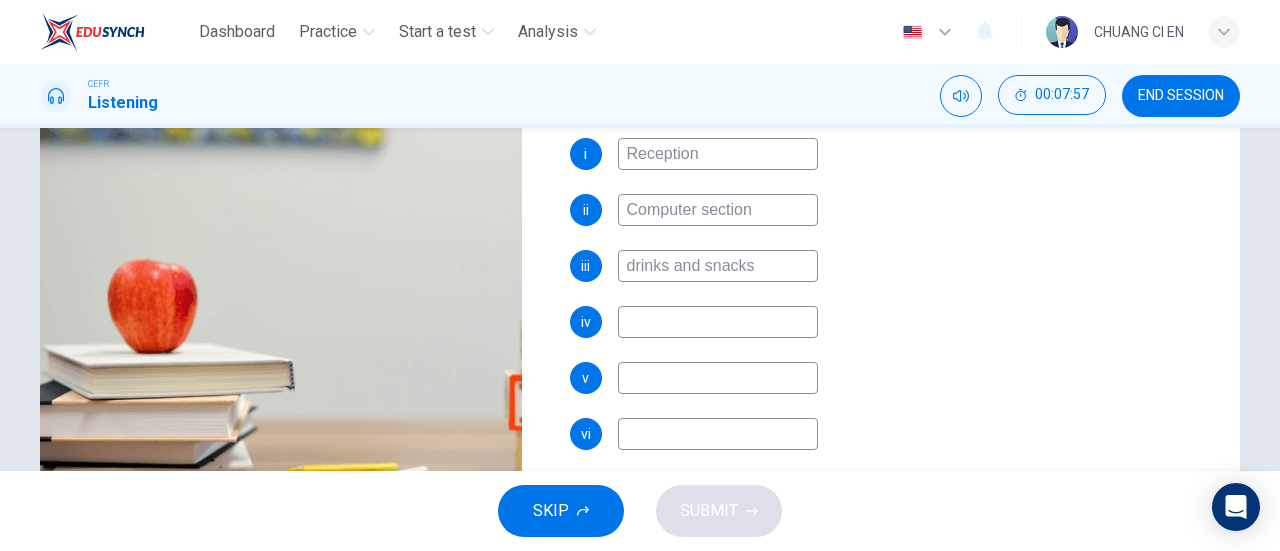 type on "R" 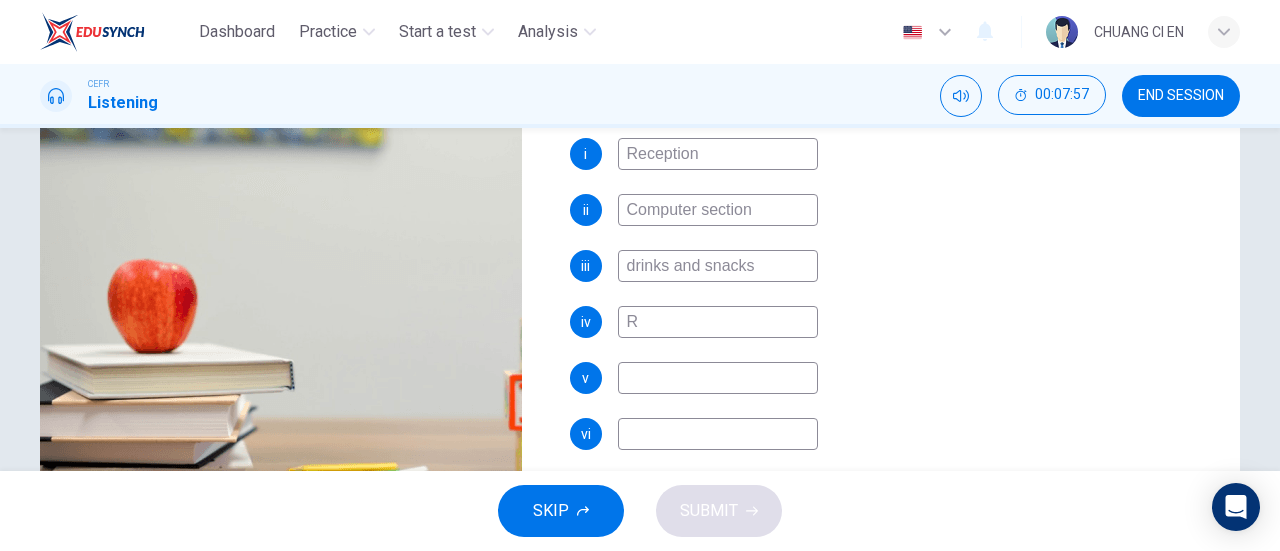 type on "40" 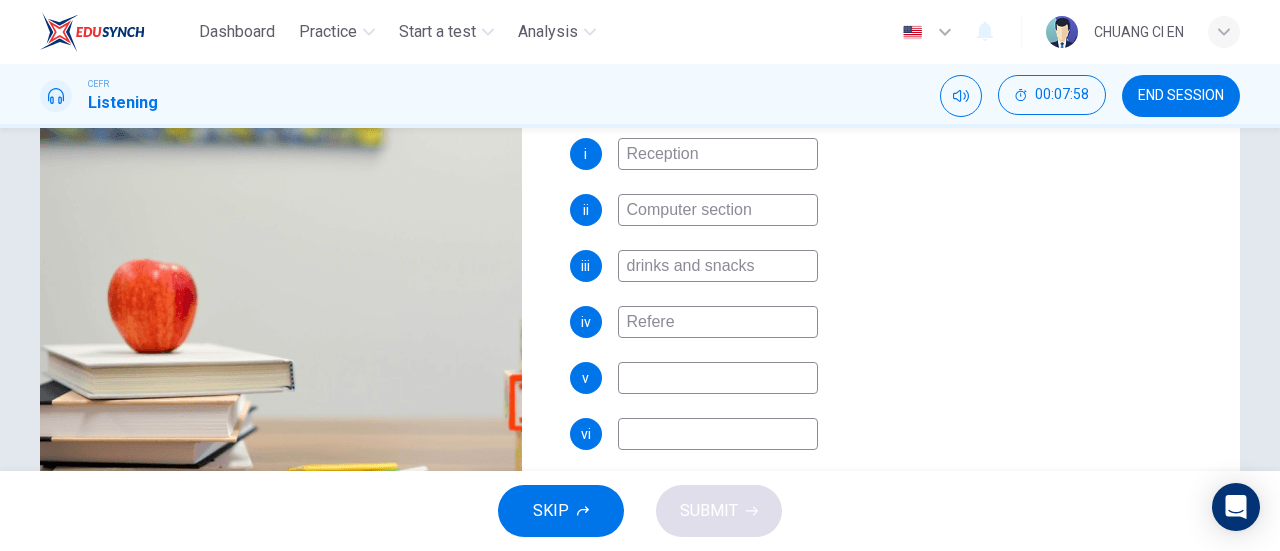 type on "Referen" 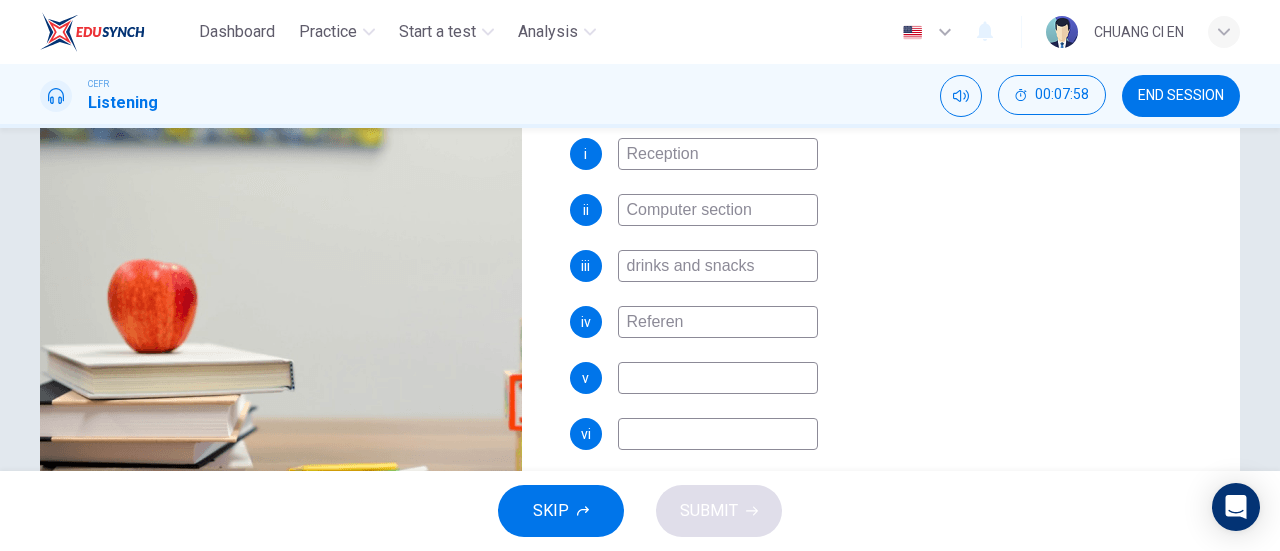 type on "41" 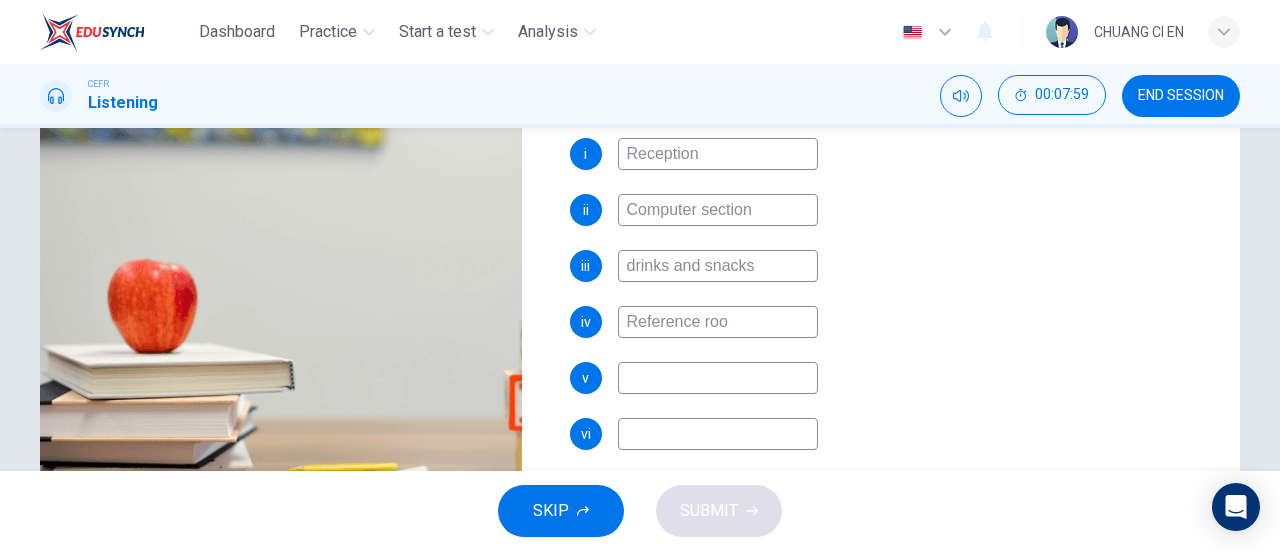 type on "Reference room" 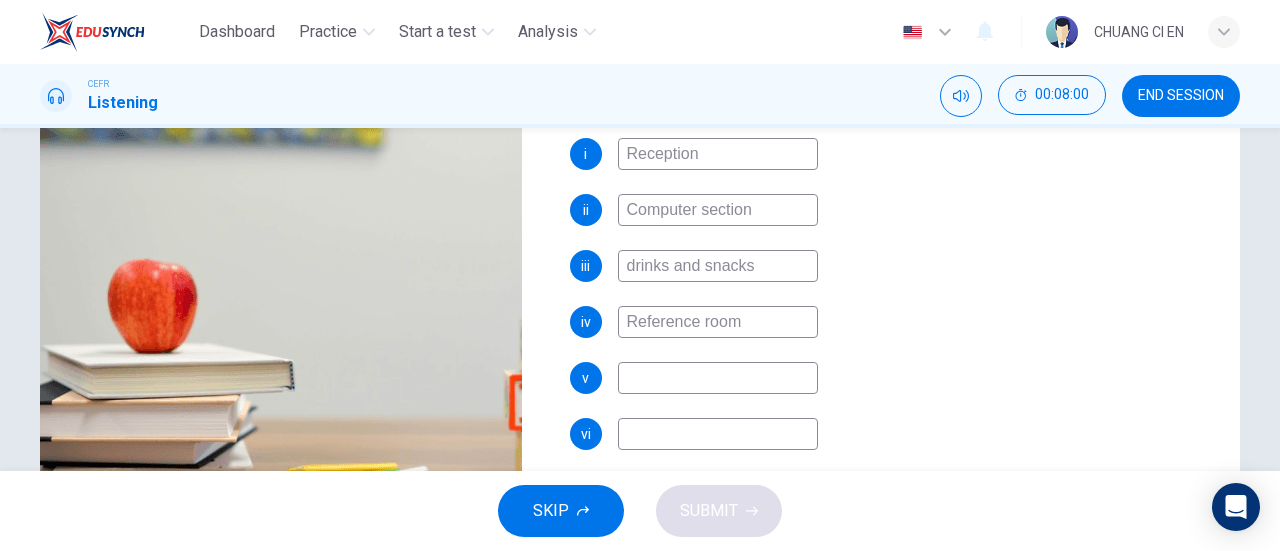 scroll, scrollTop: 0, scrollLeft: 0, axis: both 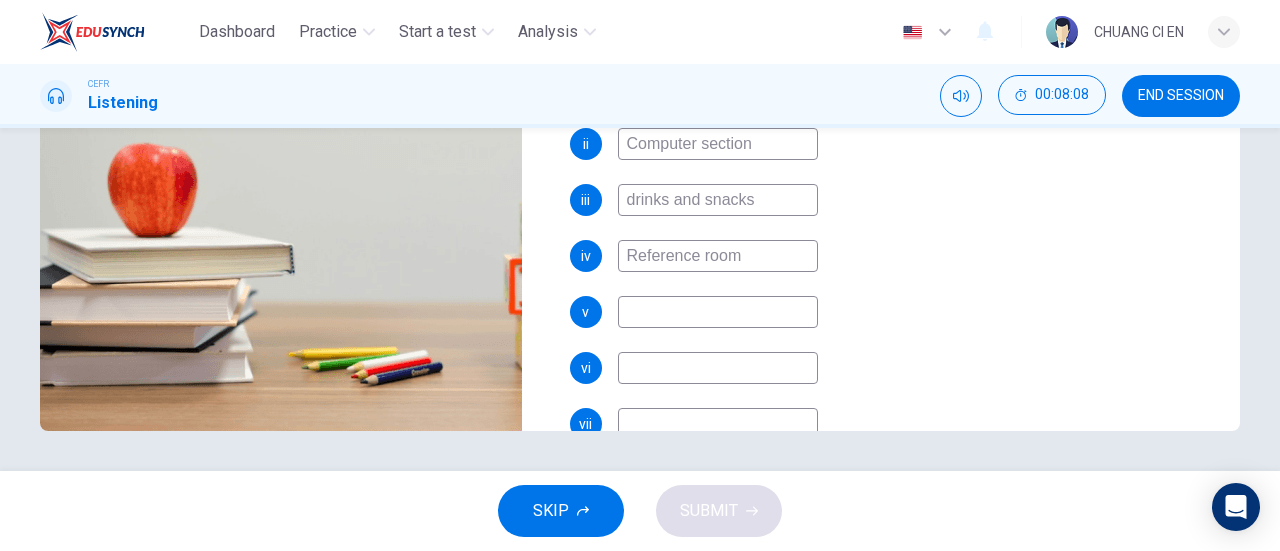 type on "44" 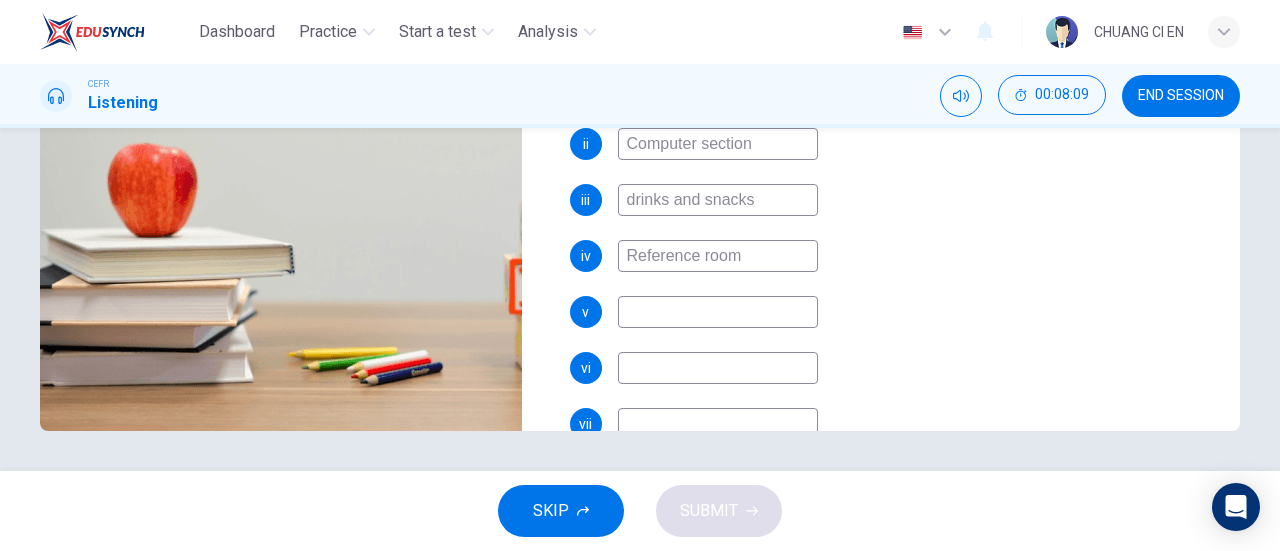 type on "Reference room" 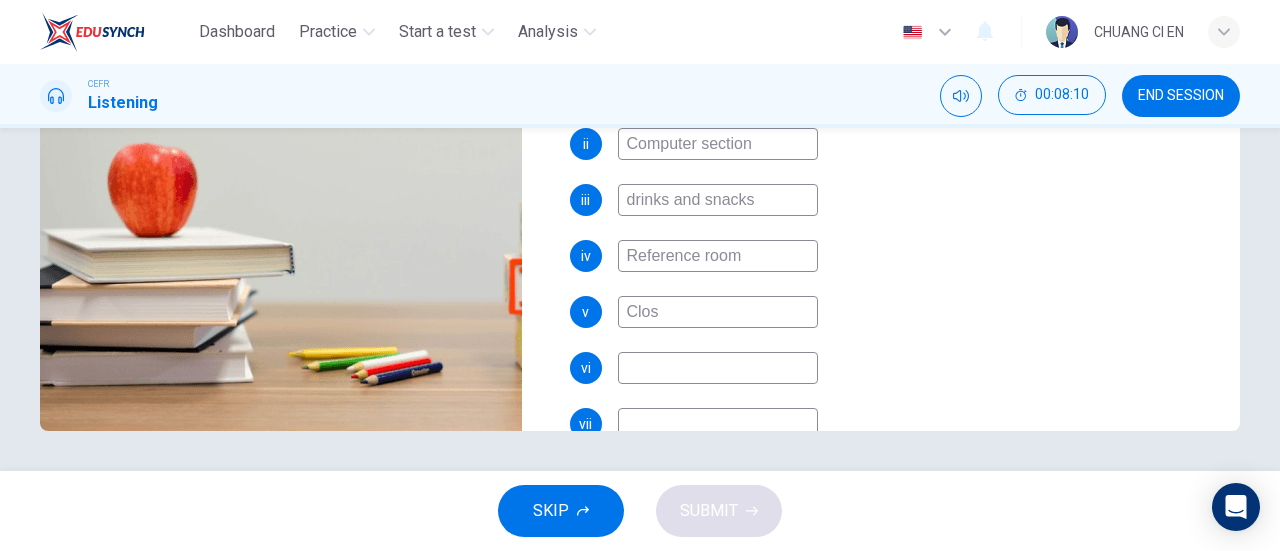 type on "Close" 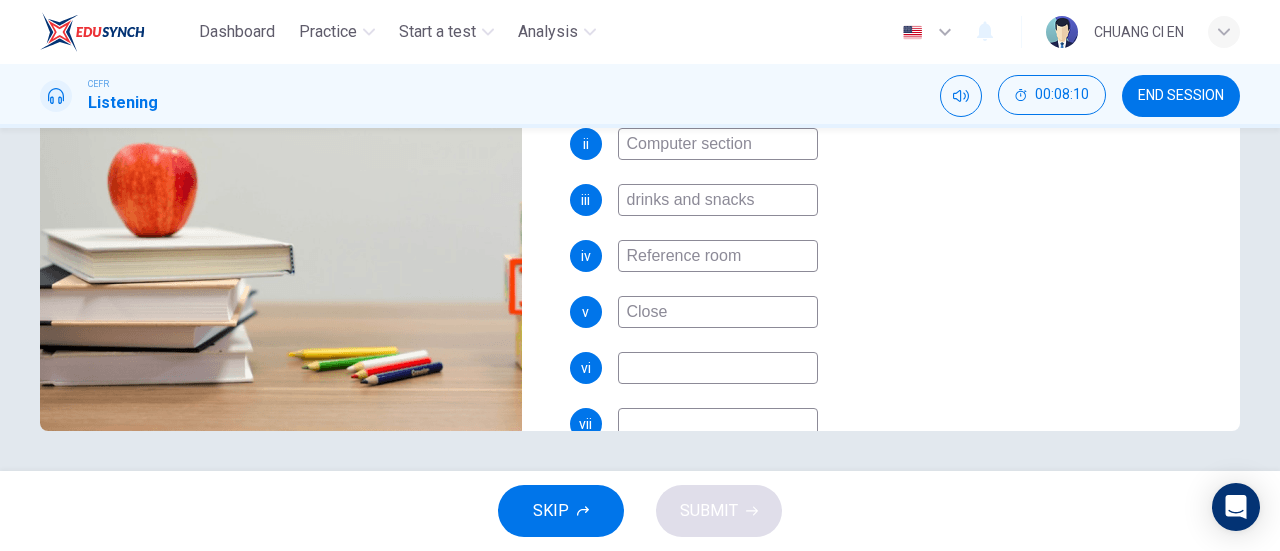 type on "44" 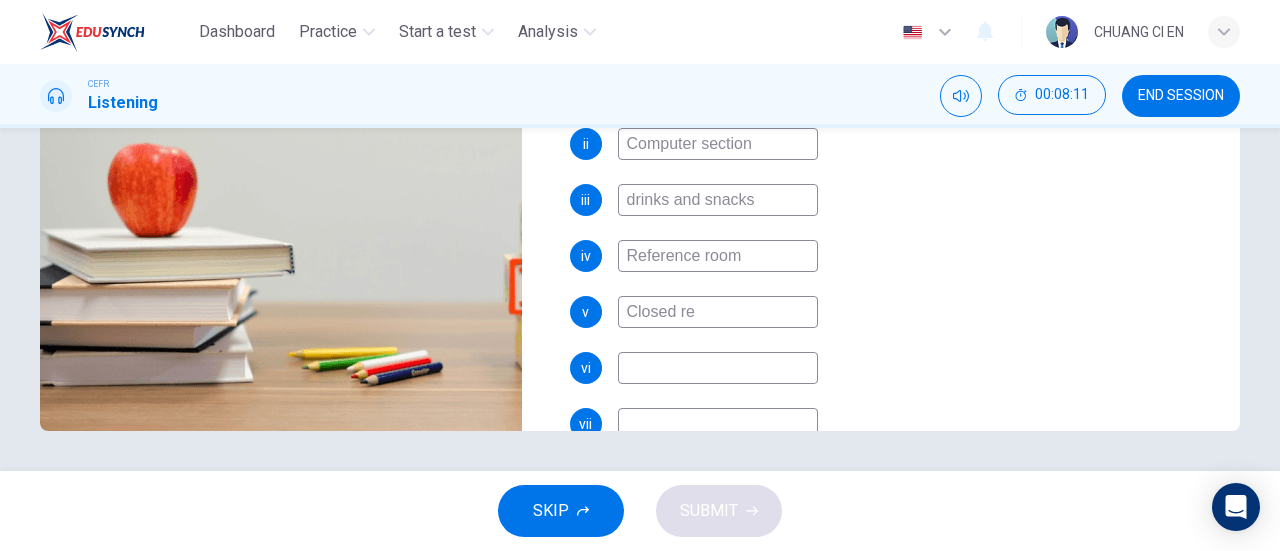 type on "Closed res" 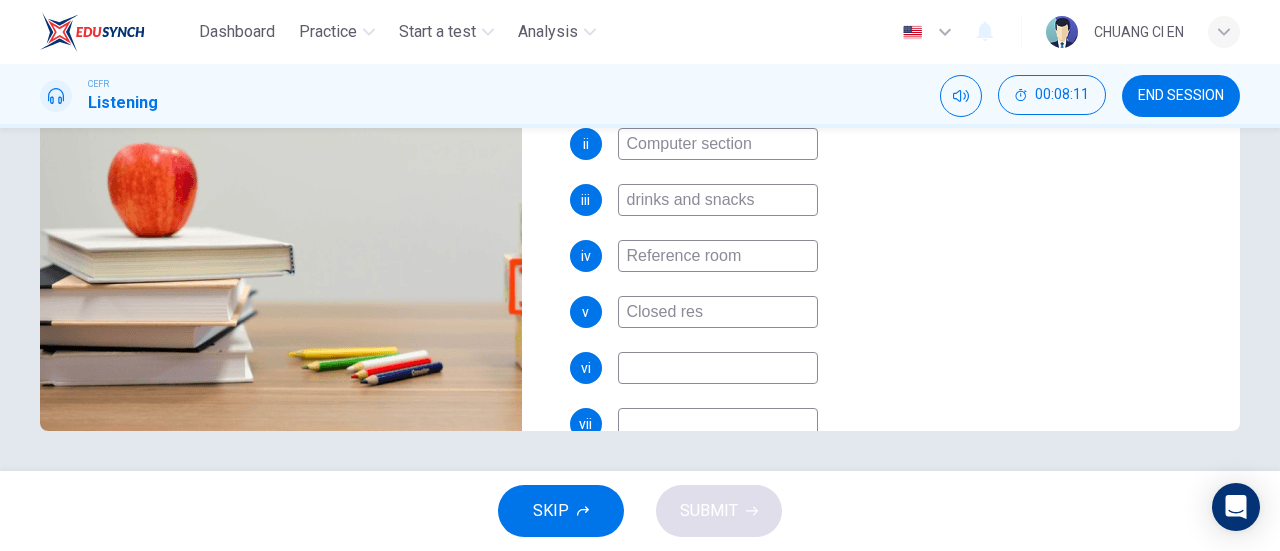 type on "44" 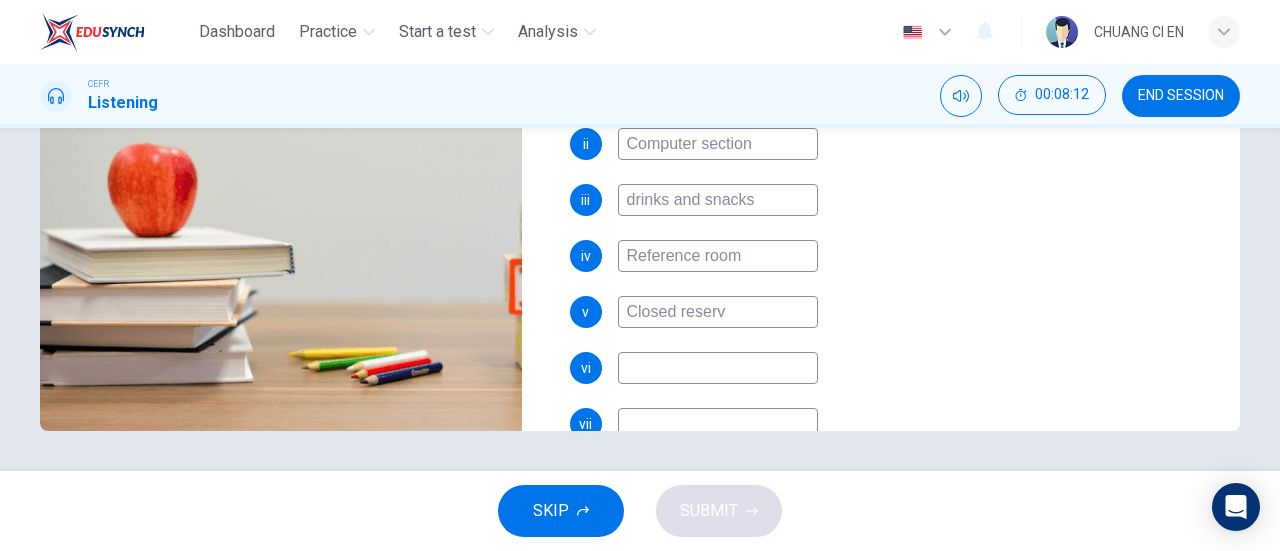 type on "Closed reserve" 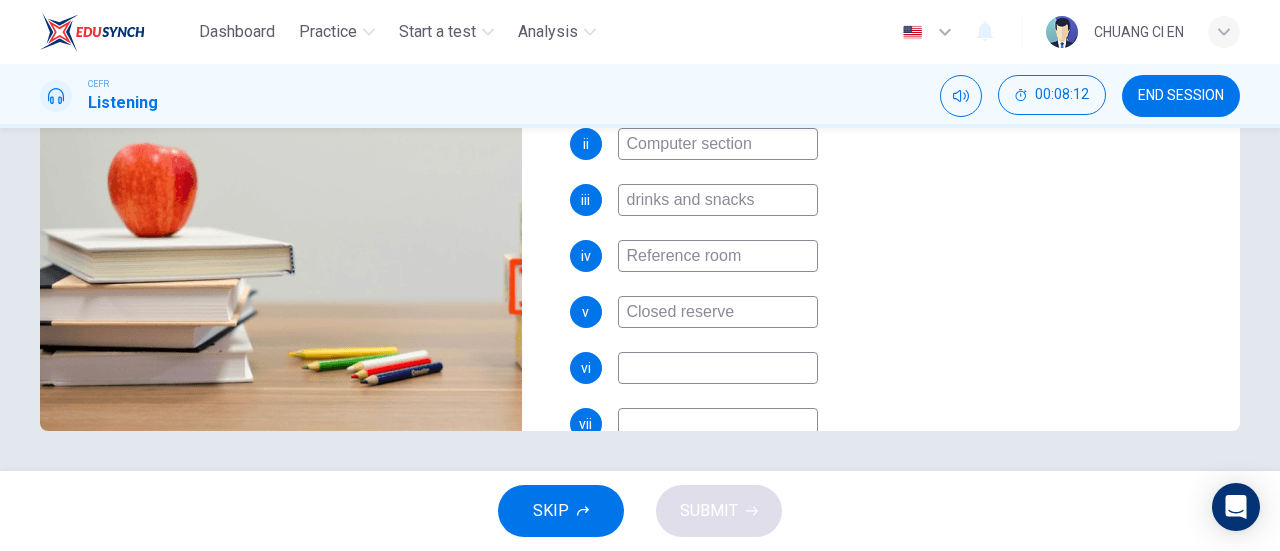type on "45" 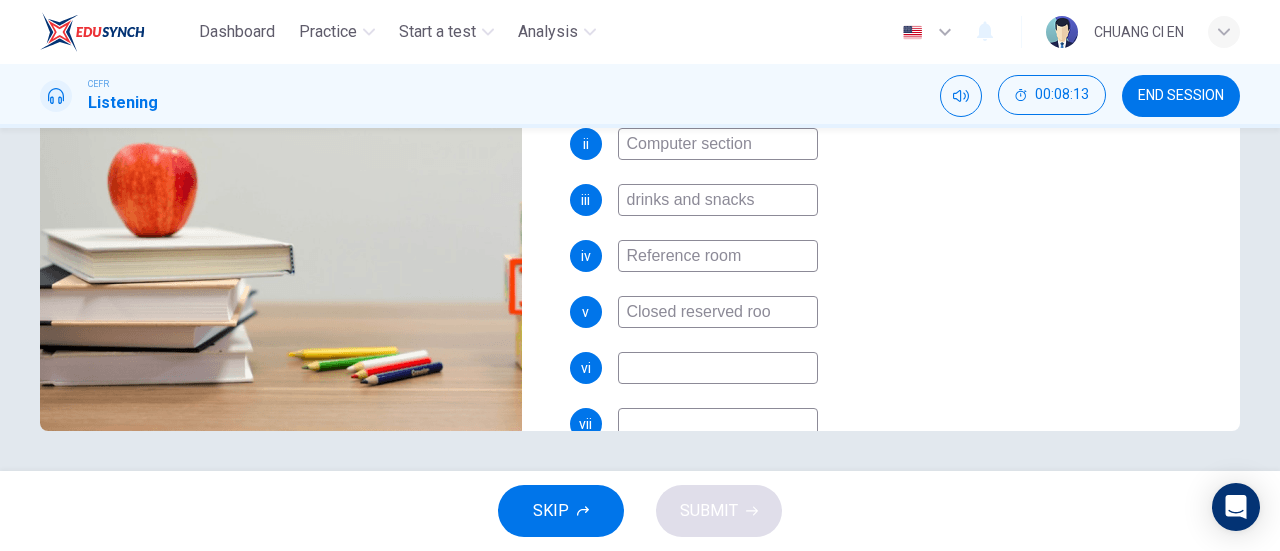 type on "Closed reserved room" 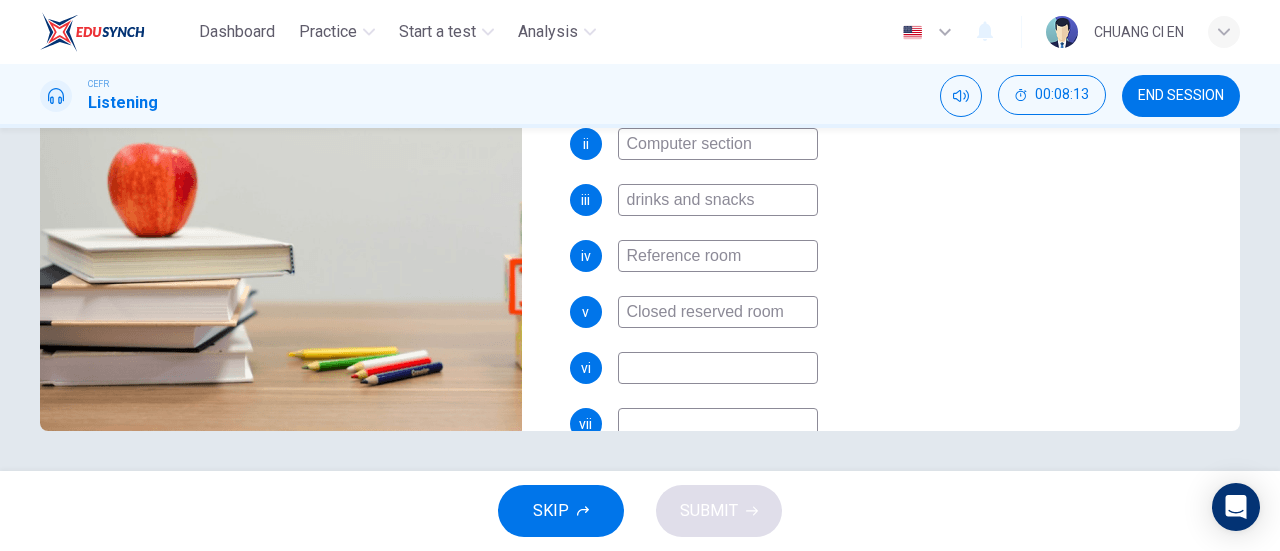 type on "45" 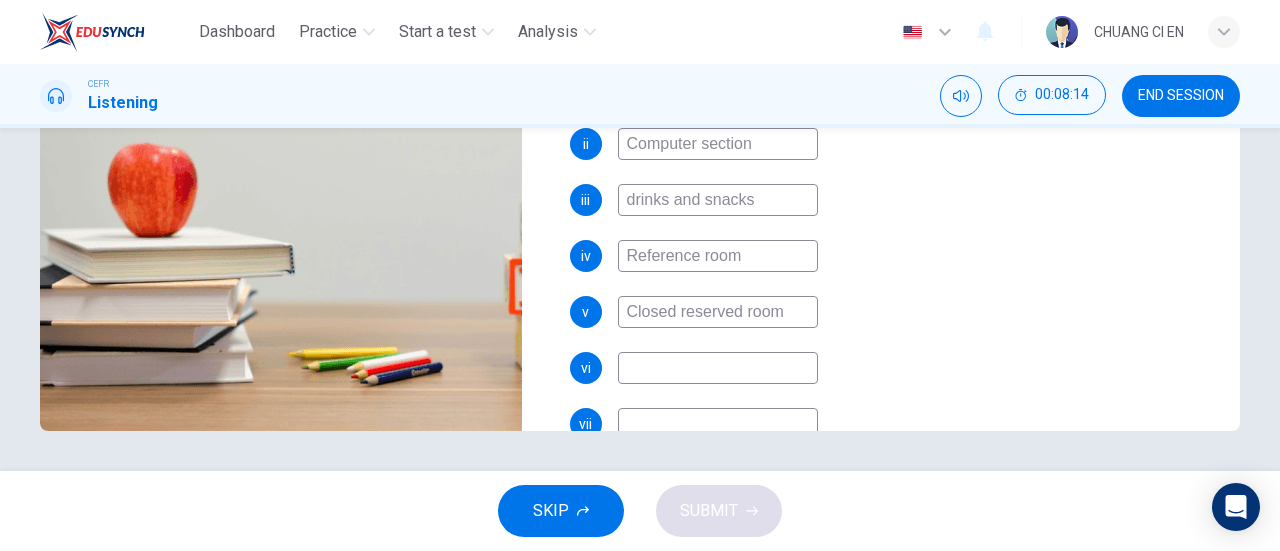 scroll, scrollTop: 398, scrollLeft: 0, axis: vertical 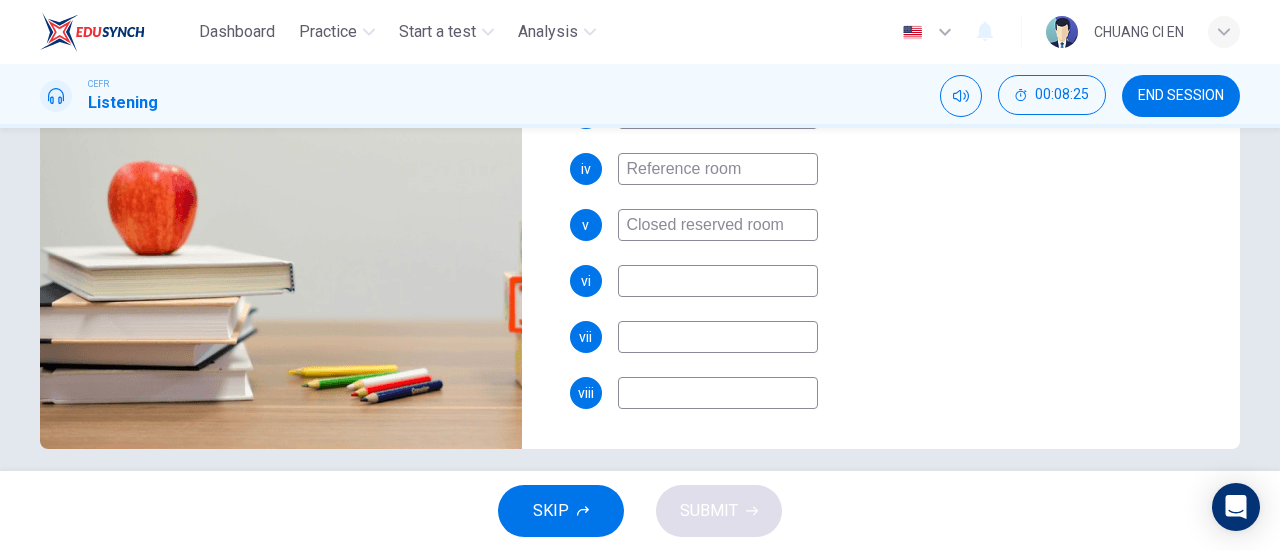 type on "49" 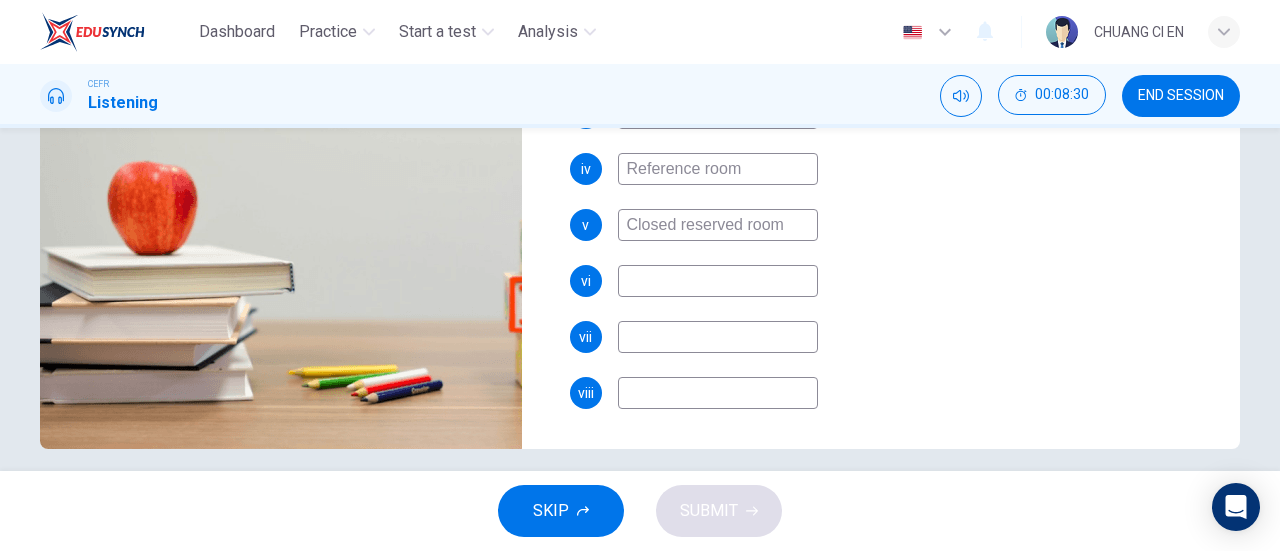 scroll, scrollTop: 0, scrollLeft: 0, axis: both 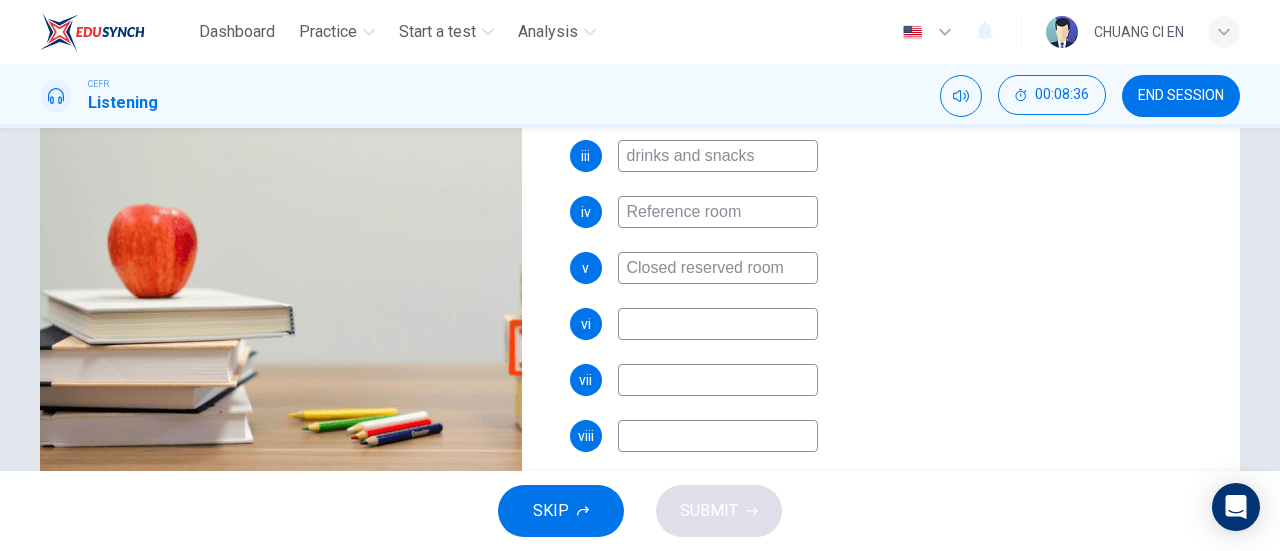 type on "52" 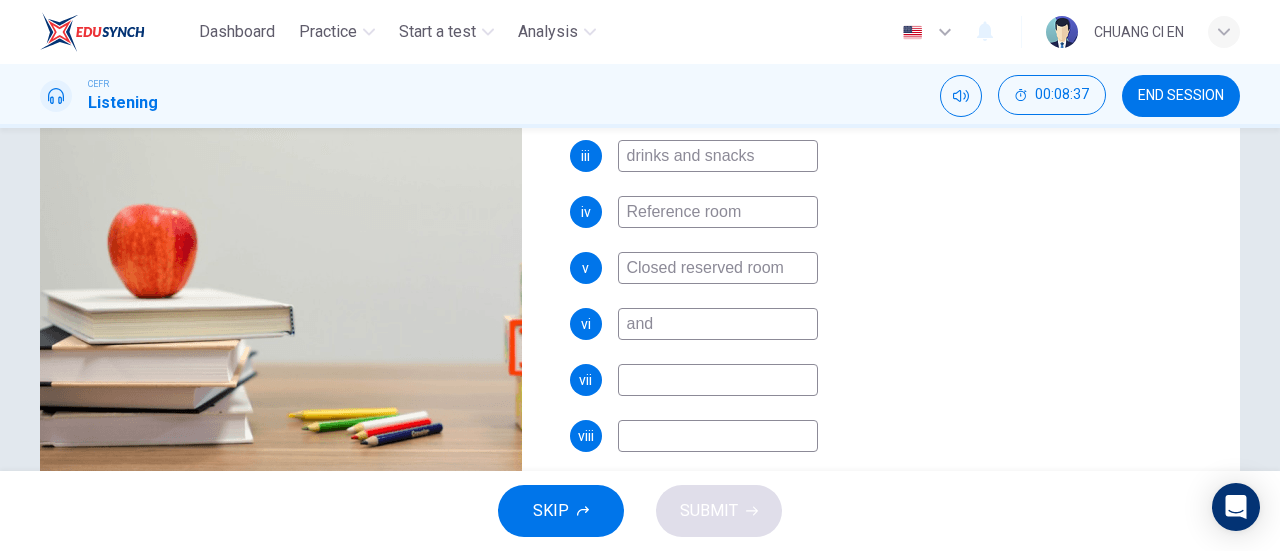 type on "and j" 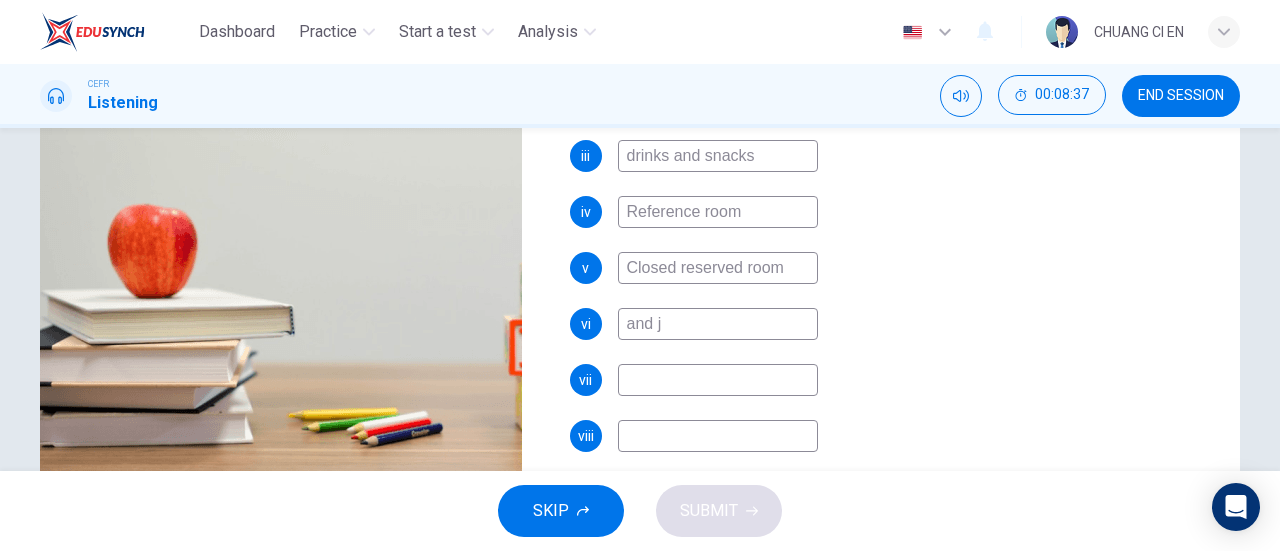 type on "52" 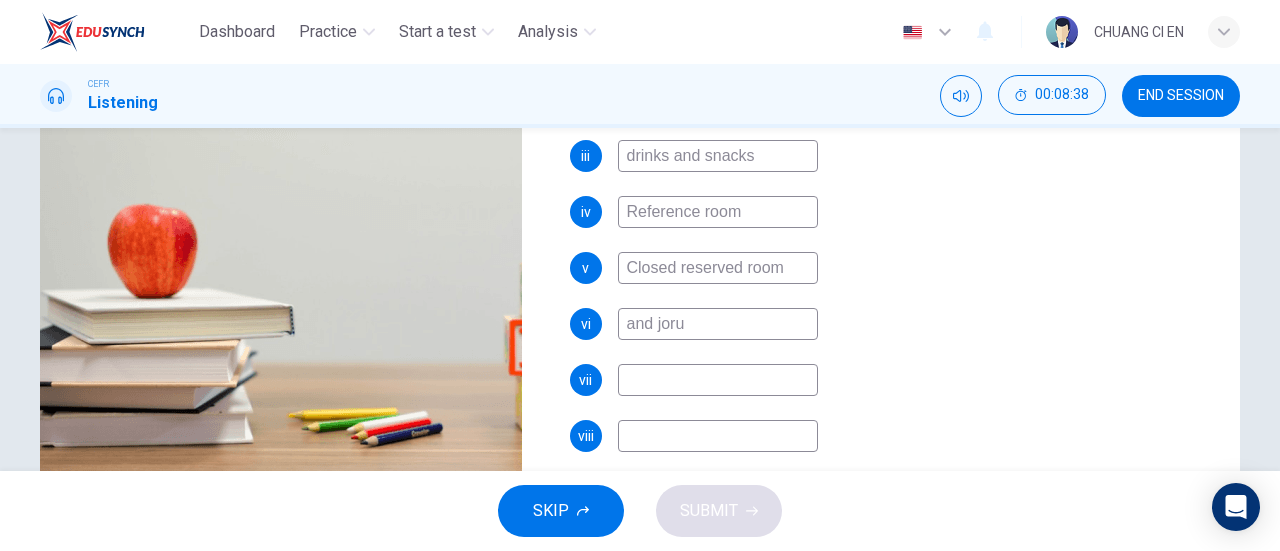 type on "and jor" 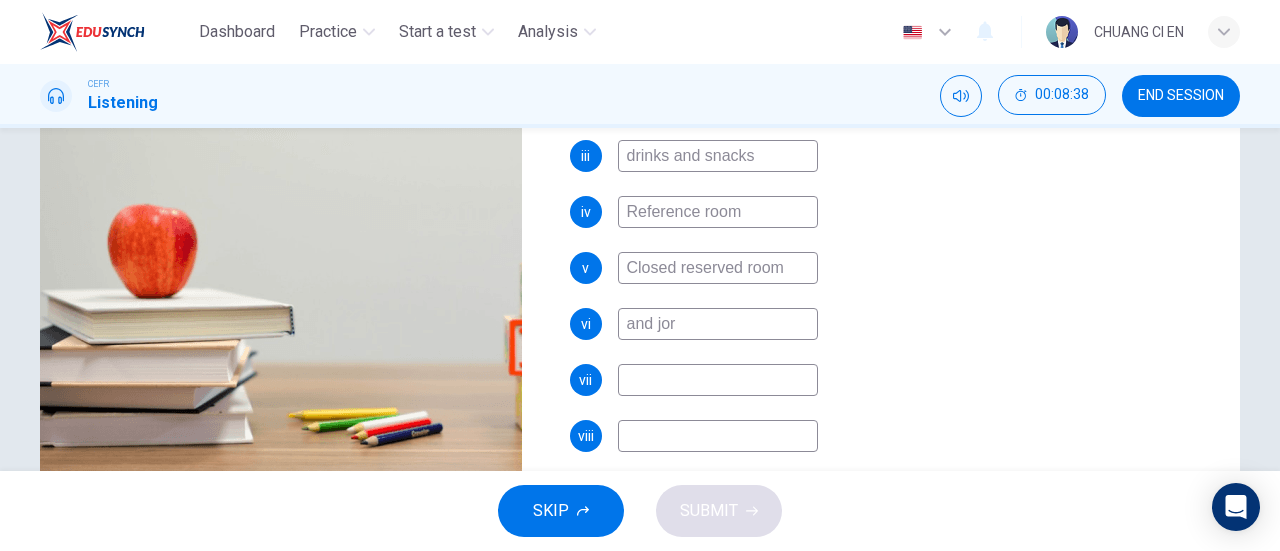 type on "52" 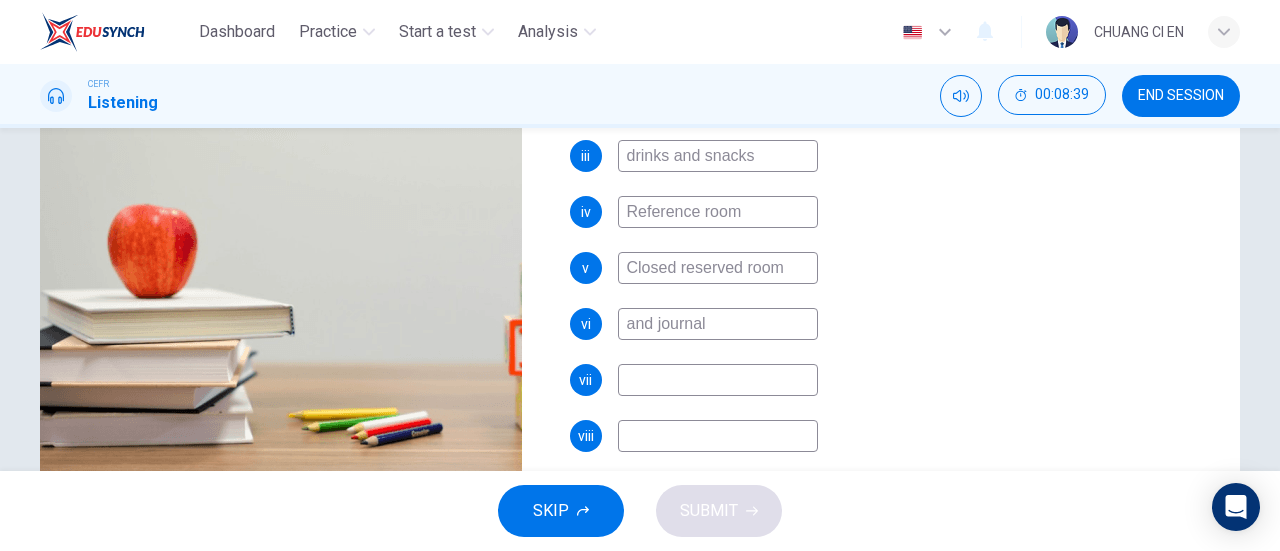 type on "and journals" 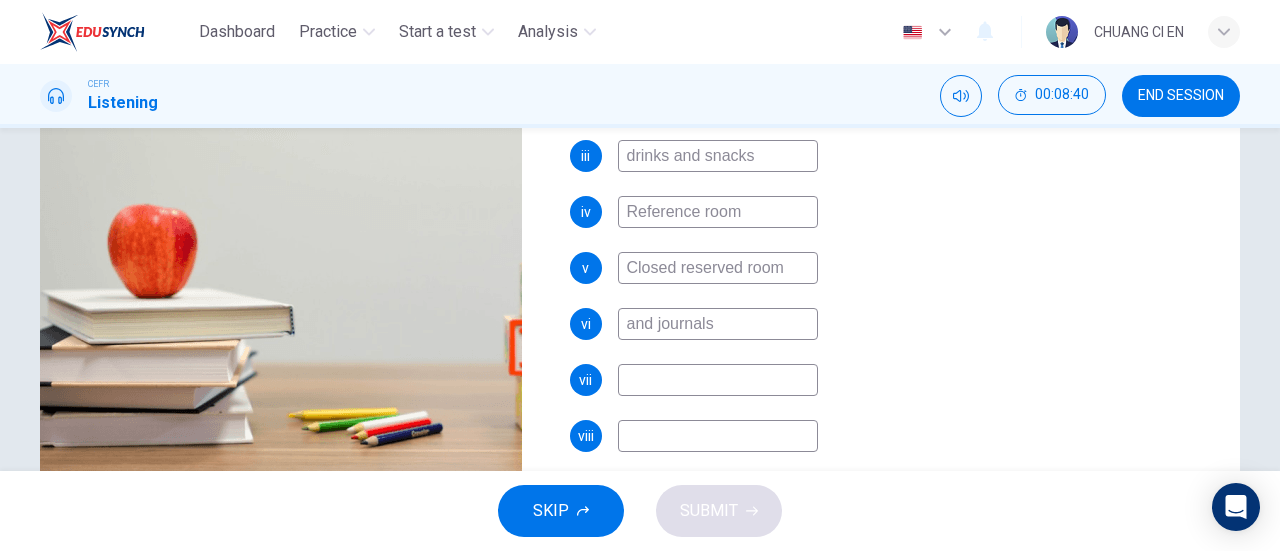 type on "53" 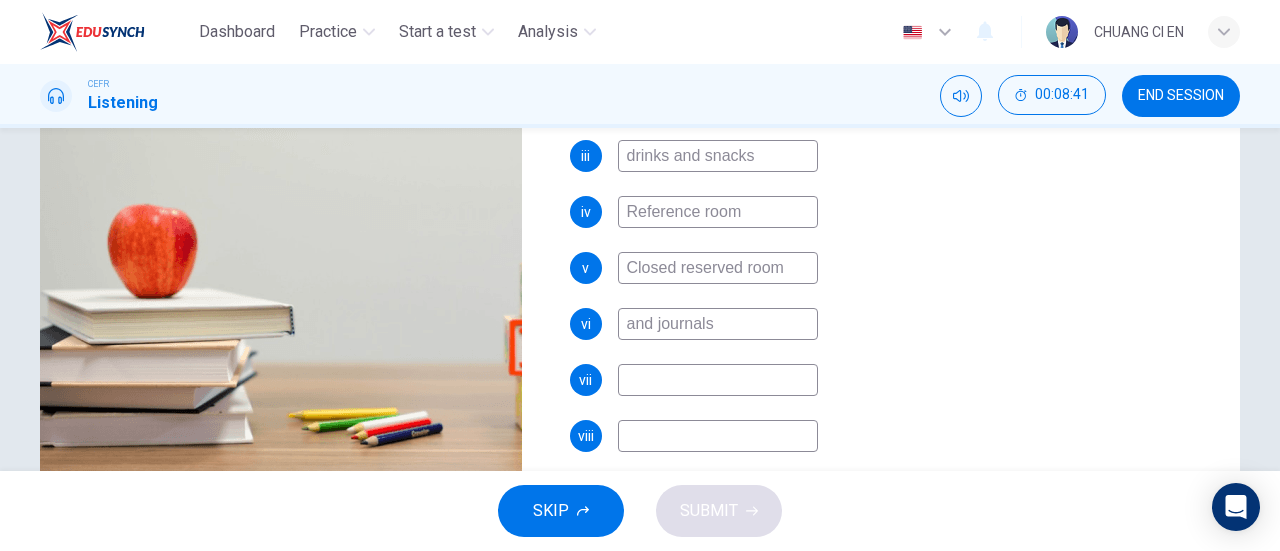 click at bounding box center (718, 380) 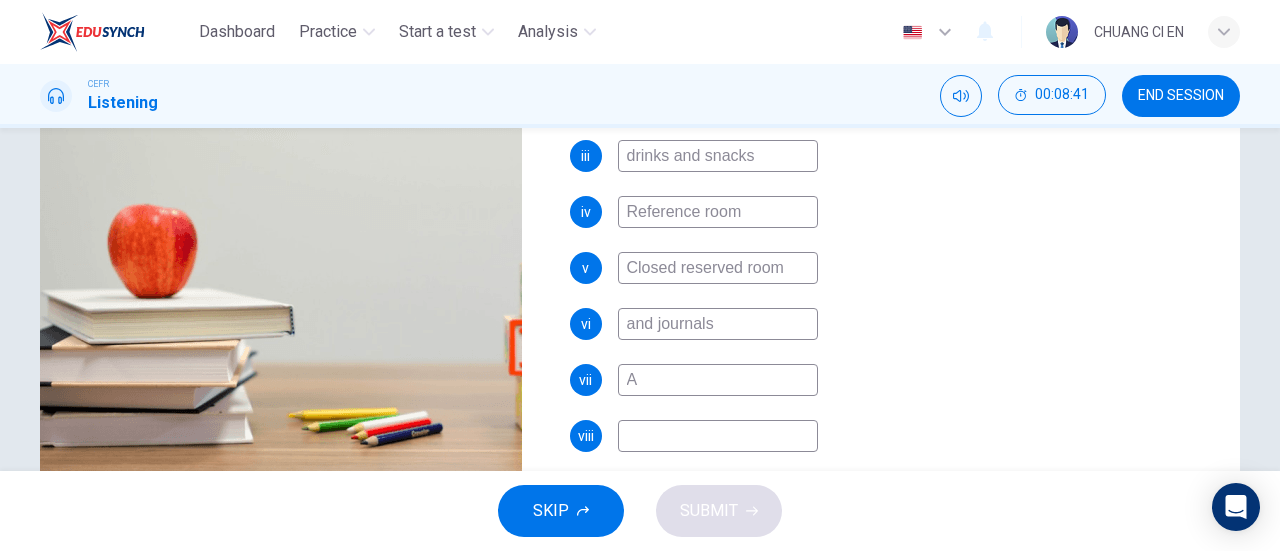 type on "53" 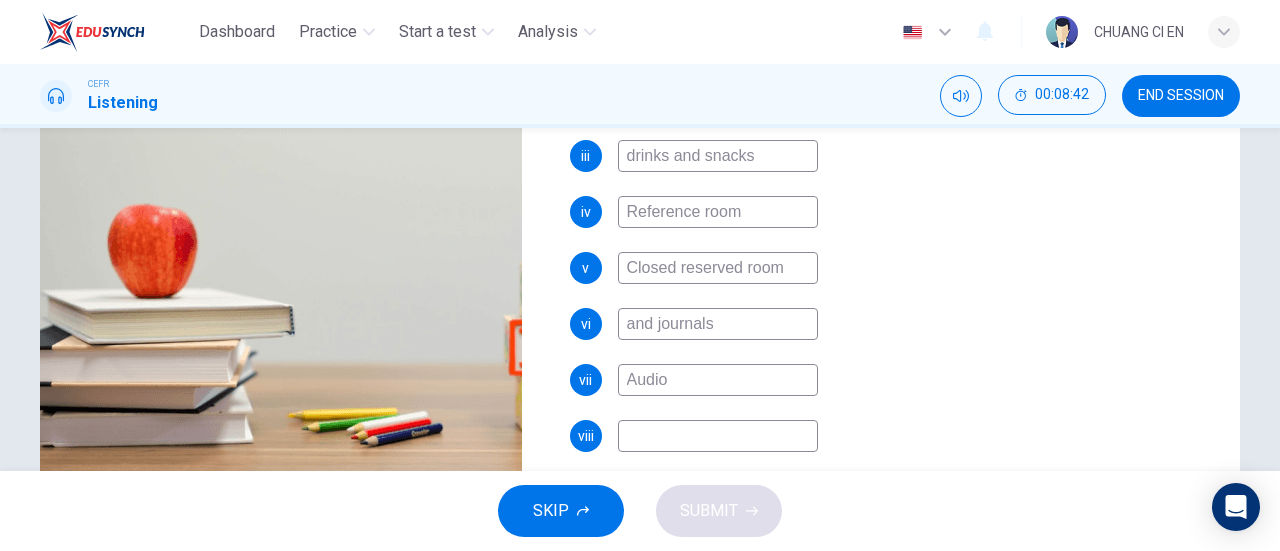type on "Audio v" 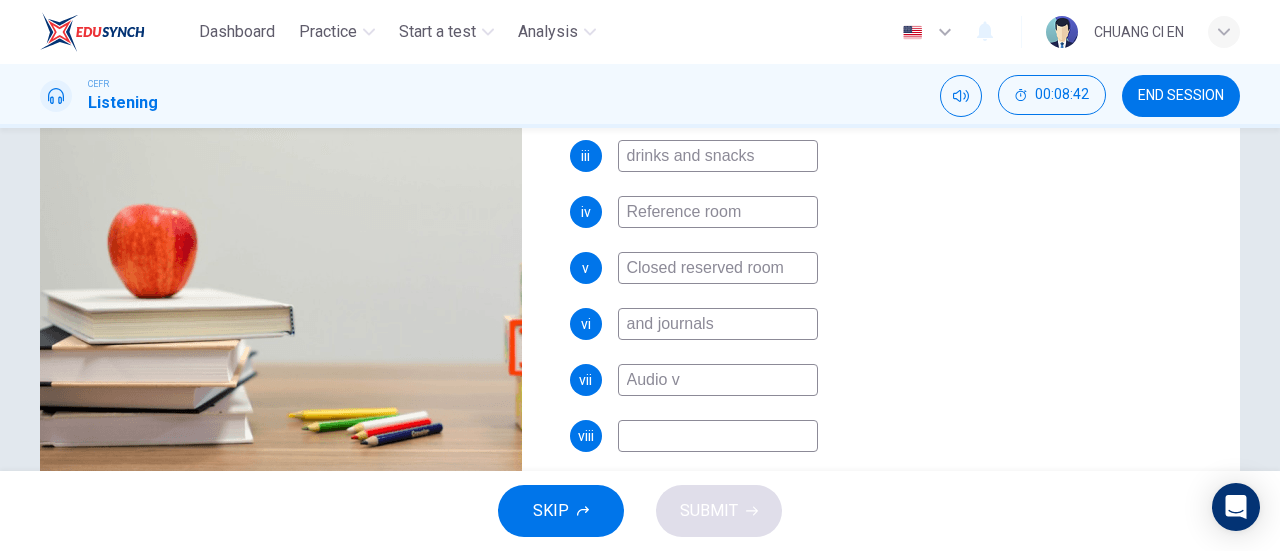 type on "54" 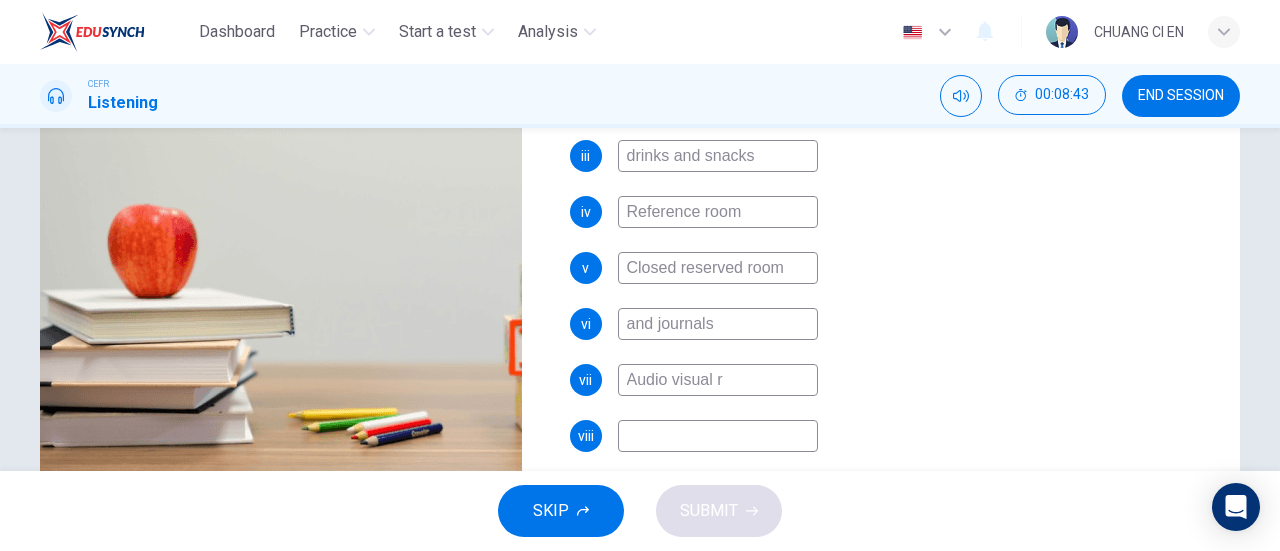 type on "Audio visual ro" 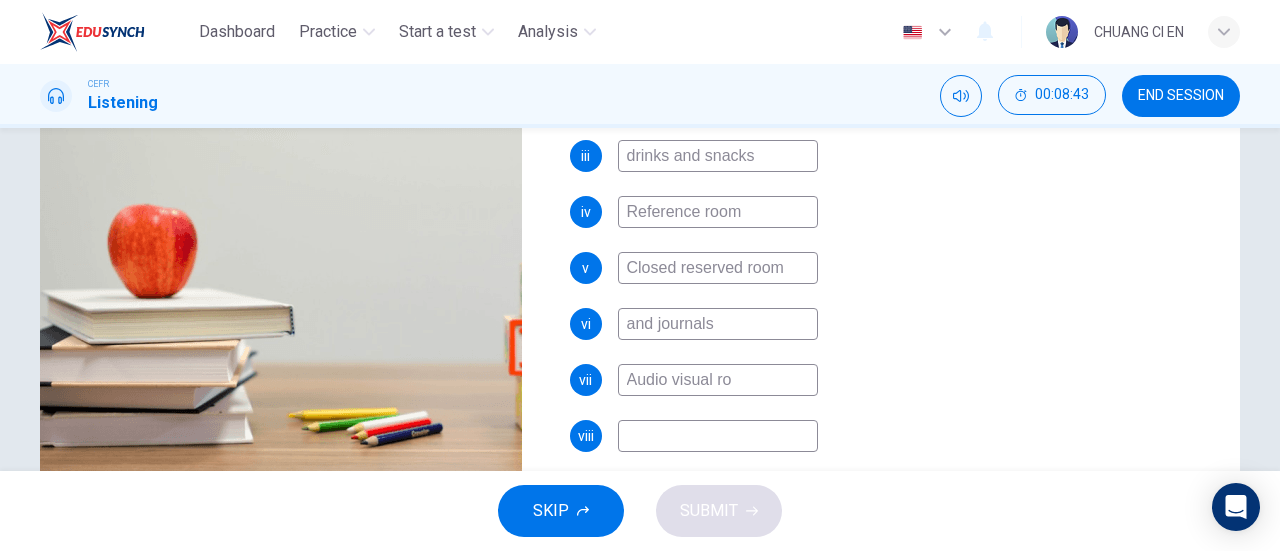 type on "54" 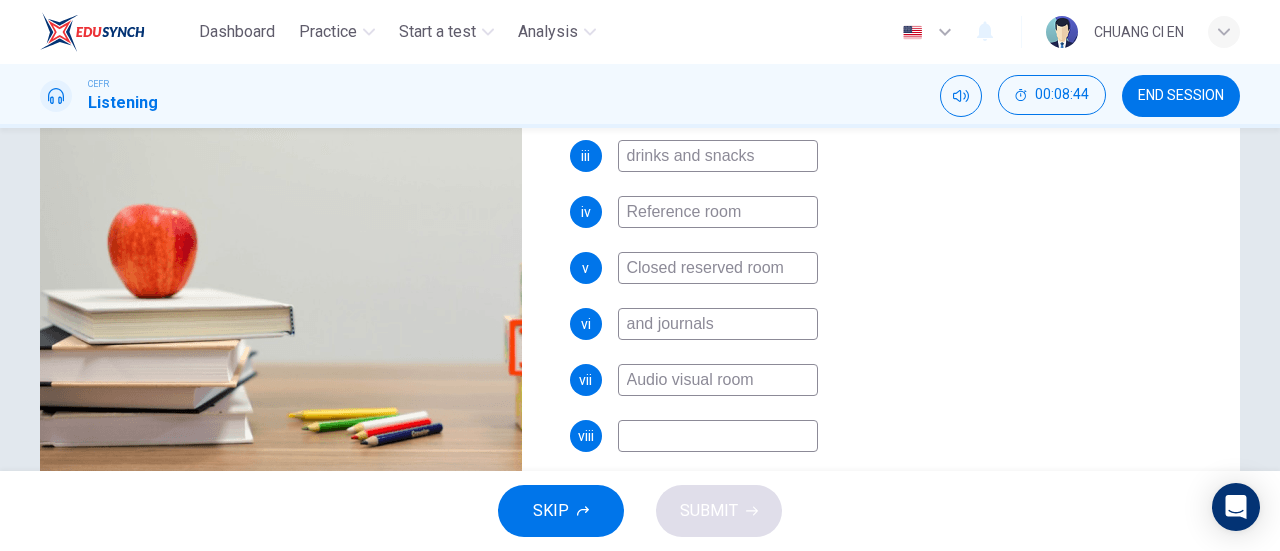 type on "Audio visual room" 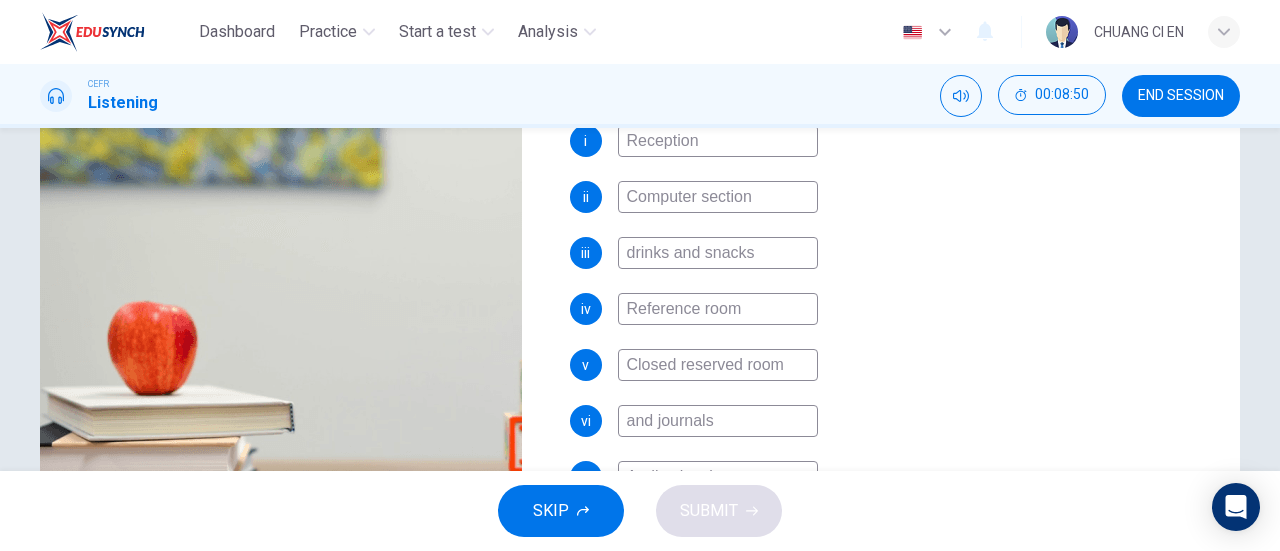 scroll, scrollTop: 432, scrollLeft: 0, axis: vertical 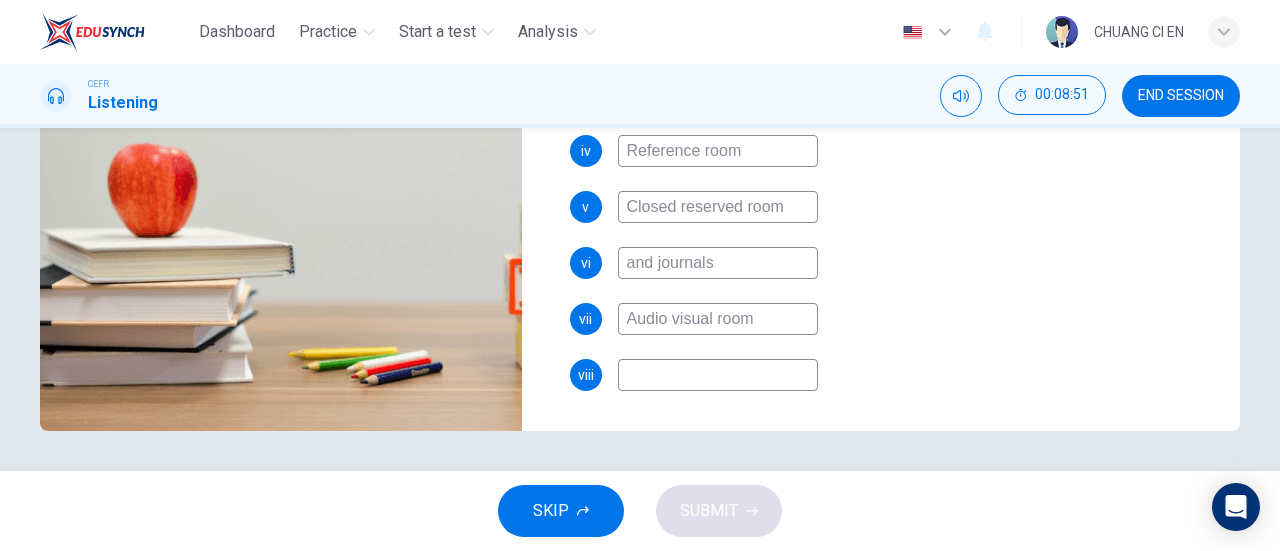 type on "56" 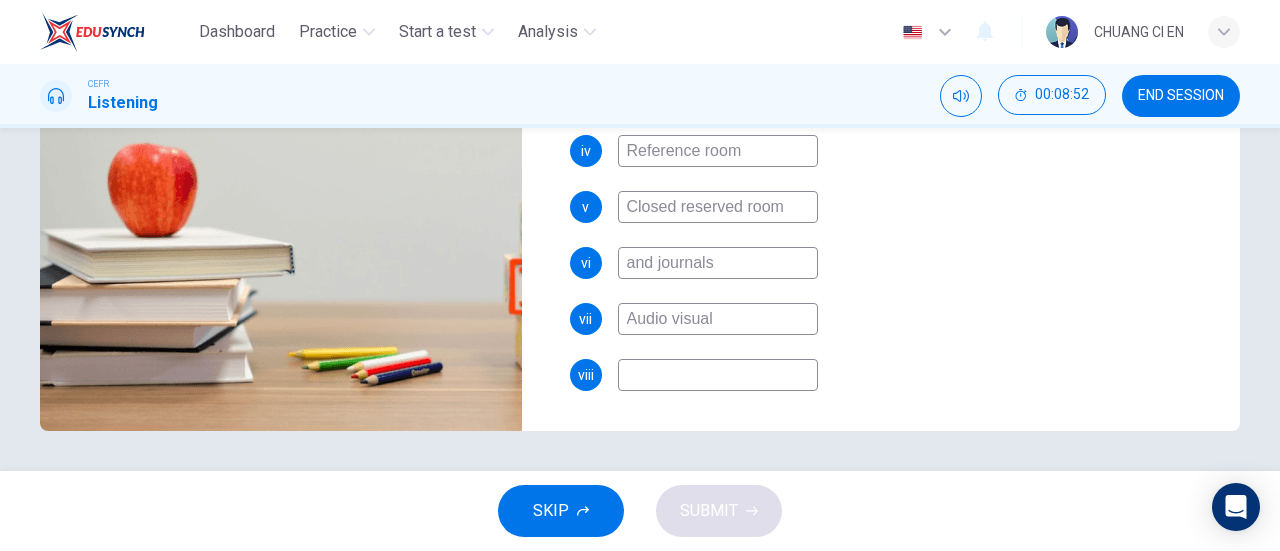 type on "Audio visual" 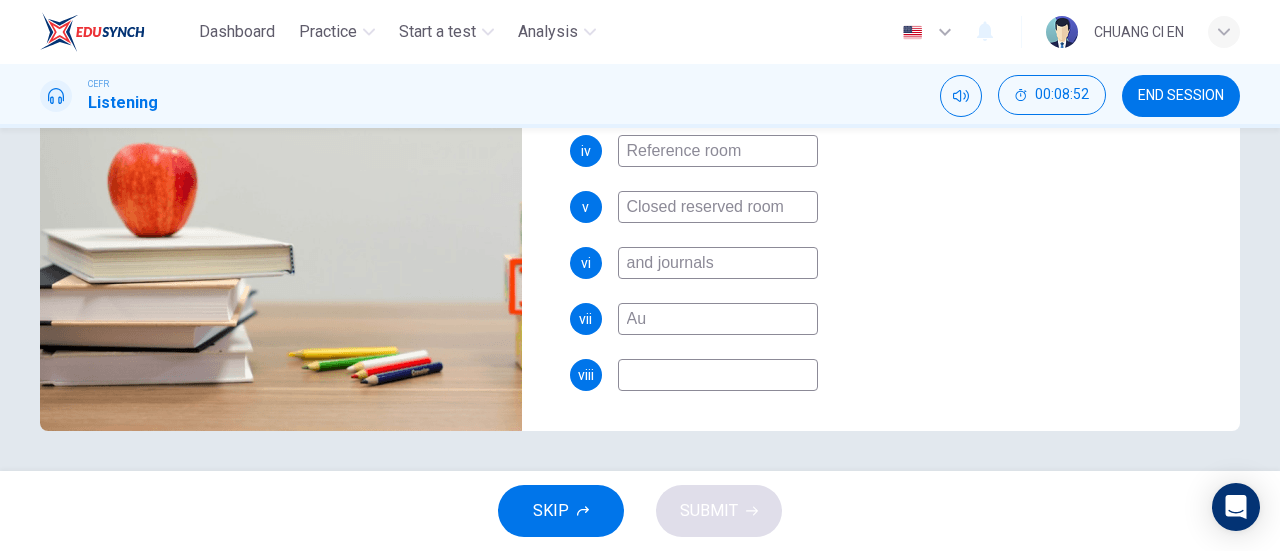 type on "A" 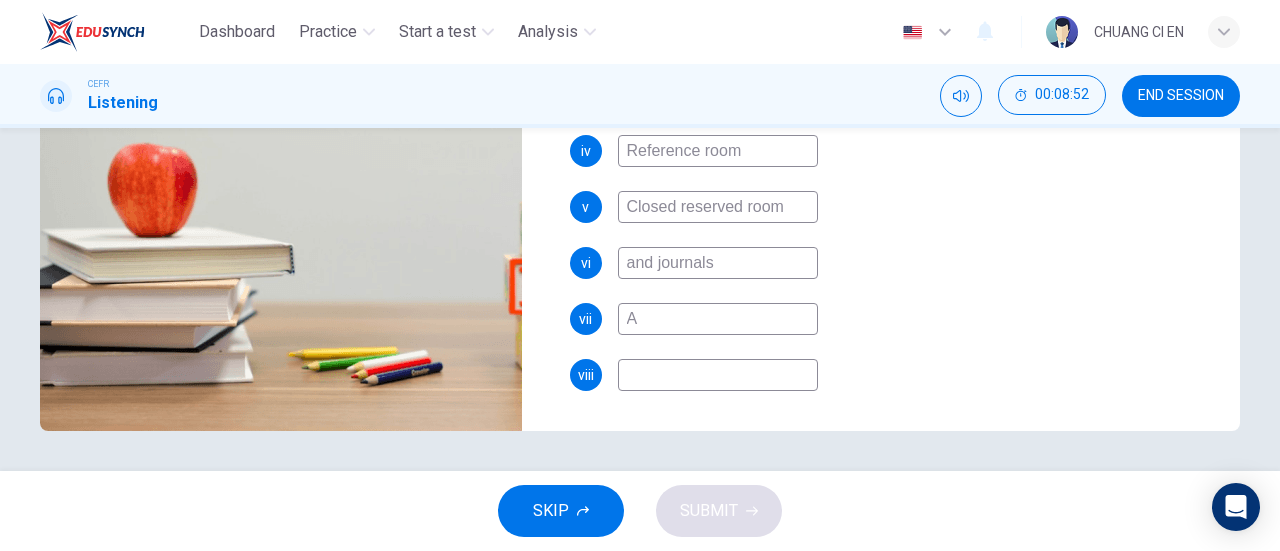 type 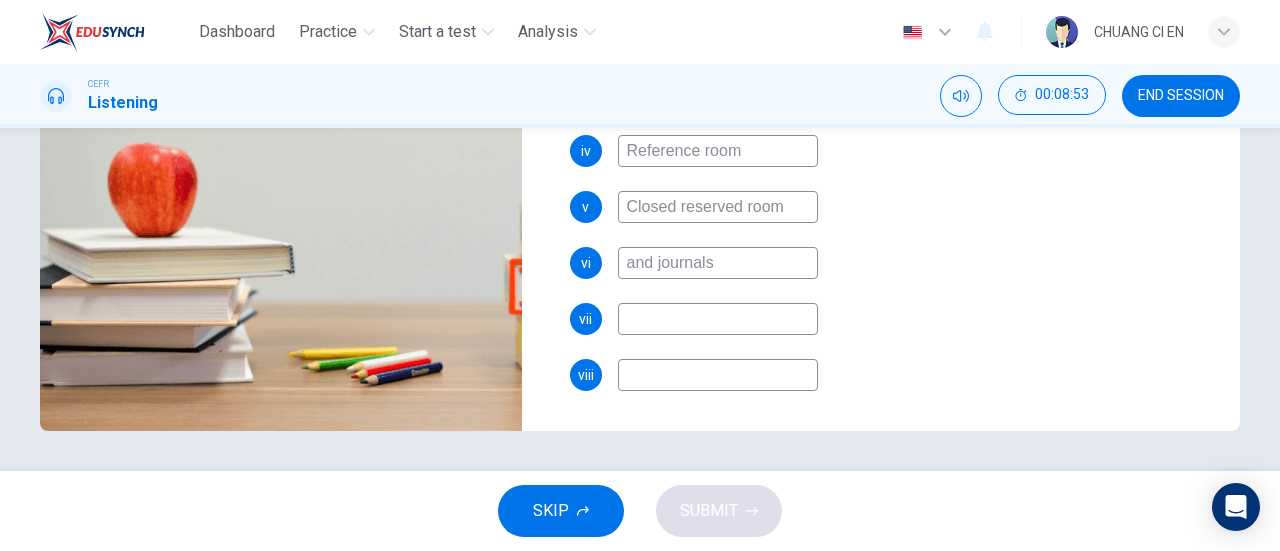 type on "56" 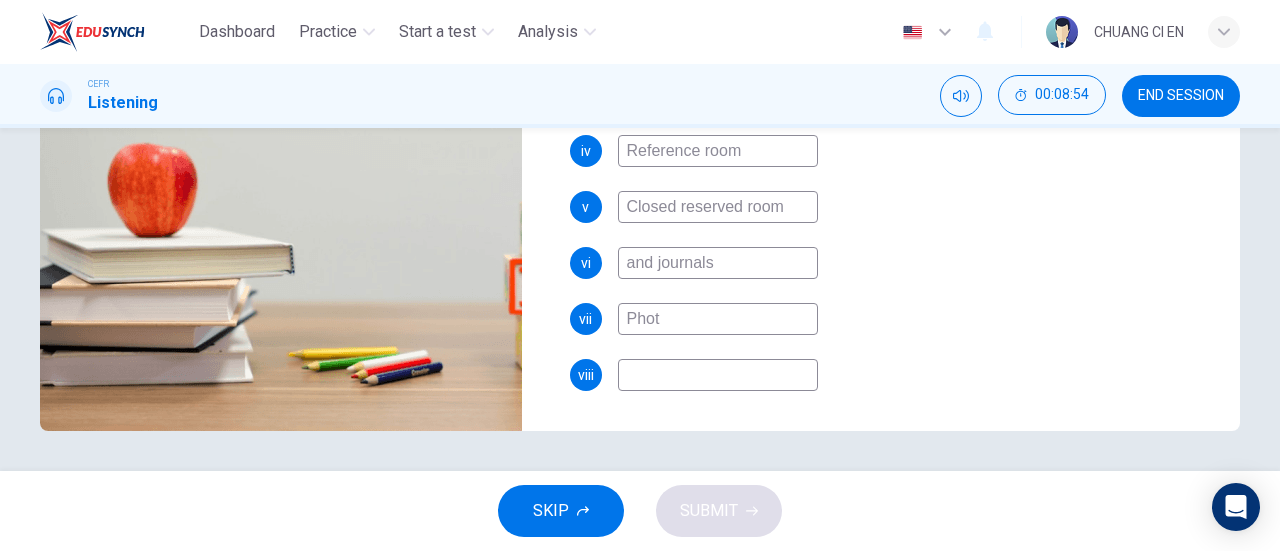 type on "Photo" 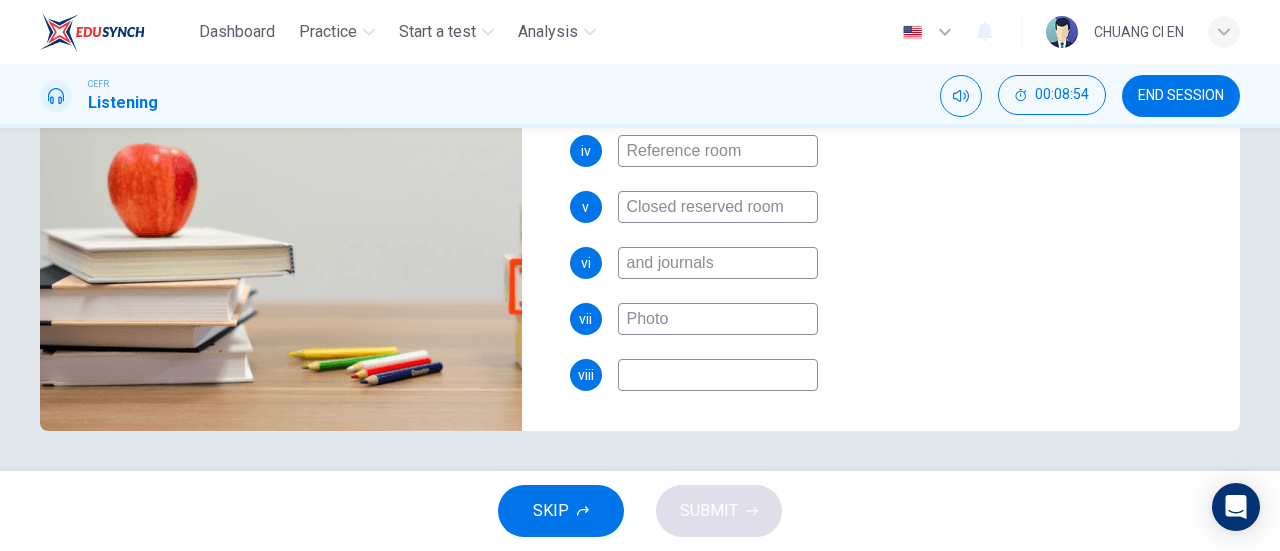 type on "57" 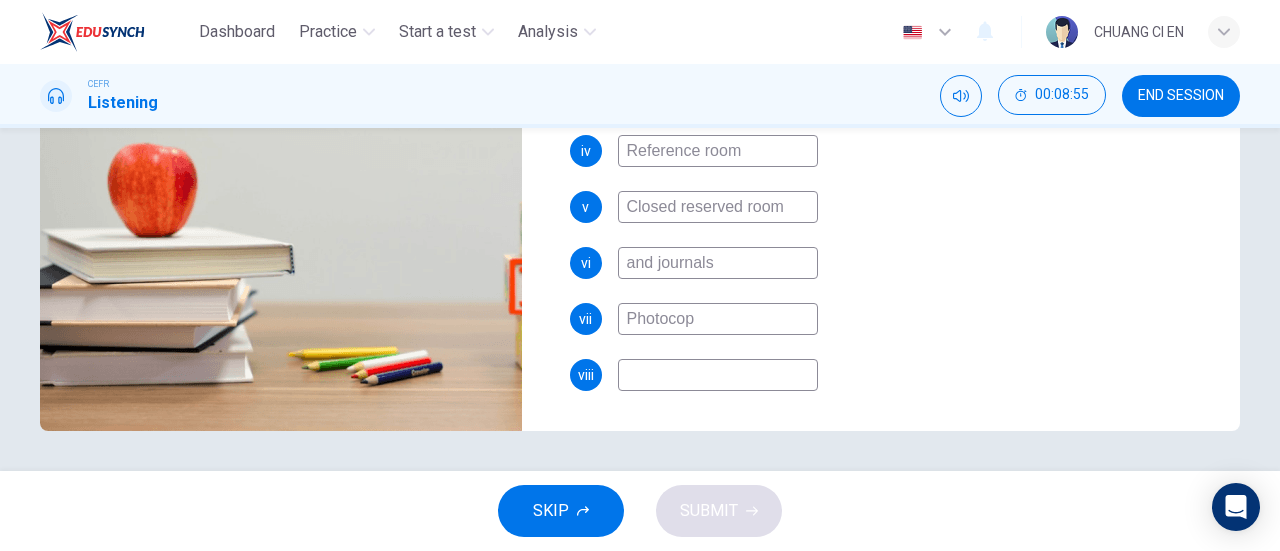 type on "Photocopy" 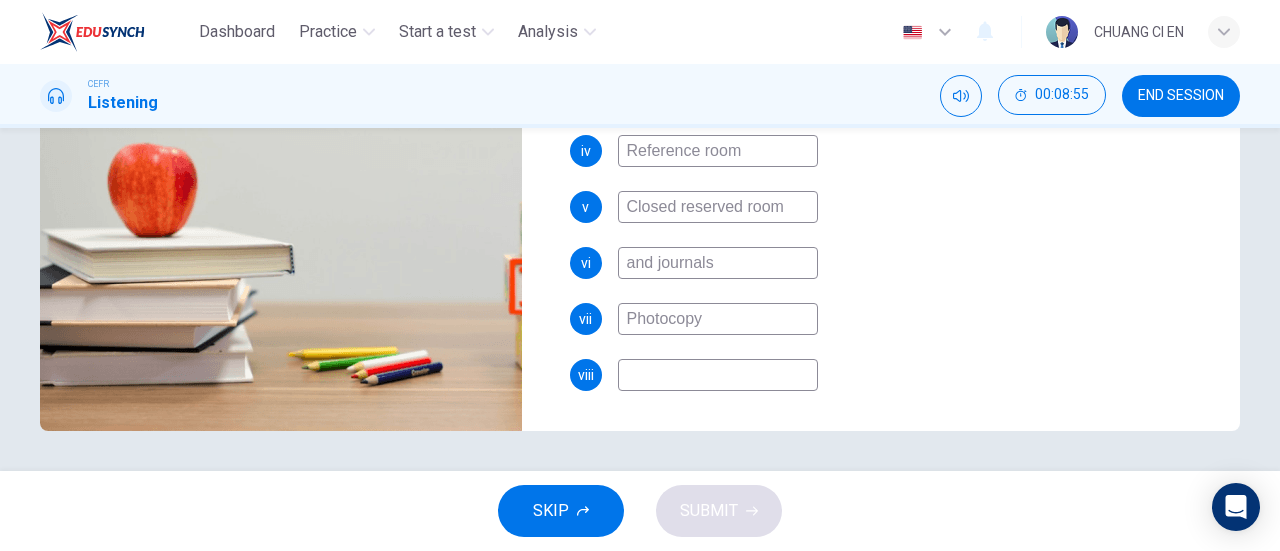 type on "57" 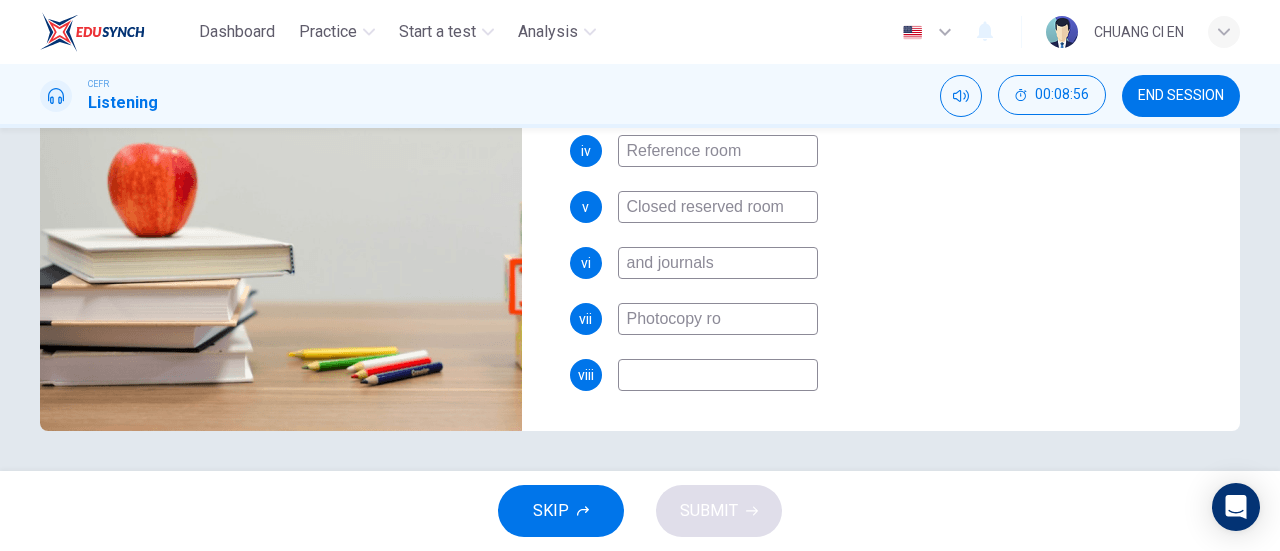 type on "Photocopy roo" 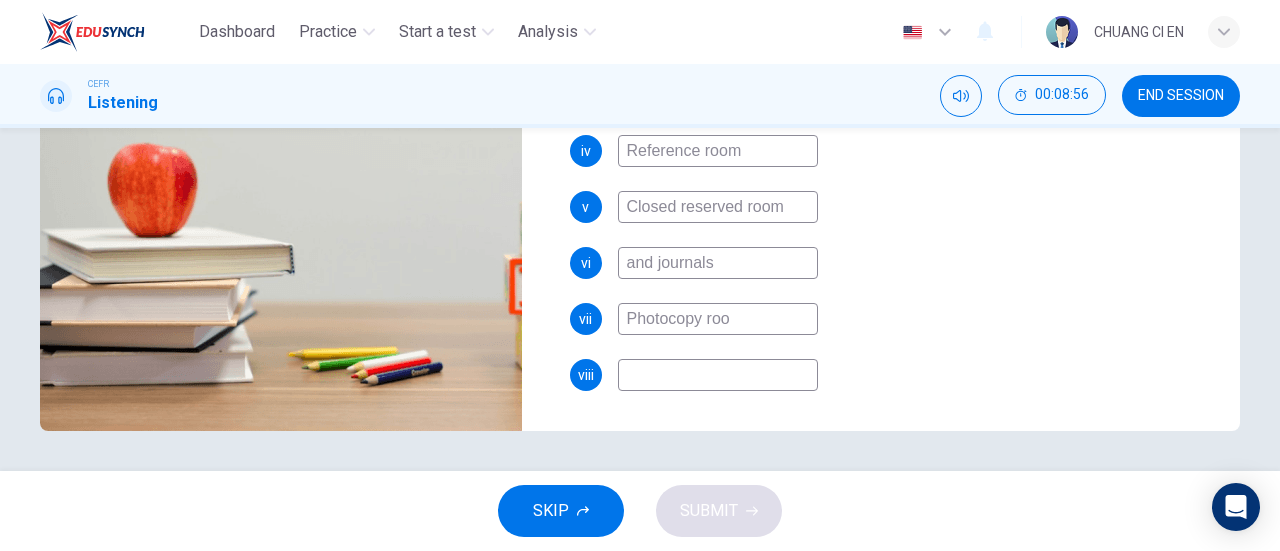 type on "58" 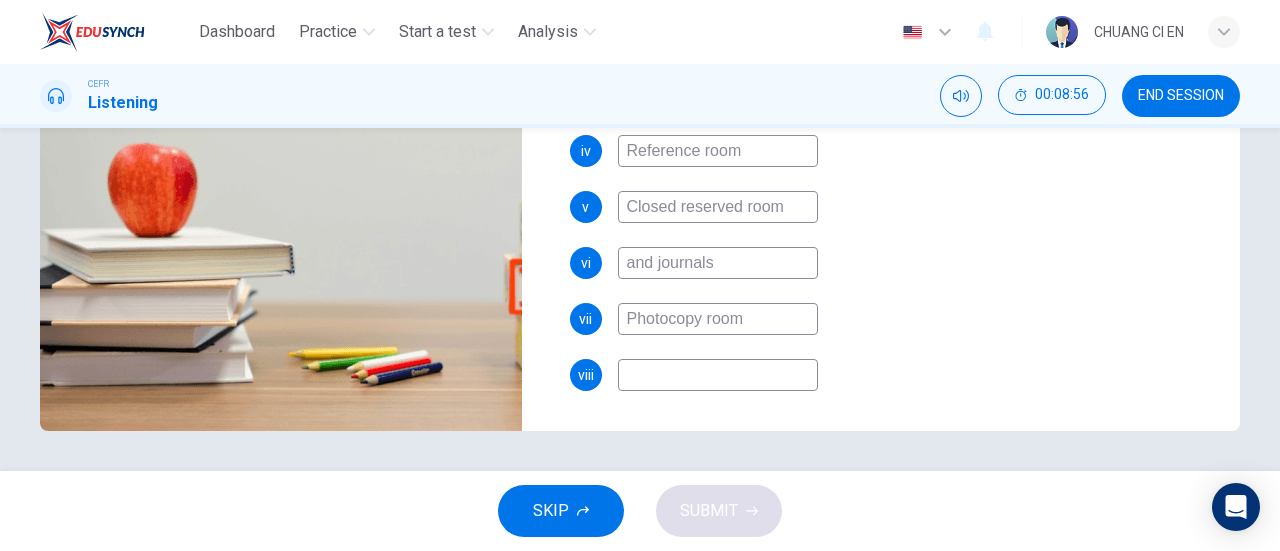 type on "Photocopy room" 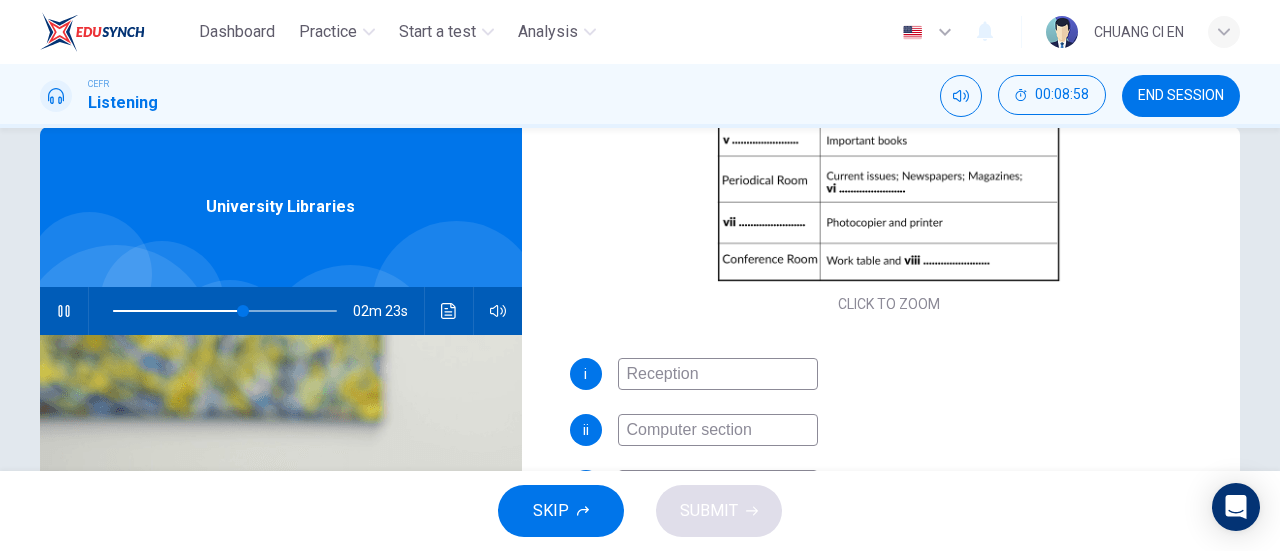 scroll, scrollTop: 0, scrollLeft: 0, axis: both 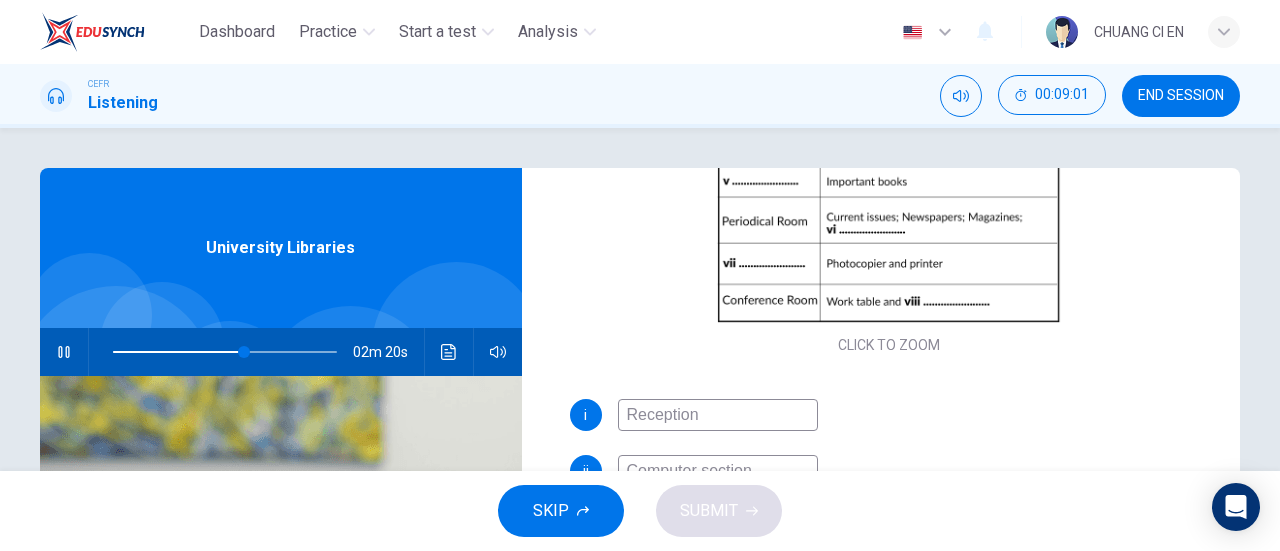 type on "59" 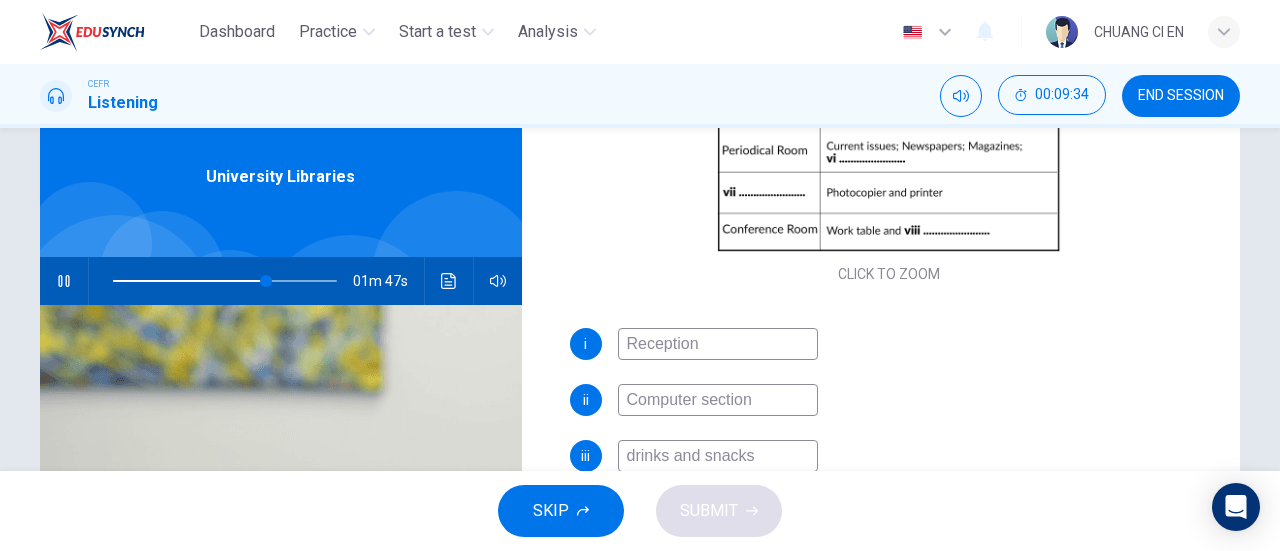 scroll, scrollTop: 78, scrollLeft: 0, axis: vertical 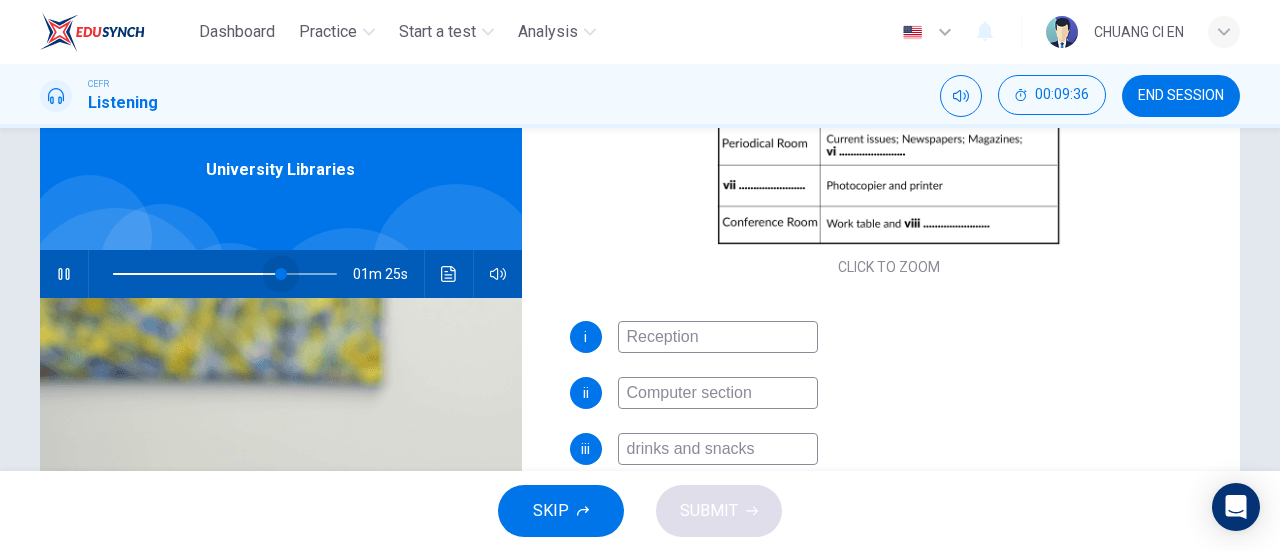click at bounding box center [281, 274] 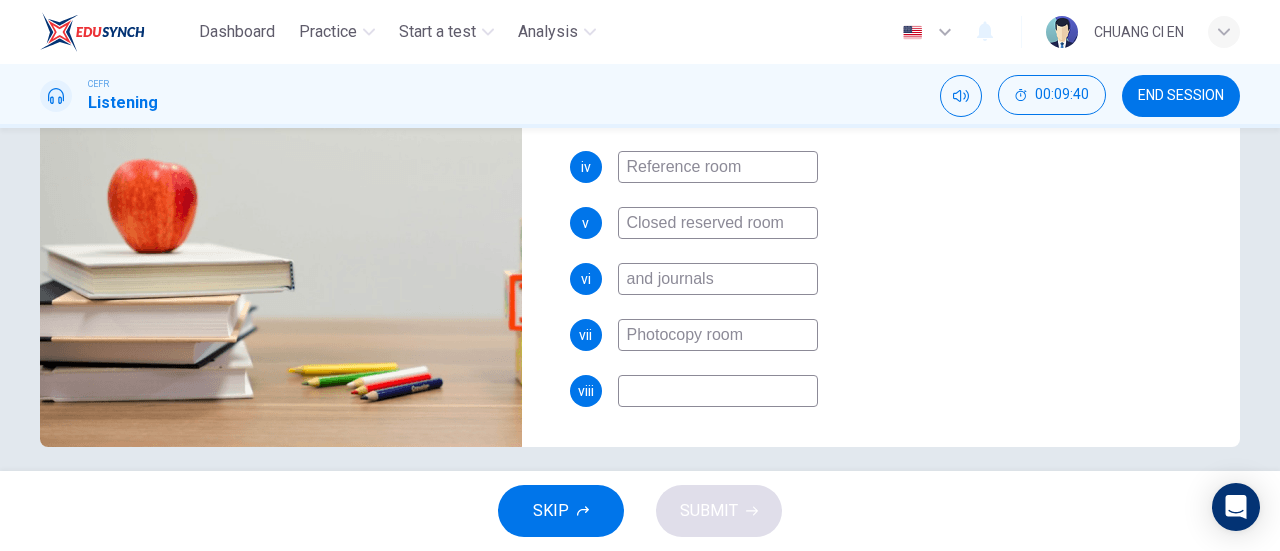 scroll, scrollTop: 418, scrollLeft: 0, axis: vertical 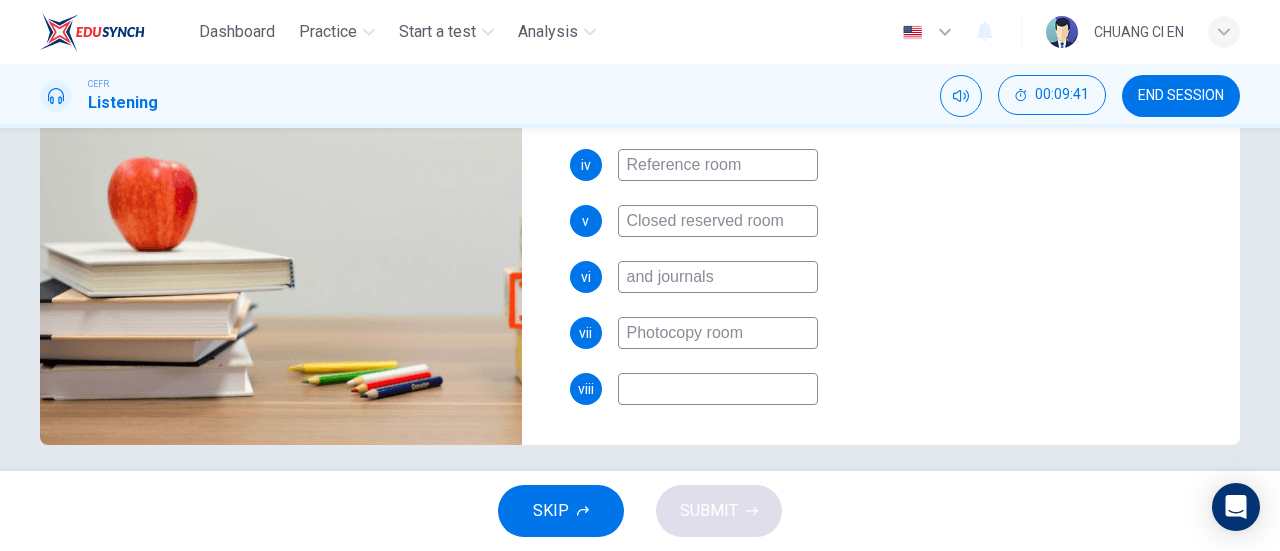 type on "76" 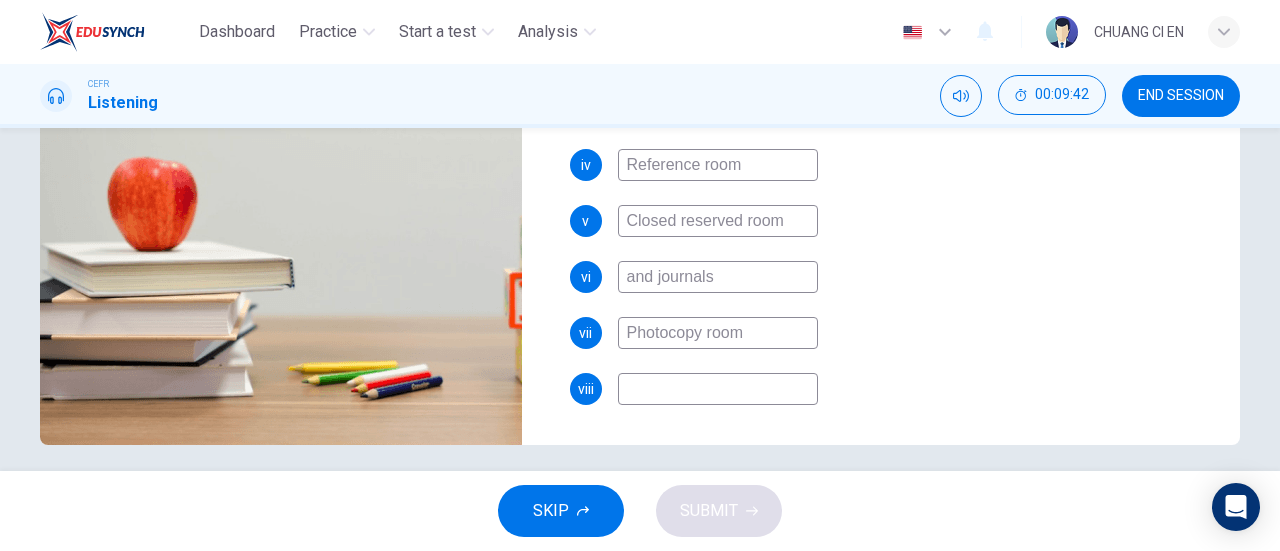 type on "m" 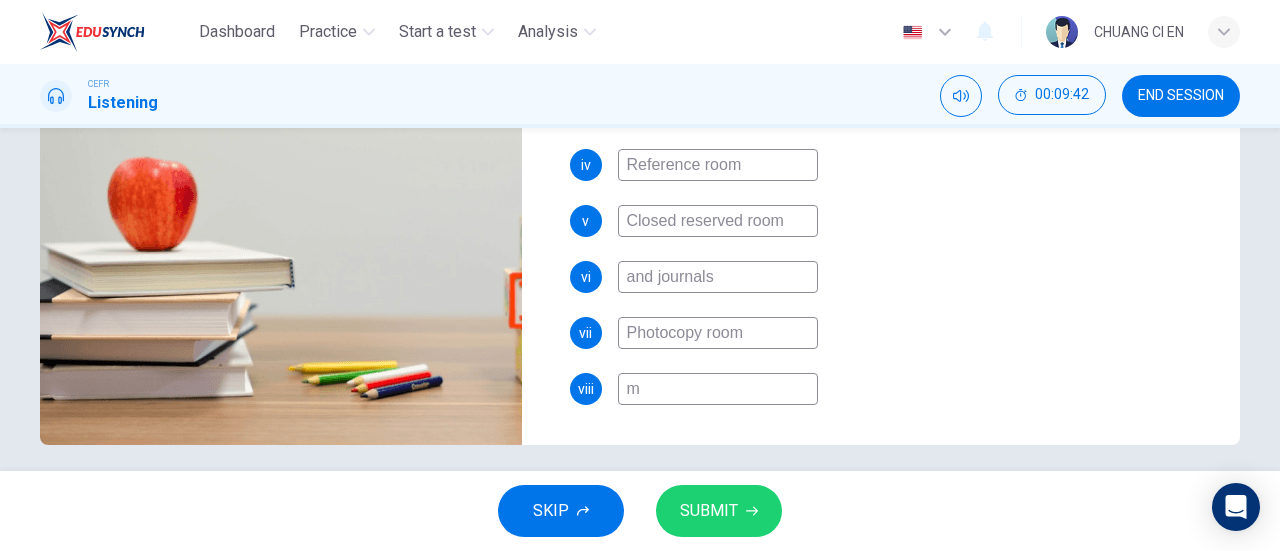 type on "77" 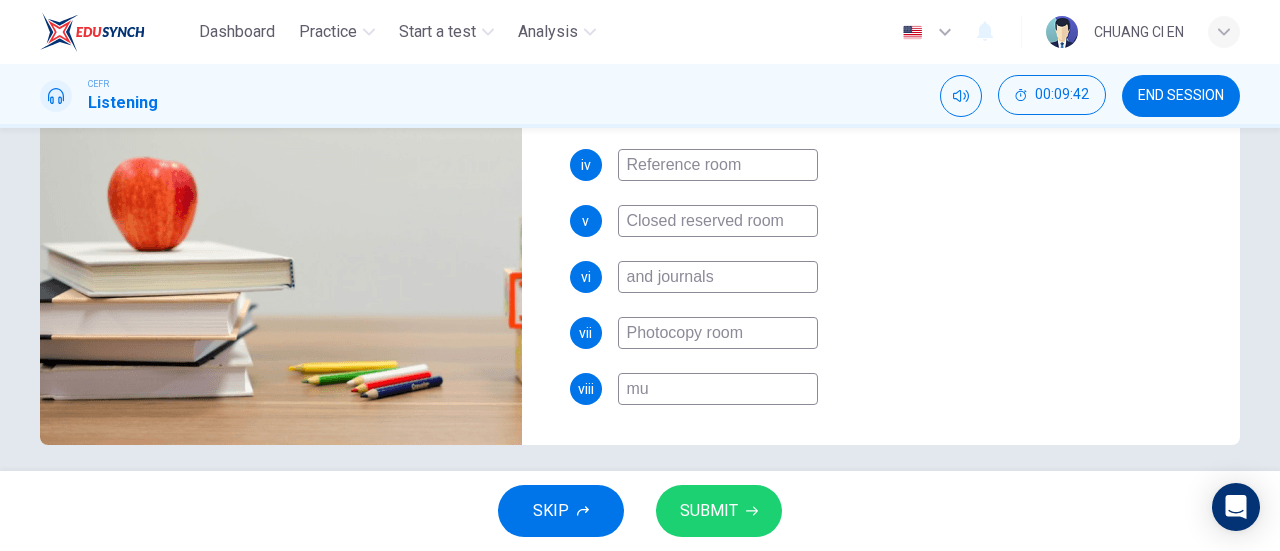 type on "77" 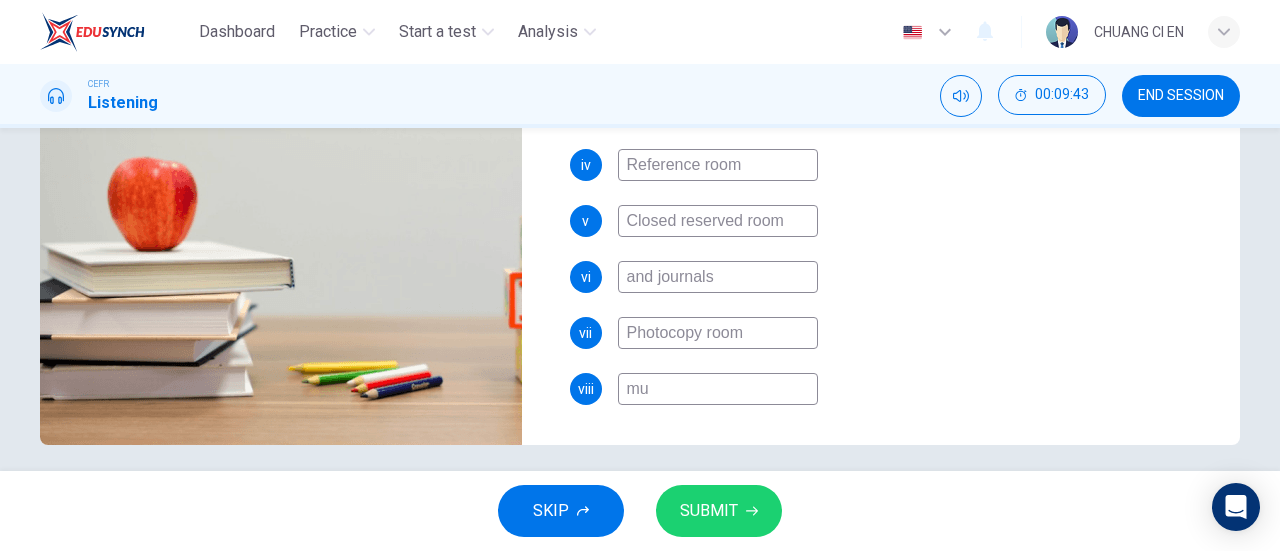 type on "mul" 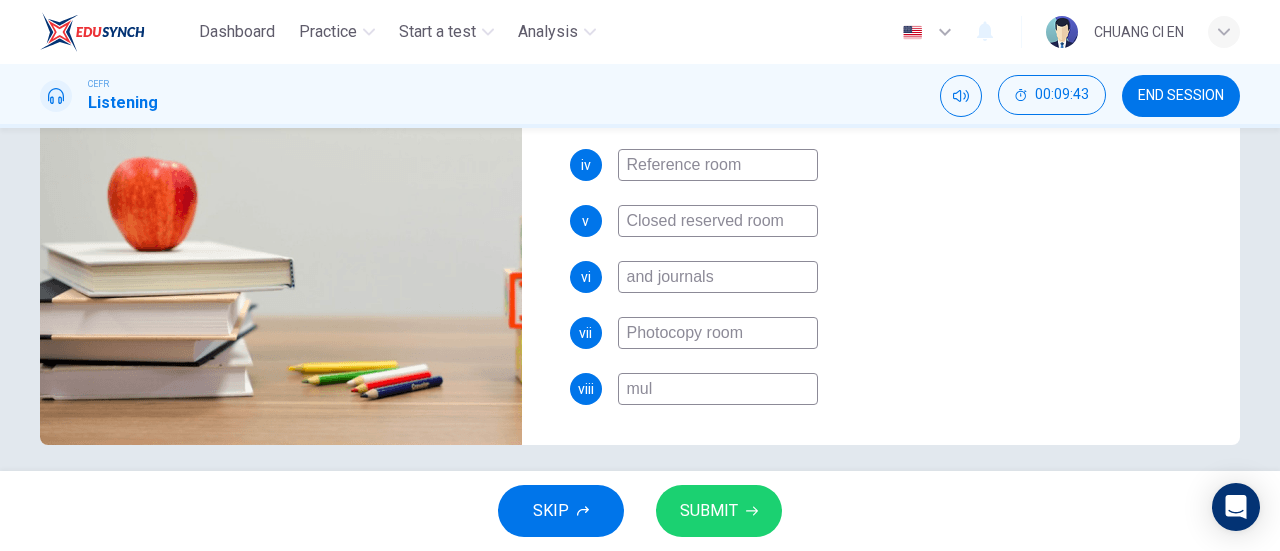 type on "mult" 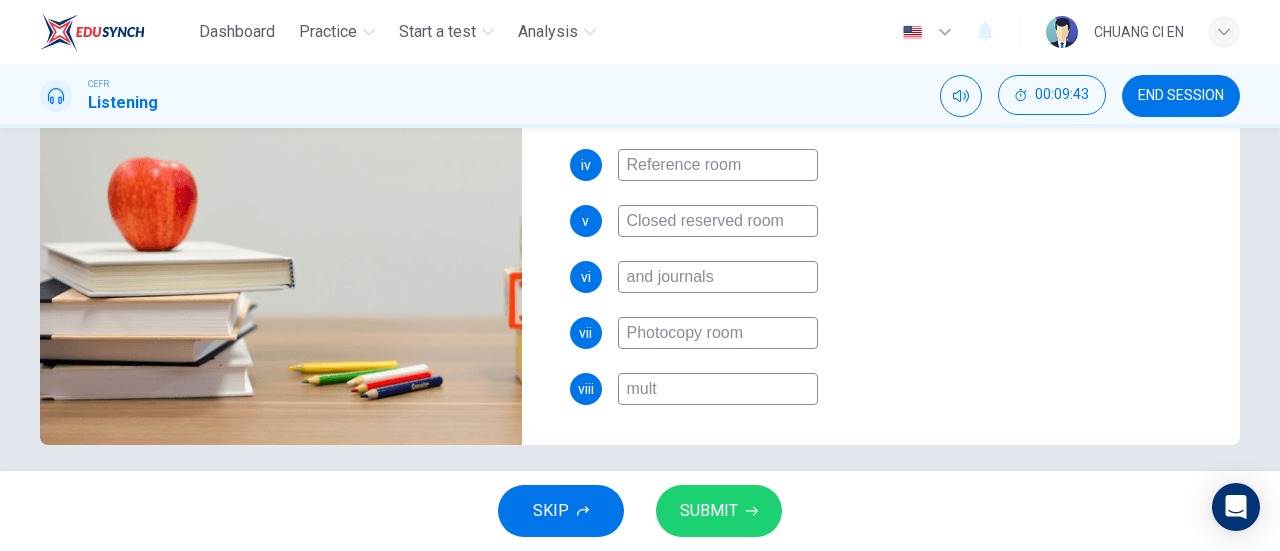 type on "77" 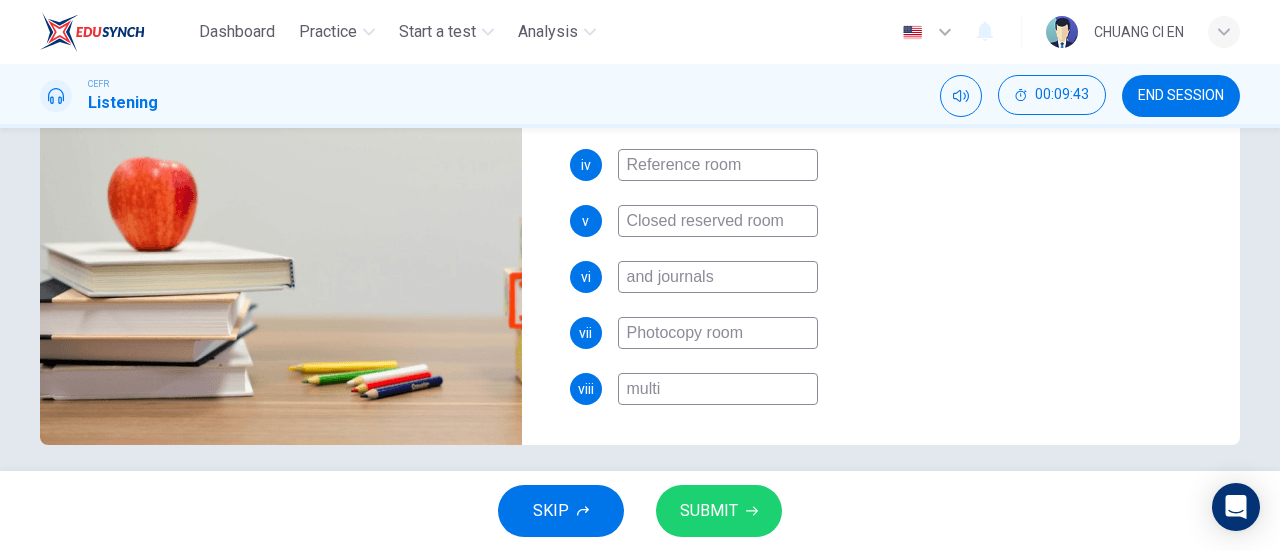type on "77" 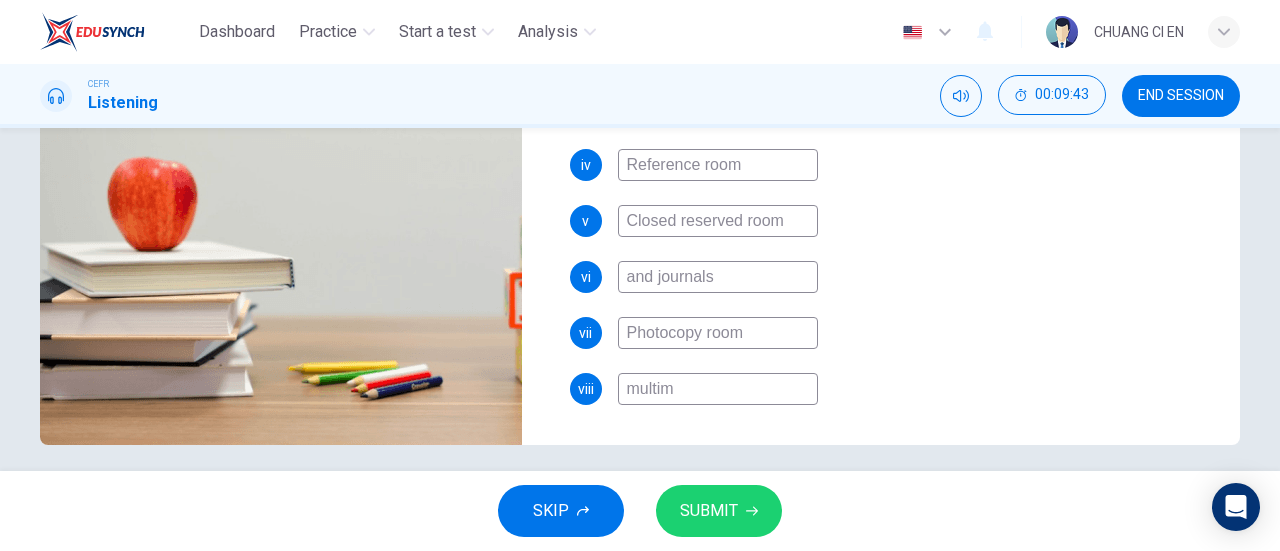 type on "77" 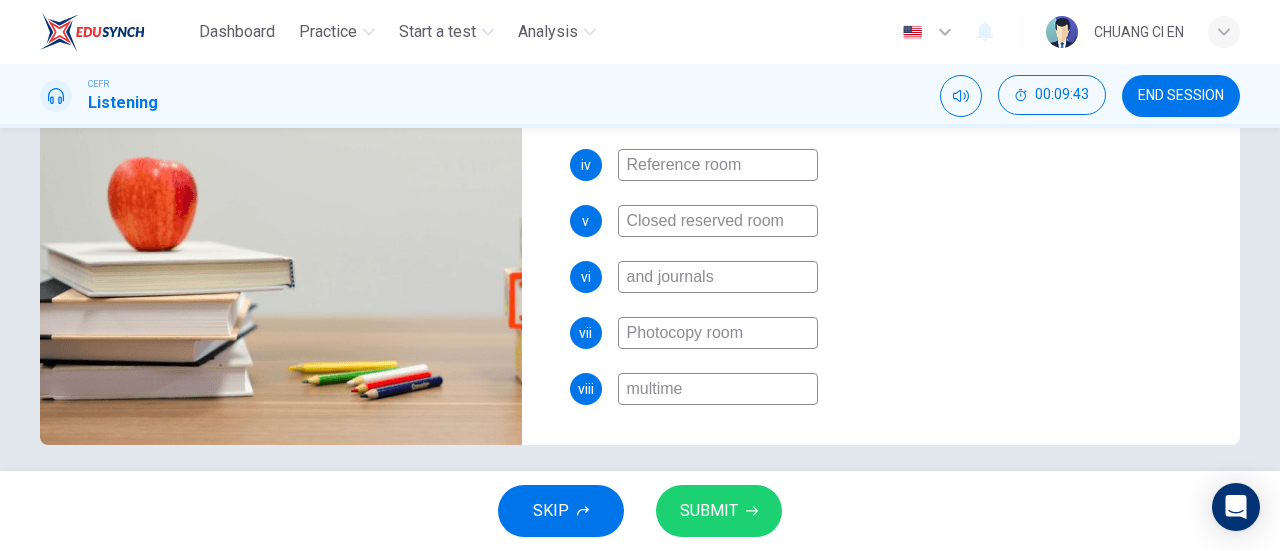 type on "77" 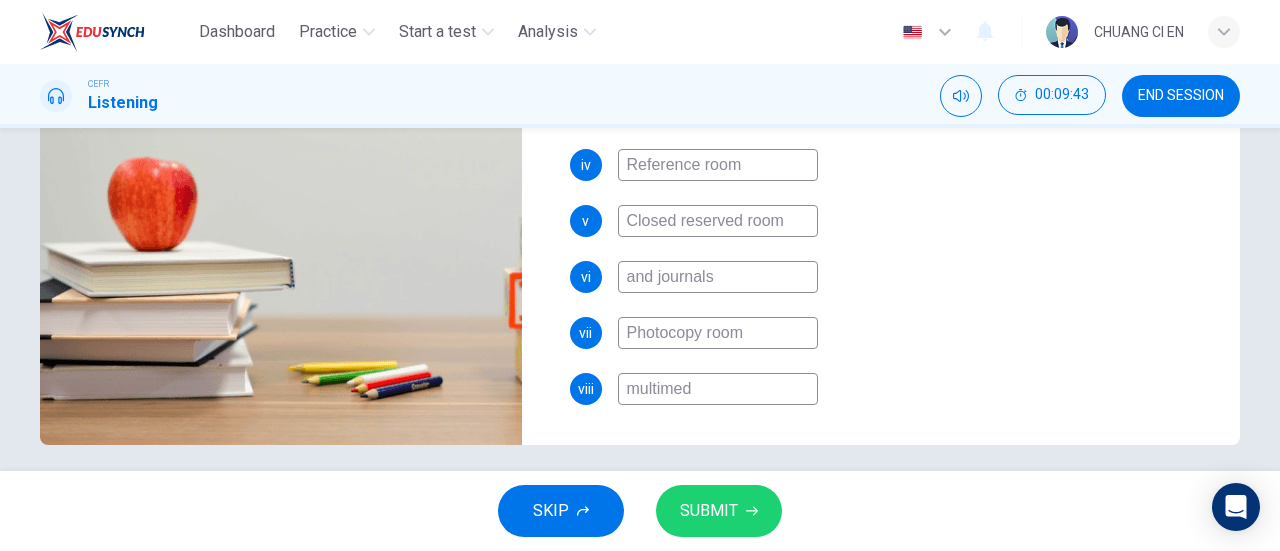 type on "77" 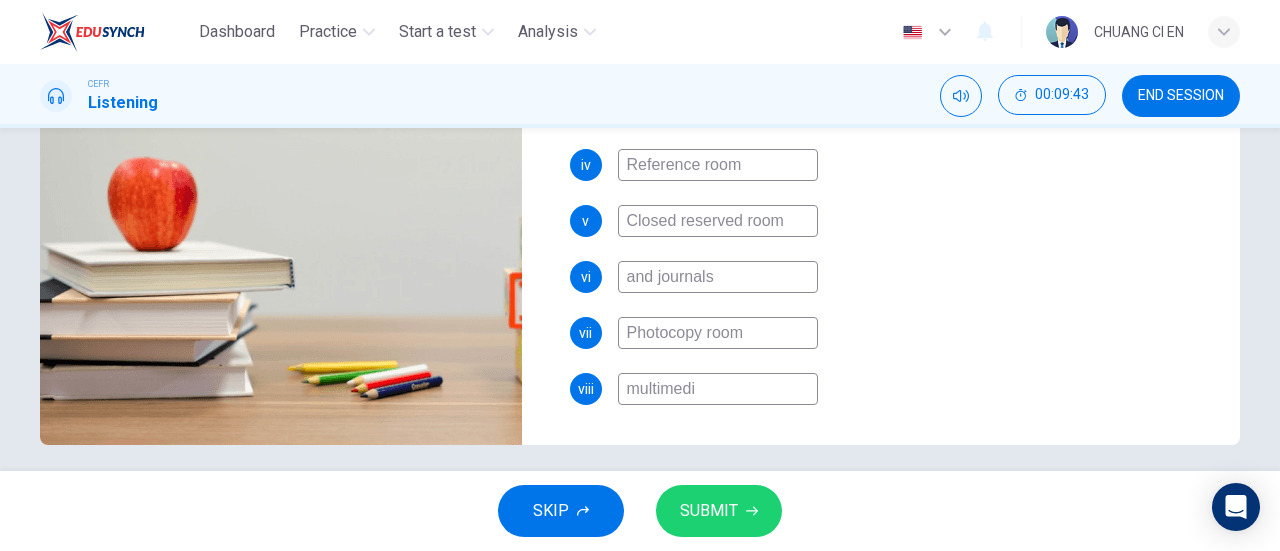 type on "multimedia" 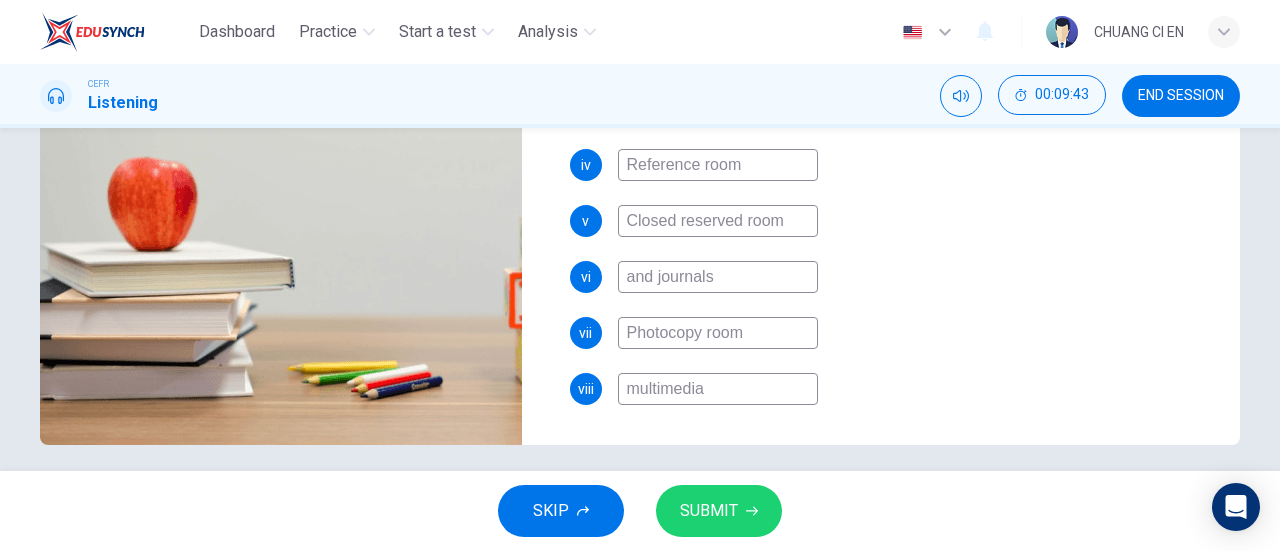 type on "77" 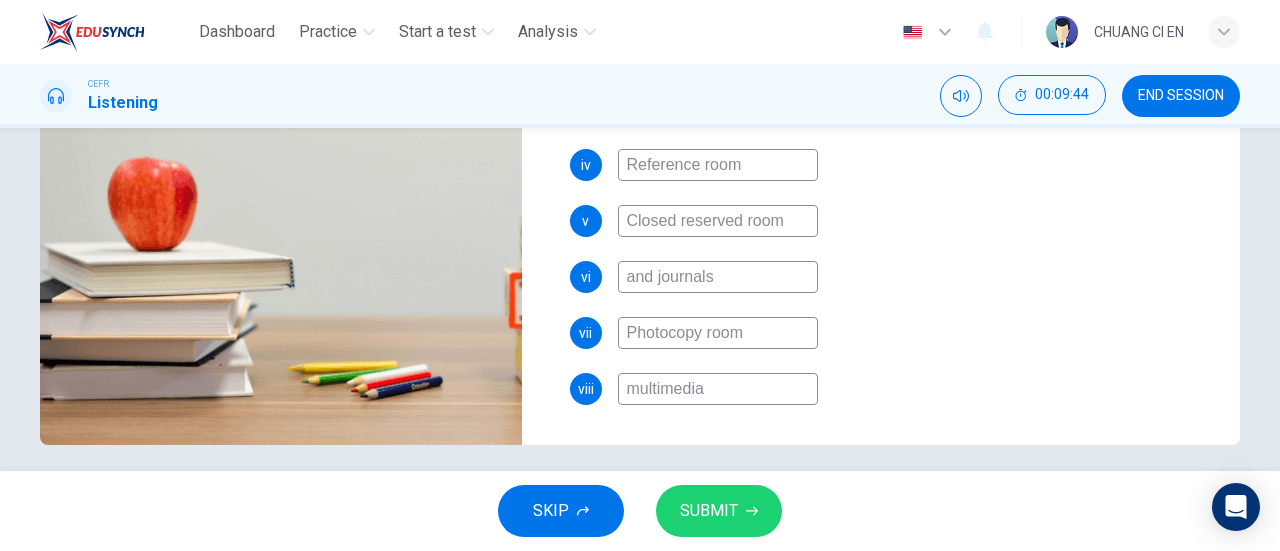 type on "multimedia" 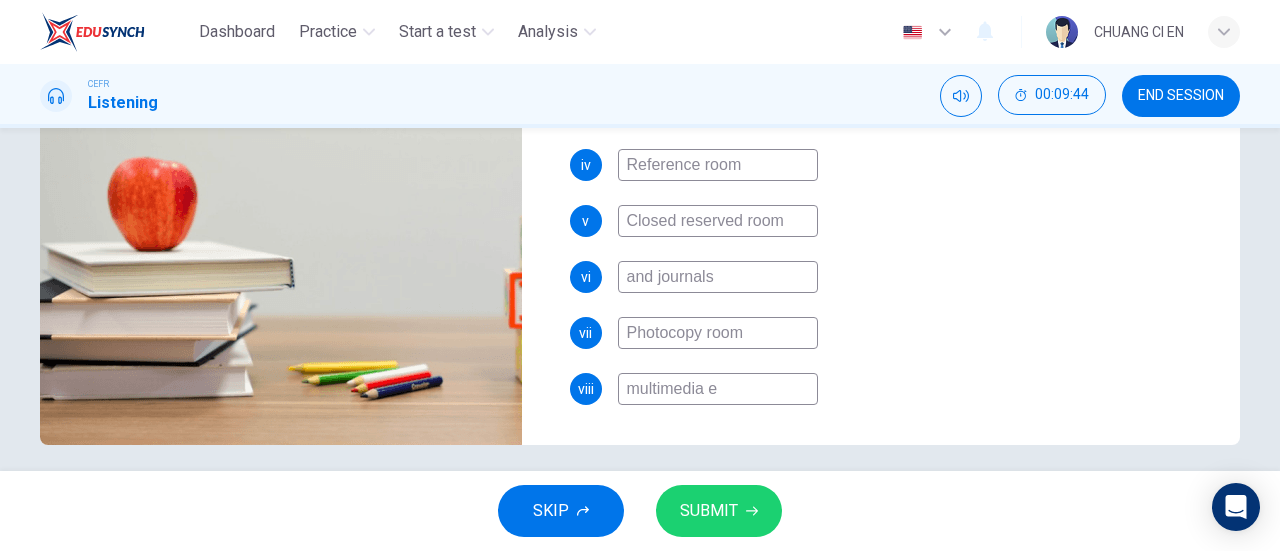 type on "77" 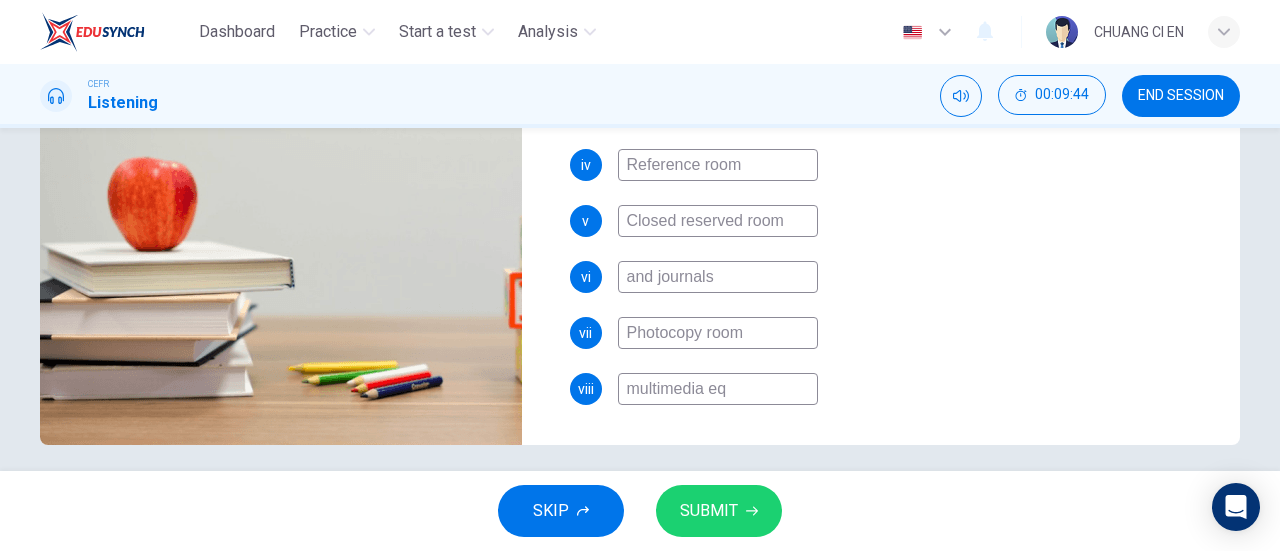 type on "77" 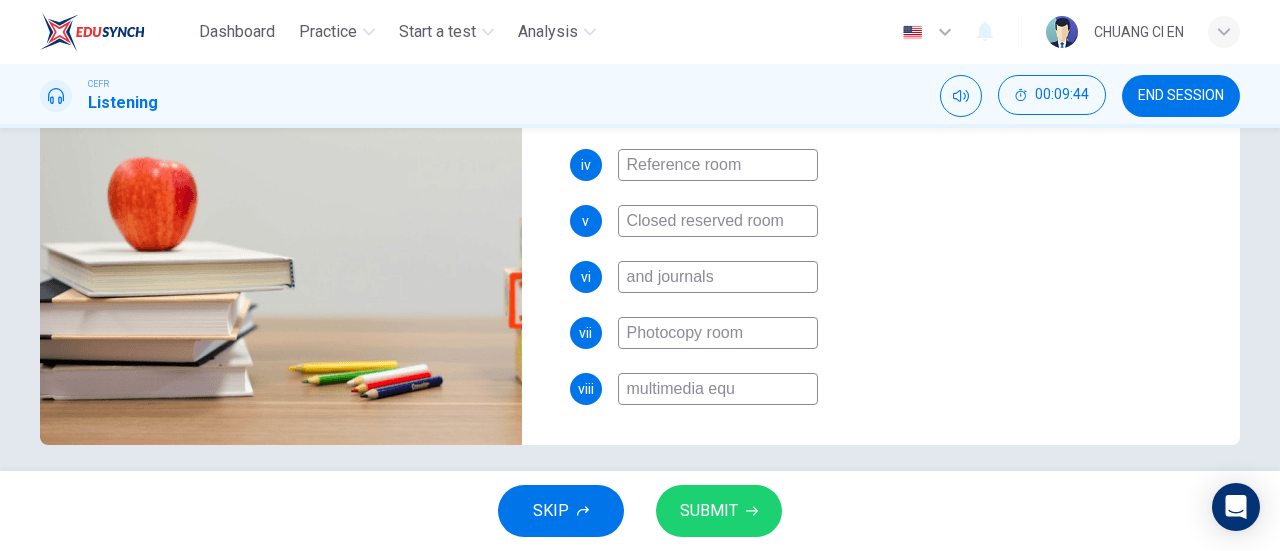 type on "77" 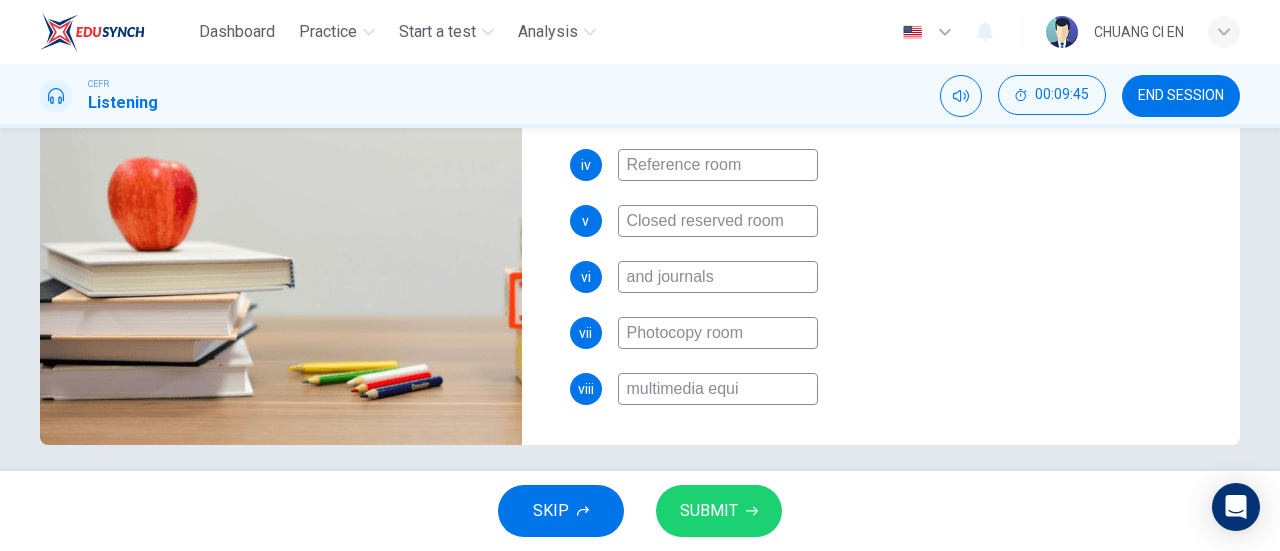 type on "multimedia equip" 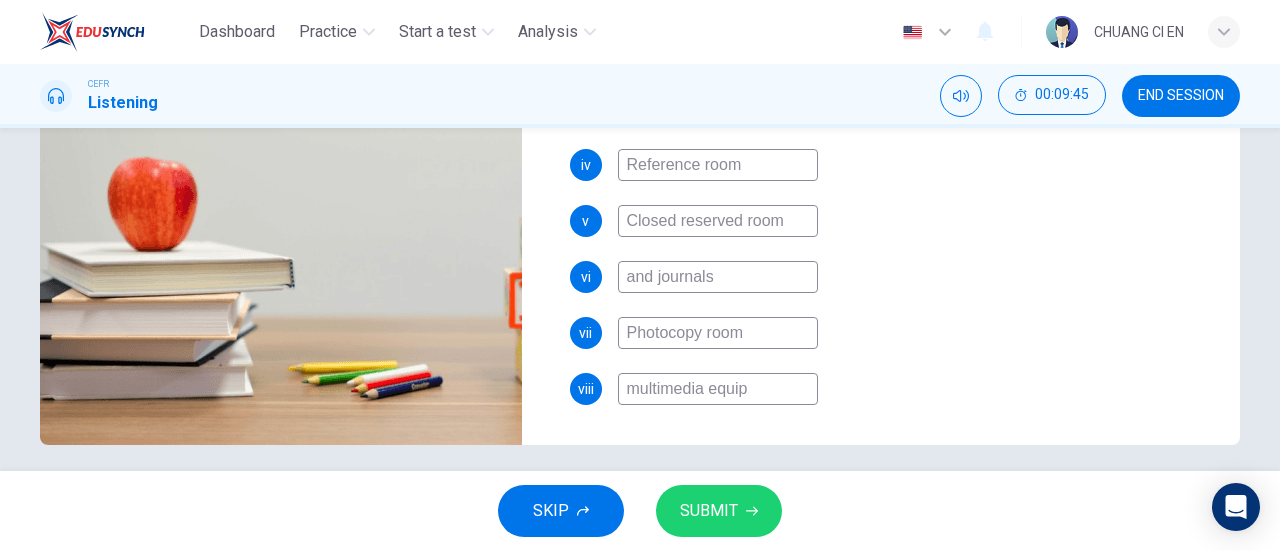 type on "77" 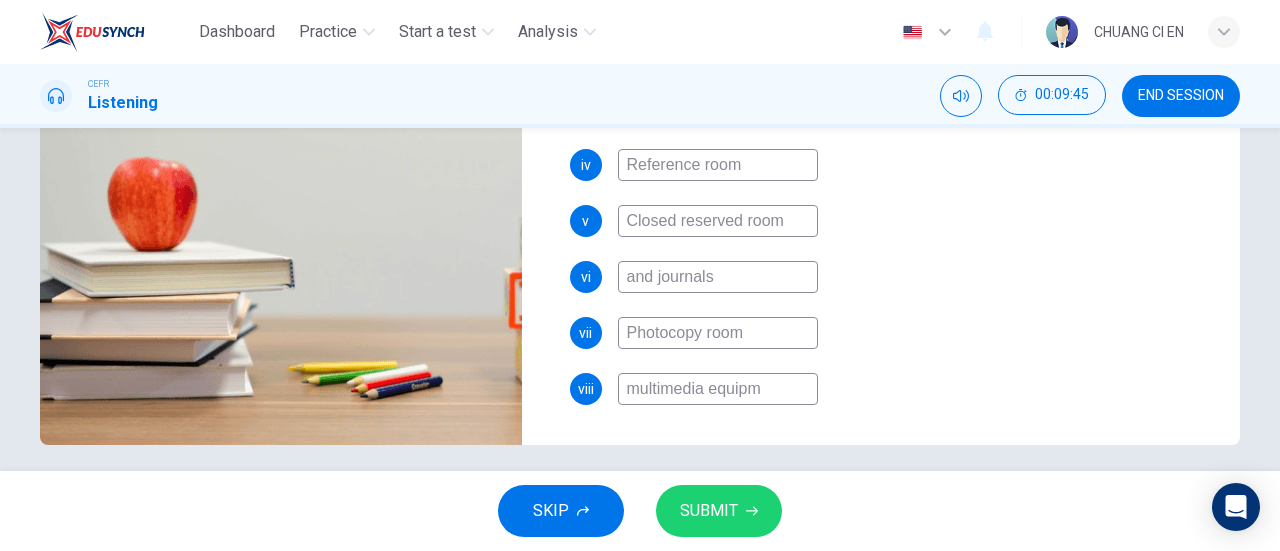 type on "77" 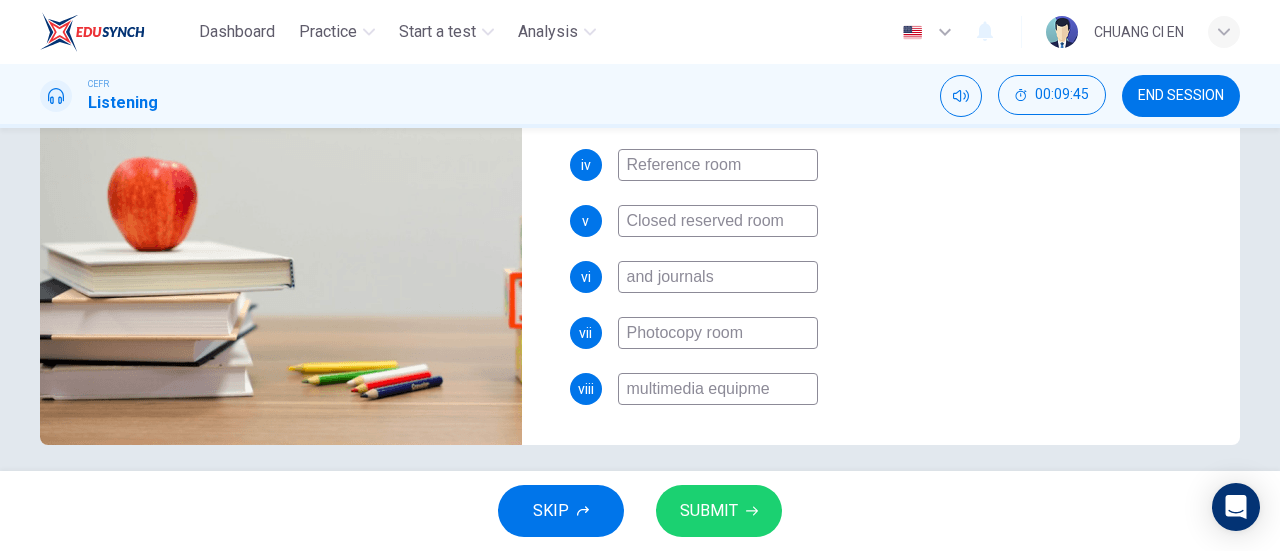 type on "77" 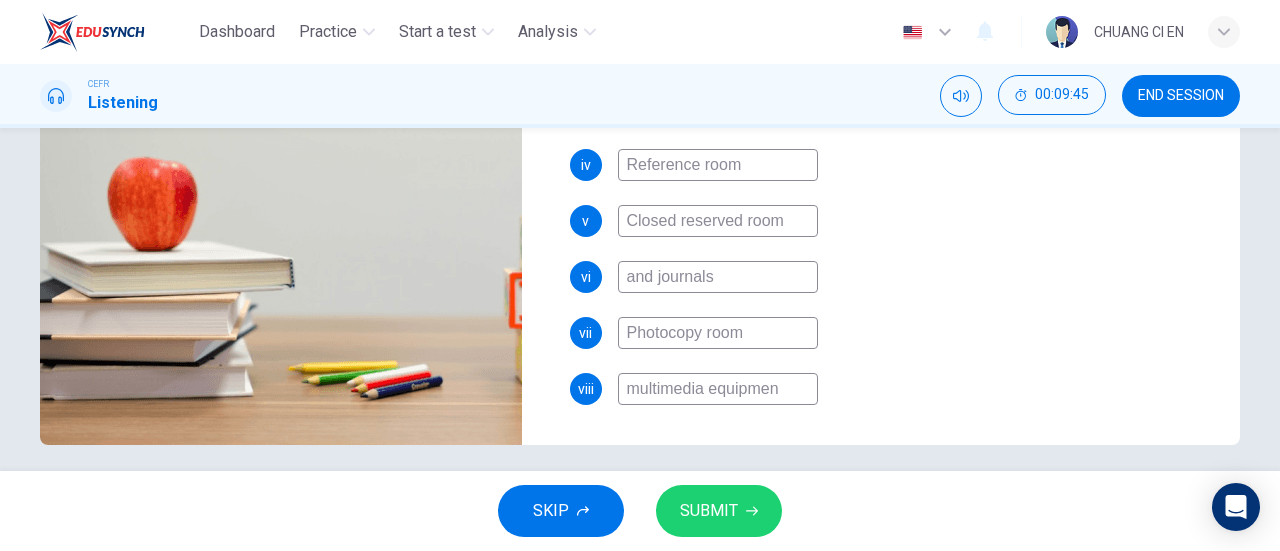 type on "78" 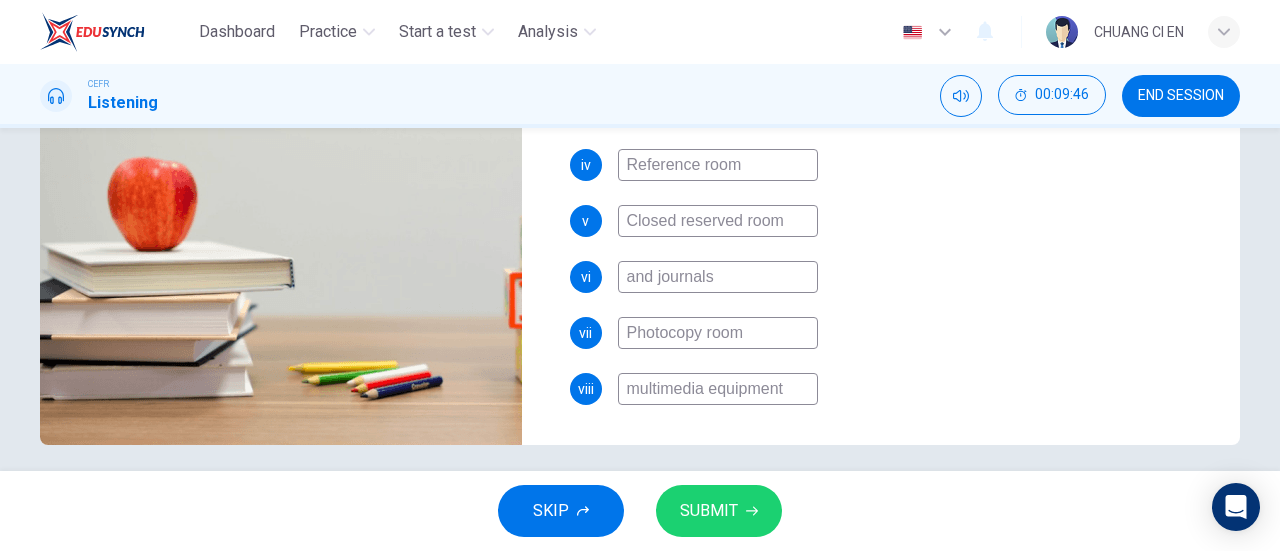 type on "78" 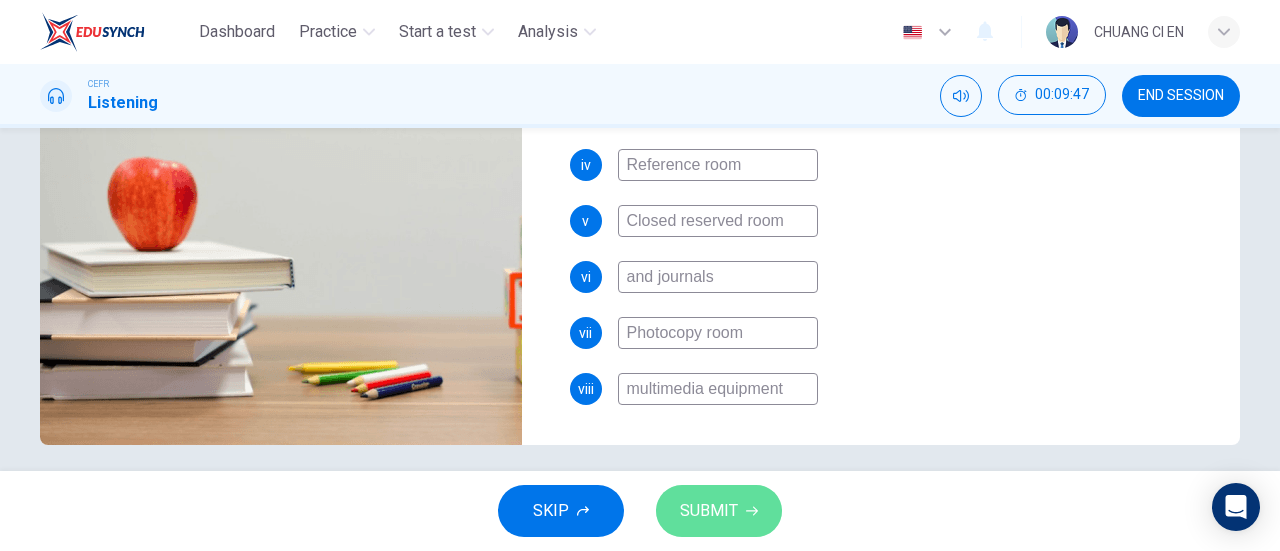 click on "SUBMIT" at bounding box center [719, 511] 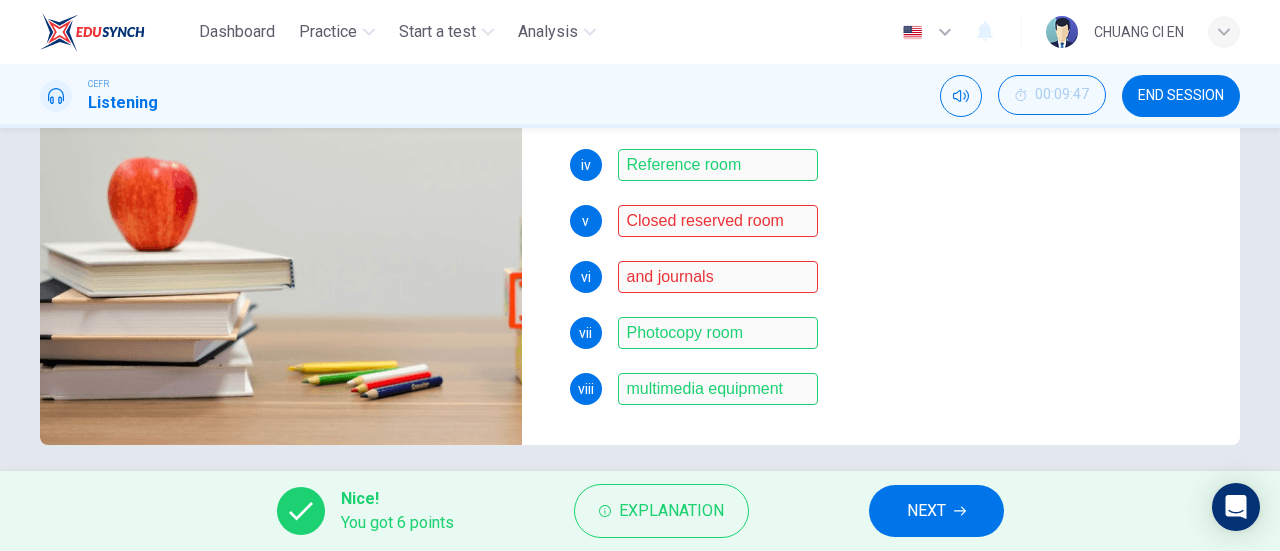 scroll, scrollTop: 432, scrollLeft: 0, axis: vertical 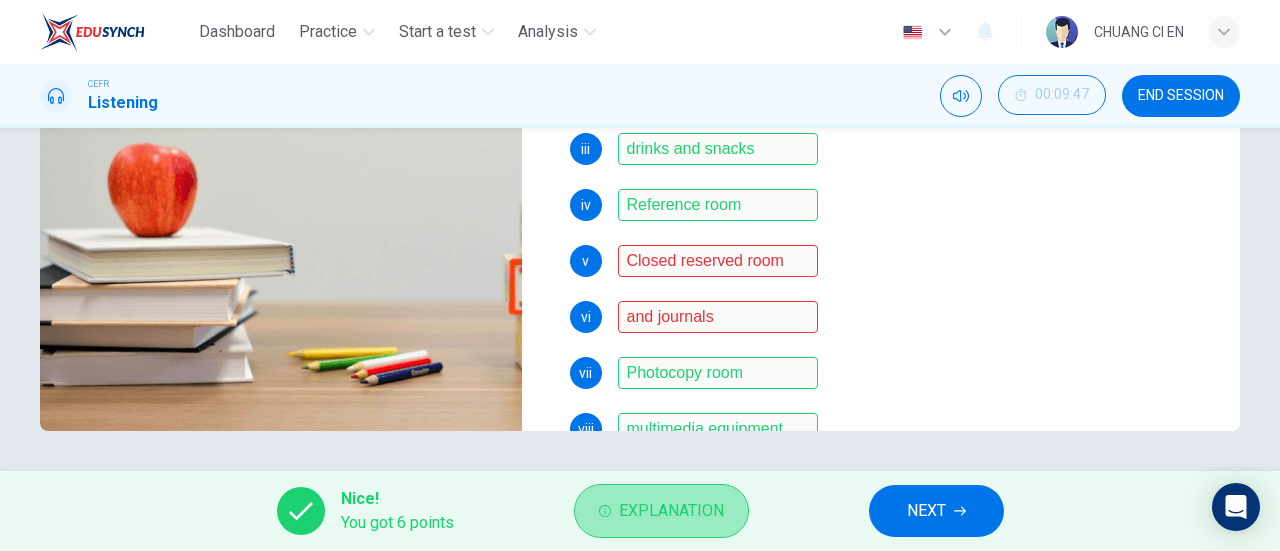 click on "Explanation" at bounding box center (671, 511) 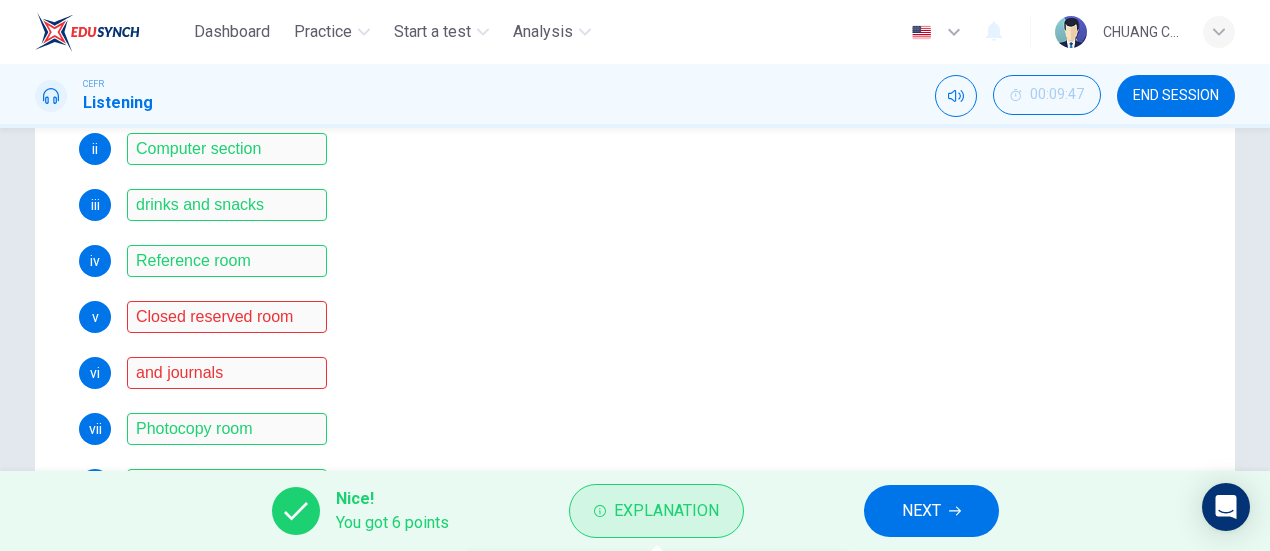 click on "Explanation" at bounding box center (666, 511) 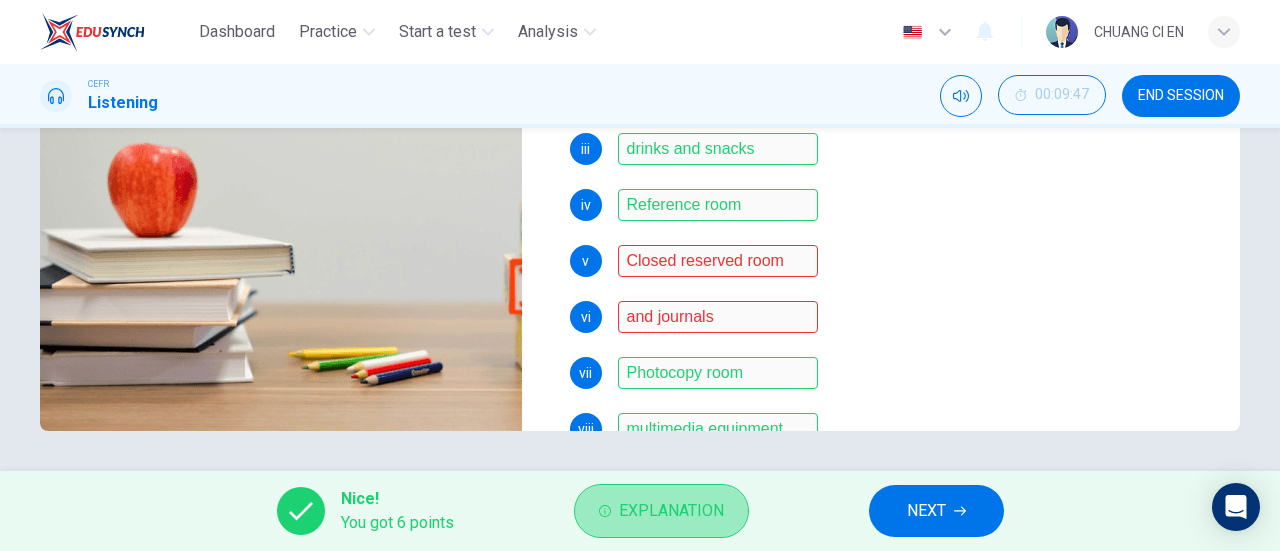 click on "Explanation" at bounding box center (661, 511) 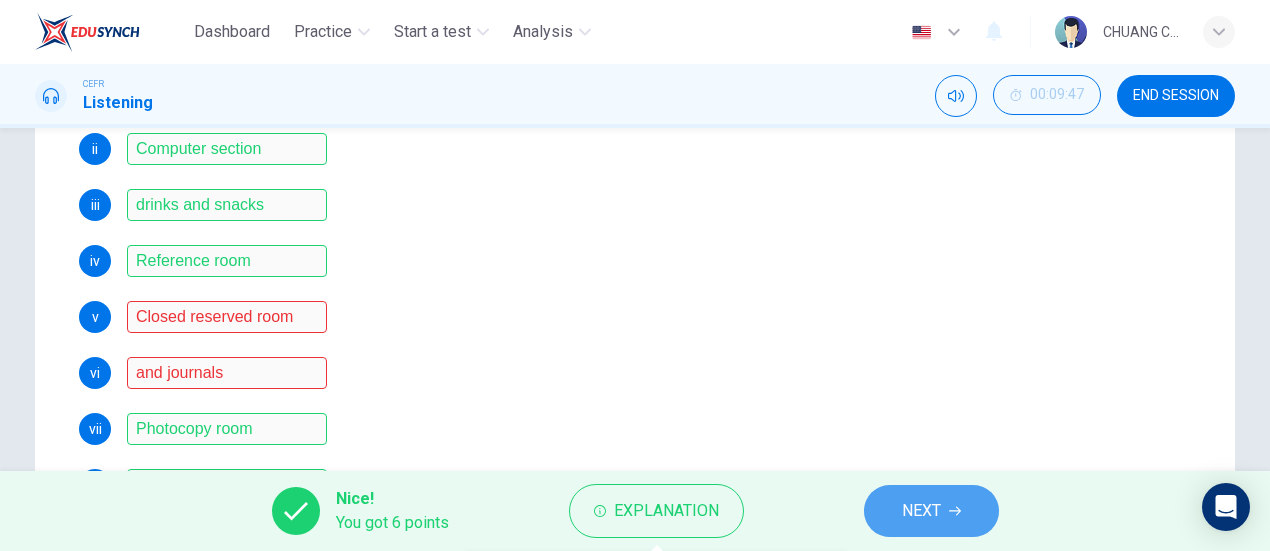 click on "NEXT" at bounding box center (931, 511) 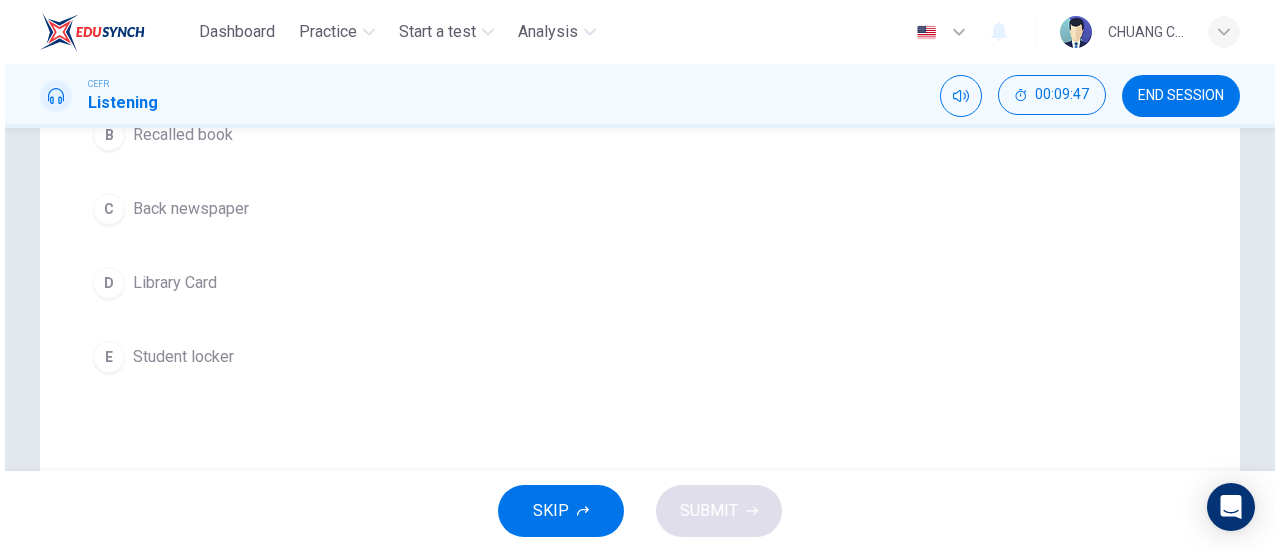 scroll, scrollTop: 0, scrollLeft: 0, axis: both 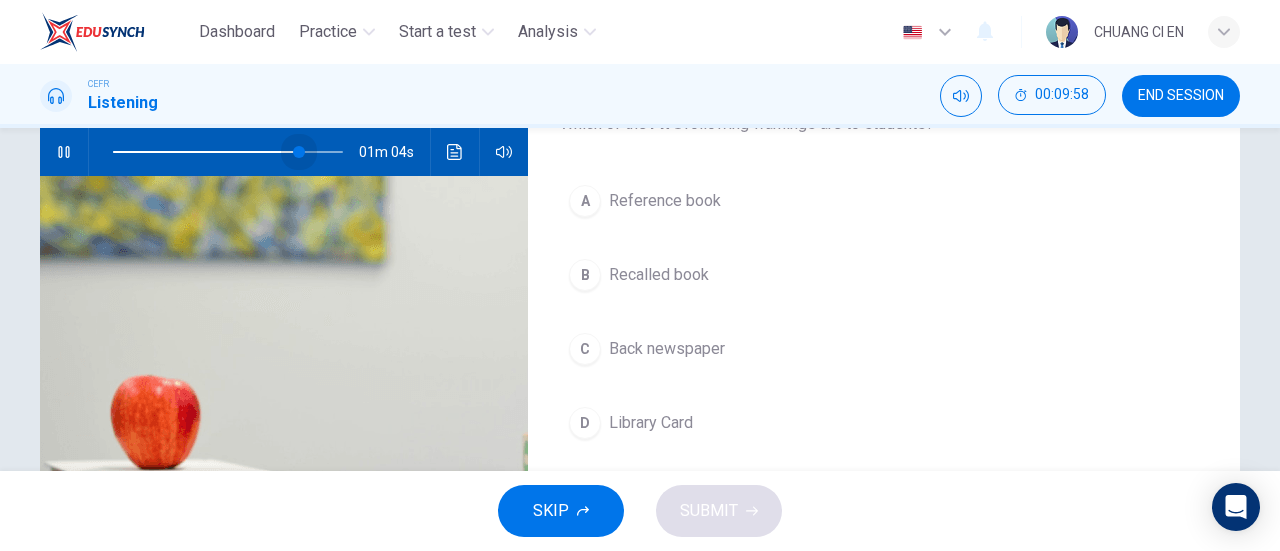 drag, startPoint x: 306, startPoint y: 152, endPoint x: 296, endPoint y: 148, distance: 10.770329 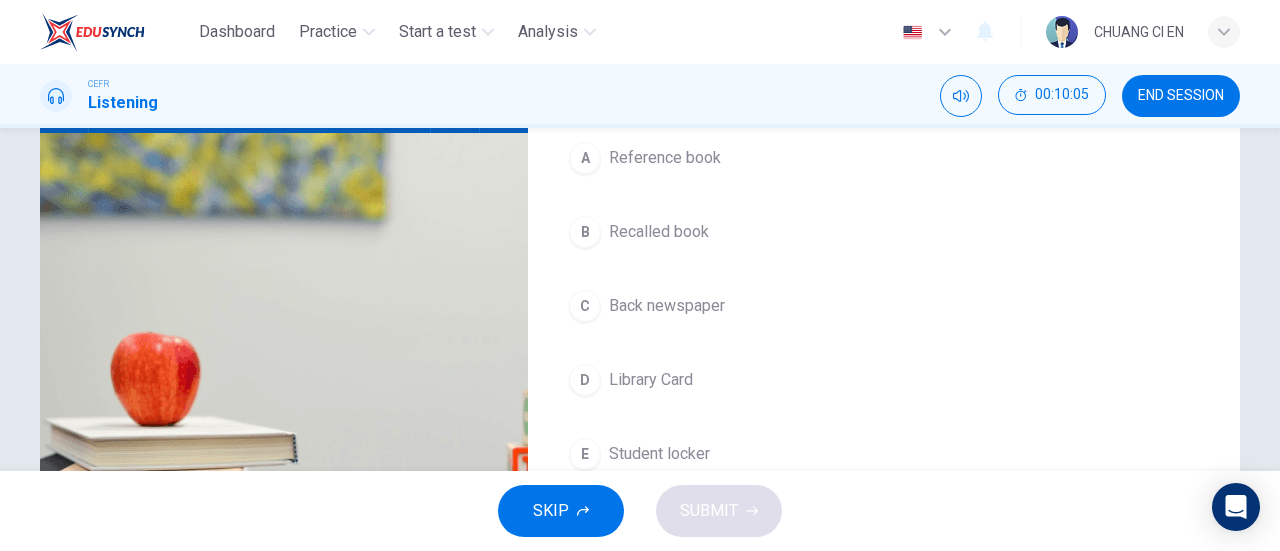 scroll, scrollTop: 200, scrollLeft: 0, axis: vertical 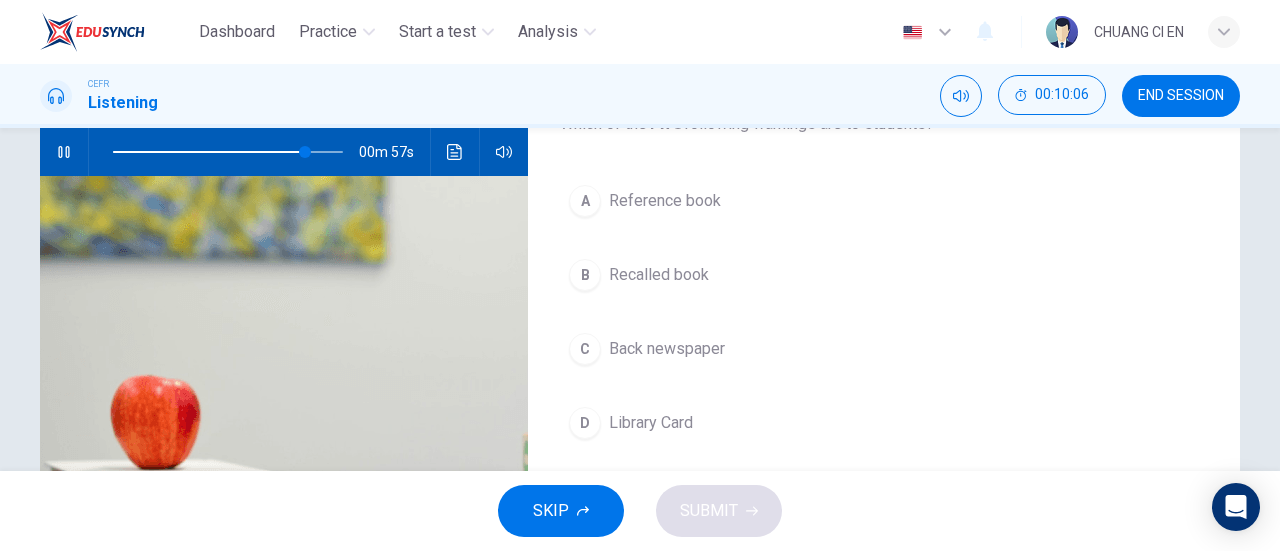 click on "D Library Card" at bounding box center (884, 423) 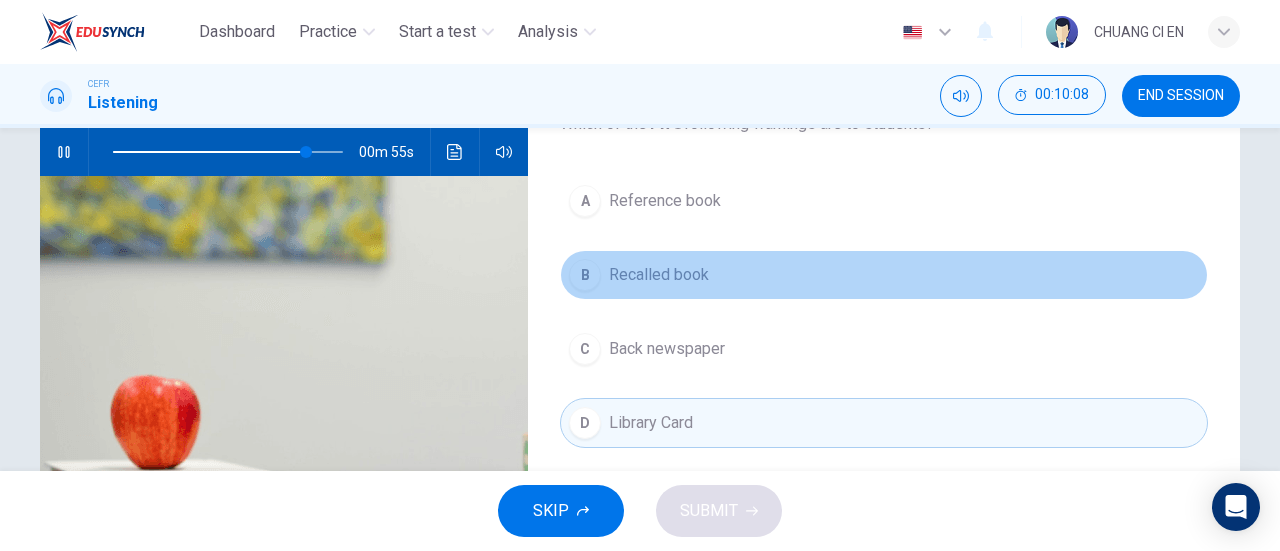 click on "B Recalled book" at bounding box center [884, 275] 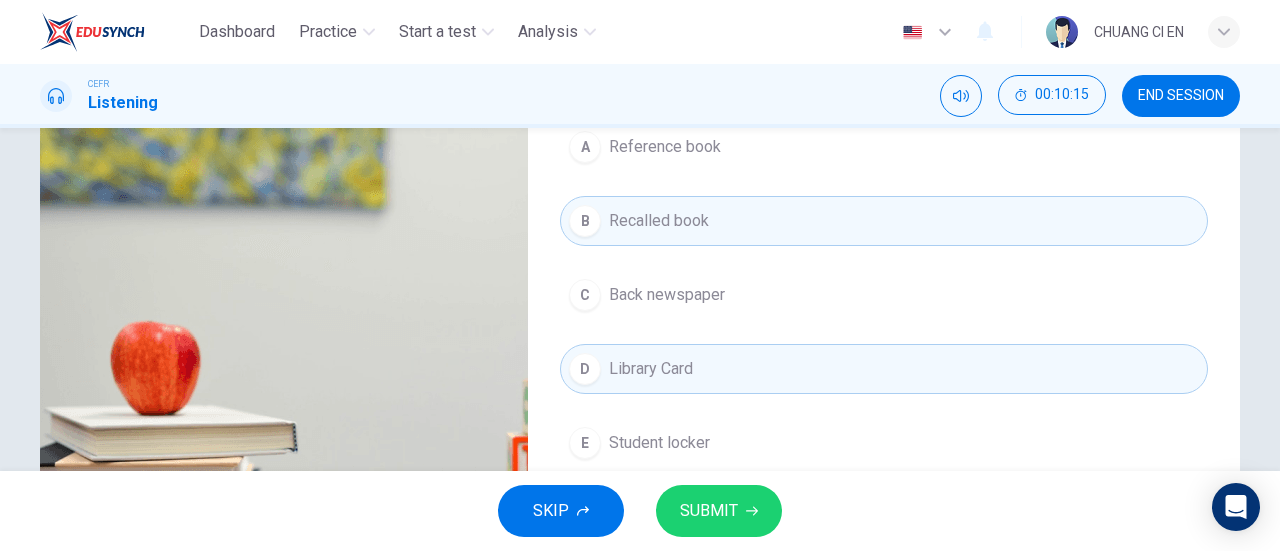 scroll, scrollTop: 300, scrollLeft: 0, axis: vertical 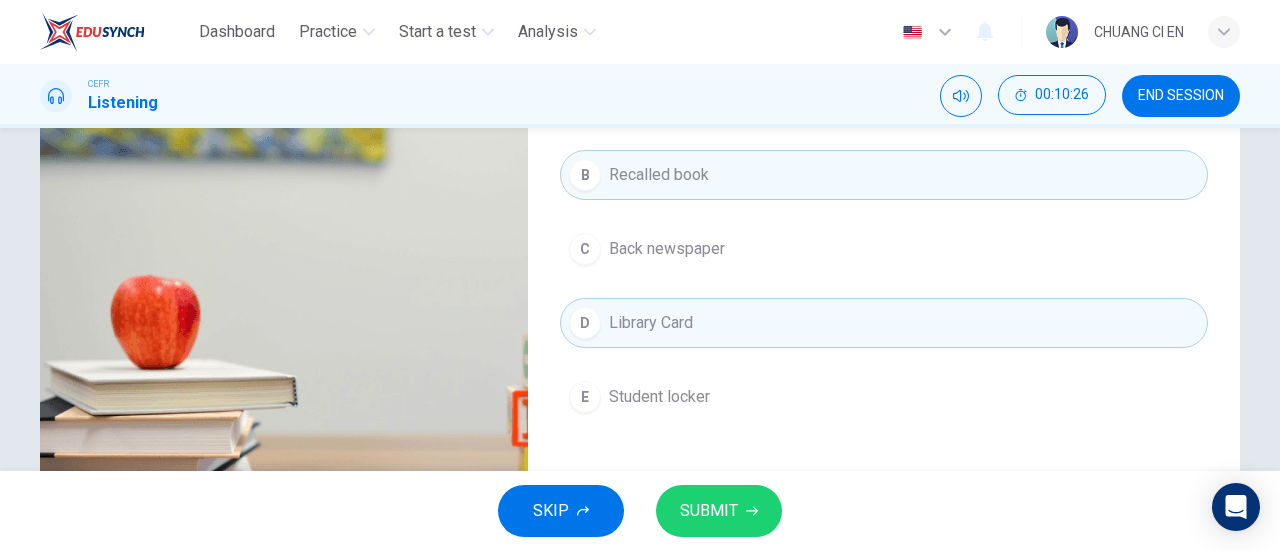 click on "SUBMIT" at bounding box center (719, 511) 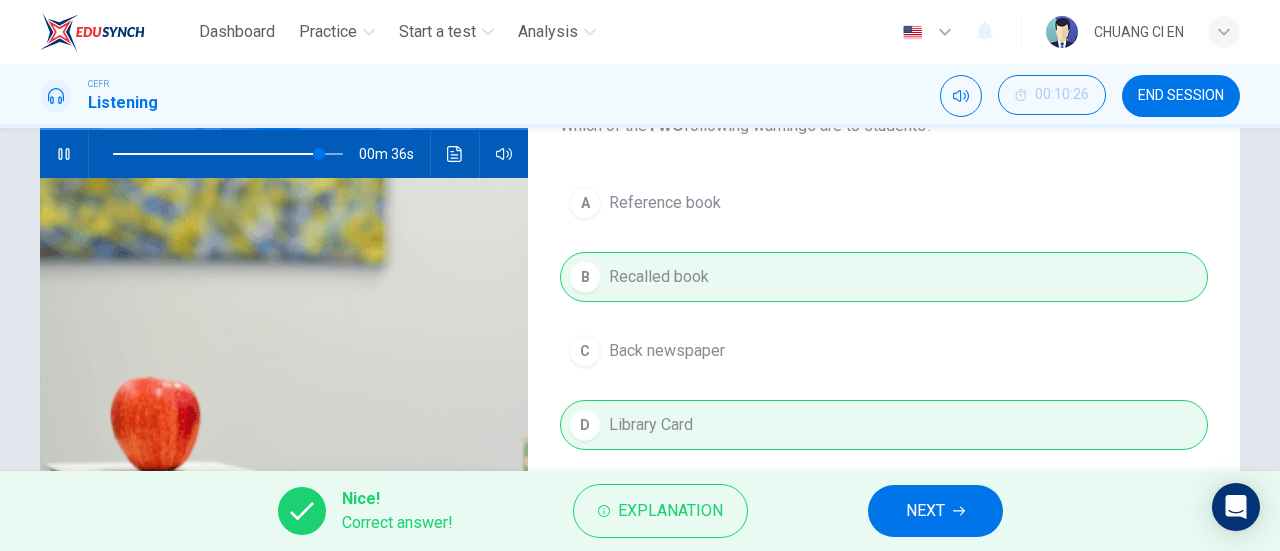scroll, scrollTop: 100, scrollLeft: 0, axis: vertical 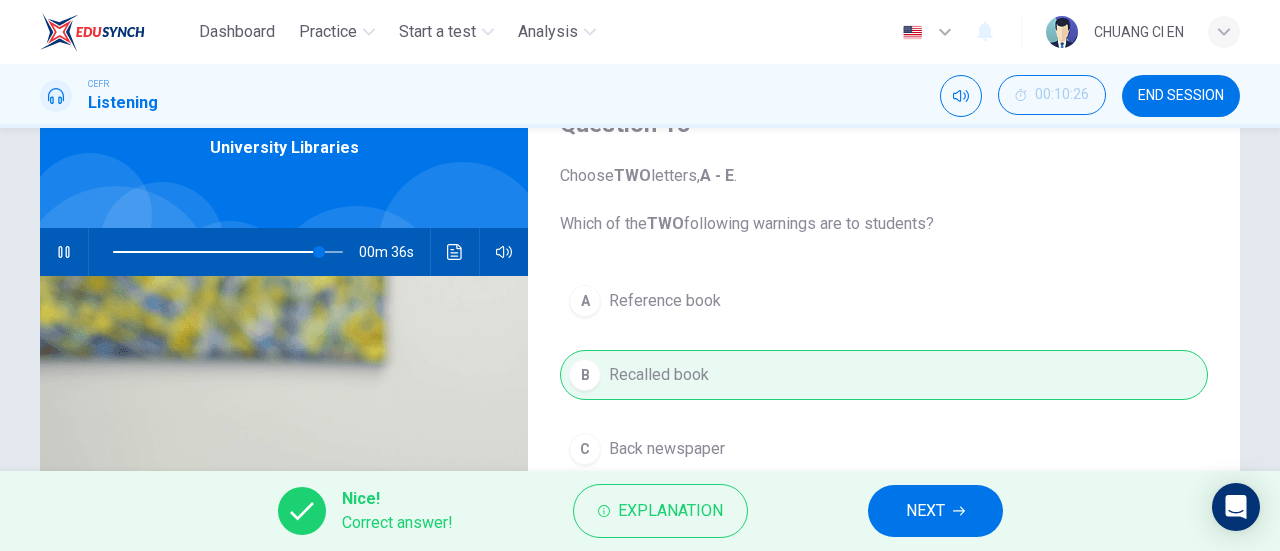 type on "90" 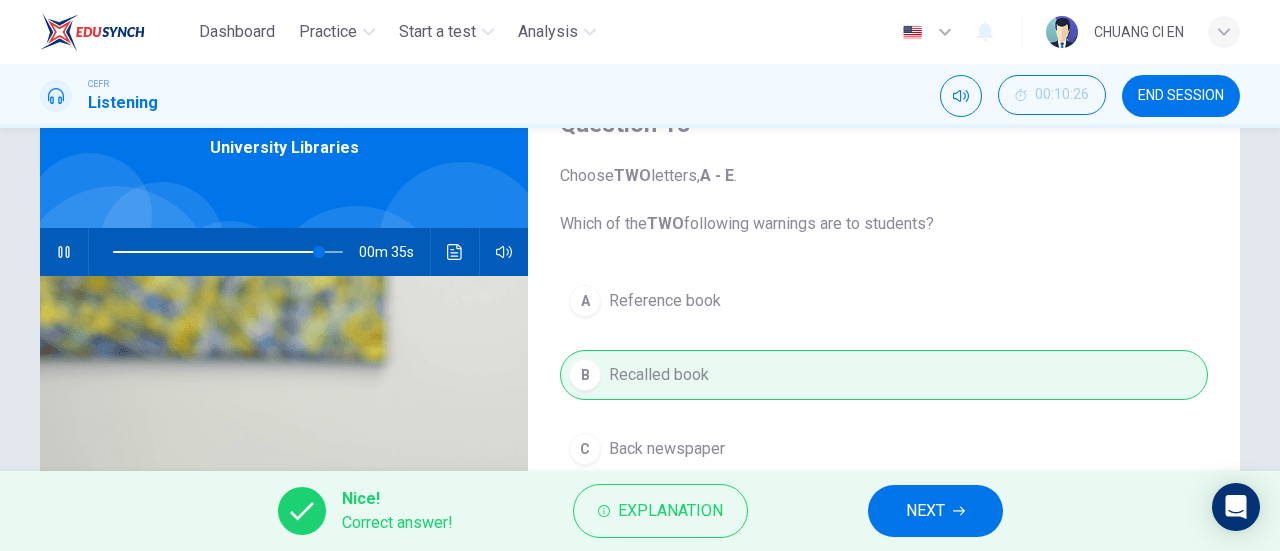 click on "NEXT" at bounding box center (935, 511) 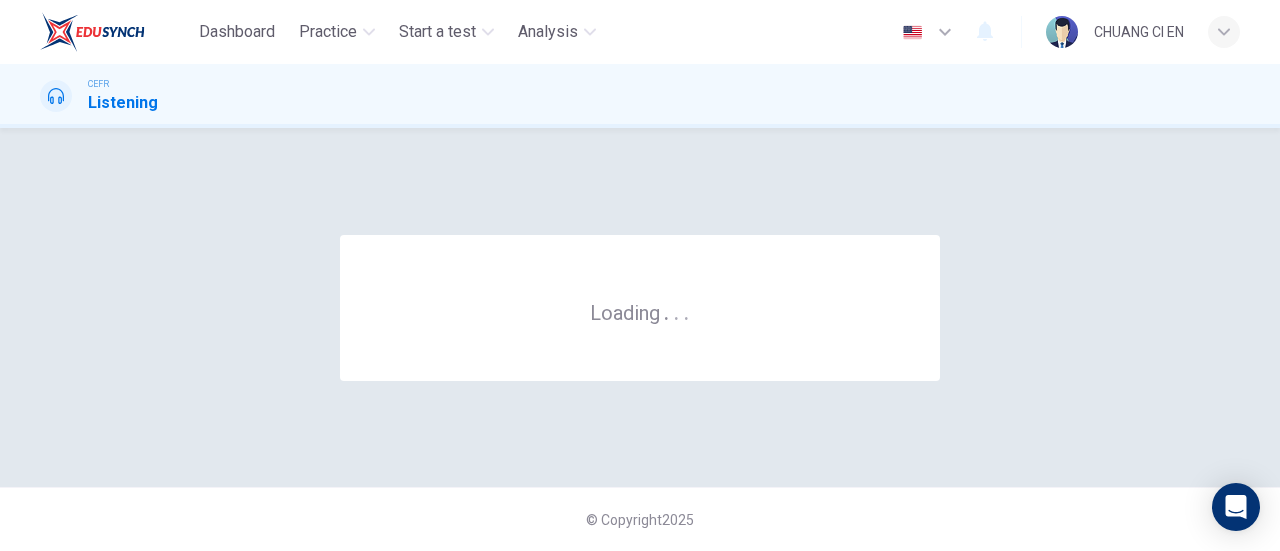 scroll, scrollTop: 0, scrollLeft: 0, axis: both 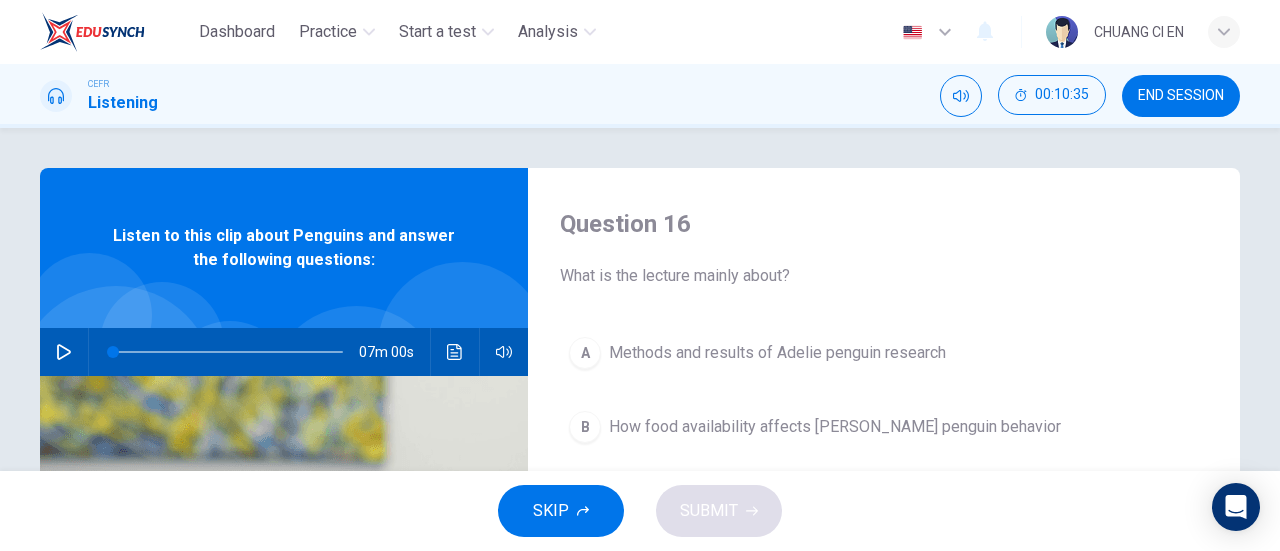 click 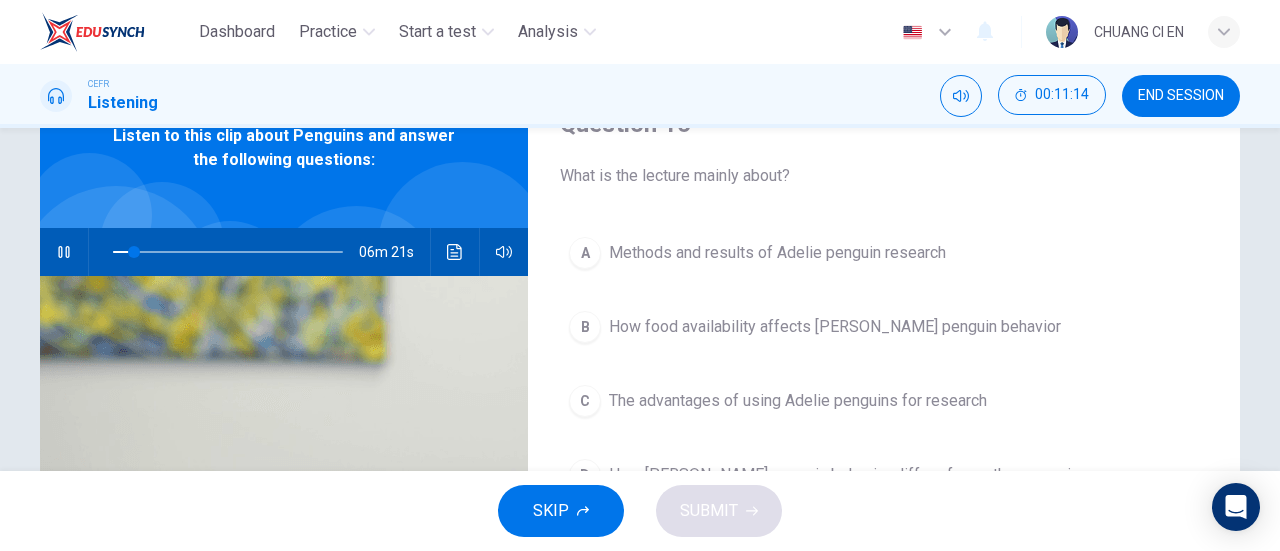 scroll, scrollTop: 200, scrollLeft: 0, axis: vertical 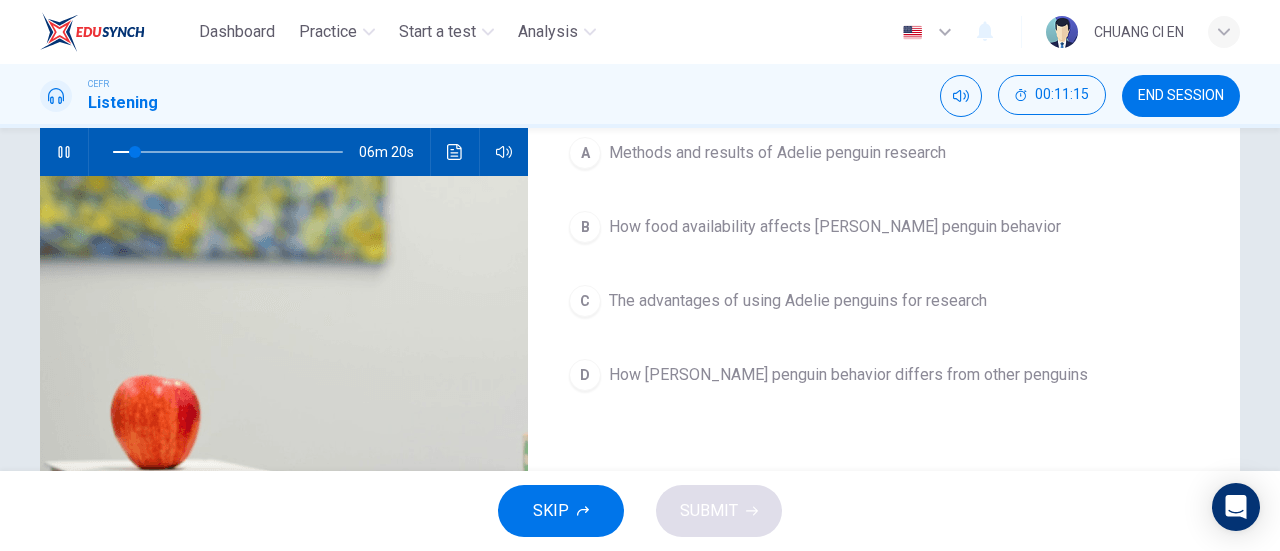 click on "The advantages of using Adelie penguins for research" at bounding box center (798, 301) 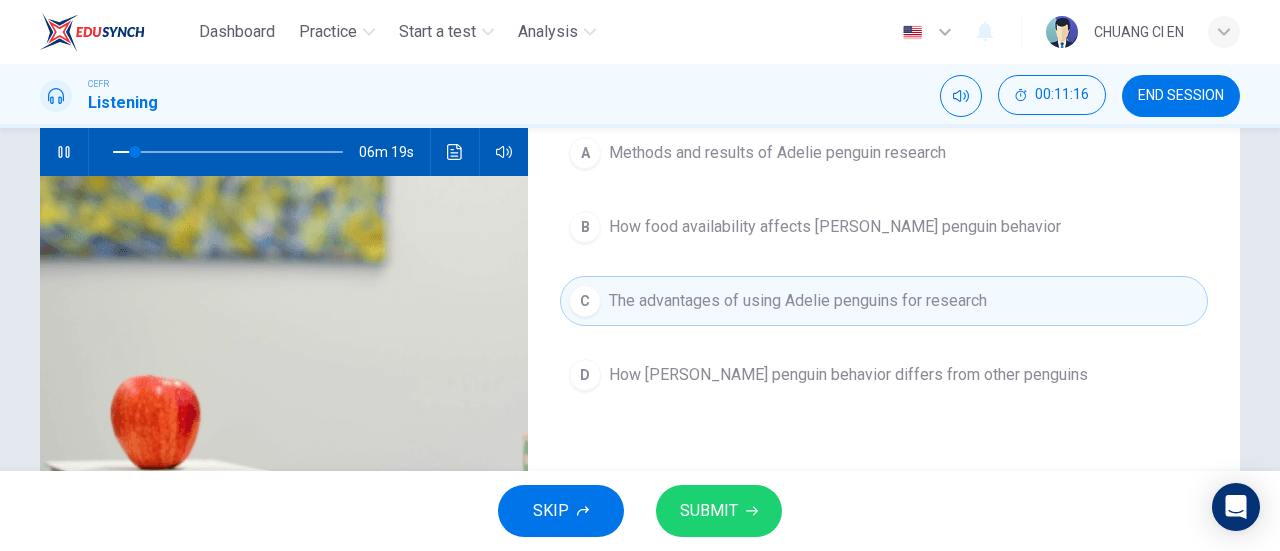 click on "SUBMIT" at bounding box center (709, 511) 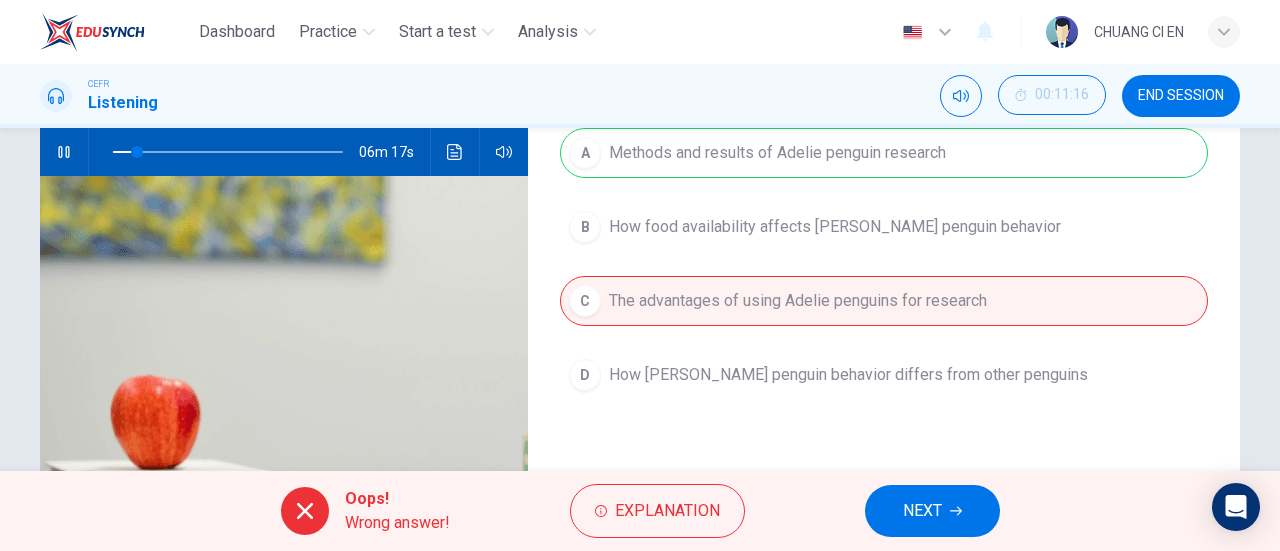 click on "NEXT" at bounding box center (922, 511) 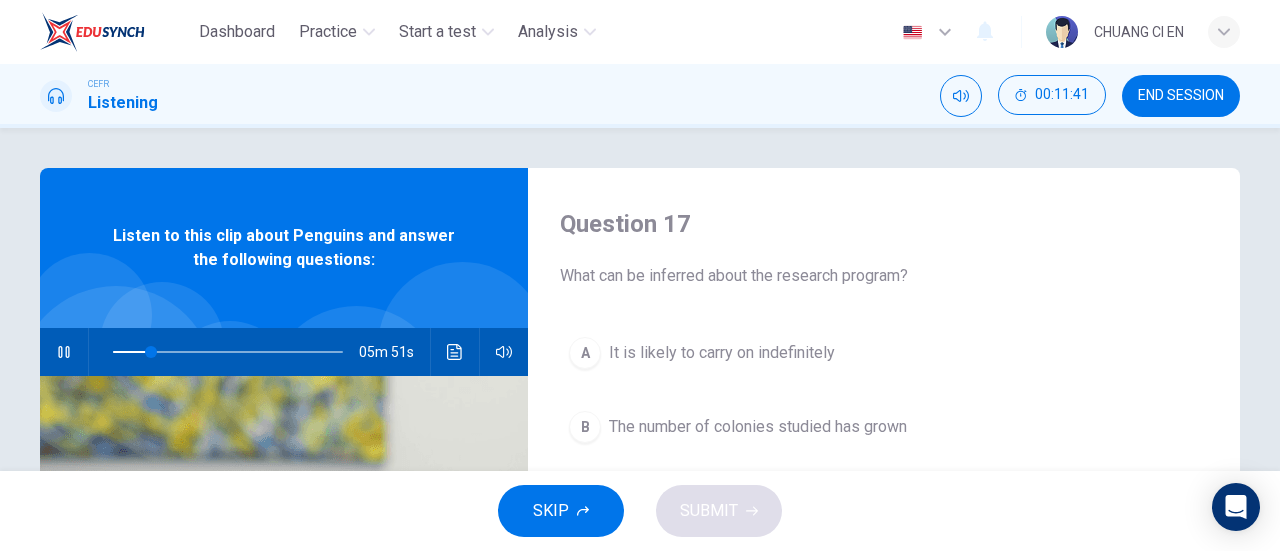 scroll, scrollTop: 3, scrollLeft: 0, axis: vertical 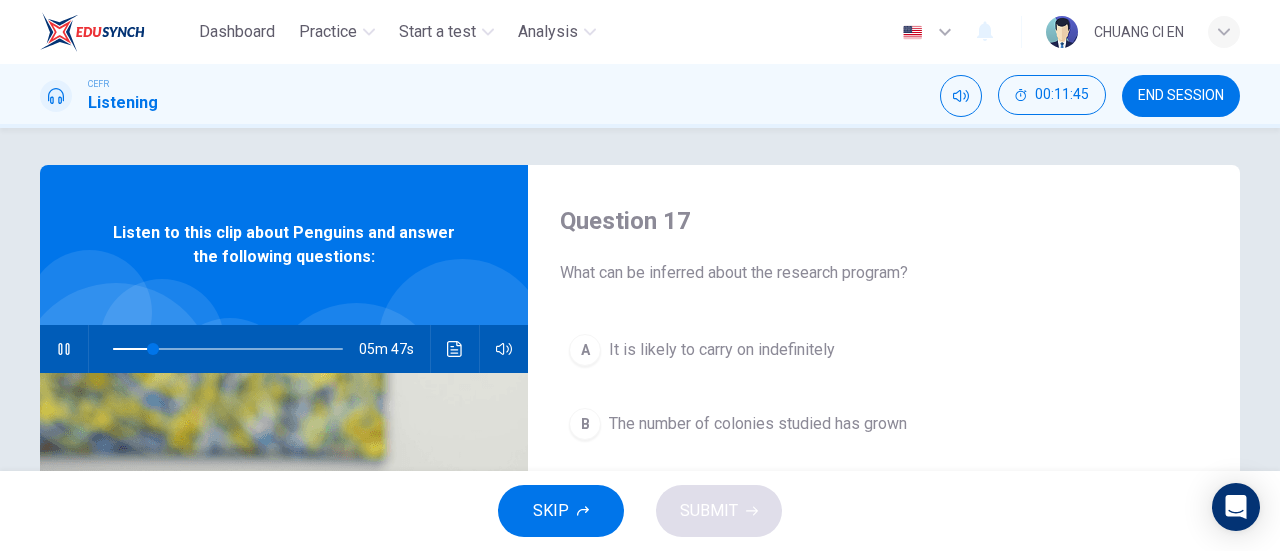 click on "SKIP" at bounding box center (561, 511) 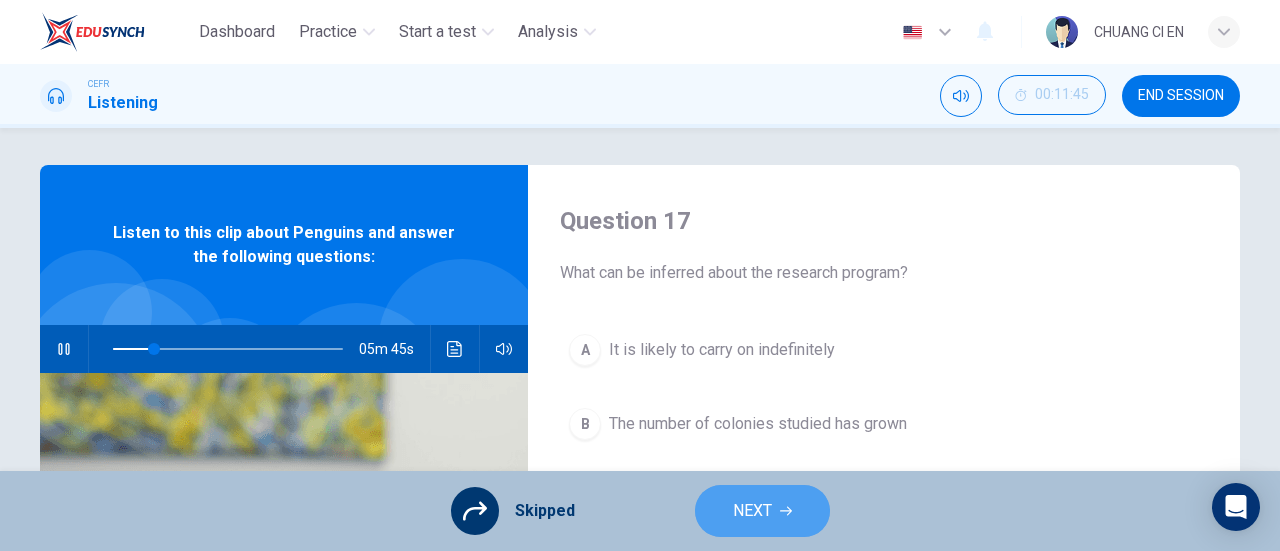 click on "NEXT" at bounding box center (752, 511) 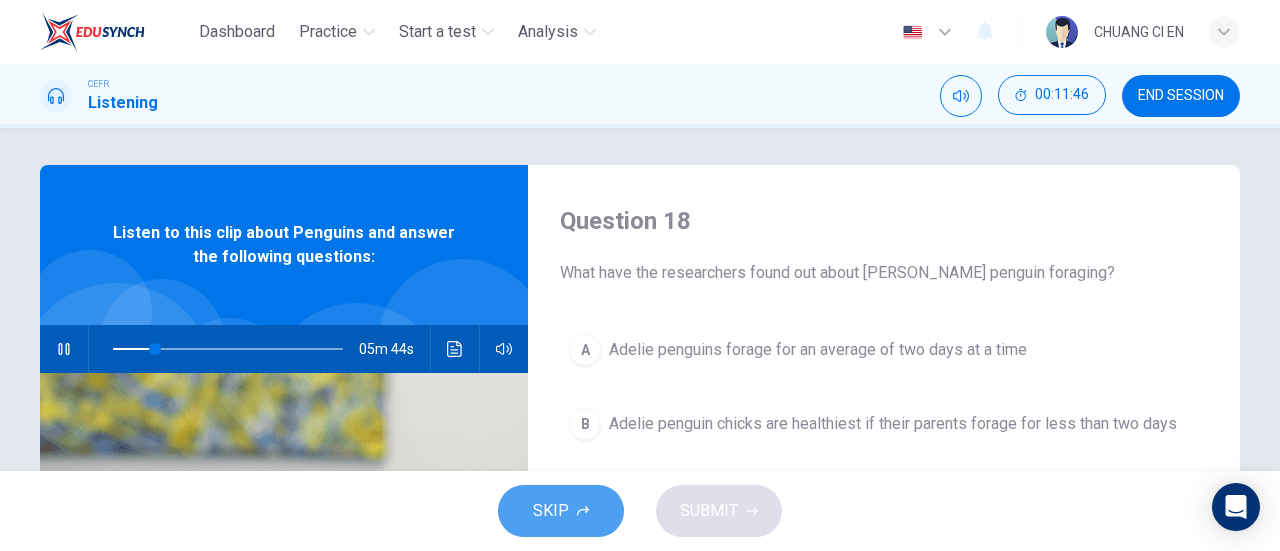 click on "SKIP" at bounding box center (561, 511) 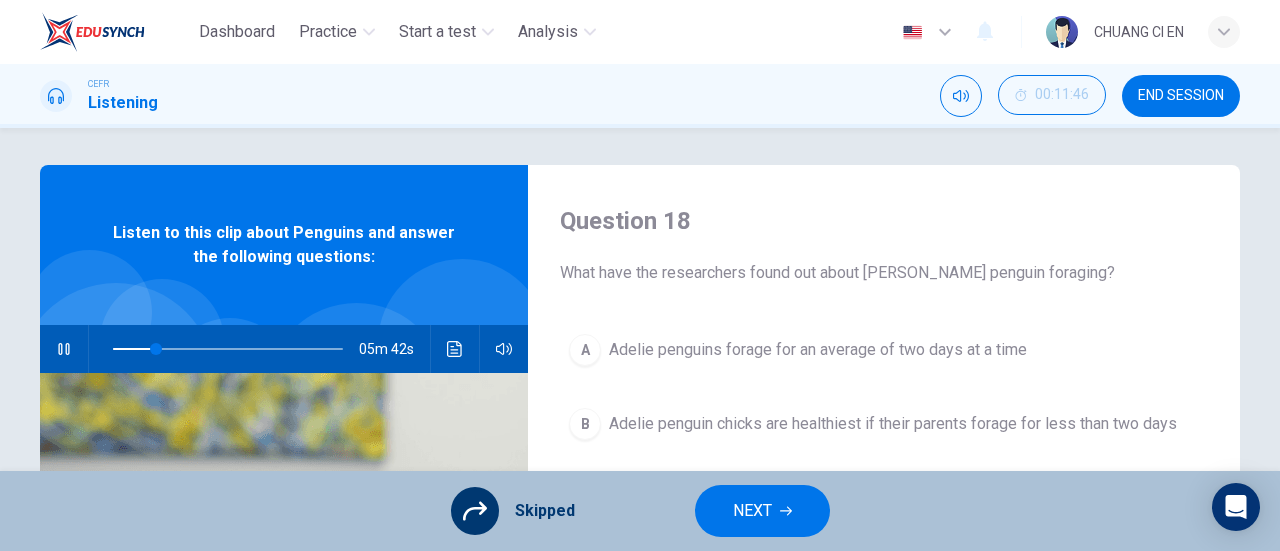 click on "NEXT" at bounding box center [762, 511] 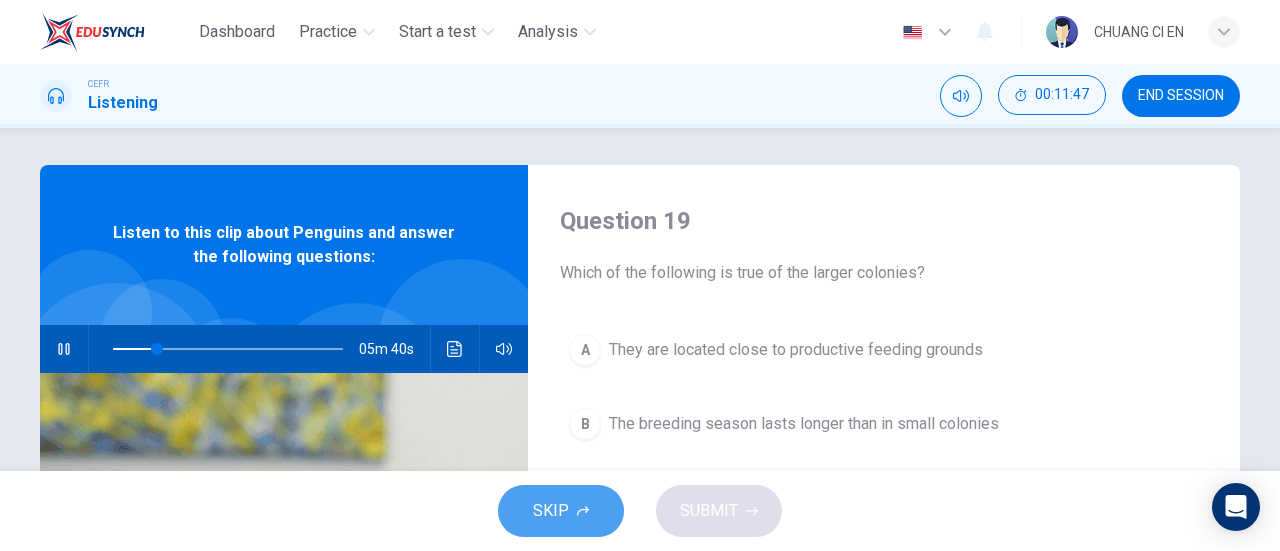 click on "SKIP" at bounding box center [551, 511] 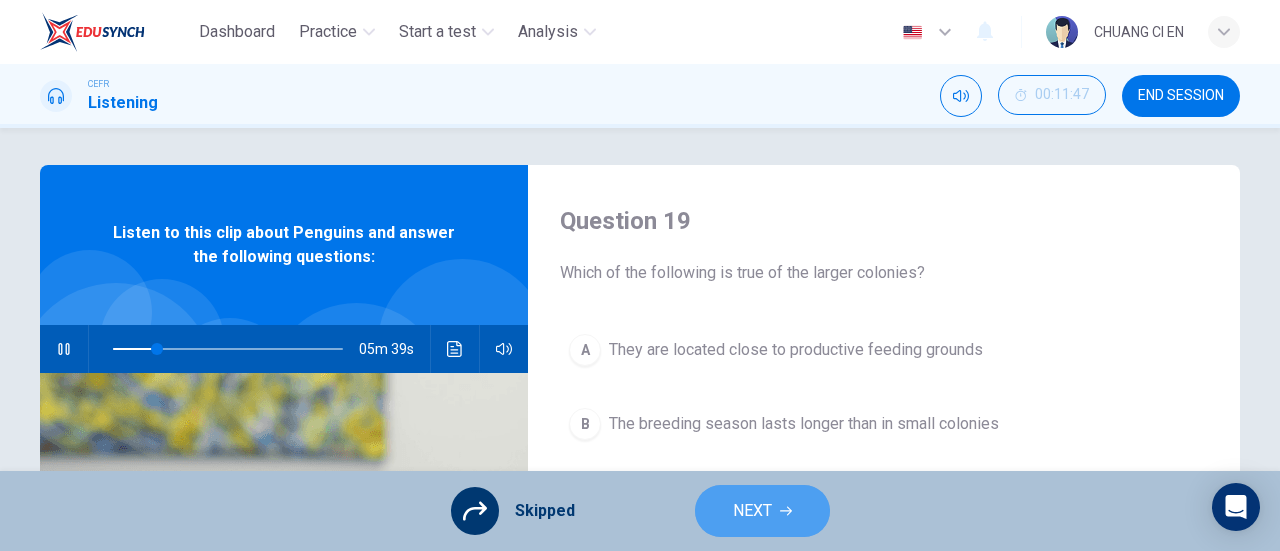 click on "NEXT" at bounding box center (762, 511) 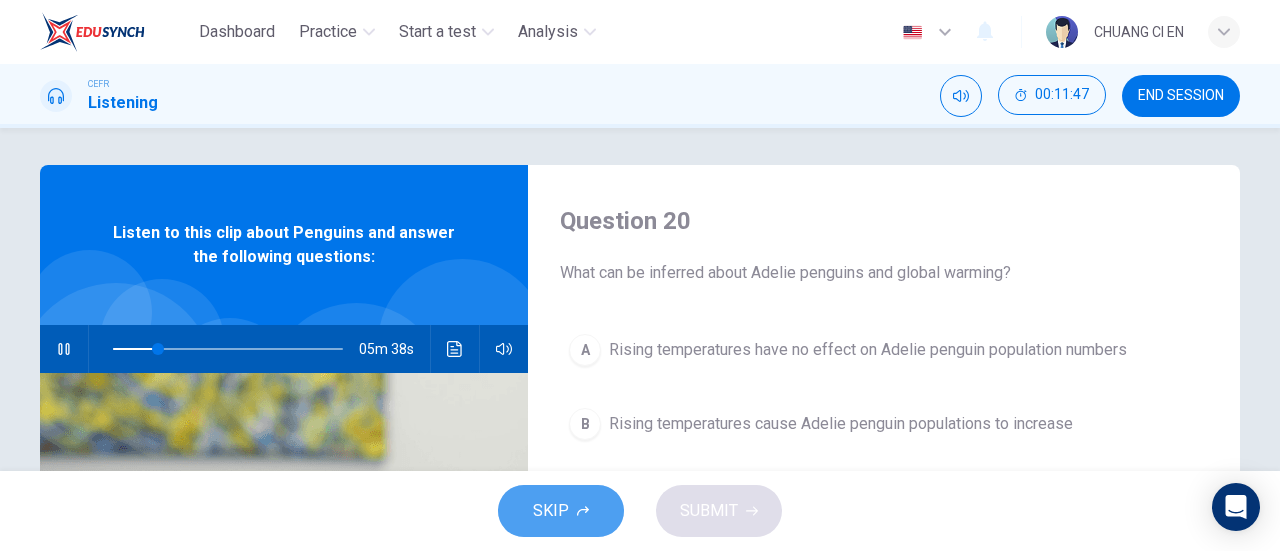 click on "SKIP" at bounding box center [551, 511] 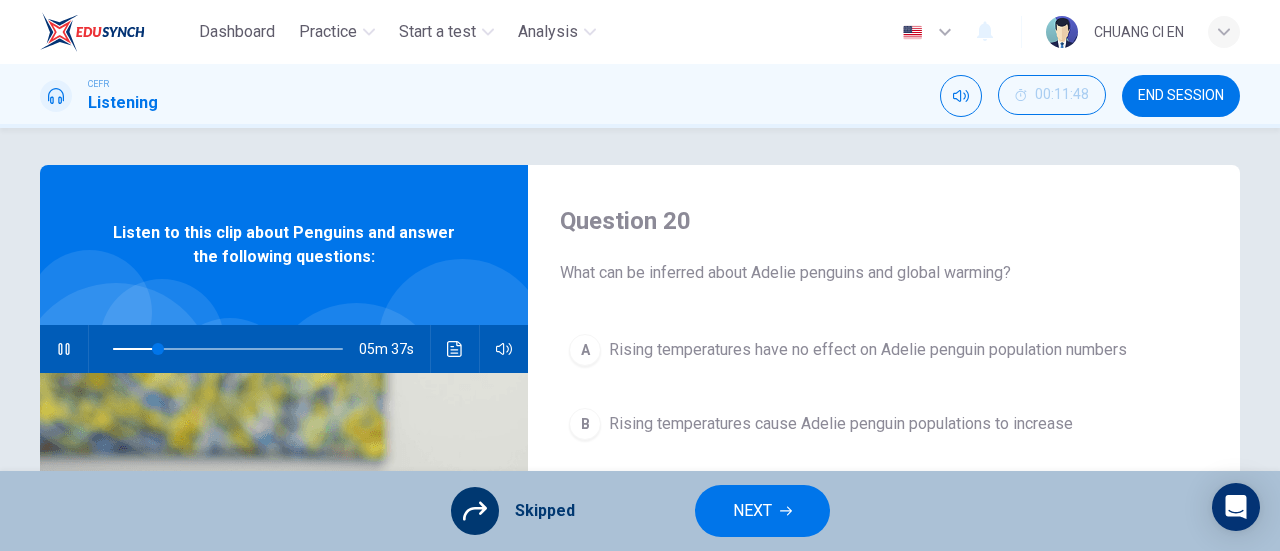 type on "20" 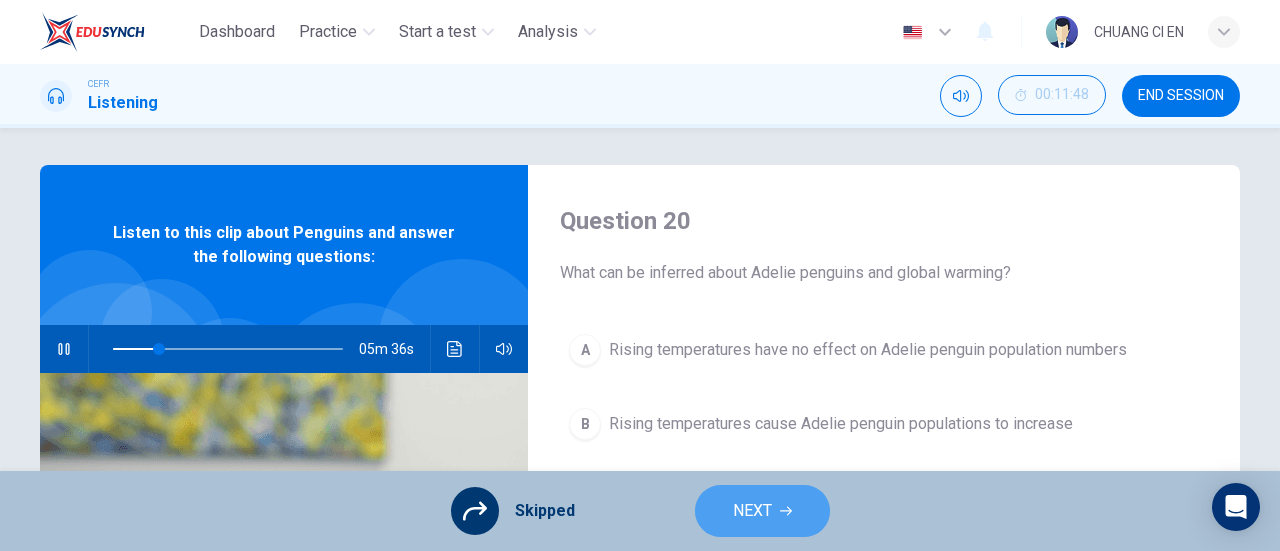 click on "NEXT" at bounding box center (752, 511) 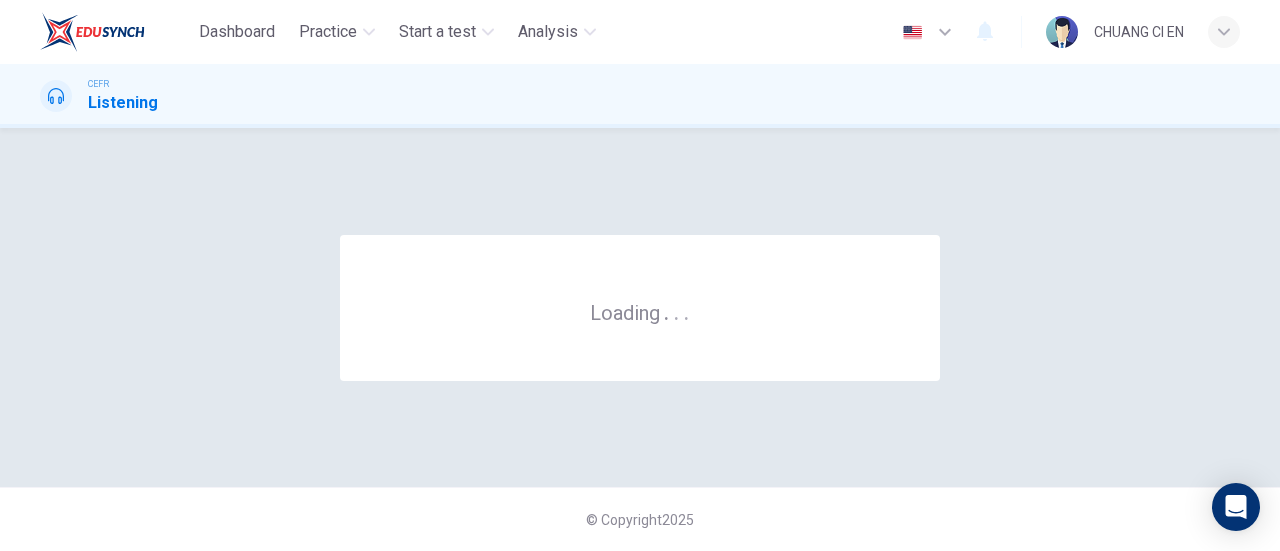 scroll, scrollTop: 0, scrollLeft: 0, axis: both 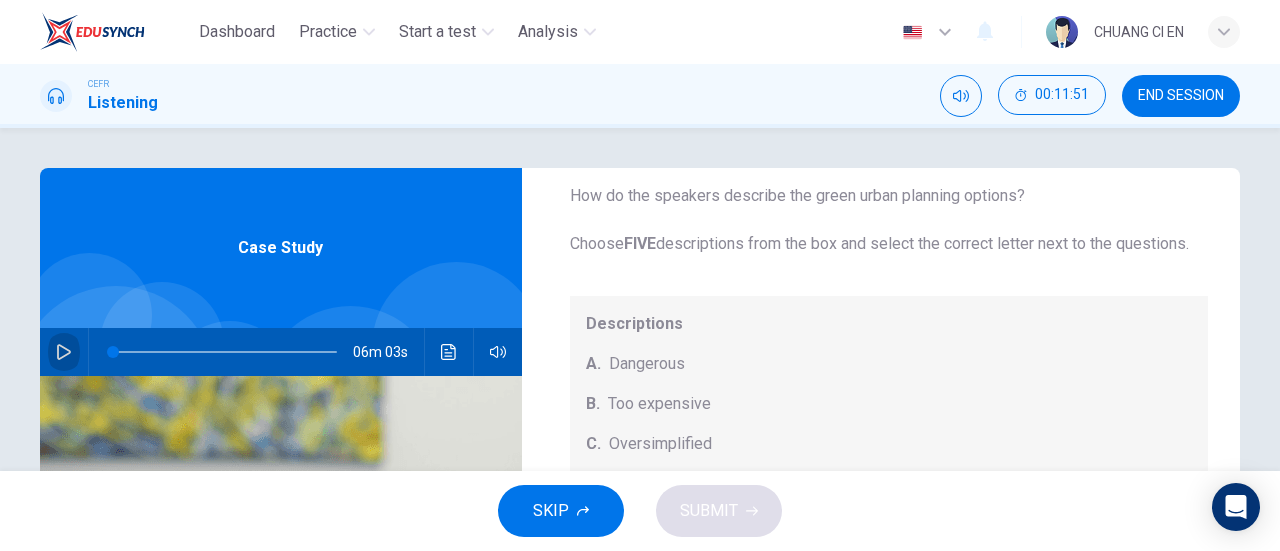 click 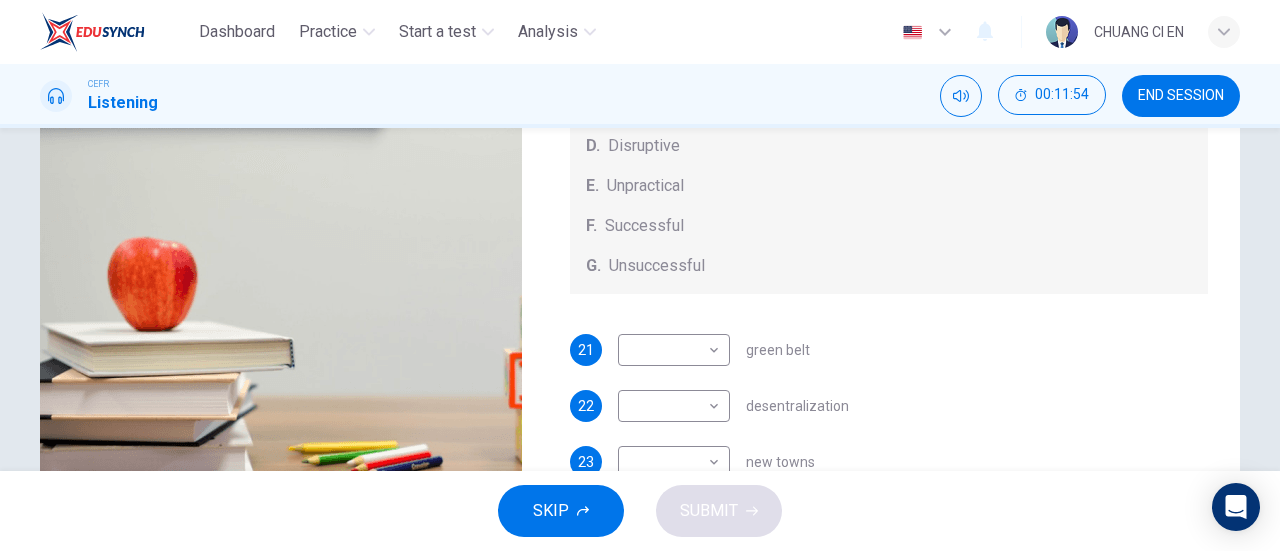 scroll, scrollTop: 339, scrollLeft: 0, axis: vertical 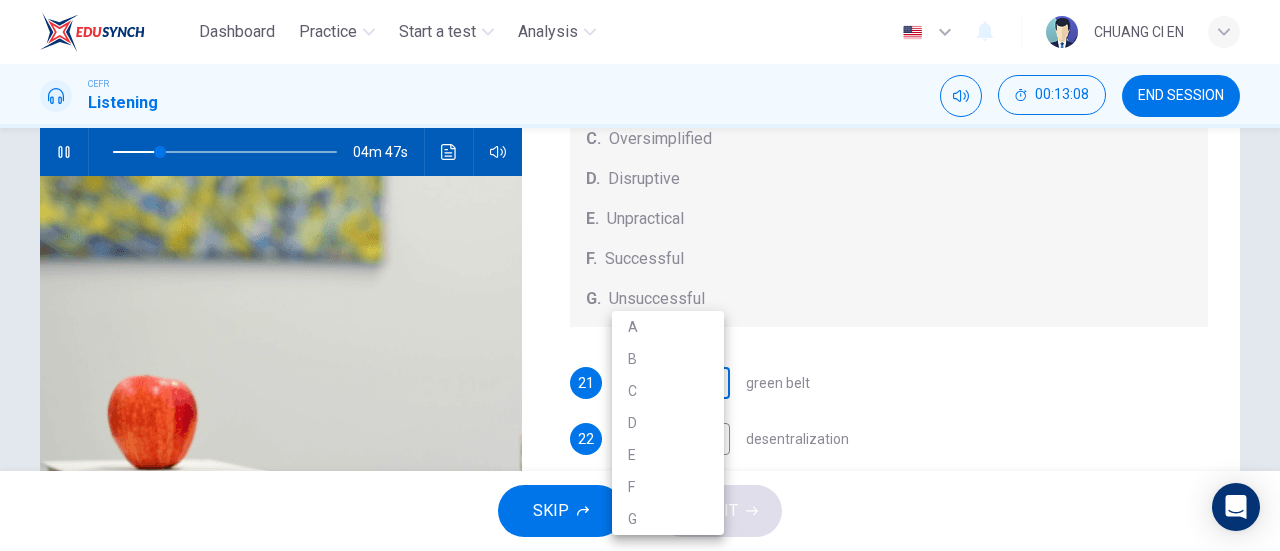 click on "Dashboard Practice Start a test Analysis English en ​ CHUANG CI EN CEFR Listening 00:13:08 END SESSION Questions 21 - 25 How do the speakers describe the green urban planning options? Choose  FIVE  descriptions from the box and select the correct letter next to the questions. Descriptions A. Dangerous B. Too expensive C. Oversimplified  D. Disruptive E. Unpractical F. Successful G. Unsuccessful 21 ​ ​ green belt 22 ​ ​ desentralization 23 ​ ​ new towns 24 ​ ​ [GEOGRAPHIC_DATA] sites 25 ​ ​ pedestrianized zones Case Study 04m 47s SKIP SUBMIT EduSynch - Online Language Proficiency Testing
Dashboard Practice Start a test Analysis Notifications © Copyright  2025 A B C D E F G" at bounding box center [640, 275] 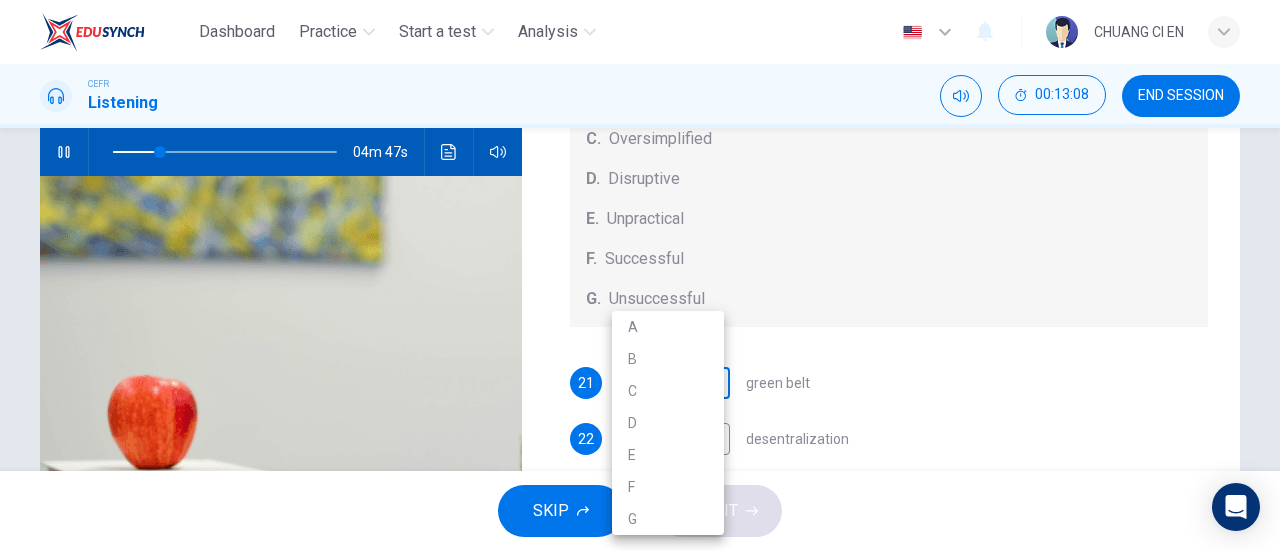 type on "21" 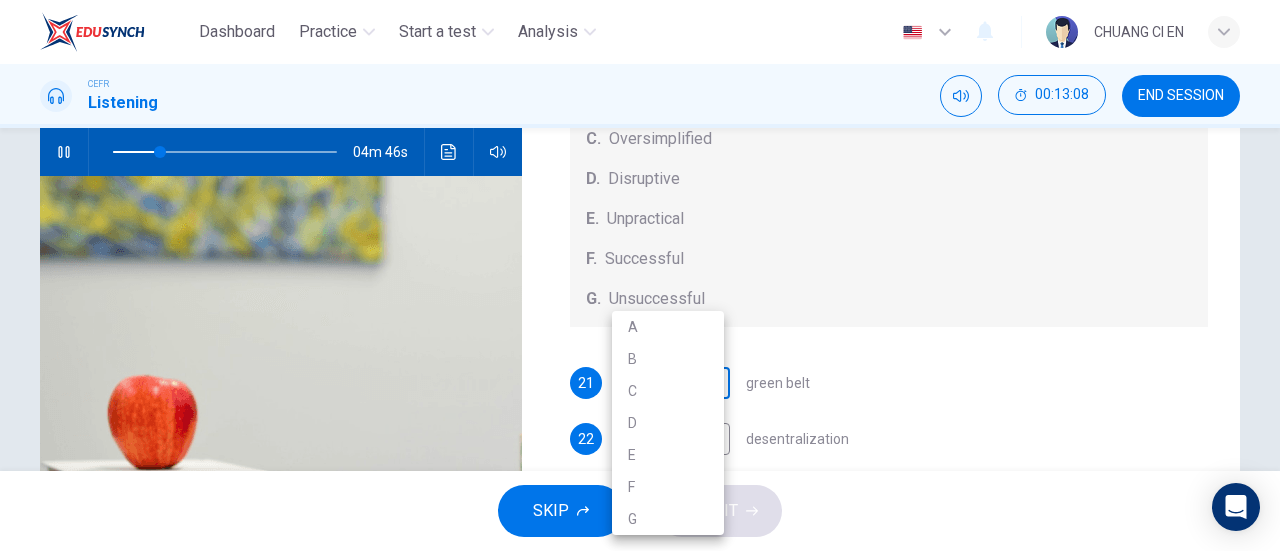 click on "C" at bounding box center [668, 391] 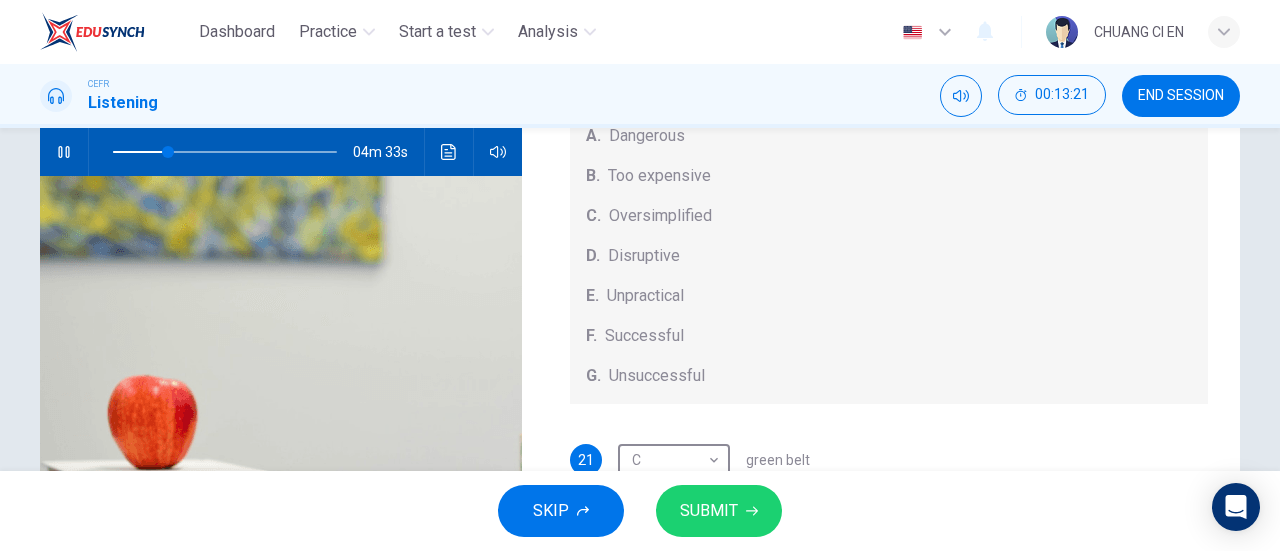 scroll, scrollTop: 208, scrollLeft: 0, axis: vertical 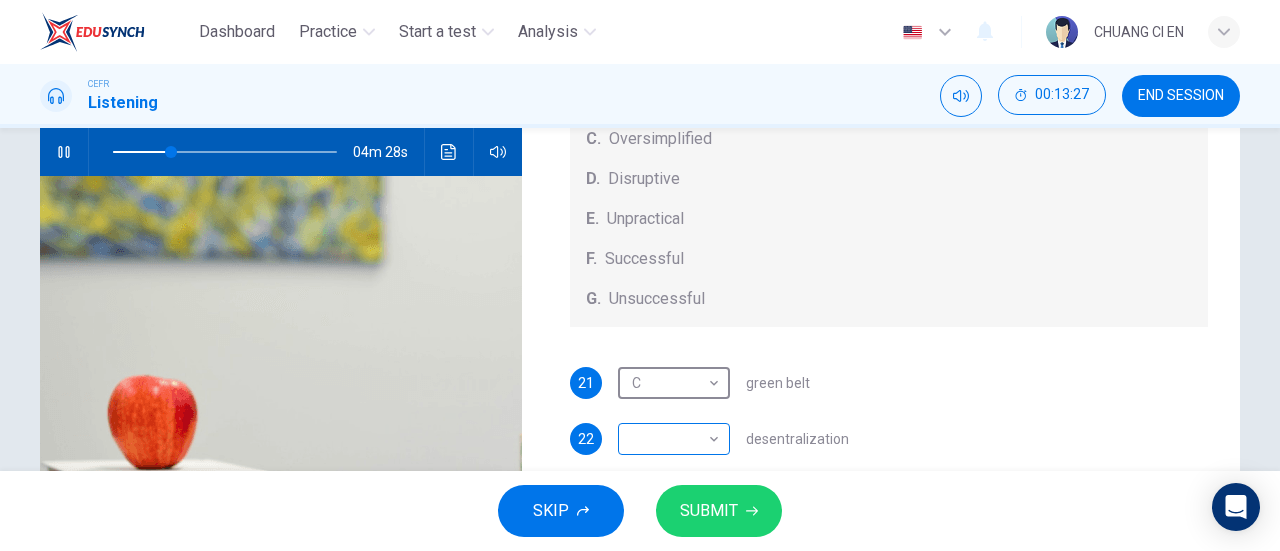 click on "Dashboard Practice Start a test Analysis English en ​ CHUANG CI EN CEFR Listening 00:13:27 END SESSION Questions 21 - 25 How do the speakers describe the green urban planning options? Choose  FIVE  descriptions from the box and select the correct letter next to the questions. Descriptions A. Dangerous B. Too expensive C. Oversimplified  D. Disruptive E. Unpractical F. Successful G. Unsuccessful 21 C C ​ green belt 22 ​ ​ desentralization 23 ​ ​ new towns 24 ​ ​ [GEOGRAPHIC_DATA] sites 25 ​ ​ pedestrianized zones Case Study 04m 28s SKIP SUBMIT EduSynch - Online Language Proficiency Testing
Dashboard Practice Start a test Analysis Notifications © Copyright  2025" at bounding box center [640, 275] 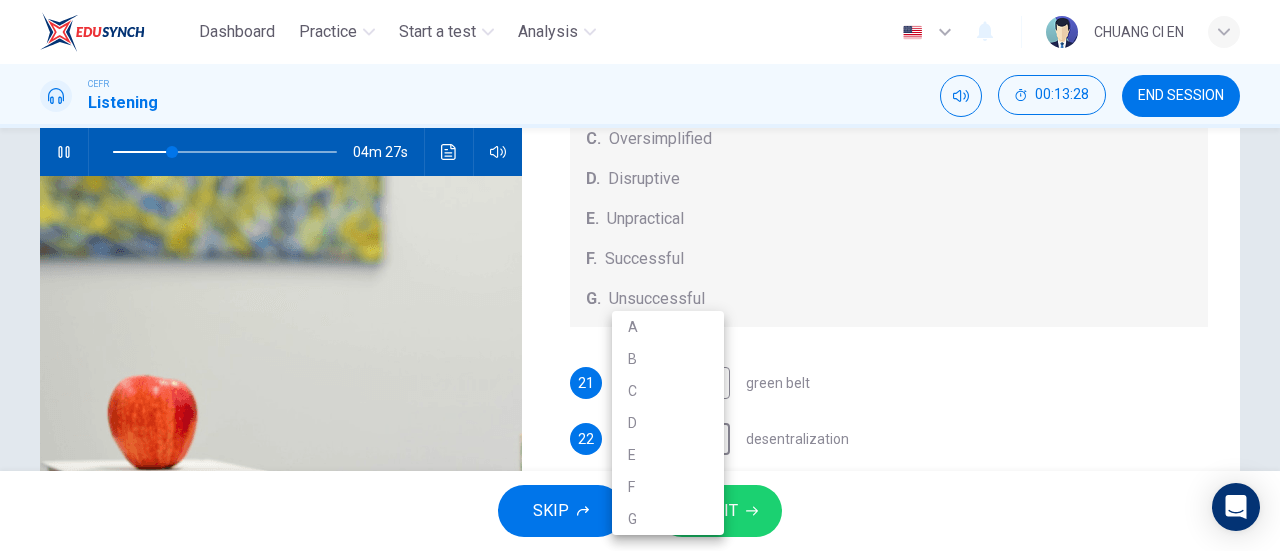 type on "27" 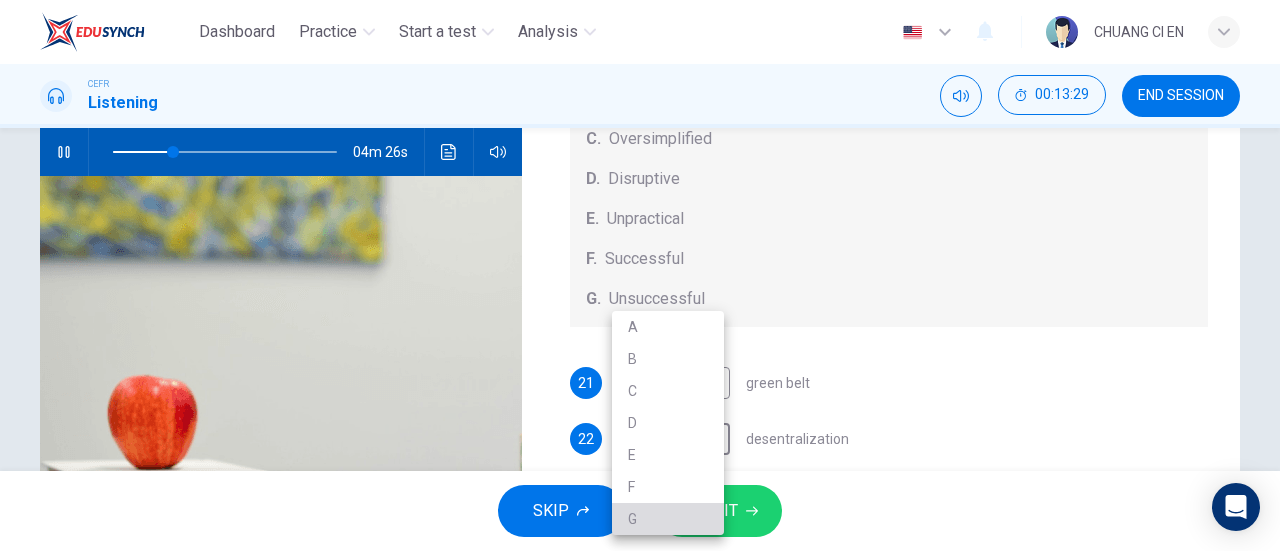click on "G" at bounding box center (668, 519) 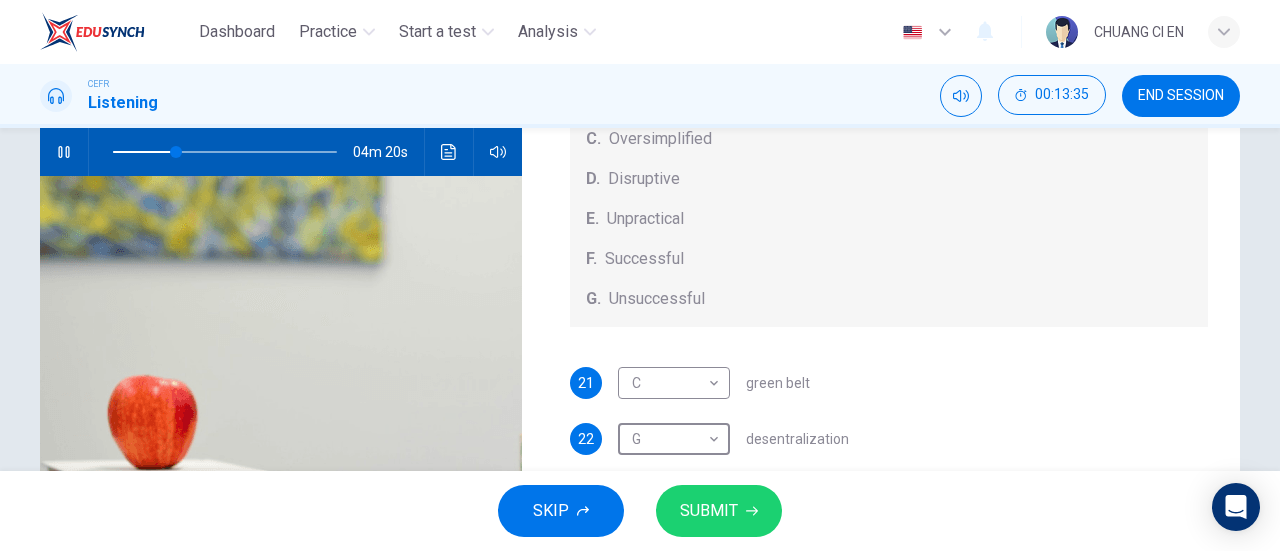 scroll, scrollTop: 208, scrollLeft: 0, axis: vertical 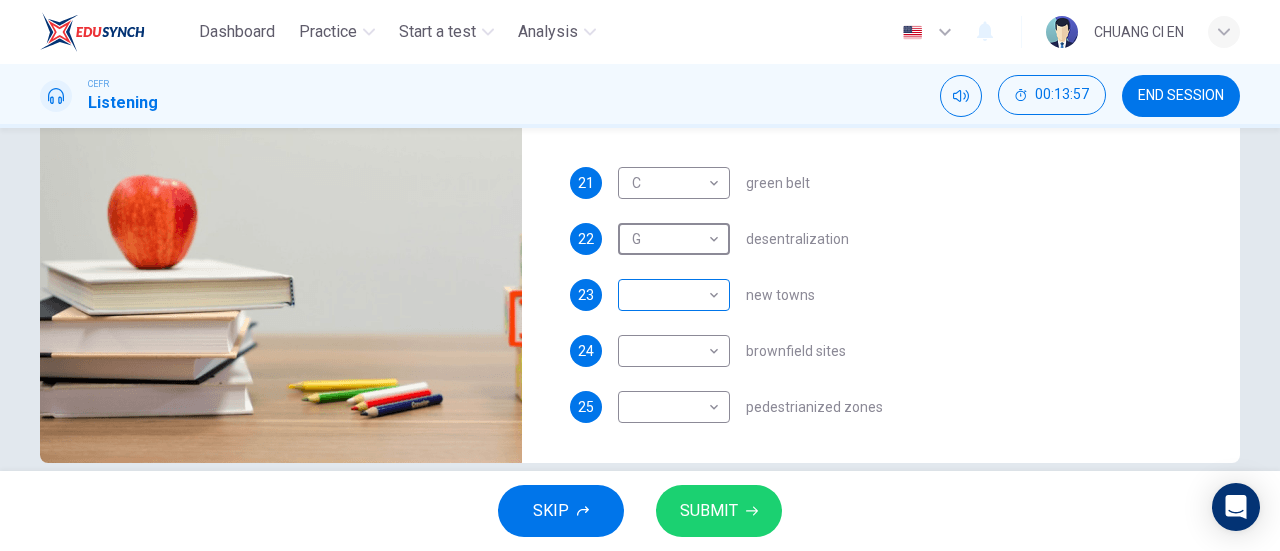 type on "35" 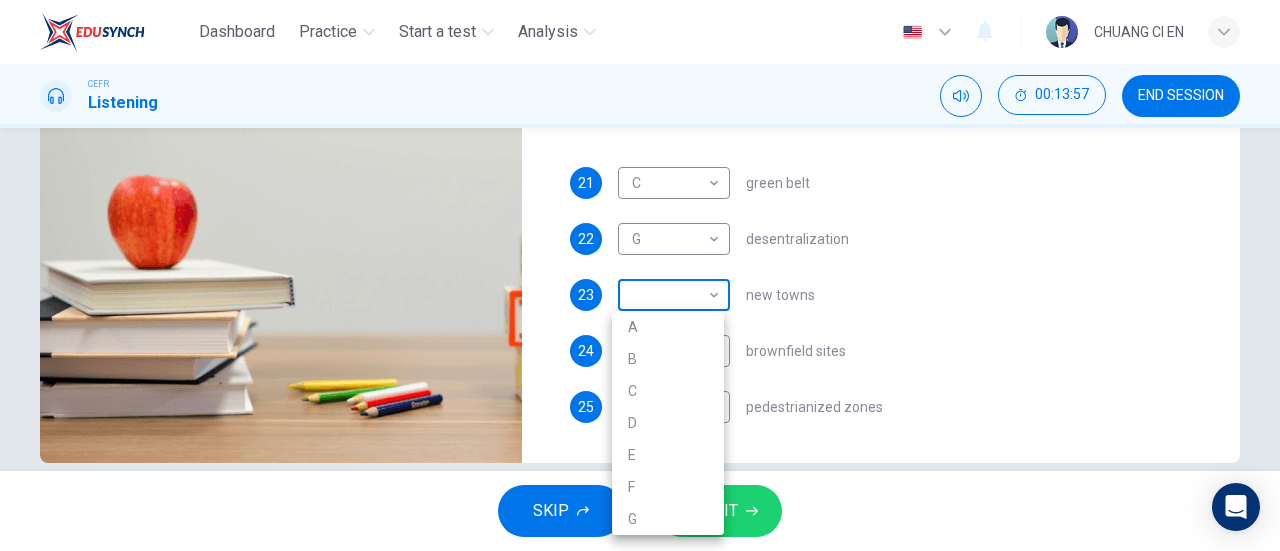click on "Dashboard Practice Start a test Analysis English en ​ CHUANG CI EN CEFR Listening 00:13:57 END SESSION Questions 21 - 25 How do the speakers describe the green urban planning options? Choose  FIVE  descriptions from the box and select the correct letter next to the questions. Descriptions A. Dangerous B. Too expensive C. Oversimplified  D. Disruptive E. Unpractical F. Successful G. Unsuccessful 21 C C ​ green belt 22 G G ​ desentralization 23 ​ ​ new towns 24 ​ ​ [PERSON_NAME] sites 25 ​ ​ pedestrianized zones Case Study 03m 57s SKIP SUBMIT EduSynch - Online Language Proficiency Testing
Dashboard Practice Start a test Analysis Notifications © Copyright  2025 A B C D E F G" at bounding box center (640, 275) 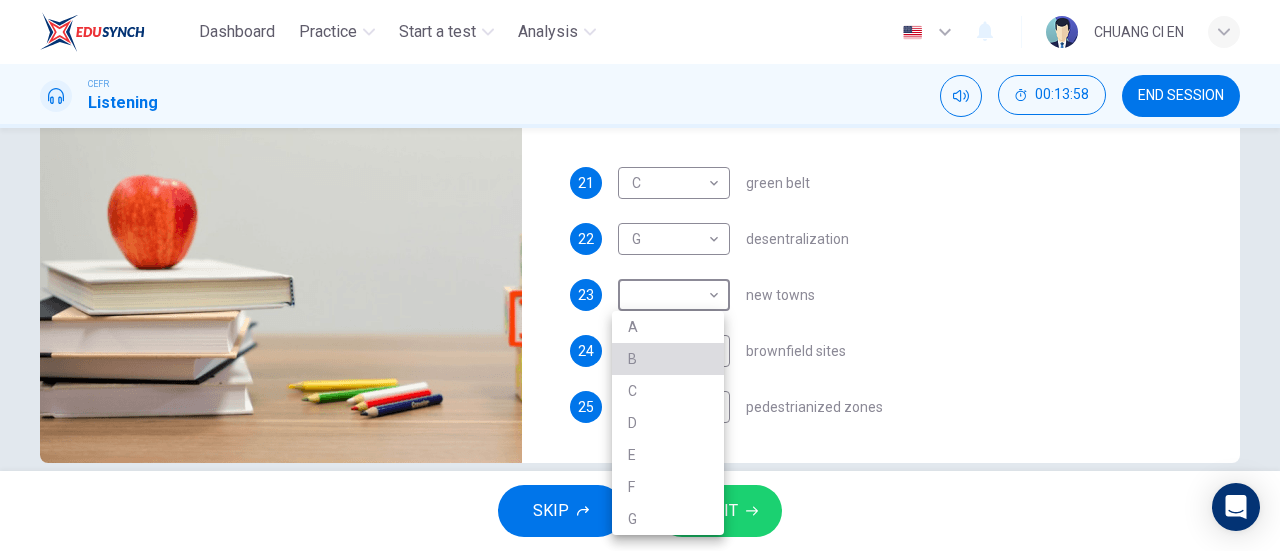 click on "B" at bounding box center [668, 359] 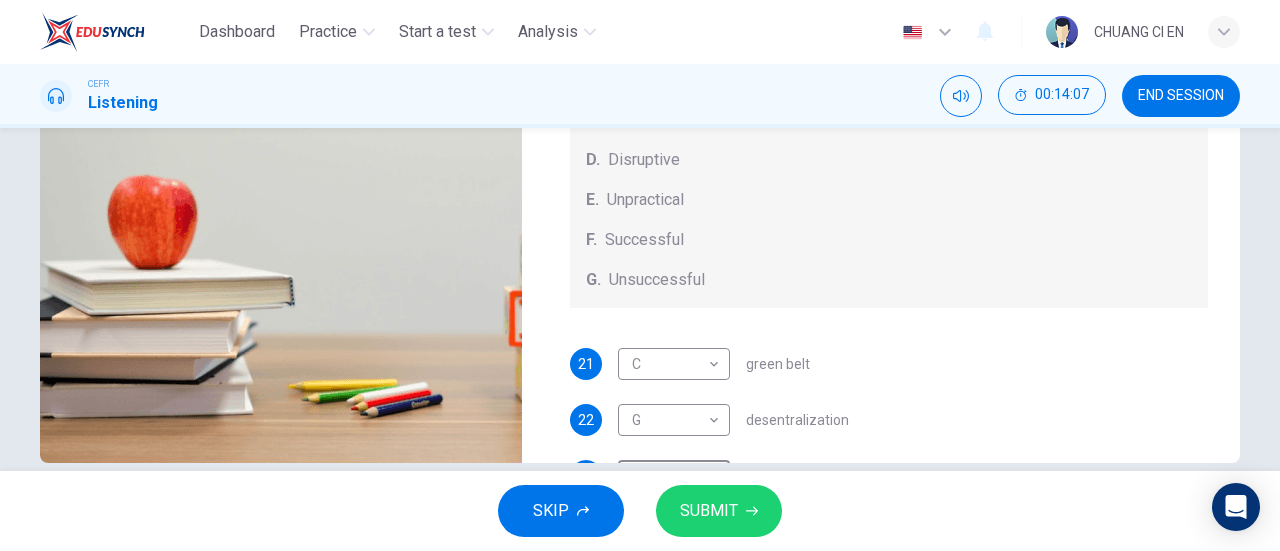 scroll, scrollTop: 0, scrollLeft: 0, axis: both 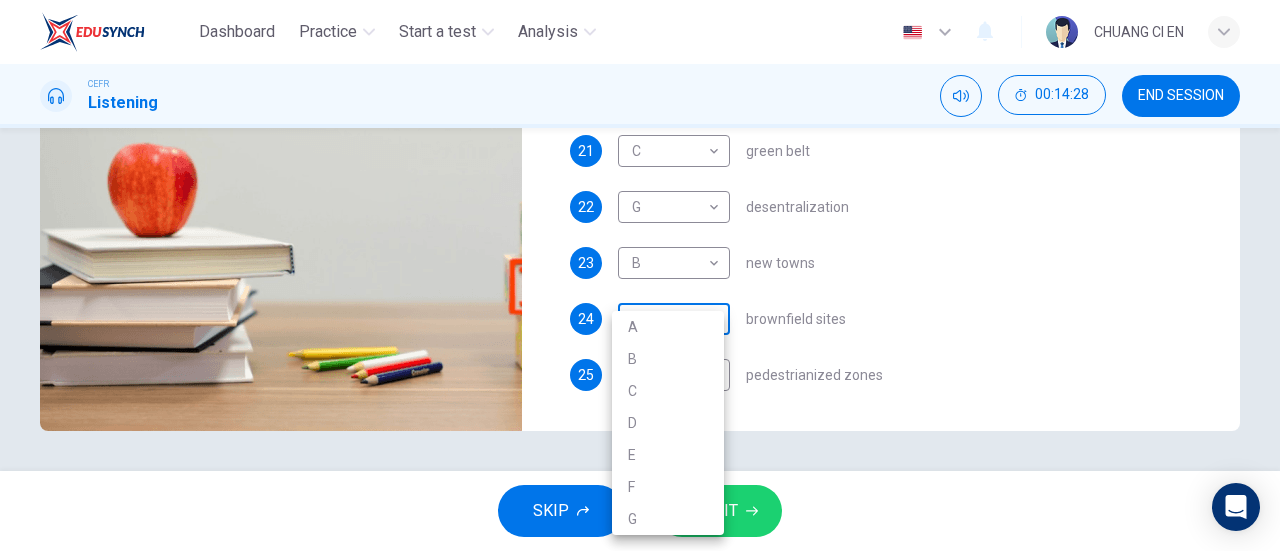 click on "Dashboard Practice Start a test Analysis English en ​ CHUANG CI EN CEFR Listening 00:14:28 END SESSION Questions 21 - 25 How do the speakers describe the green urban planning options? Choose  FIVE  descriptions from the box and select the correct letter next to the questions. Descriptions A. Dangerous B. Too expensive C. Oversimplified  D. Disruptive E. Unpractical F. Successful G. Unsuccessful 21 C C ​ green belt 22 G G ​ desentralization 23 B B ​ new towns 24 ​ ​ [GEOGRAPHIC_DATA] sites 25 ​ ​ pedestrianized zones Case Study 03m 27s SKIP SUBMIT EduSynch - Online Language Proficiency Testing
Dashboard Practice Start a test Analysis Notifications © Copyright  2025 A B C D E F G" at bounding box center (640, 275) 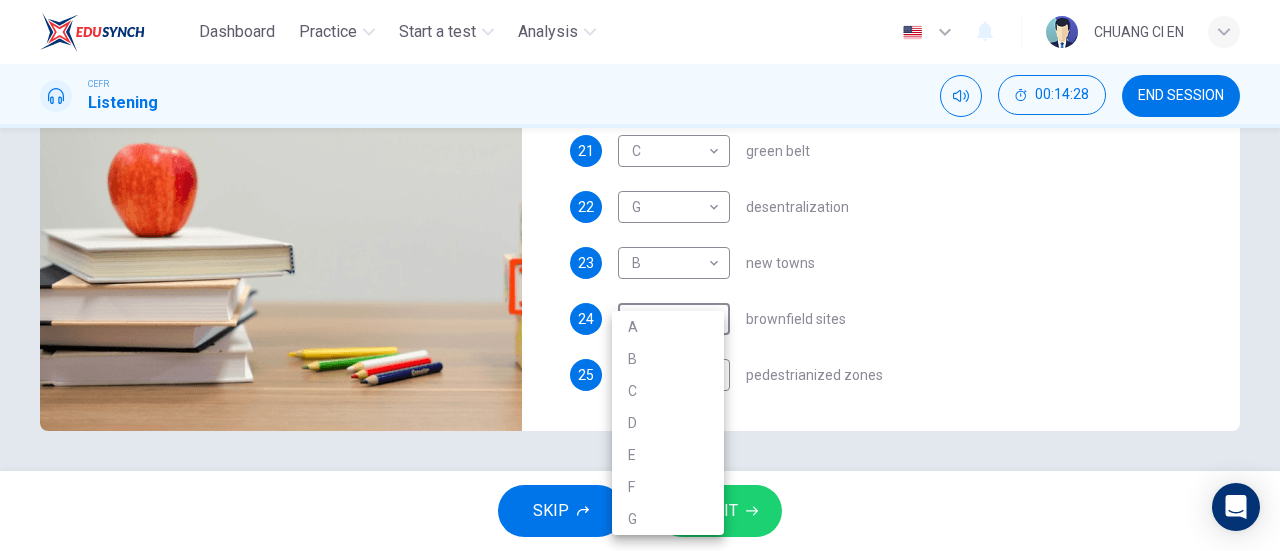 type on "43" 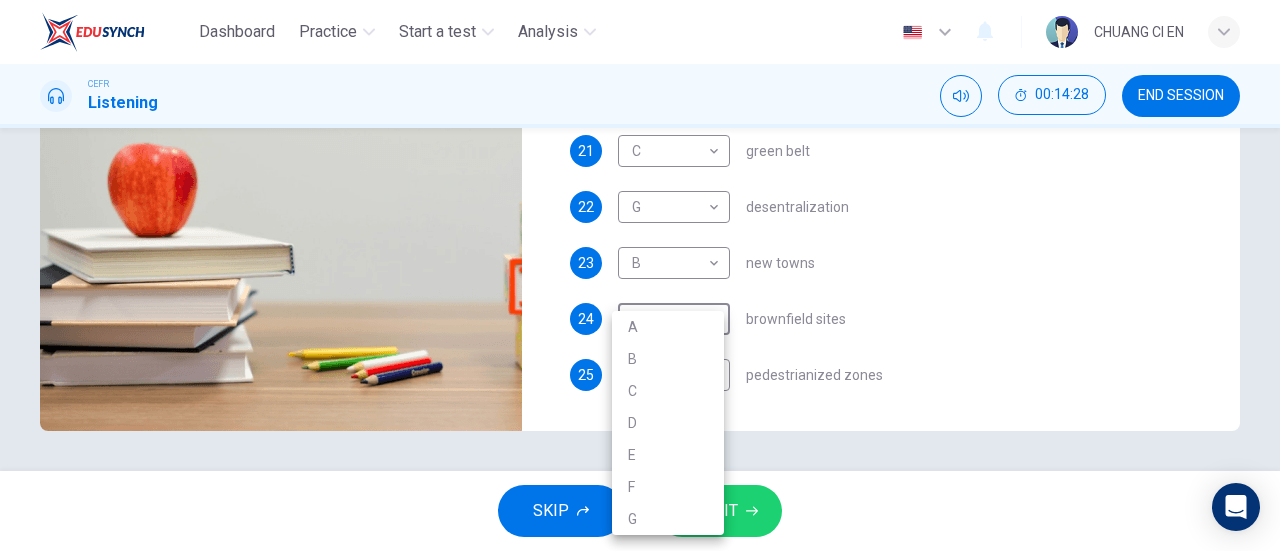 click on "A" at bounding box center (668, 327) 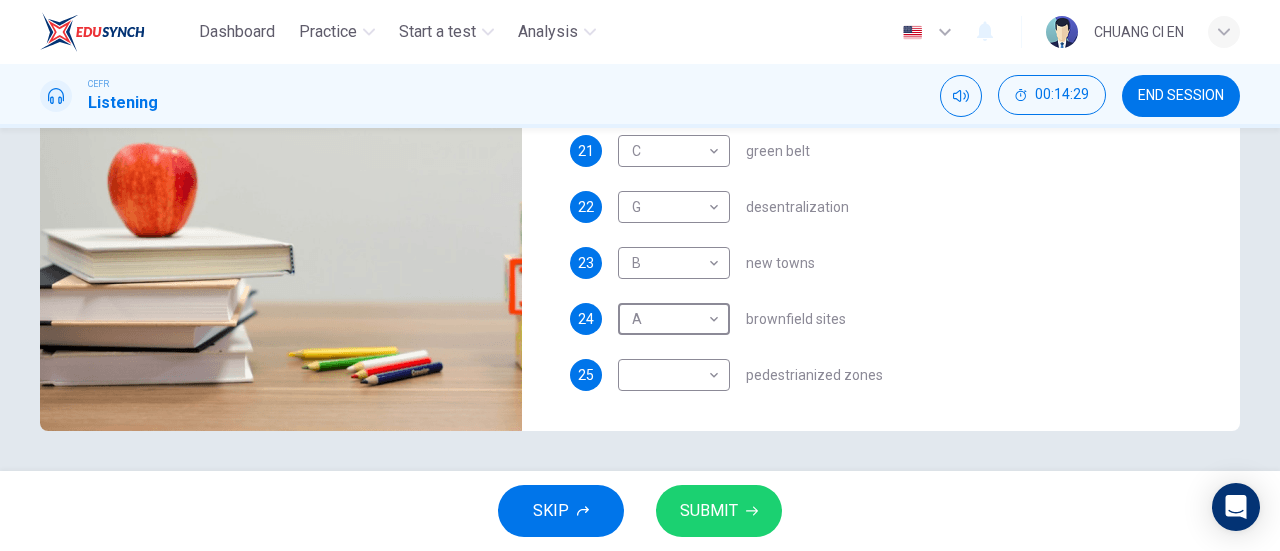 type on "A" 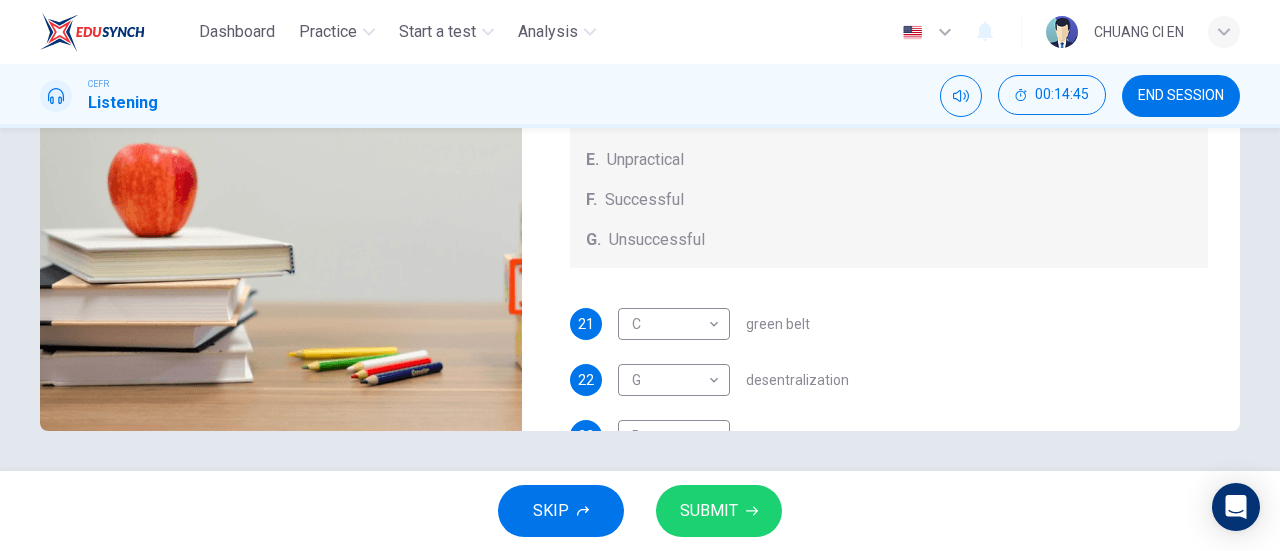 scroll, scrollTop: 0, scrollLeft: 0, axis: both 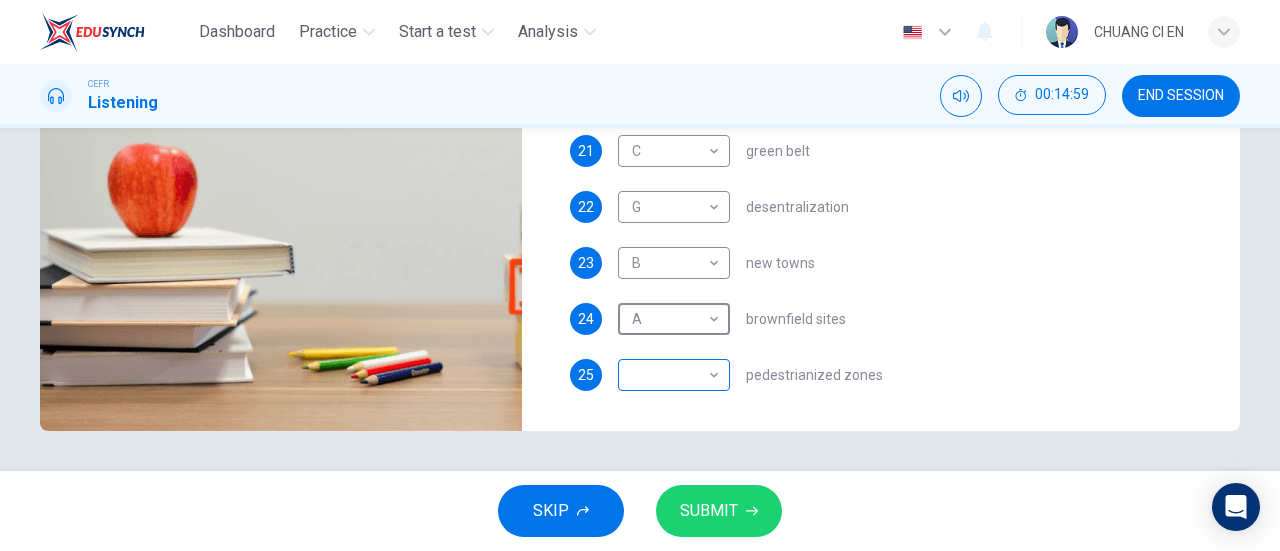 click on "Dashboard Practice Start a test Analysis English en ​ CHUANG CI EN CEFR Listening 00:14:59 END SESSION Questions 21 - 25 How do the speakers describe the green urban planning options? Choose  FIVE  descriptions from the box and select the correct letter next to the questions. Descriptions A. Dangerous B. Too expensive C. Oversimplified  D. Disruptive E. Unpractical F. Successful G. Unsuccessful 21 C C ​ green belt 22 G G ​ desentralization 23 B B ​ new towns 24 A A ​ [PERSON_NAME] sites 25 ​ ​ pedestrianized zones Case Study 02m 55s SKIP SUBMIT EduSynch - Online Language Proficiency Testing
Dashboard Practice Start a test Analysis Notifications © Copyright  2025" at bounding box center [640, 275] 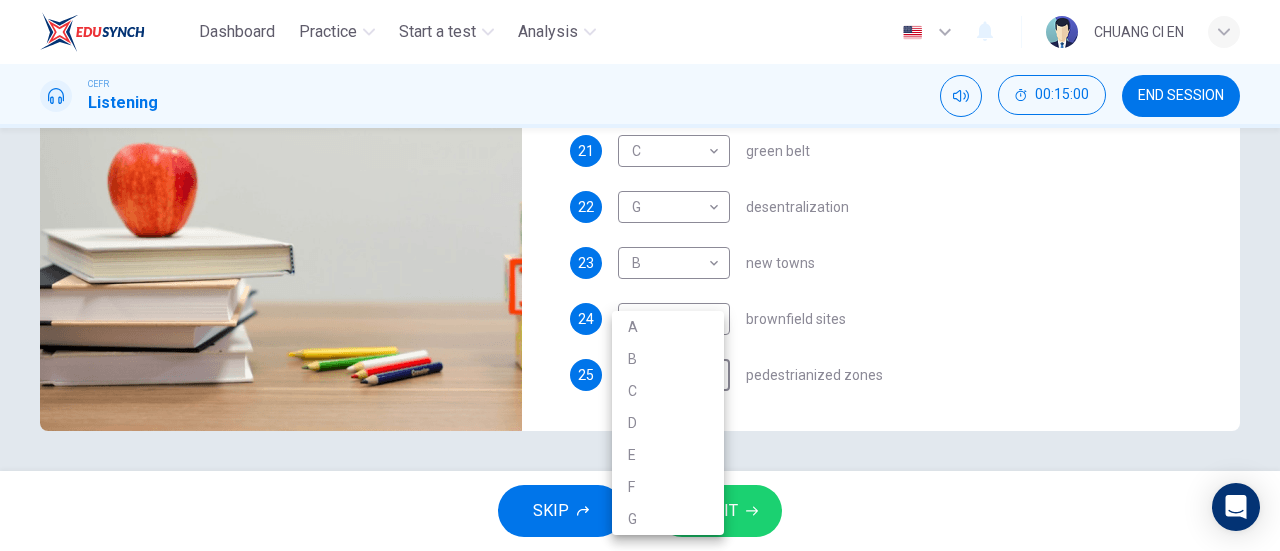 type on "52" 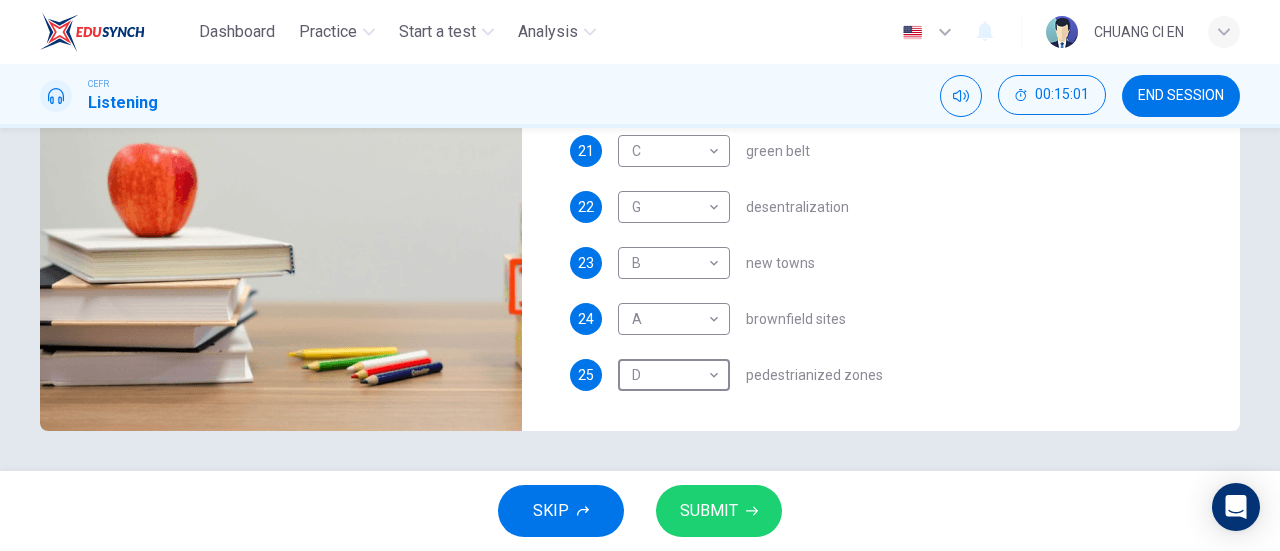 click on "SUBMIT" at bounding box center [719, 511] 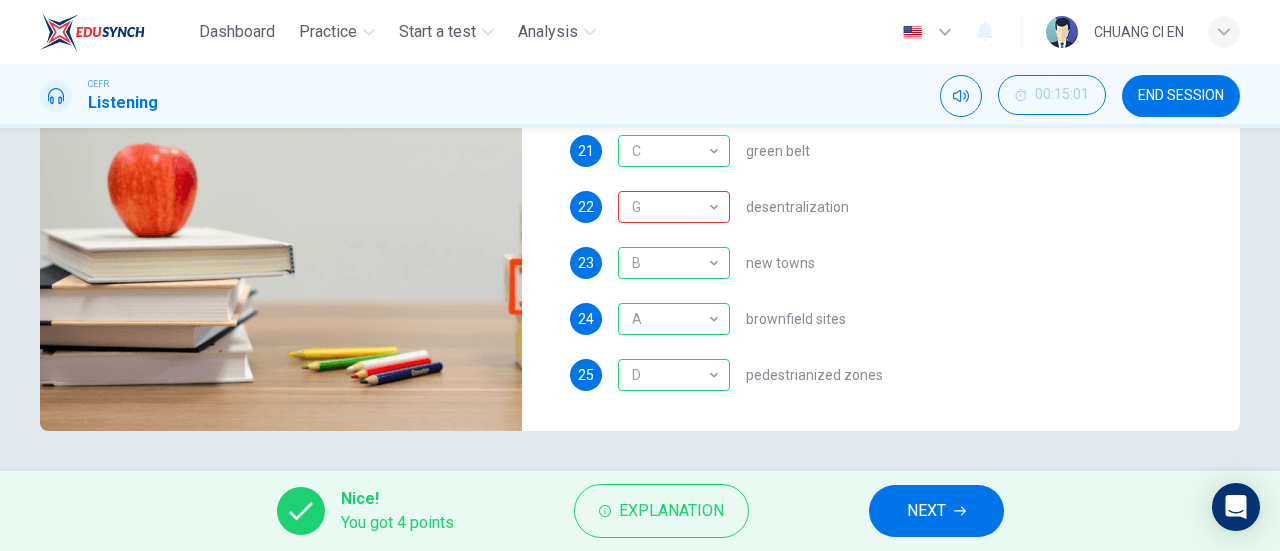 click on "NEXT" at bounding box center [926, 511] 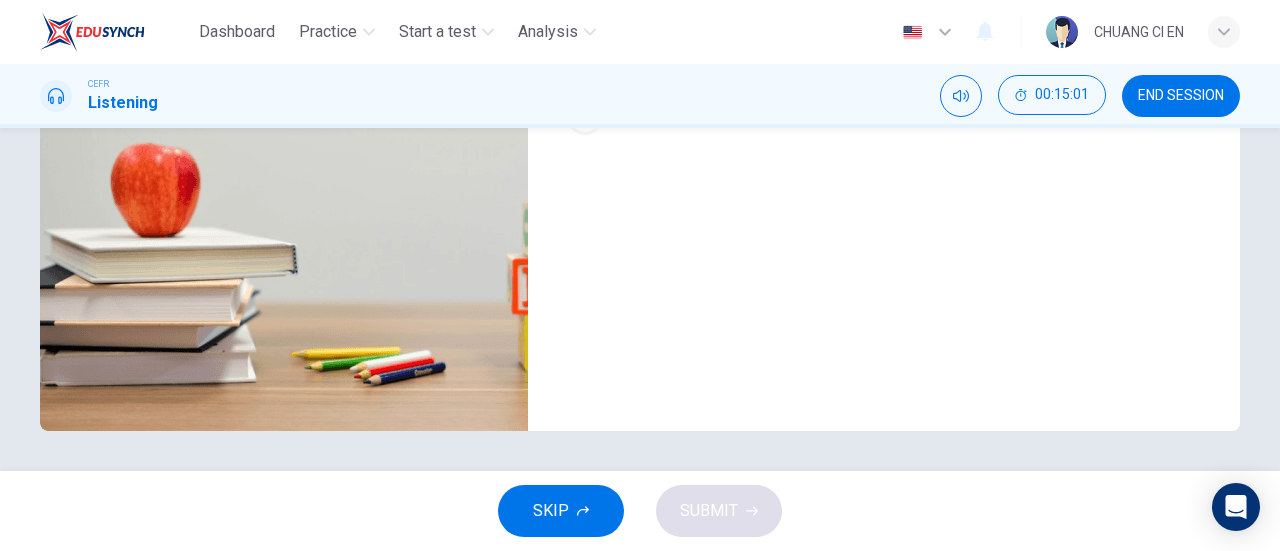scroll, scrollTop: 0, scrollLeft: 0, axis: both 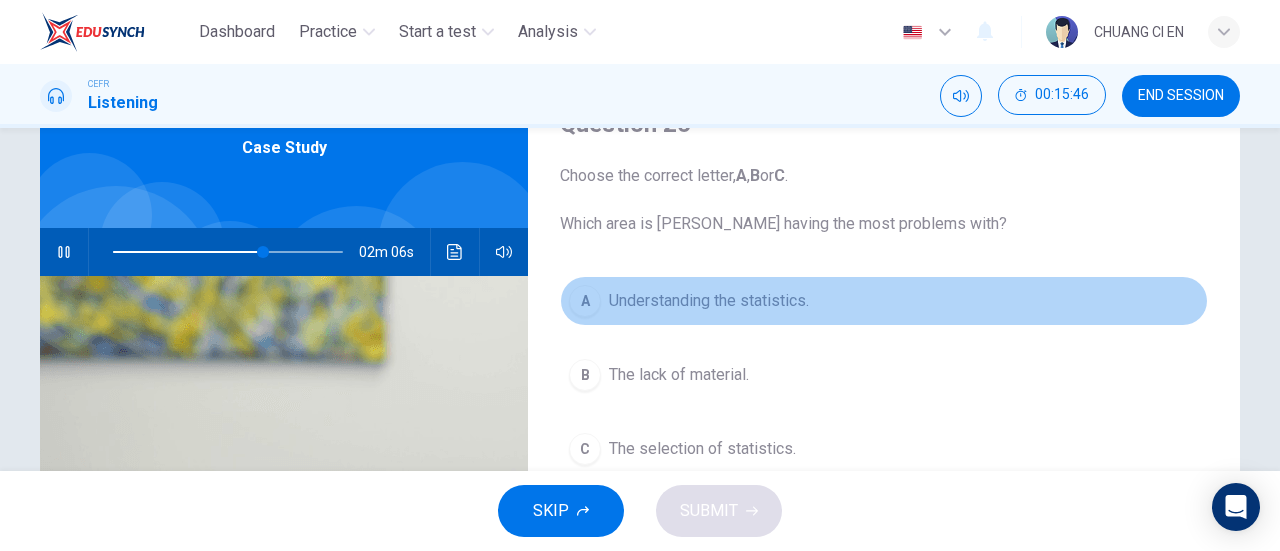 click on "A Understanding the statistics." at bounding box center [884, 301] 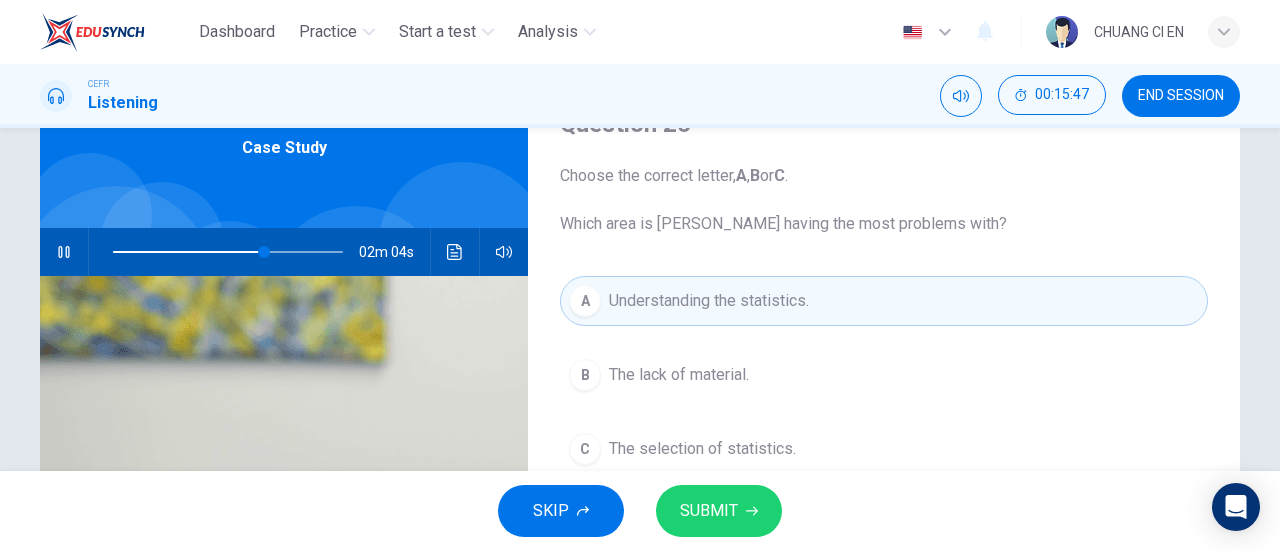 click on "C The selection of statistics." at bounding box center [884, 449] 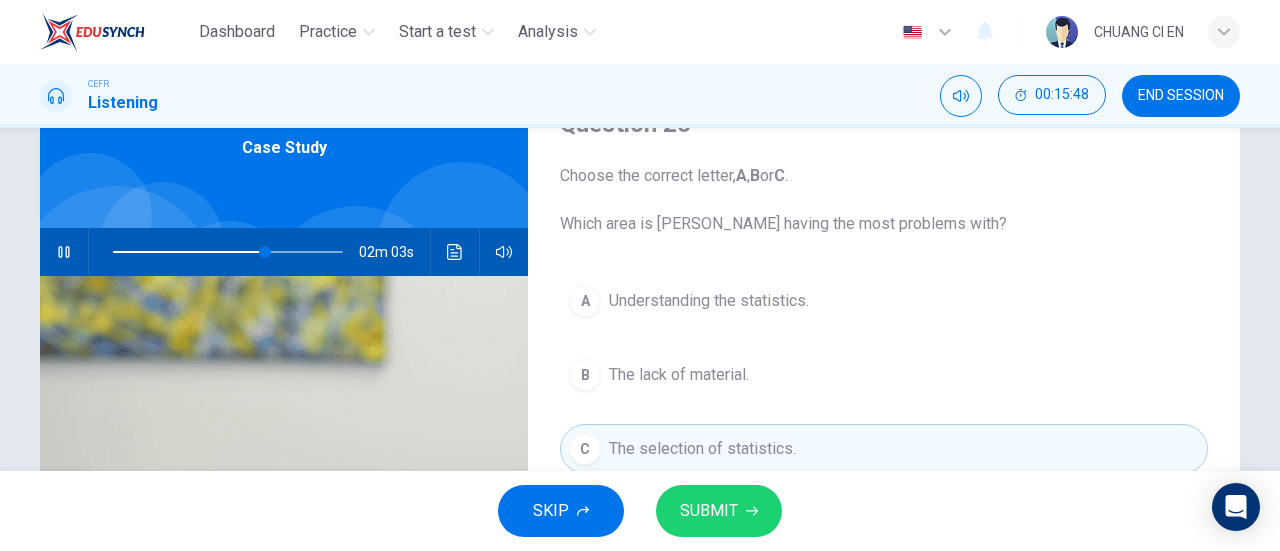 click on "SUBMIT" at bounding box center [709, 511] 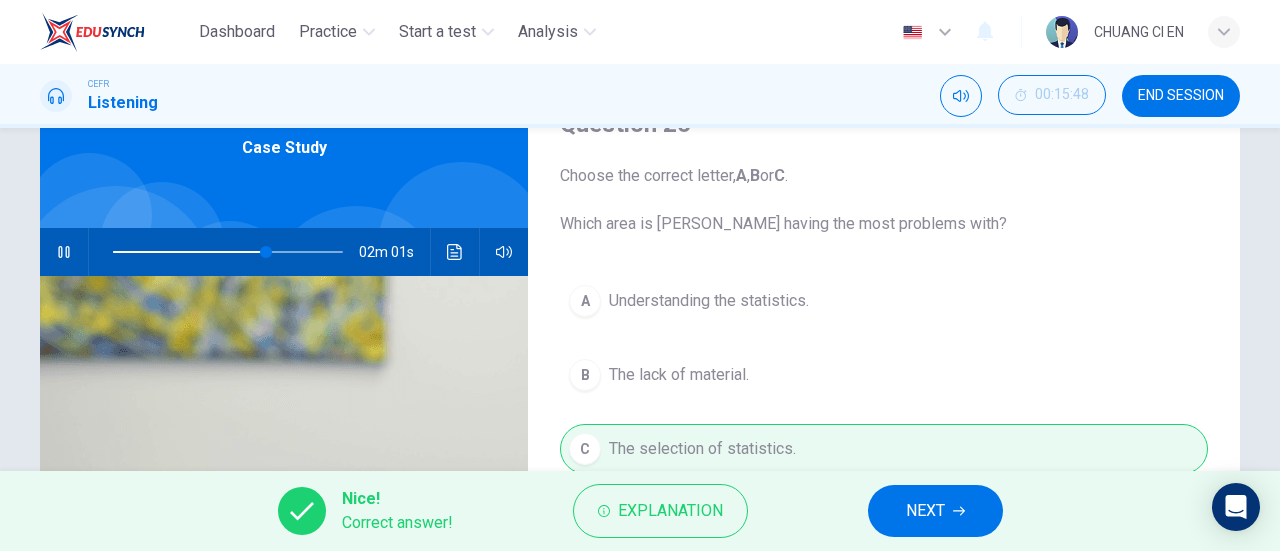 click on "NEXT" at bounding box center (925, 511) 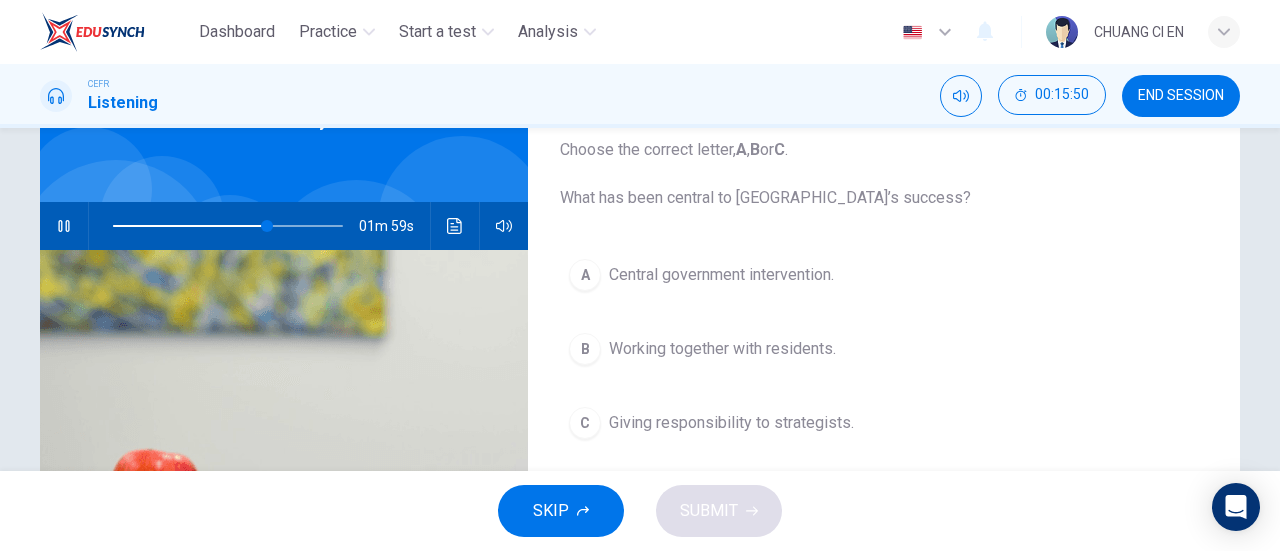scroll, scrollTop: 100, scrollLeft: 0, axis: vertical 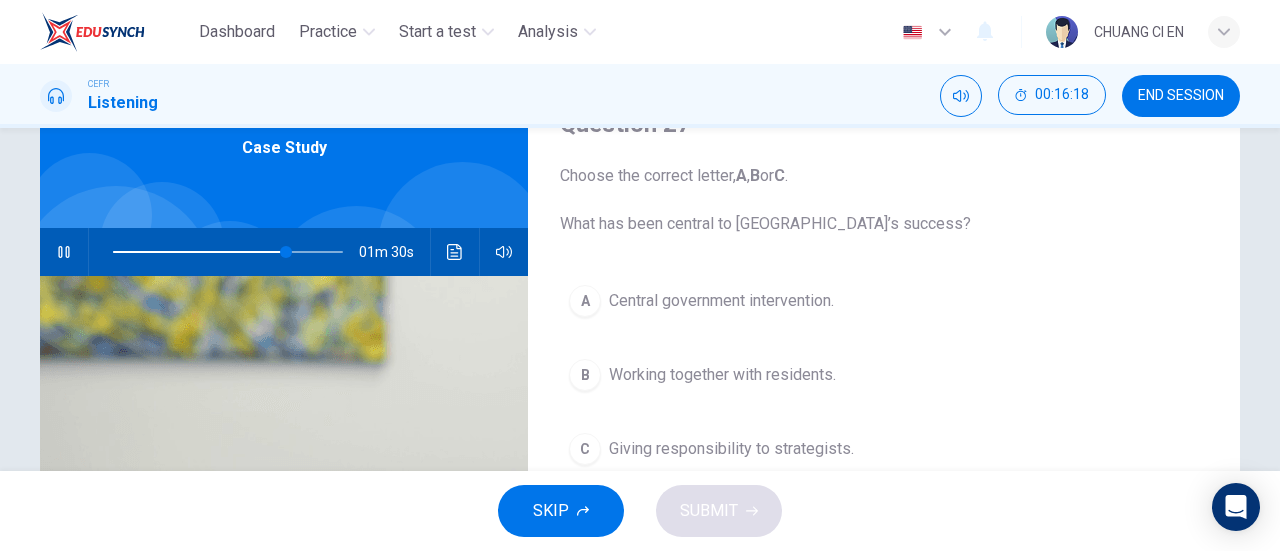 click 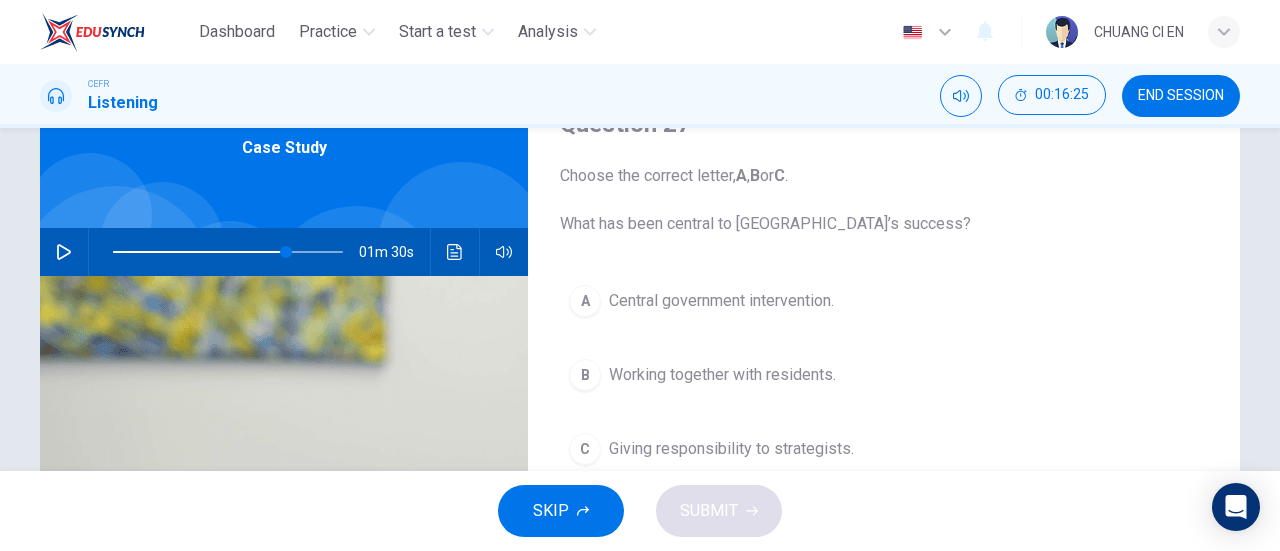 click 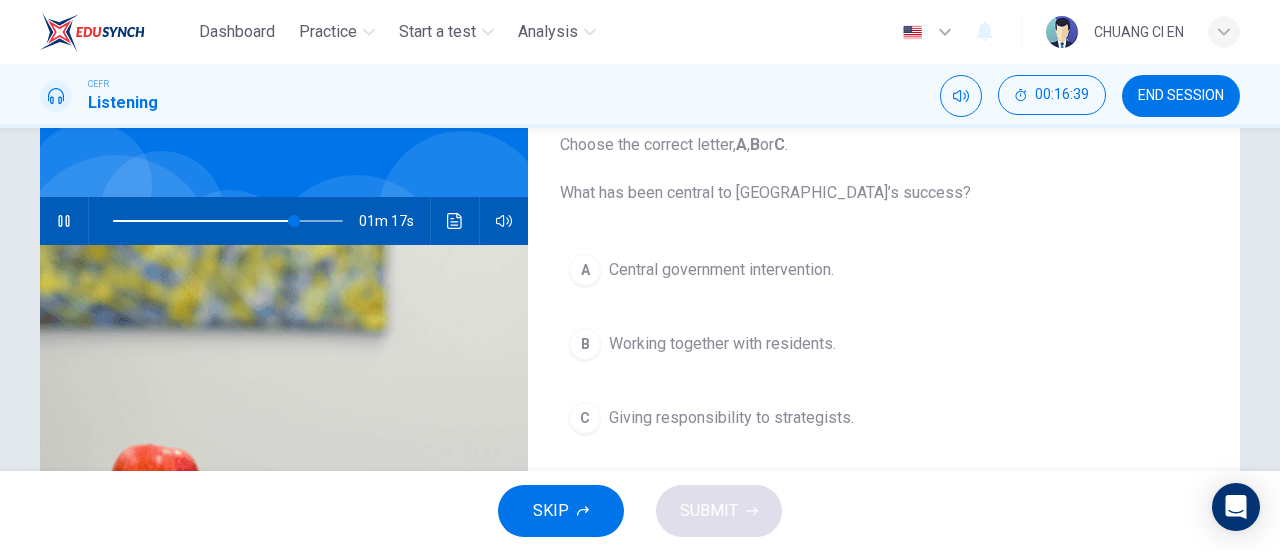 scroll, scrollTop: 100, scrollLeft: 0, axis: vertical 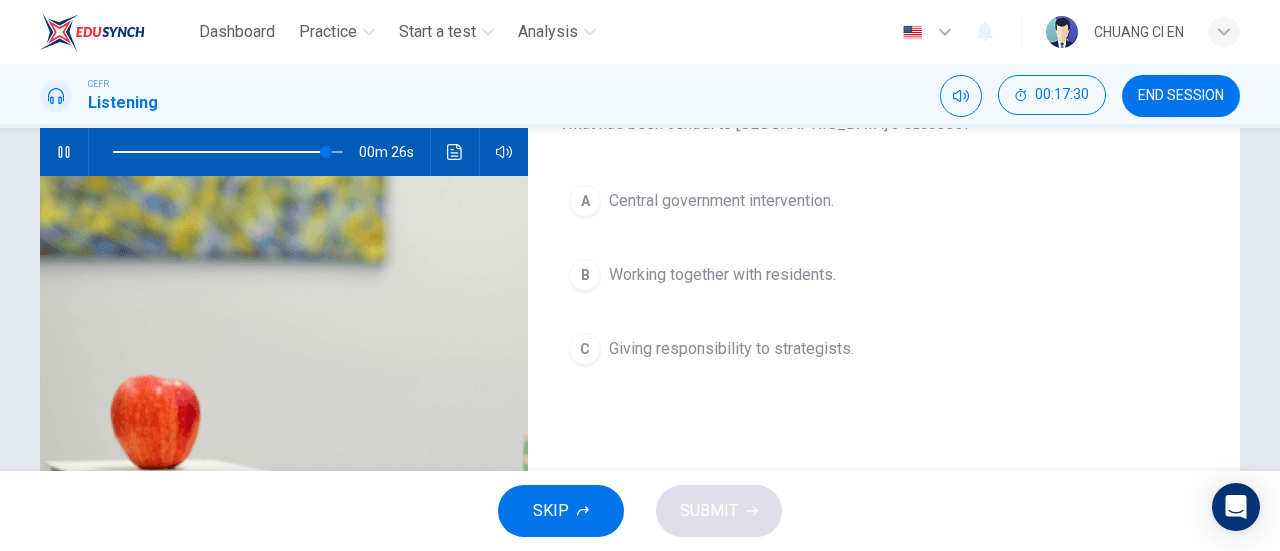 click on "B Working together with residents." at bounding box center [884, 275] 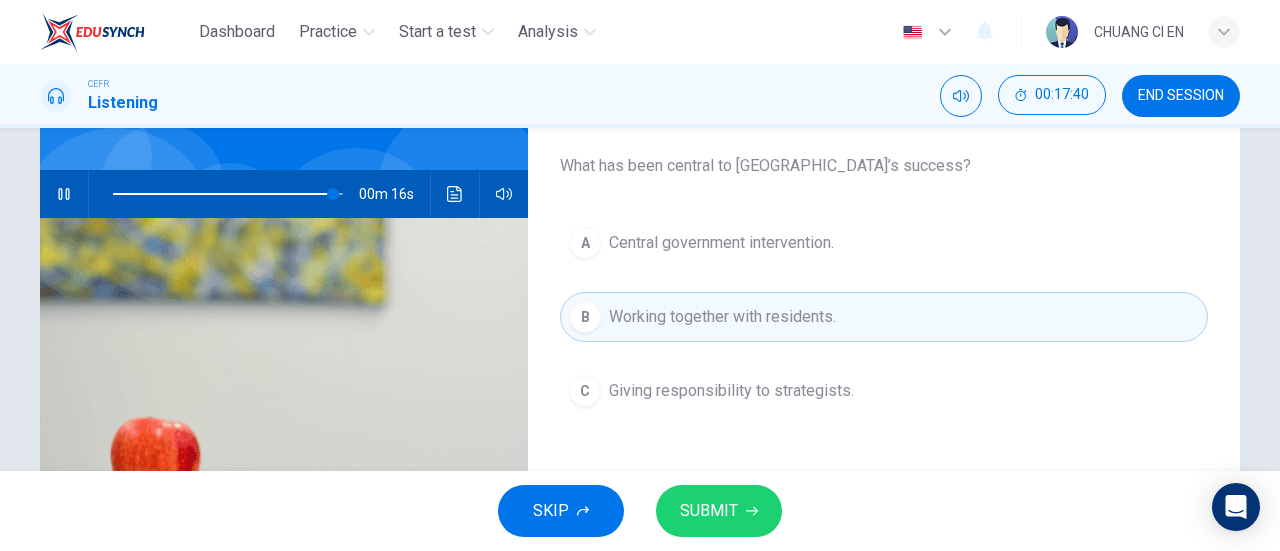 scroll, scrollTop: 200, scrollLeft: 0, axis: vertical 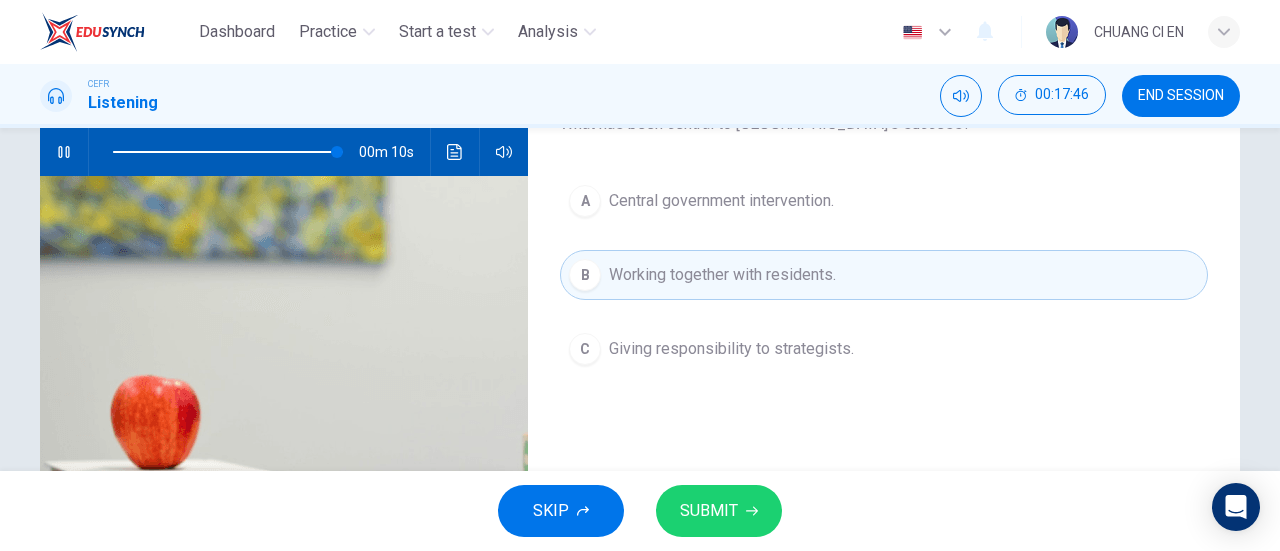 click on "SUBMIT" at bounding box center (719, 511) 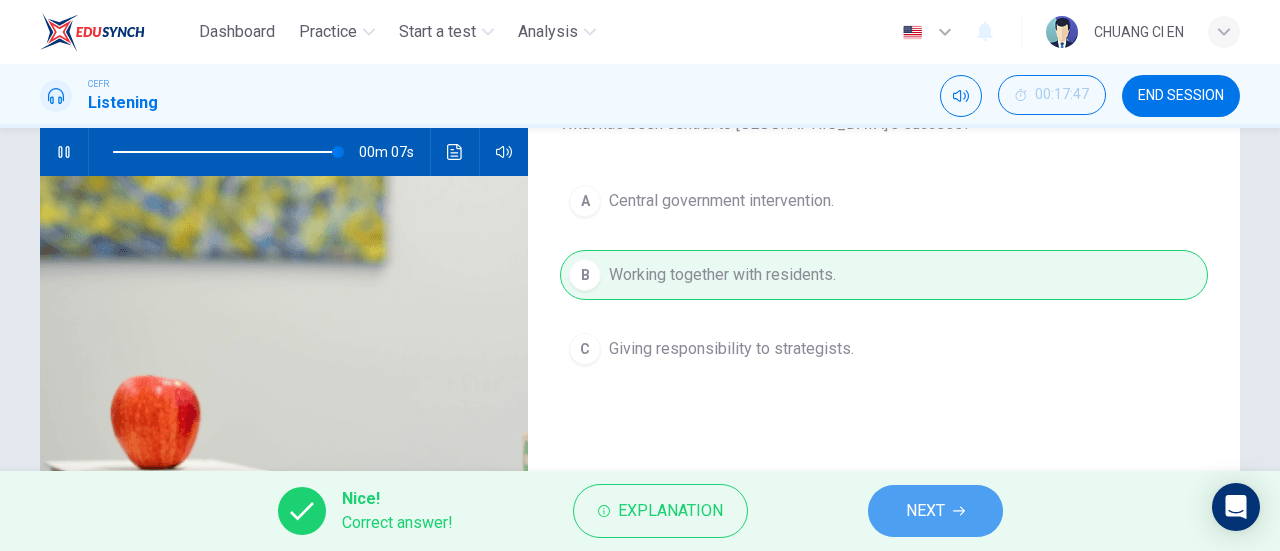 click on "NEXT" at bounding box center [925, 511] 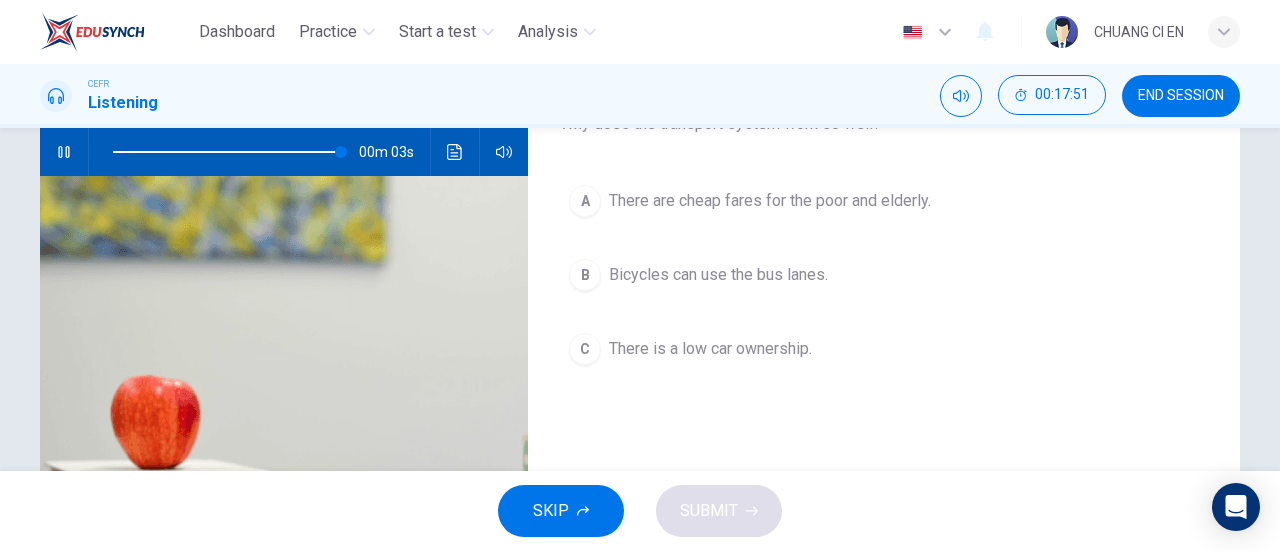 scroll, scrollTop: 100, scrollLeft: 0, axis: vertical 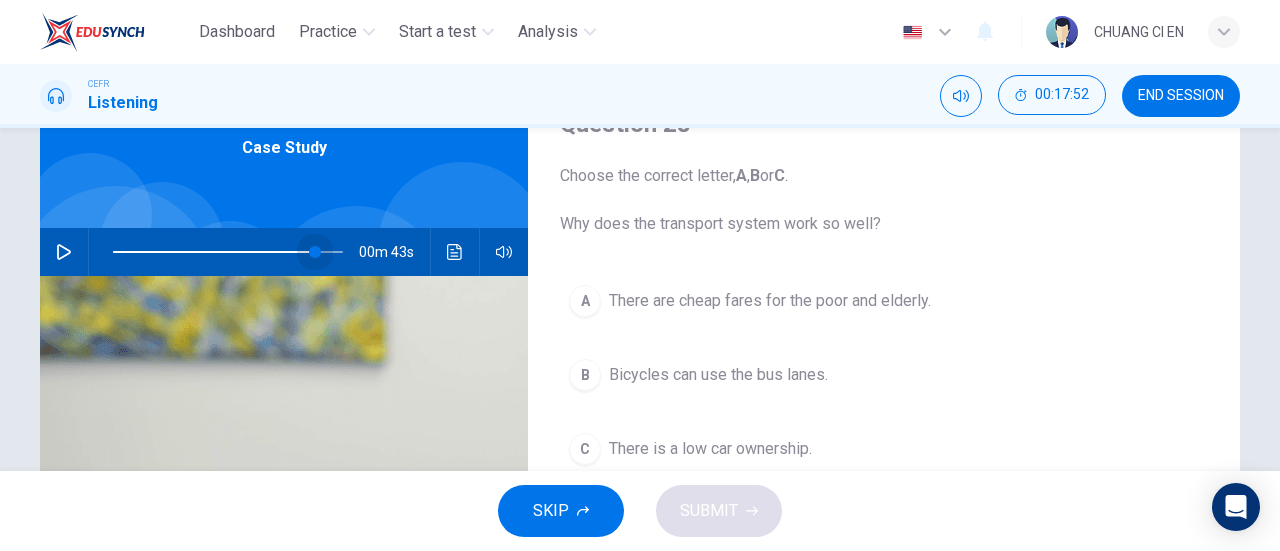 drag, startPoint x: 344, startPoint y: 255, endPoint x: 312, endPoint y: 247, distance: 32.984844 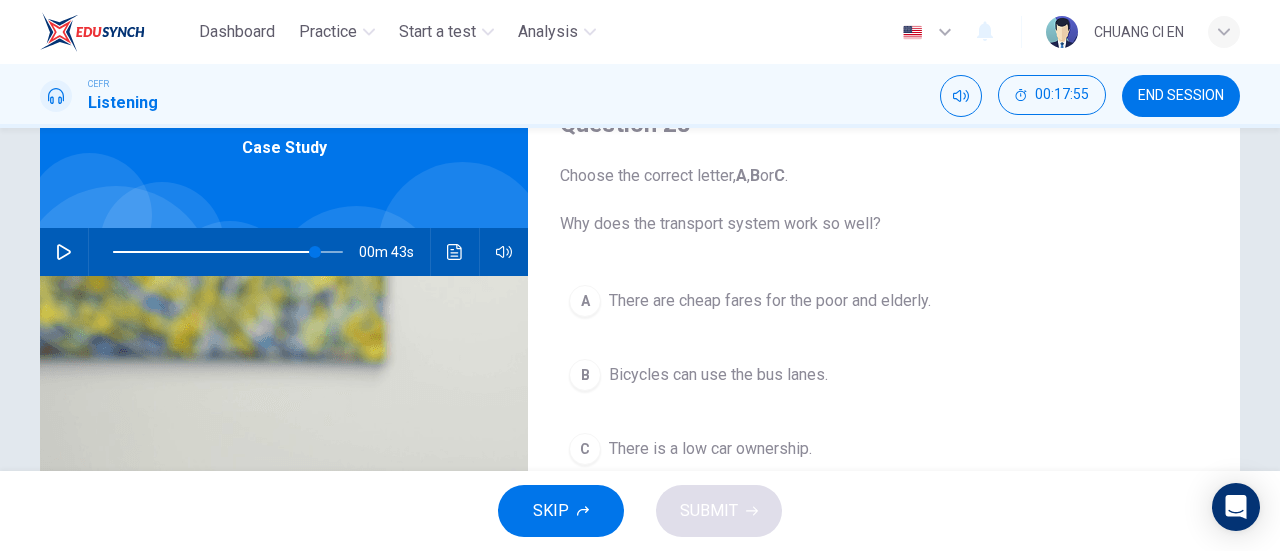 click at bounding box center (64, 252) 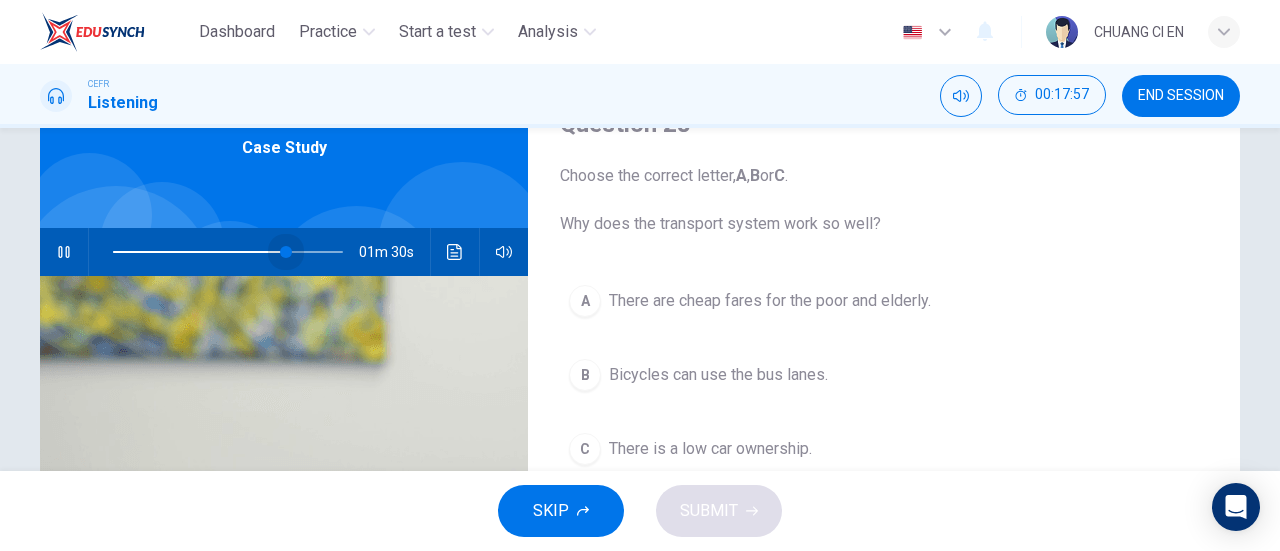 drag, startPoint x: 316, startPoint y: 253, endPoint x: 274, endPoint y: 257, distance: 42.190044 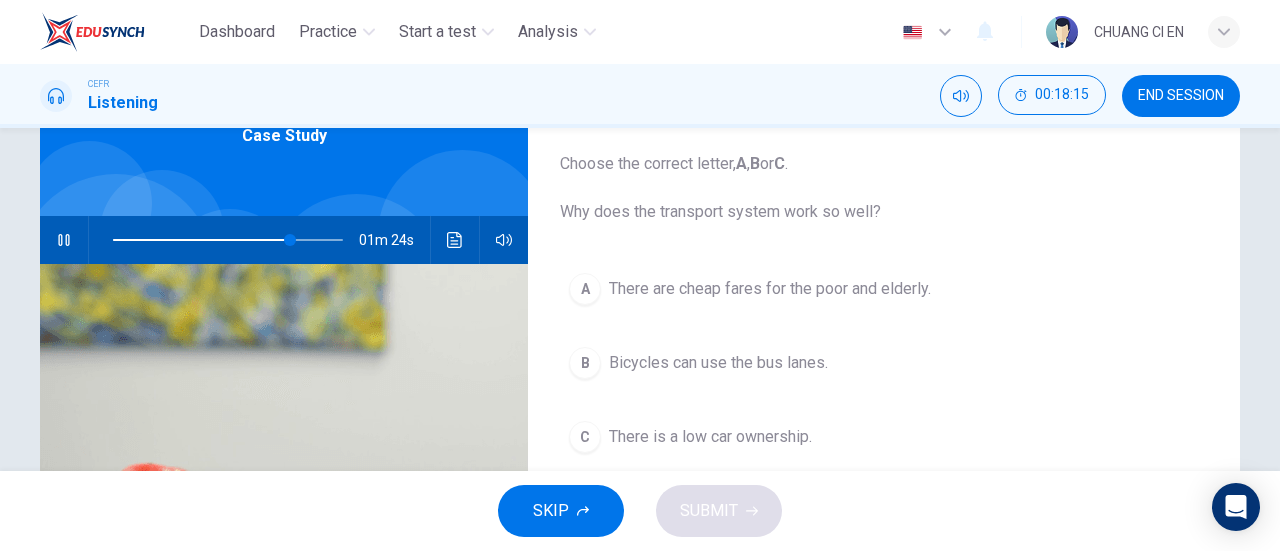 scroll, scrollTop: 100, scrollLeft: 0, axis: vertical 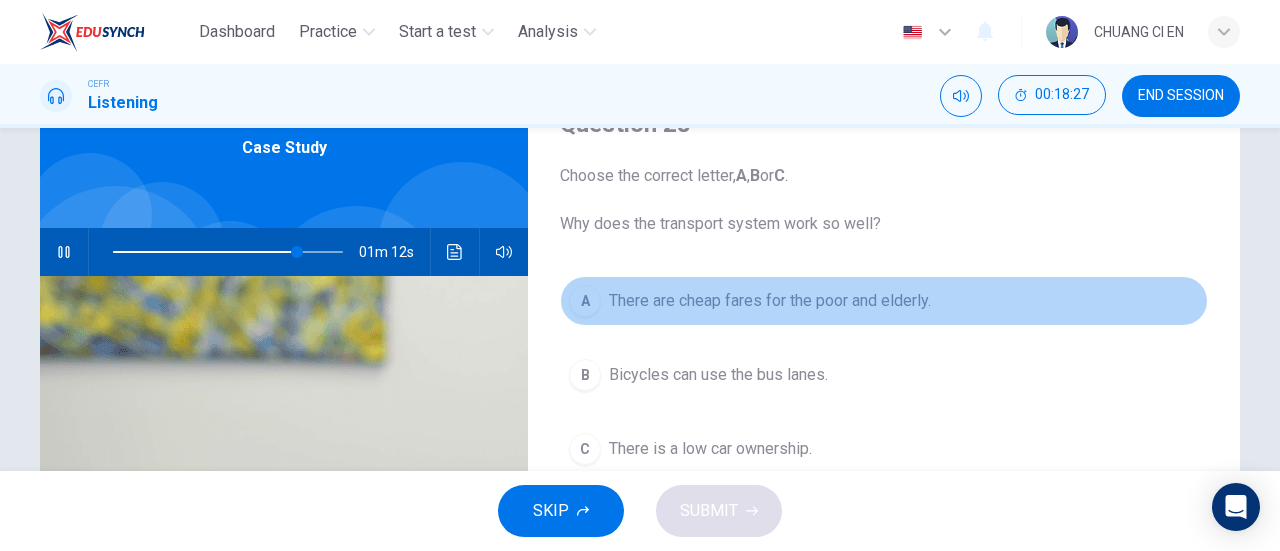 click on "A There are cheap fares for the poor and elderly." at bounding box center (884, 301) 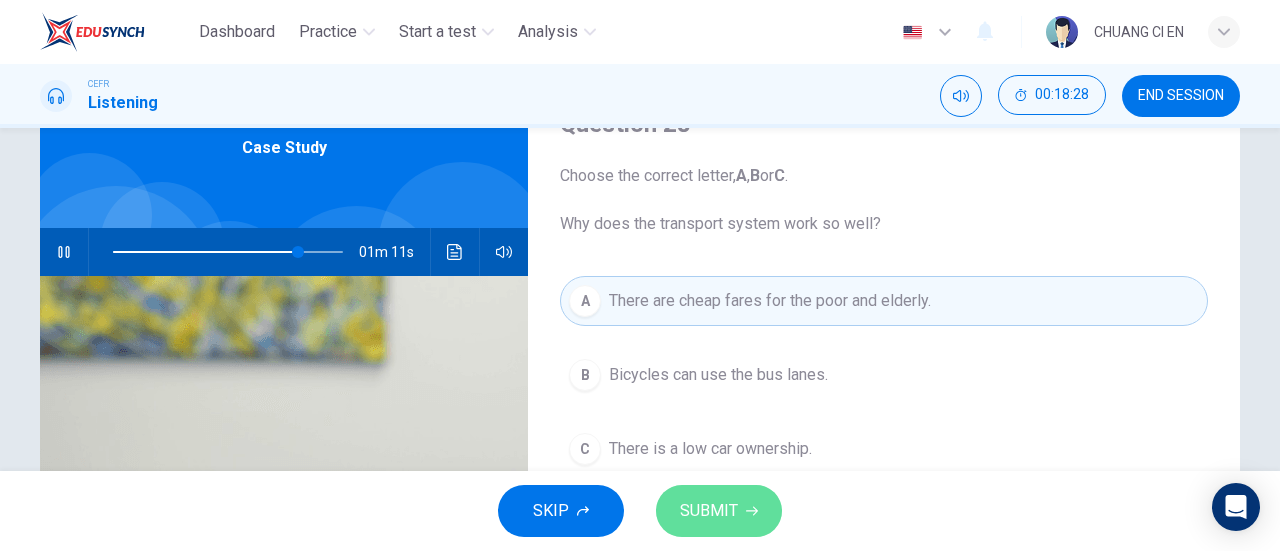 click on "SUBMIT" at bounding box center (709, 511) 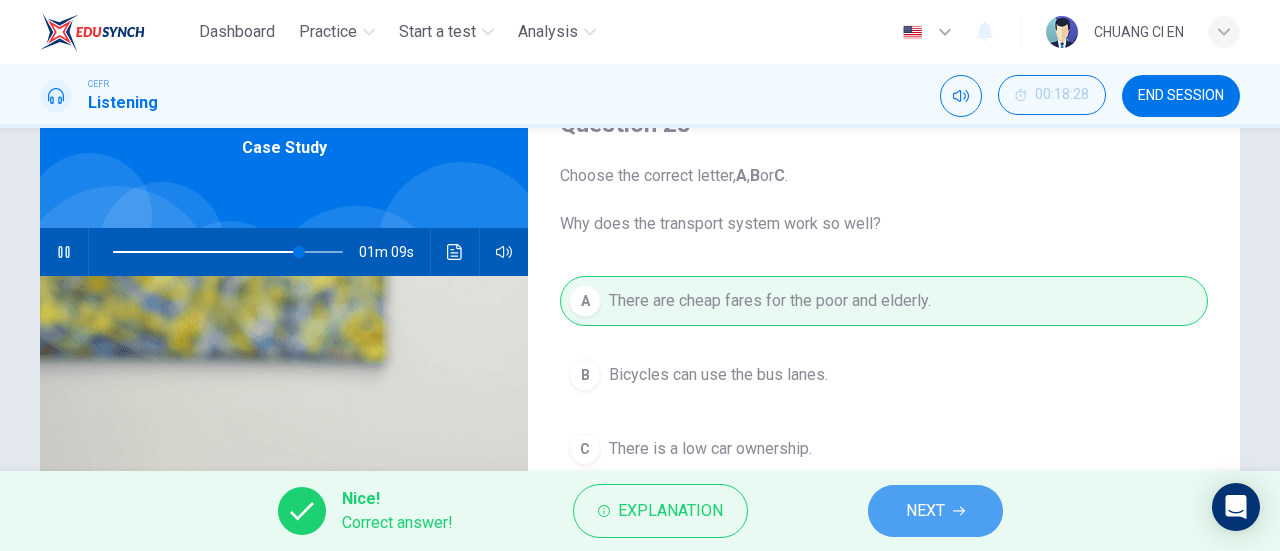 click on "NEXT" at bounding box center [925, 511] 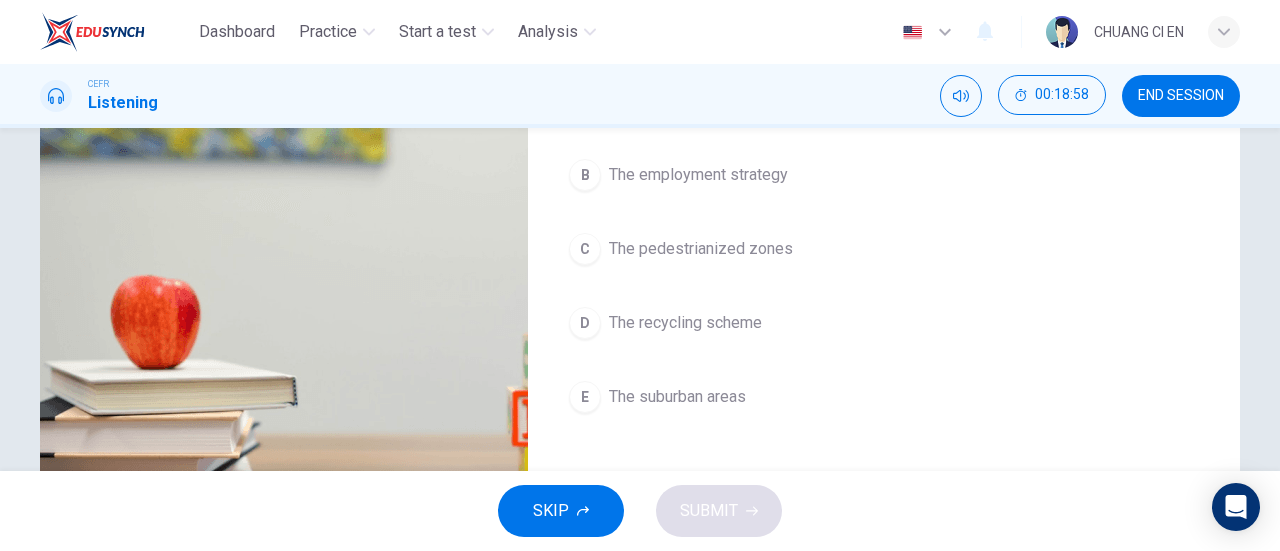 scroll, scrollTop: 200, scrollLeft: 0, axis: vertical 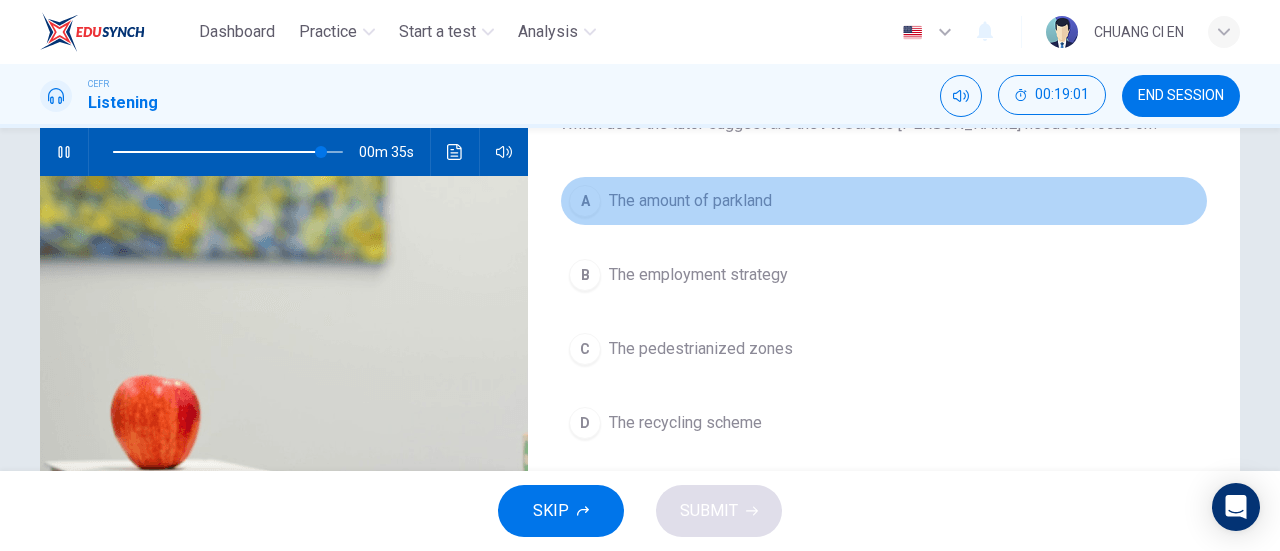 click on "A The amount of parkland" at bounding box center [884, 201] 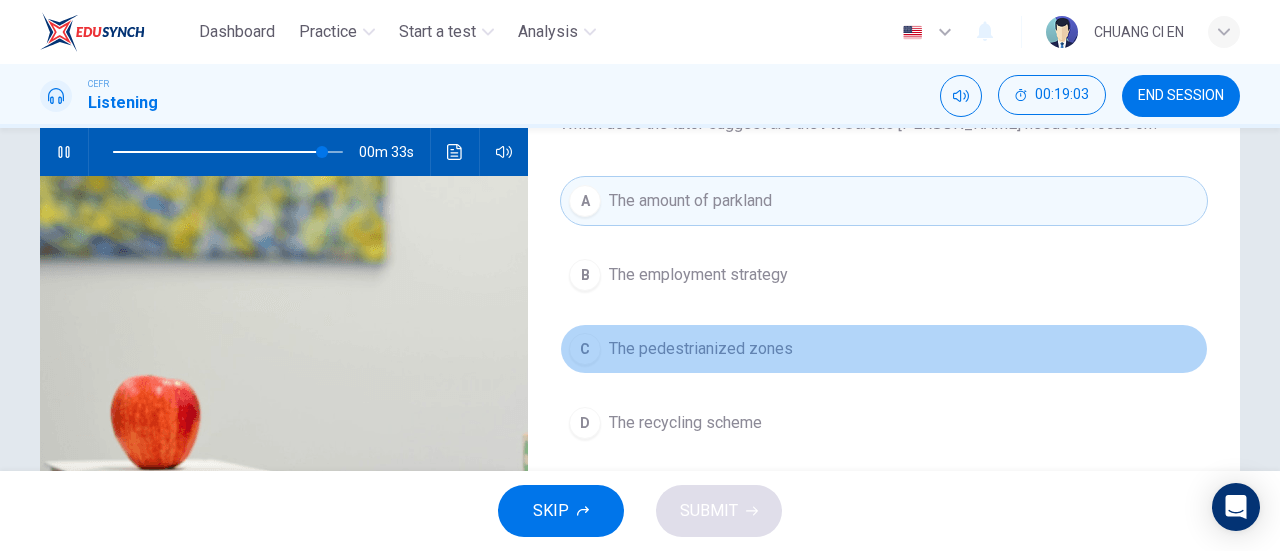 click on "C The pedestrianized zones" at bounding box center [884, 349] 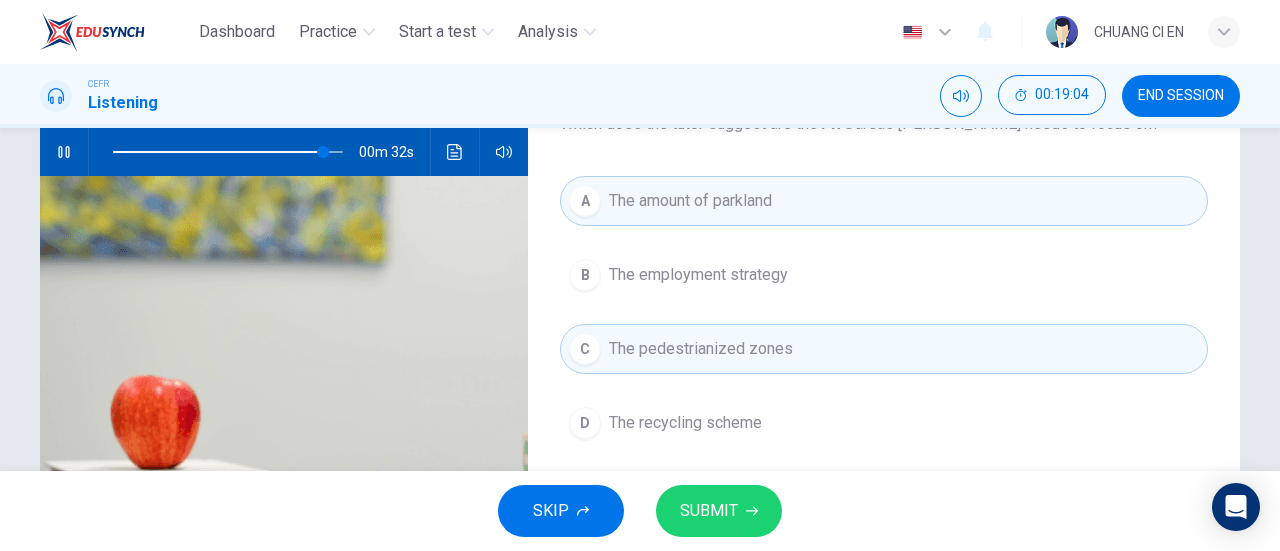 scroll, scrollTop: 300, scrollLeft: 0, axis: vertical 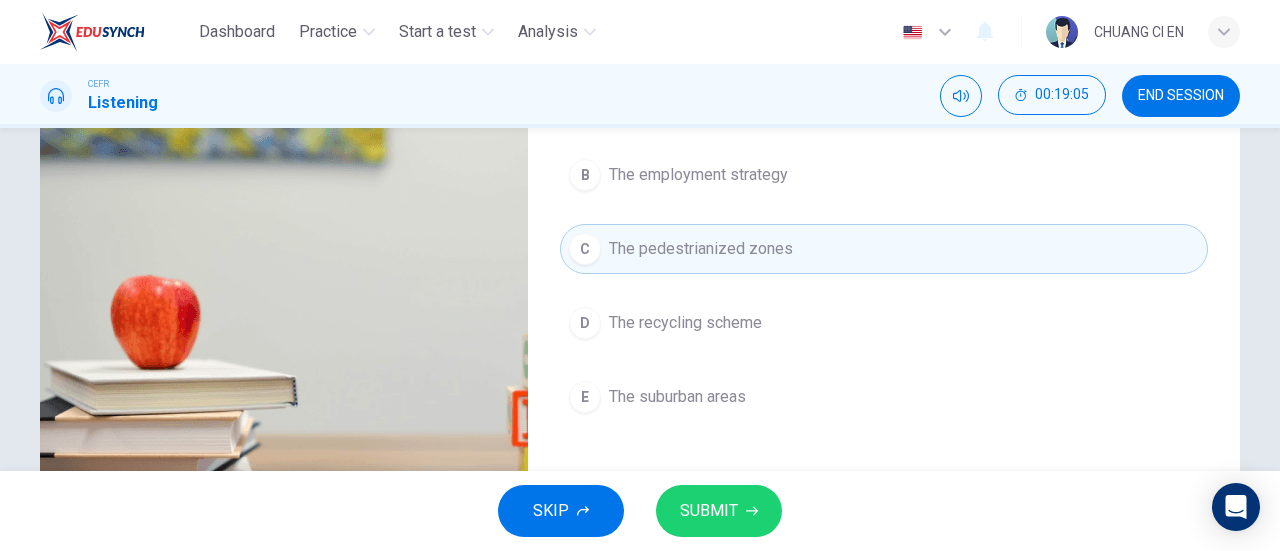 click on "SUBMIT" at bounding box center [709, 511] 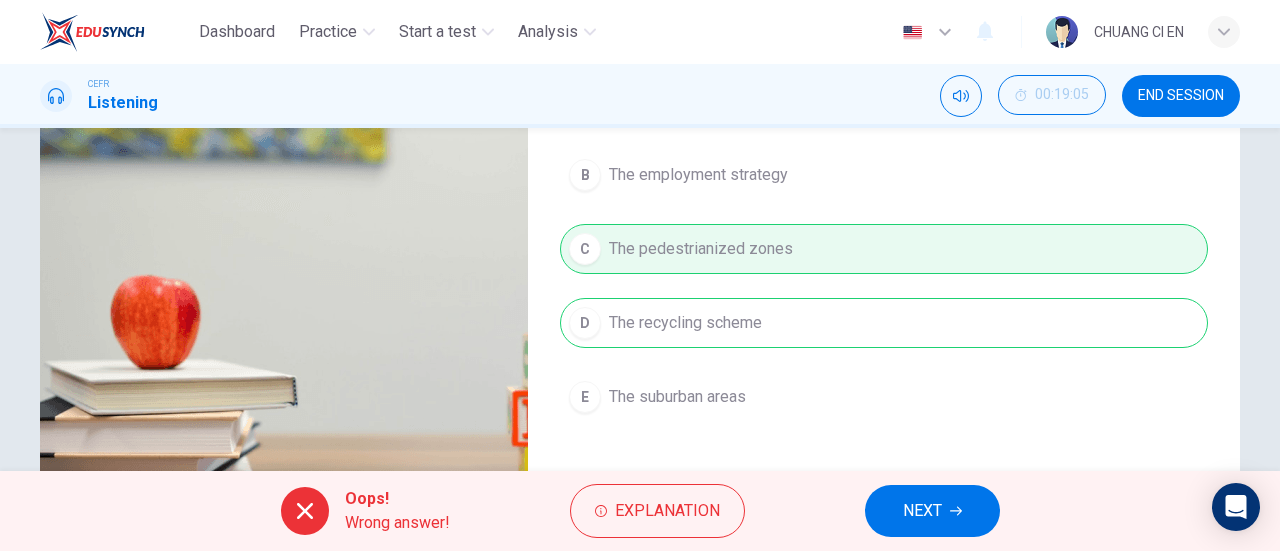 type on "92" 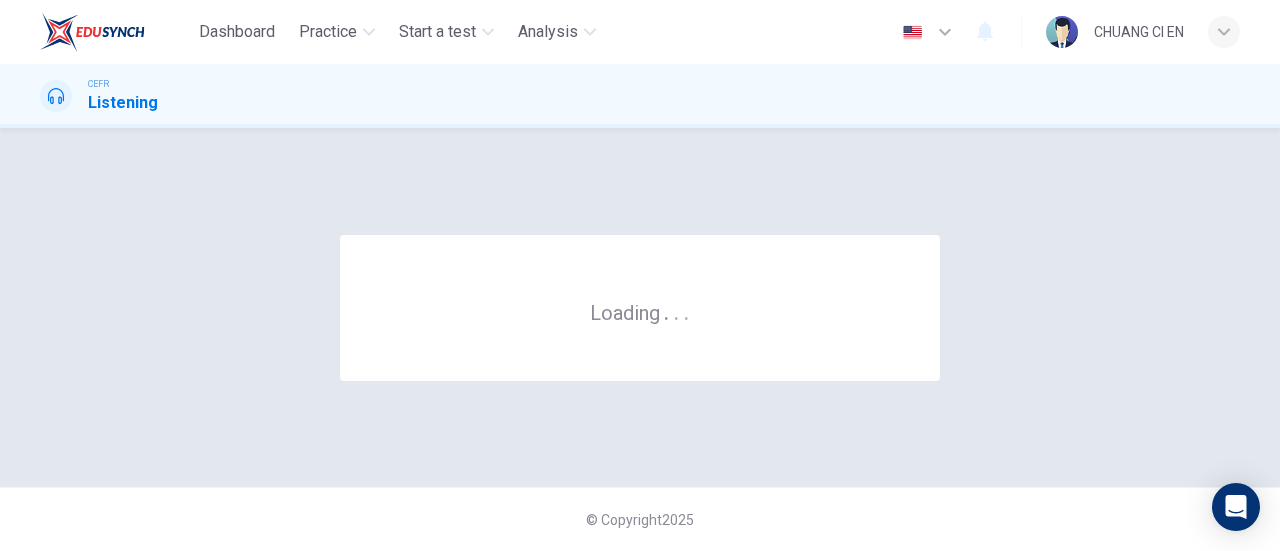 scroll, scrollTop: 0, scrollLeft: 0, axis: both 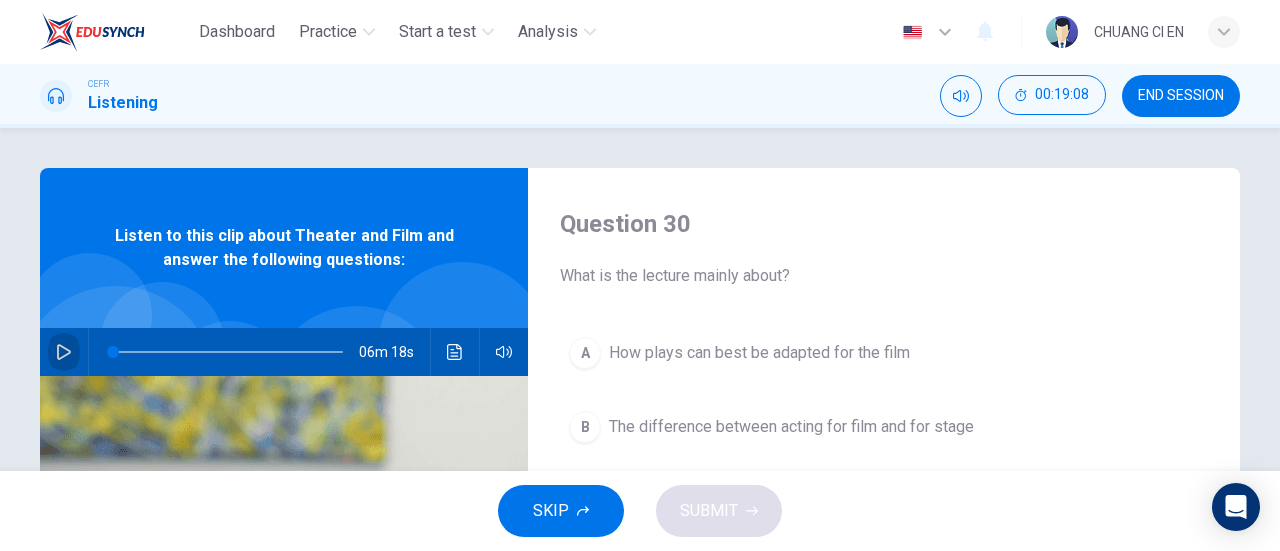click 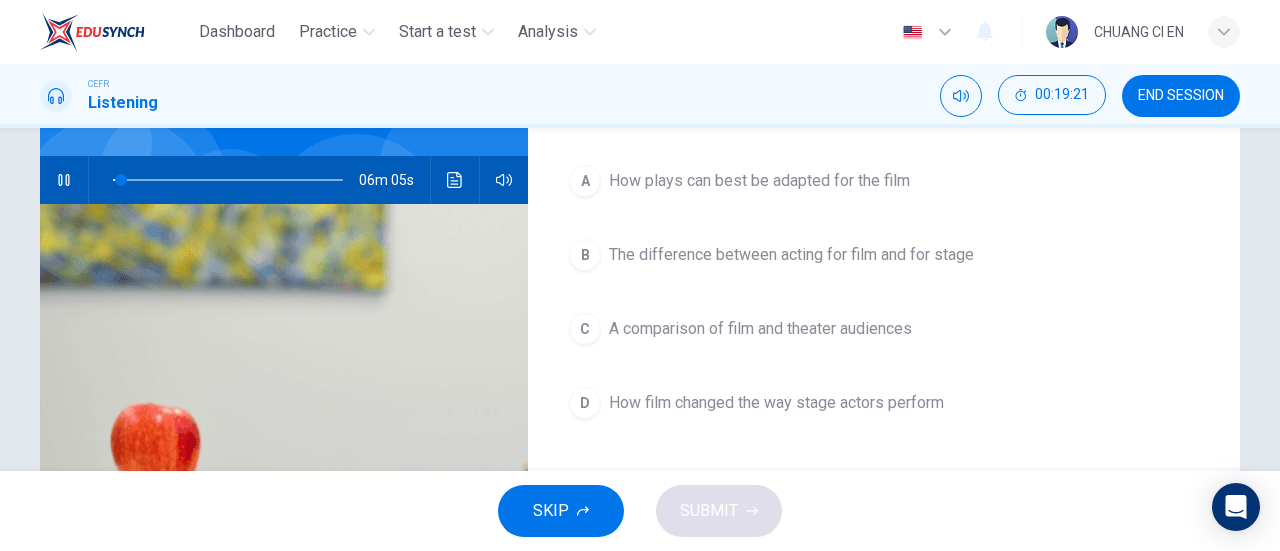 scroll, scrollTop: 173, scrollLeft: 0, axis: vertical 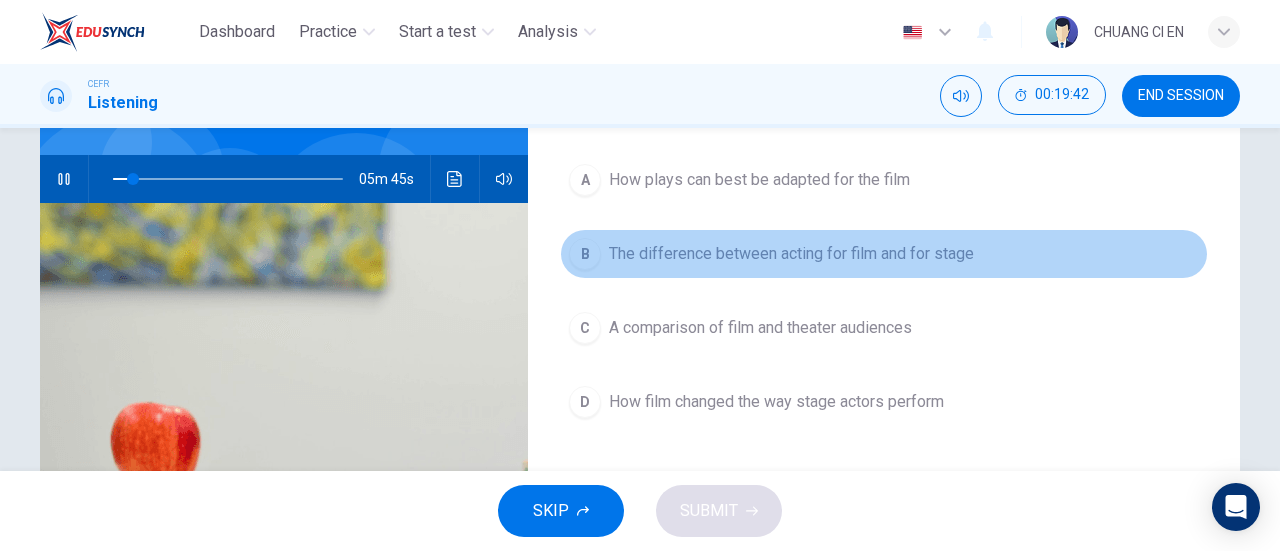 click on "B The difference between acting for film and for stage" at bounding box center [884, 254] 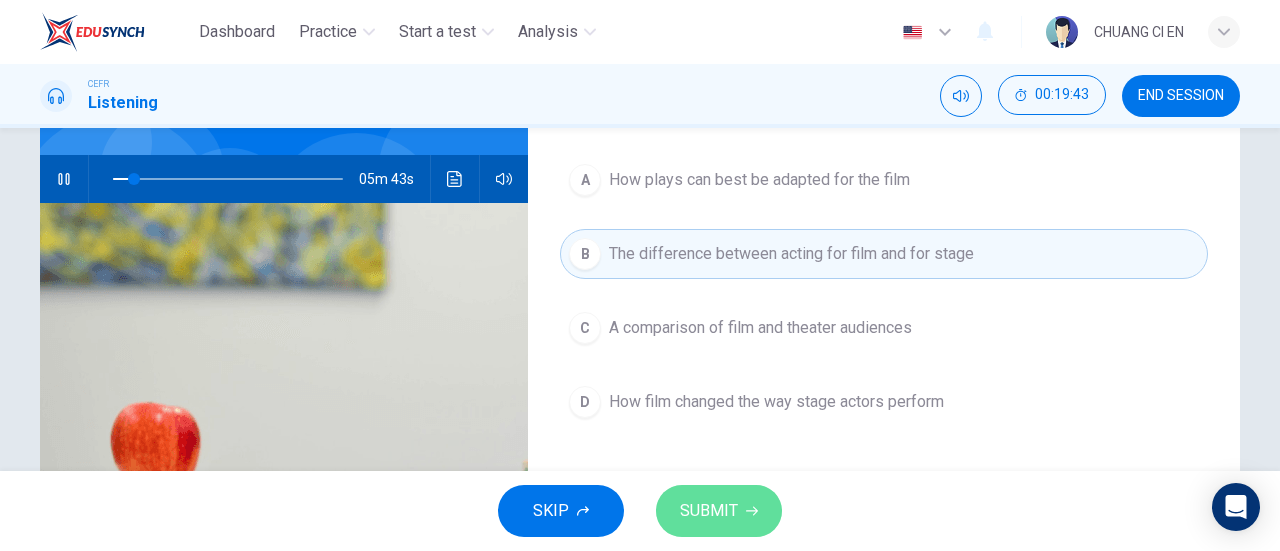 click on "SUBMIT" at bounding box center (709, 511) 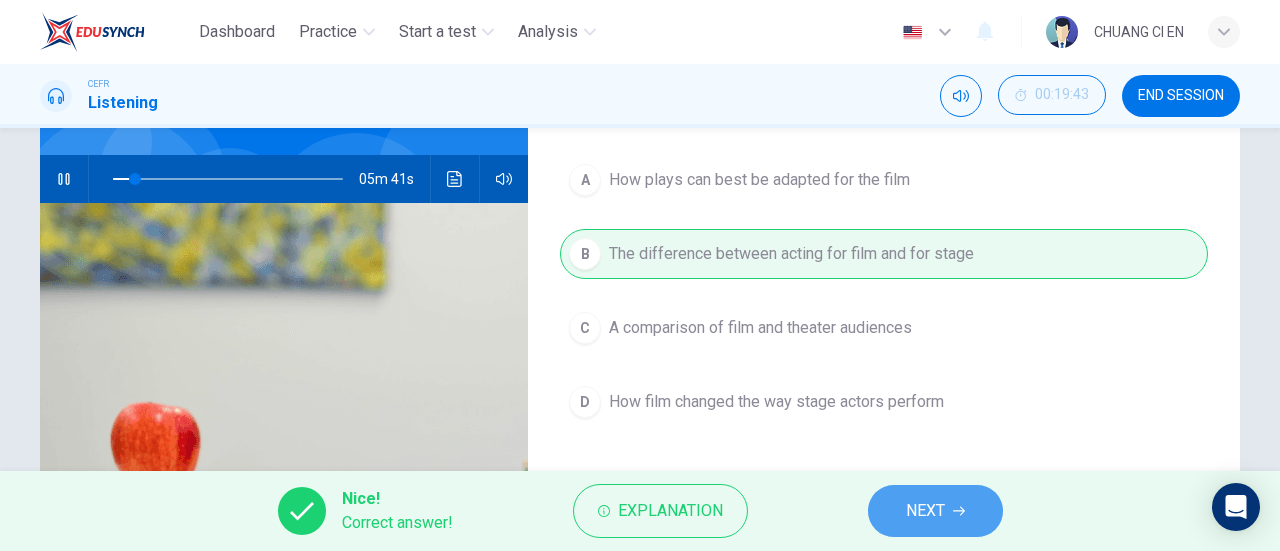 click on "NEXT" at bounding box center [925, 511] 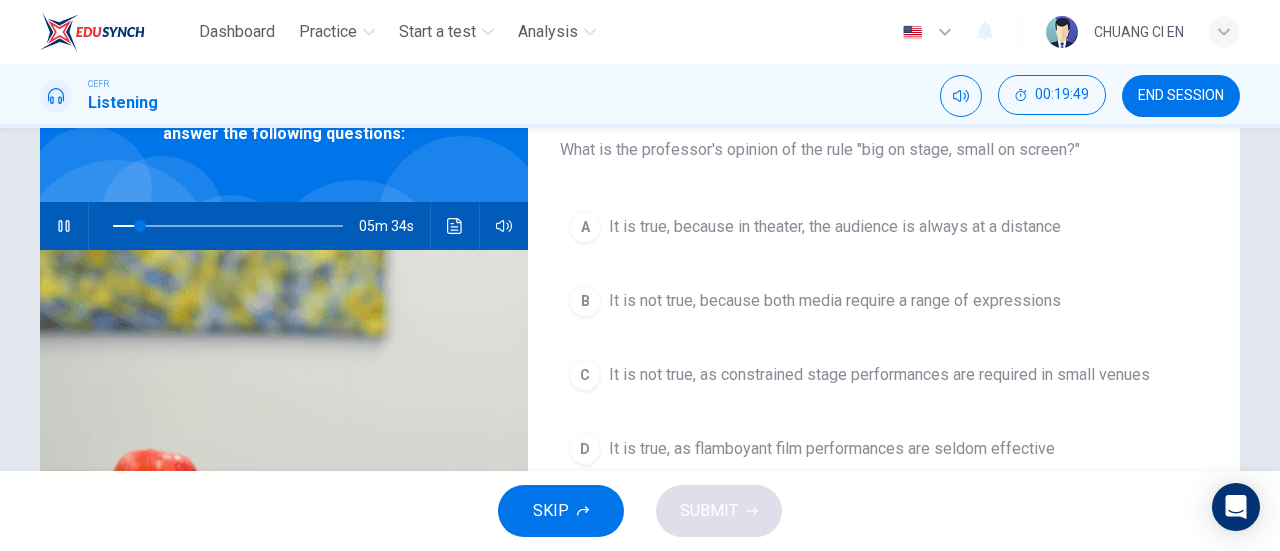 scroll, scrollTop: 125, scrollLeft: 0, axis: vertical 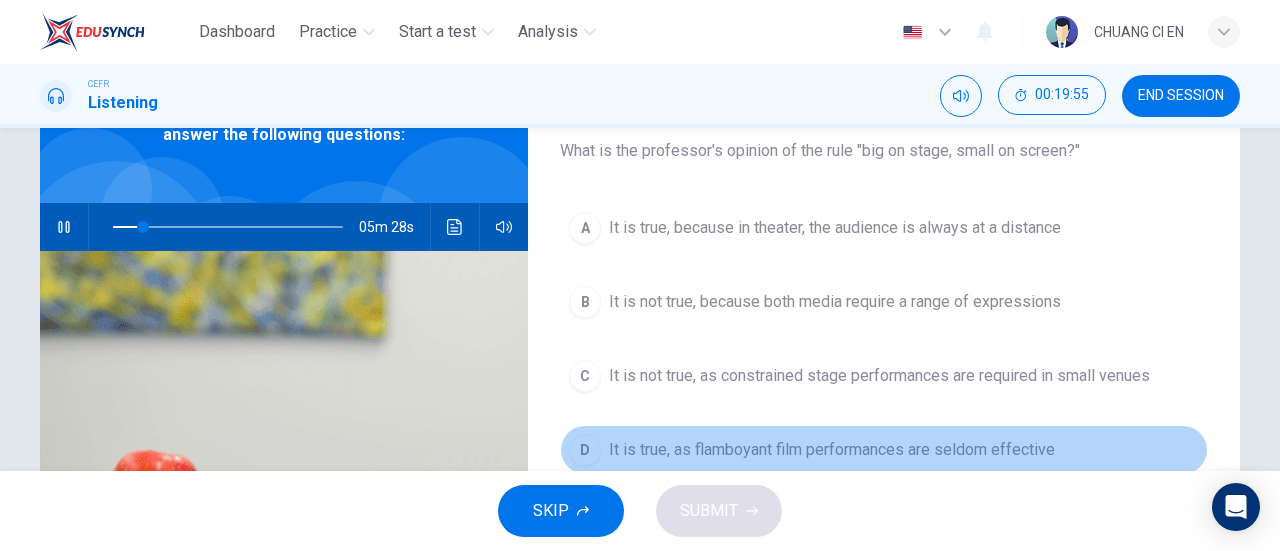 click on "D It is true, as flamboyant film performances are seldom effective" at bounding box center [884, 450] 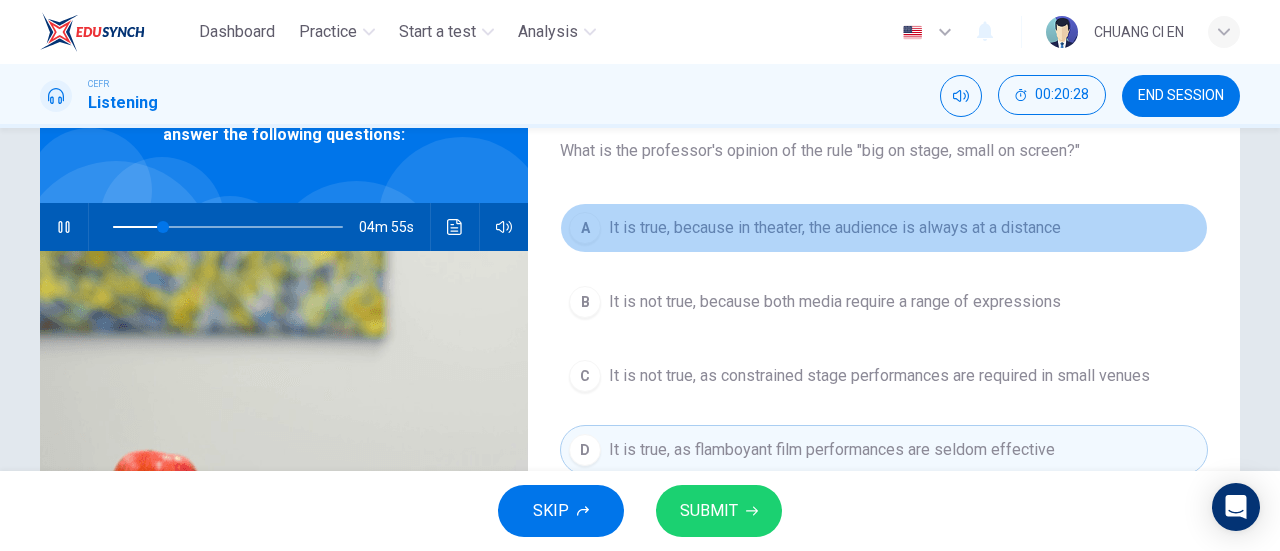 click on "It is true, because in theater, the audience is always at a distance" at bounding box center [835, 228] 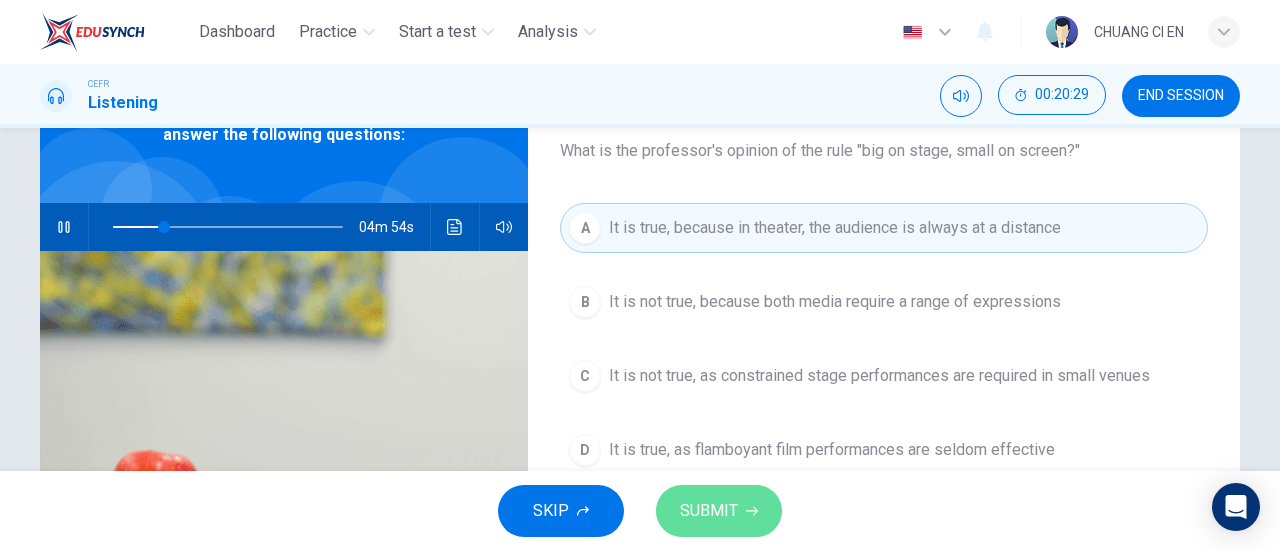 click on "SUBMIT" at bounding box center (719, 511) 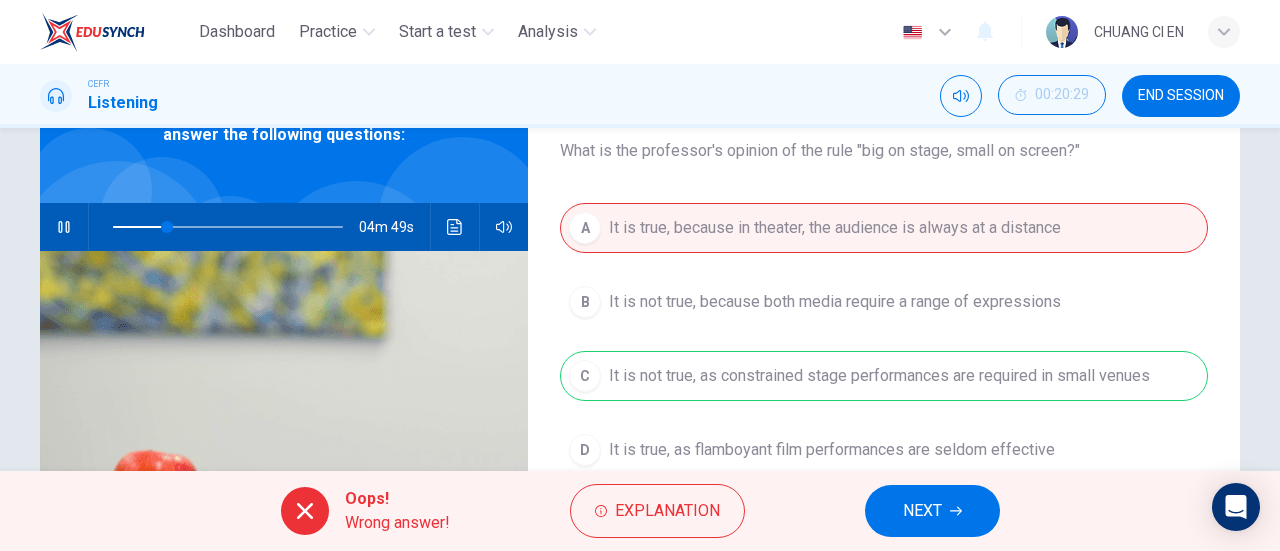 click on "NEXT" at bounding box center [932, 511] 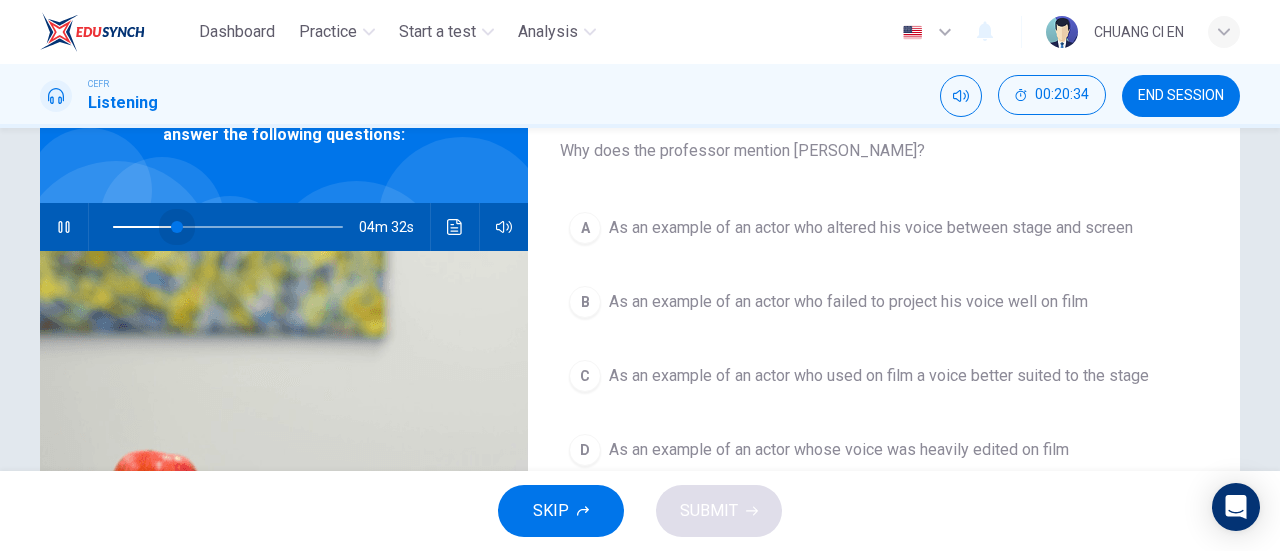 click at bounding box center (177, 227) 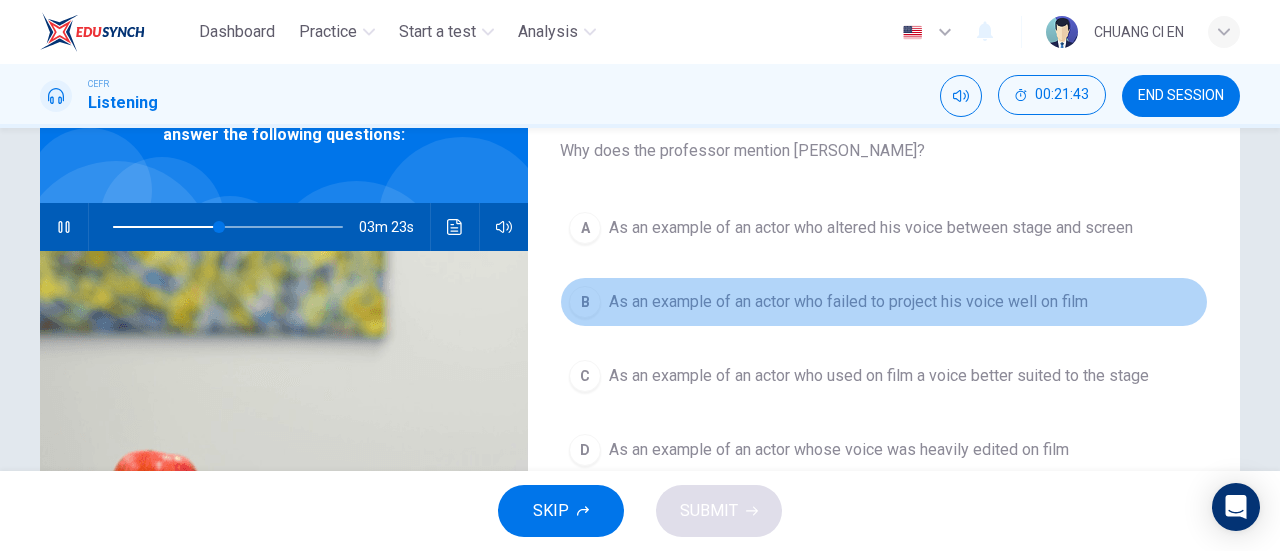 click on "As an example of an actor who failed to project his voice well on film" at bounding box center (848, 302) 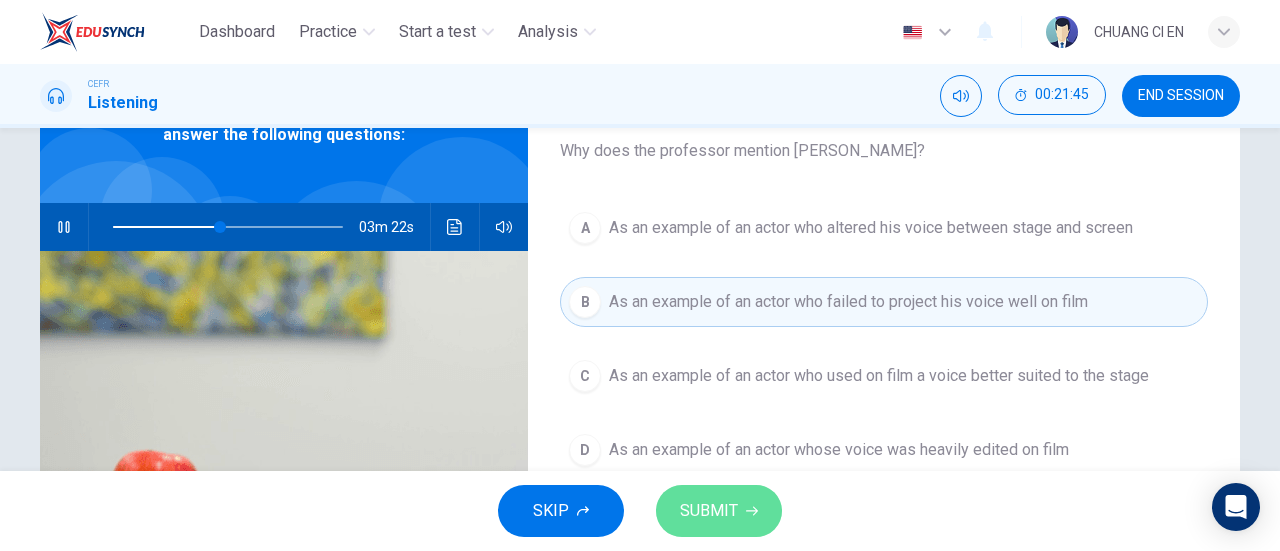 click on "SUBMIT" at bounding box center [709, 511] 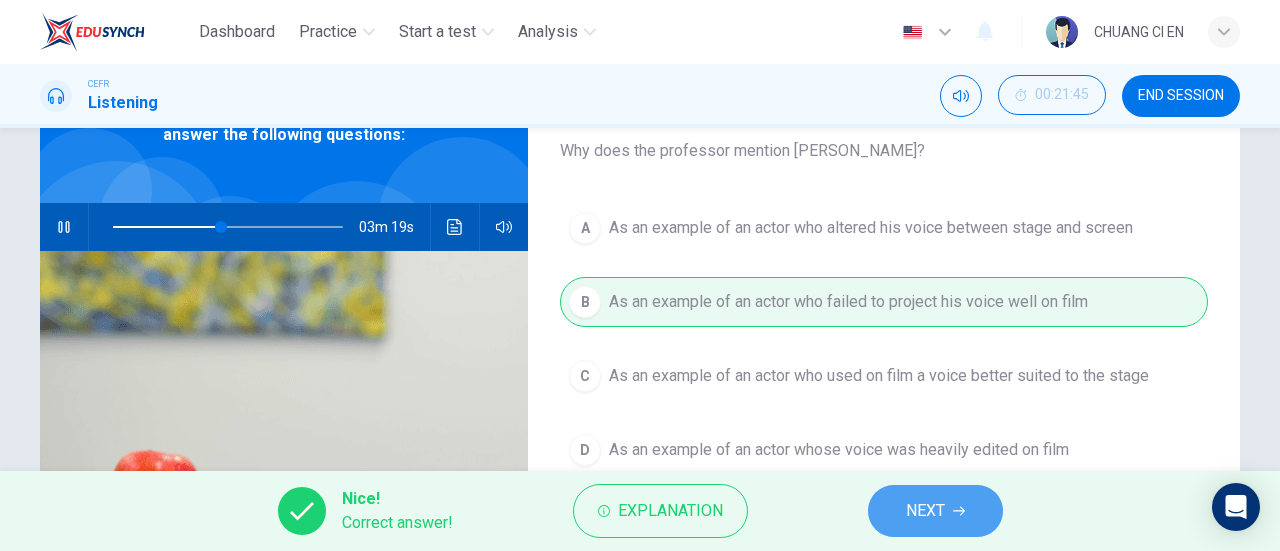 click on "NEXT" at bounding box center (925, 511) 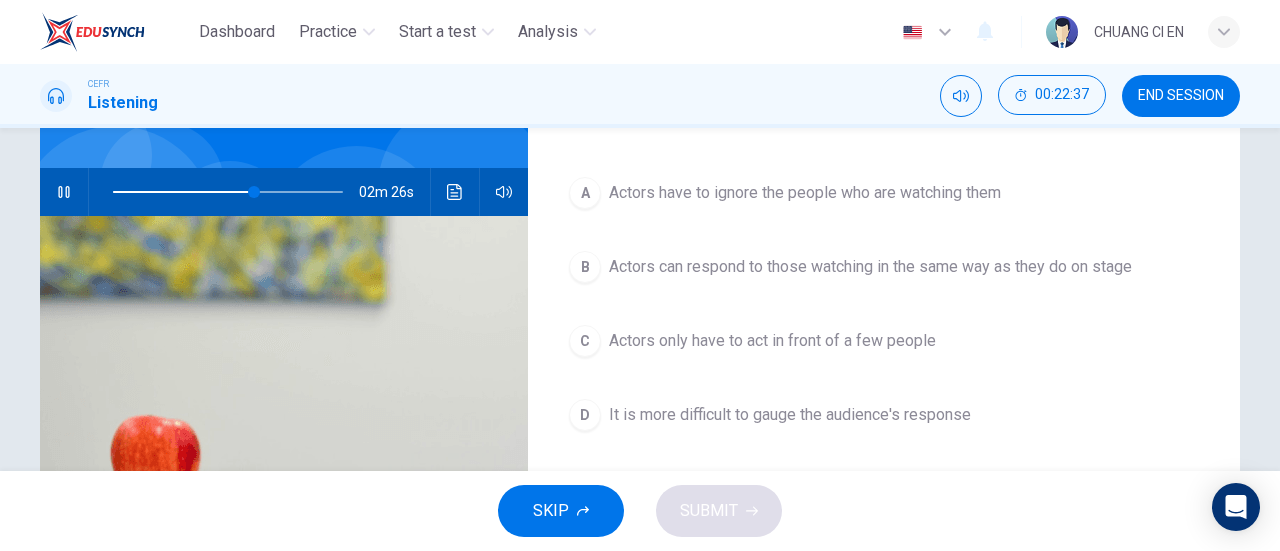 scroll, scrollTop: 127, scrollLeft: 0, axis: vertical 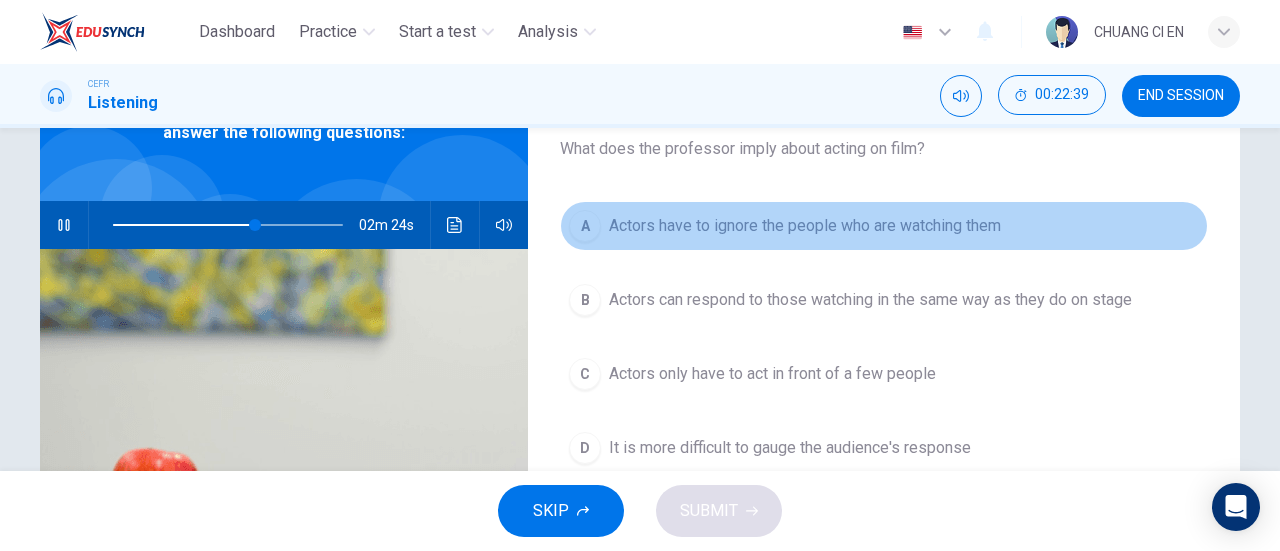 click on "Actors have to ignore the people who are watching them" at bounding box center (805, 226) 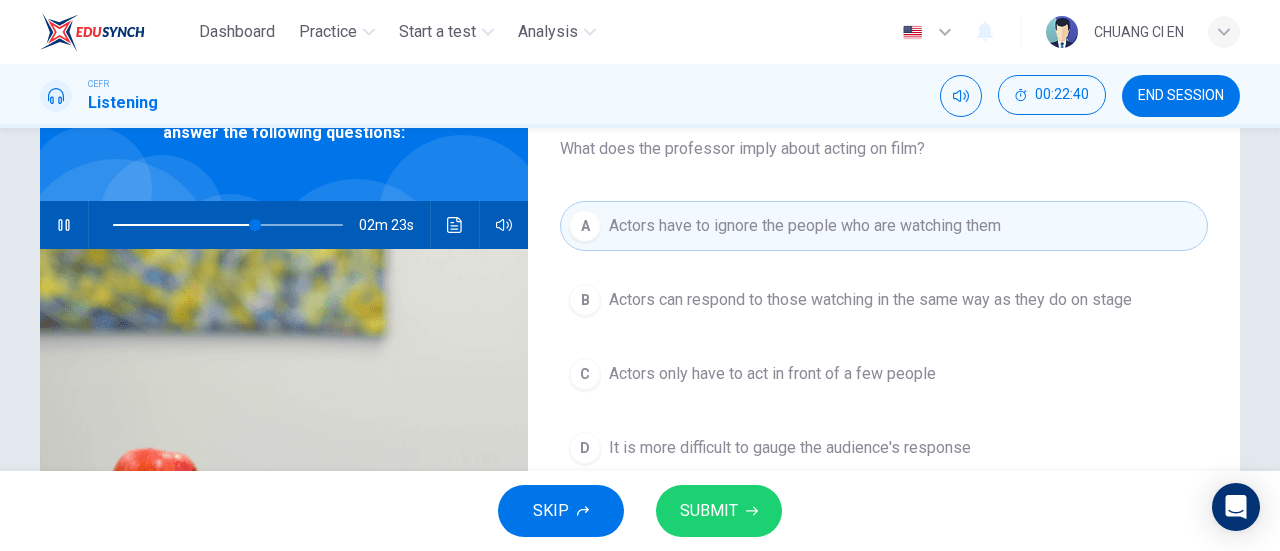 click 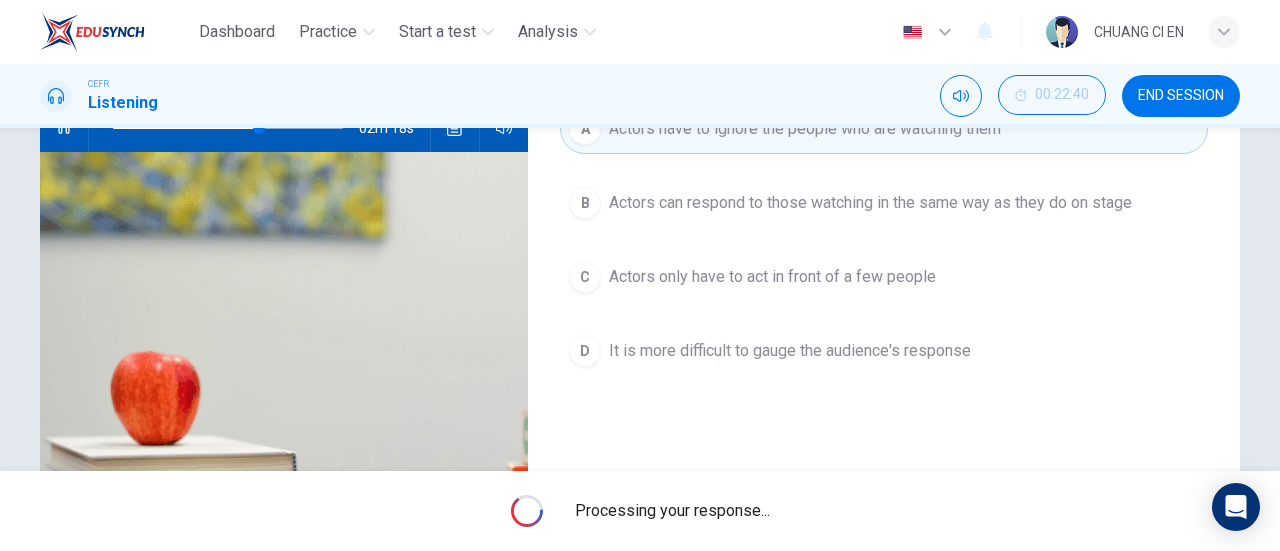 scroll, scrollTop: 205, scrollLeft: 0, axis: vertical 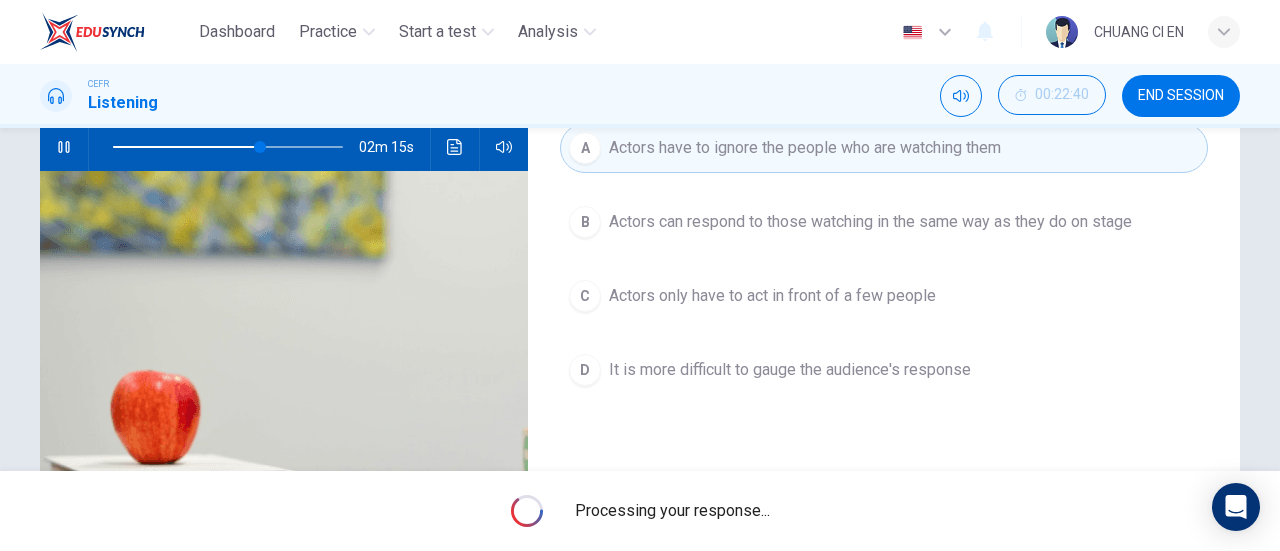 click on "Question 33 What does the professor imply about acting on film? A Actors have to ignore the people who are watching them B Actors can respond to those watching in the same way as they do on stage C Actors only have to act in front of a few people D It is more difficult to gauge the audience's response" at bounding box center (884, 310) 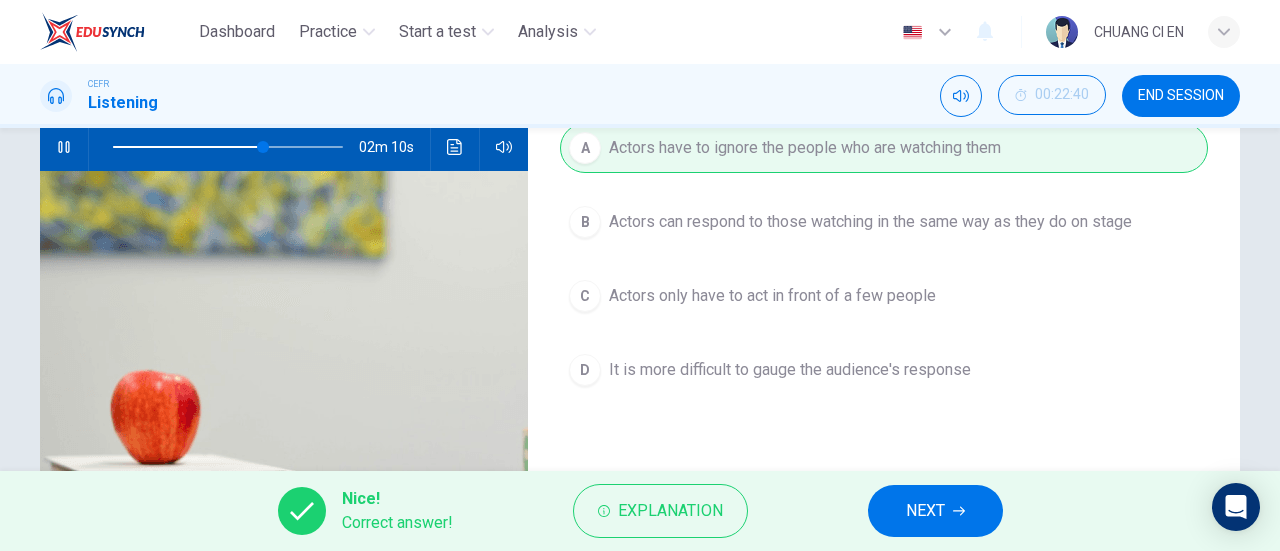 click on "NEXT" at bounding box center (925, 511) 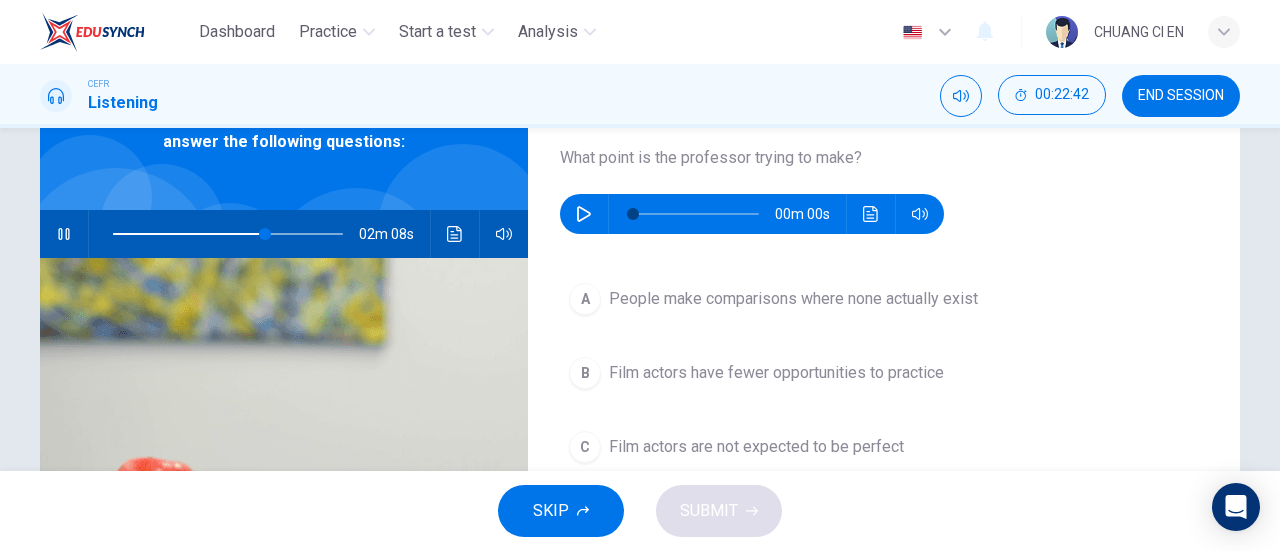 scroll, scrollTop: 119, scrollLeft: 0, axis: vertical 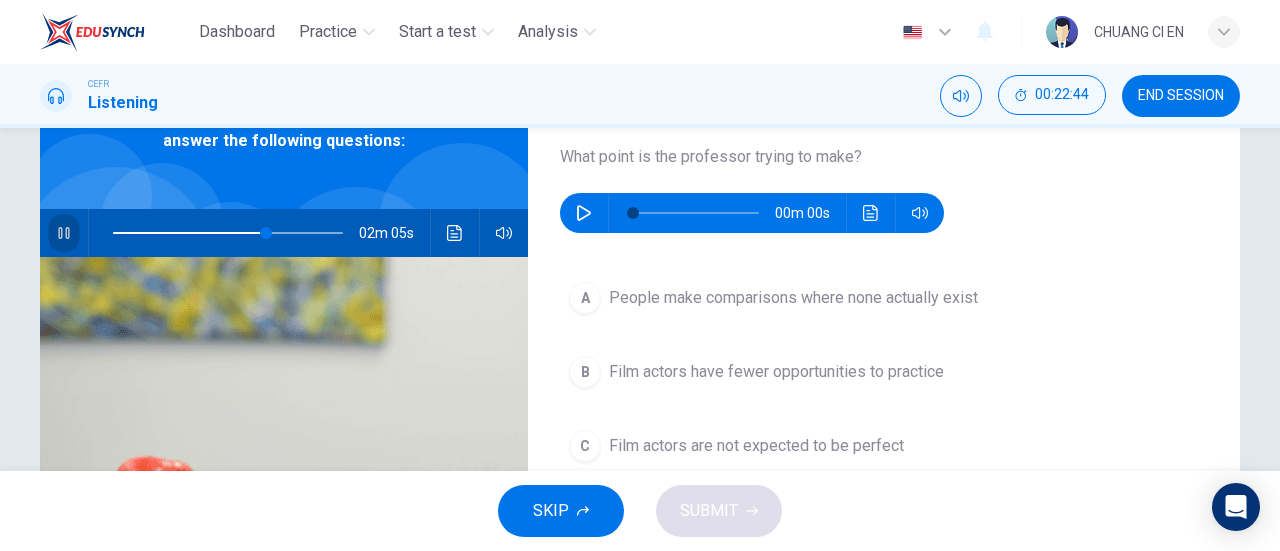 click at bounding box center (64, 233) 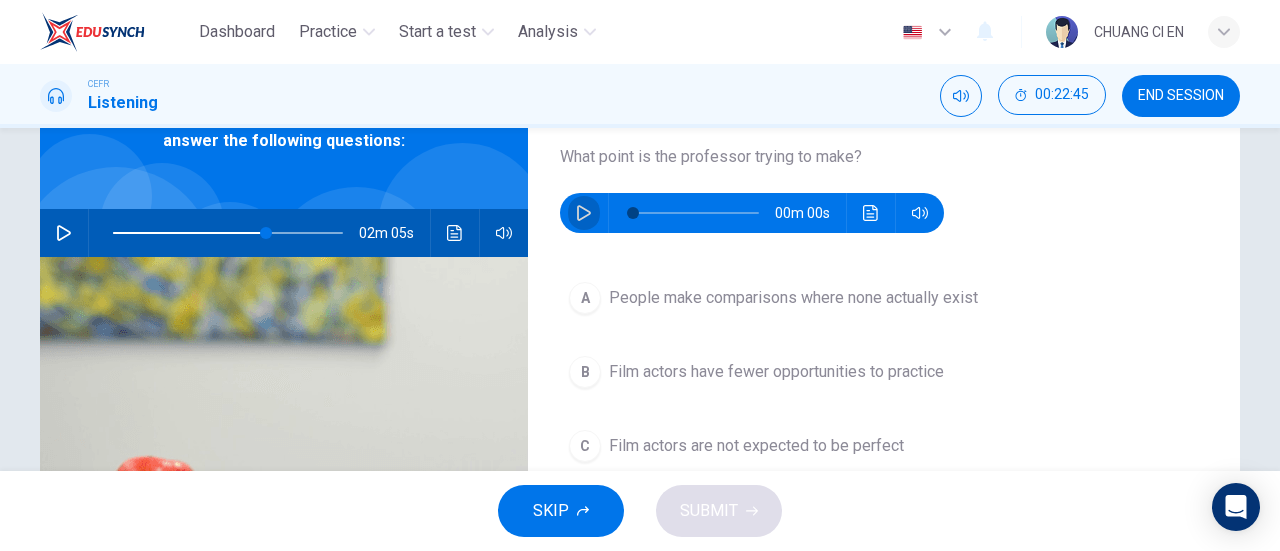 click at bounding box center (584, 213) 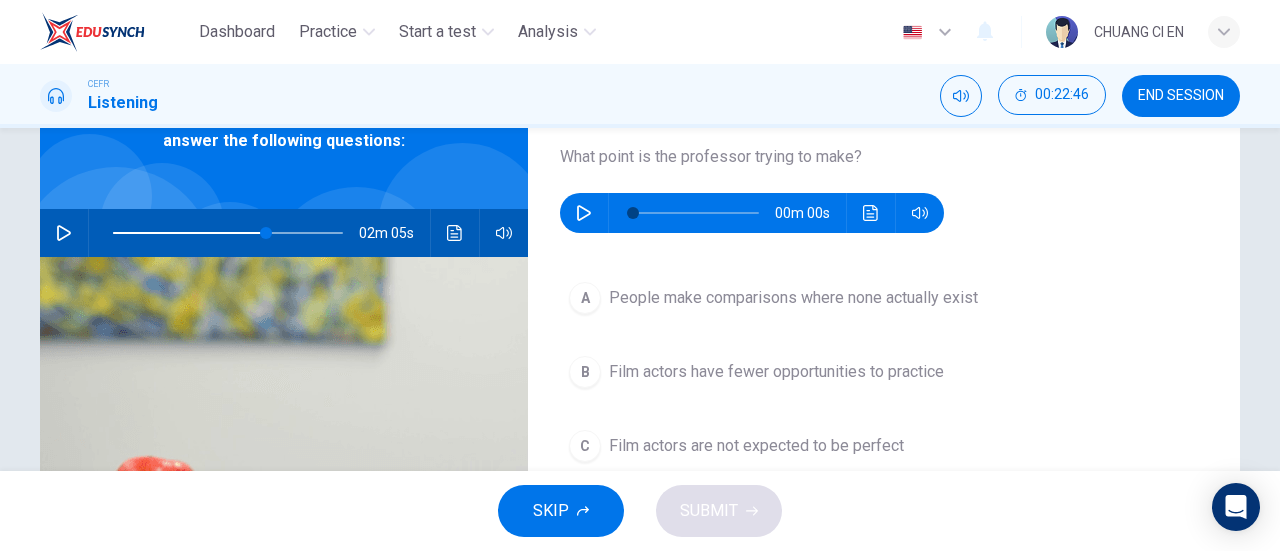 click at bounding box center (584, 213) 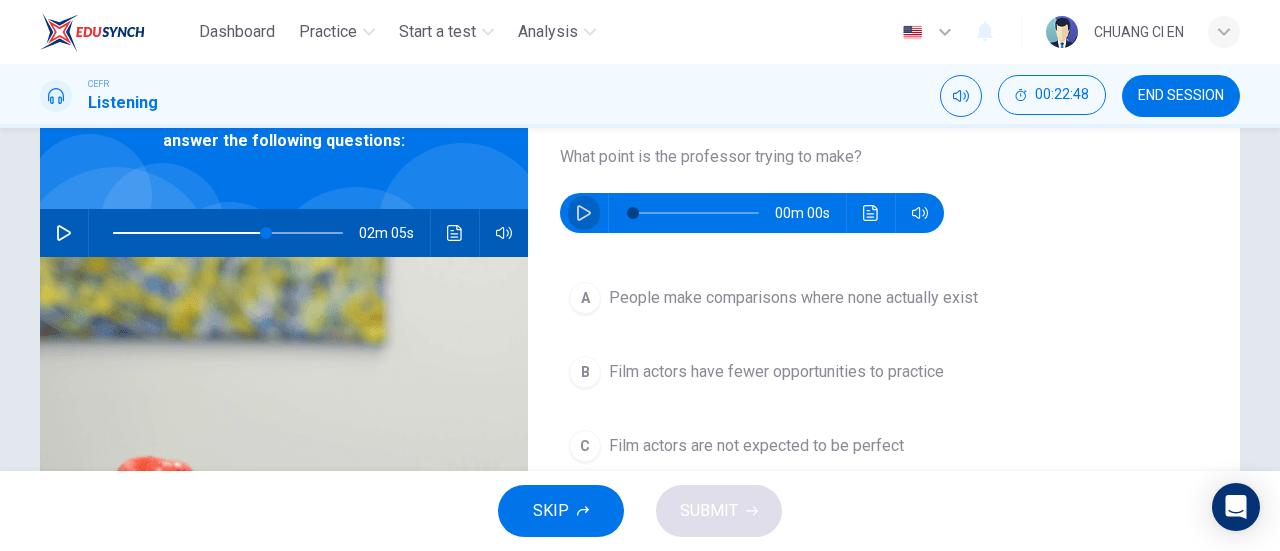 click at bounding box center (584, 213) 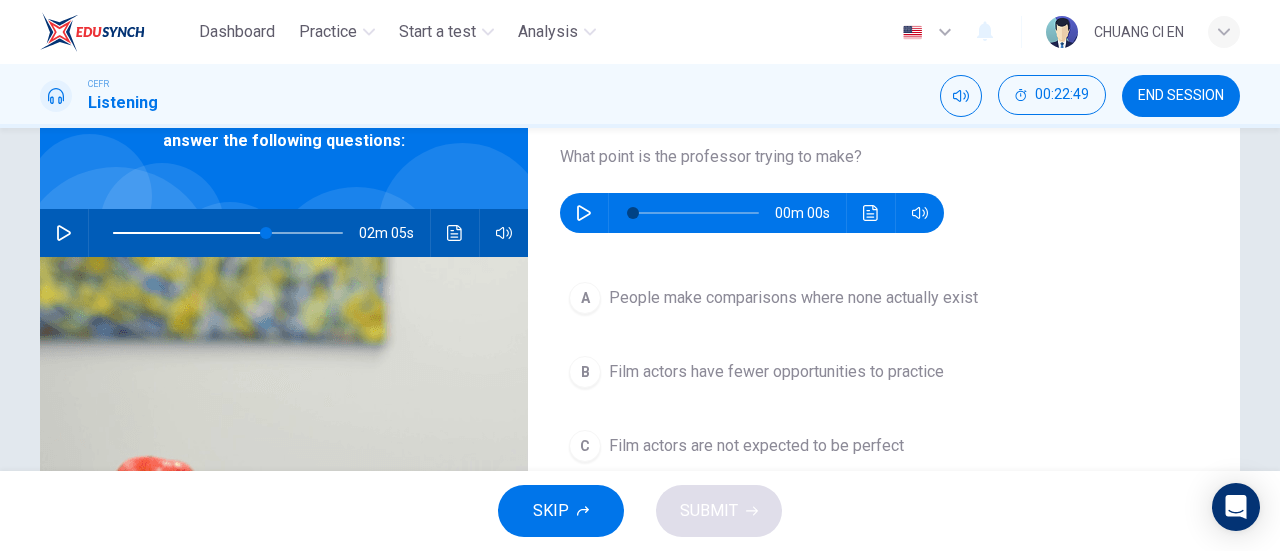 click at bounding box center [584, 213] 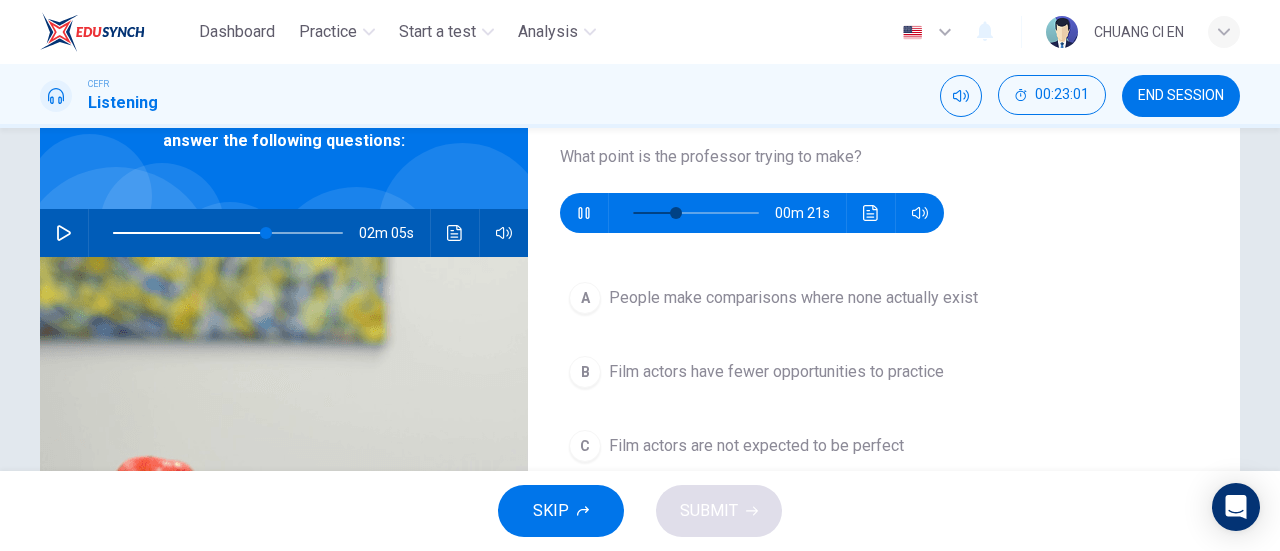 scroll, scrollTop: 270, scrollLeft: 0, axis: vertical 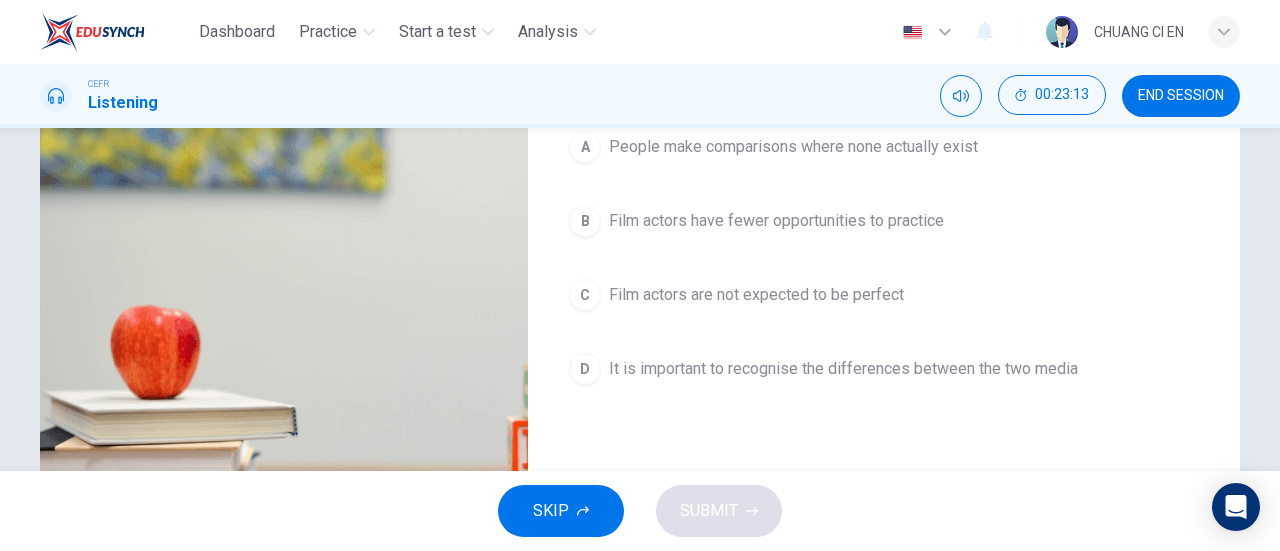type on "71" 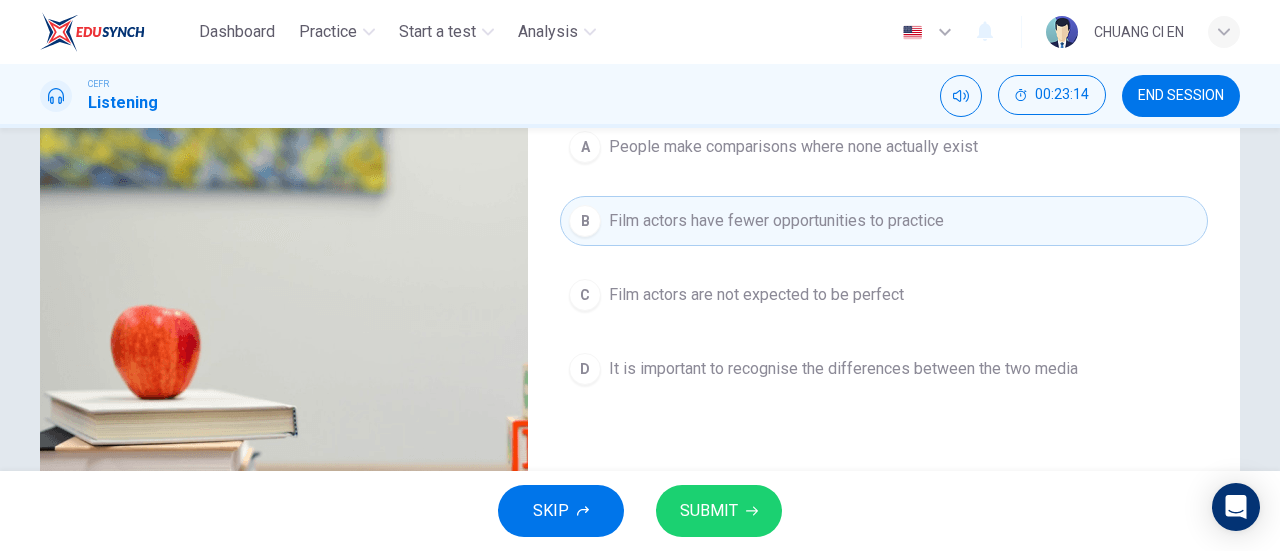 type on "74" 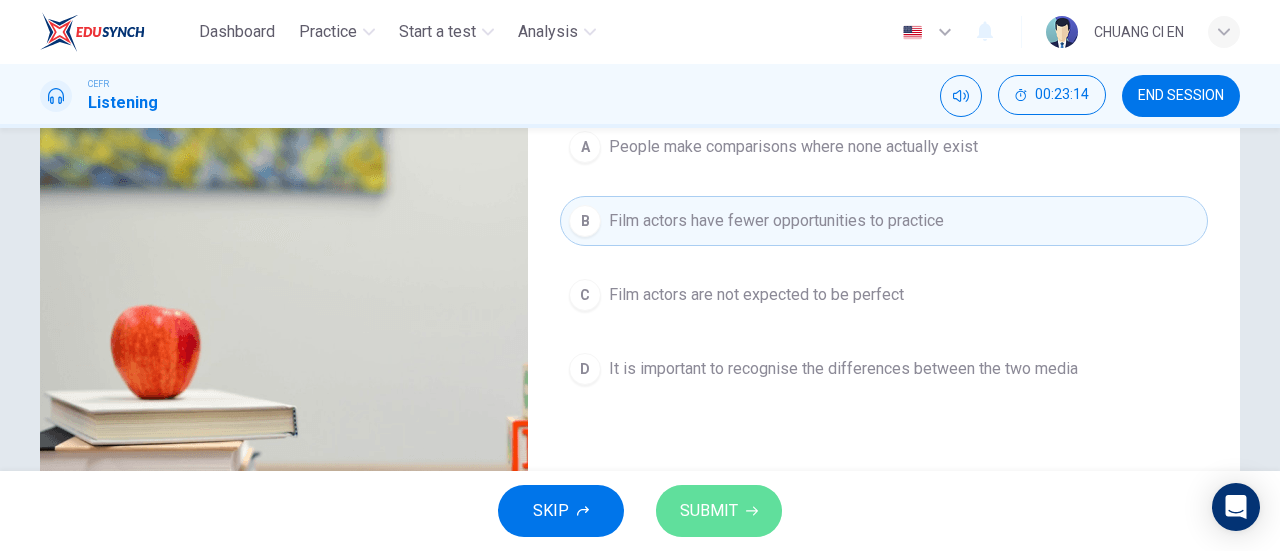 click on "SUBMIT" at bounding box center (709, 511) 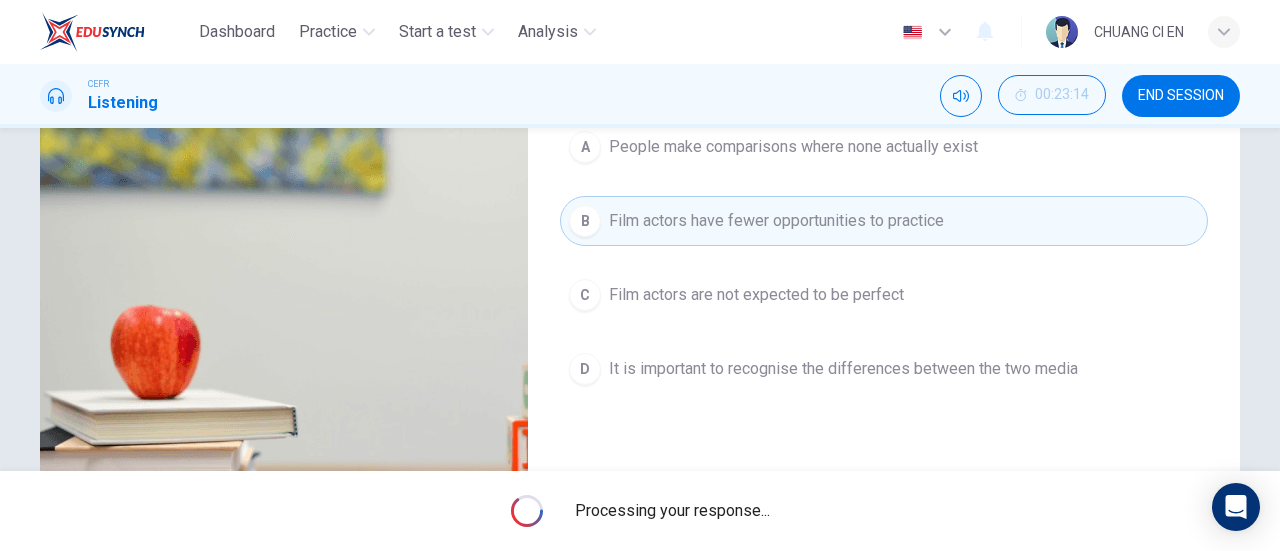 type on "77" 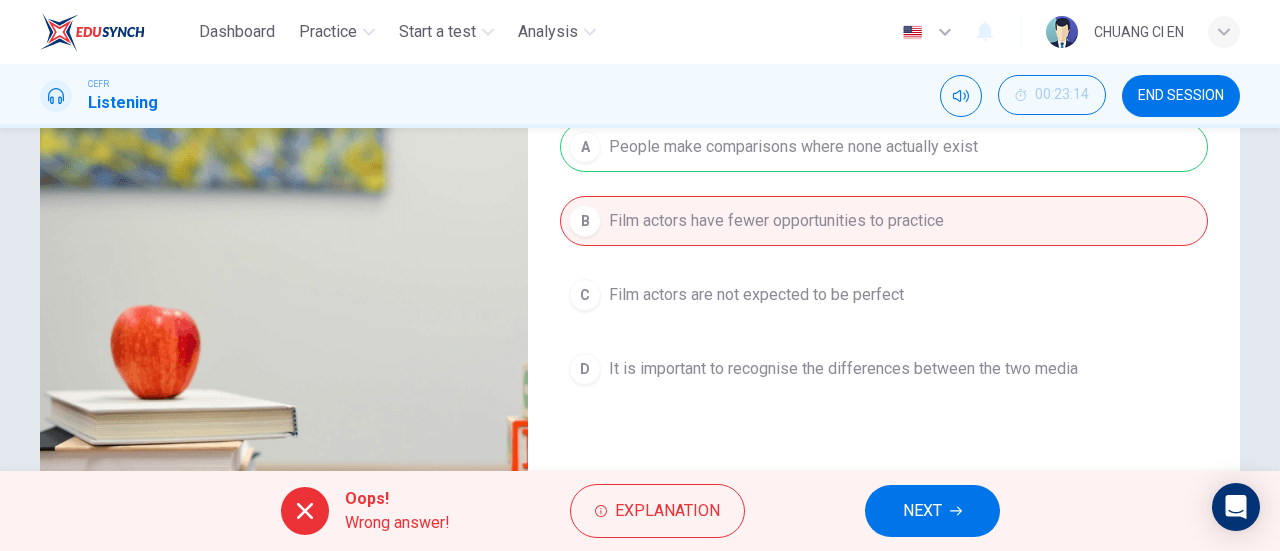 type on "80" 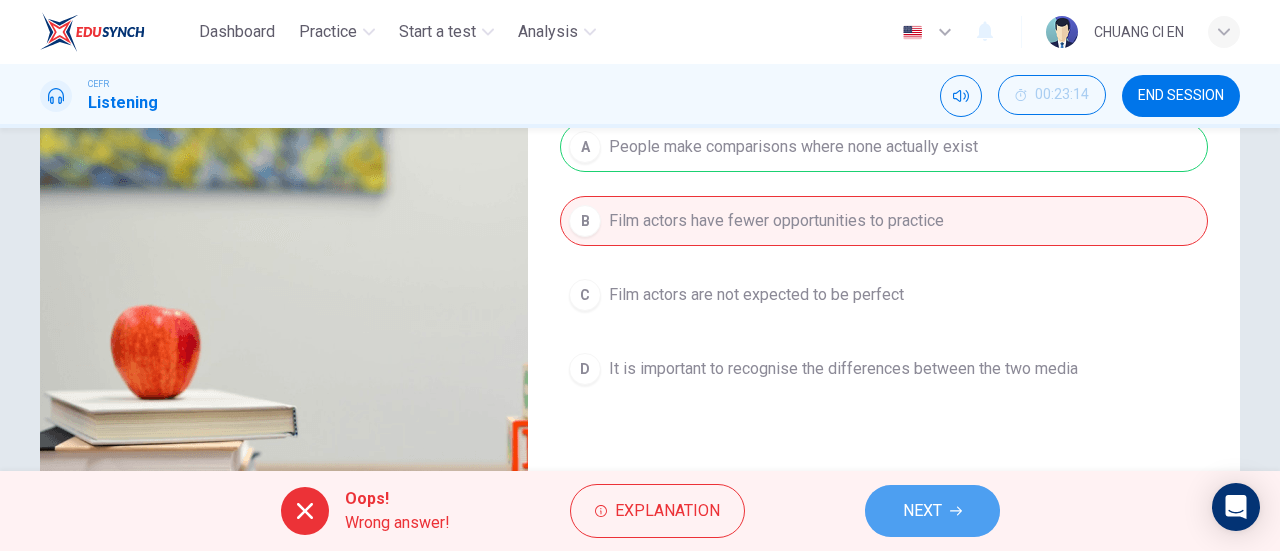 click on "NEXT" at bounding box center (922, 511) 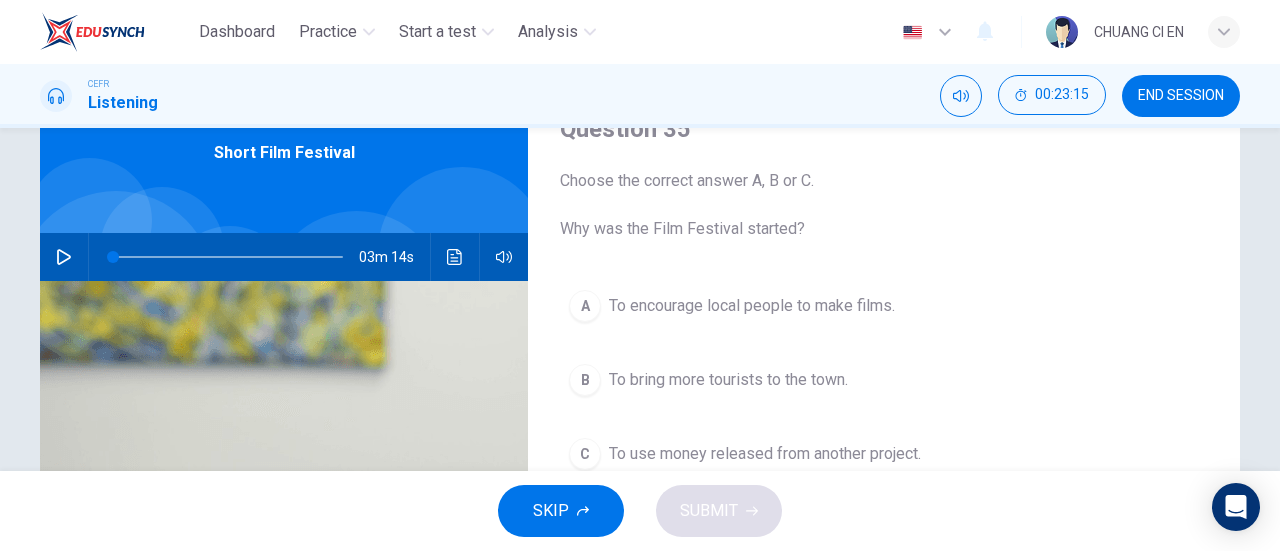 scroll, scrollTop: 108, scrollLeft: 0, axis: vertical 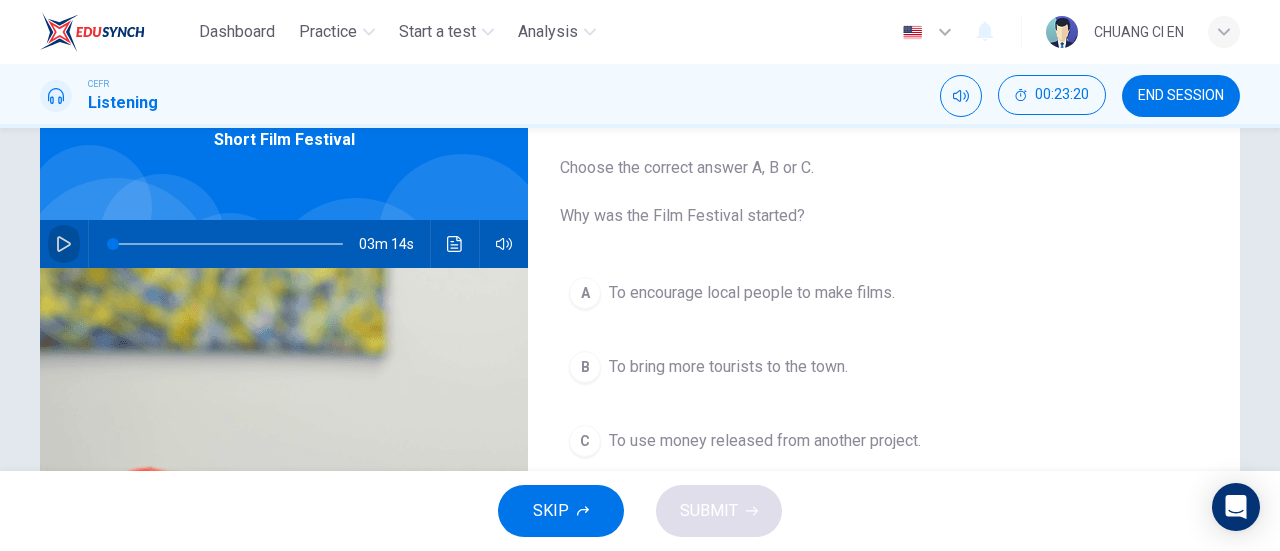 click at bounding box center (64, 244) 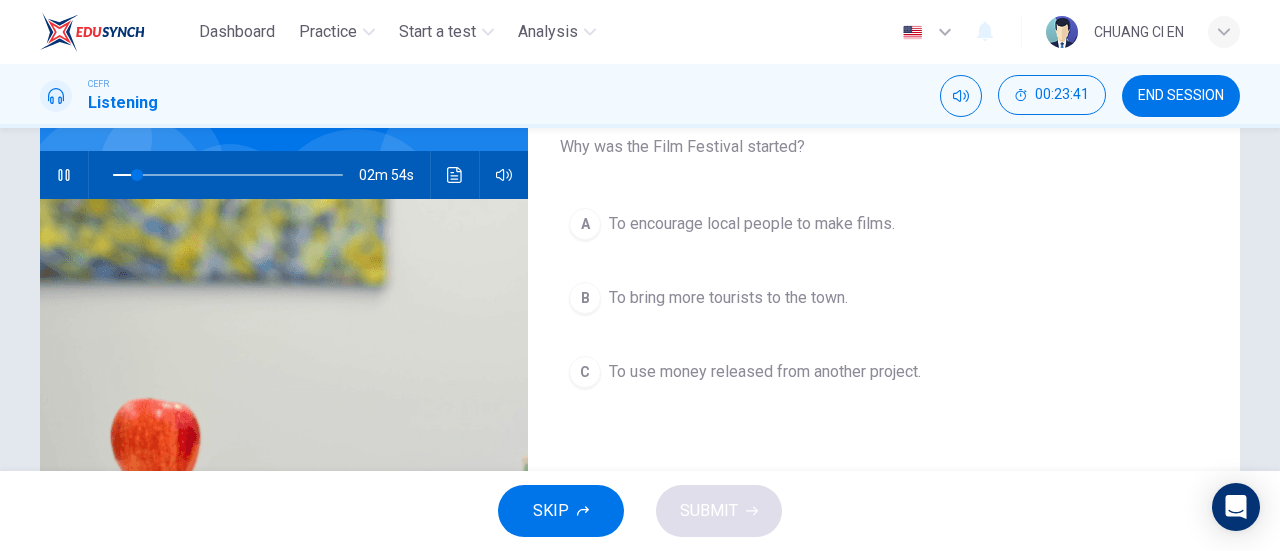 scroll, scrollTop: 178, scrollLeft: 0, axis: vertical 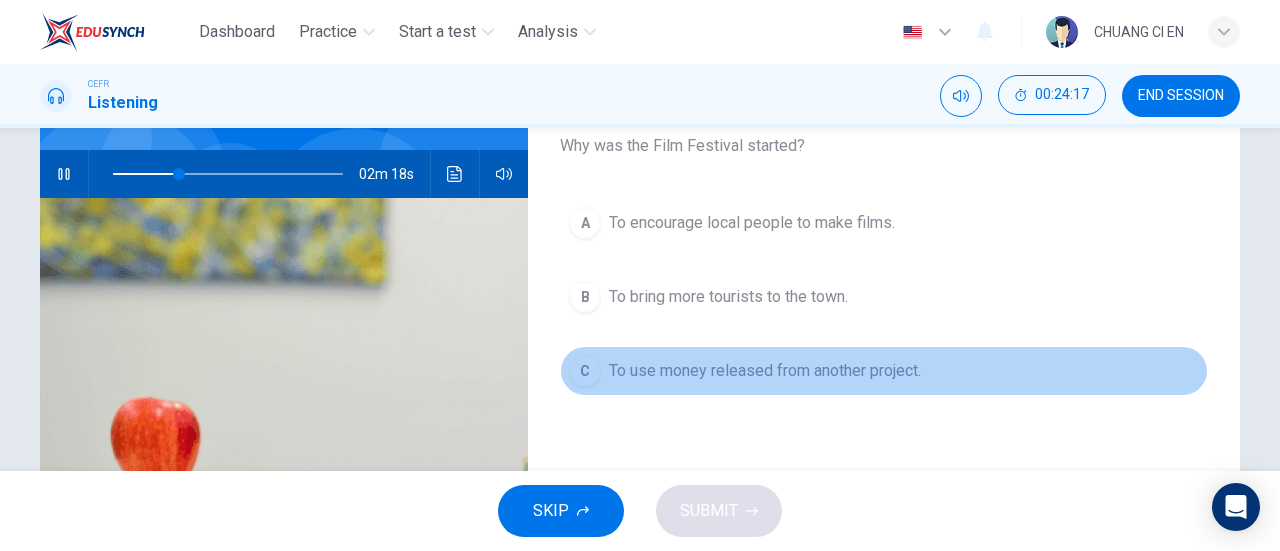 click on "To use money released from another project." at bounding box center (765, 371) 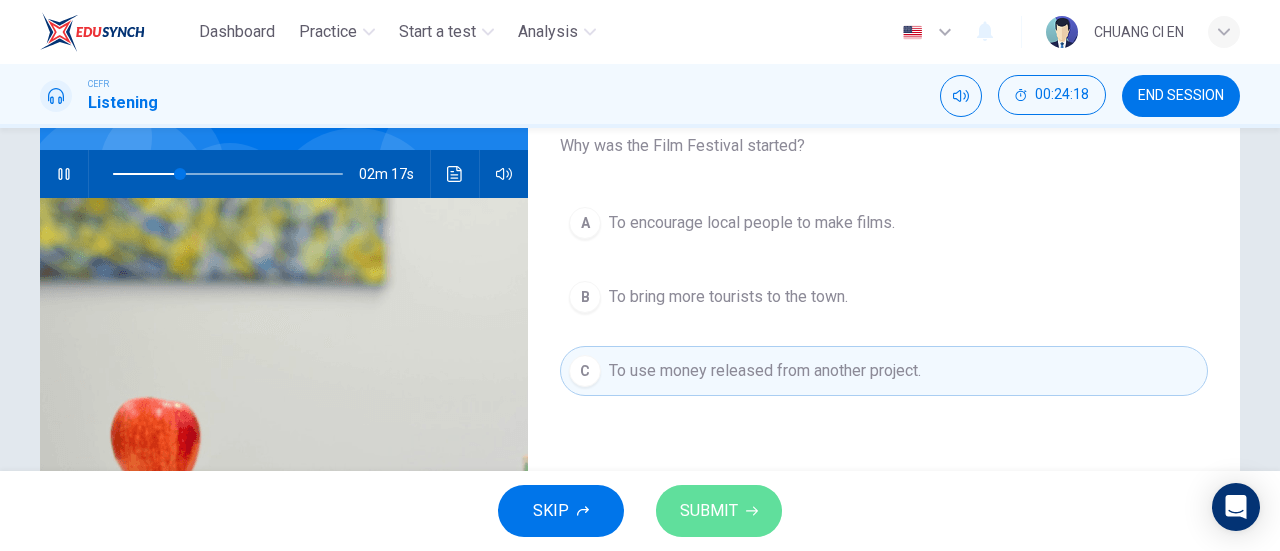 click on "SUBMIT" at bounding box center (709, 511) 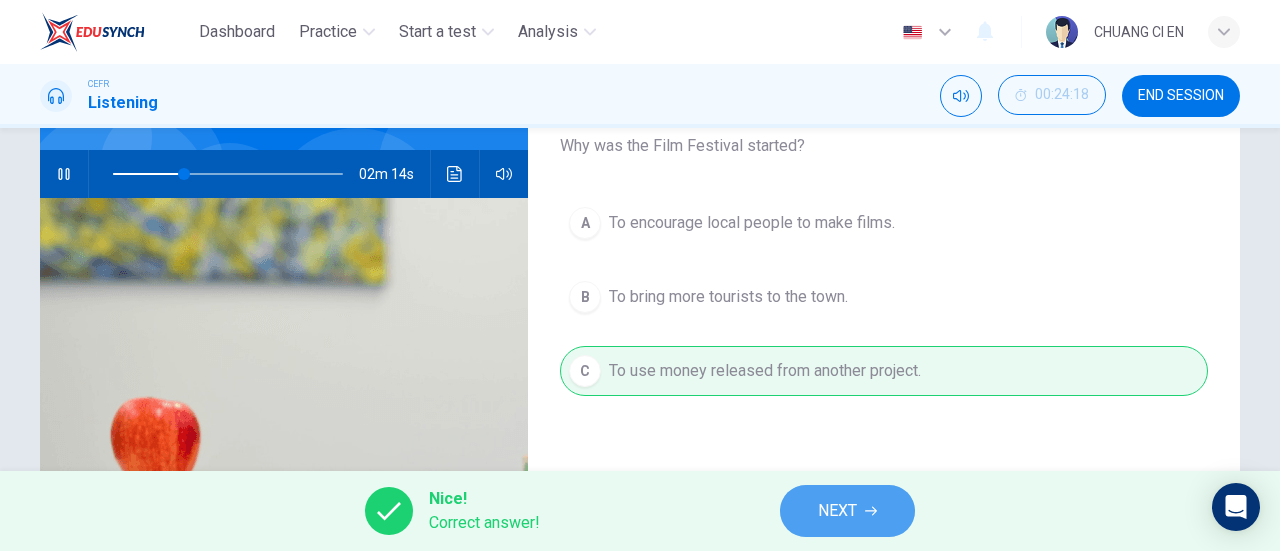 click on "NEXT" at bounding box center [837, 511] 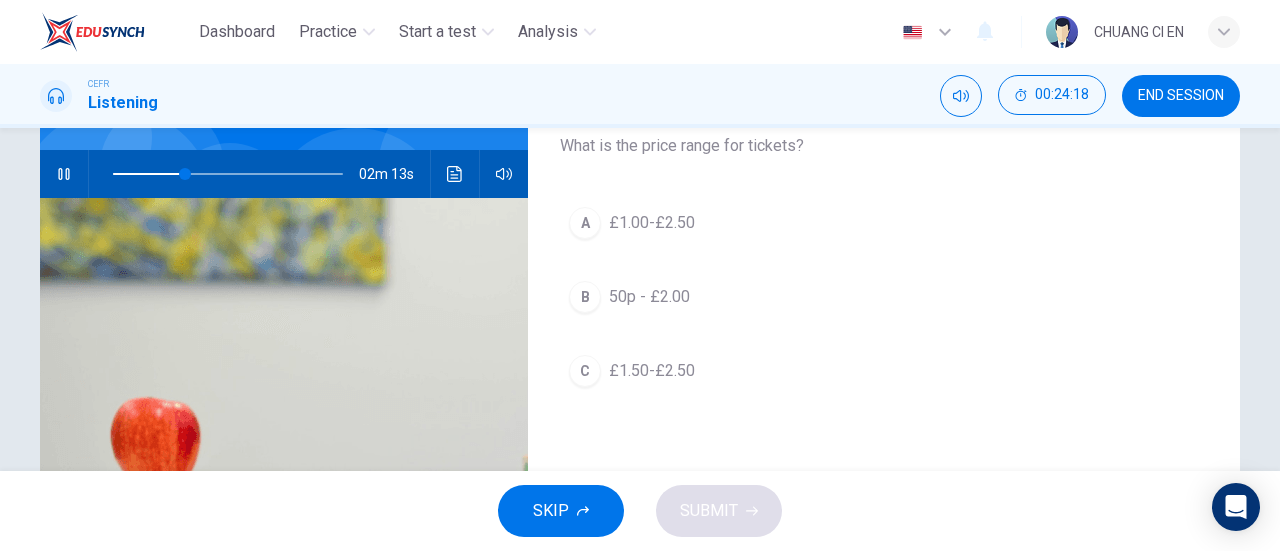scroll, scrollTop: 161, scrollLeft: 0, axis: vertical 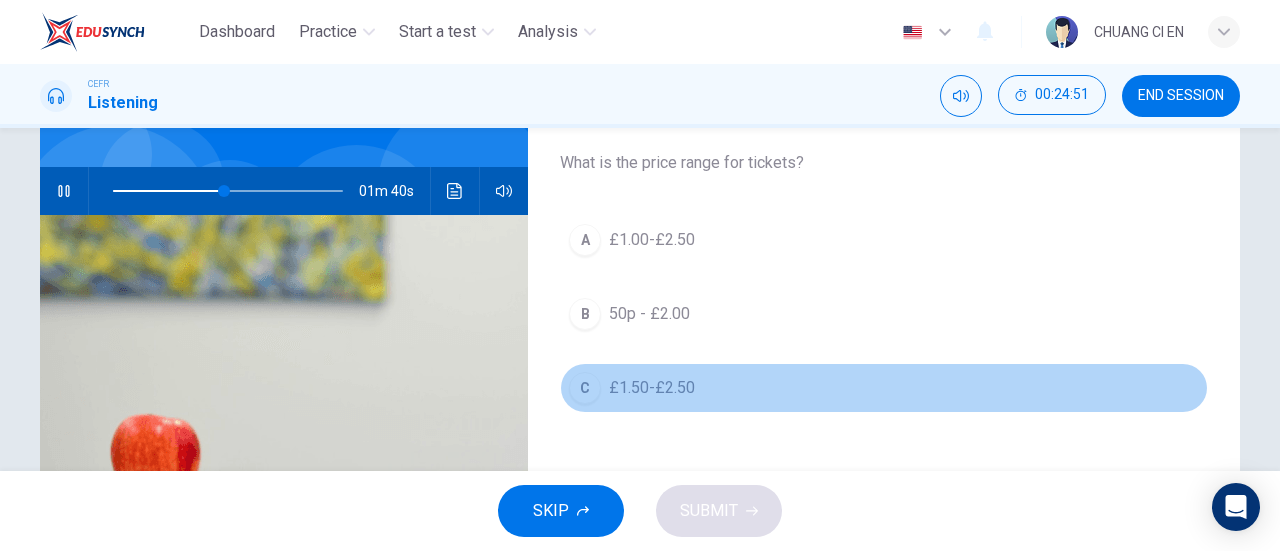 click on "C £1.50-£2.50" at bounding box center [884, 388] 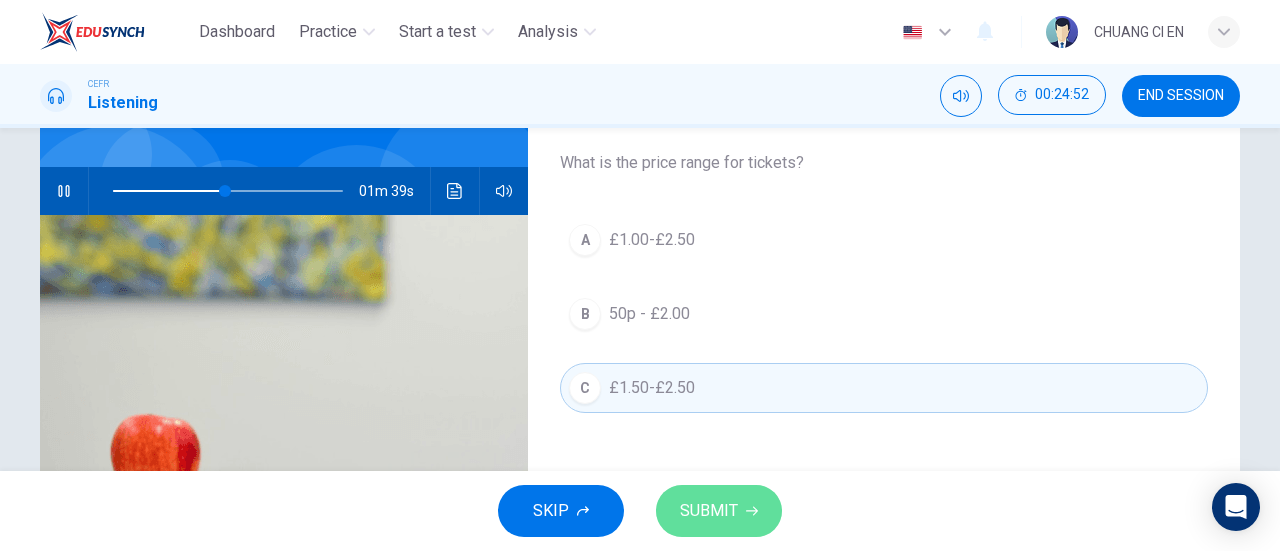 click on "SUBMIT" at bounding box center (709, 511) 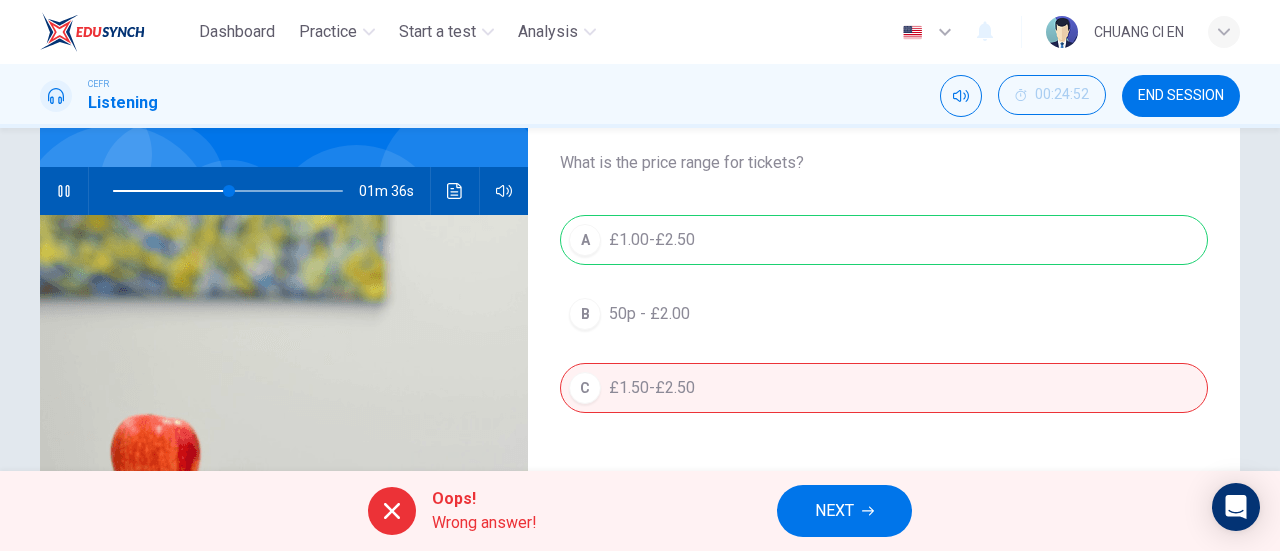 click on "NEXT" at bounding box center [834, 511] 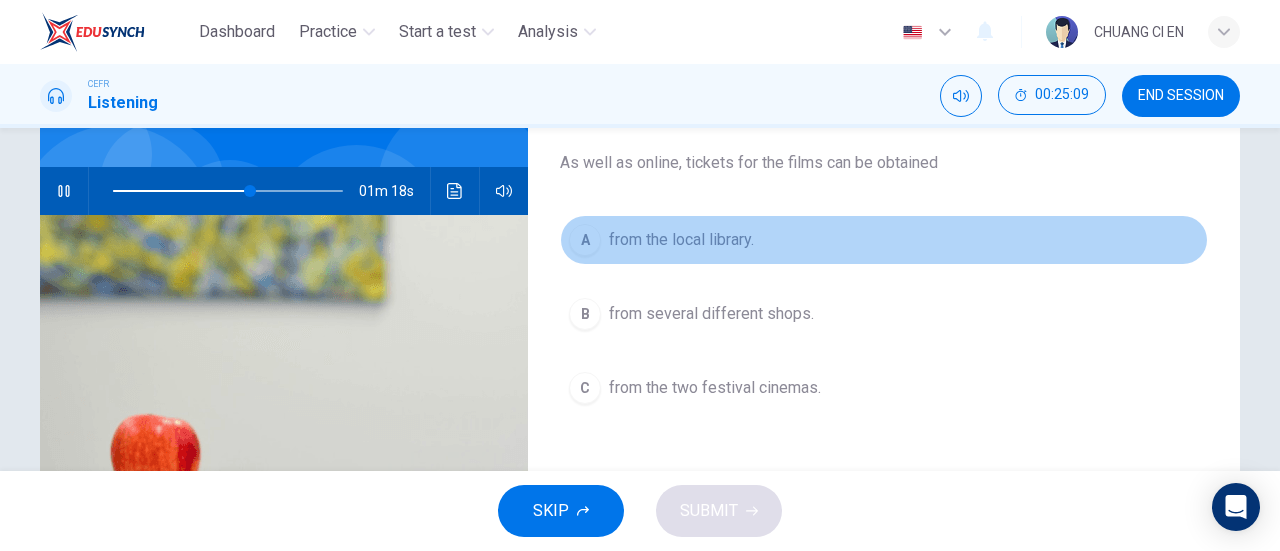click on "from the local library." at bounding box center [681, 240] 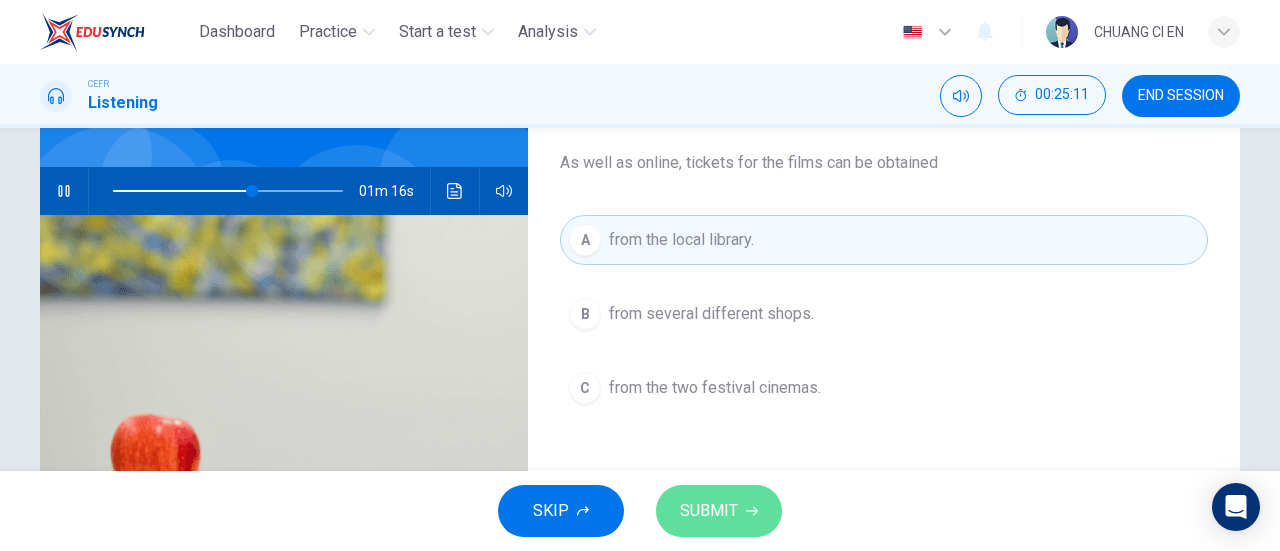 click on "SUBMIT" at bounding box center [709, 511] 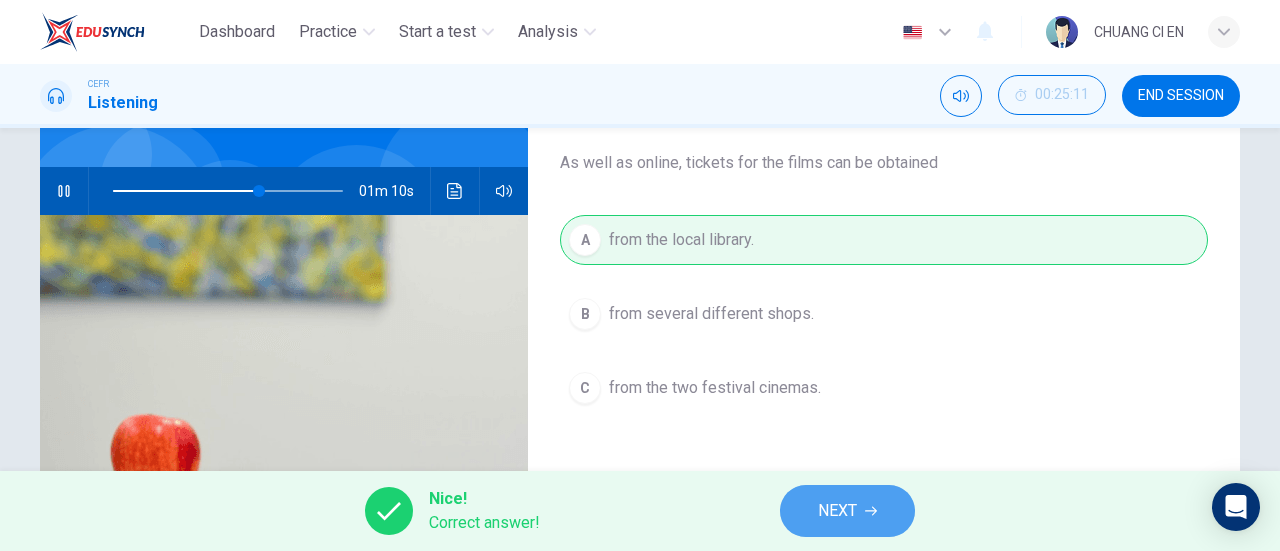 click on "NEXT" at bounding box center (837, 511) 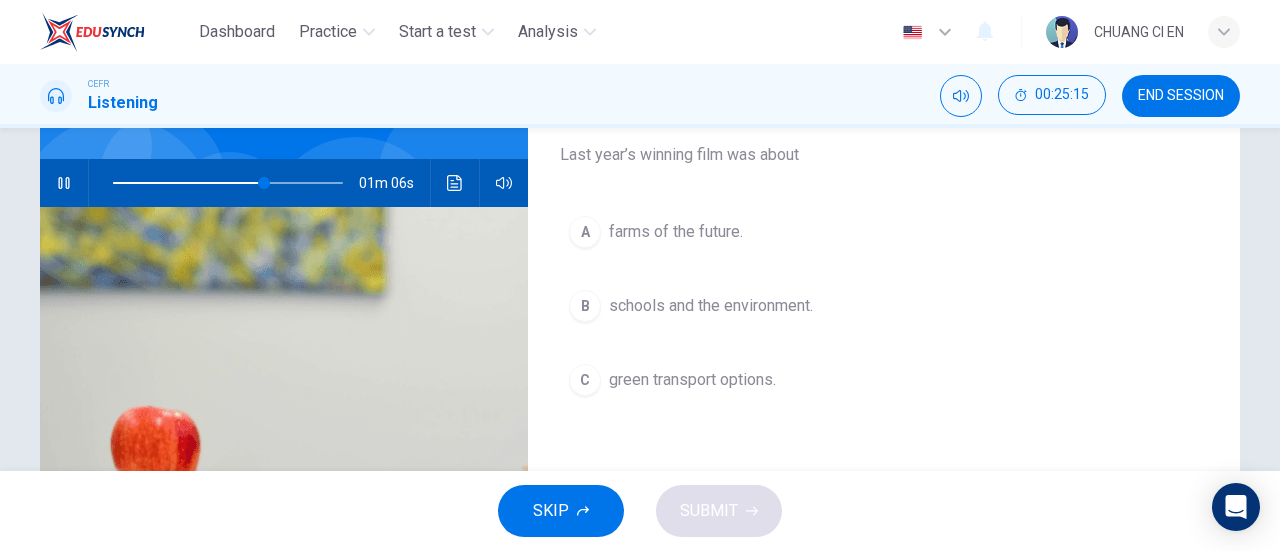 scroll, scrollTop: 168, scrollLeft: 0, axis: vertical 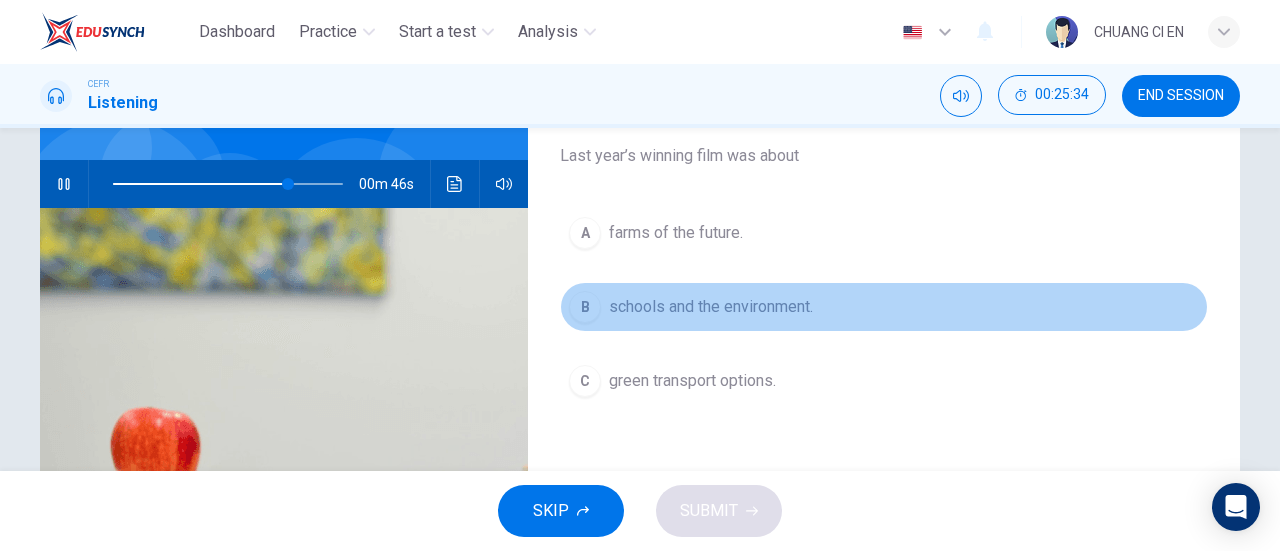 click on "B schools and the environment." at bounding box center (884, 307) 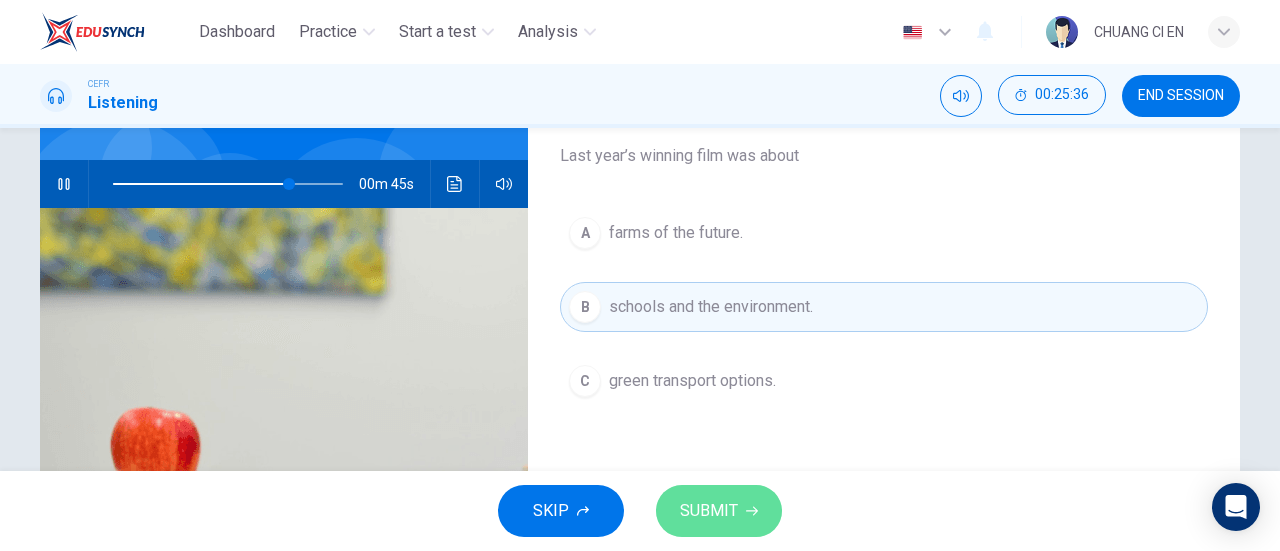 click 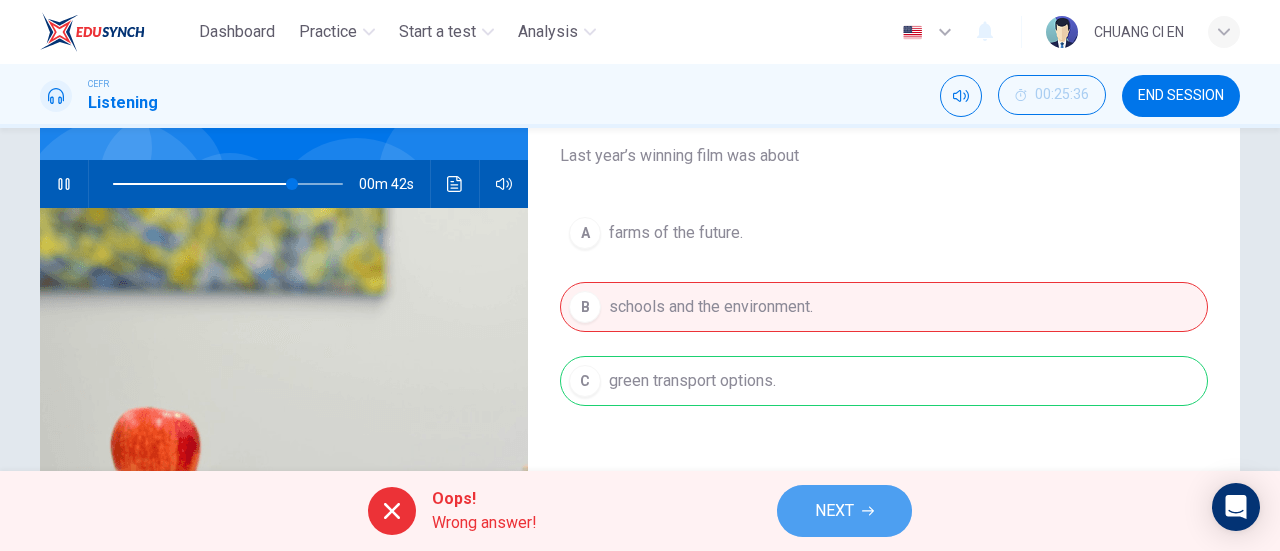 click on "NEXT" at bounding box center [844, 511] 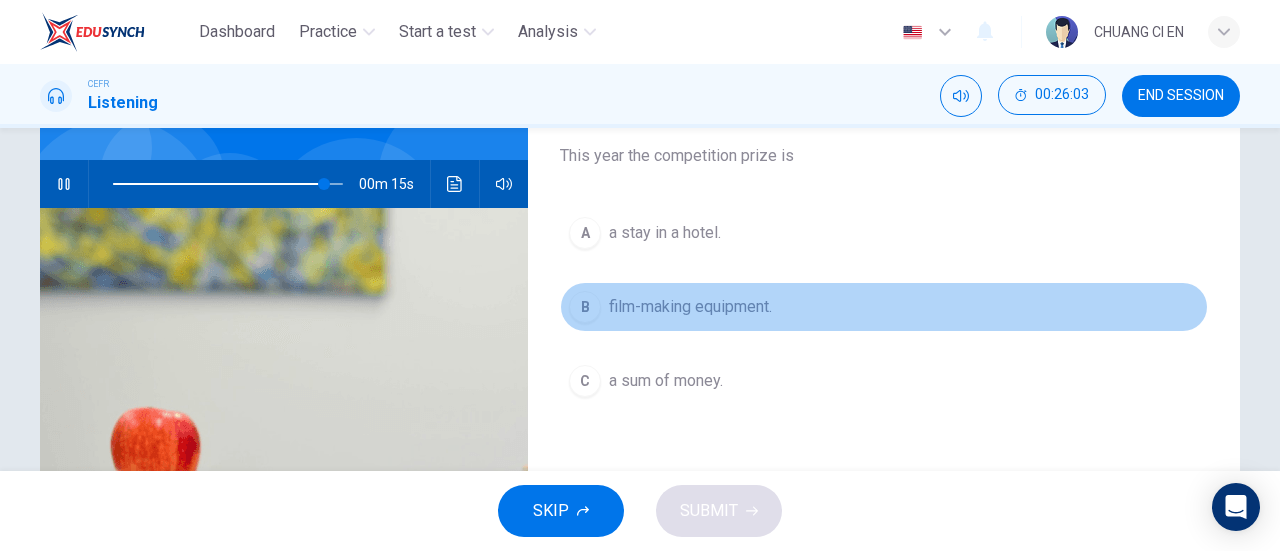 click on "B film-making equipment." at bounding box center (884, 307) 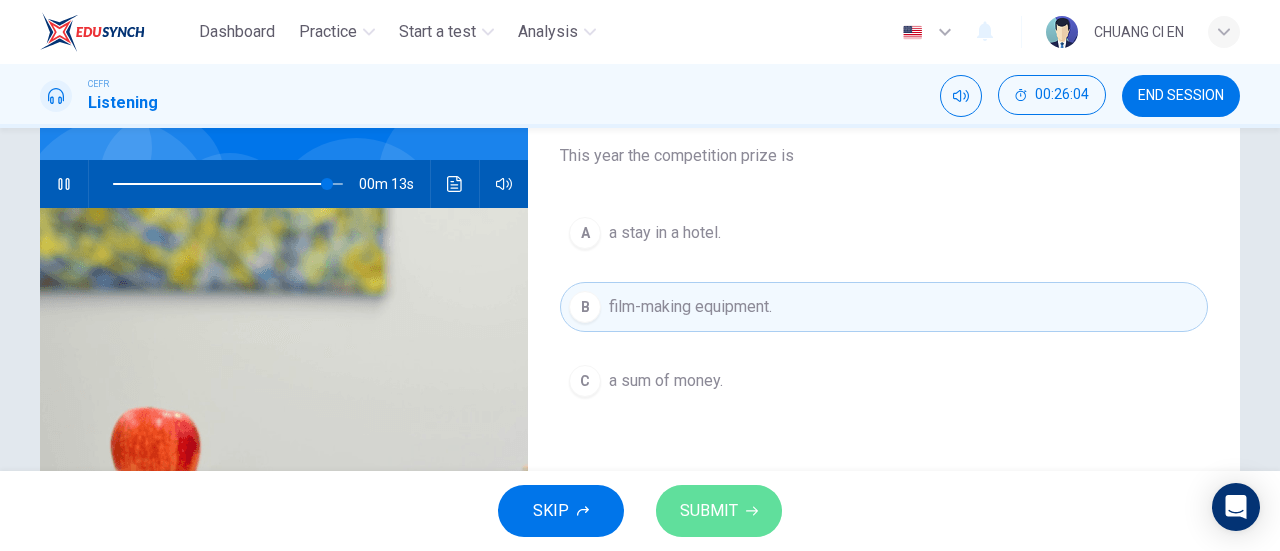 click on "SUBMIT" at bounding box center (719, 511) 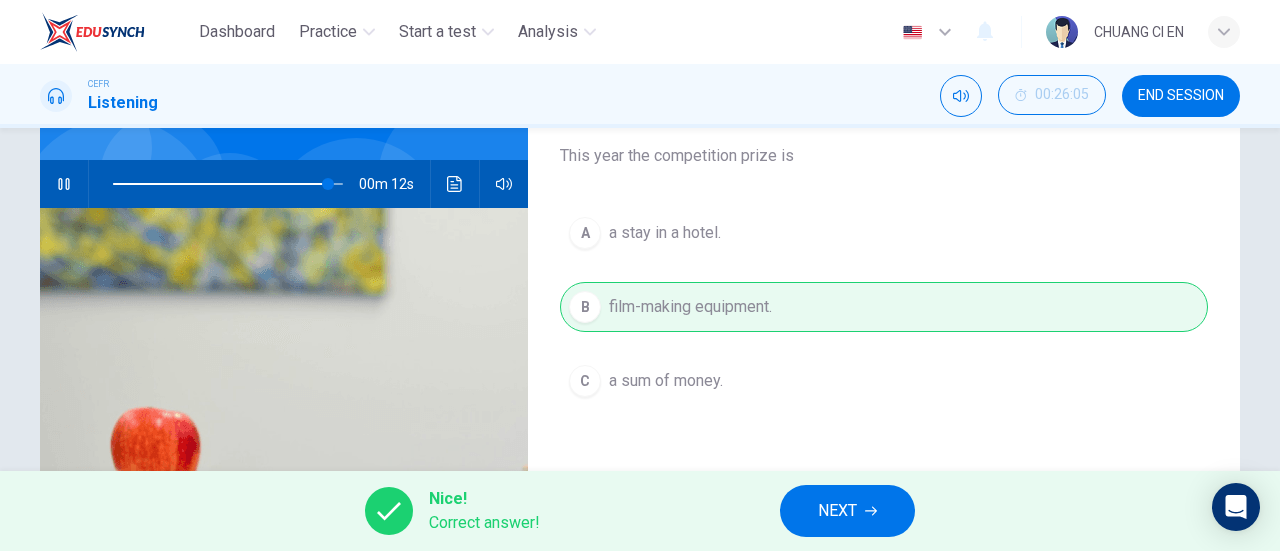 click on "NEXT" at bounding box center (837, 511) 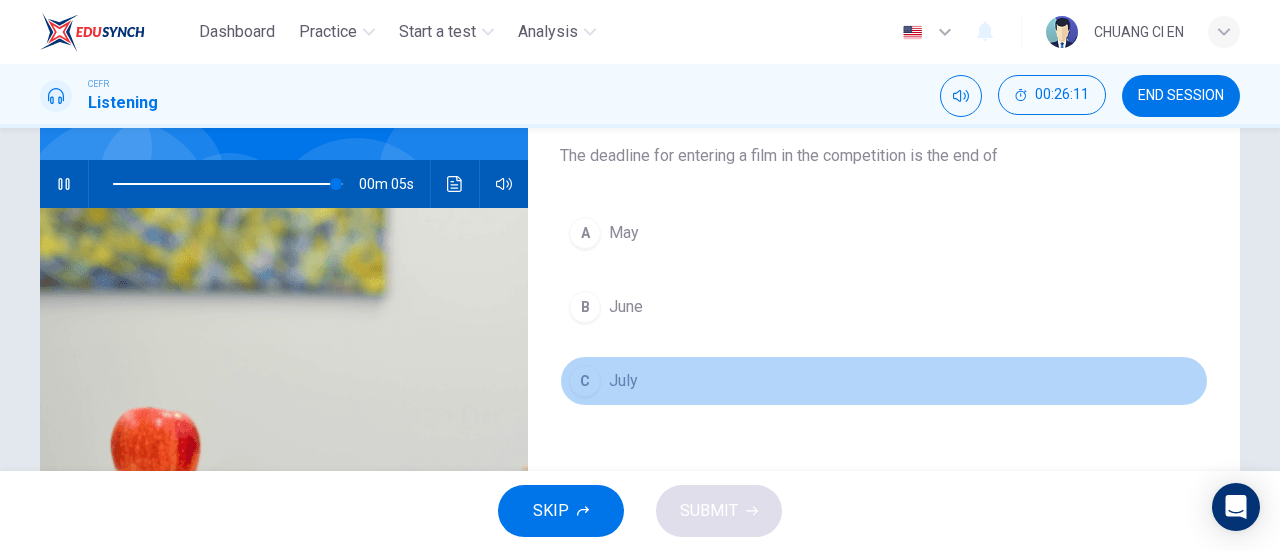 click on "C July" at bounding box center [884, 381] 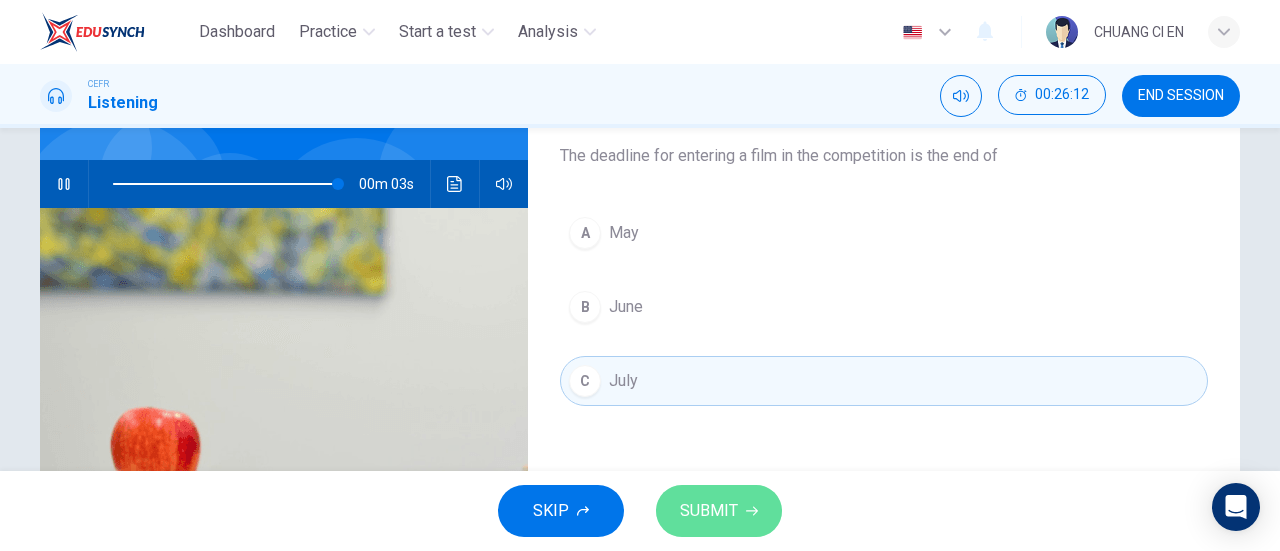 click on "SUBMIT" at bounding box center (709, 511) 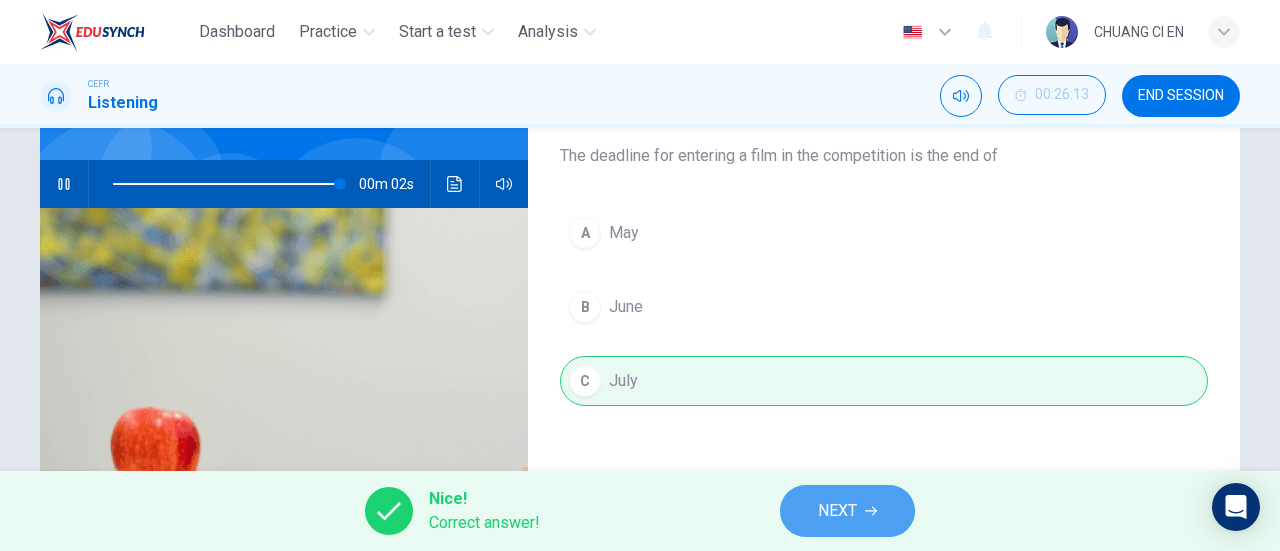 click on "NEXT" at bounding box center [847, 511] 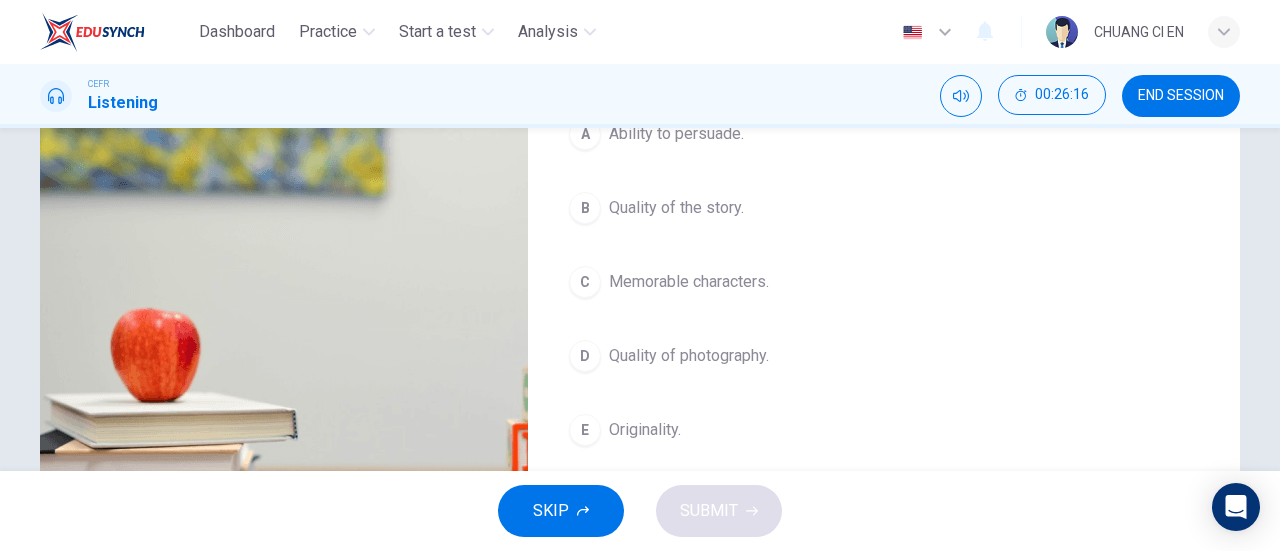scroll, scrollTop: 84, scrollLeft: 0, axis: vertical 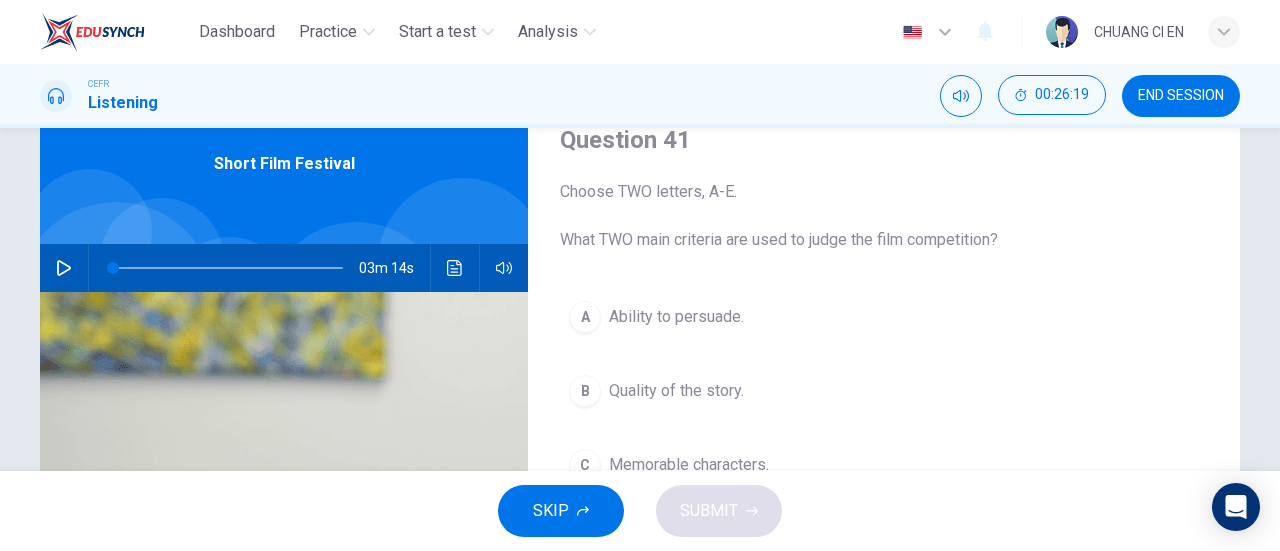 click at bounding box center (228, 268) 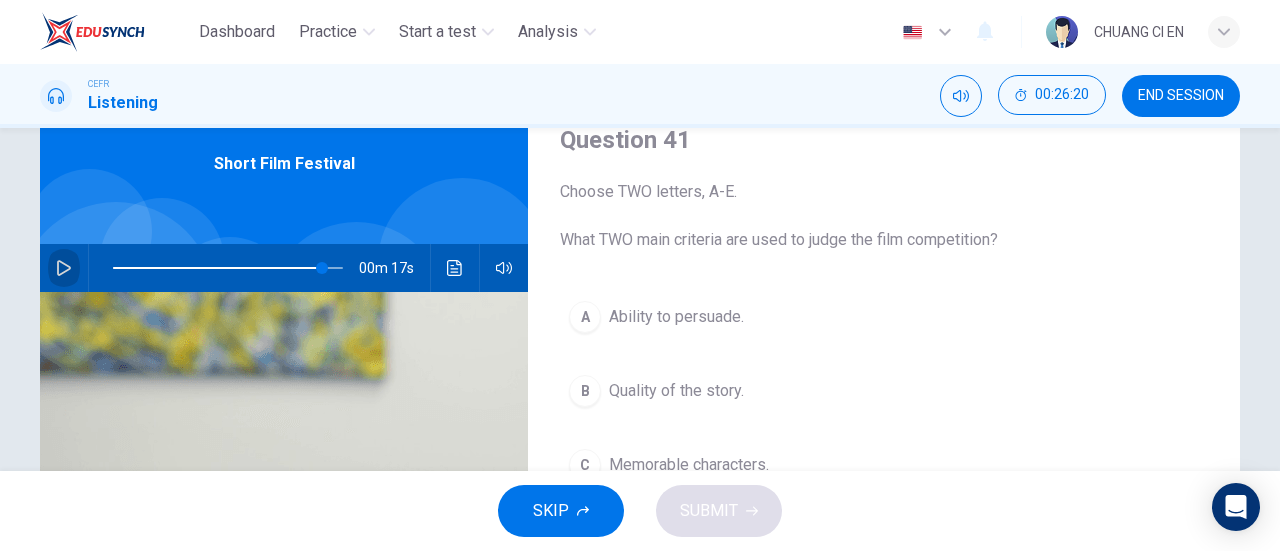 click 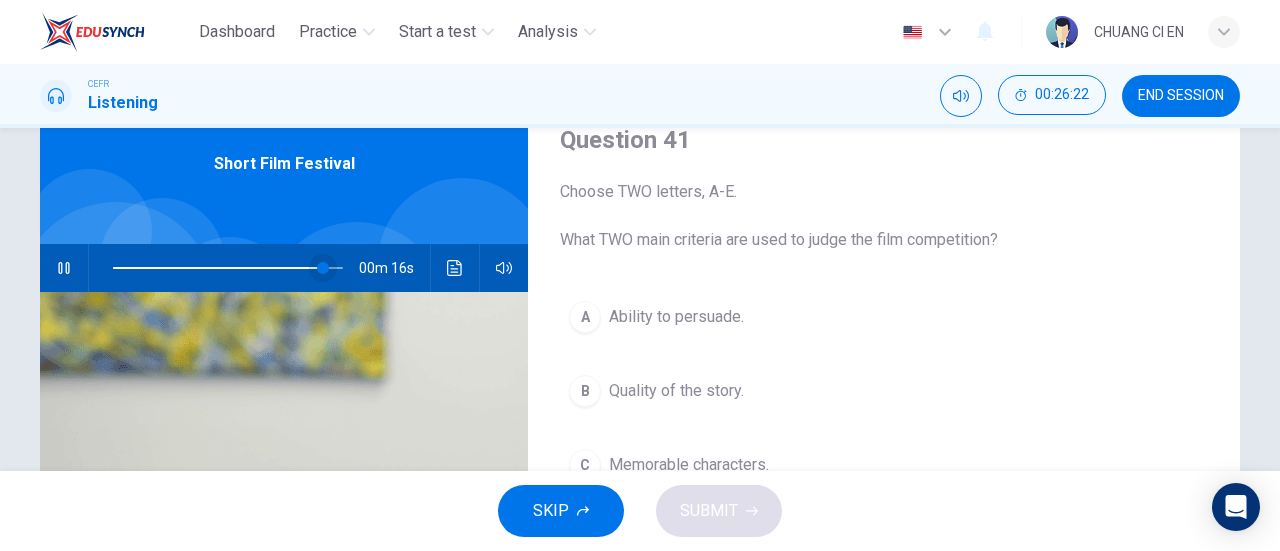 click at bounding box center [323, 268] 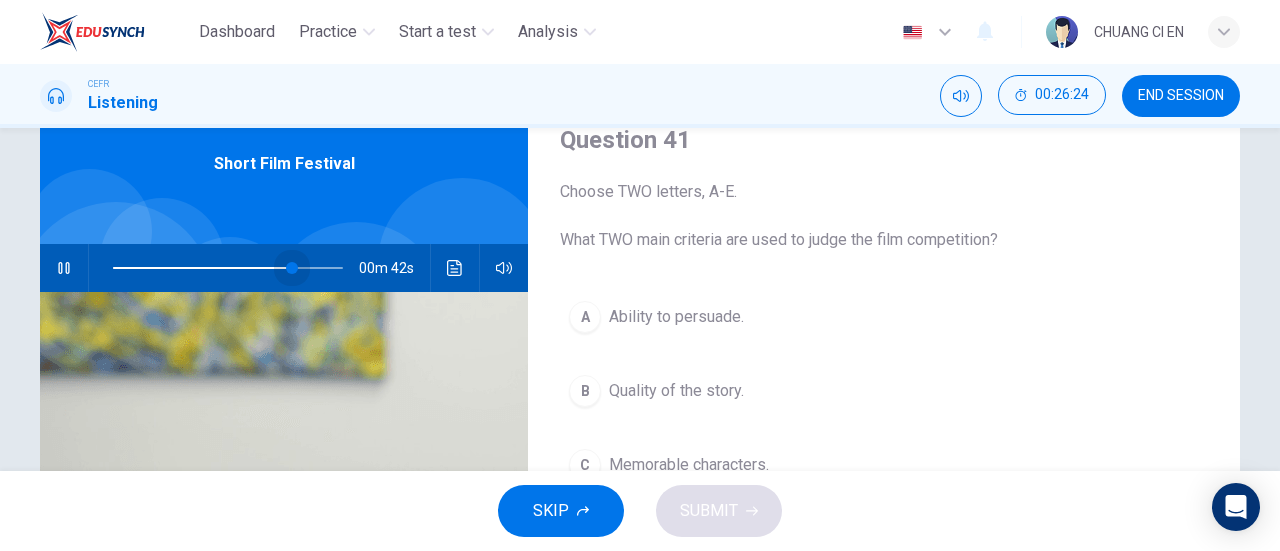 drag, startPoint x: 301, startPoint y: 264, endPoint x: 288, endPoint y: 259, distance: 13.928389 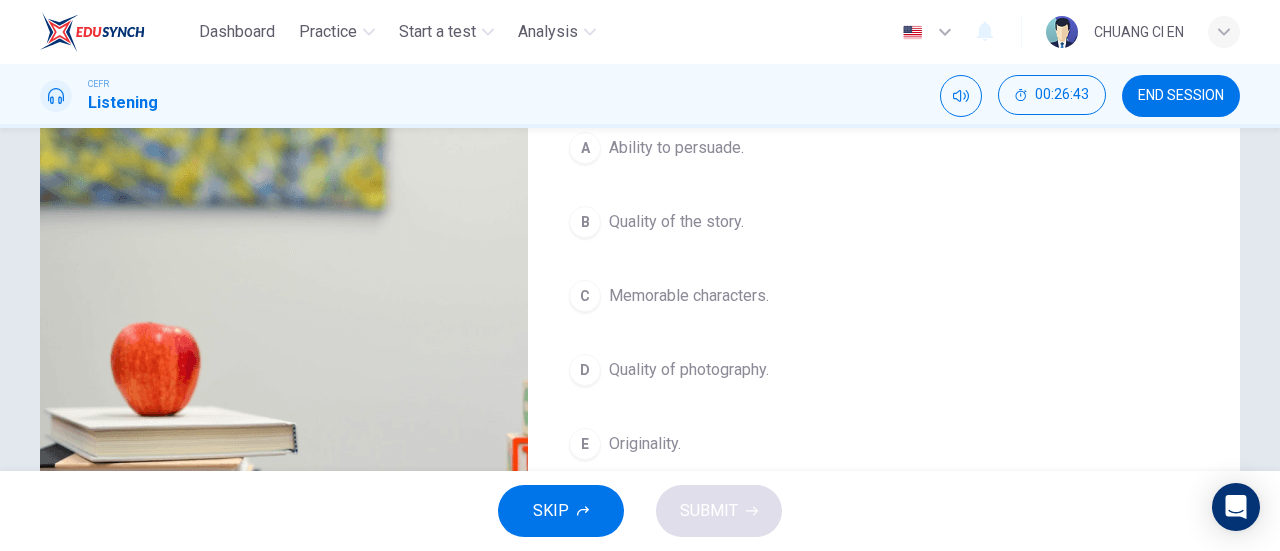 scroll, scrollTop: 284, scrollLeft: 0, axis: vertical 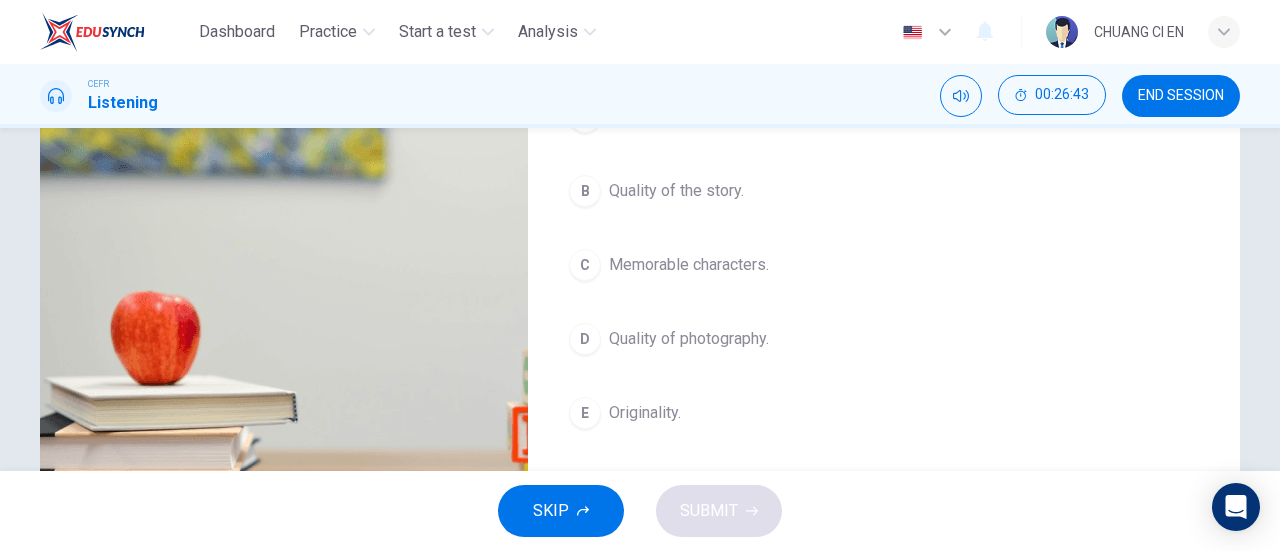click on "SKIP" at bounding box center (561, 511) 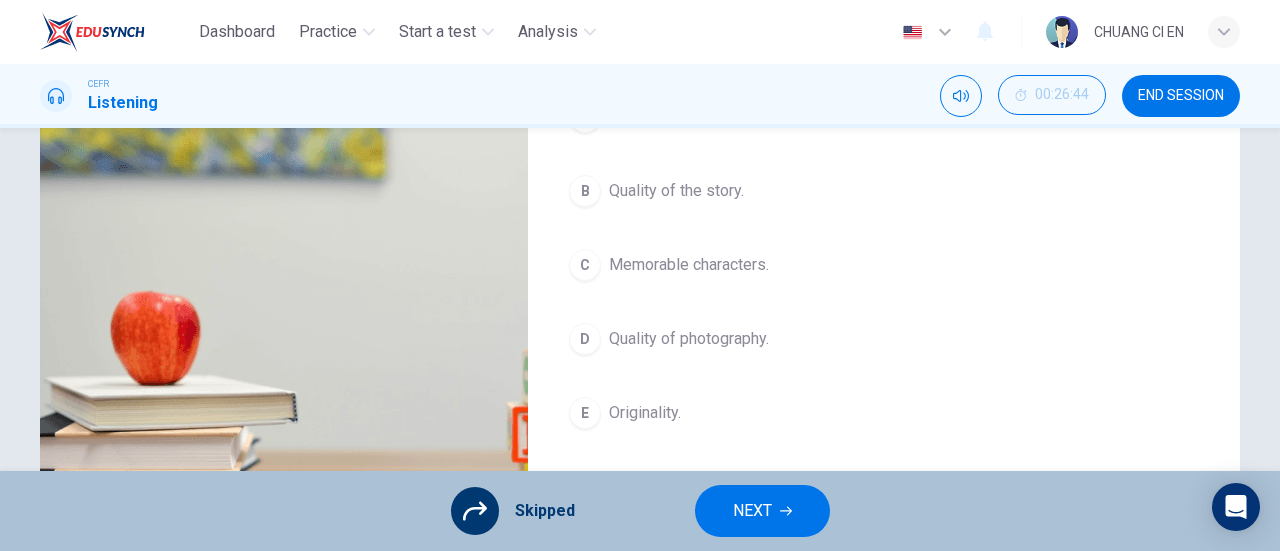 click on "NEXT" at bounding box center (752, 511) 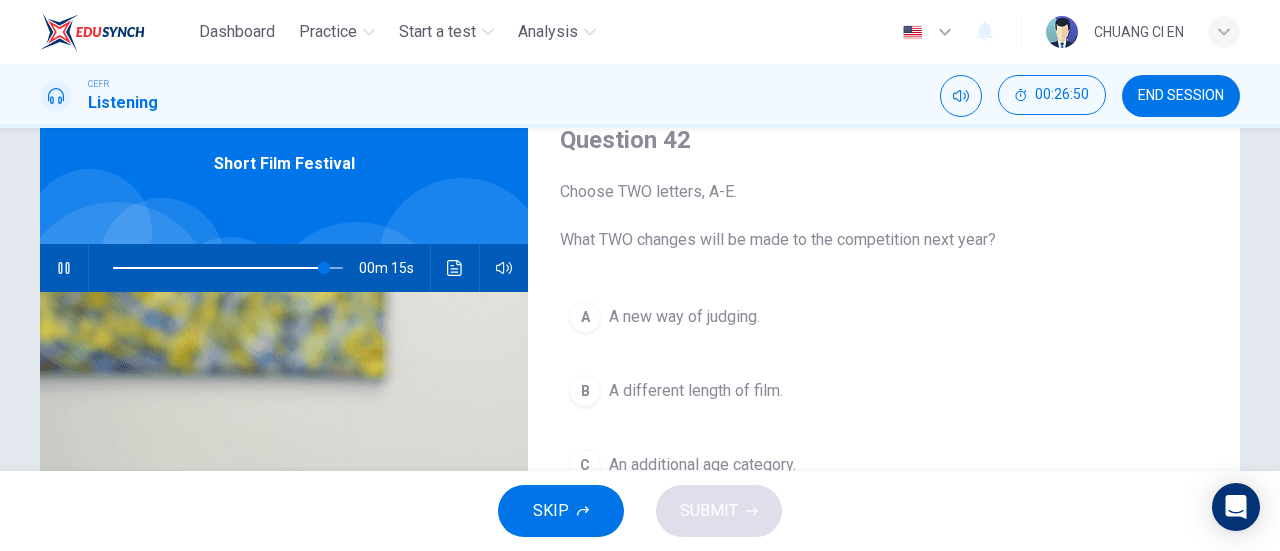 scroll, scrollTop: 84, scrollLeft: 0, axis: vertical 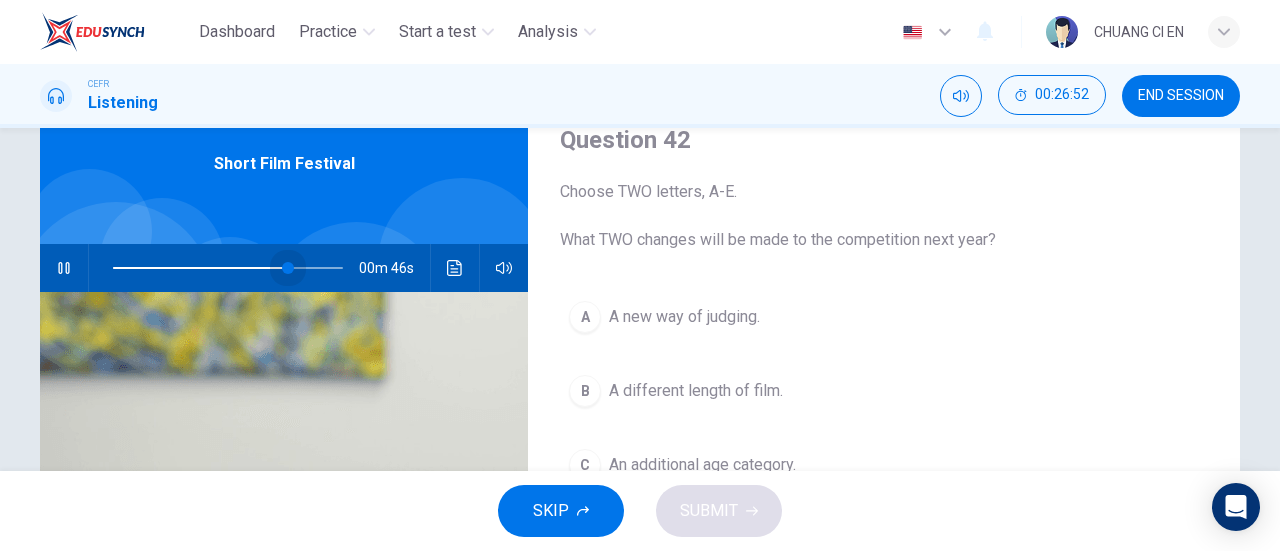 drag, startPoint x: 323, startPoint y: 267, endPoint x: 278, endPoint y: 263, distance: 45.17743 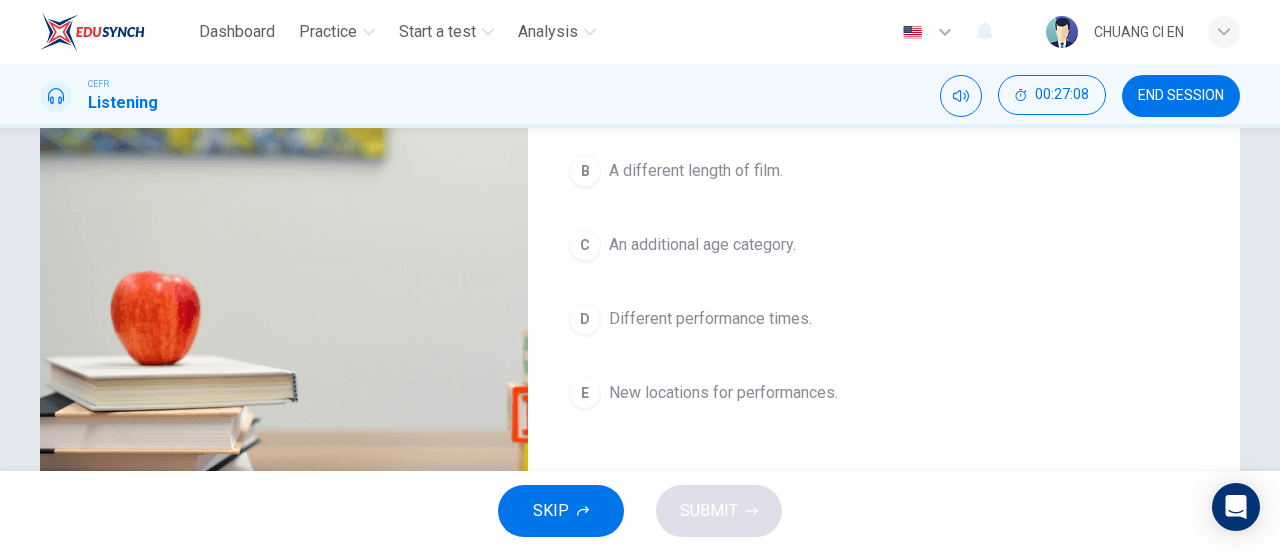 scroll, scrollTop: 184, scrollLeft: 0, axis: vertical 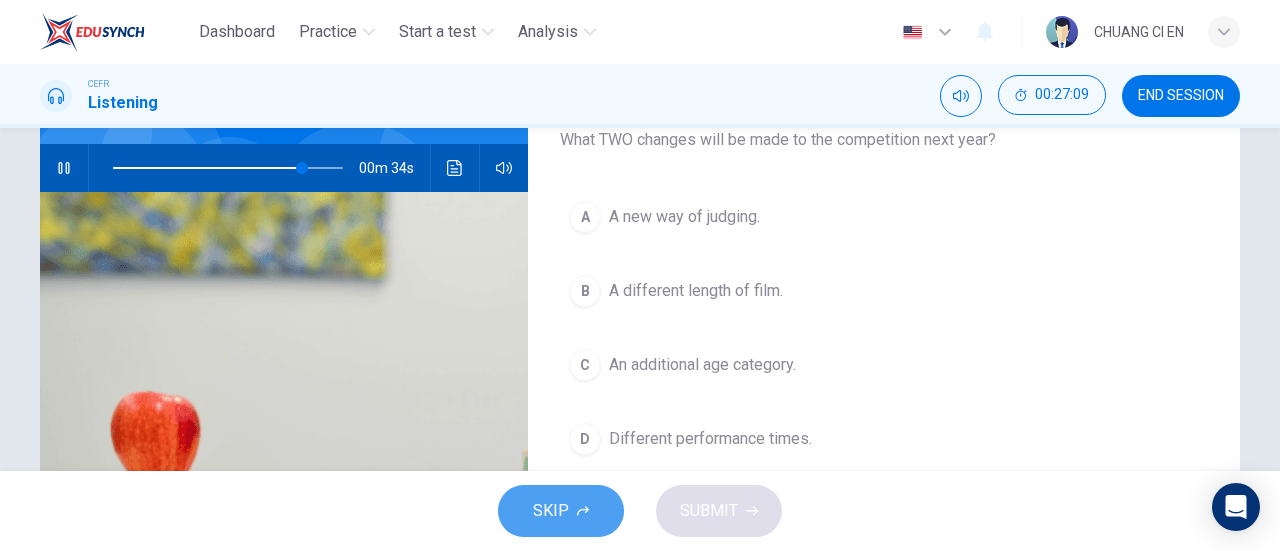 click on "SKIP" at bounding box center (561, 511) 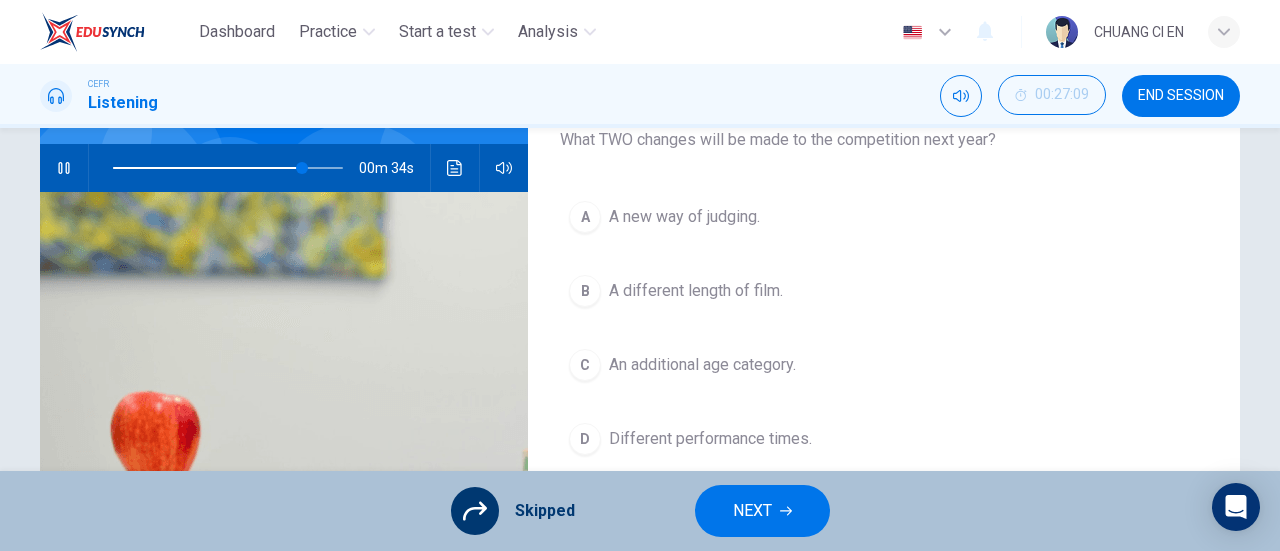 type on "83" 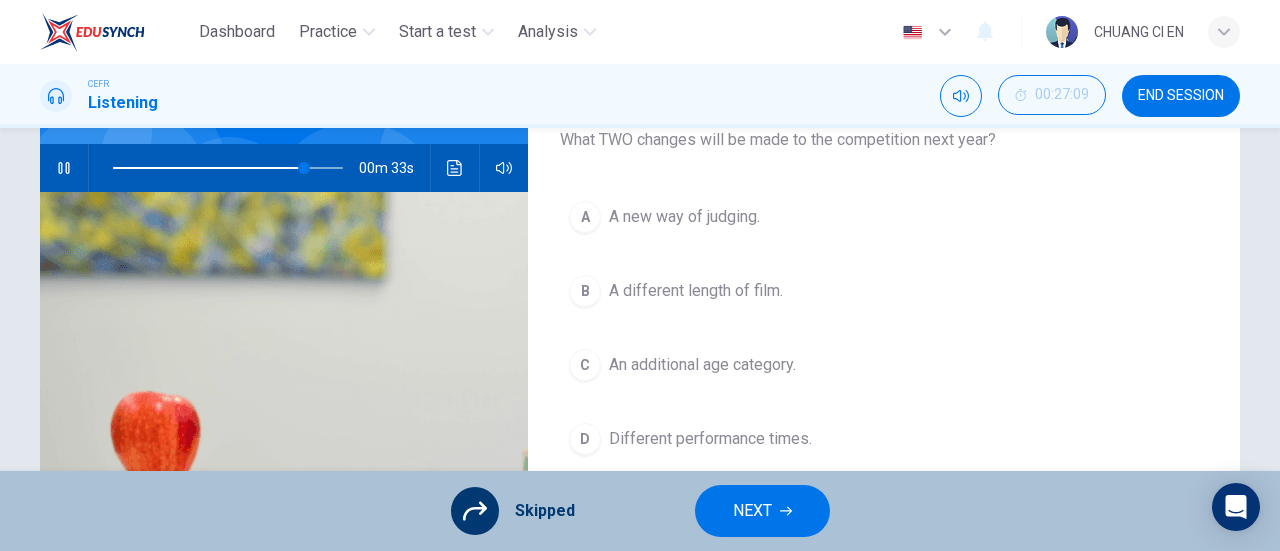 click on "NEXT" at bounding box center (752, 511) 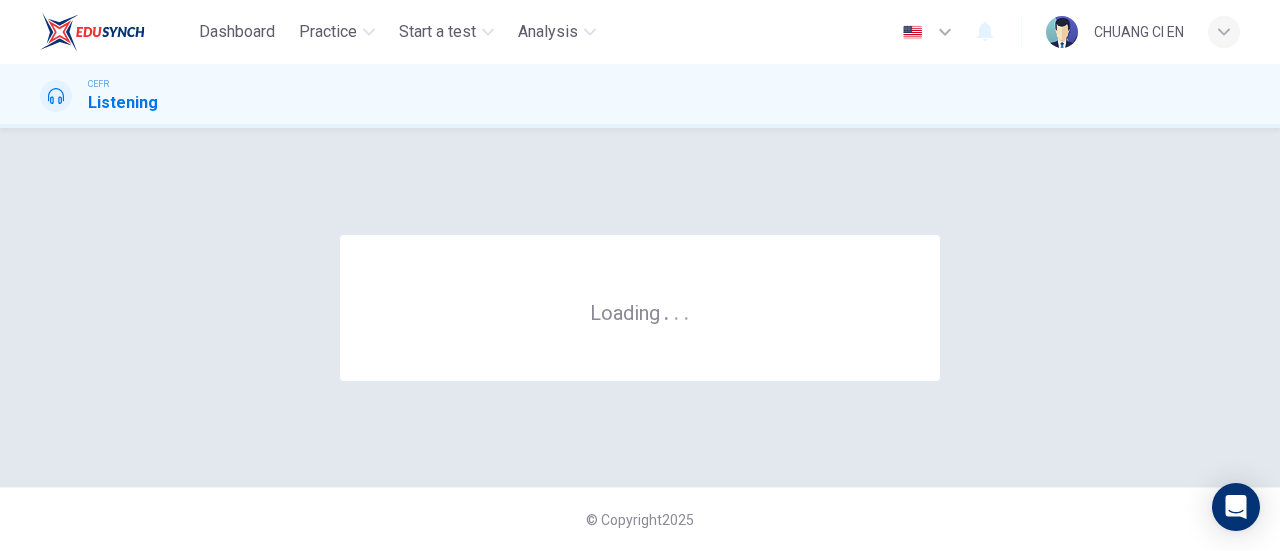 scroll, scrollTop: 0, scrollLeft: 0, axis: both 